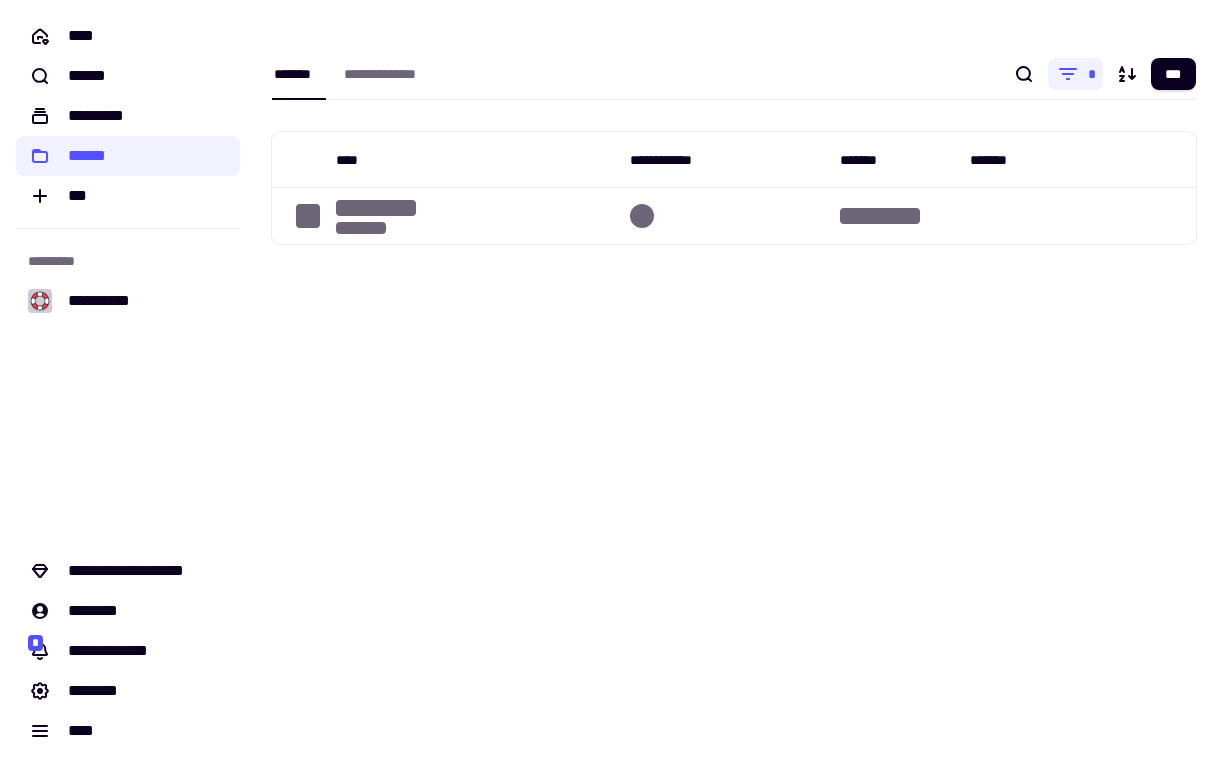 scroll, scrollTop: 0, scrollLeft: 0, axis: both 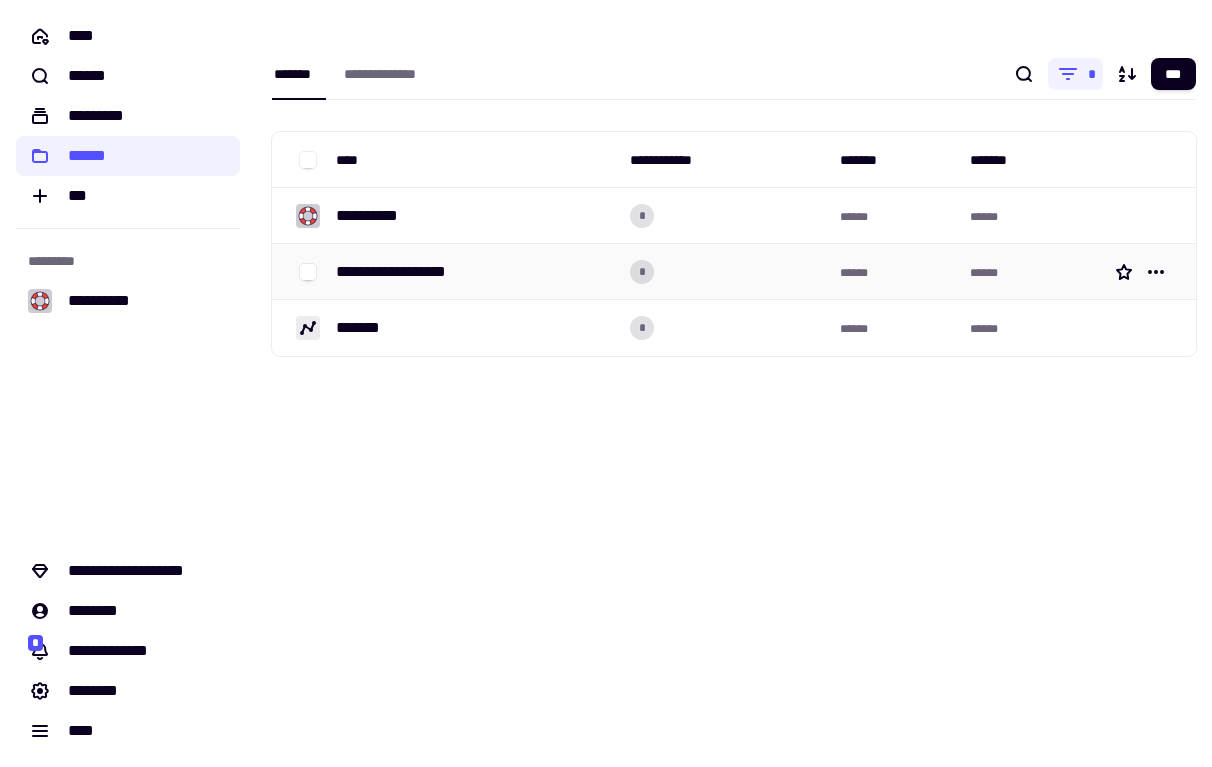click on "**********" at bounding box center [409, 272] 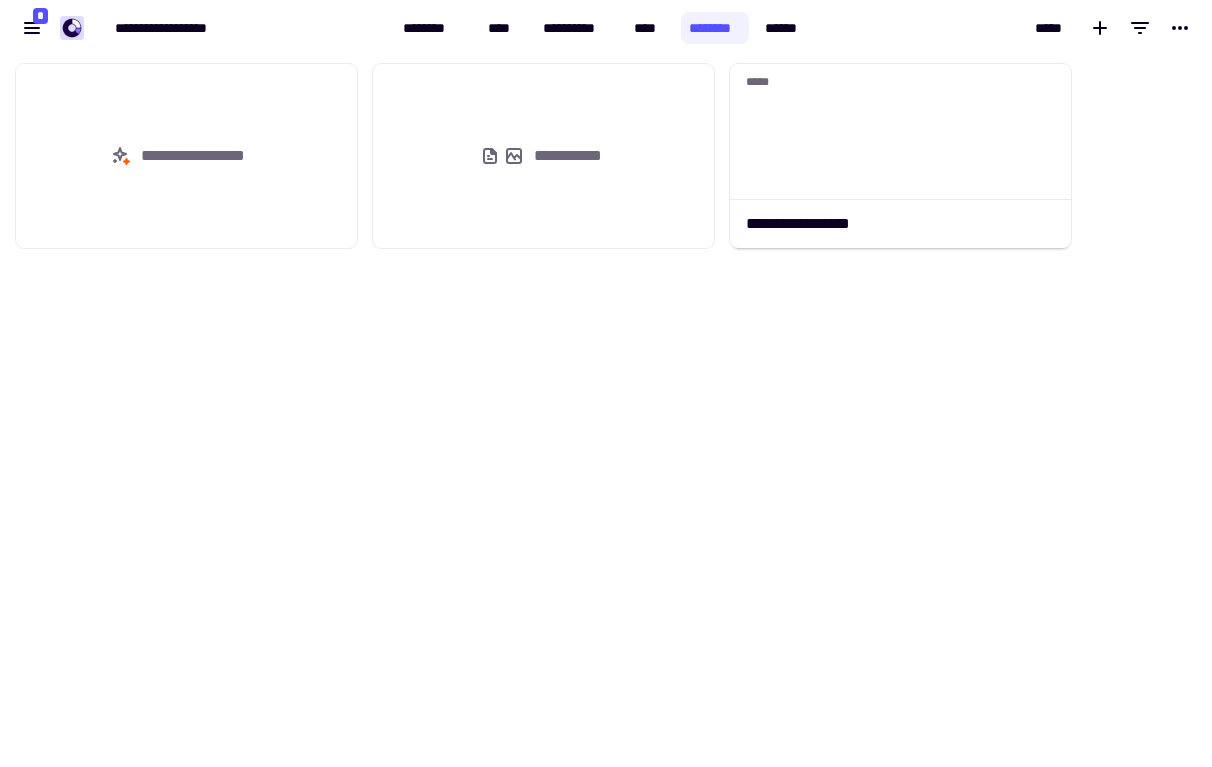 scroll, scrollTop: 1, scrollLeft: 1, axis: both 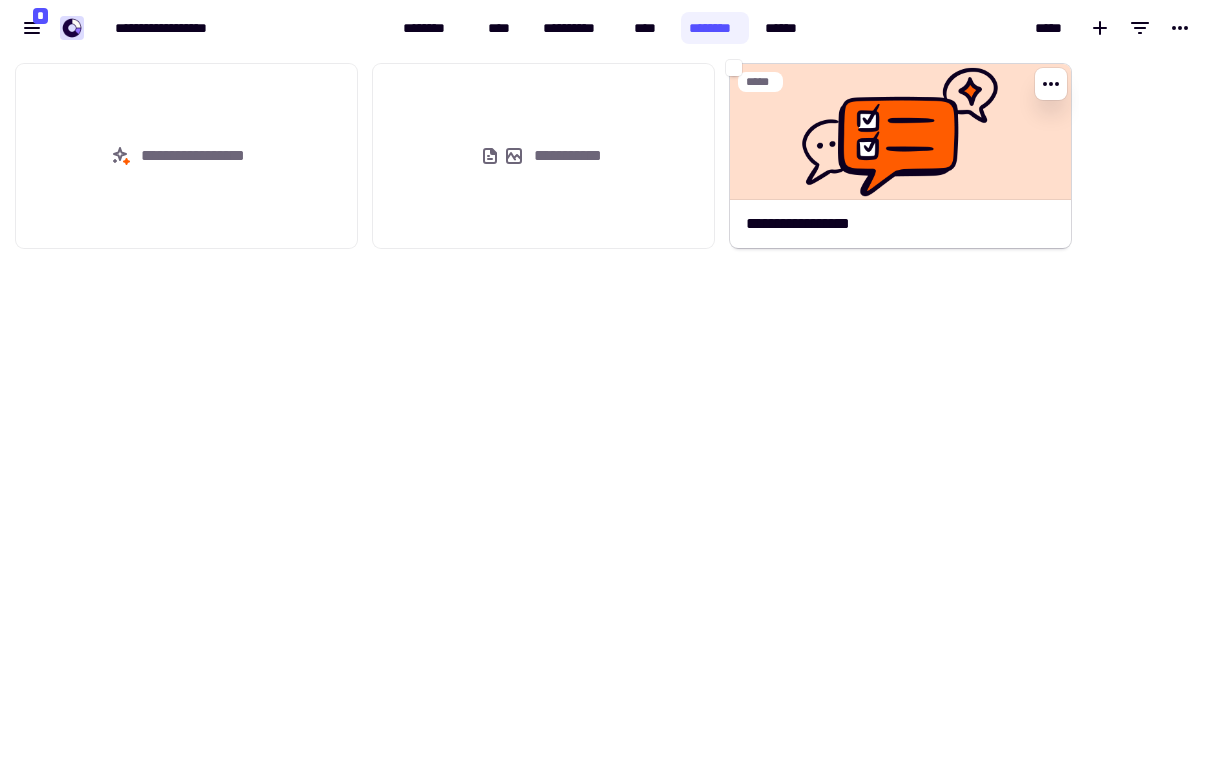click on "**********" 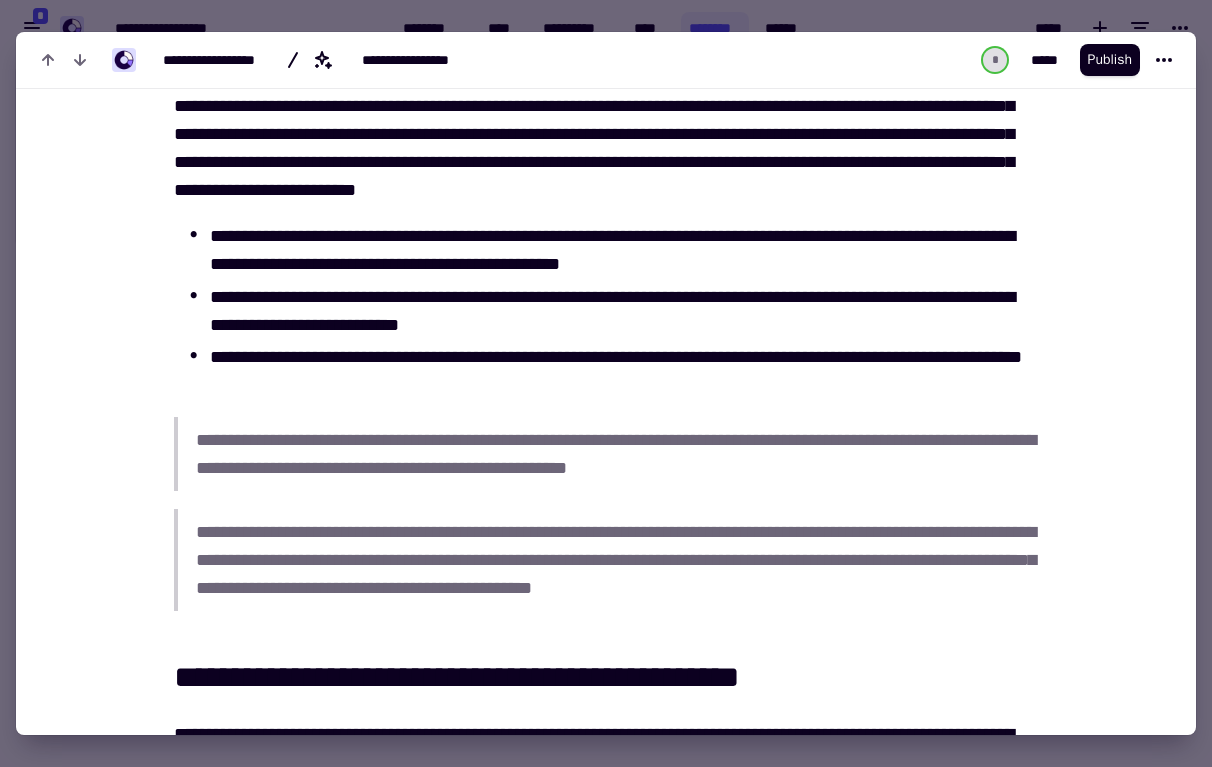 scroll, scrollTop: 696, scrollLeft: 0, axis: vertical 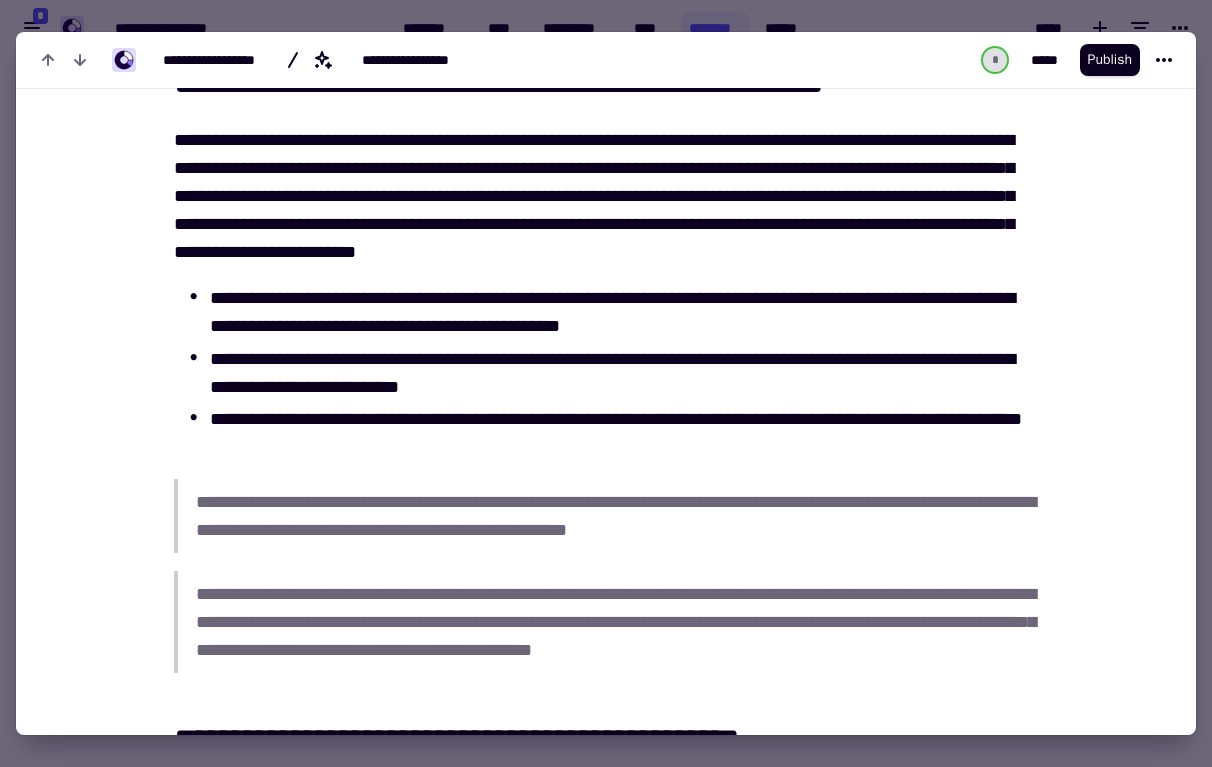 click at bounding box center (606, 383) 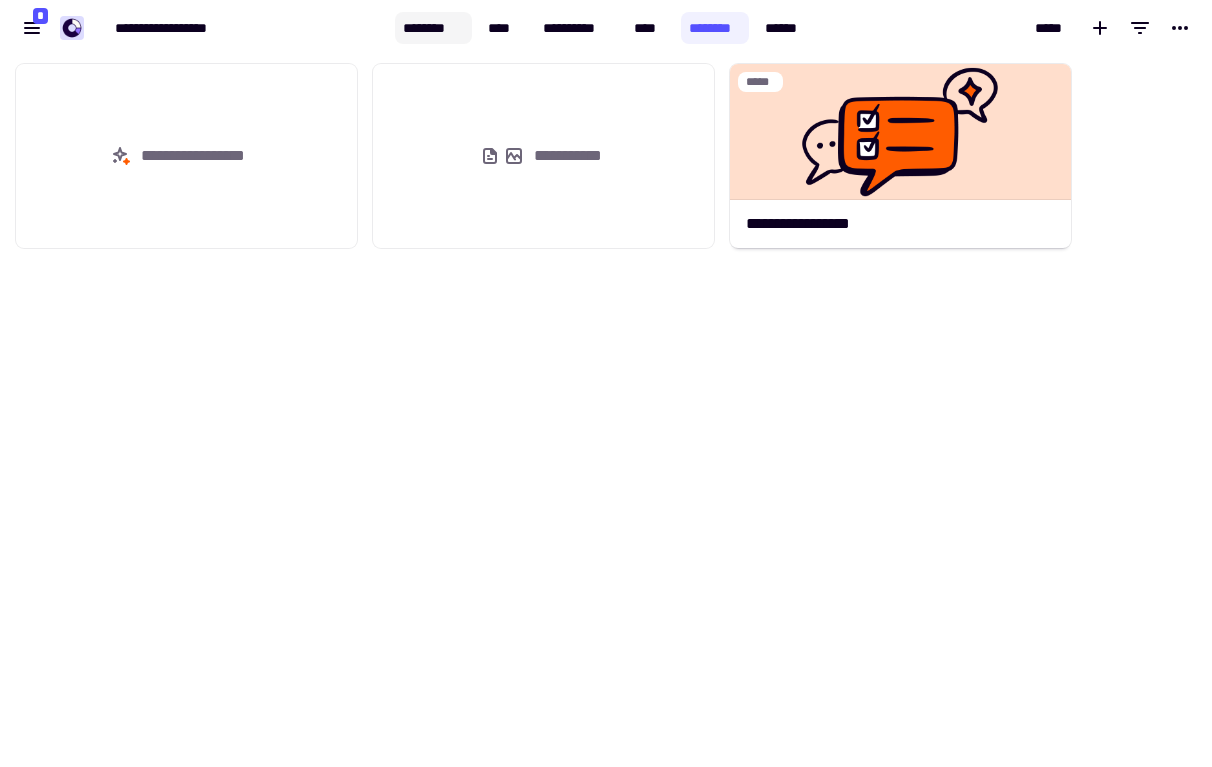 click on "********" 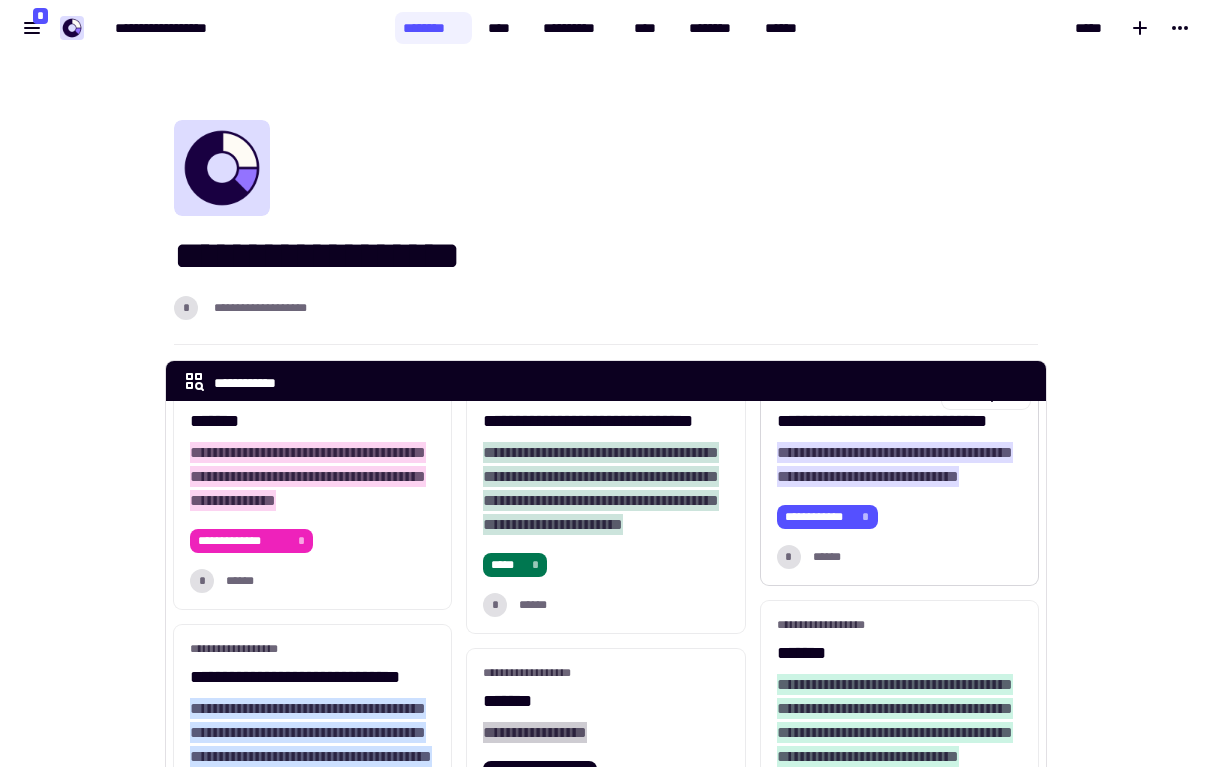scroll, scrollTop: 21, scrollLeft: 0, axis: vertical 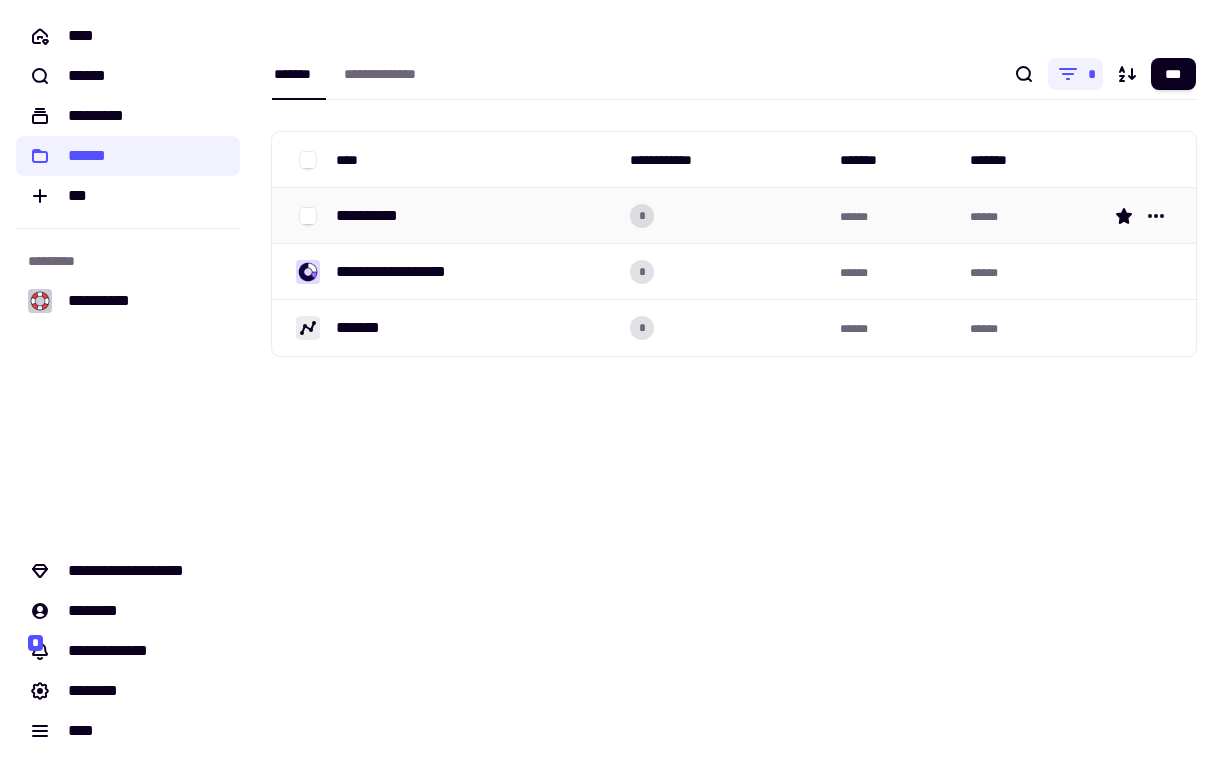 click on "**********" at bounding box center (475, 216) 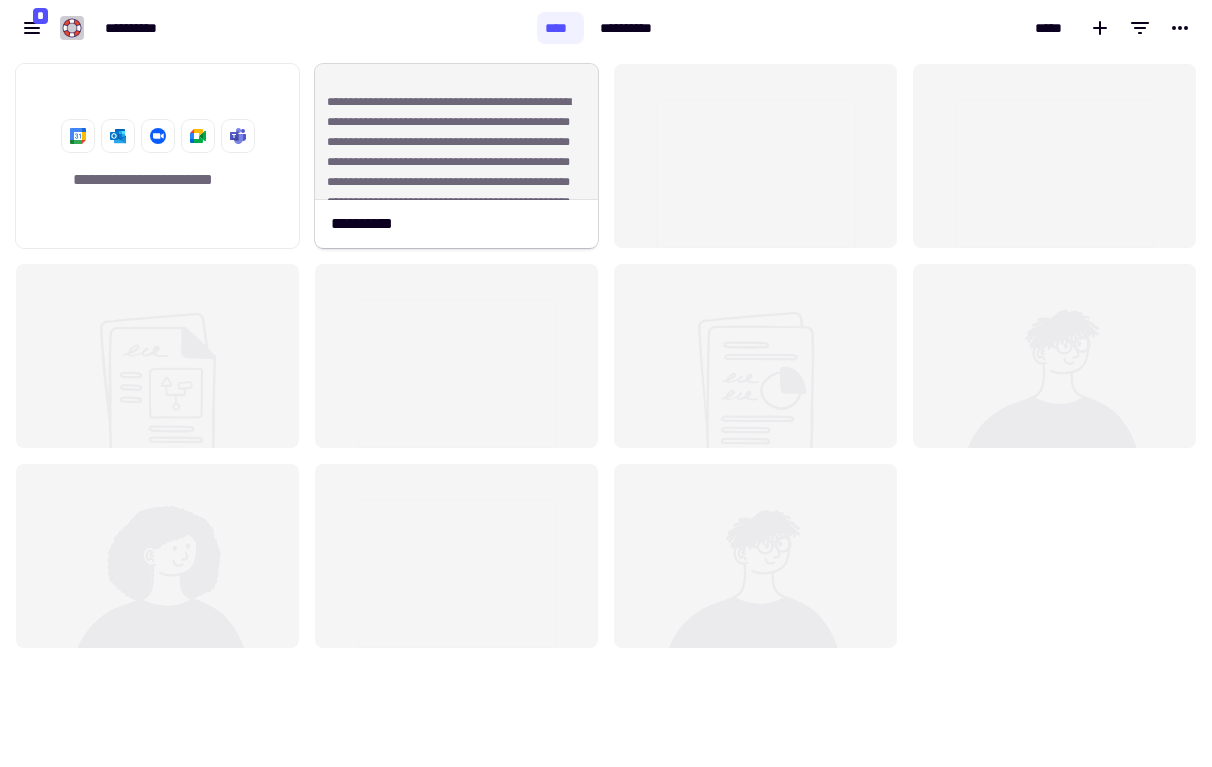 scroll, scrollTop: 1, scrollLeft: 1, axis: both 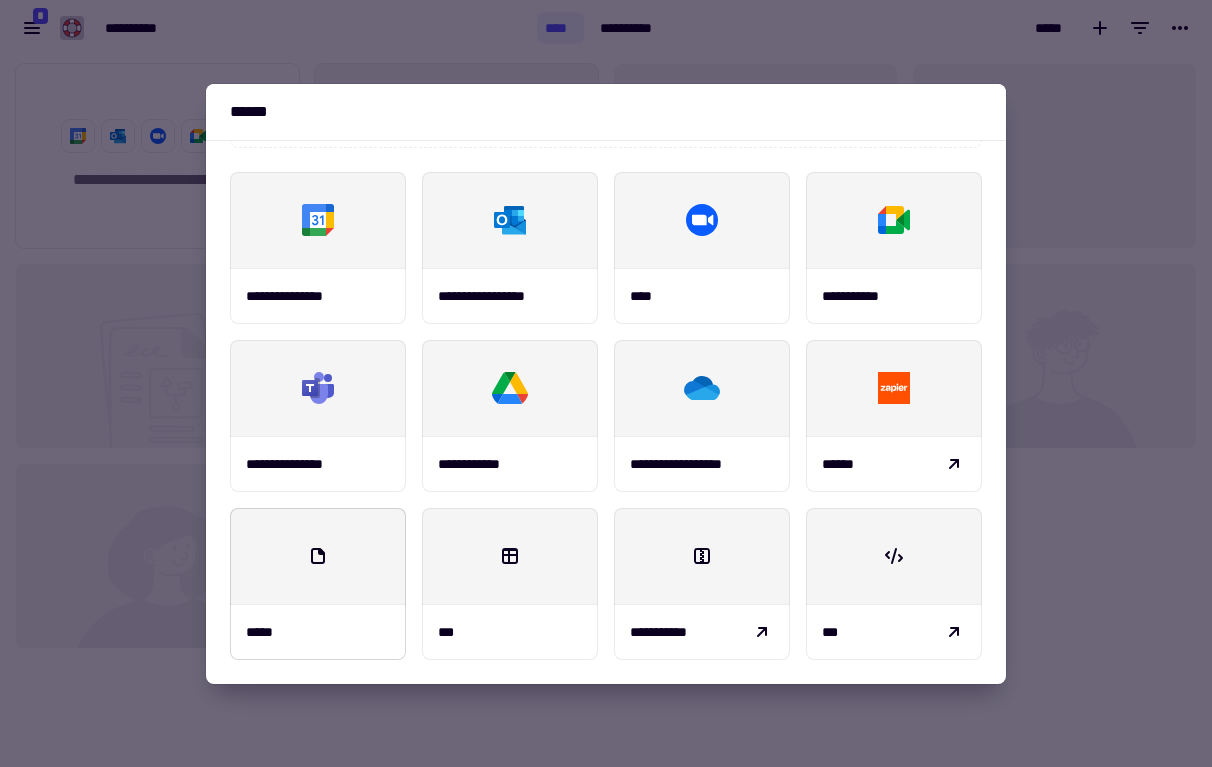 click on "*****" at bounding box center (318, 632) 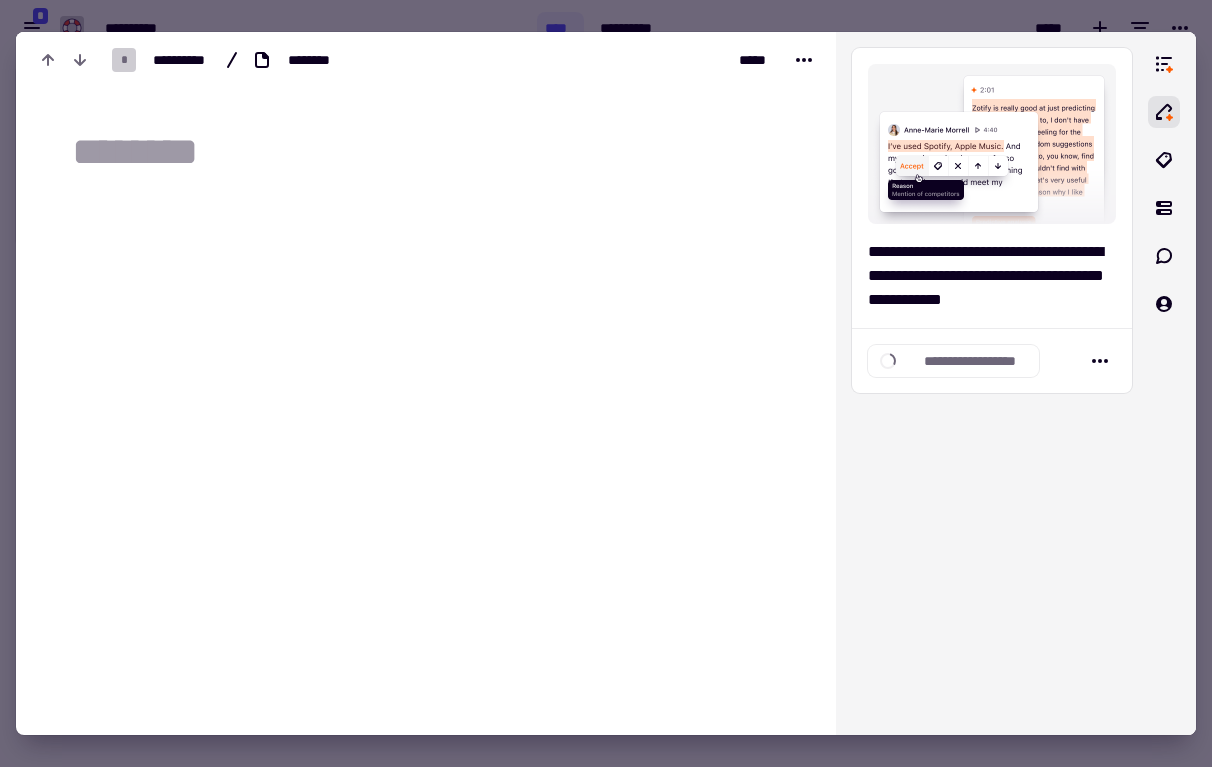 scroll, scrollTop: 0, scrollLeft: 0, axis: both 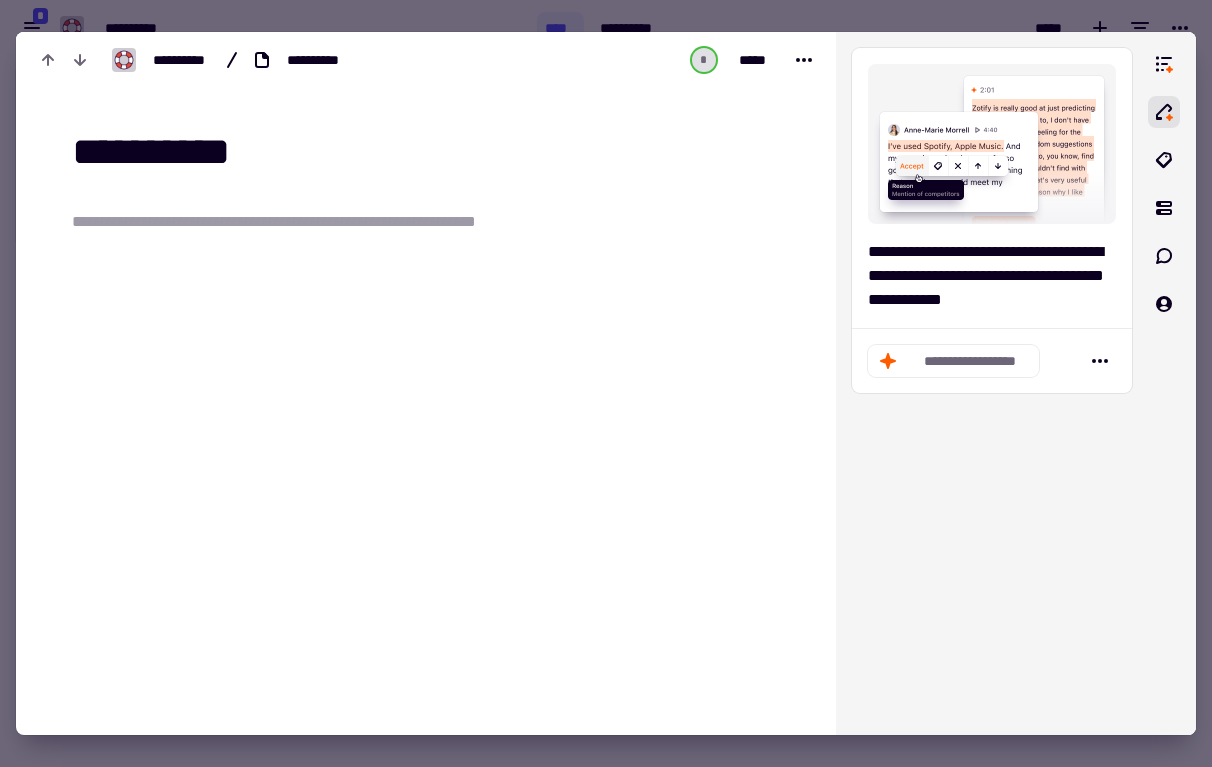 type on "**********" 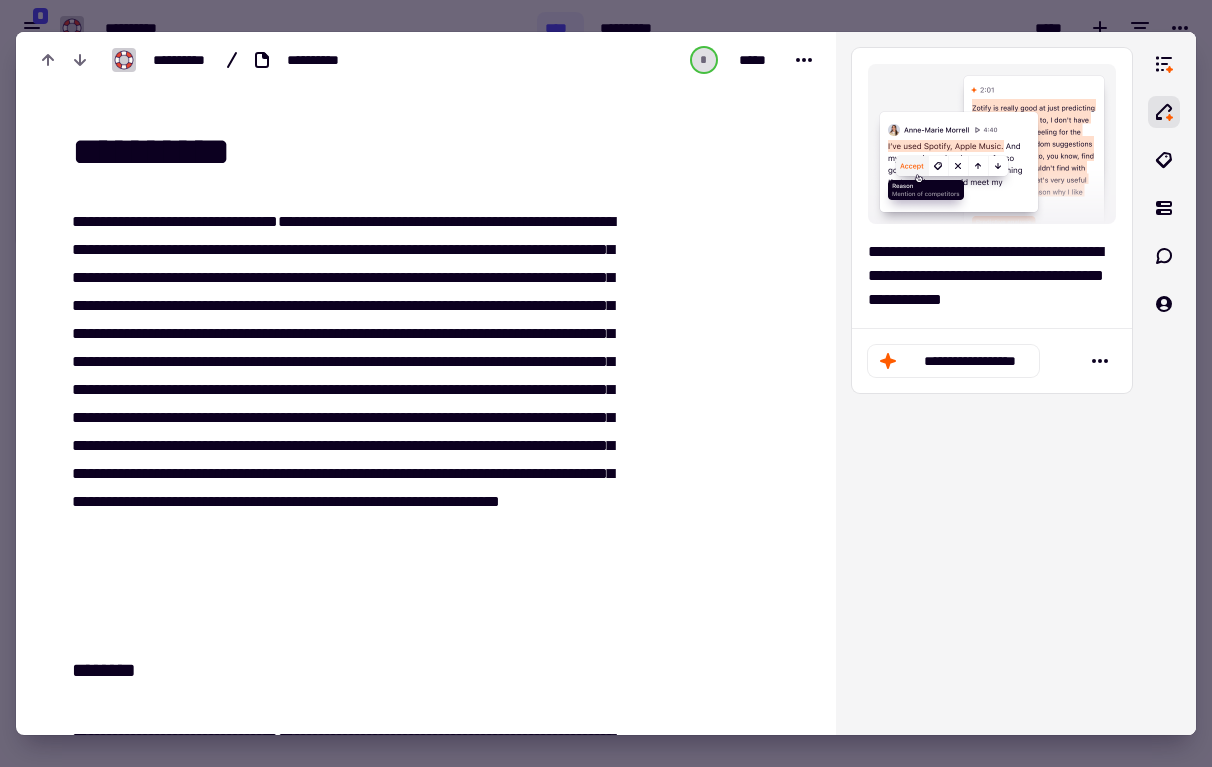 scroll, scrollTop: 11, scrollLeft: 0, axis: vertical 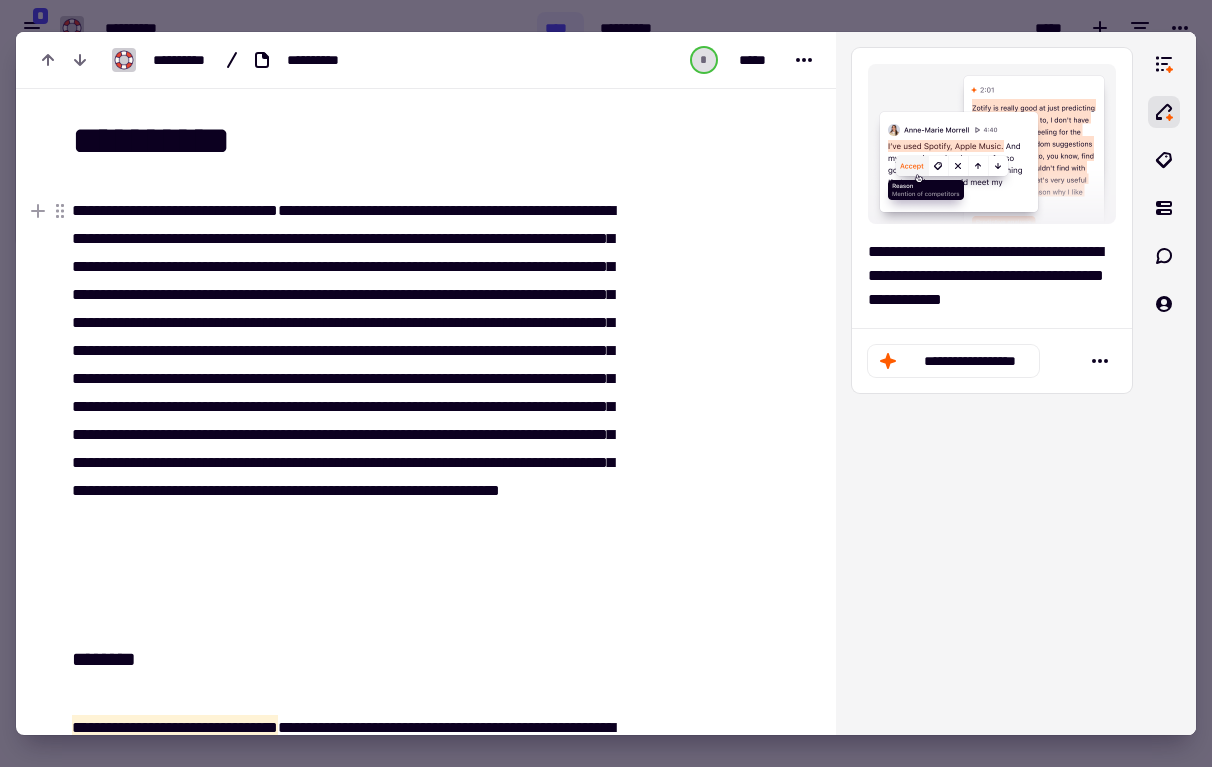 click on "**********" at bounding box center [354, 407] 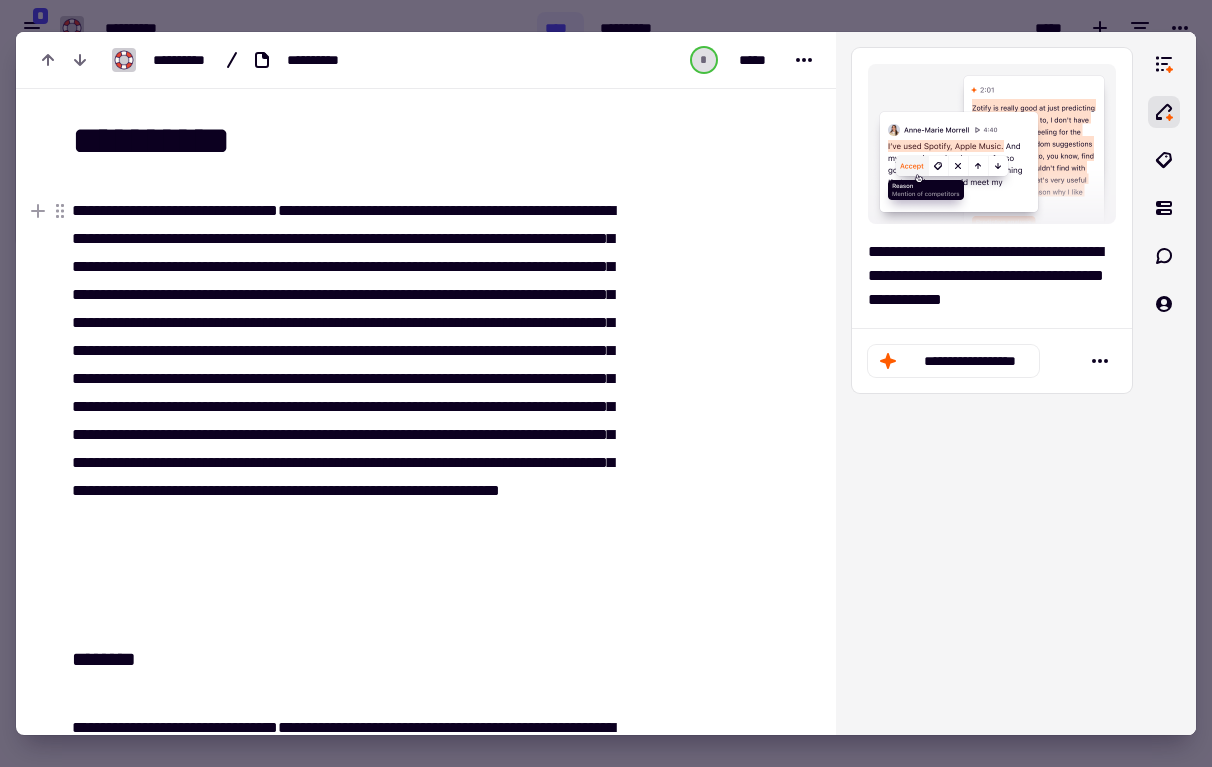 click on "**********" at bounding box center (175, 210) 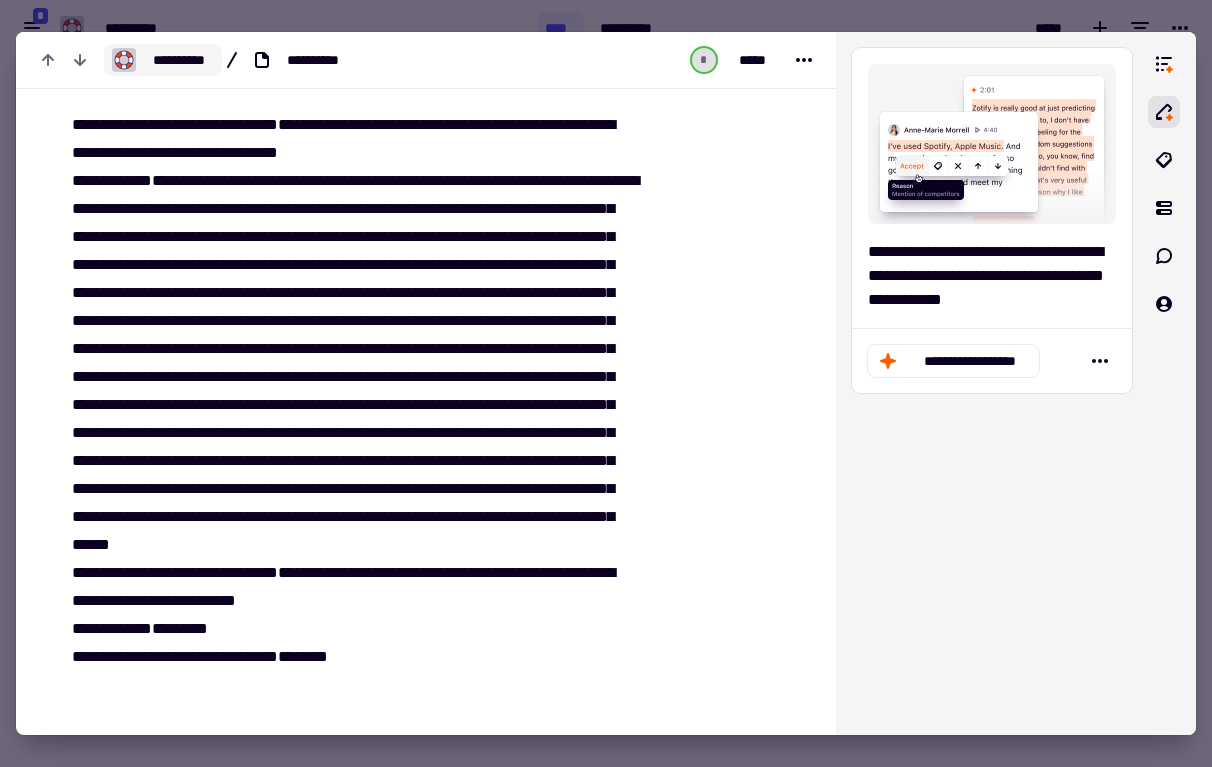 scroll, scrollTop: 27945, scrollLeft: 0, axis: vertical 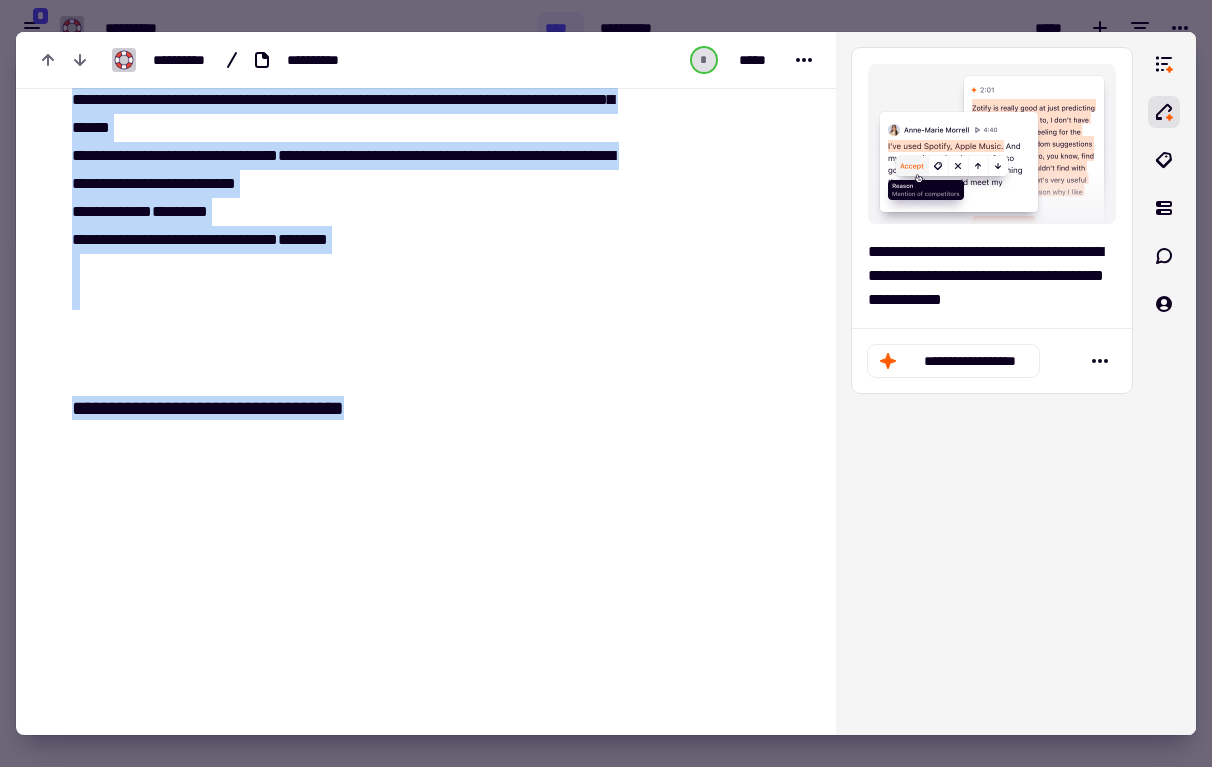 click on "**********" at bounding box center [354, 408] 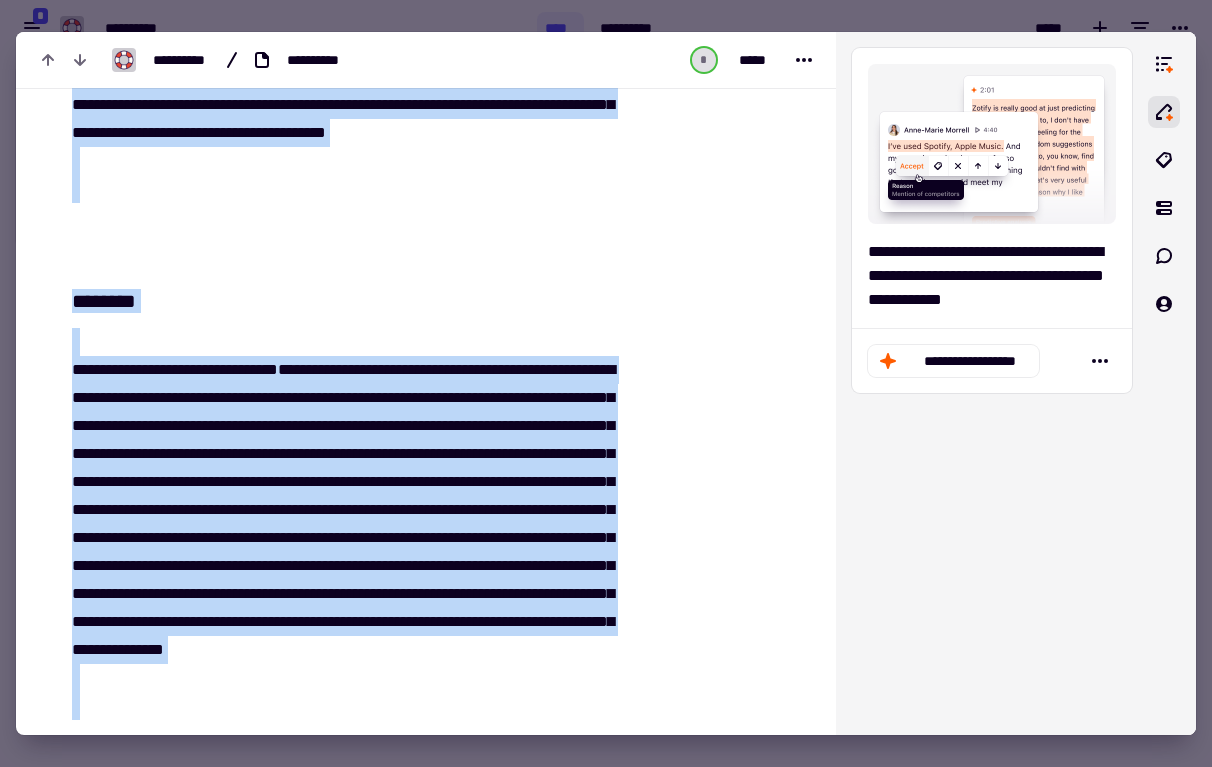 scroll, scrollTop: 0, scrollLeft: 0, axis: both 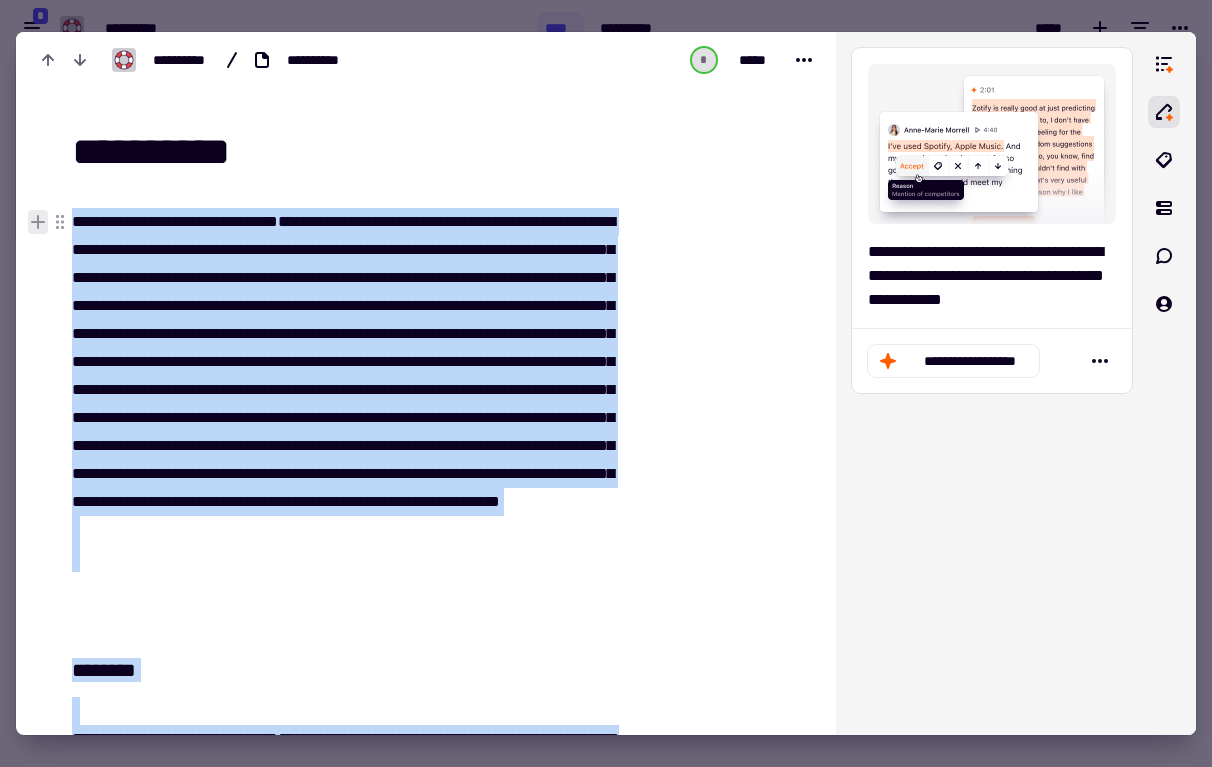 drag, startPoint x: 437, startPoint y: 407, endPoint x: 45, endPoint y: 228, distance: 430.93503 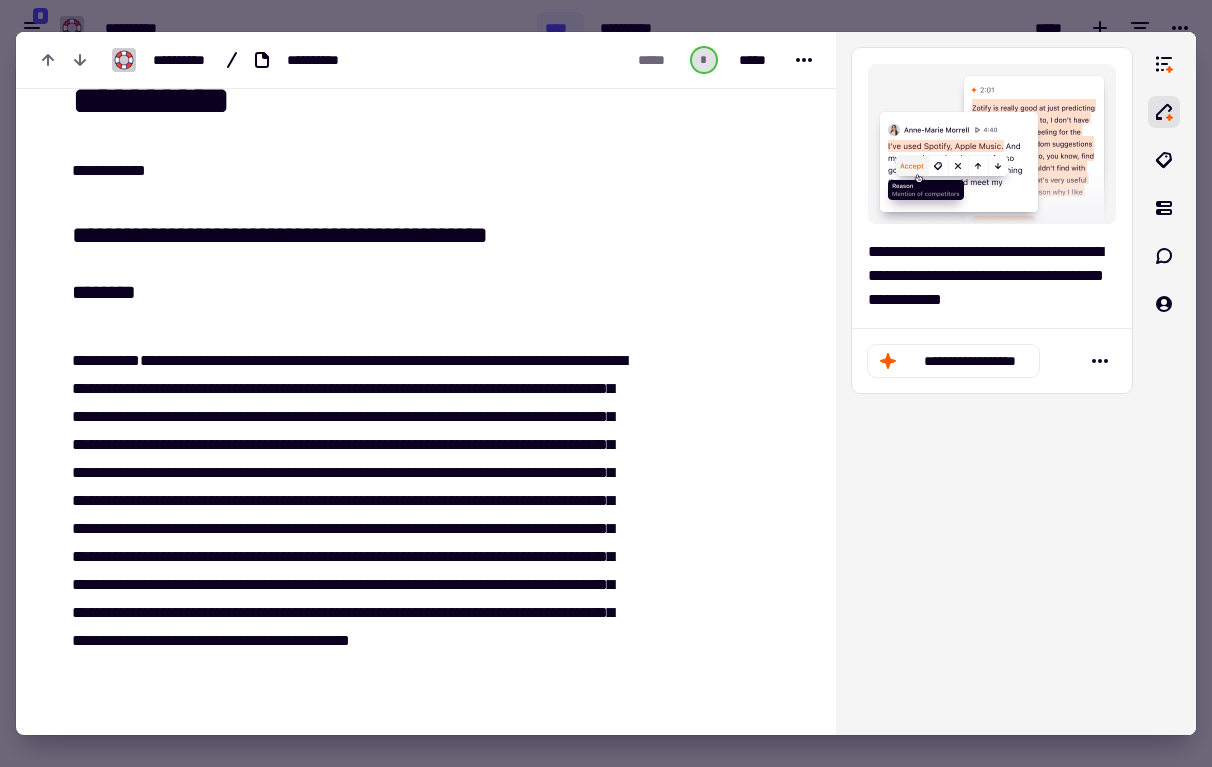 scroll, scrollTop: 0, scrollLeft: 0, axis: both 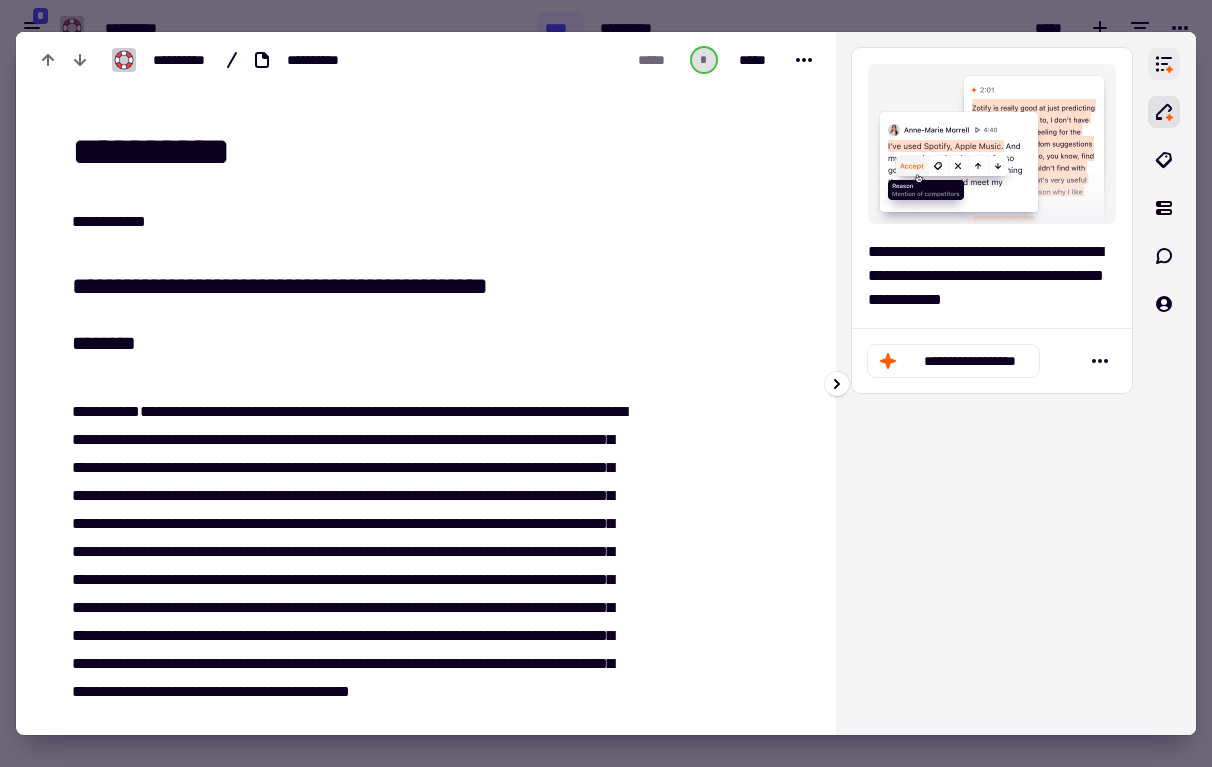 click 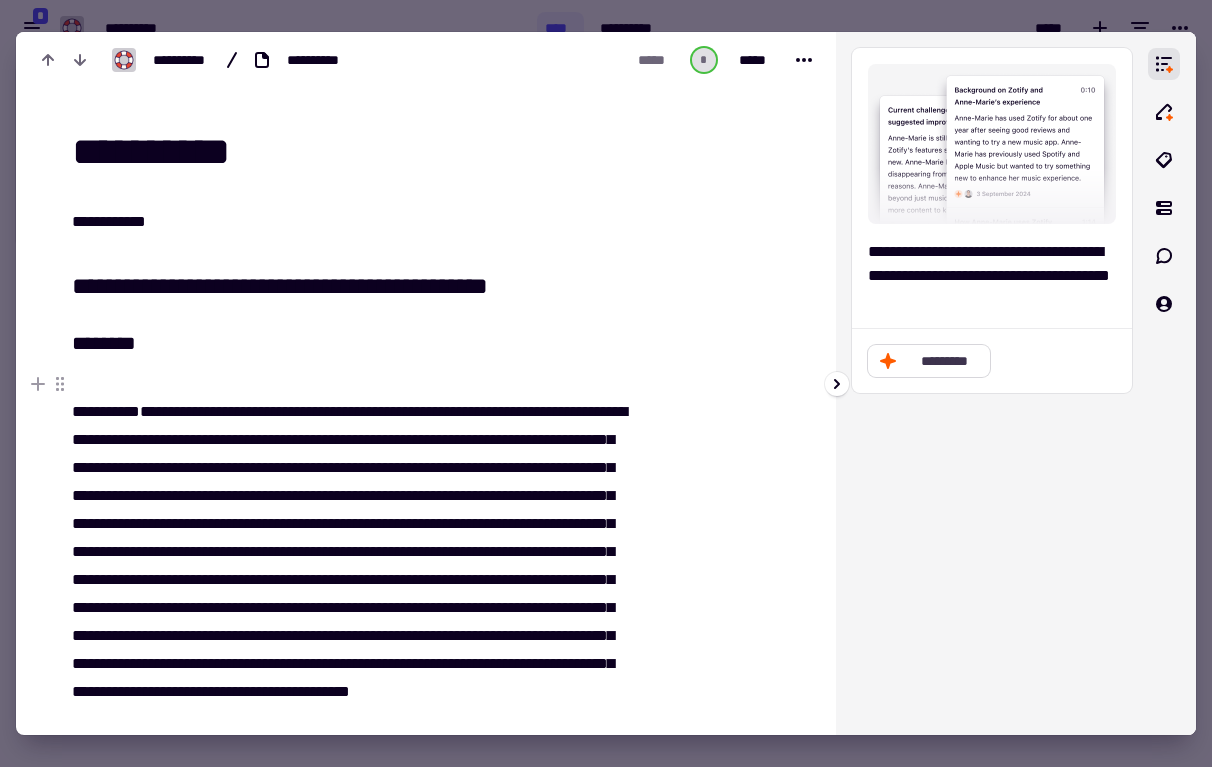 click on "*********" 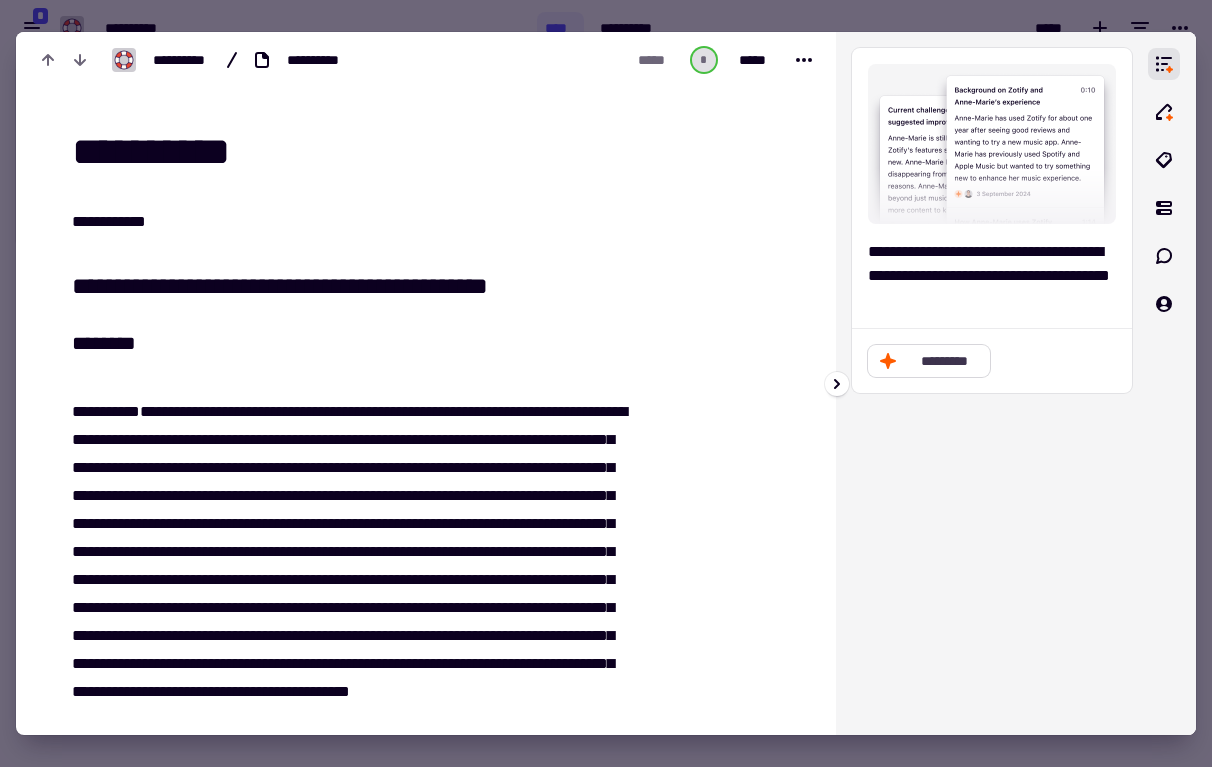 click on "*********" 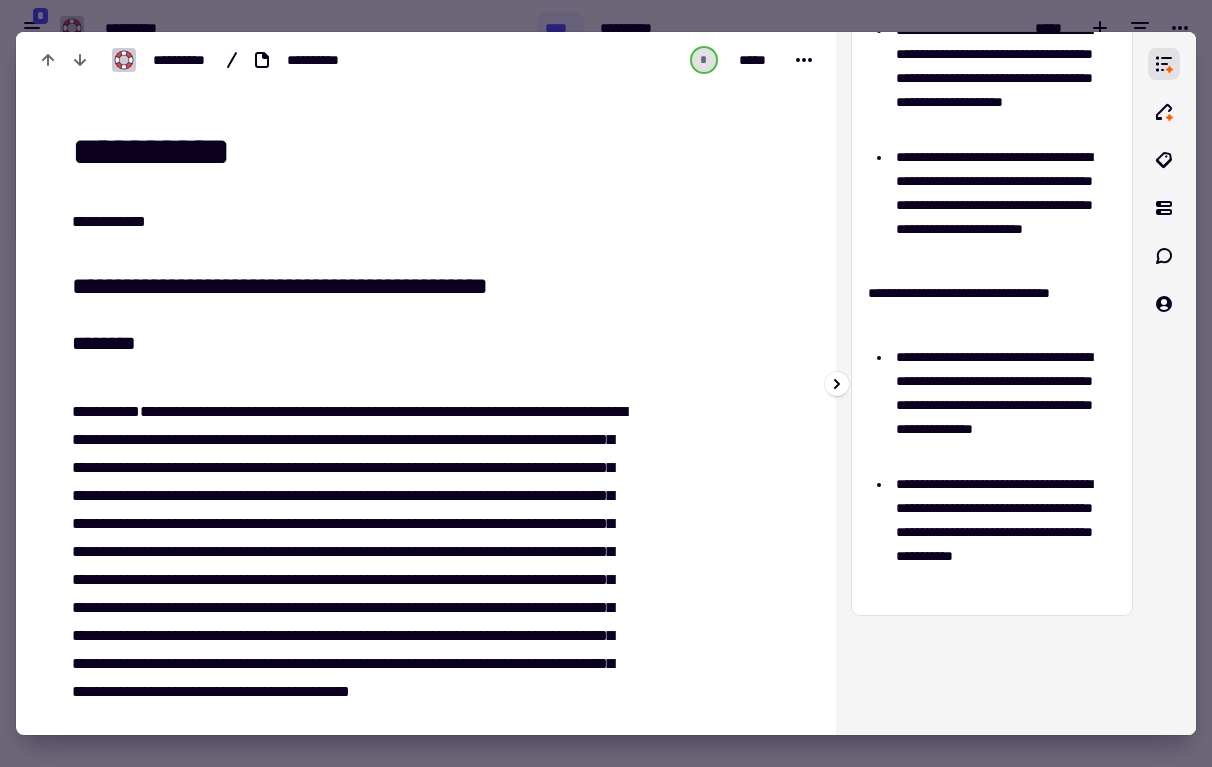 scroll, scrollTop: 548, scrollLeft: 0, axis: vertical 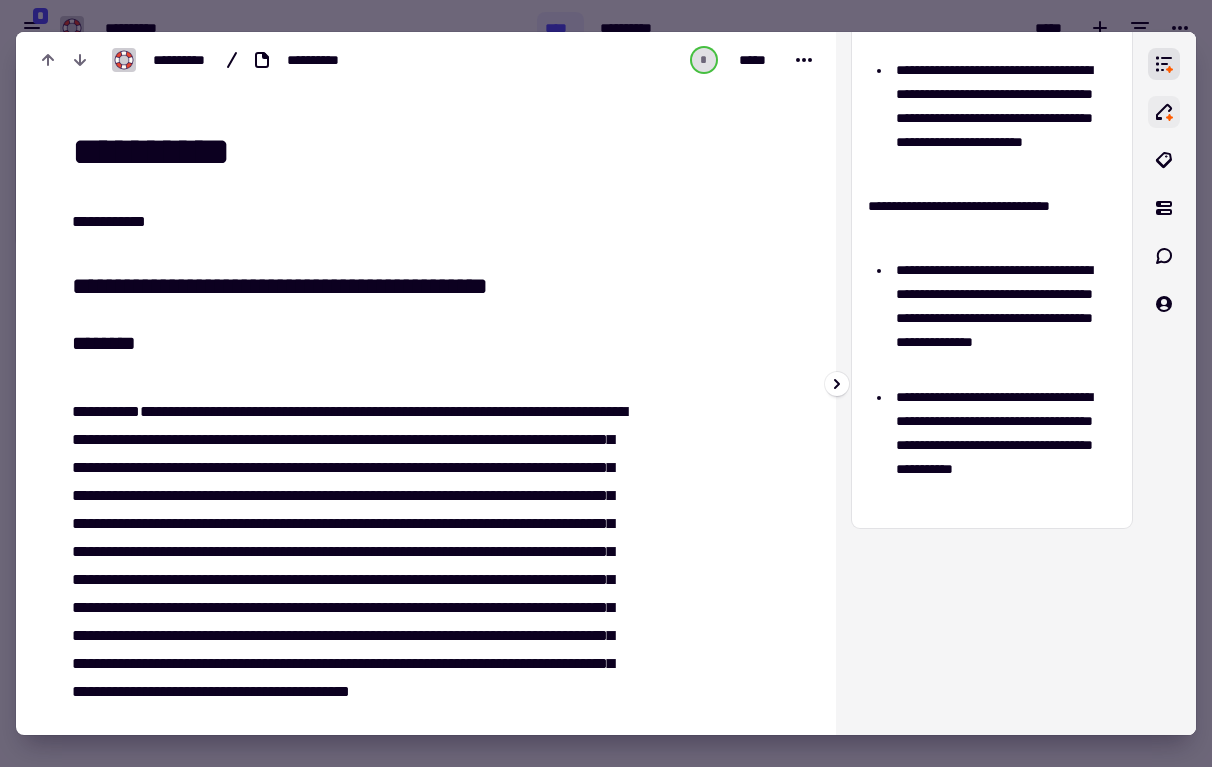 click 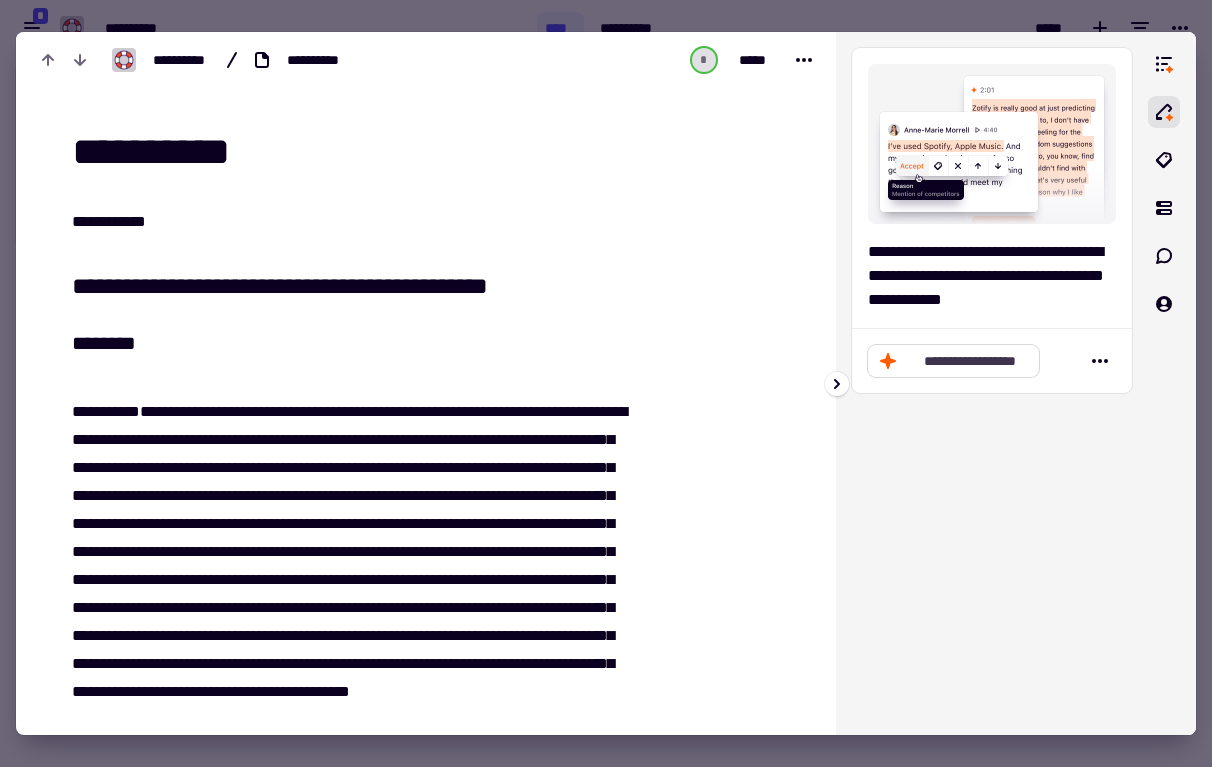 click on "**********" 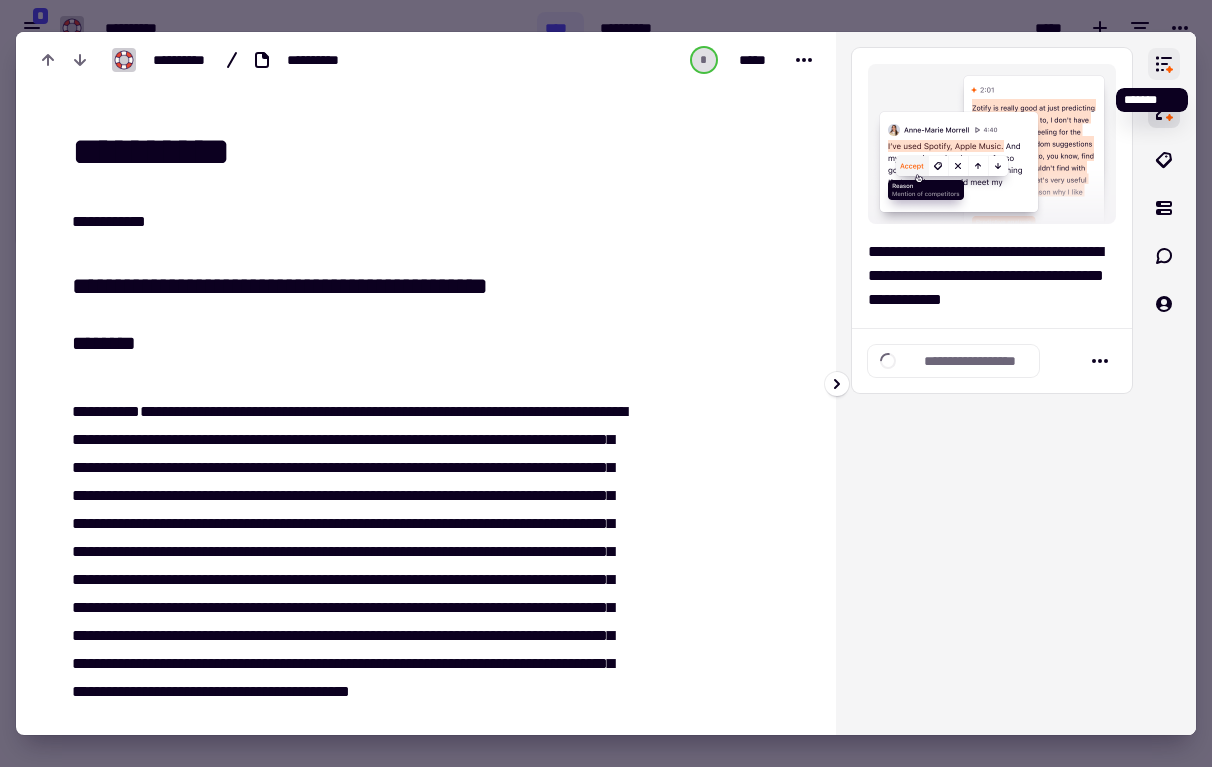 click 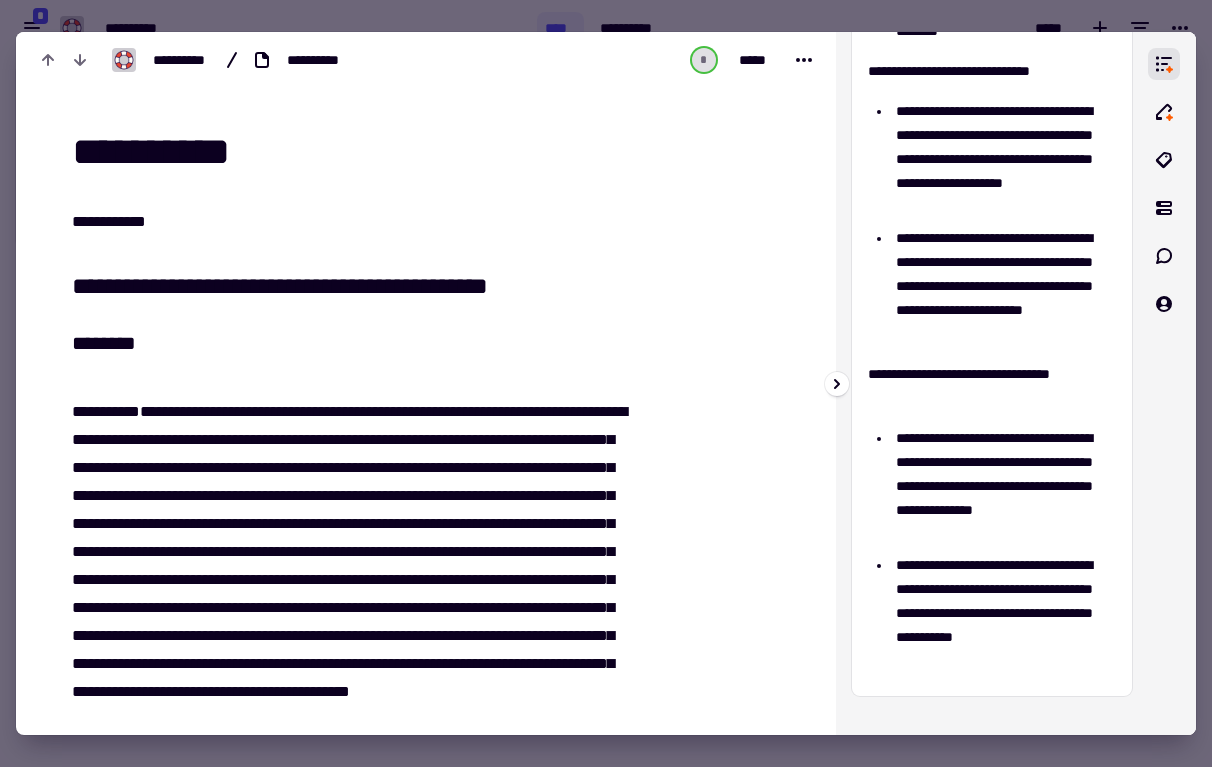 scroll, scrollTop: 0, scrollLeft: 0, axis: both 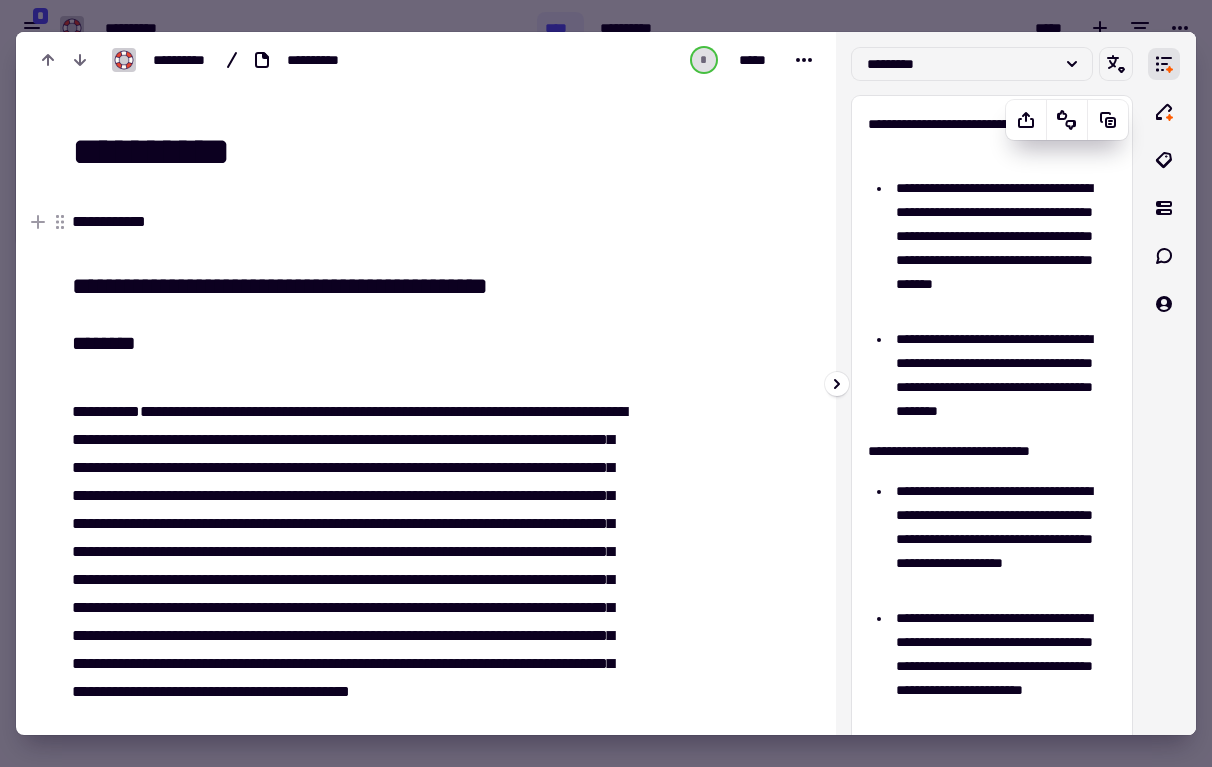 click on "**********" at bounding box center [1003, 248] 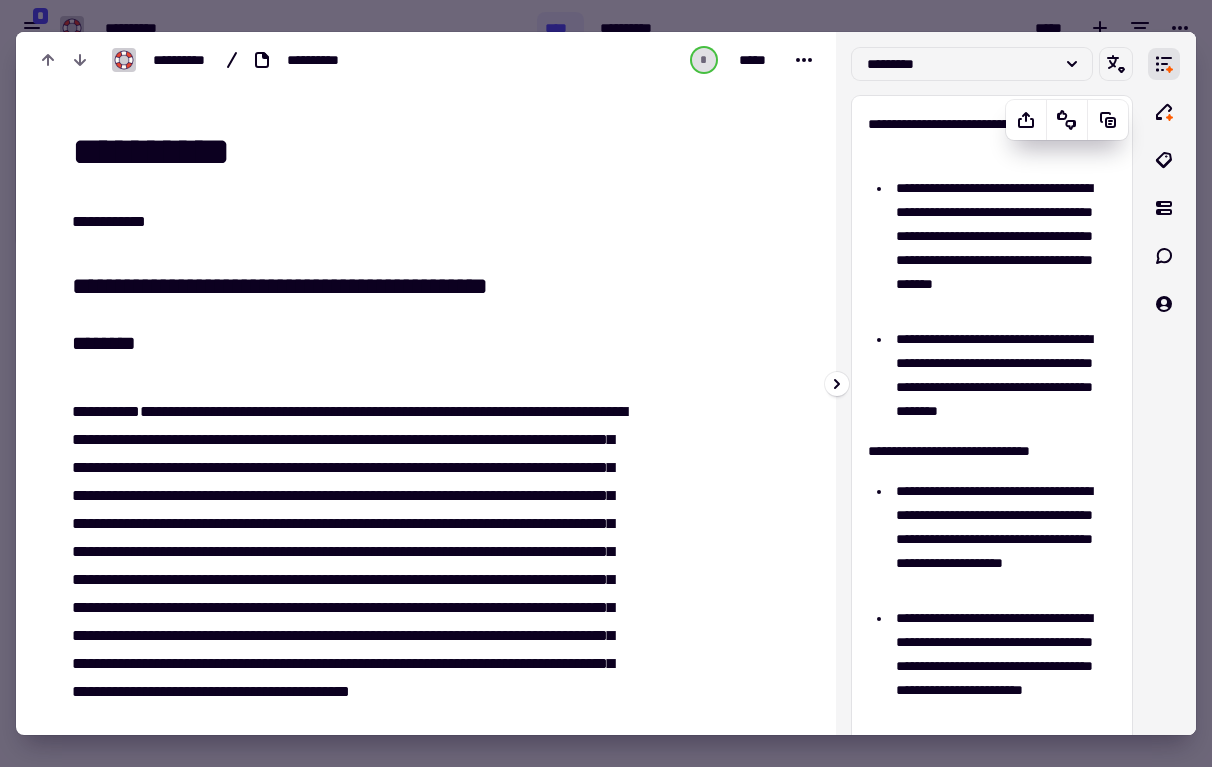 click on "**********" at bounding box center [992, 136] 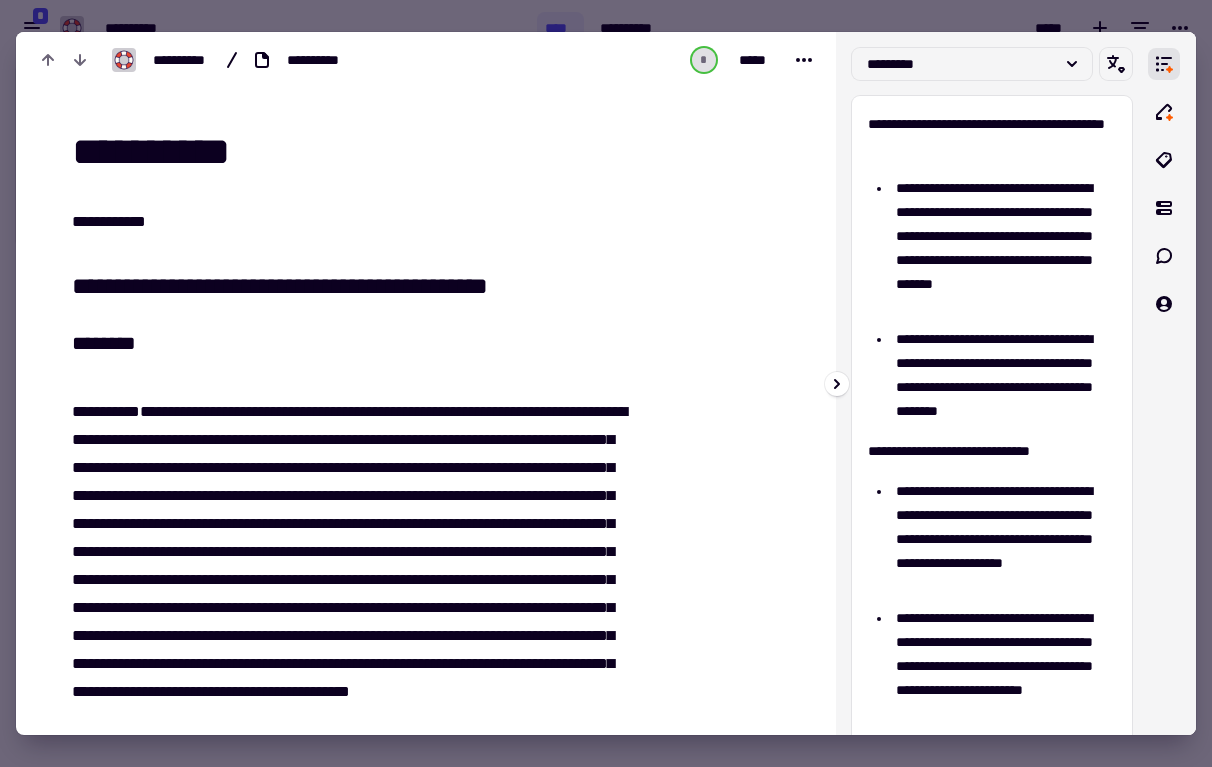 click on "**********" at bounding box center (992, 383) 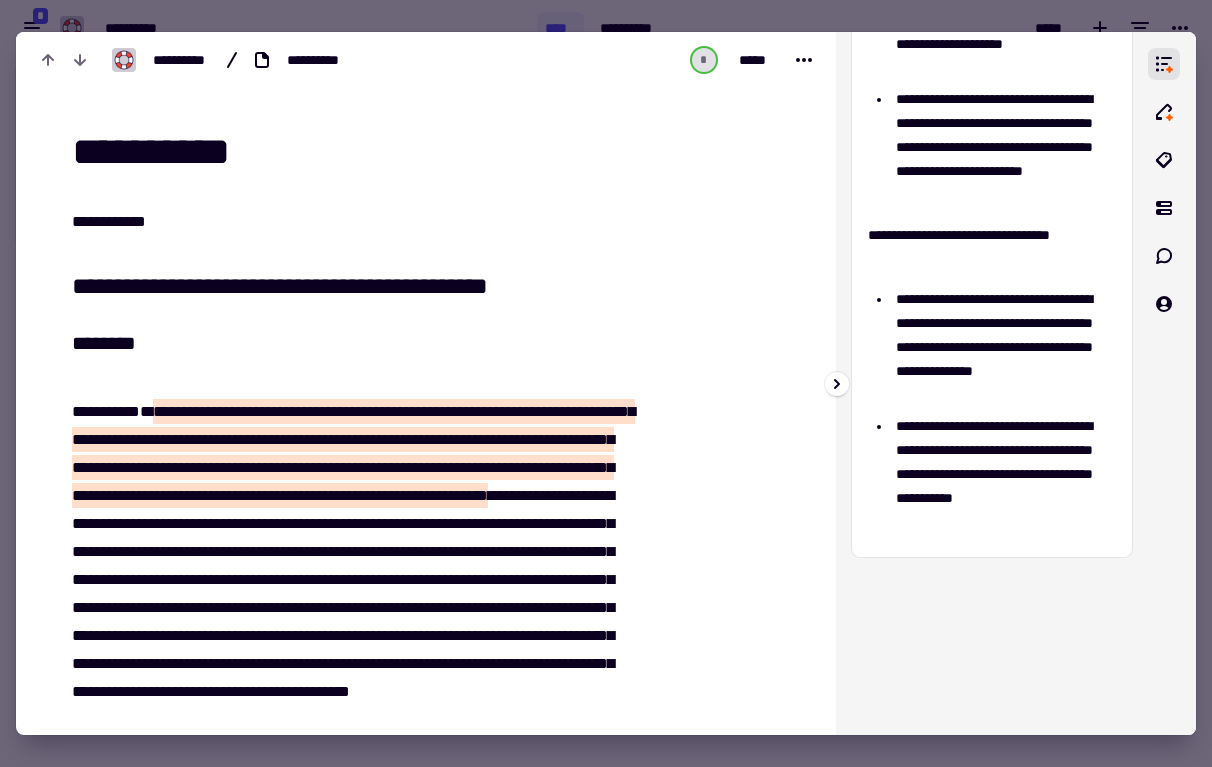 scroll, scrollTop: 548, scrollLeft: 0, axis: vertical 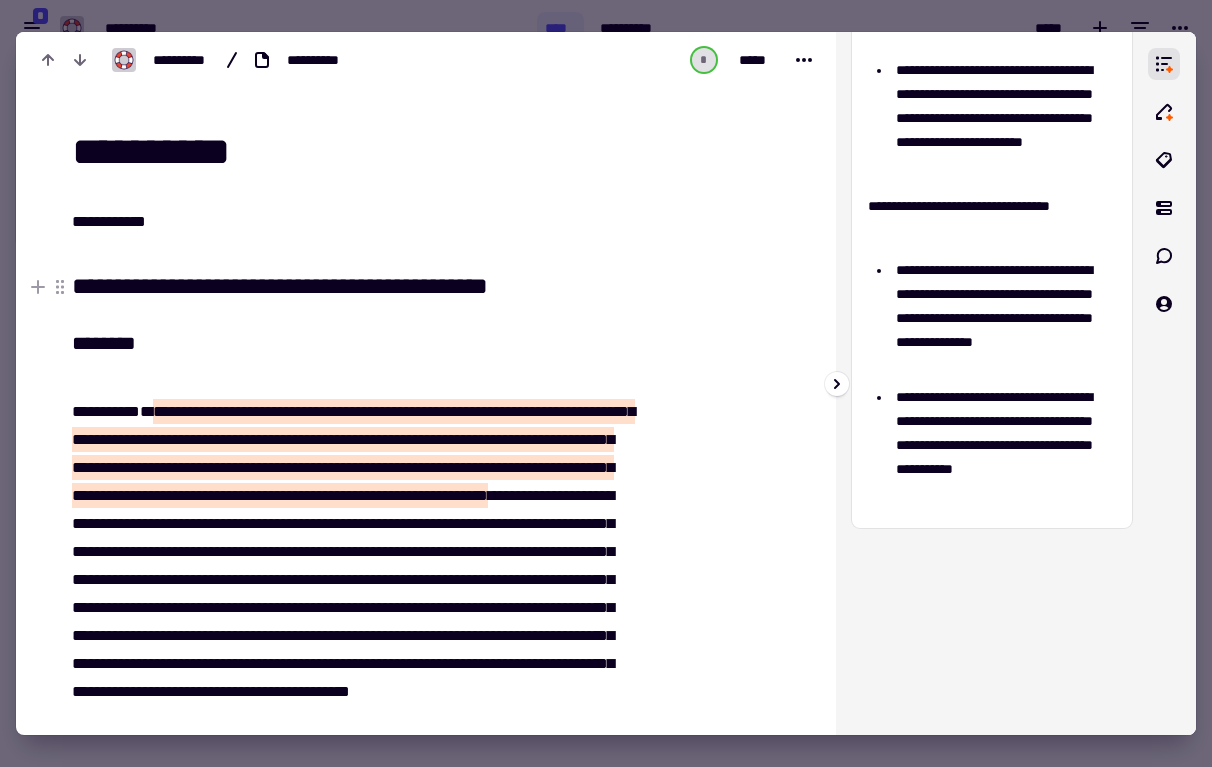 click on "**********" at bounding box center [1003, 318] 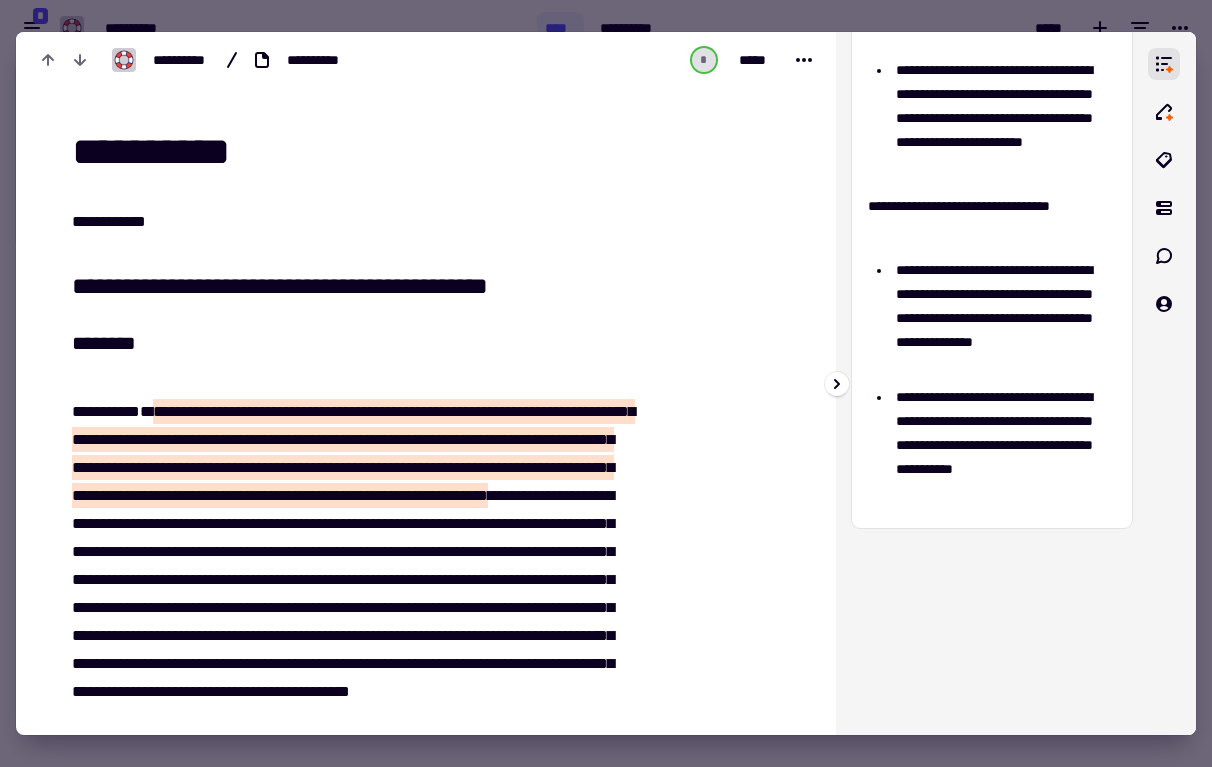 click on "**********" at bounding box center [1003, 318] 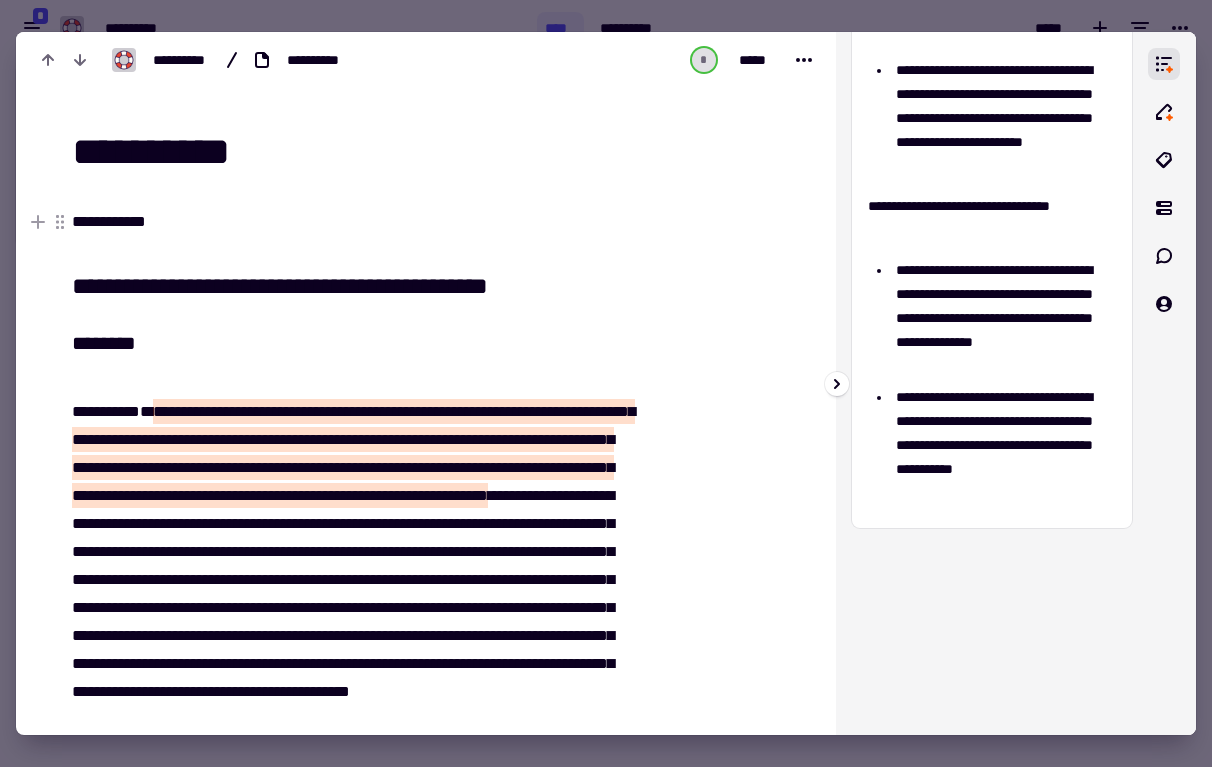 click on "**********" at bounding box center [992, 218] 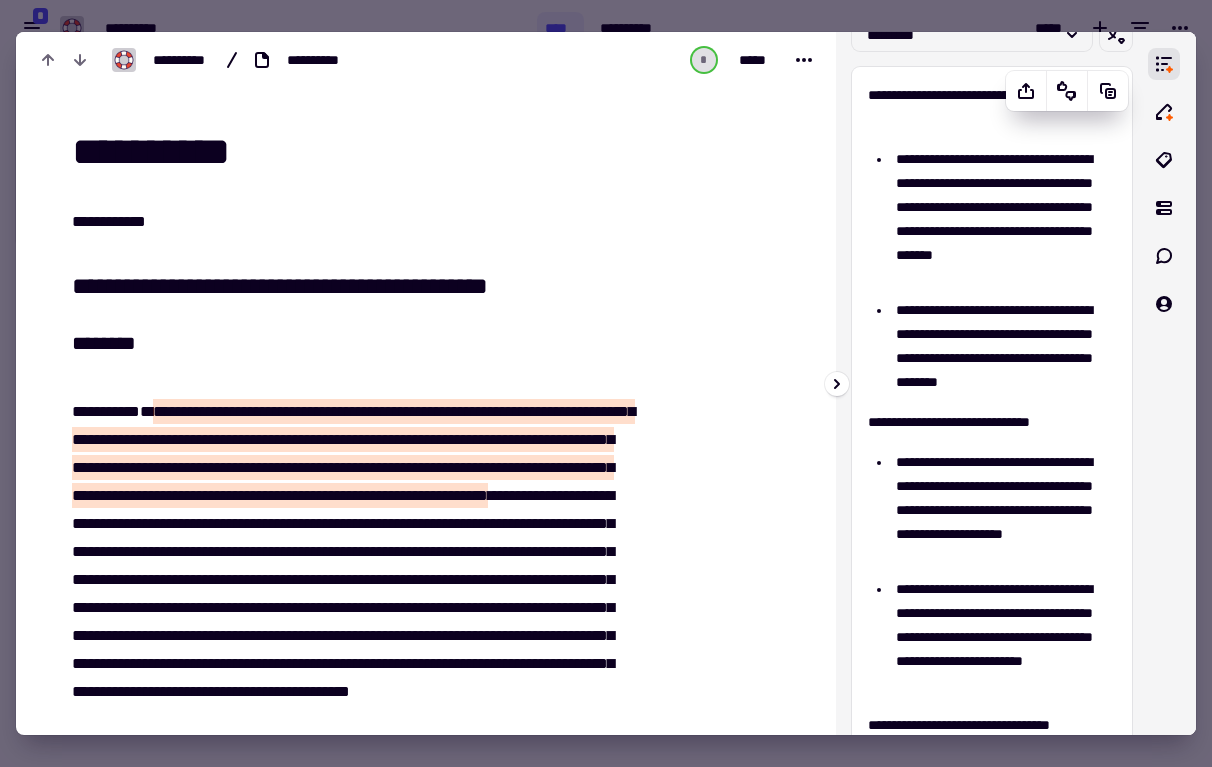 scroll, scrollTop: 0, scrollLeft: 0, axis: both 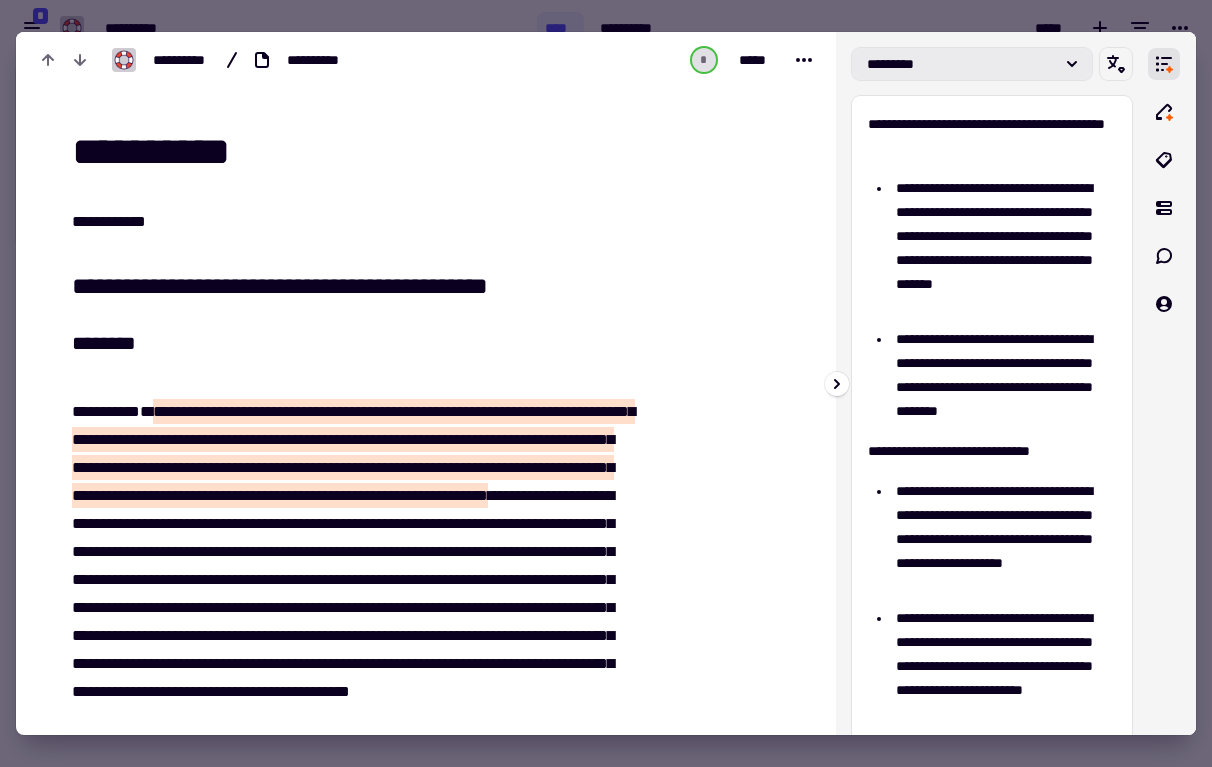 click on "*********" 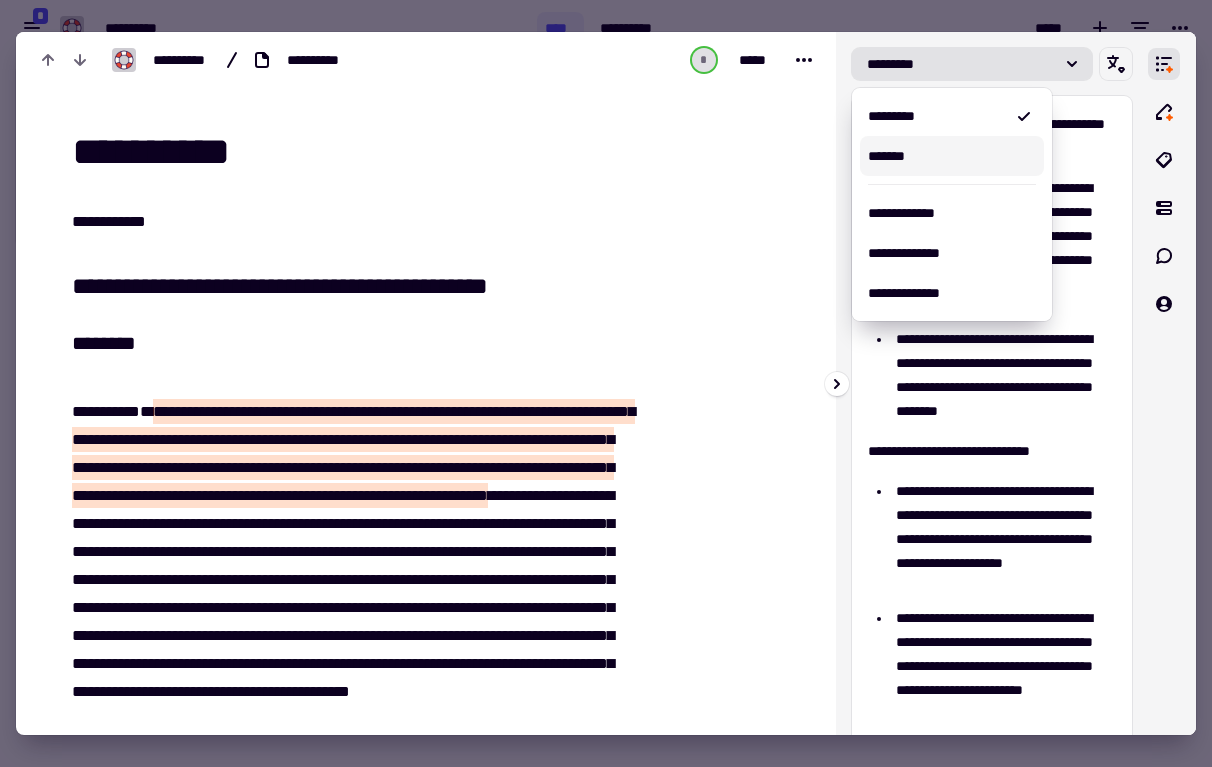 click on "*******" at bounding box center (952, 156) 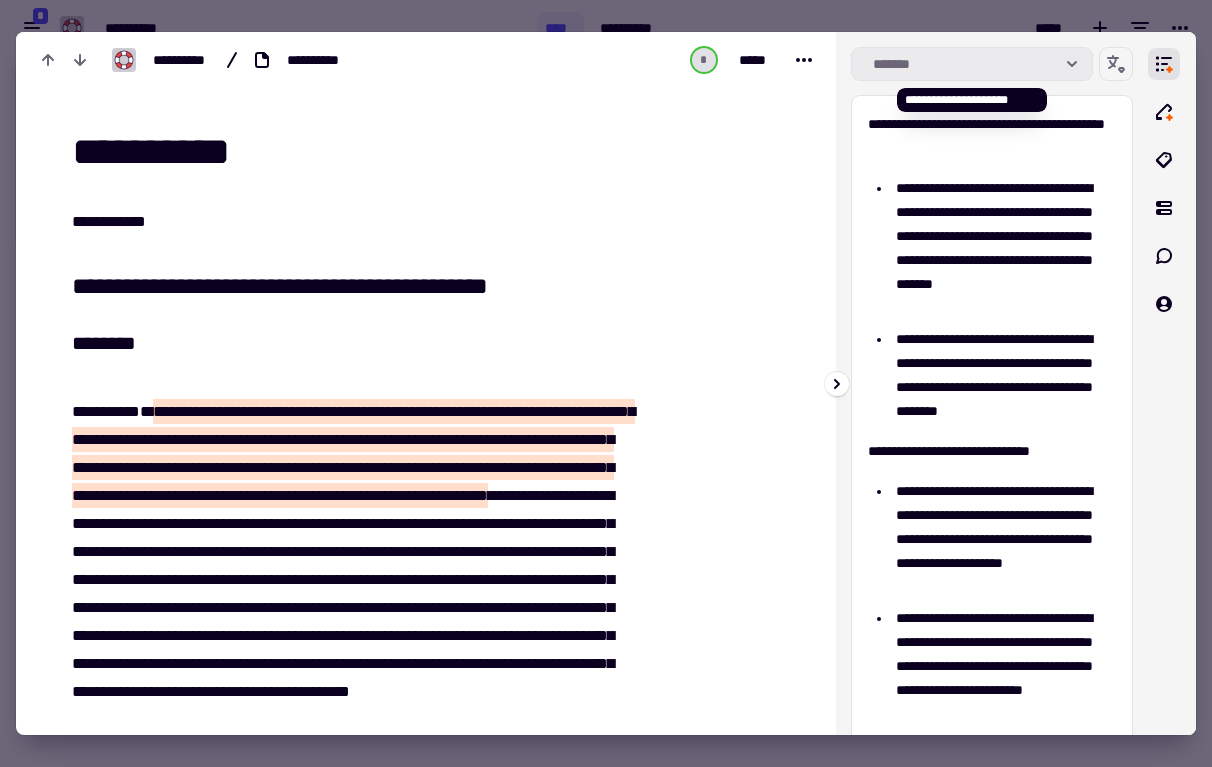 click on "*******" 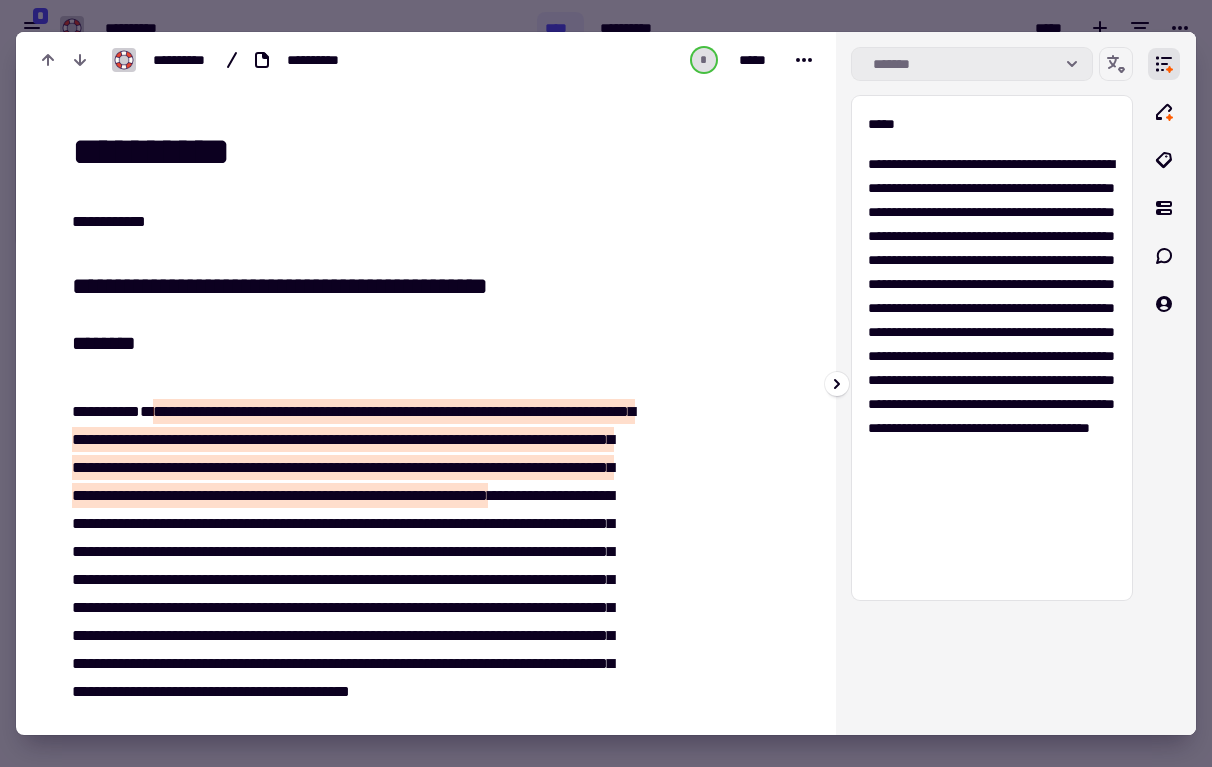 click 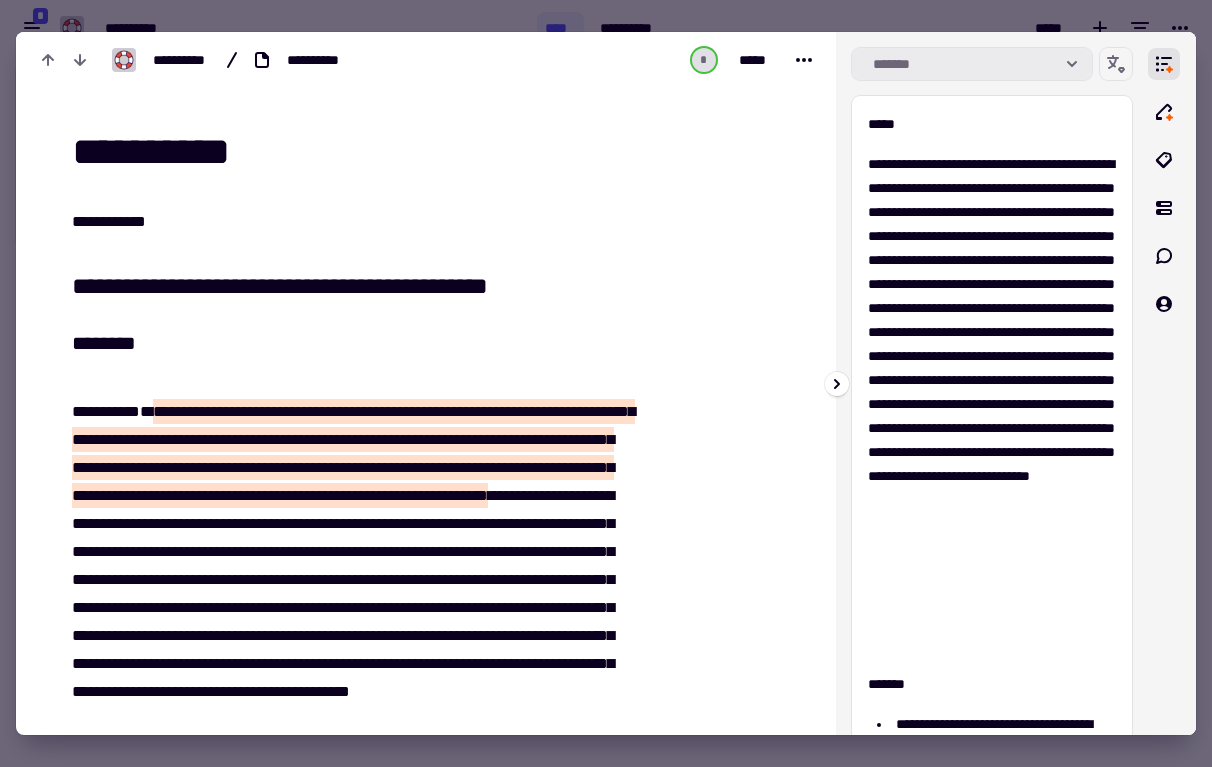 click 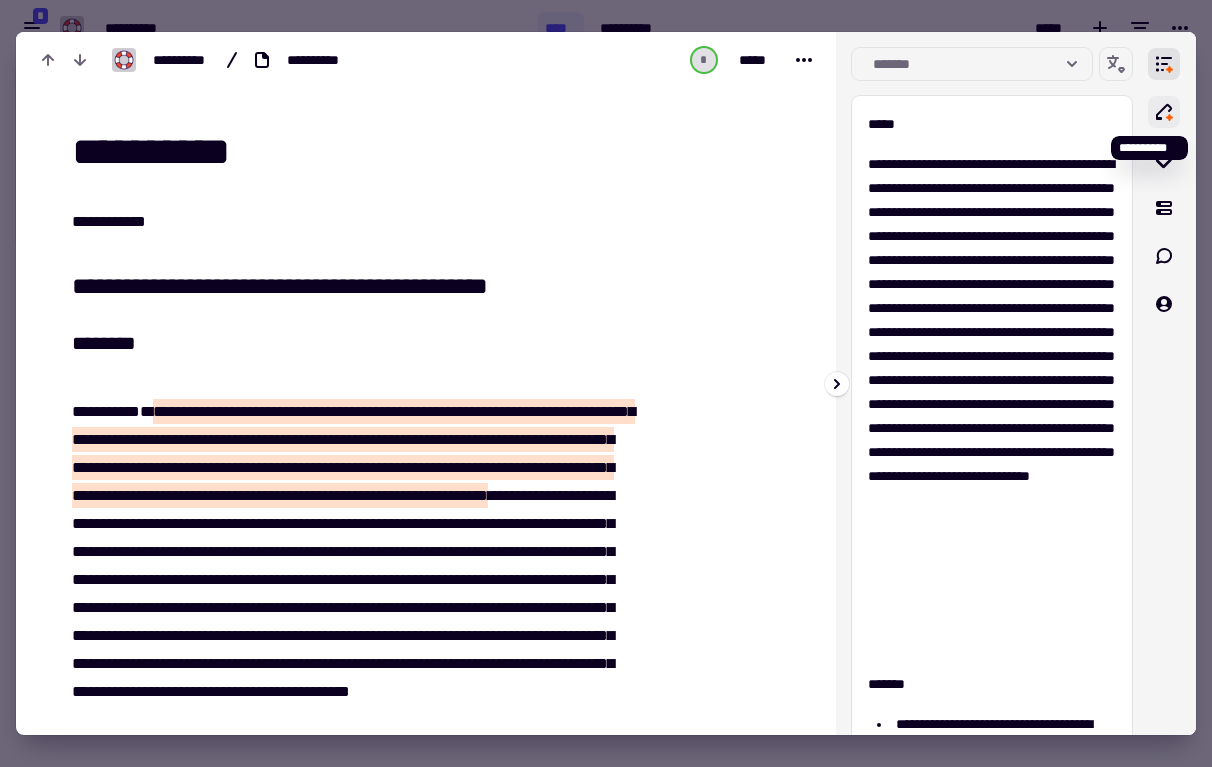 click 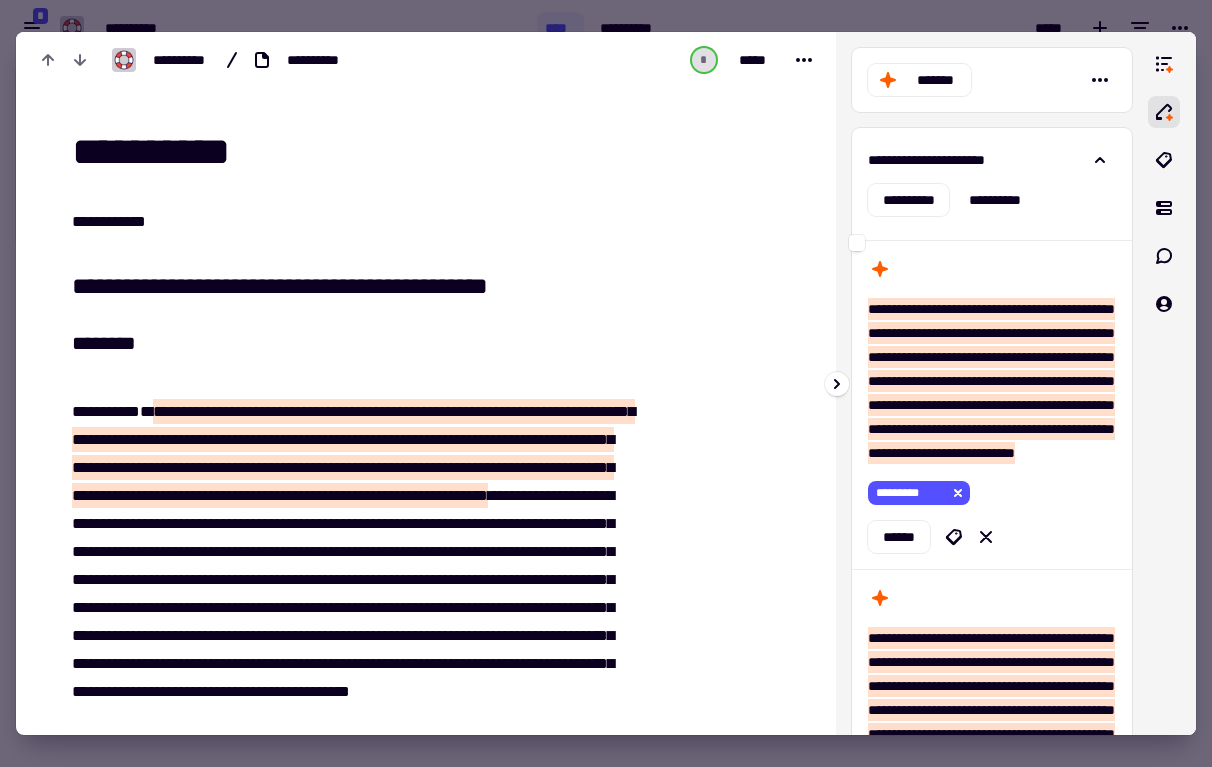 click on "**********" at bounding box center [991, 381] 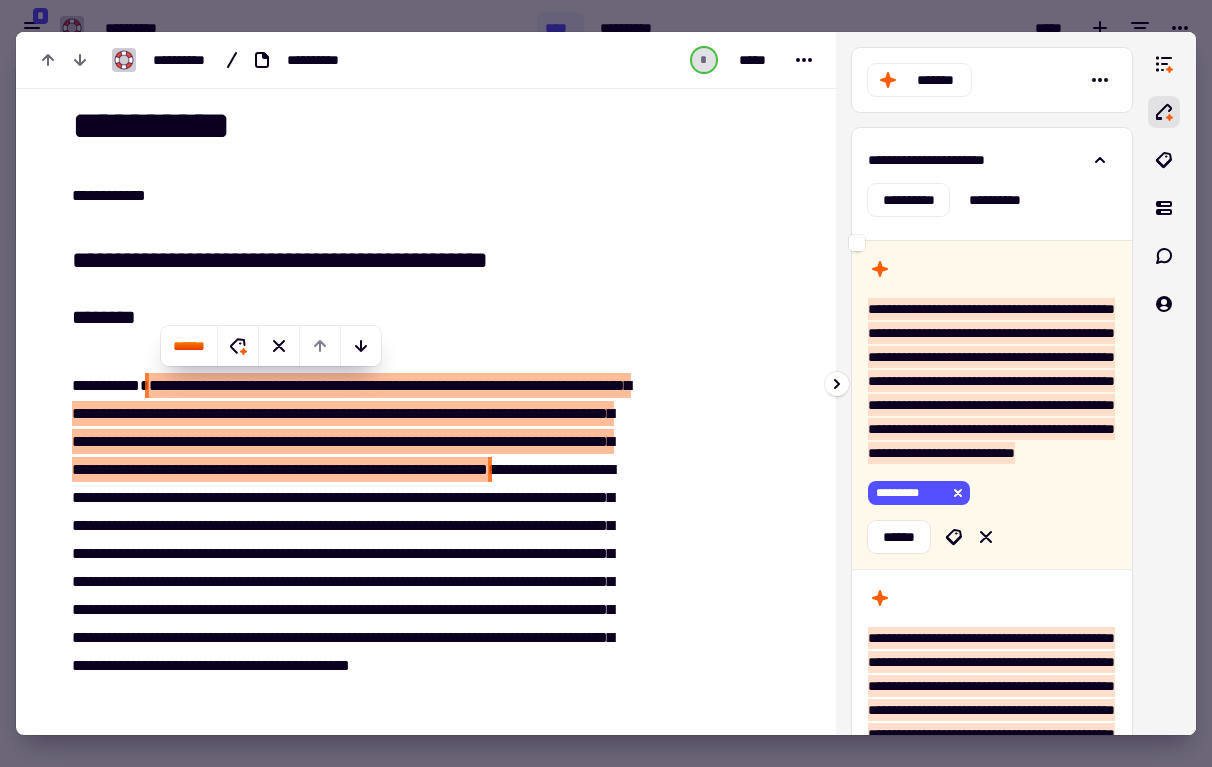 scroll, scrollTop: 26, scrollLeft: 0, axis: vertical 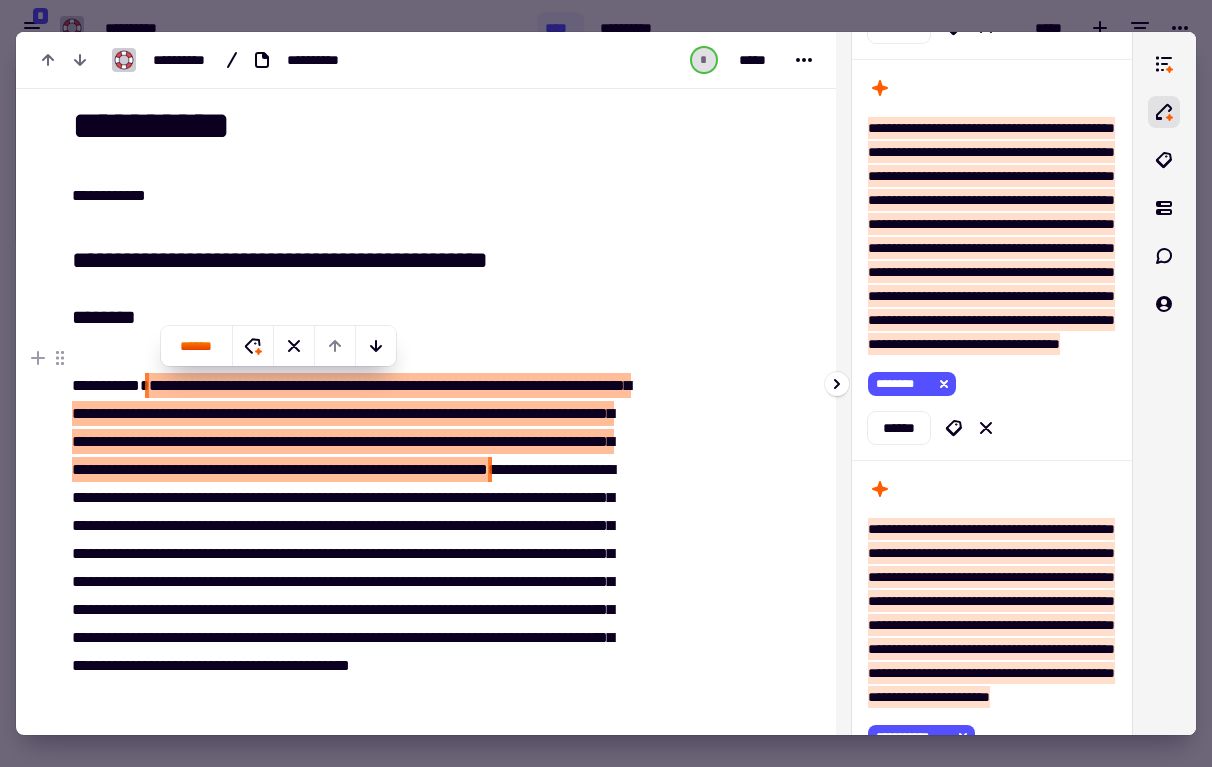 click 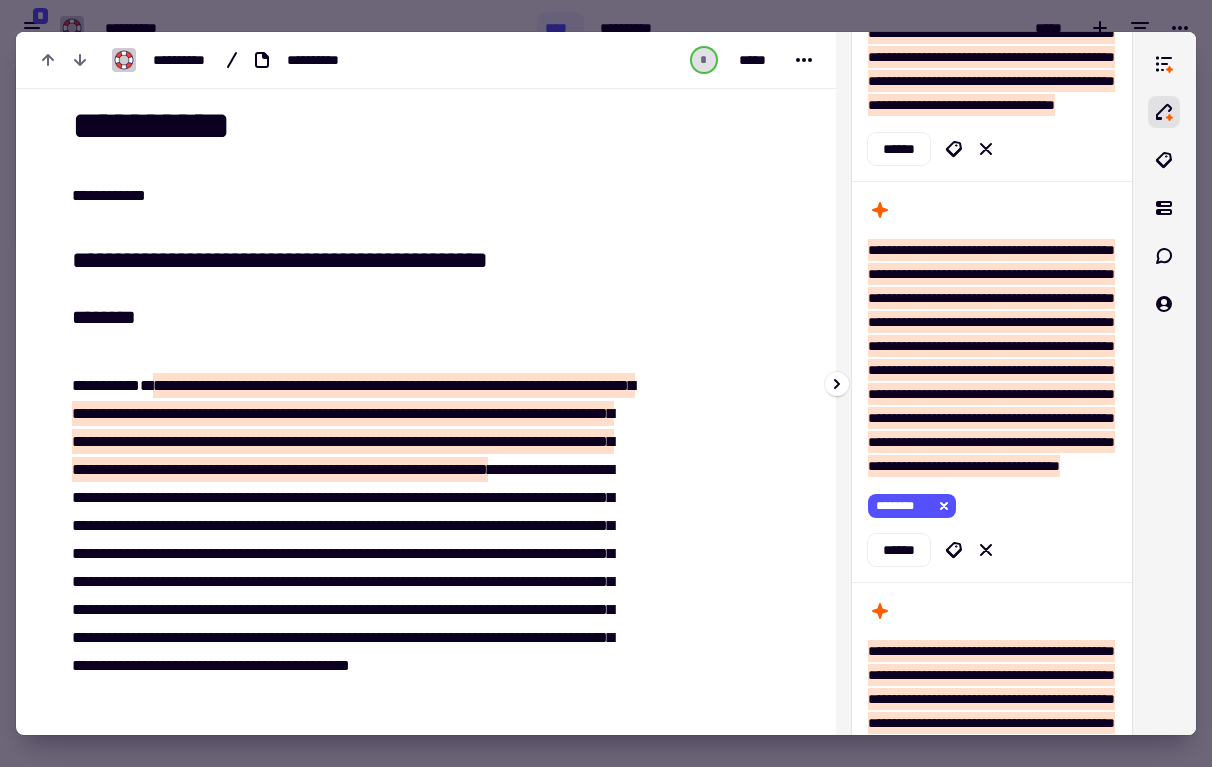 scroll, scrollTop: 7335, scrollLeft: 0, axis: vertical 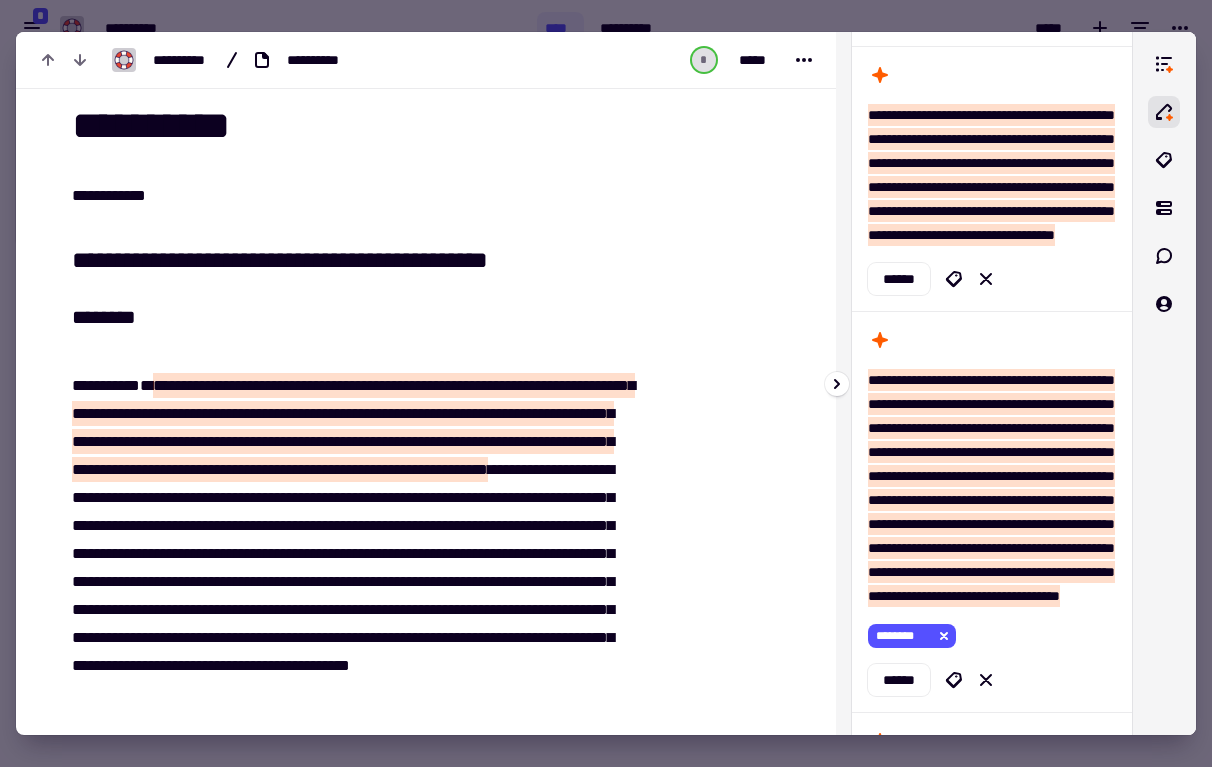 click 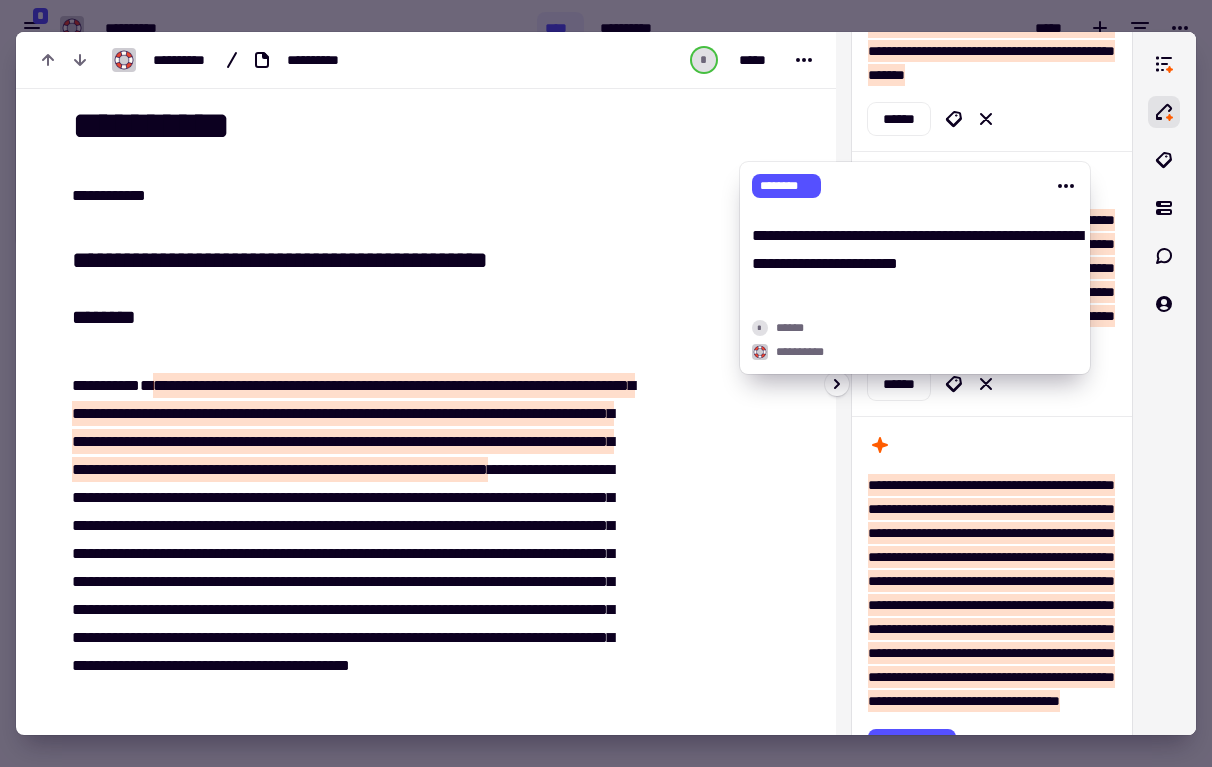 scroll, scrollTop: 7220, scrollLeft: 0, axis: vertical 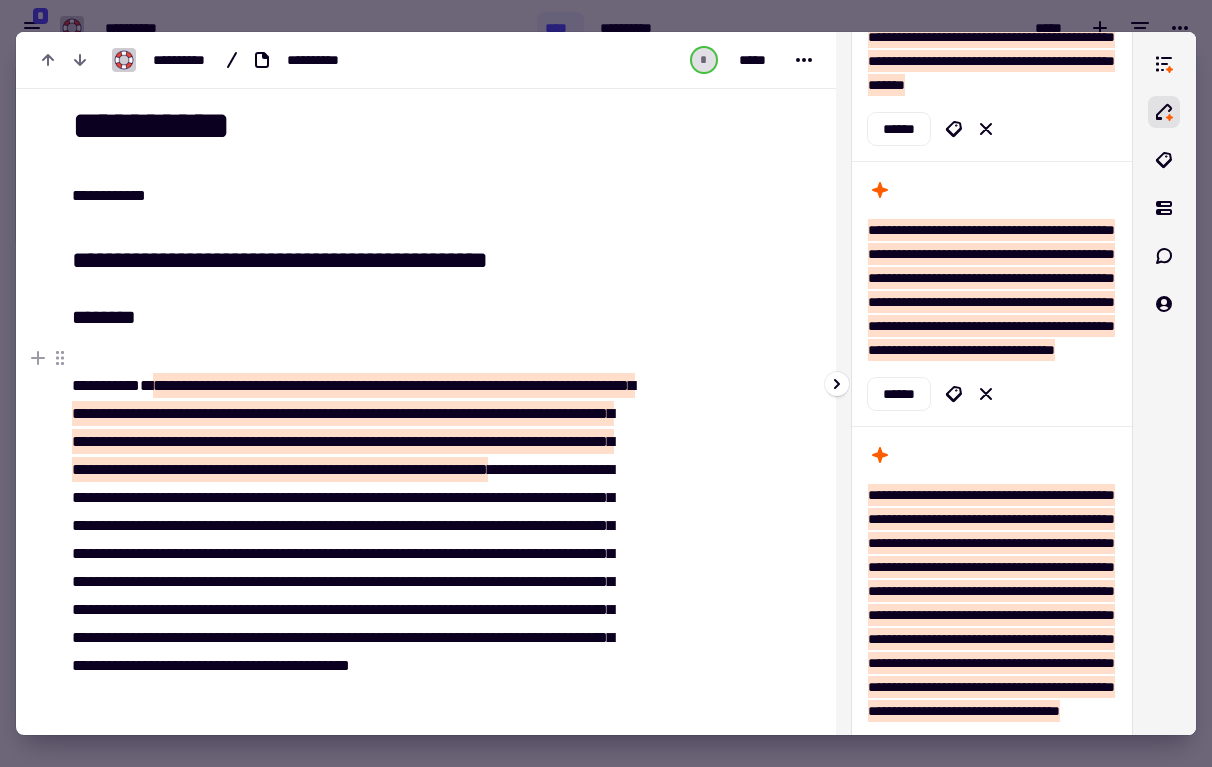 click 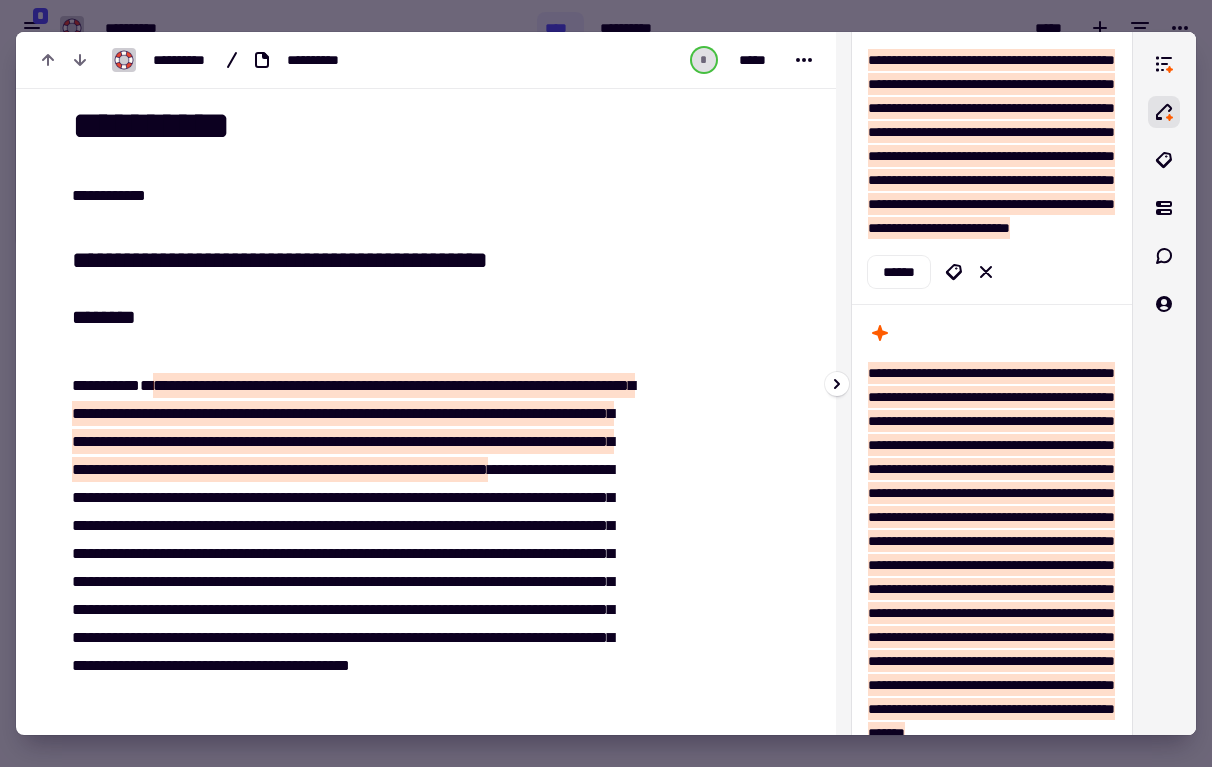 scroll, scrollTop: 6505, scrollLeft: 0, axis: vertical 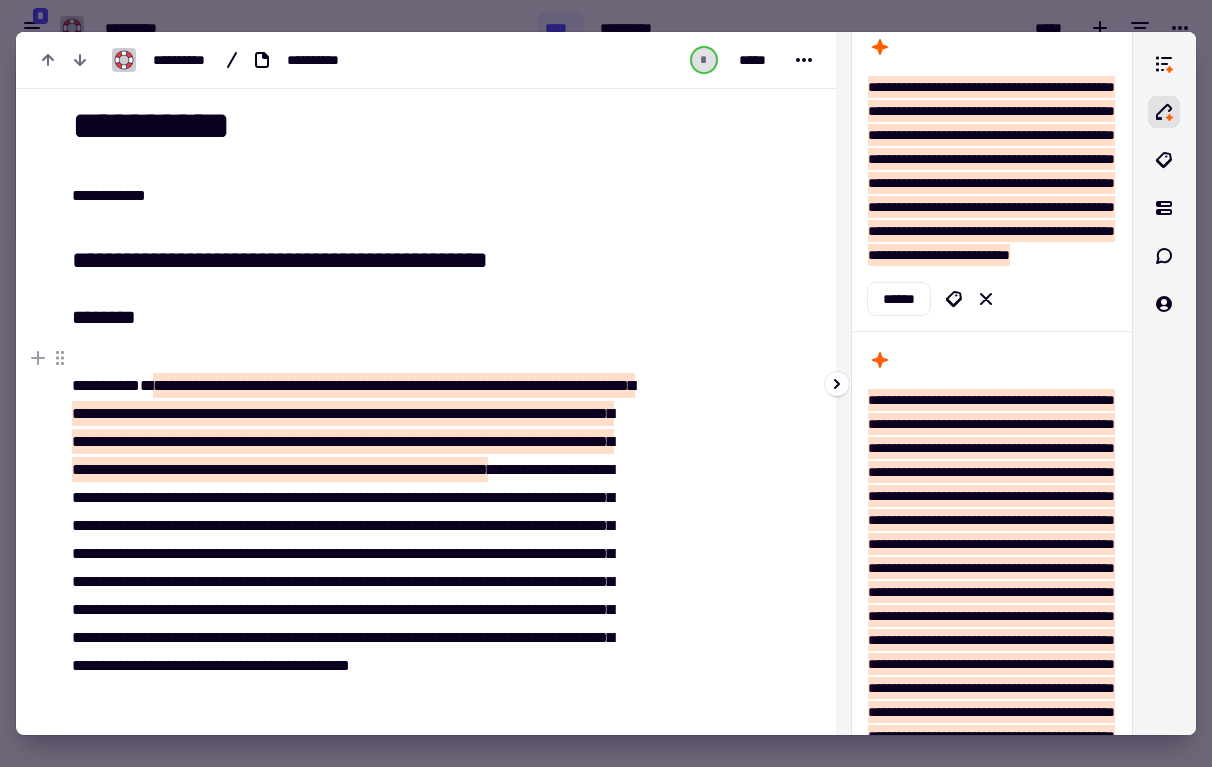 click 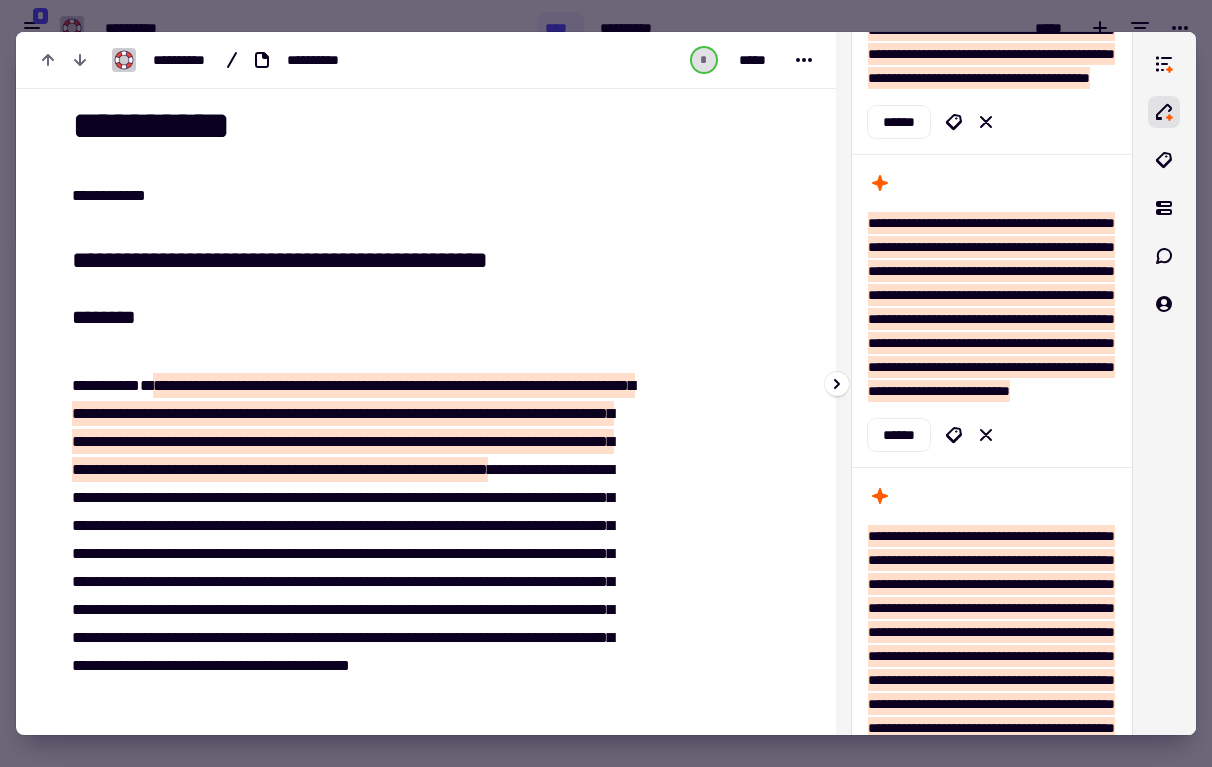 scroll, scrollTop: 6387, scrollLeft: 0, axis: vertical 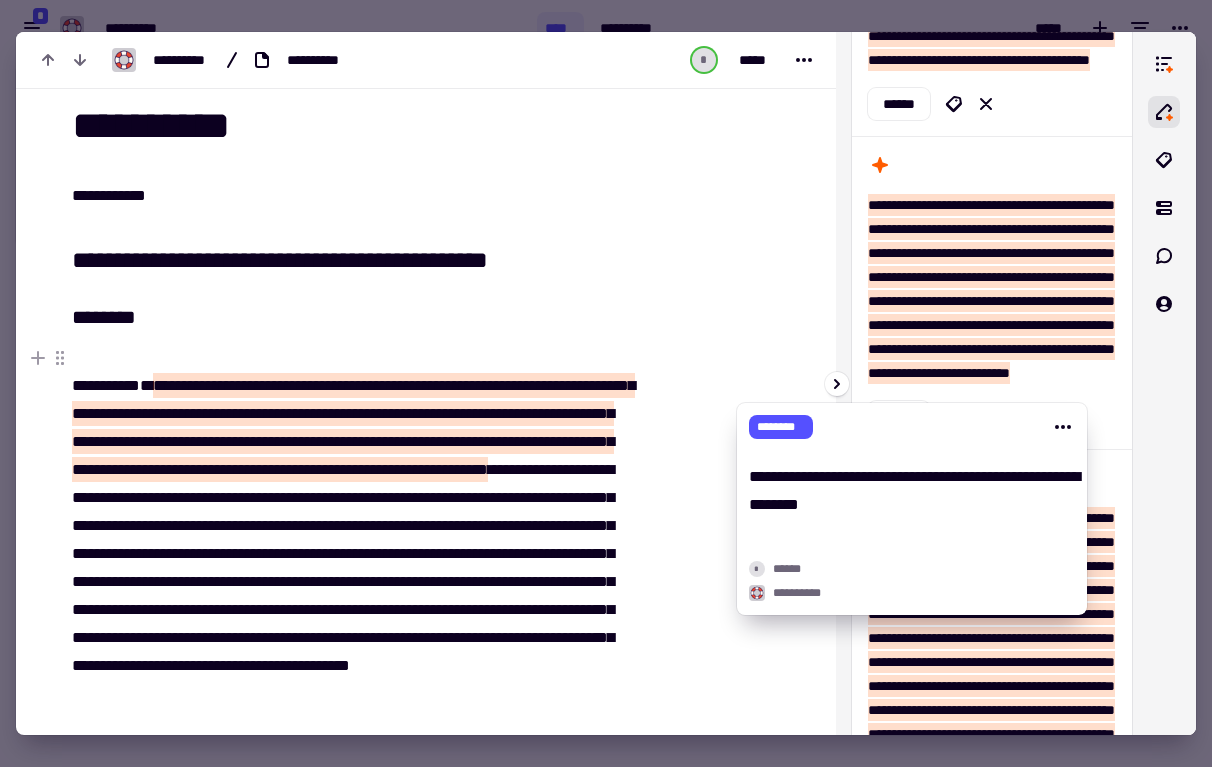 click 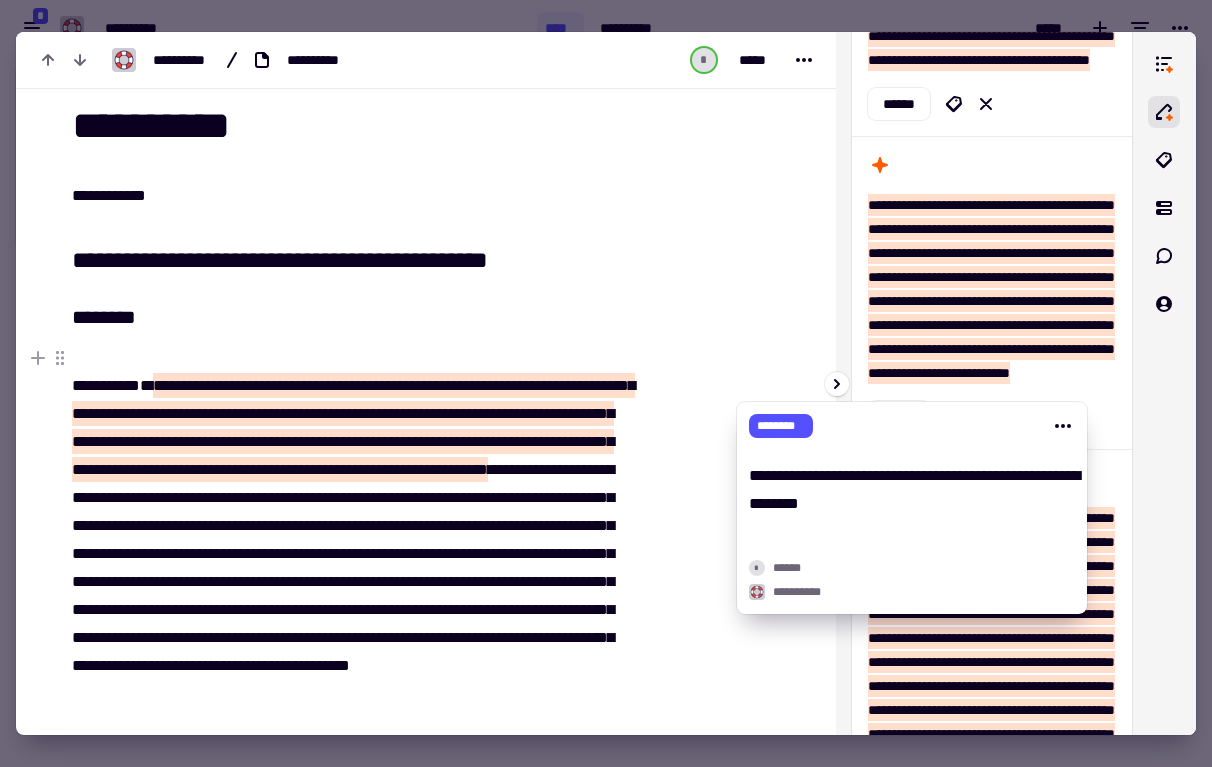 click 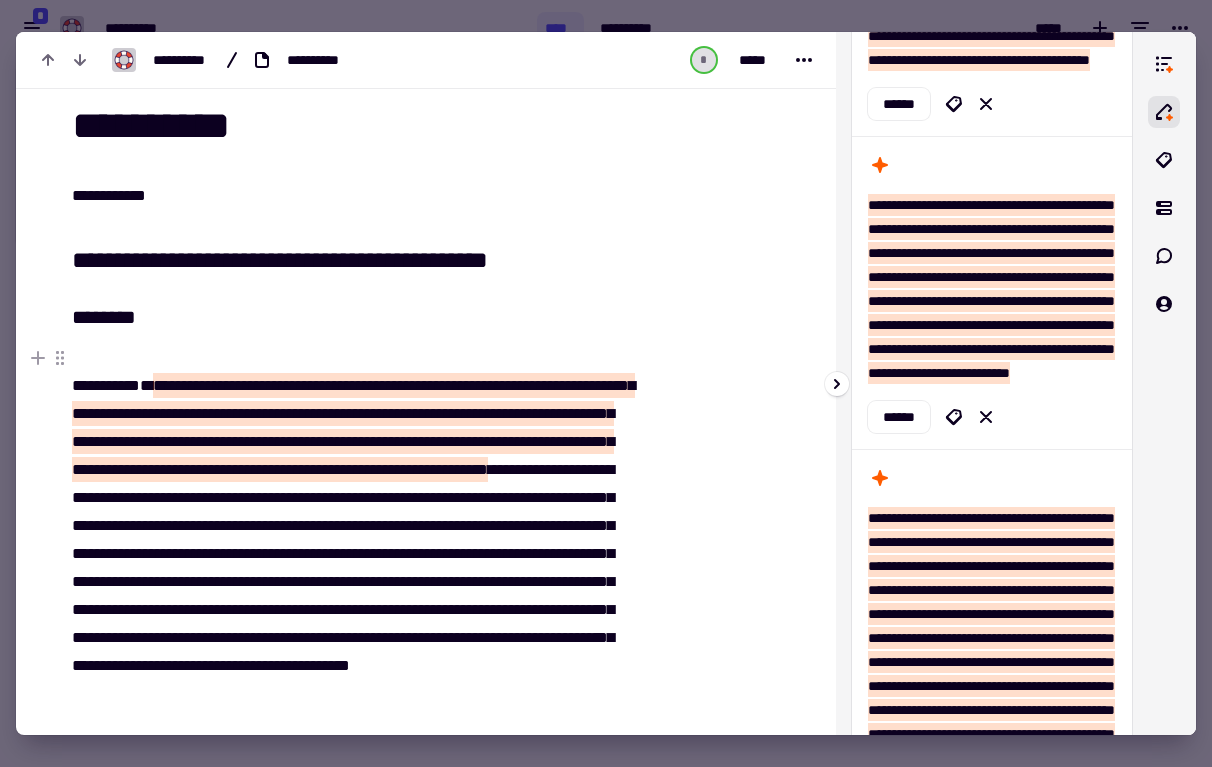 click 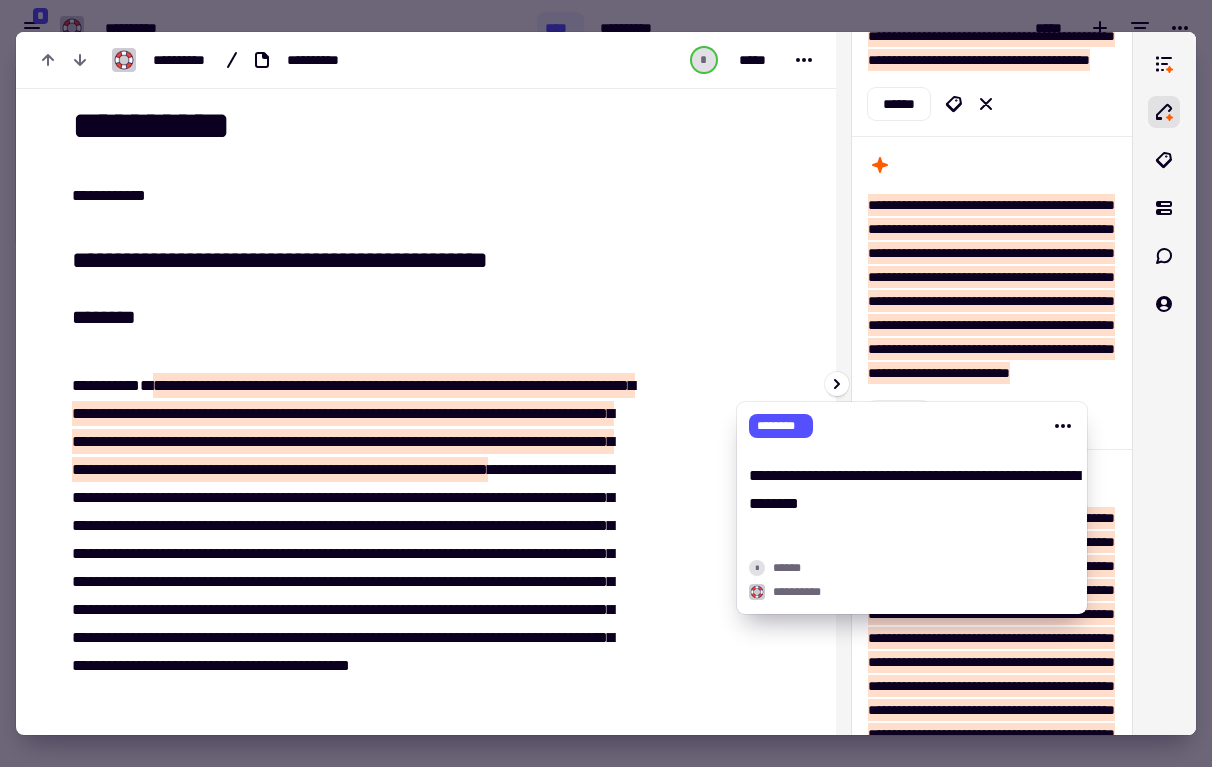 click on "**********" at bounding box center [991, -593] 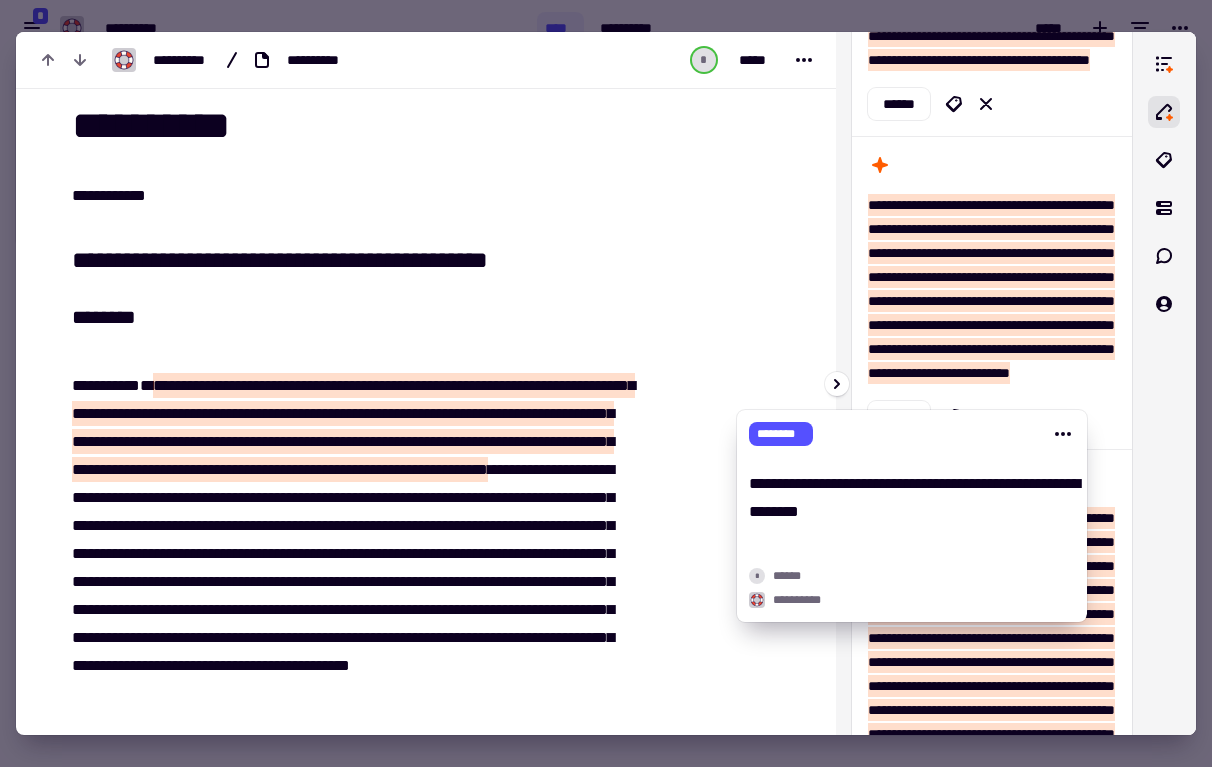scroll, scrollTop: 420, scrollLeft: 0, axis: vertical 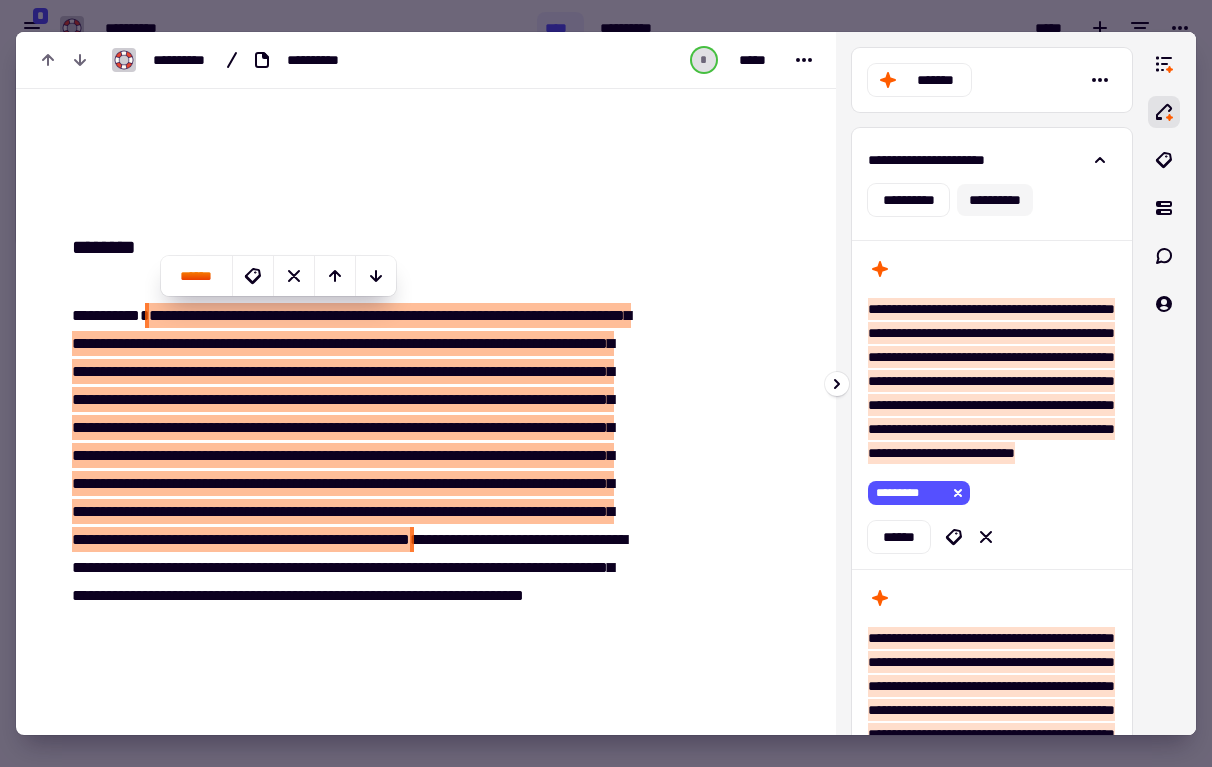 click on "**********" 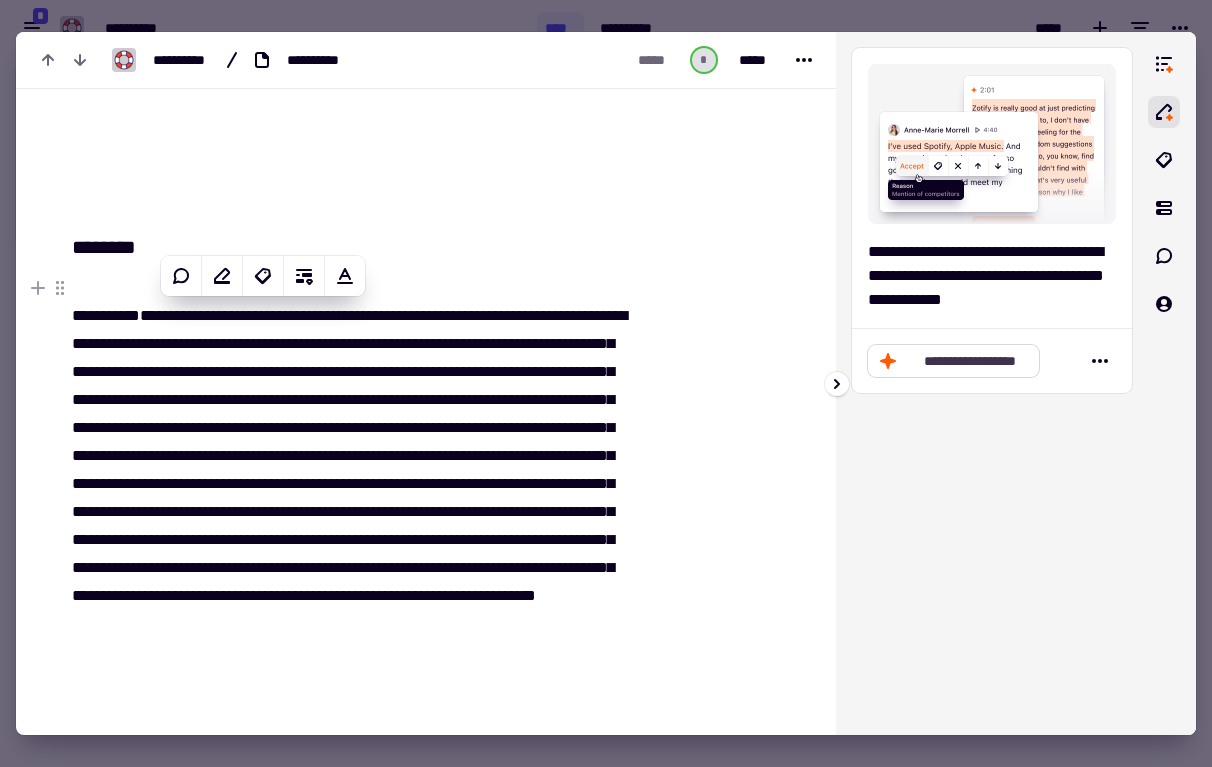 click on "**********" 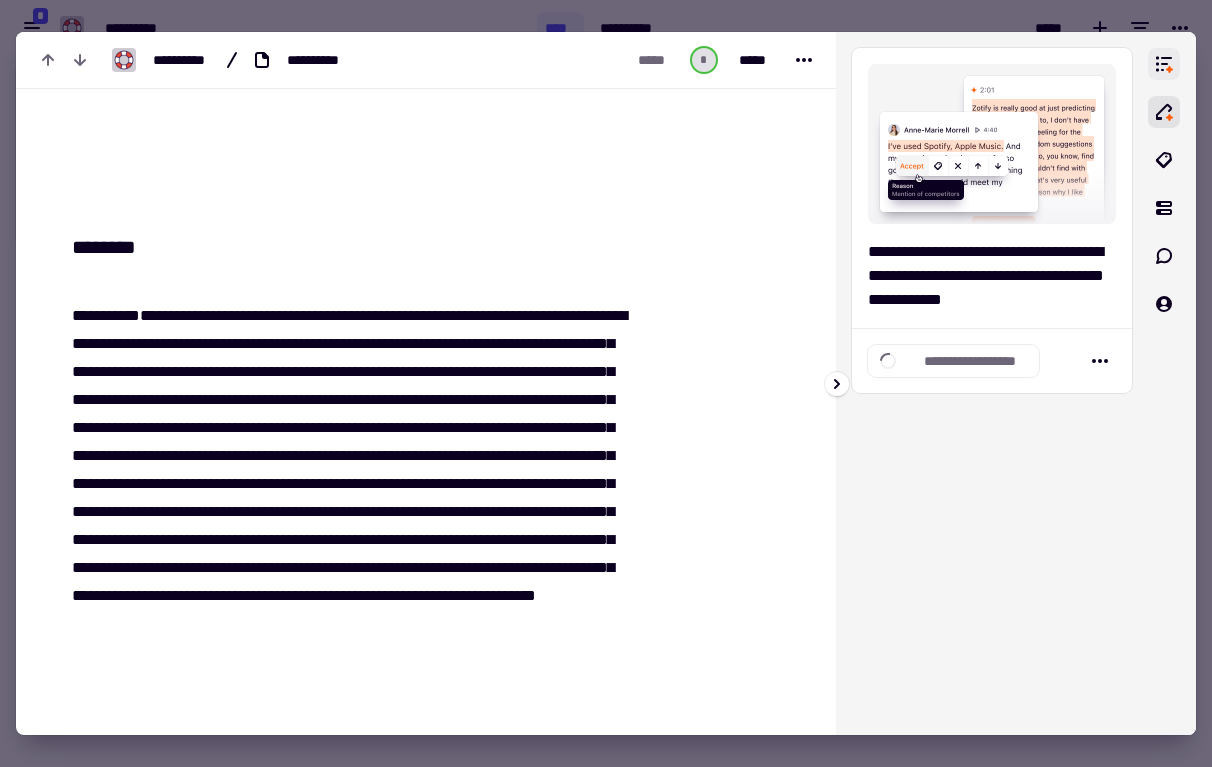 click 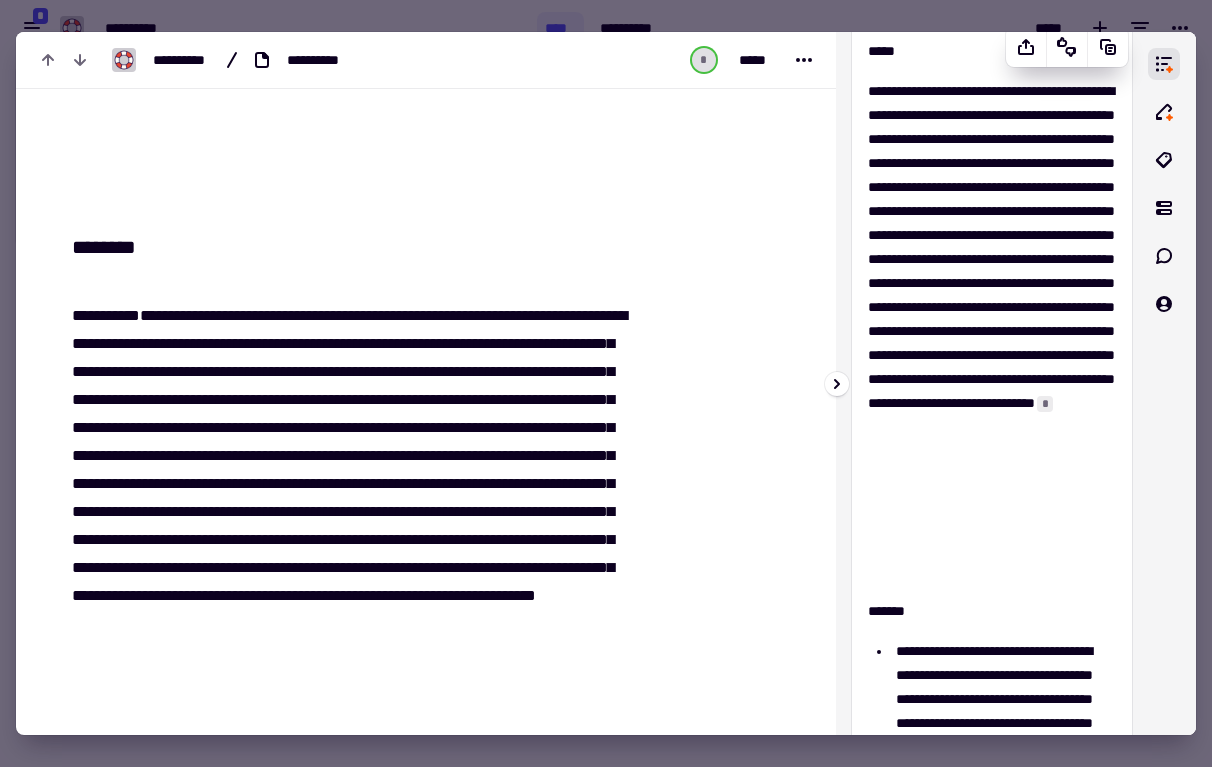 scroll, scrollTop: 0, scrollLeft: 0, axis: both 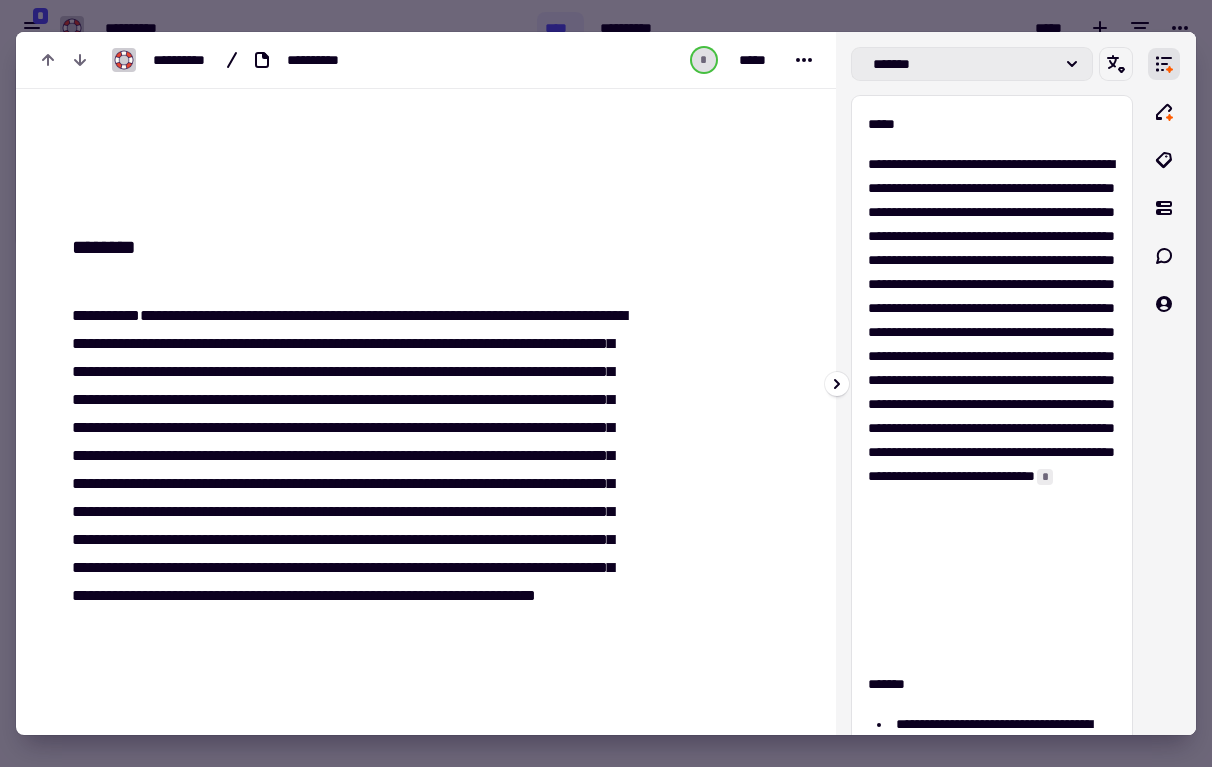 click on "*******" 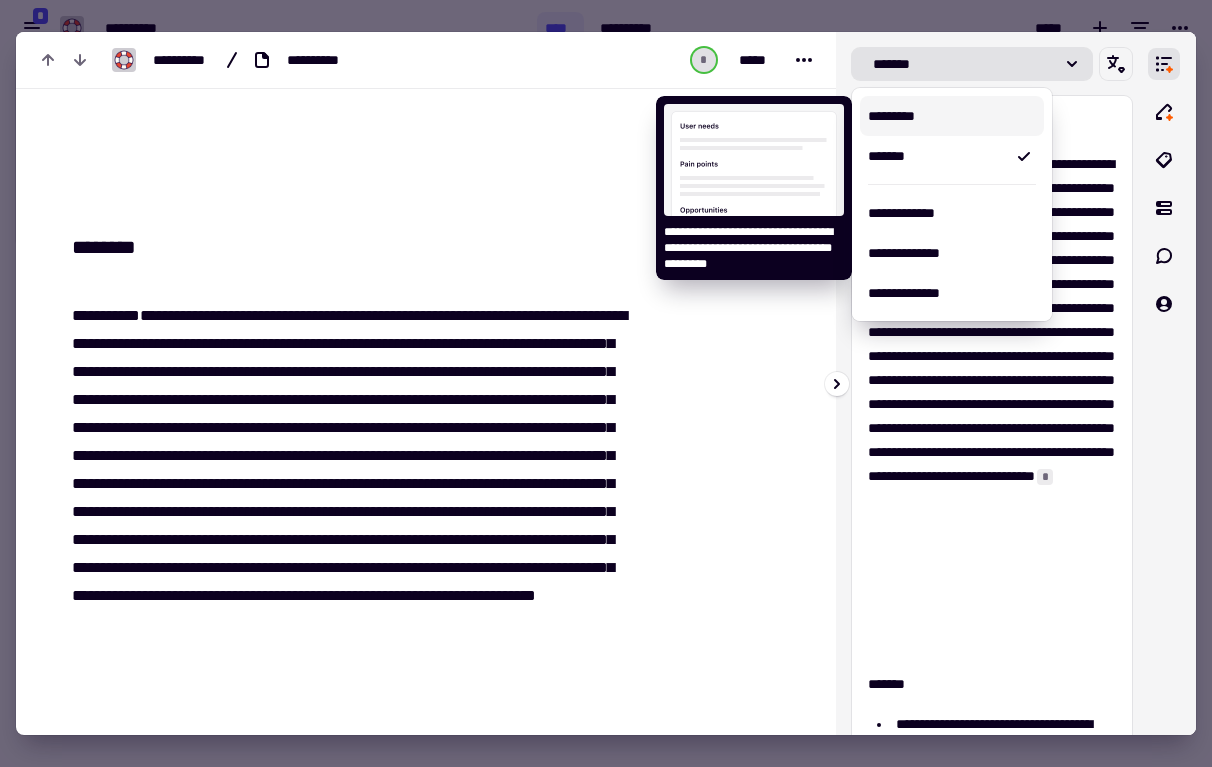 click on "*********" at bounding box center (952, 116) 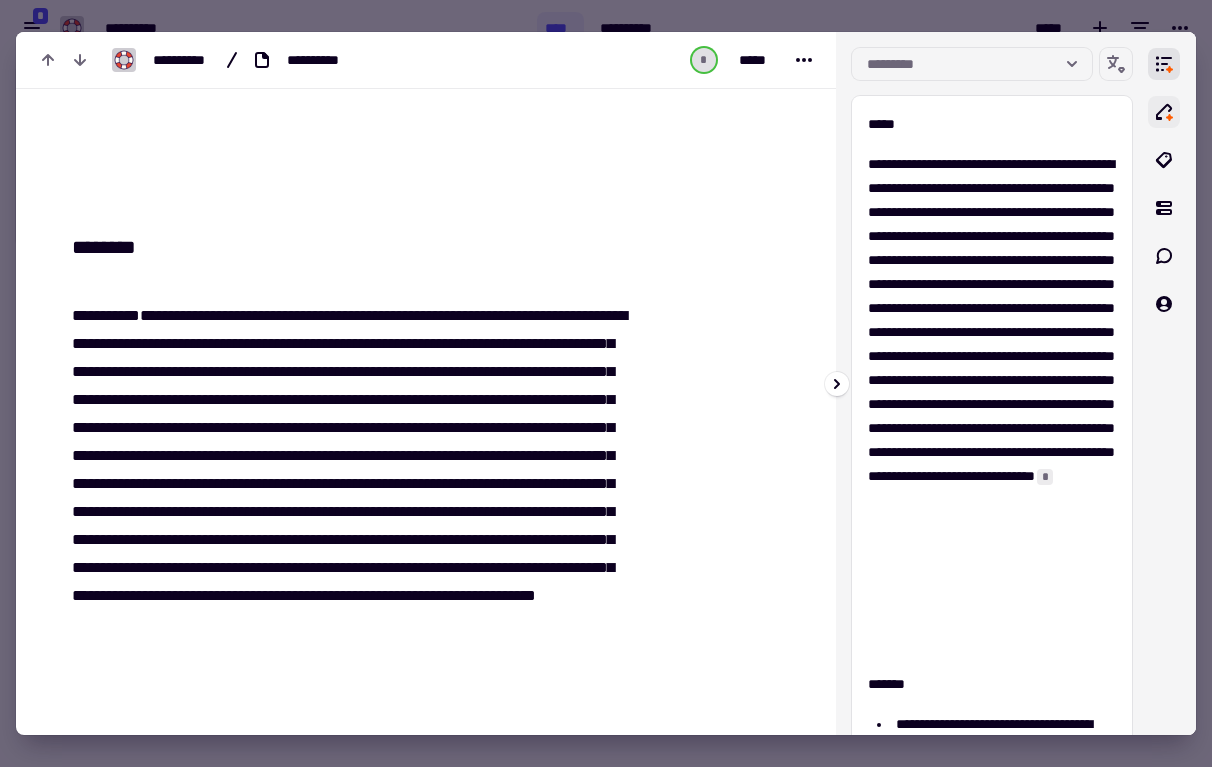 click 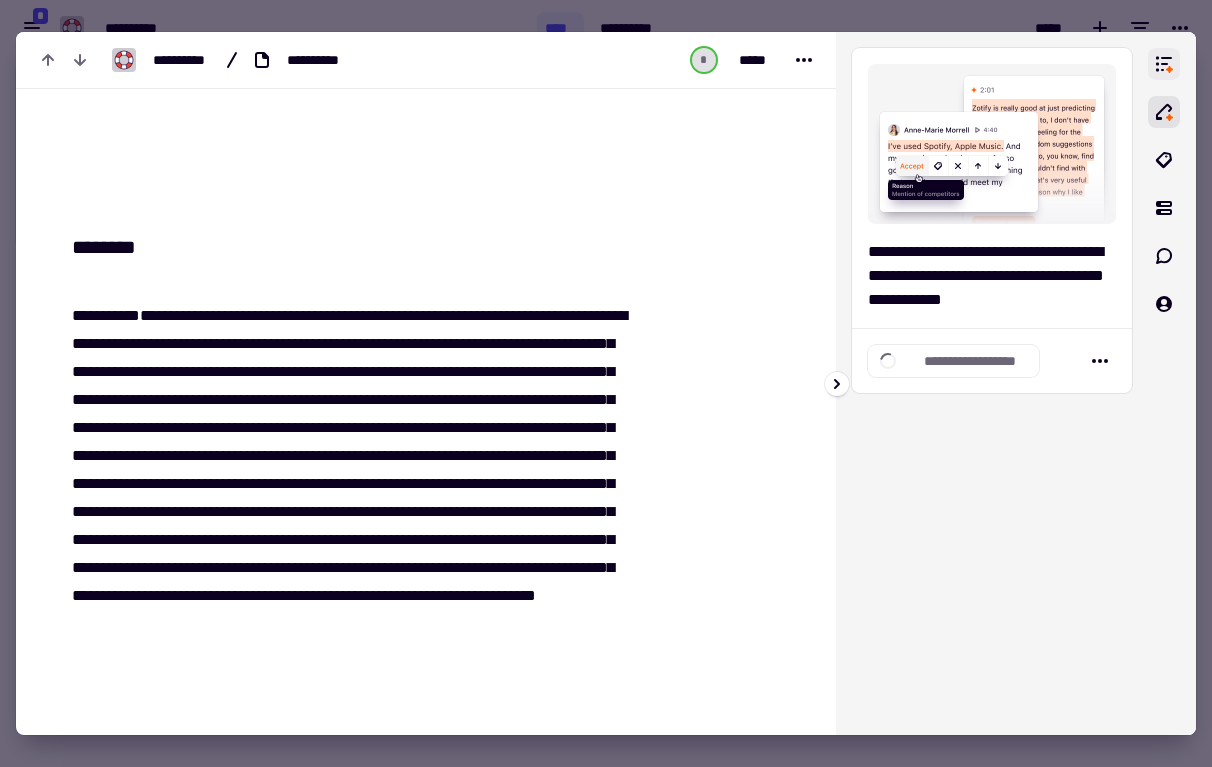 click 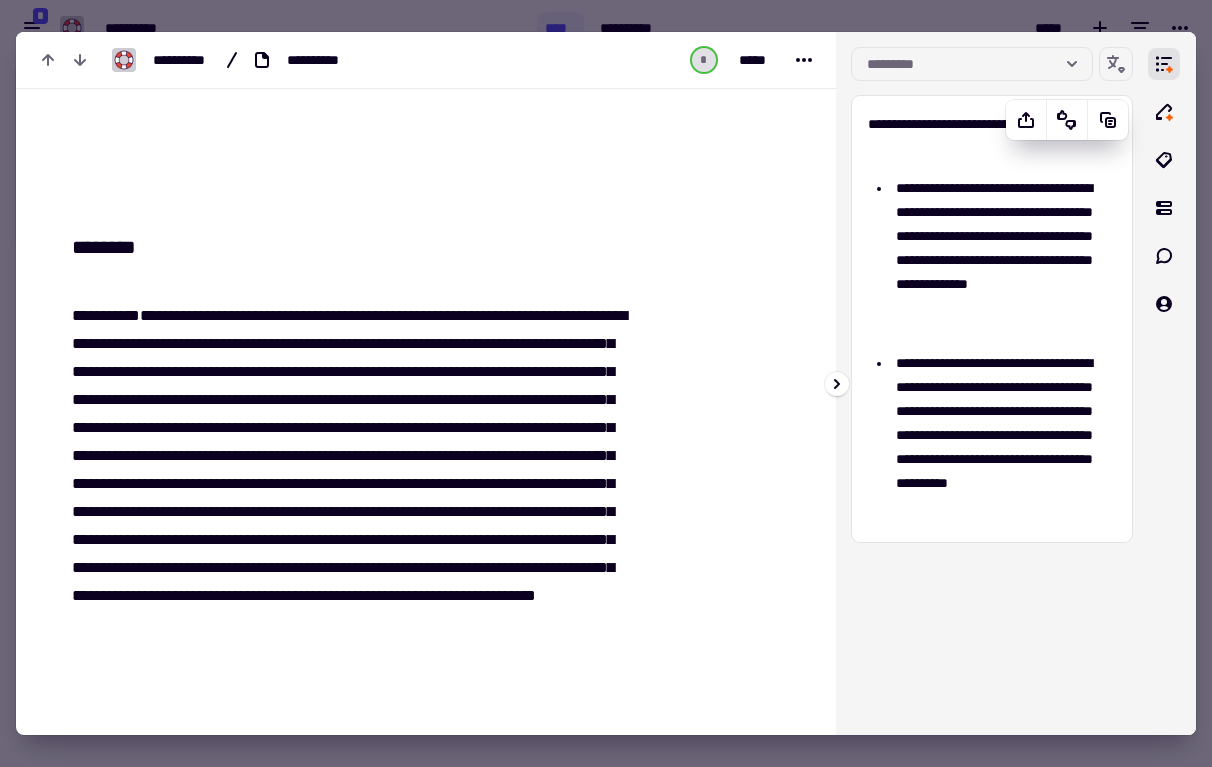 click on "**********" at bounding box center [1003, 260] 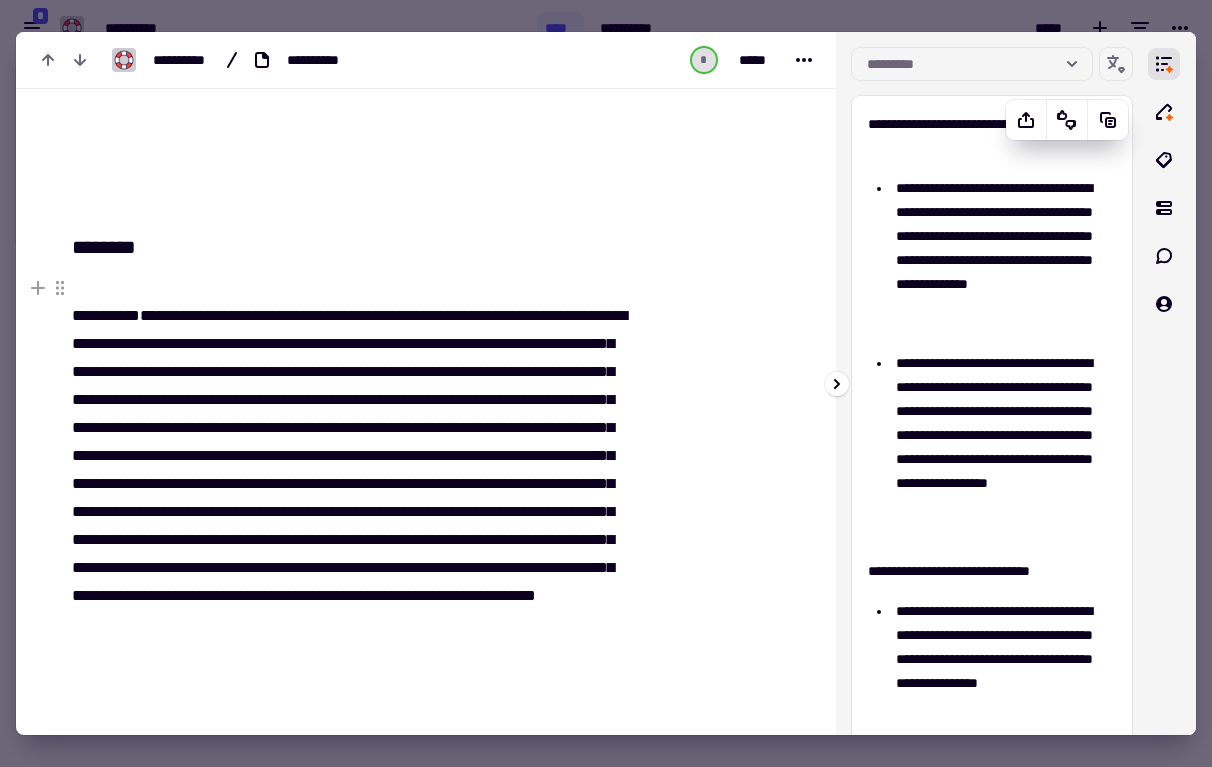 click on "**********" at bounding box center [1003, 260] 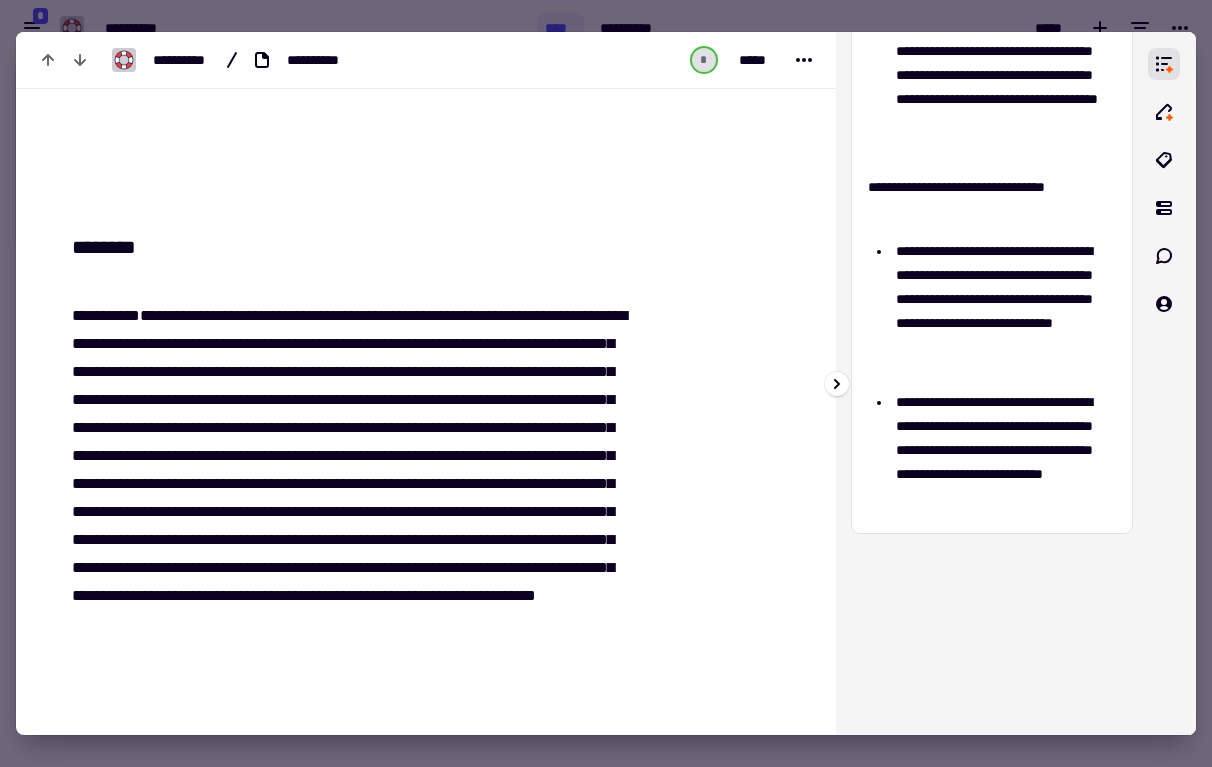 scroll, scrollTop: 716, scrollLeft: 0, axis: vertical 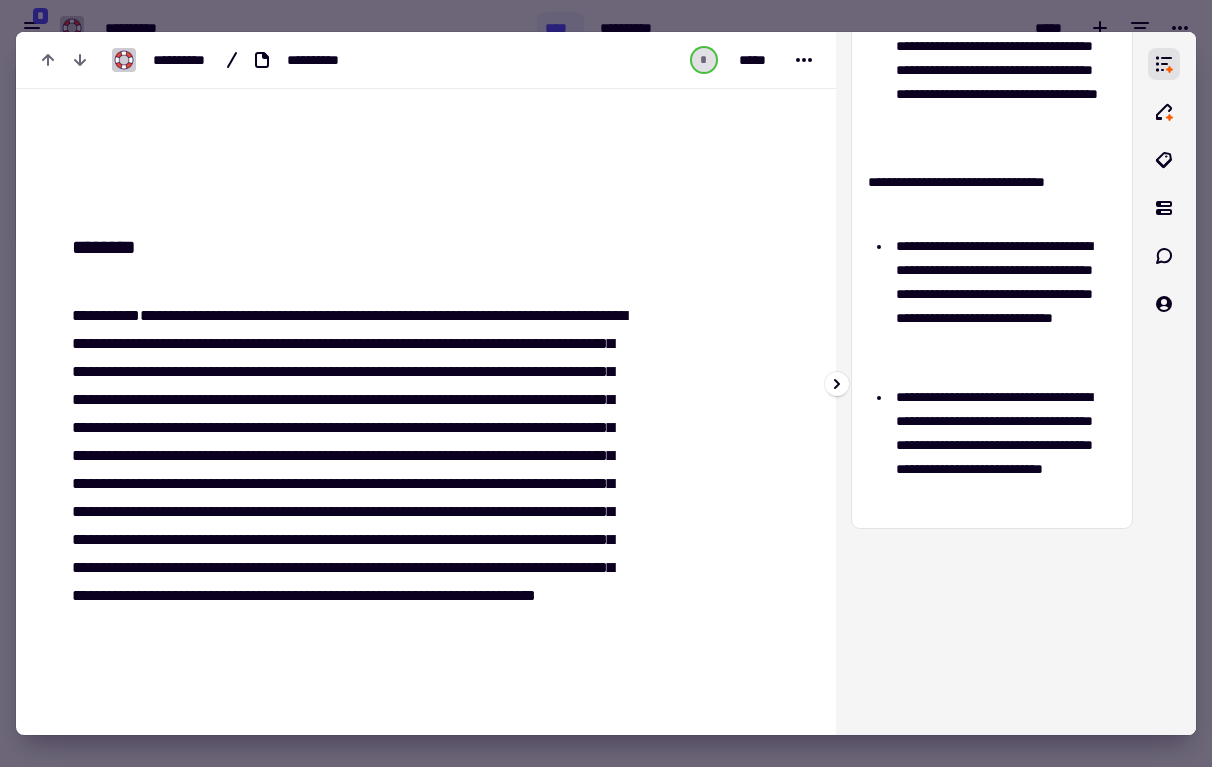 click on "**********" at bounding box center (1003, 445) 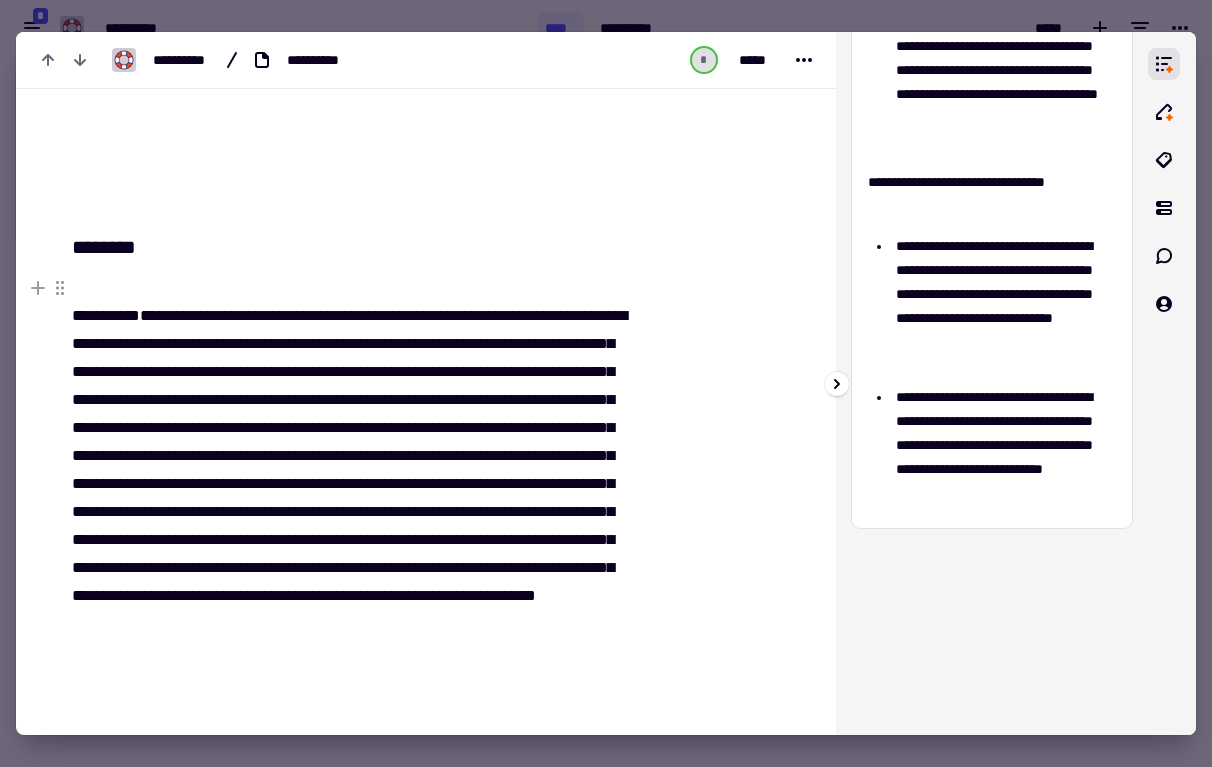 click on "**********" at bounding box center (992, 369) 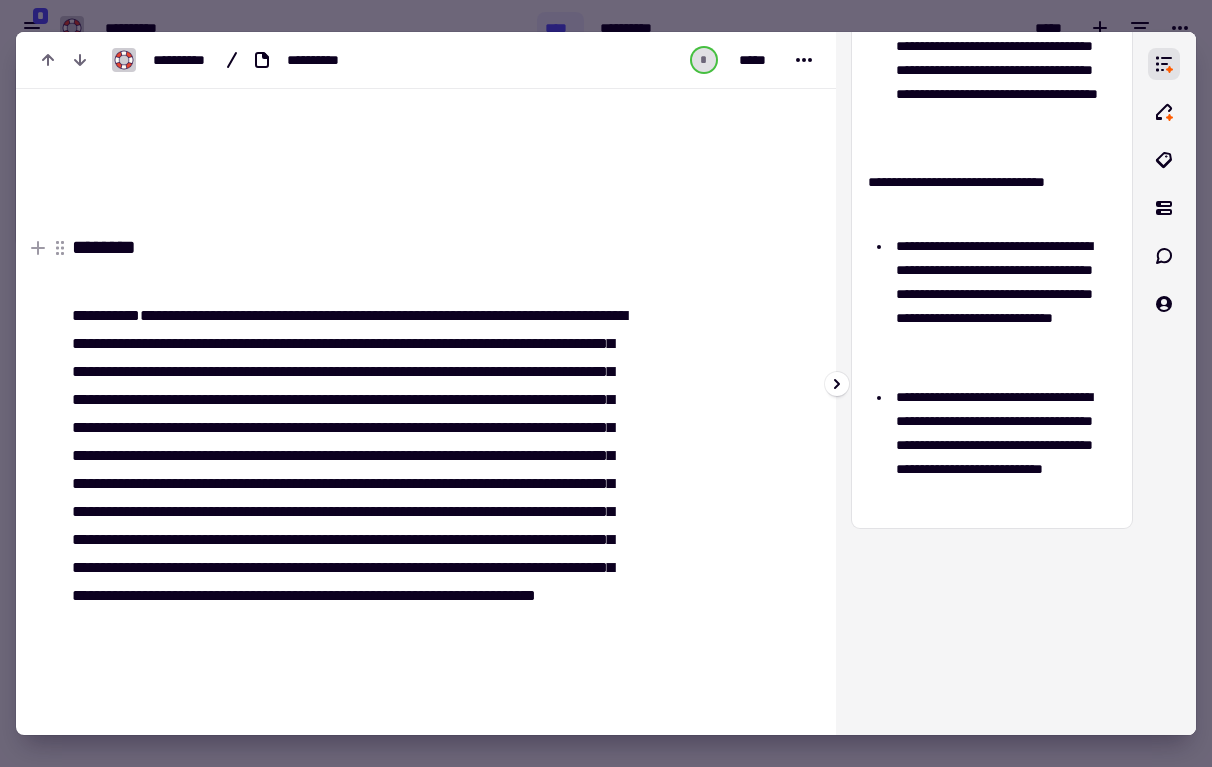 click on "**********" at bounding box center [1003, 306] 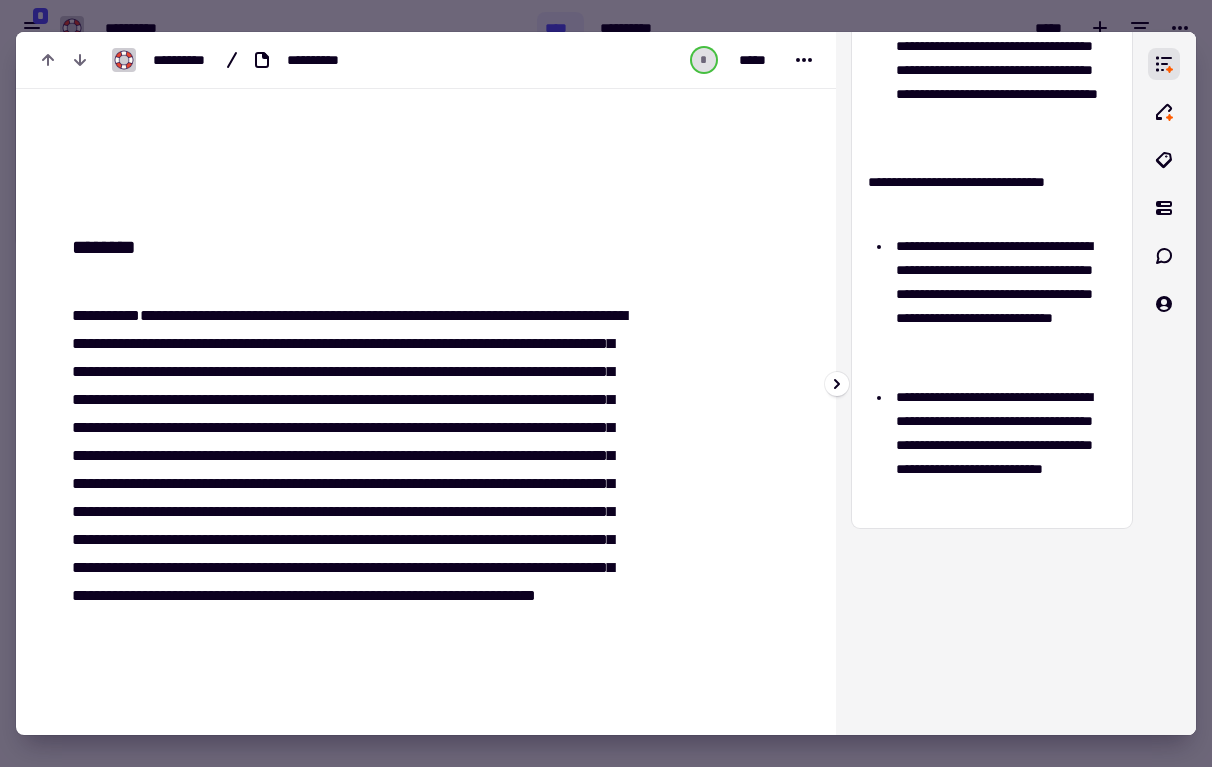 click on "**********" at bounding box center [1003, 82] 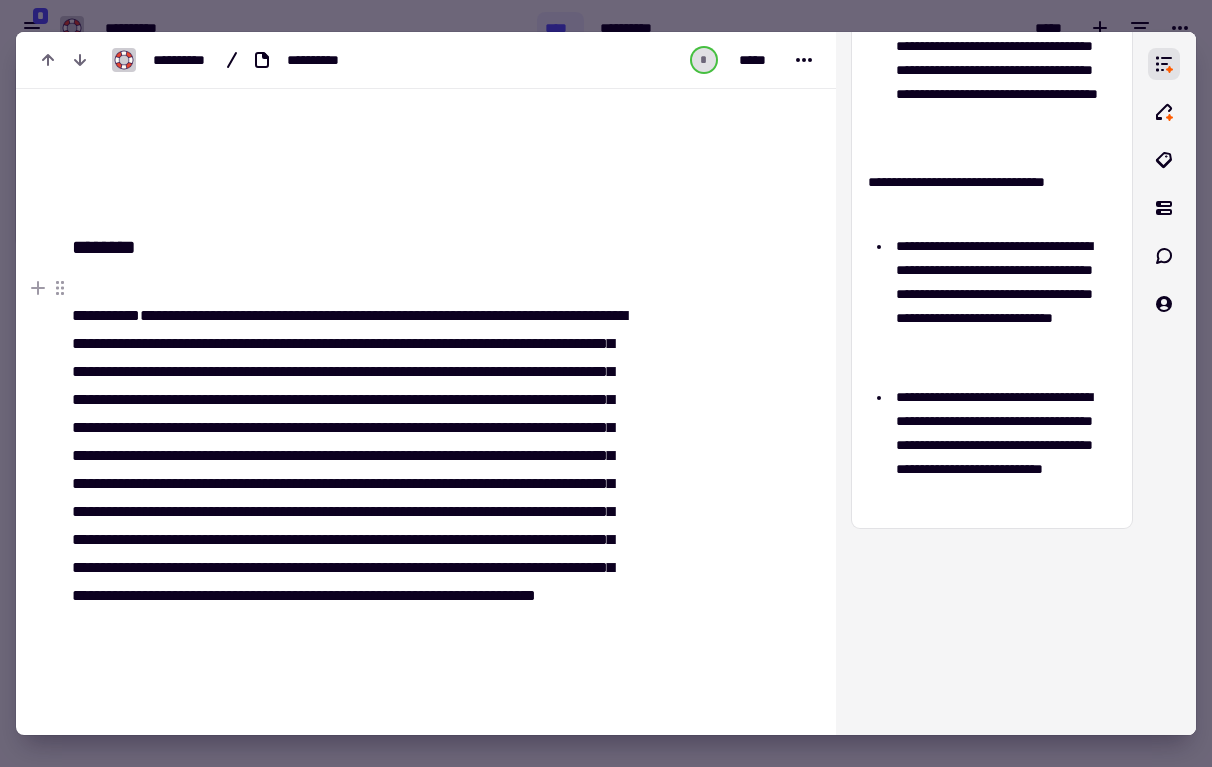 click on "**********" at bounding box center [354, 498] 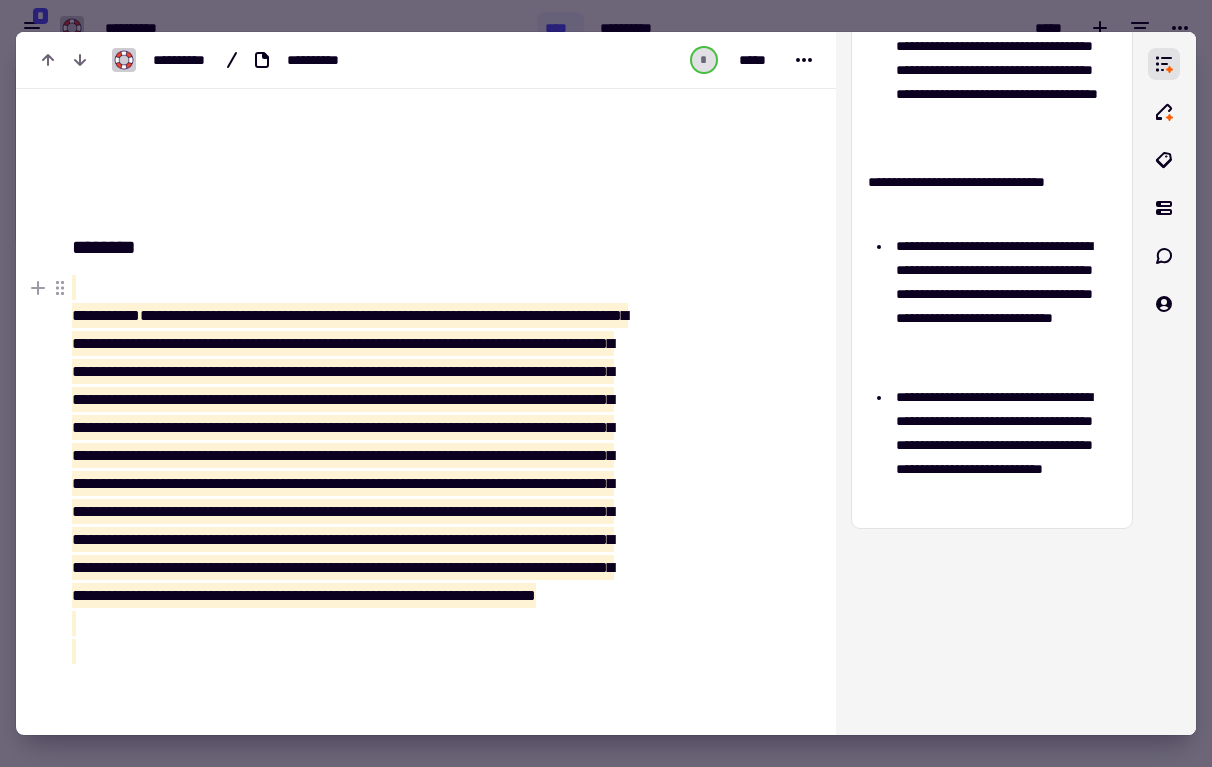 click on "**********" at bounding box center (350, 455) 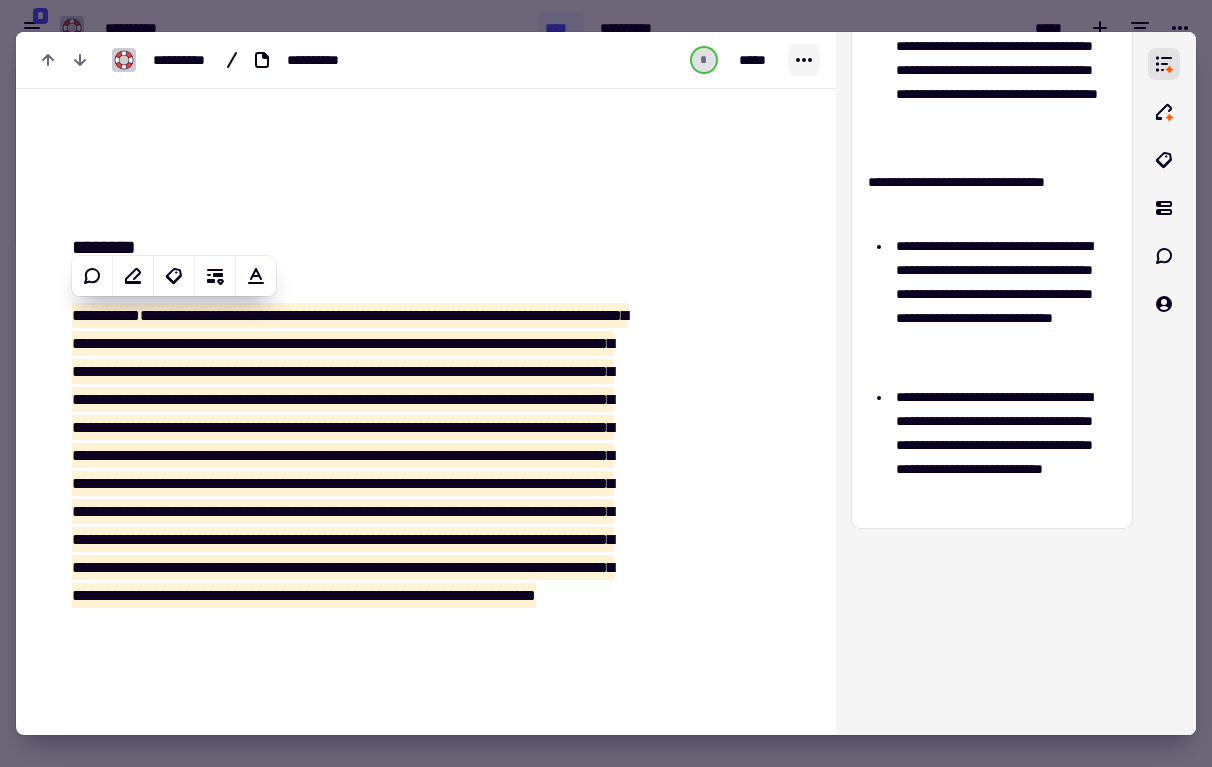 click 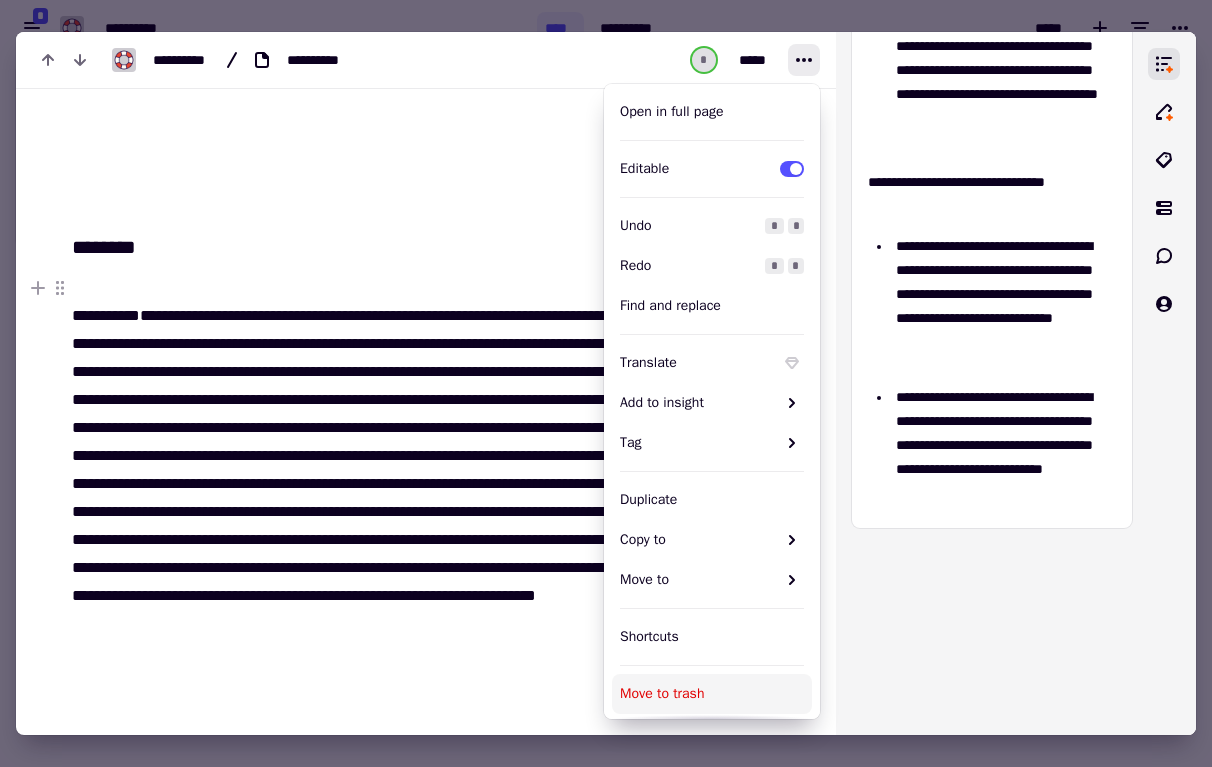 click on "Move to trash" at bounding box center [712, 694] 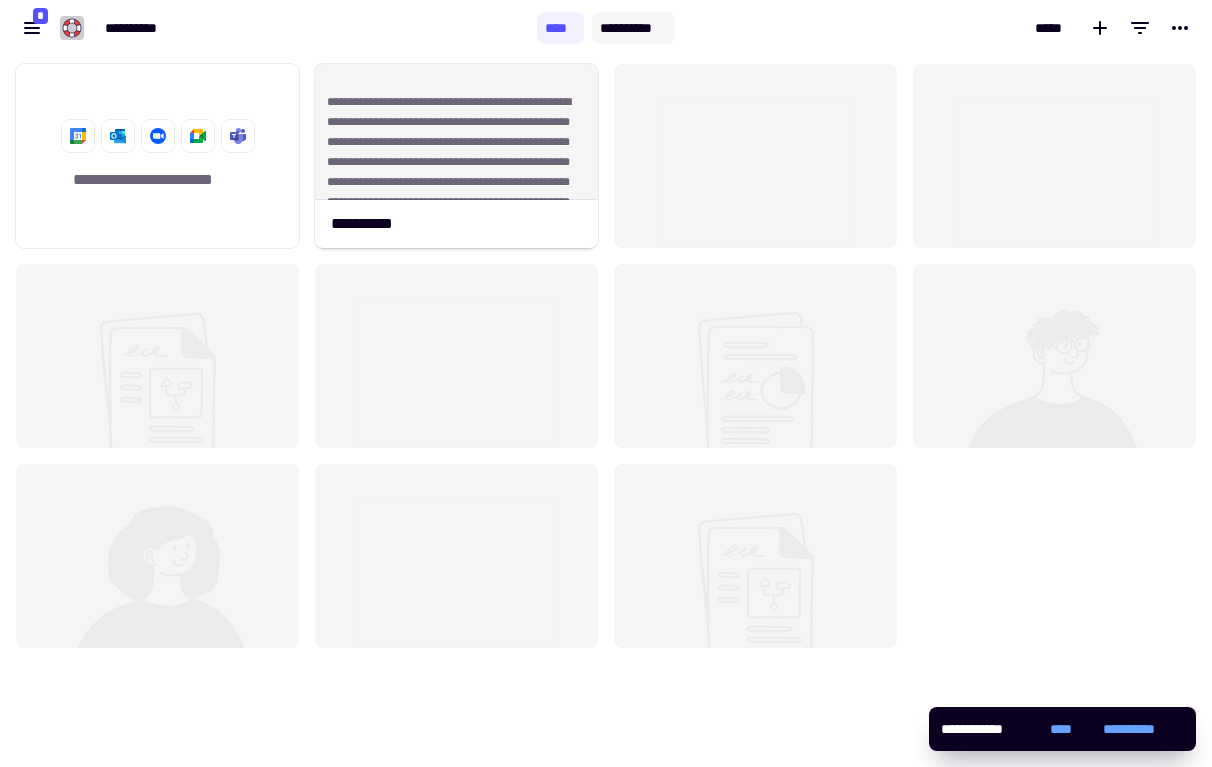 click on "**********" 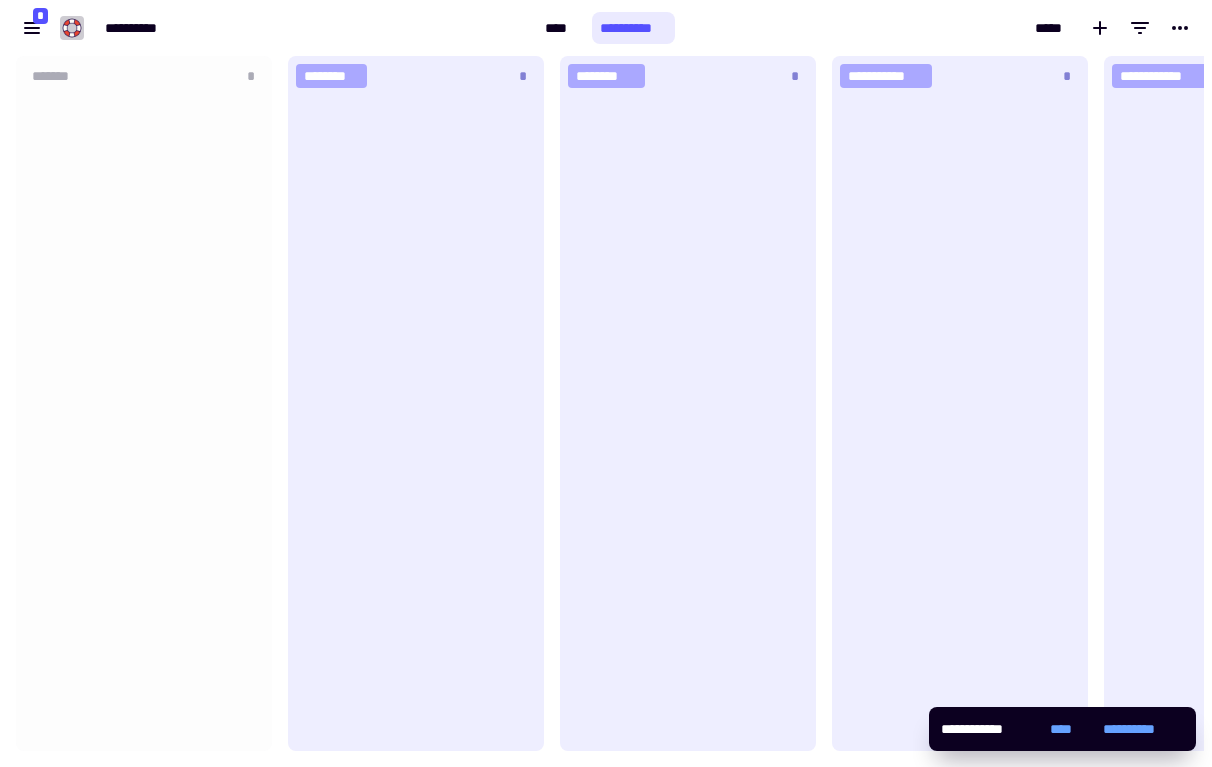 scroll, scrollTop: 1, scrollLeft: 1, axis: both 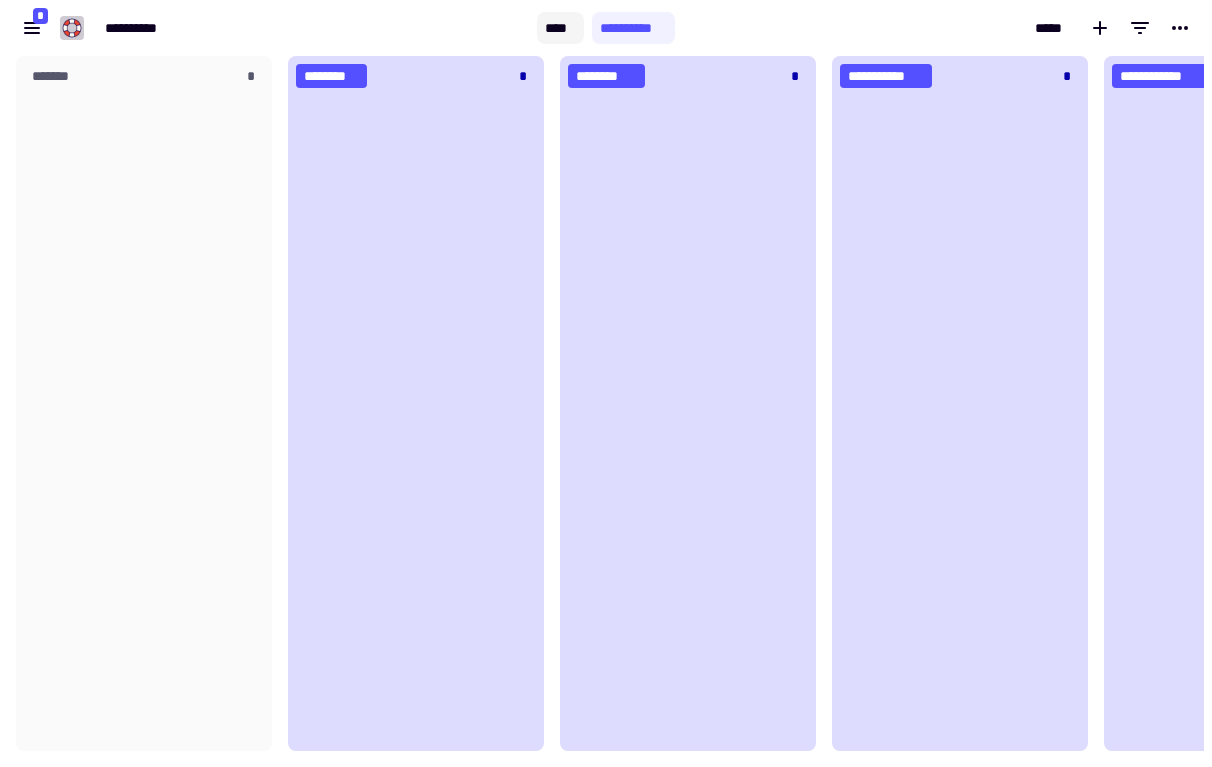 click on "****" 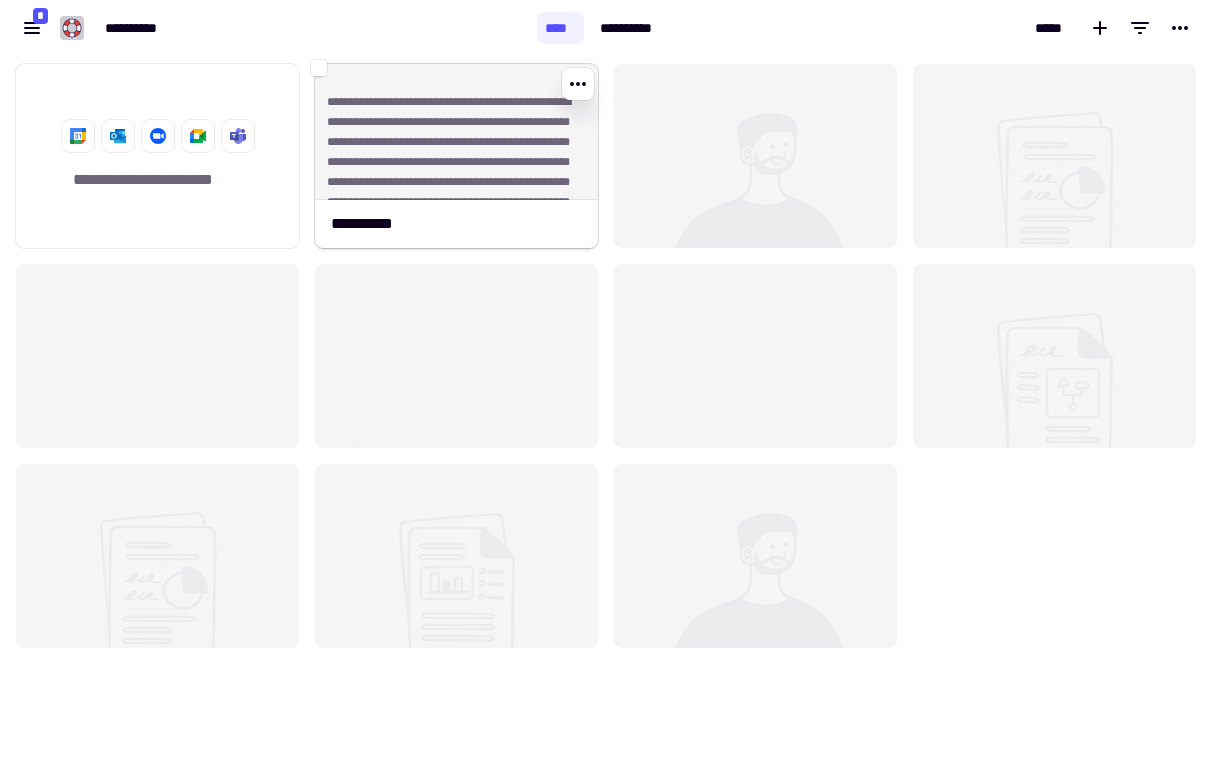 click on "**********" 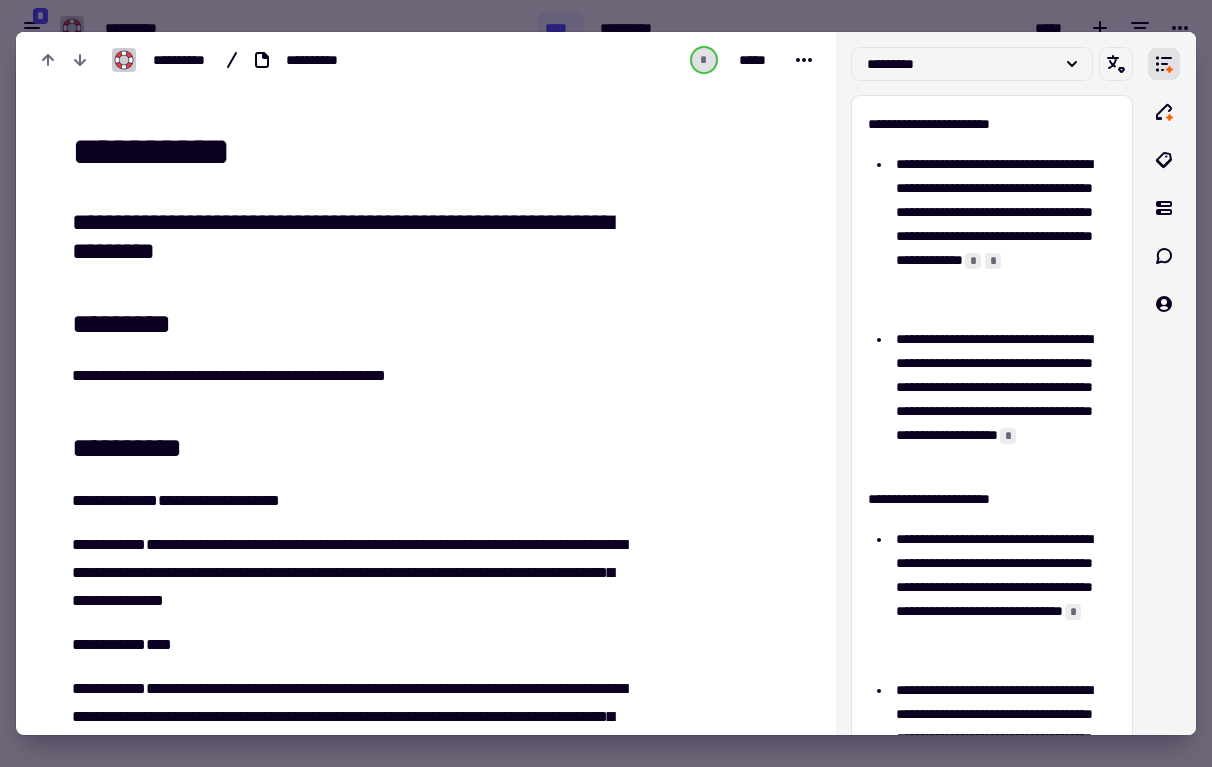 click at bounding box center (606, 383) 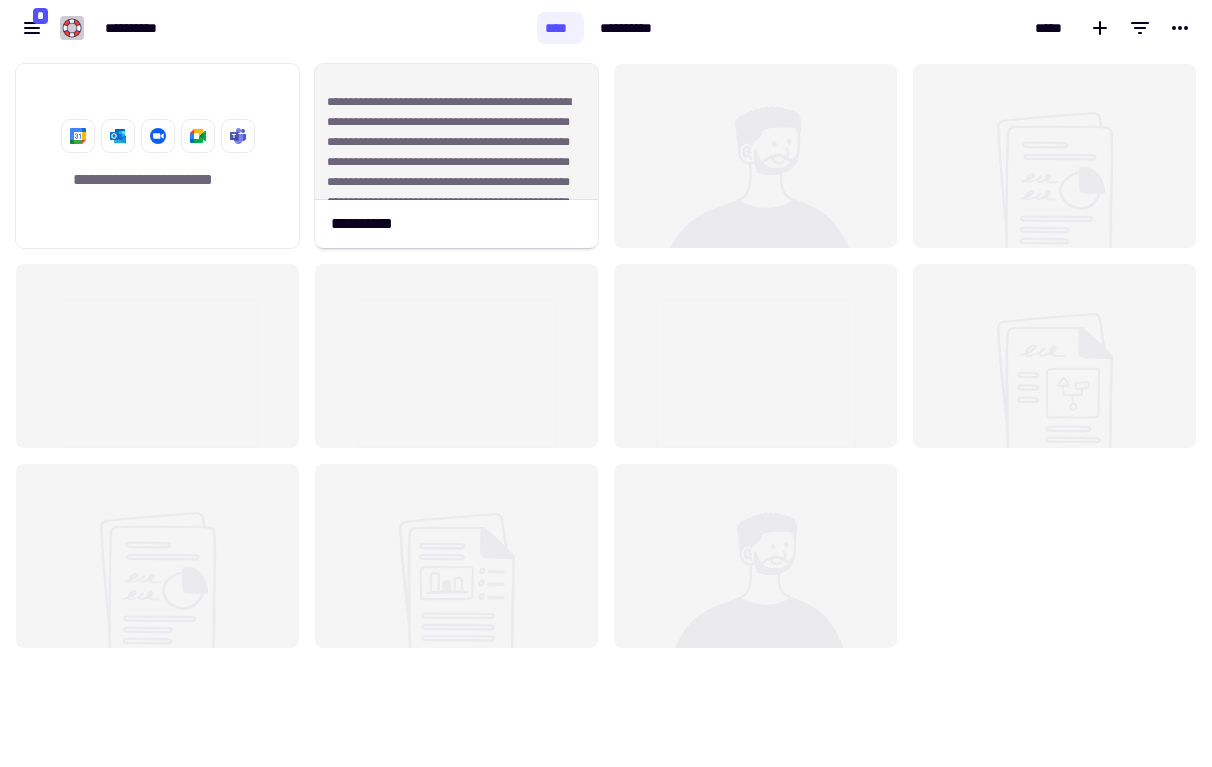 click 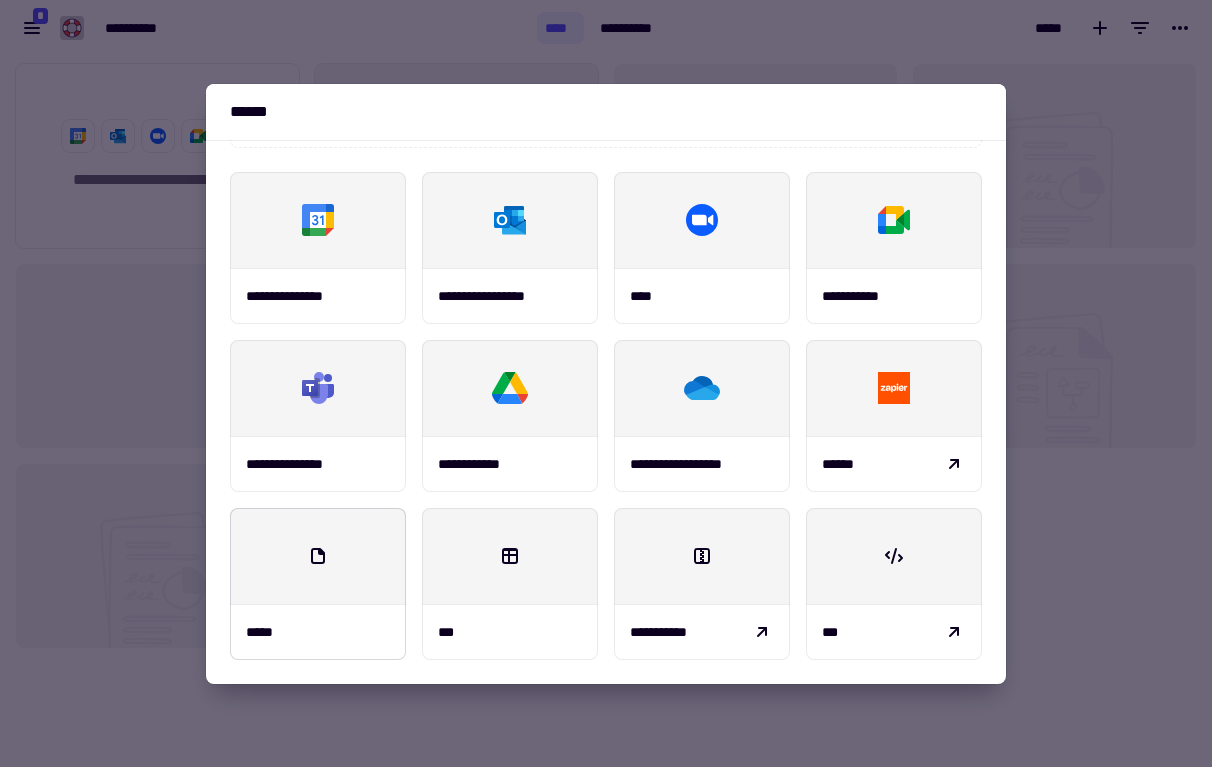 click at bounding box center (318, 556) 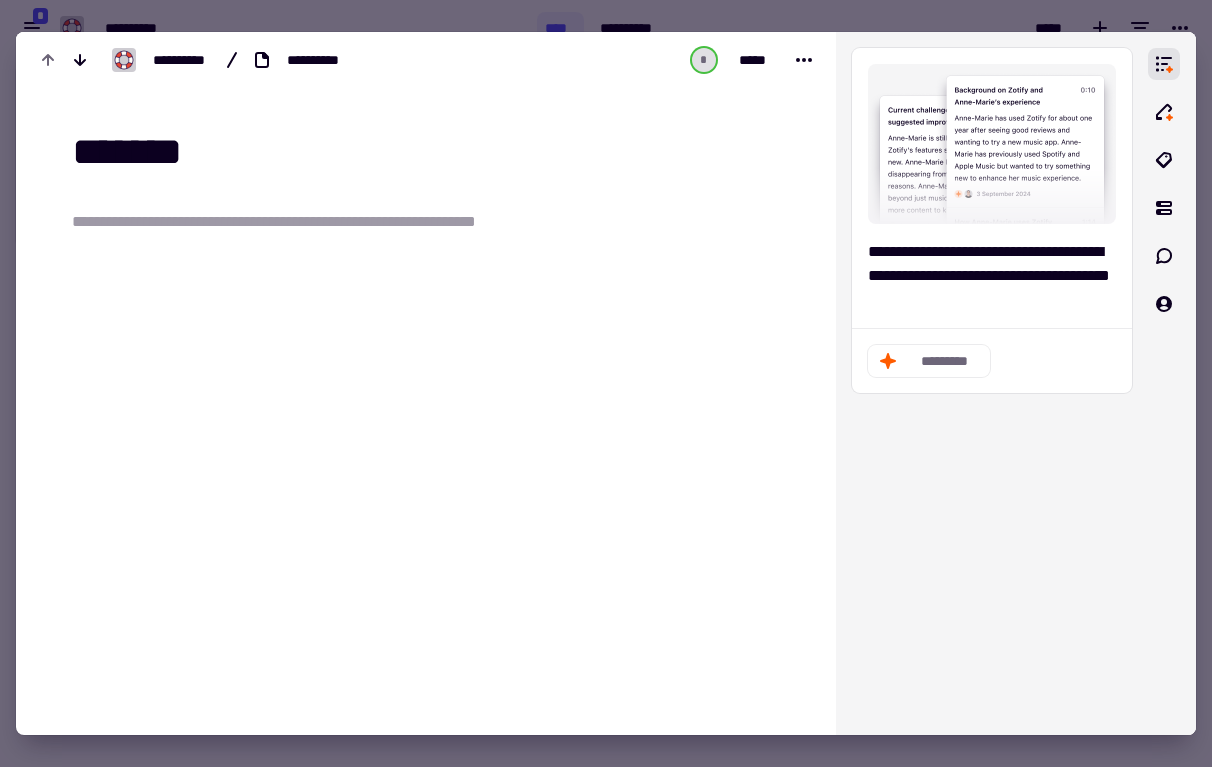 type on "**********" 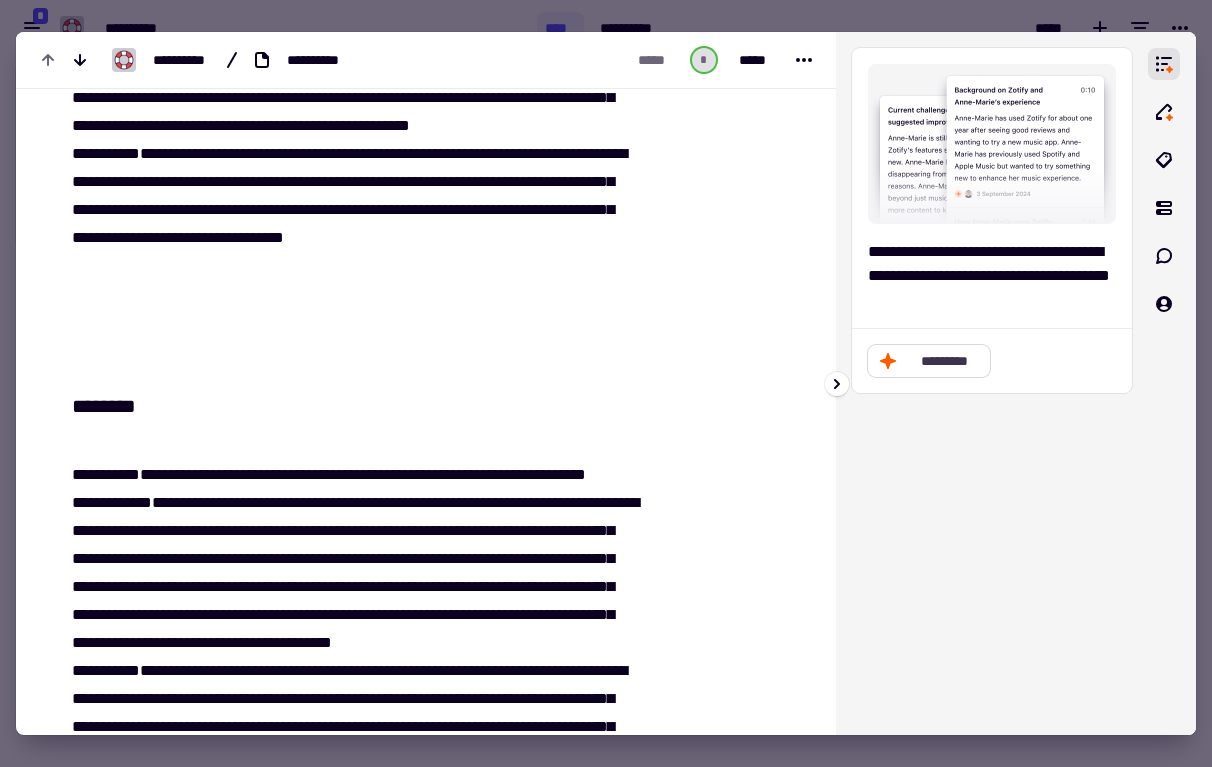 click on "*********" 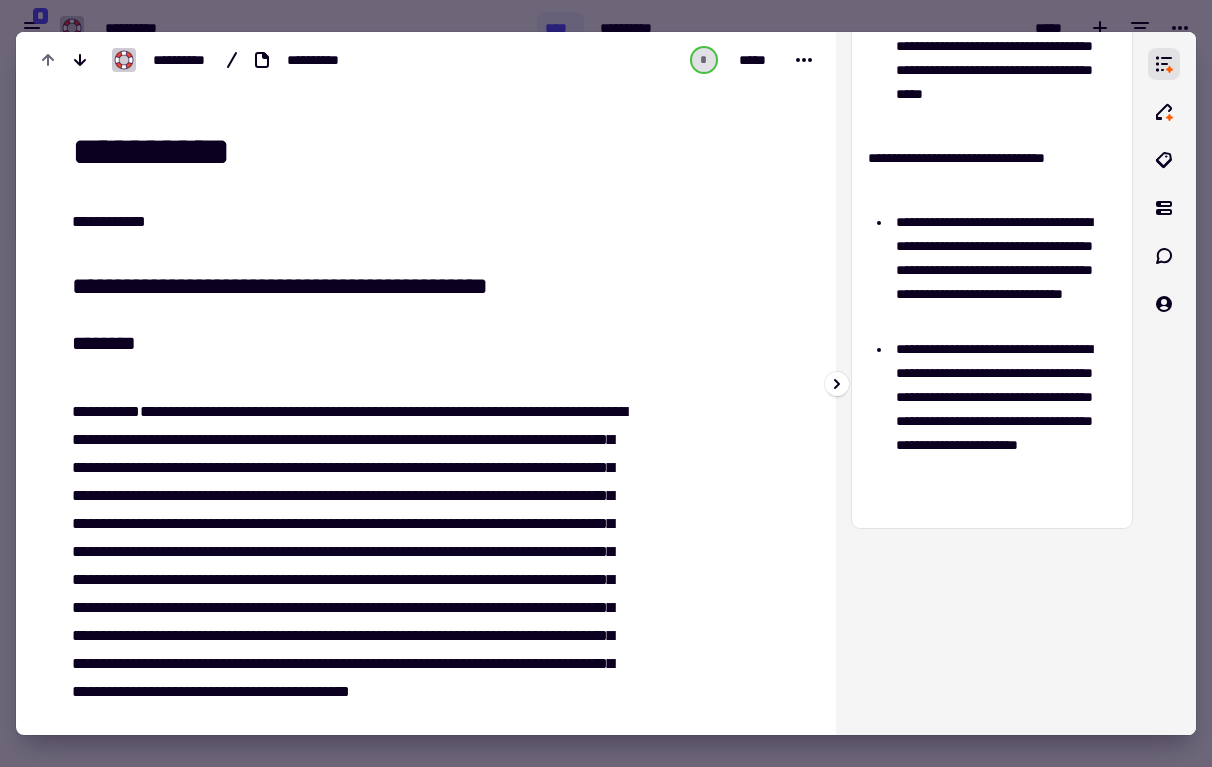click on "**********" at bounding box center (1003, 270) 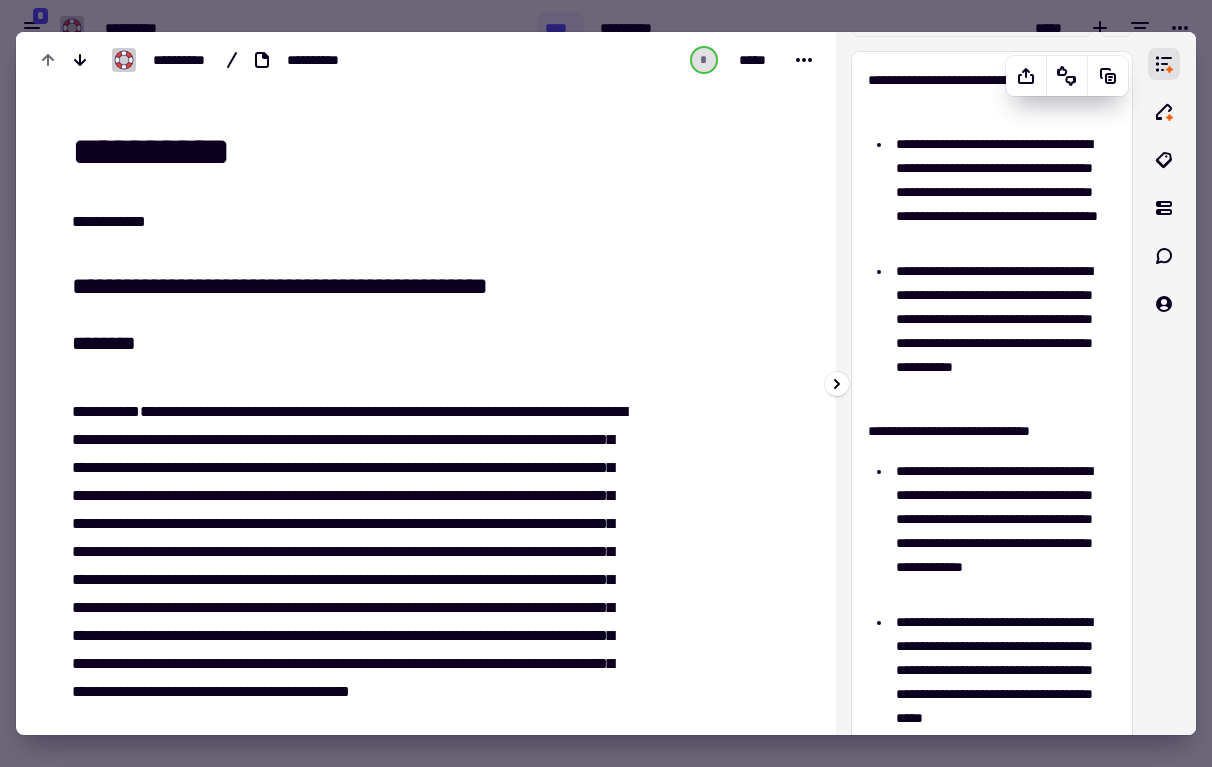 scroll, scrollTop: 0, scrollLeft: 0, axis: both 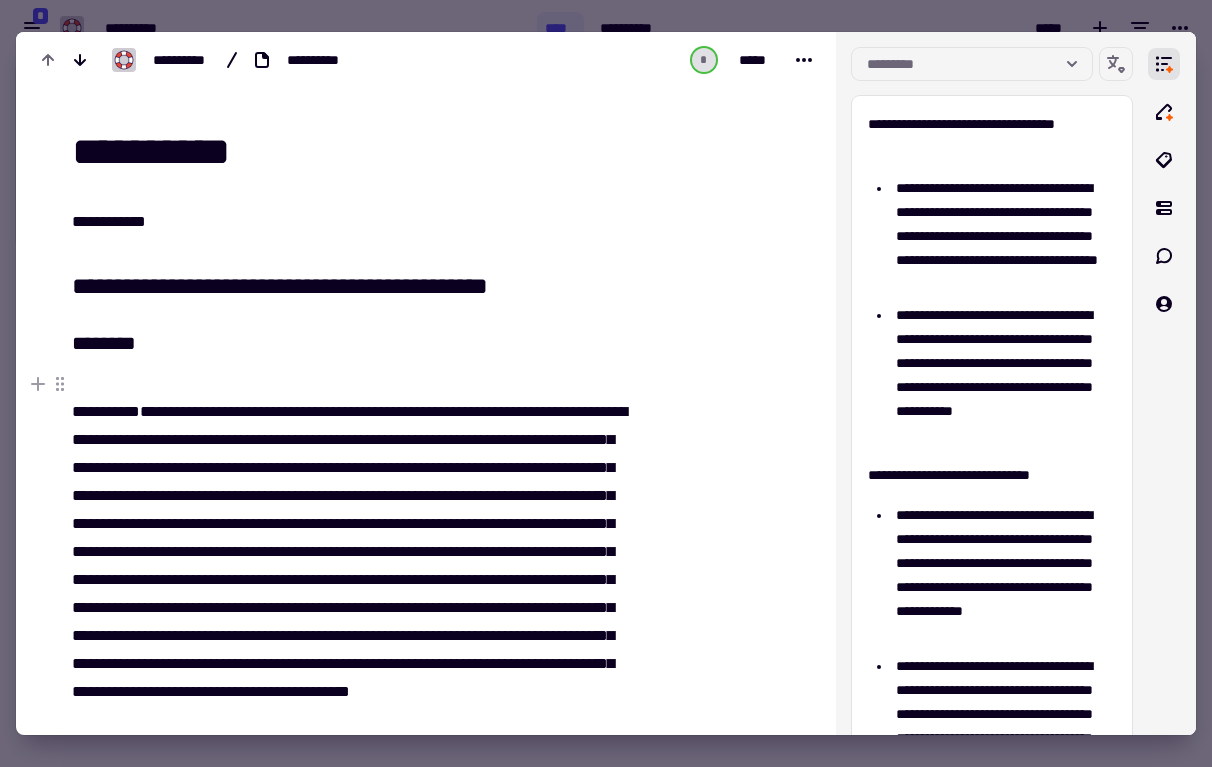 click on "**********" at bounding box center (354, 594) 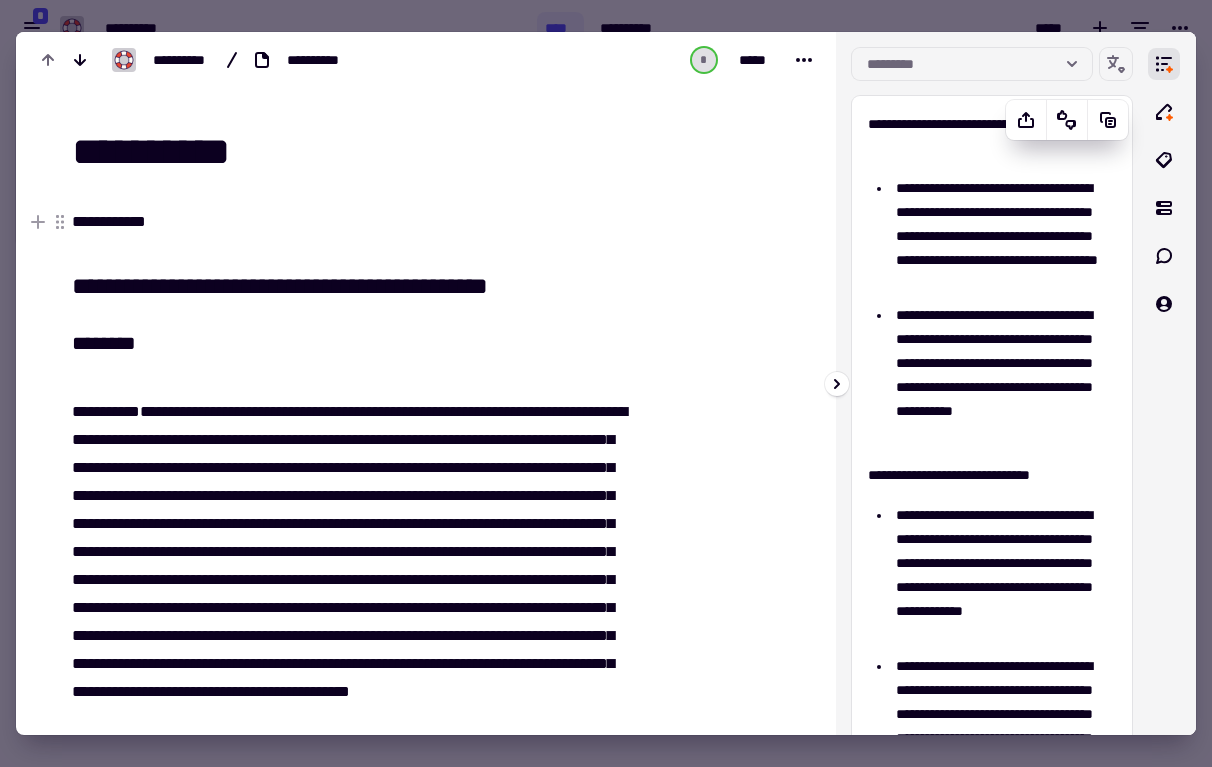 click on "**********" at bounding box center (1003, 236) 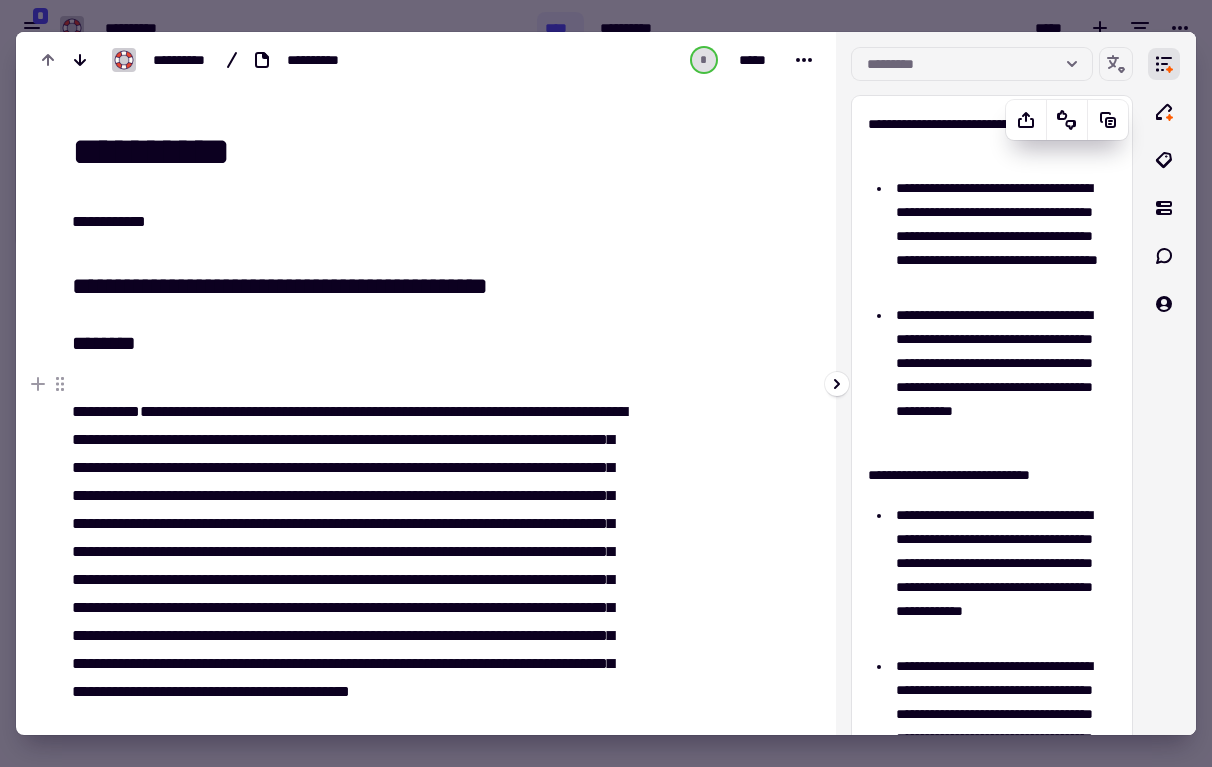 click on "**********" at bounding box center (1003, 375) 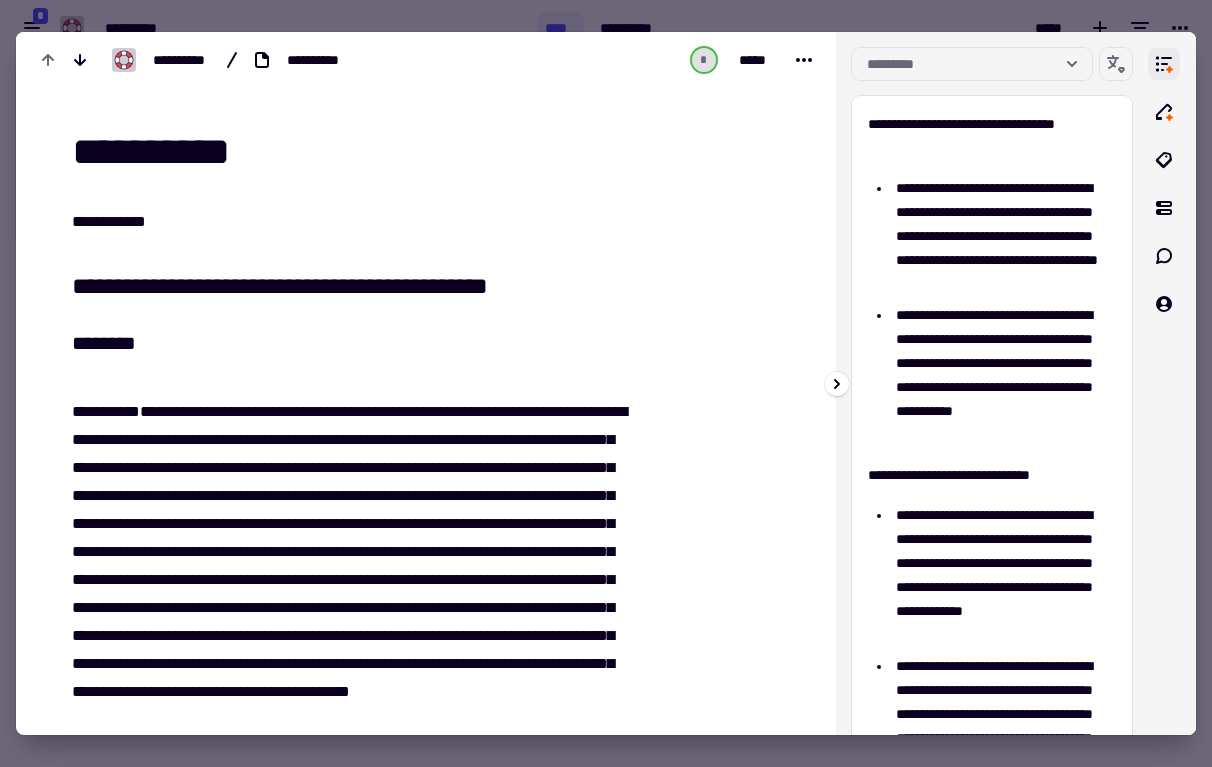 click 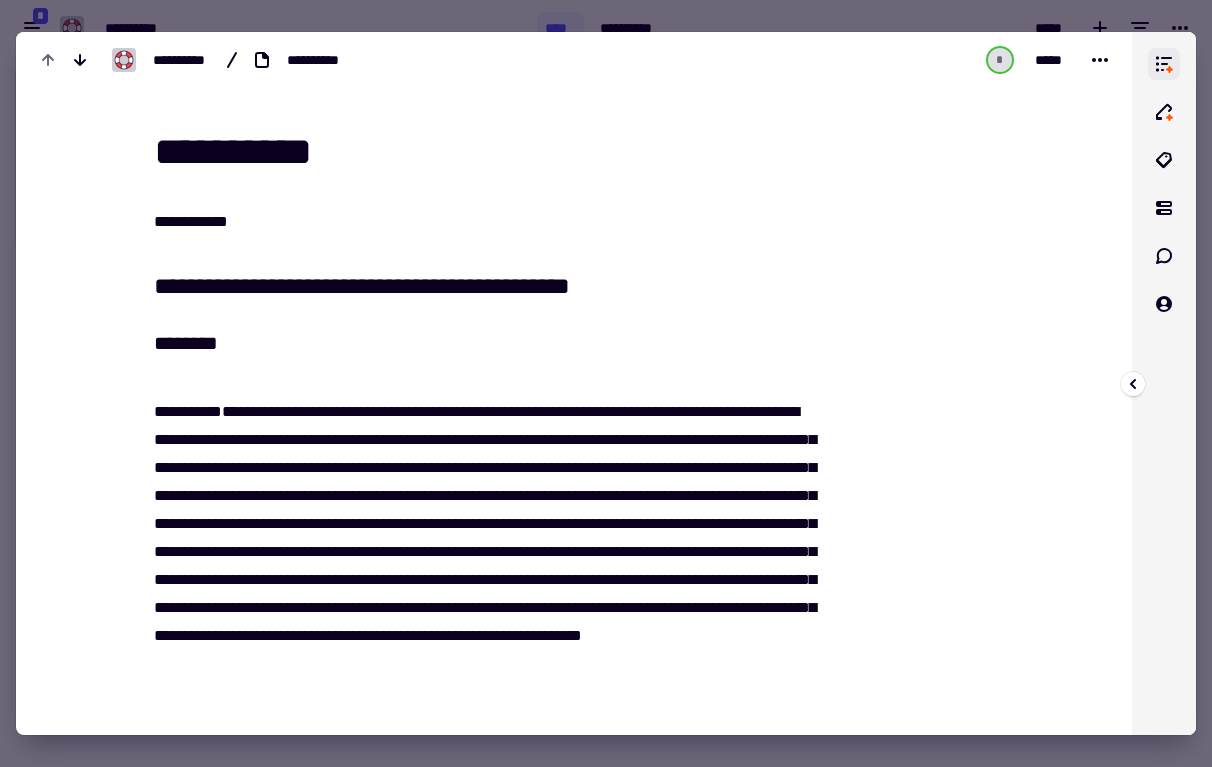 click 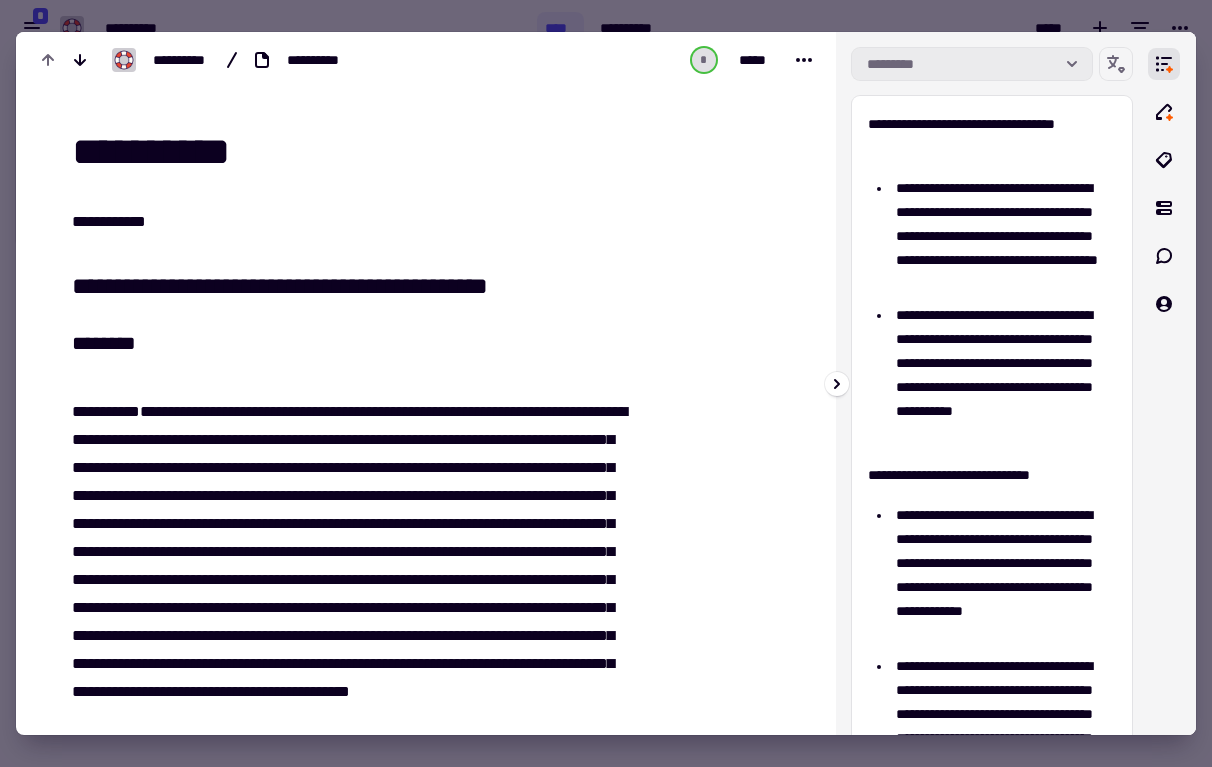 click 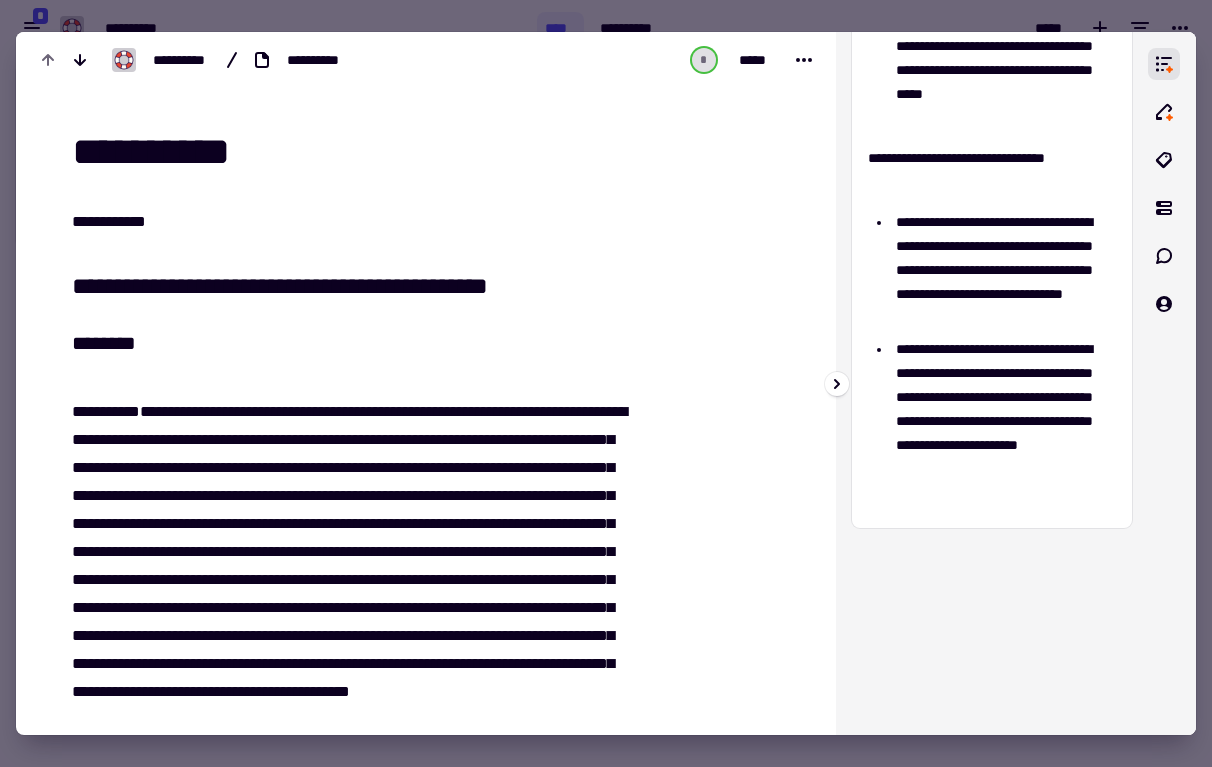 scroll, scrollTop: 0, scrollLeft: 0, axis: both 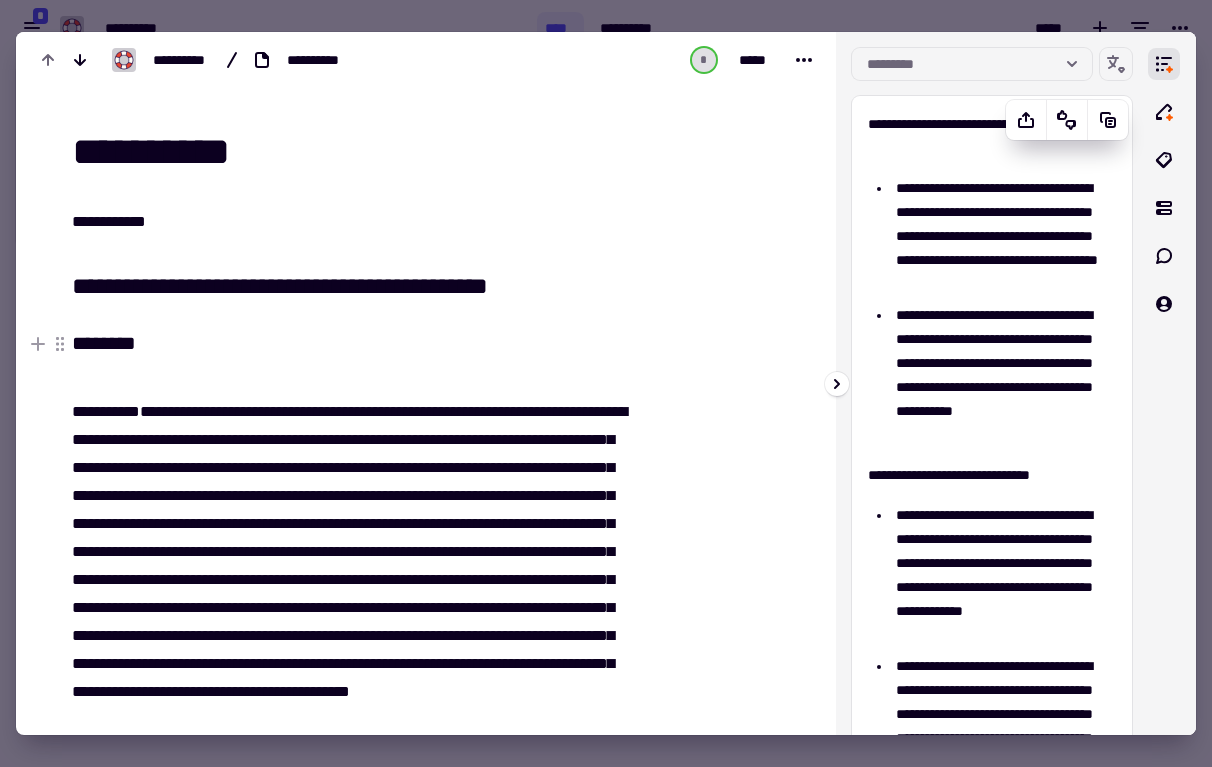 click on "**********" at bounding box center (1003, 375) 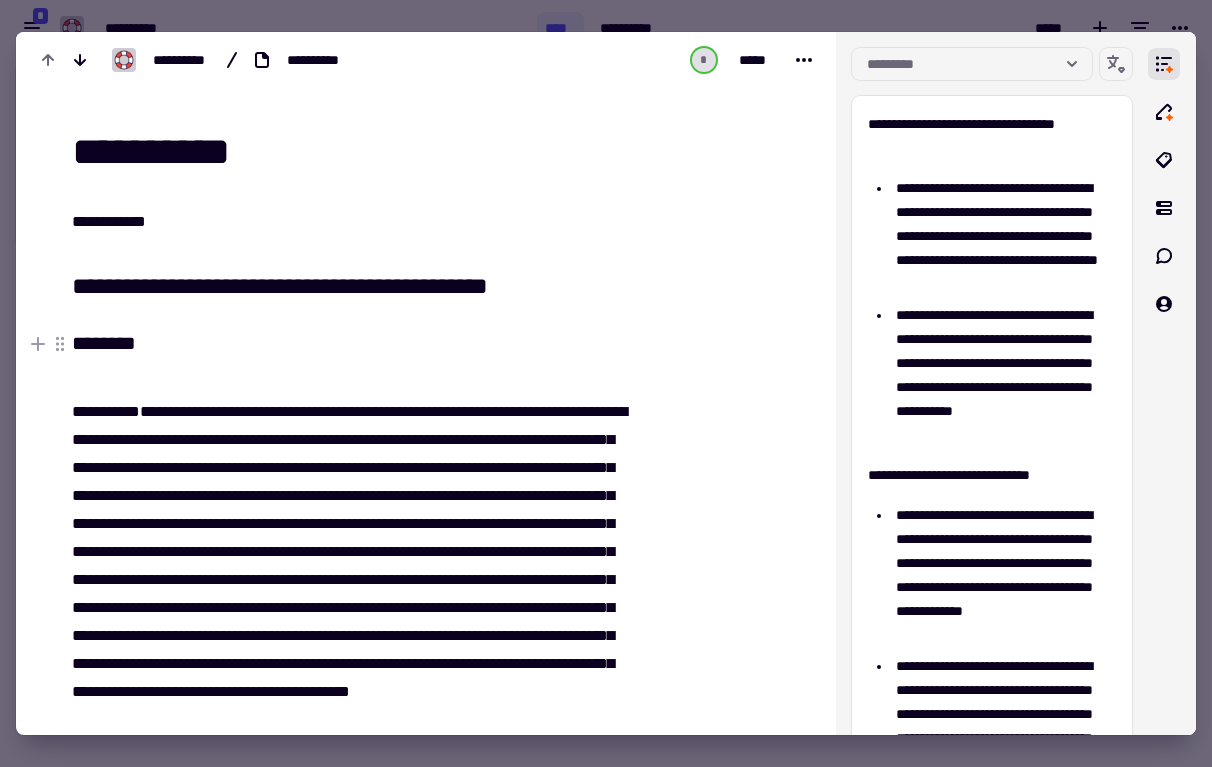 click at bounding box center (722, 14456) 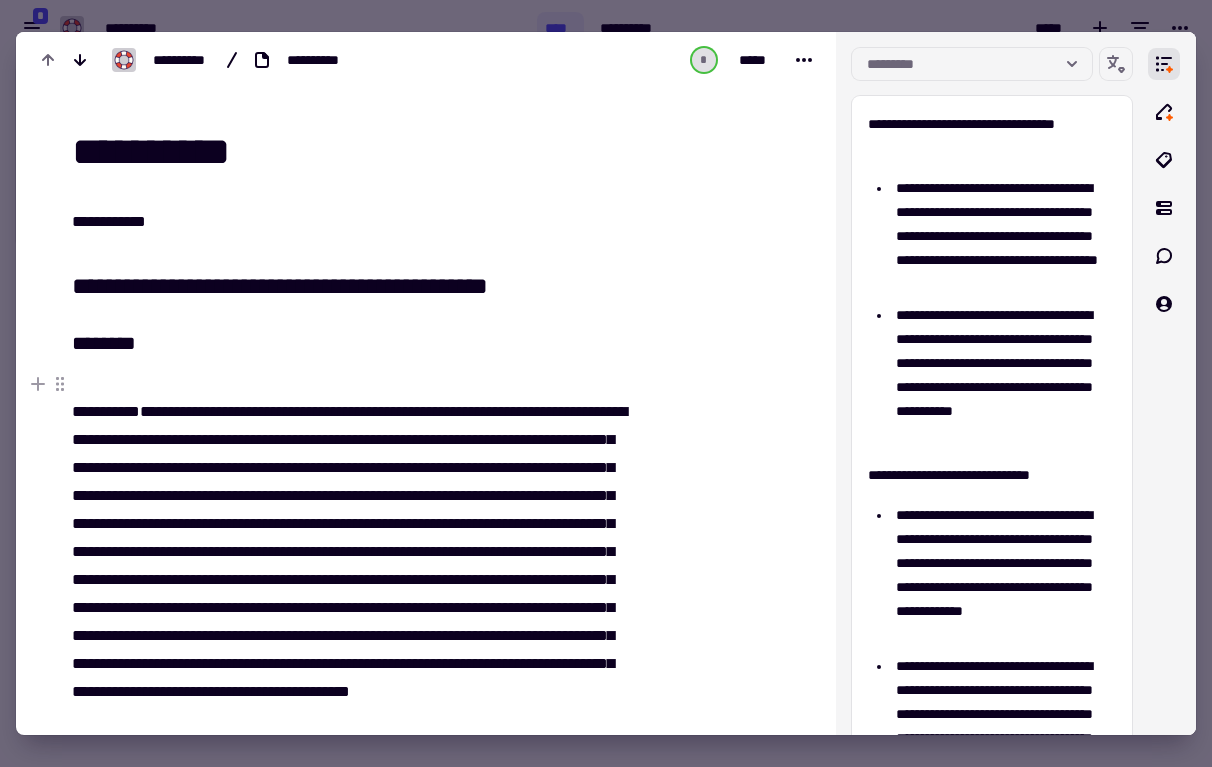 click on "**********" at bounding box center (354, 594) 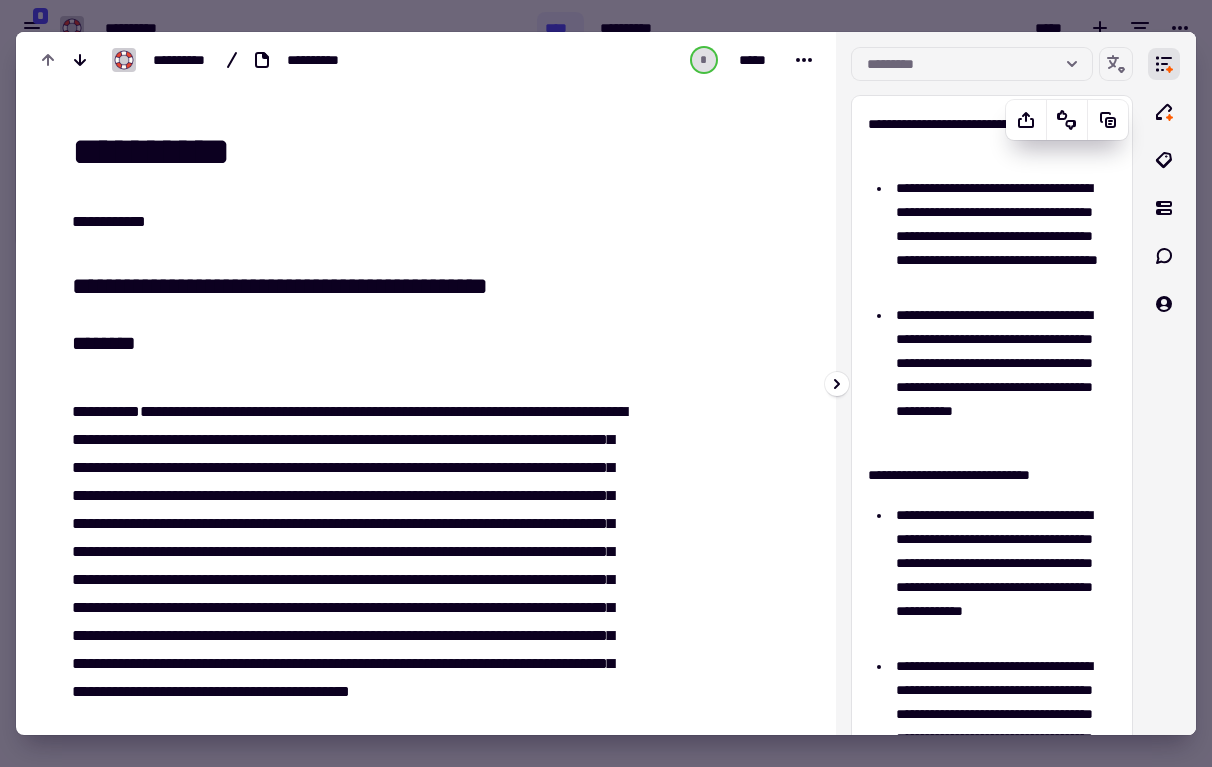 click on "**********" at bounding box center (1003, 236) 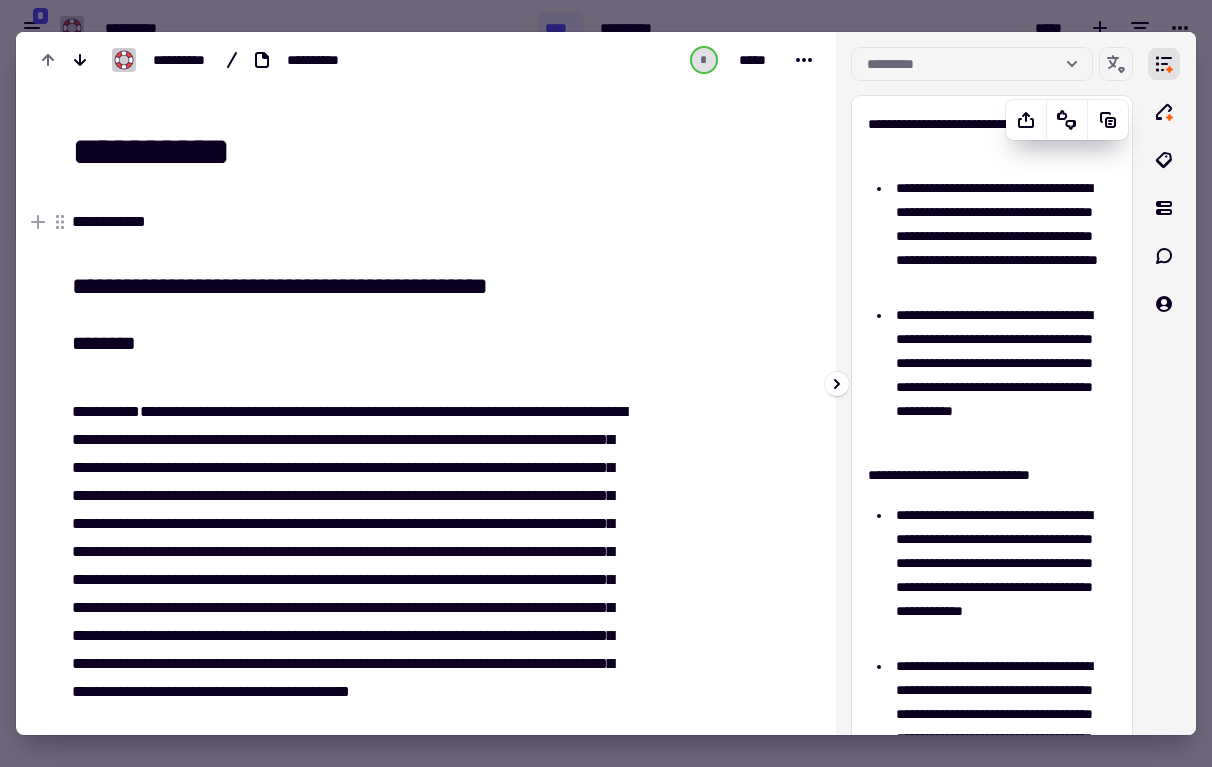 click on "**********" at bounding box center (1003, 236) 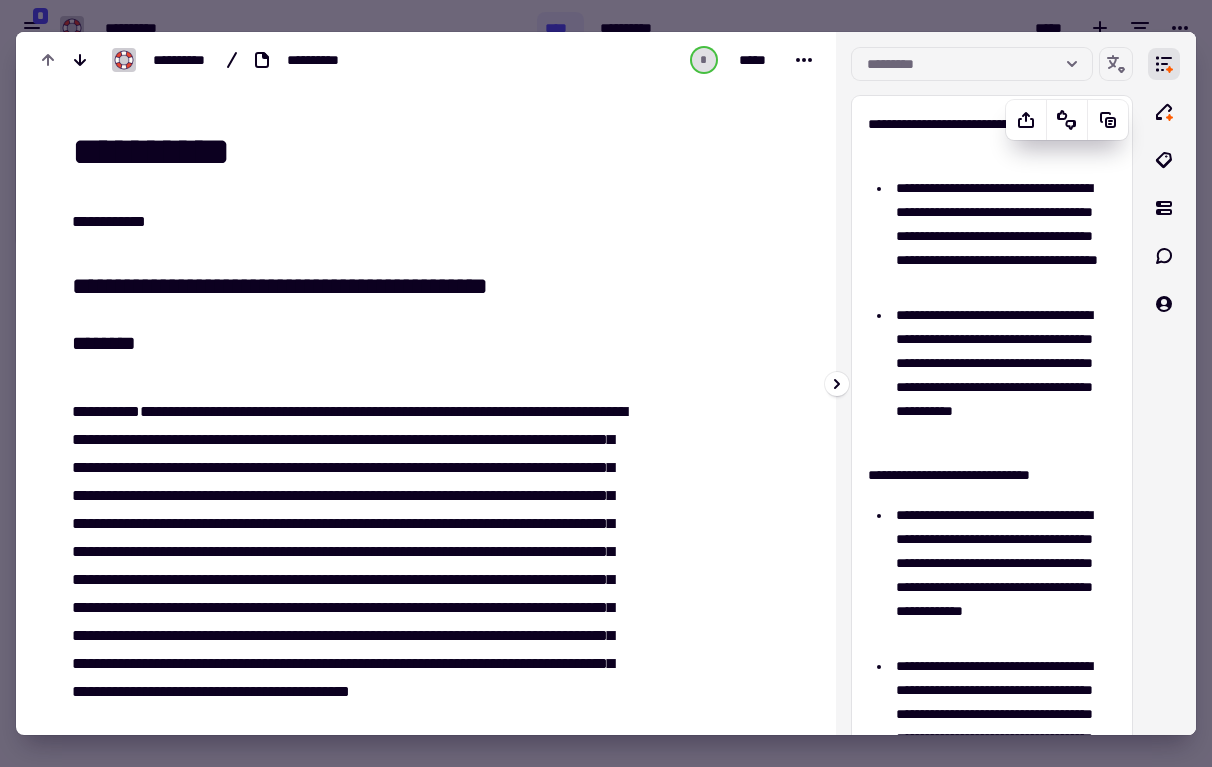 click on "**********" at bounding box center (1003, 236) 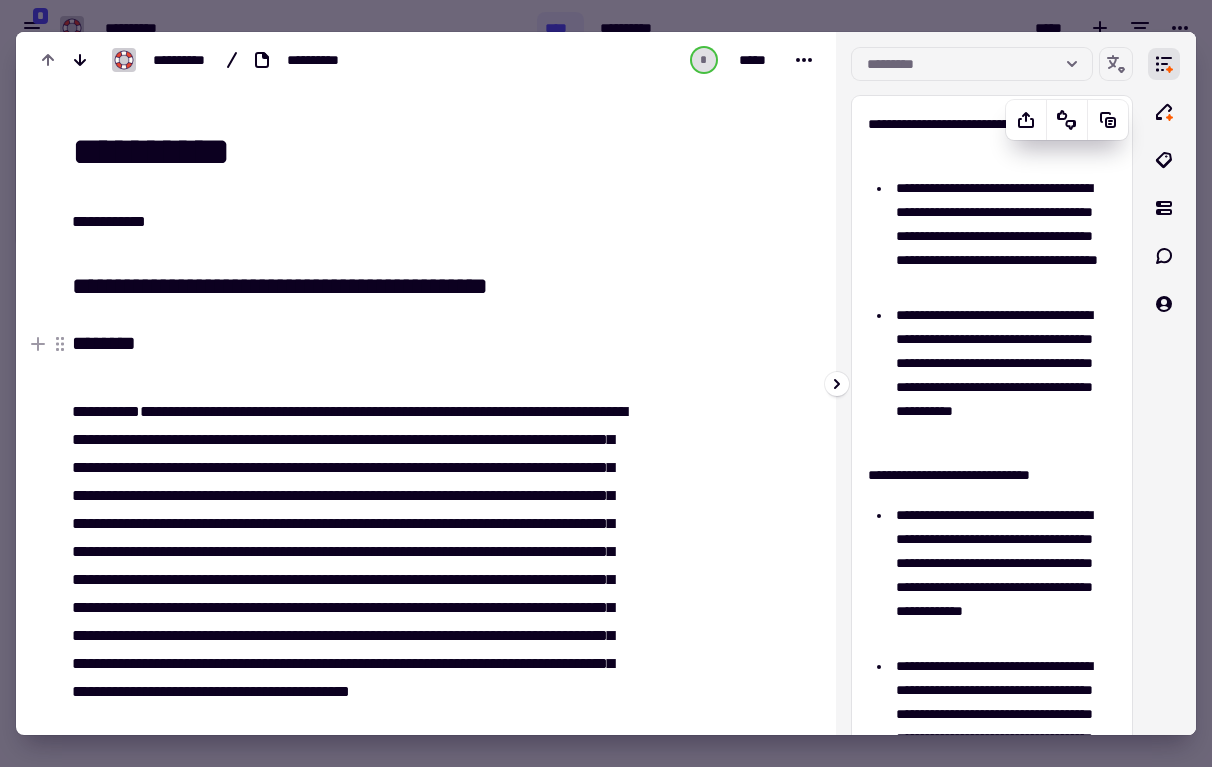 click on "**********" at bounding box center (1003, 375) 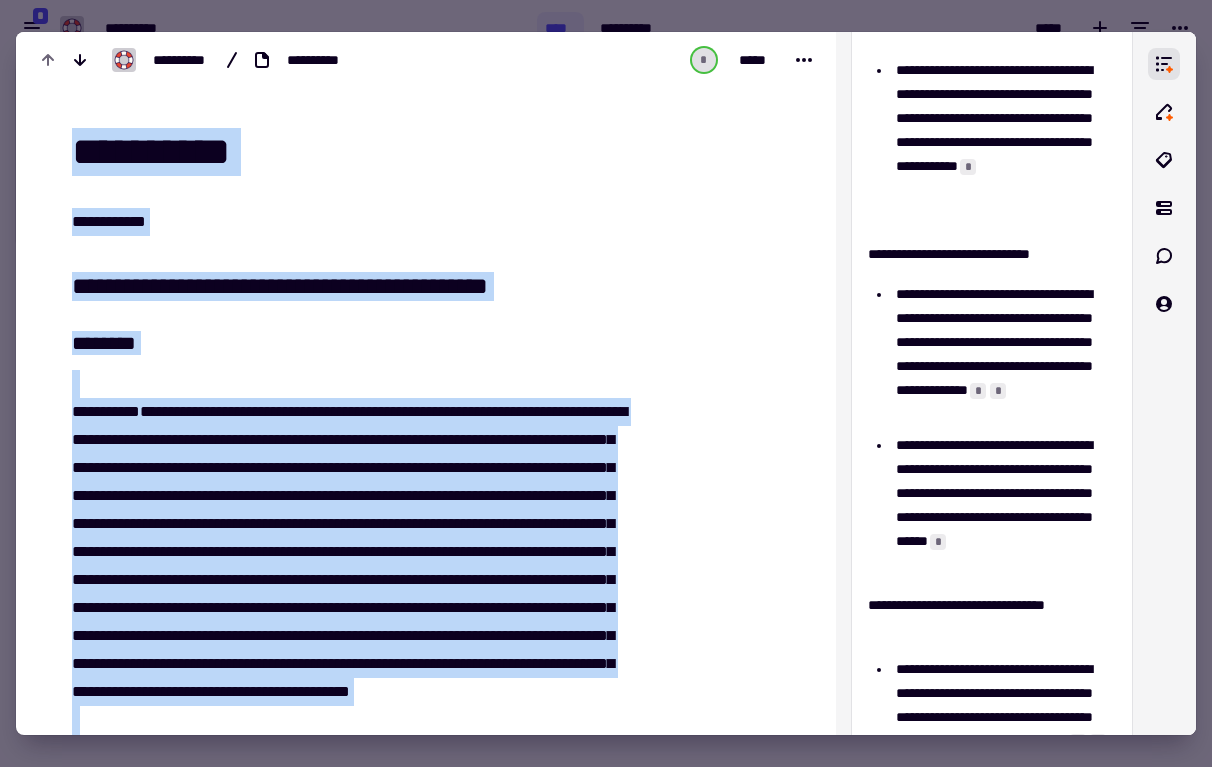 scroll, scrollTop: 740, scrollLeft: 0, axis: vertical 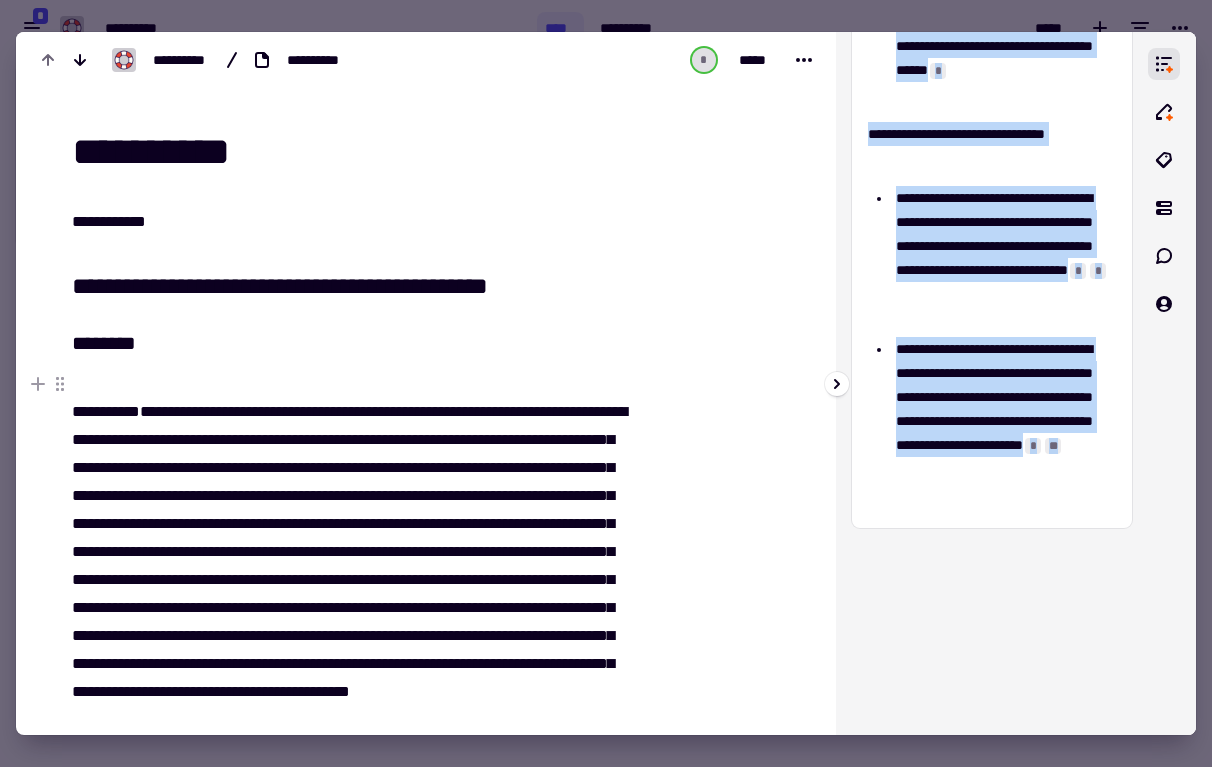 drag, startPoint x: 867, startPoint y: 121, endPoint x: 1005, endPoint y: 497, distance: 400.52466 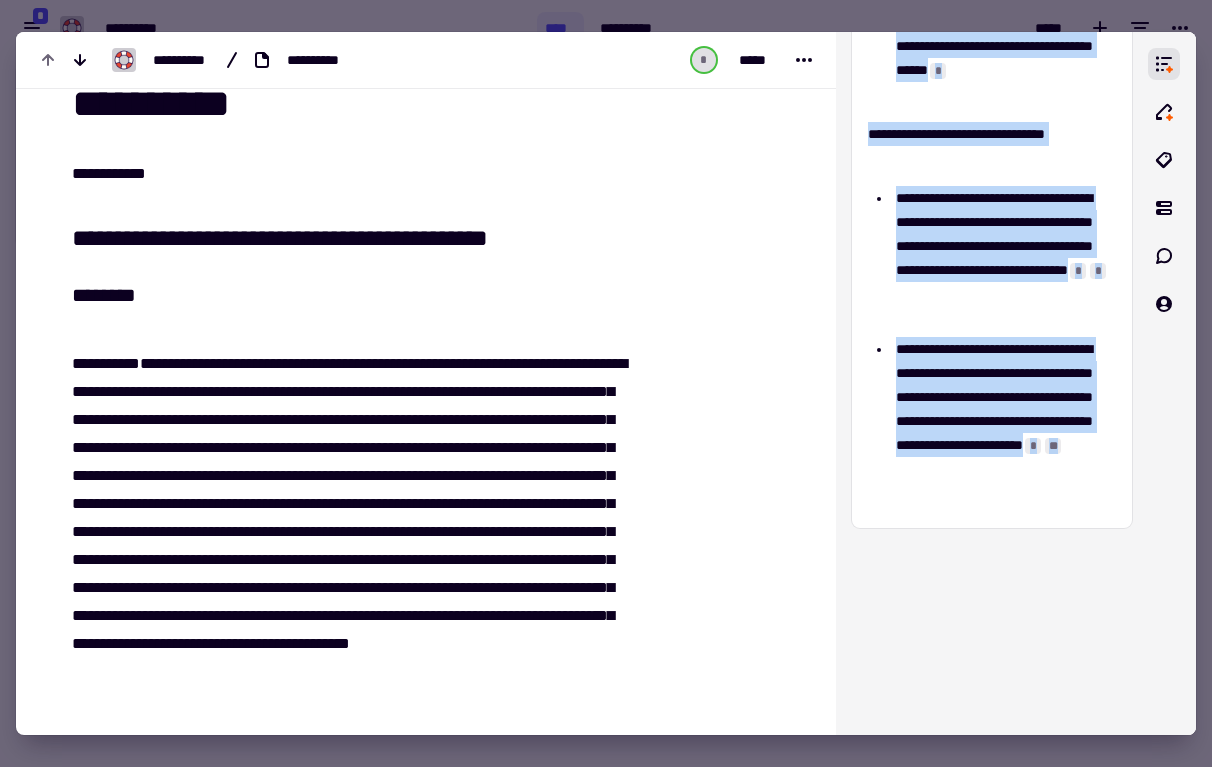 scroll, scrollTop: 0, scrollLeft: 0, axis: both 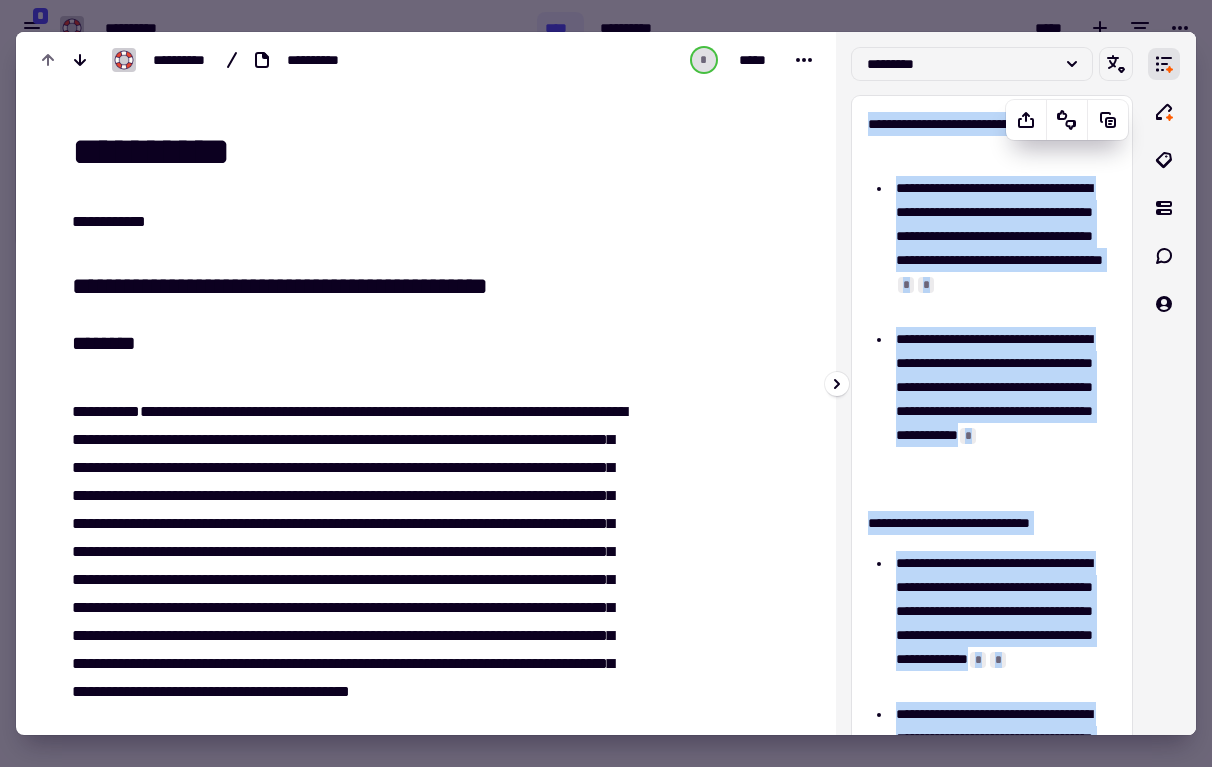 click on "**********" at bounding box center (1003, 248) 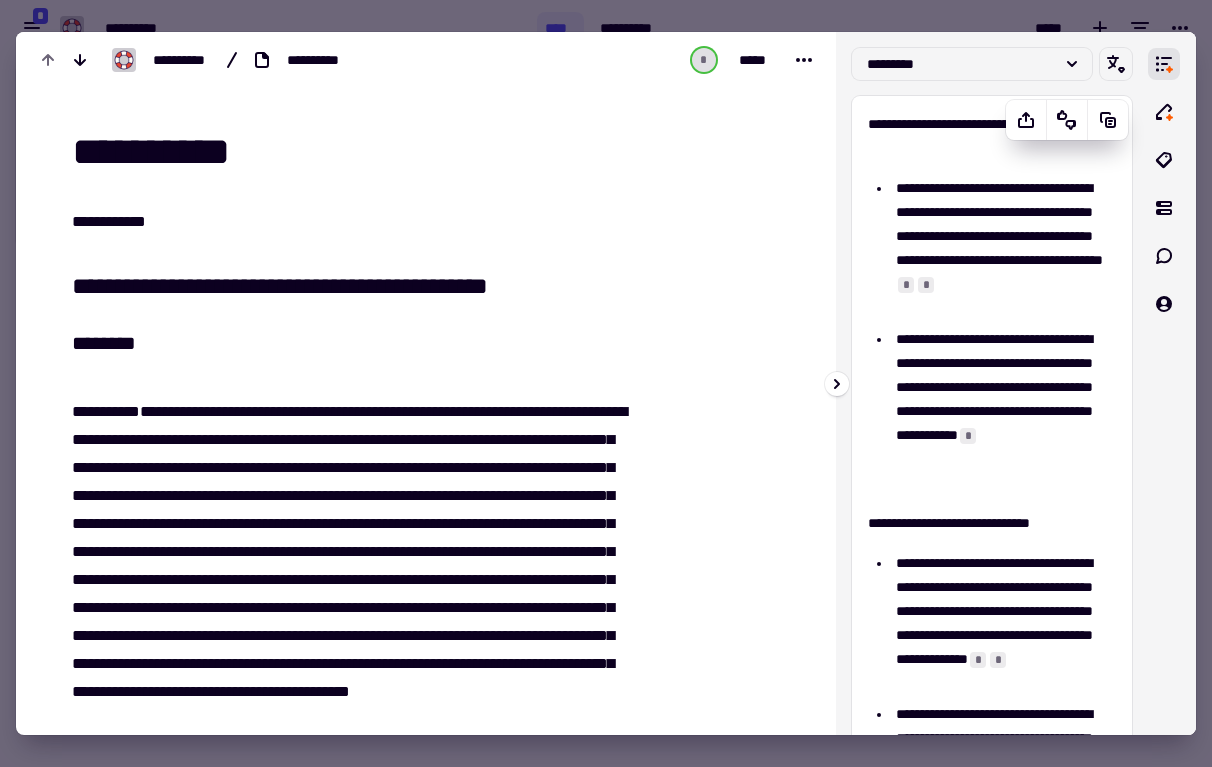 click on "*" at bounding box center [906, 285] 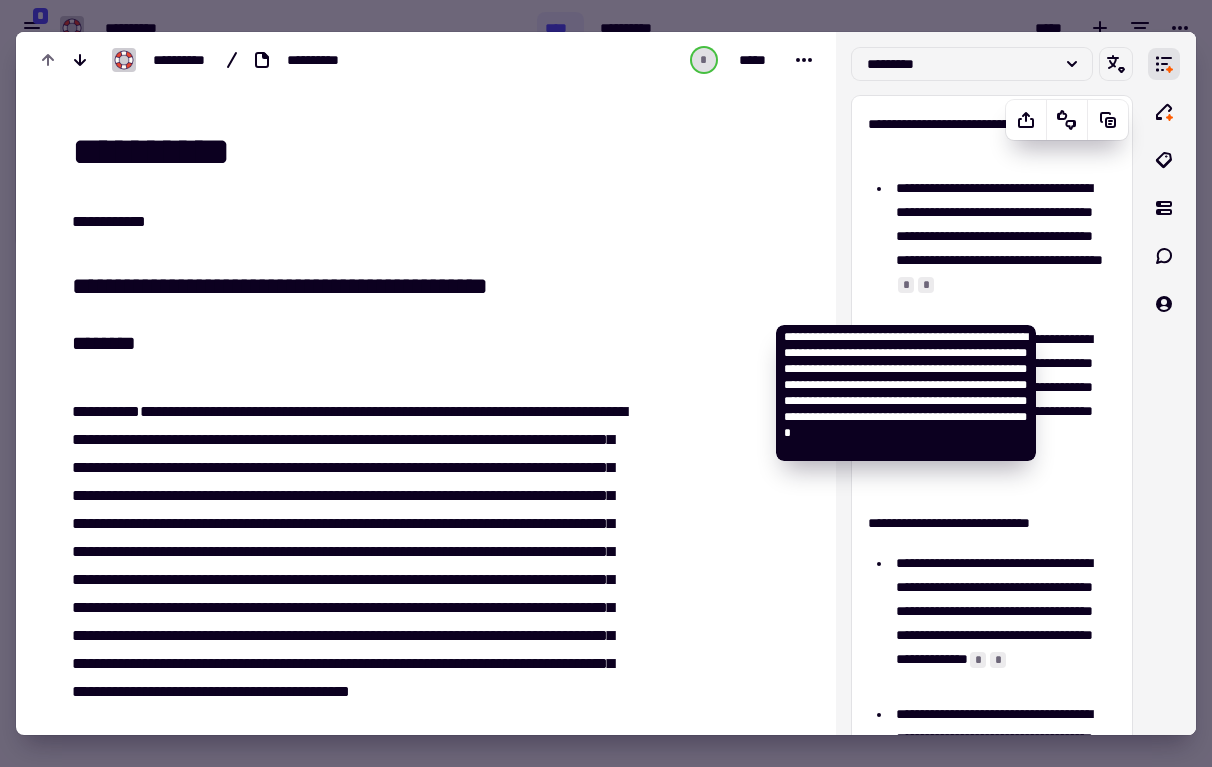 click on "*" at bounding box center (906, 285) 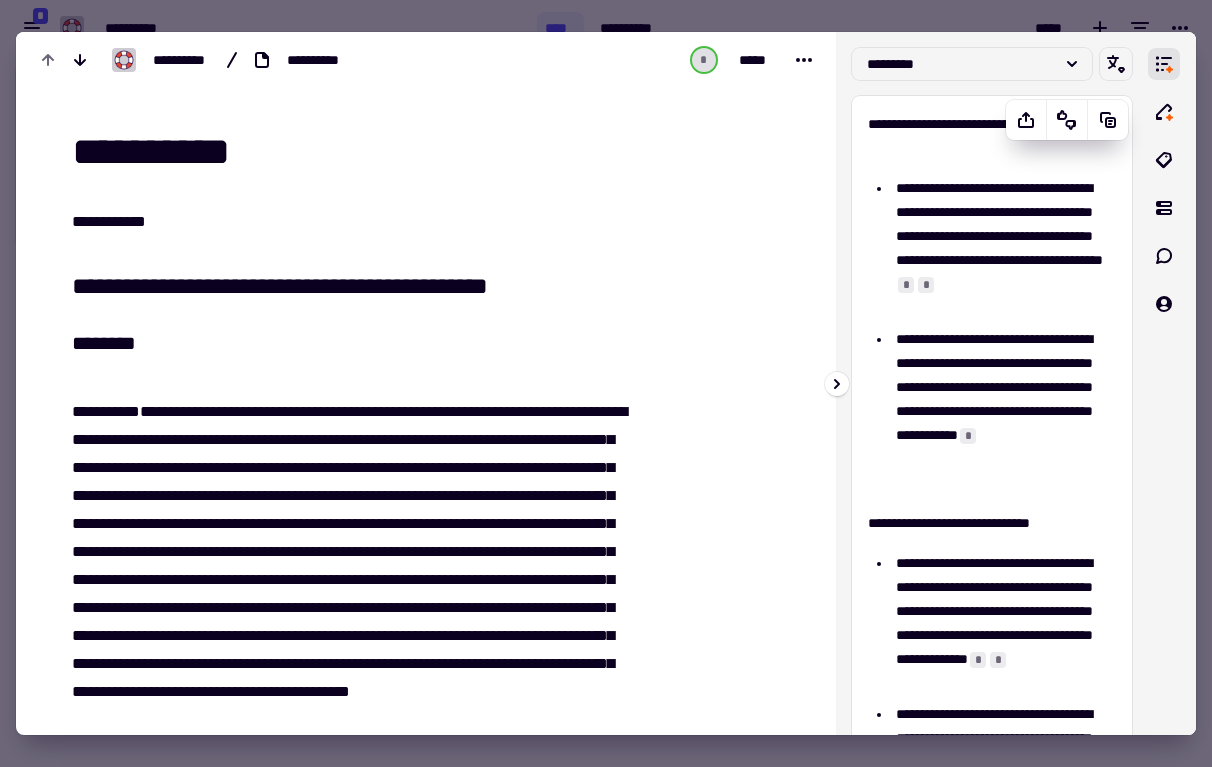 click on "*" at bounding box center [906, 285] 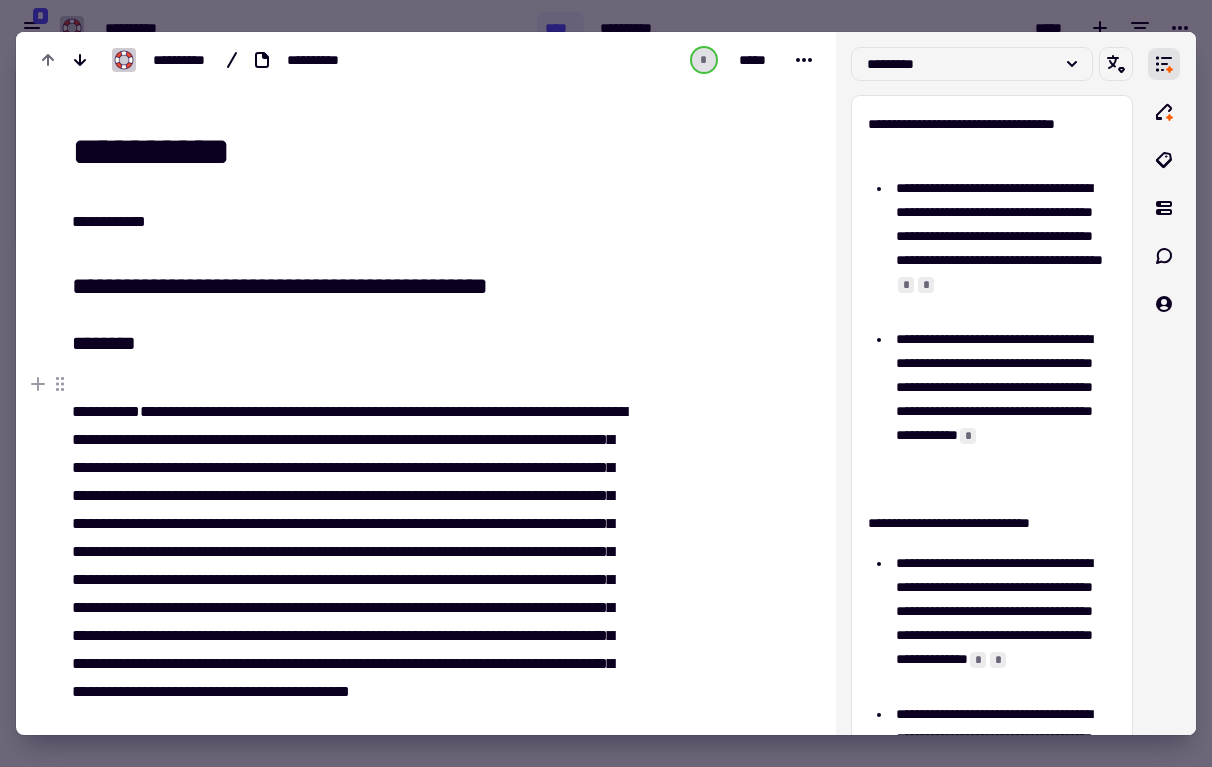 click on "**********" at bounding box center (354, 594) 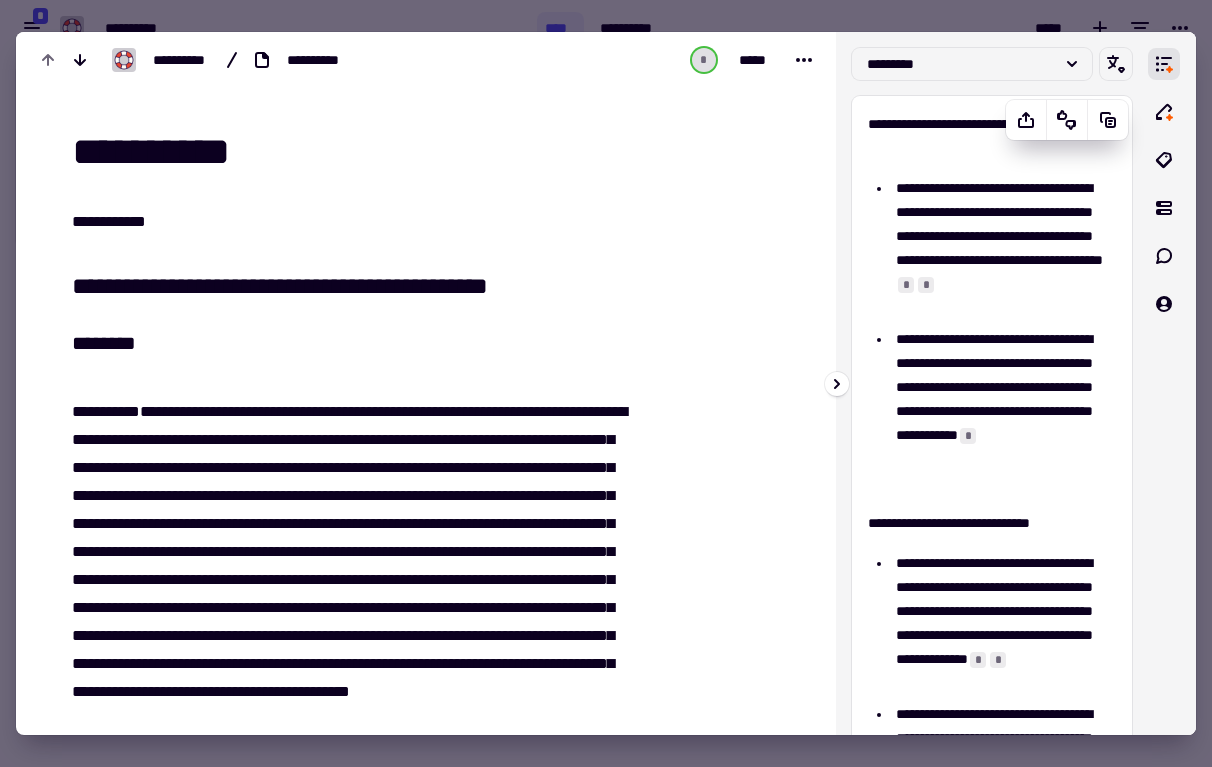 click on "*" at bounding box center (906, 285) 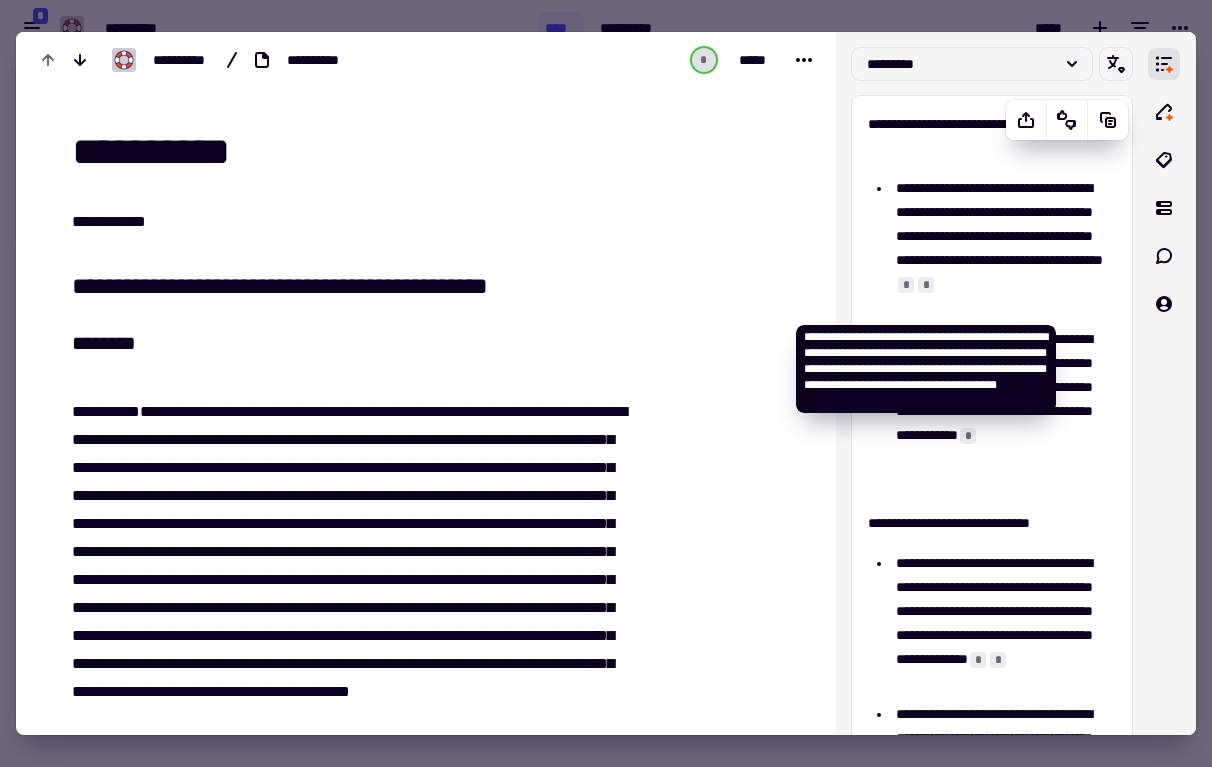 click on "*" at bounding box center [926, 285] 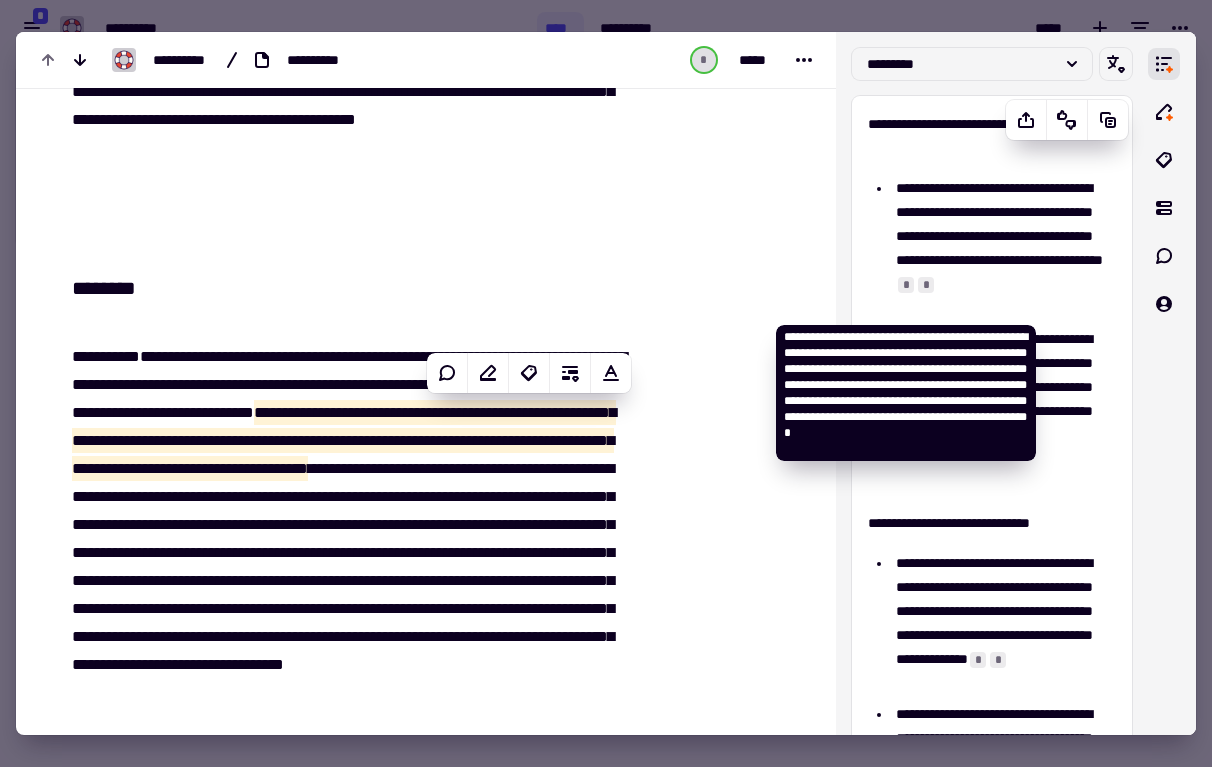 scroll, scrollTop: 10352, scrollLeft: 0, axis: vertical 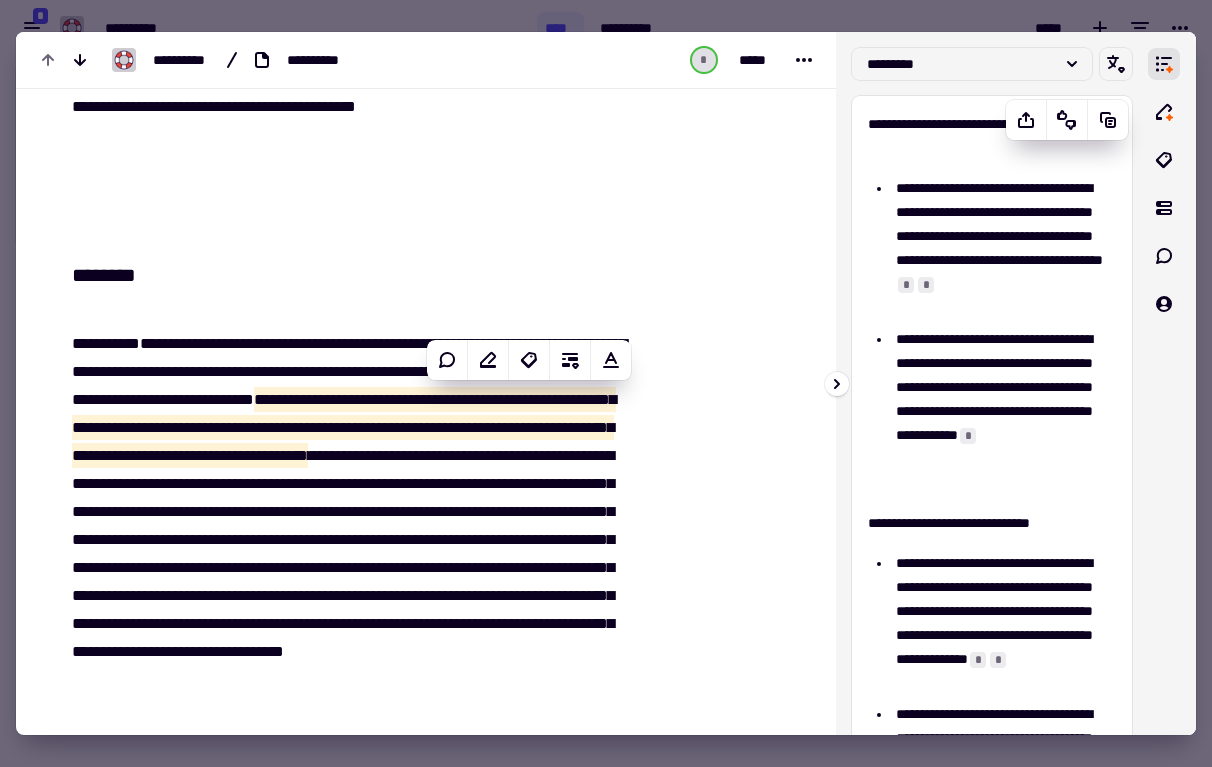 click on "*" at bounding box center [906, 285] 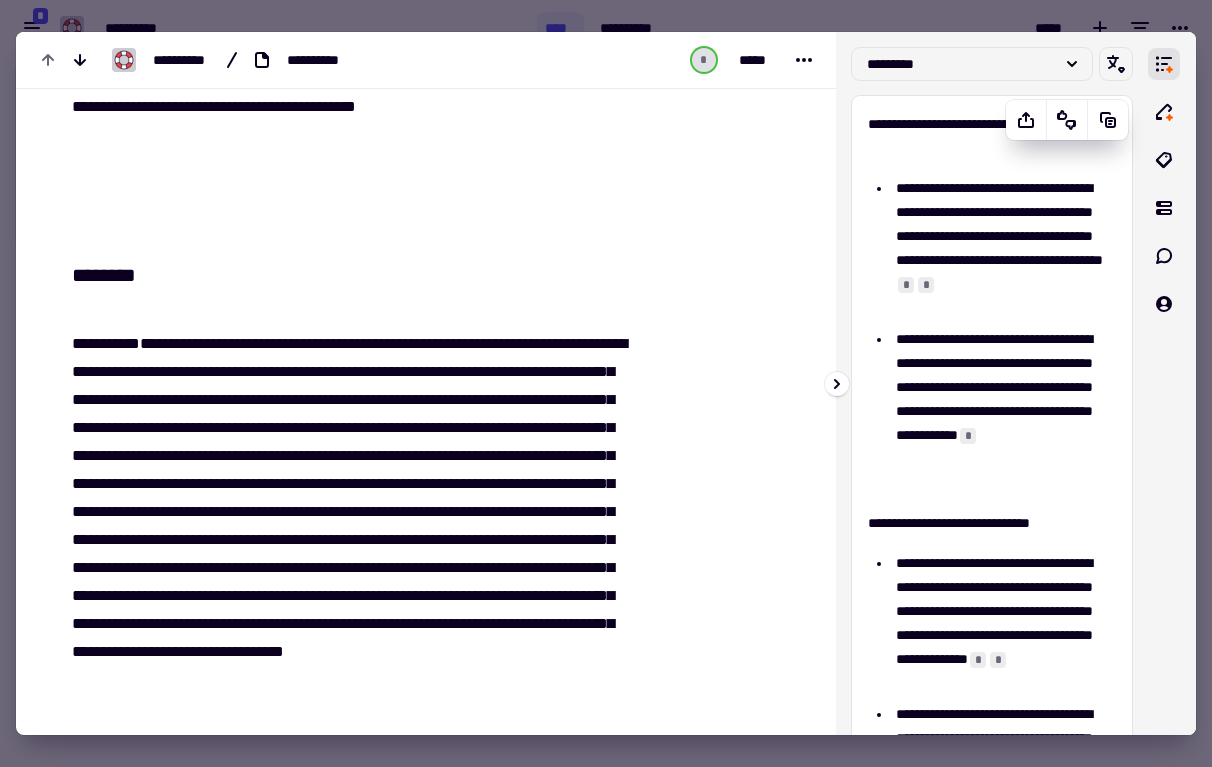 click on "*" at bounding box center (906, 285) 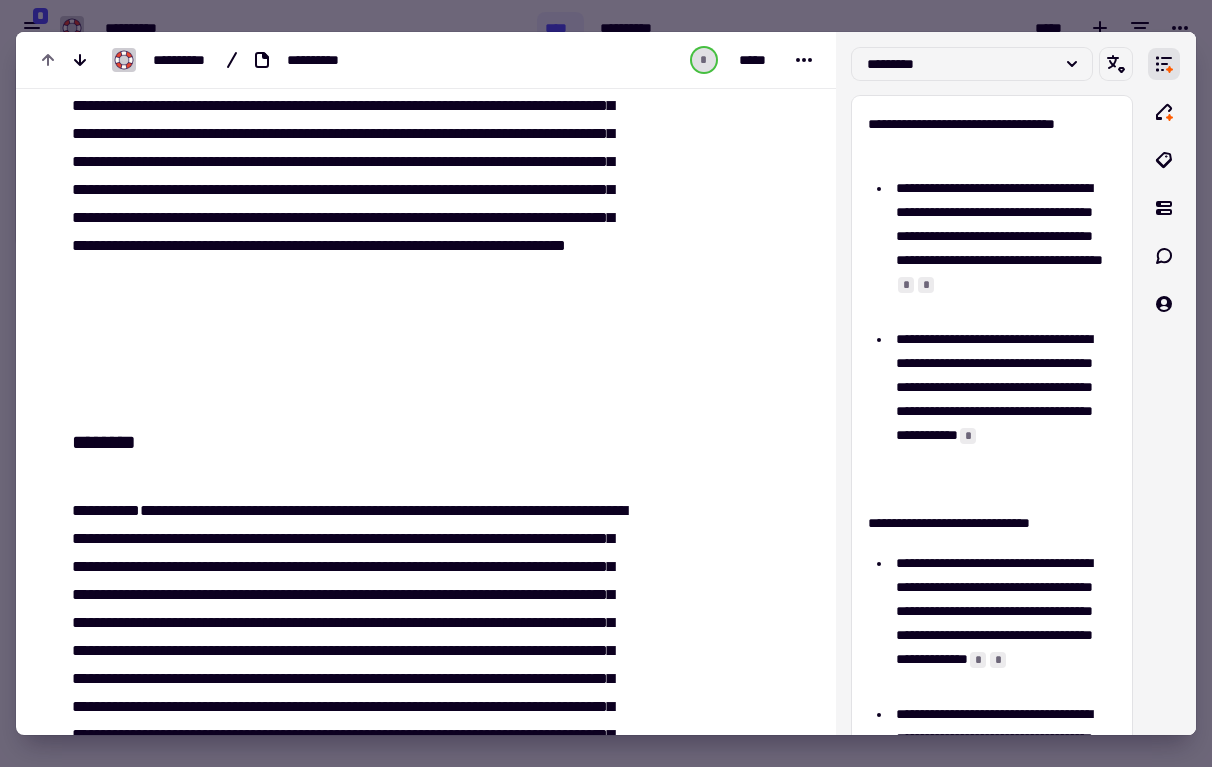 scroll, scrollTop: 17909, scrollLeft: 0, axis: vertical 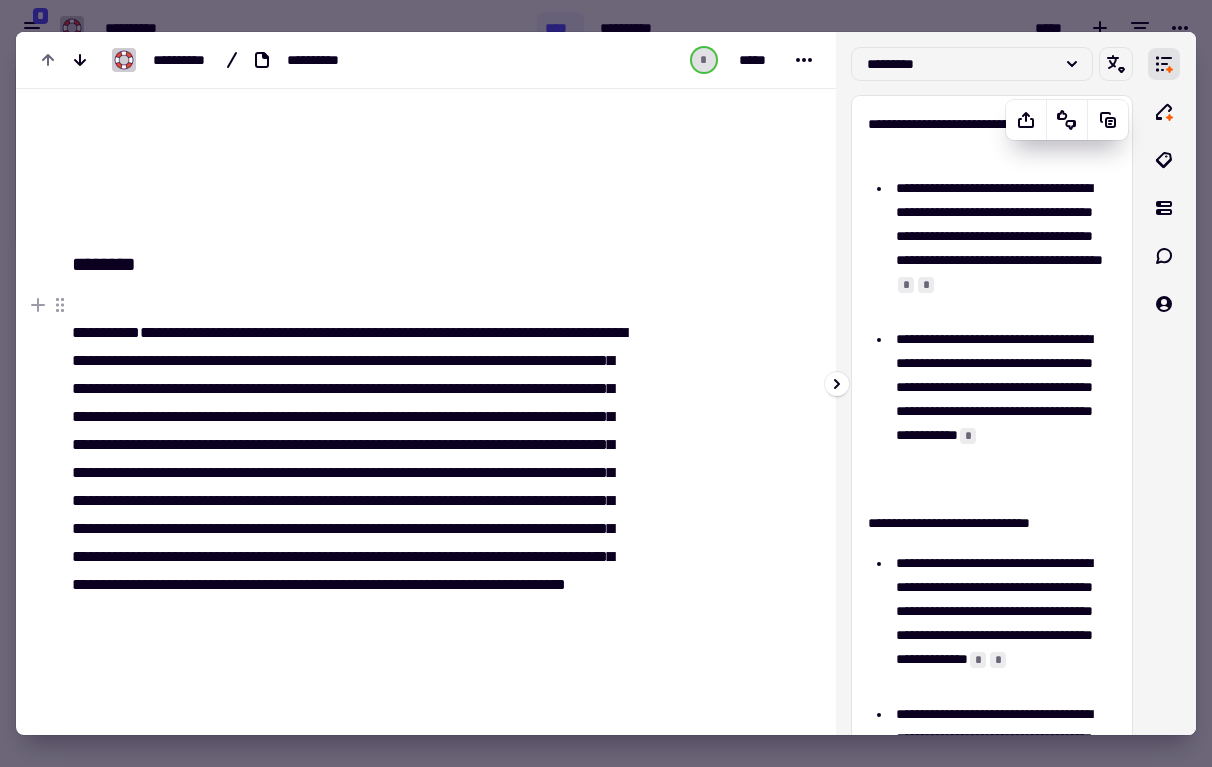 click on "*" at bounding box center [926, 285] 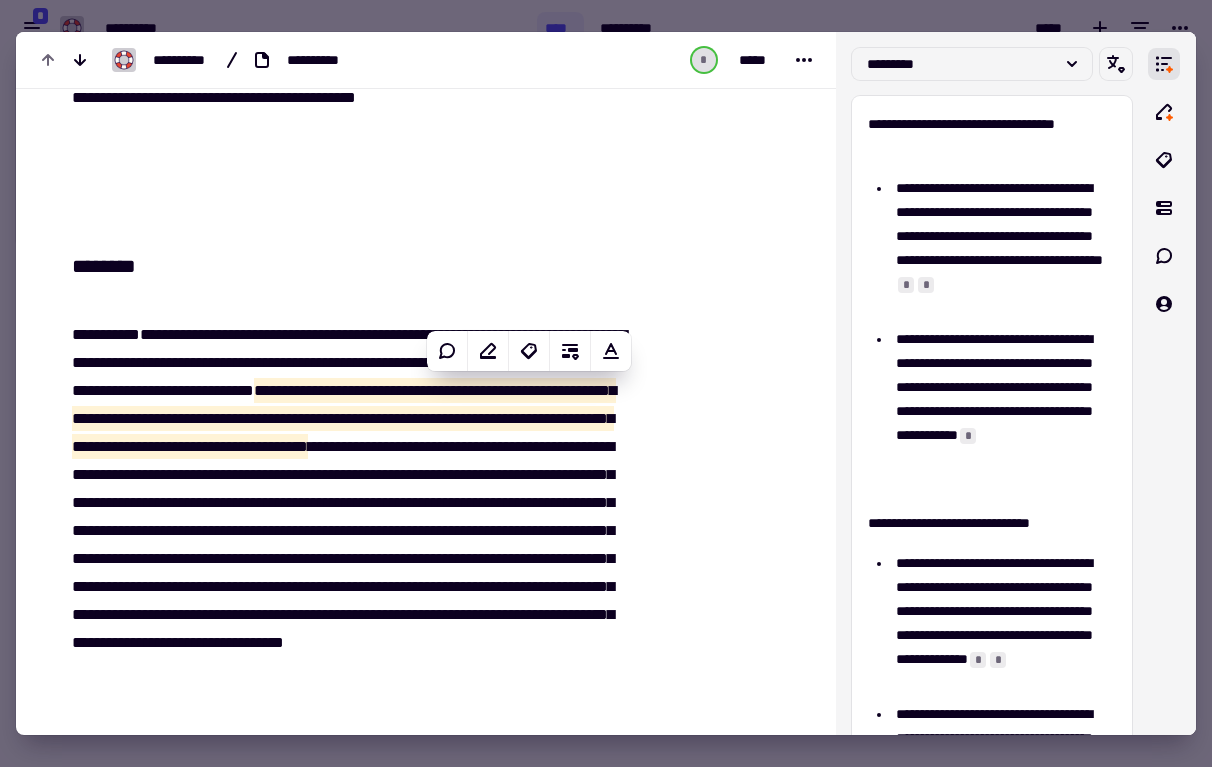 scroll, scrollTop: 10352, scrollLeft: 0, axis: vertical 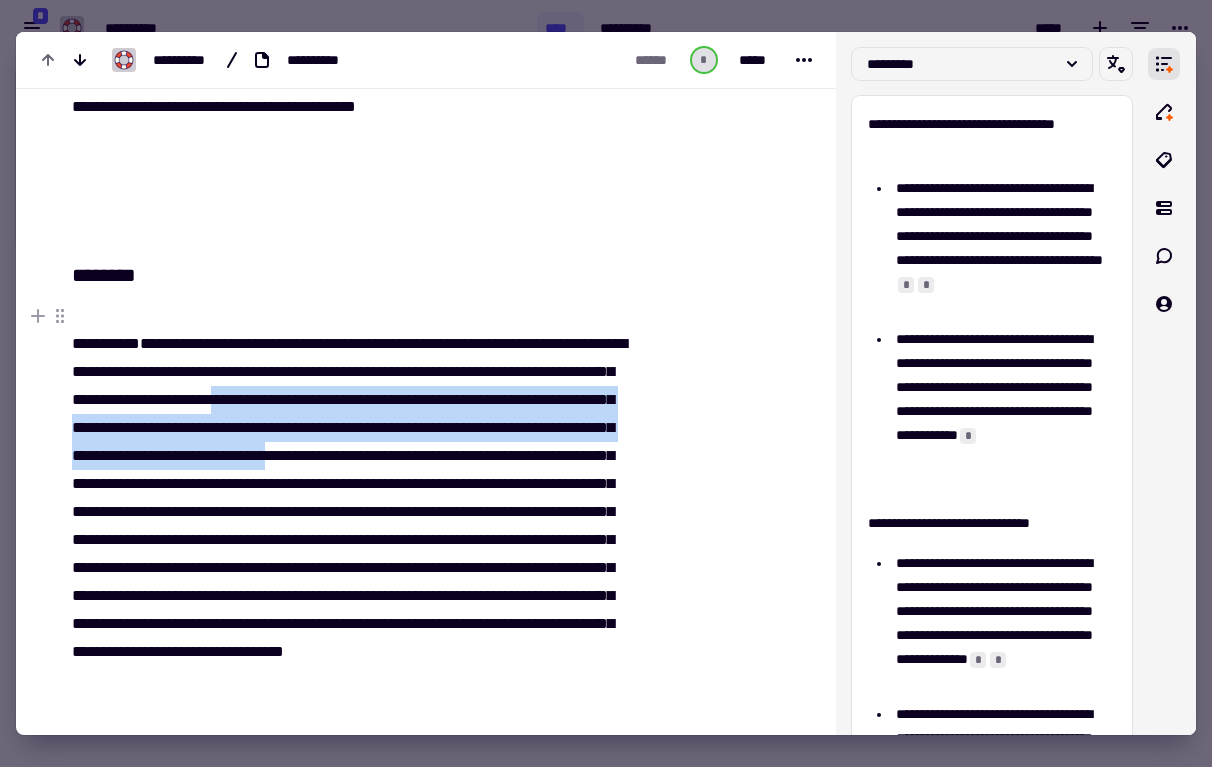 click on "**********" at bounding box center [354, 540] 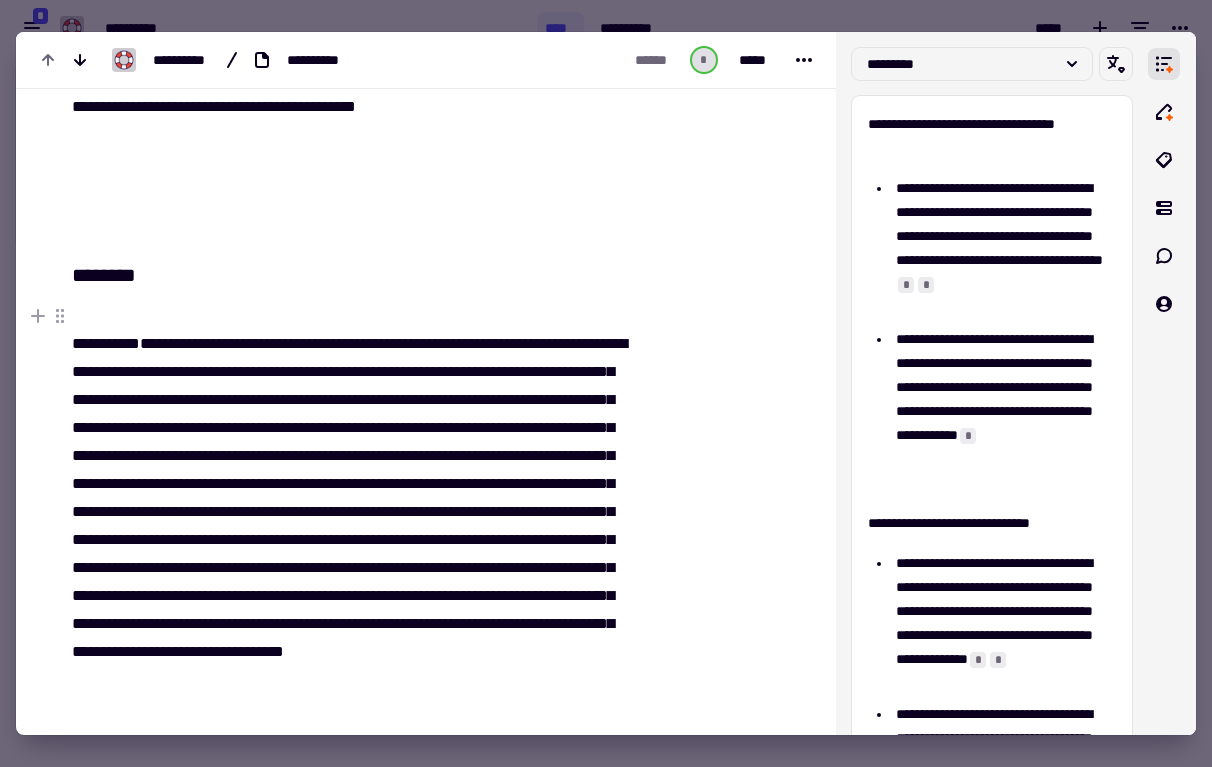 click on "**********" at bounding box center [354, 540] 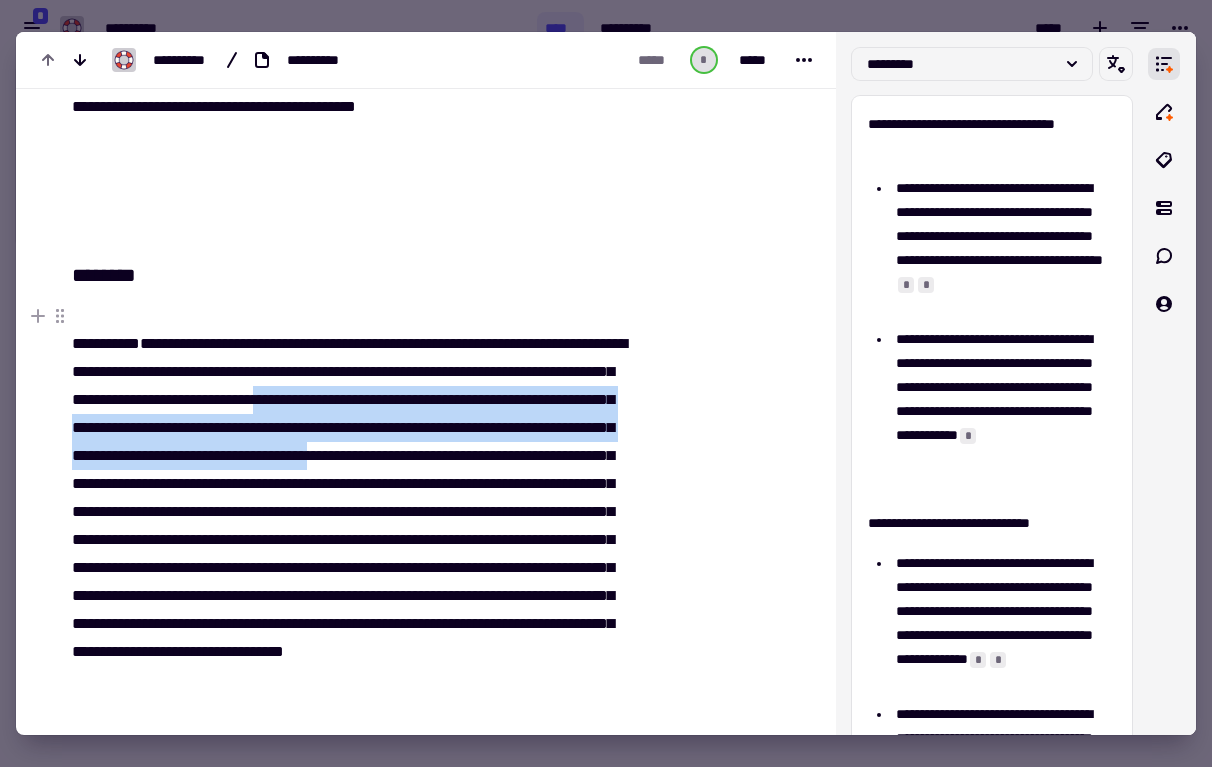 drag, startPoint x: 430, startPoint y: 394, endPoint x: 152, endPoint y: 490, distance: 294.10883 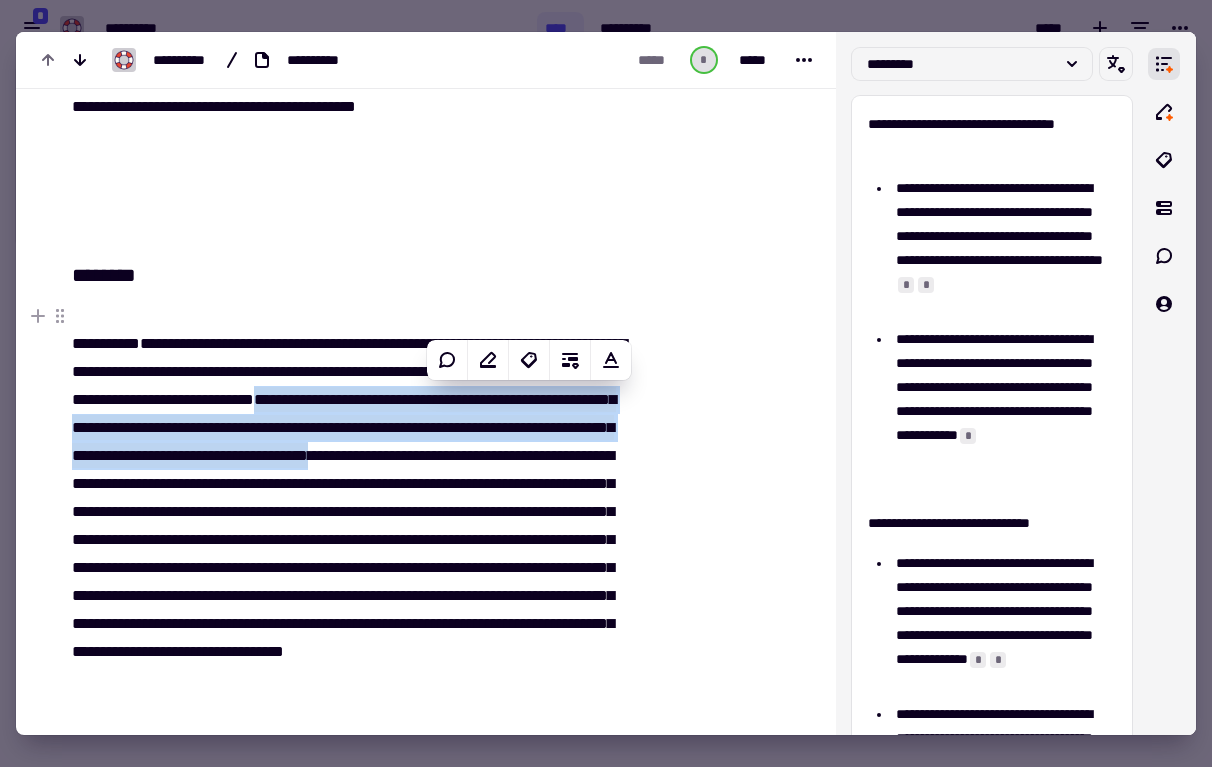 copy on "**********" 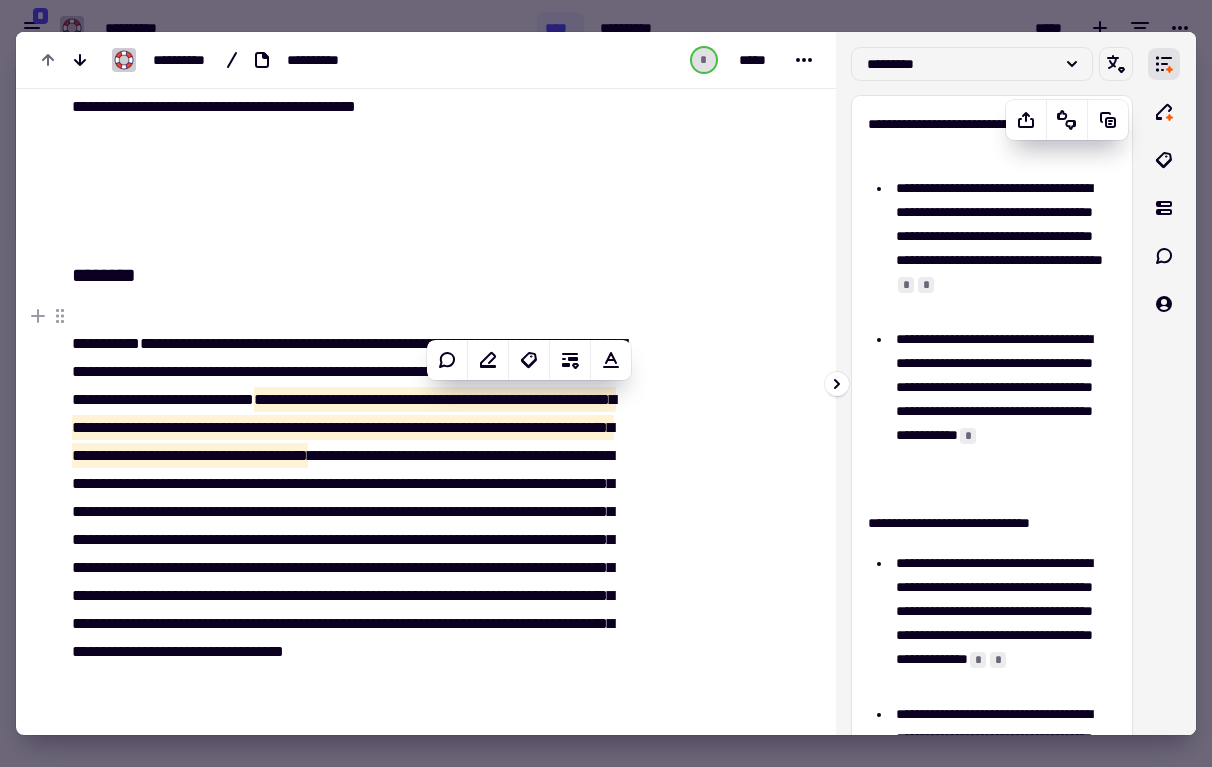 click on "*" at bounding box center [906, 285] 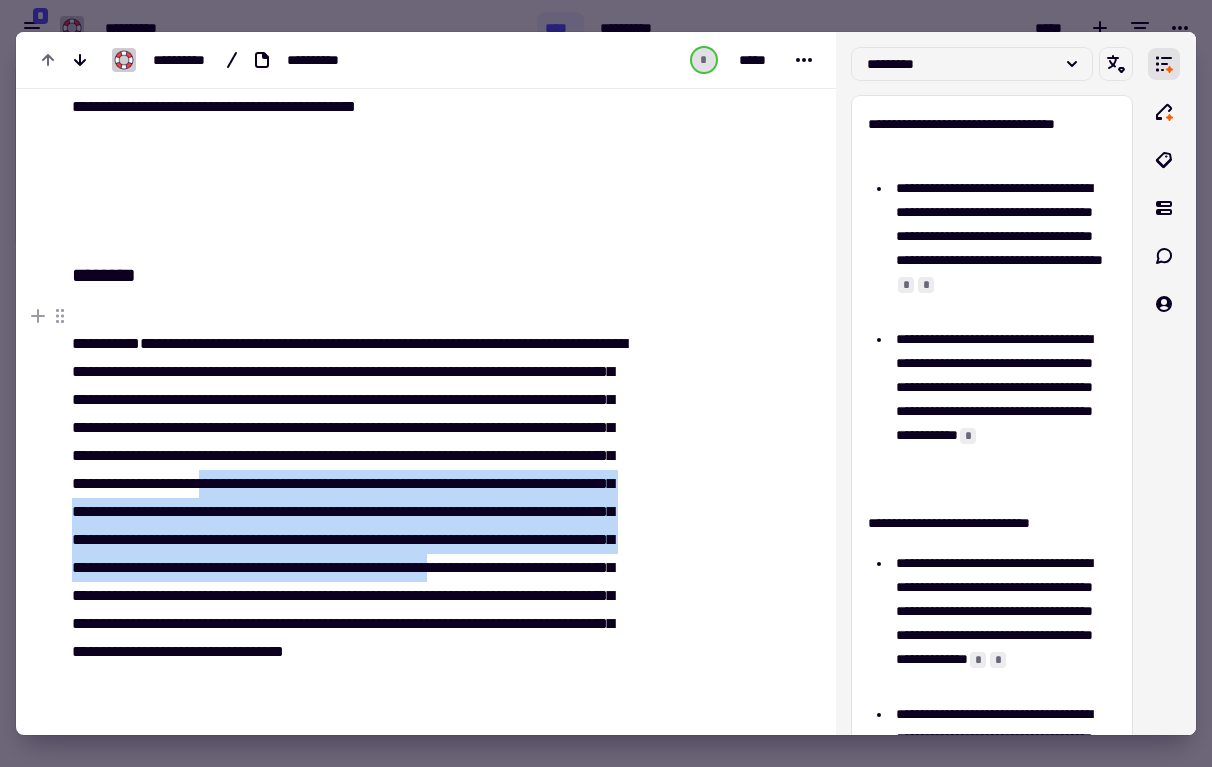 drag, startPoint x: 127, startPoint y: 510, endPoint x: 195, endPoint y: 623, distance: 131.88252 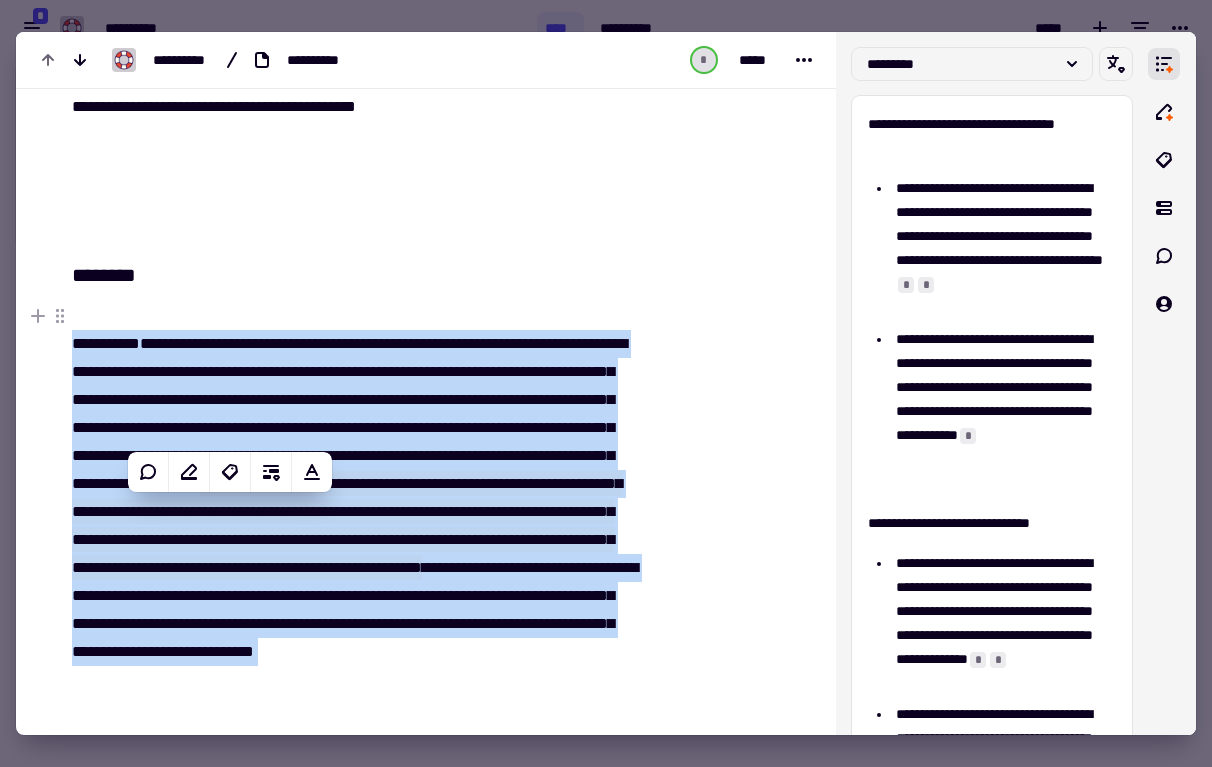 copy on "**********" 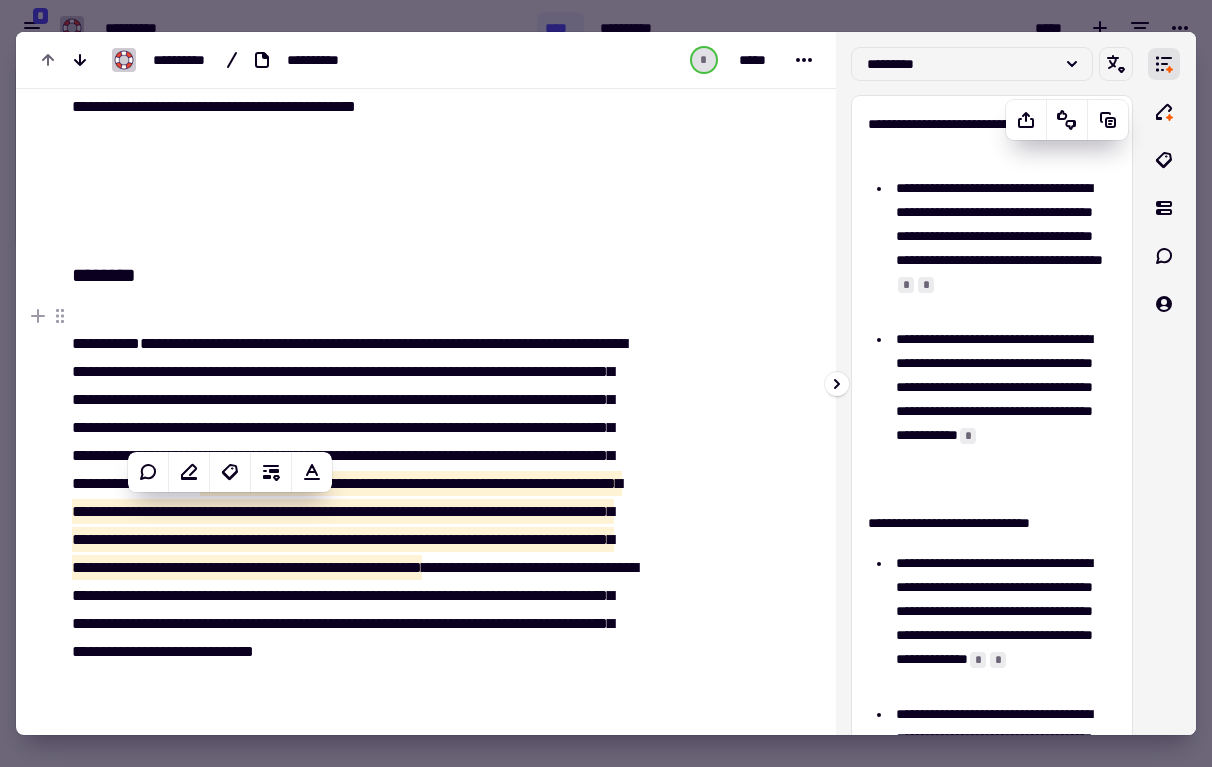 click on "*" at bounding box center [968, 436] 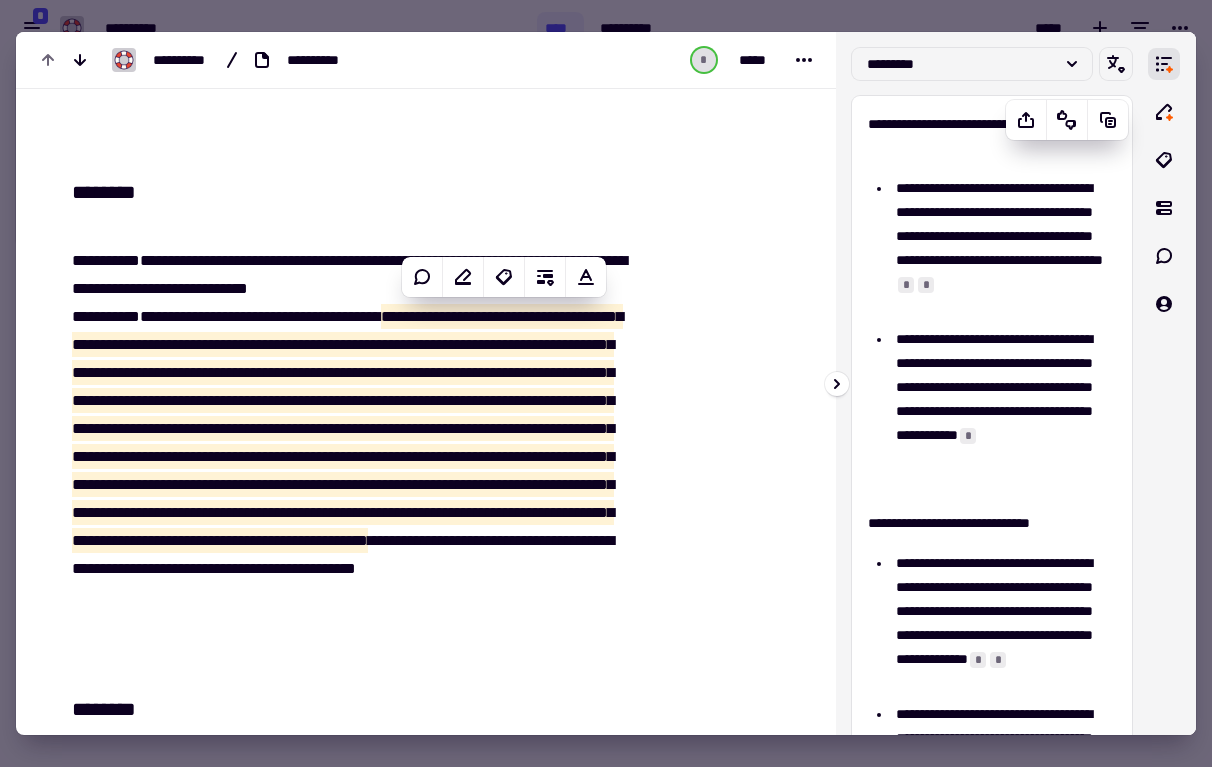 scroll, scrollTop: 18471, scrollLeft: 0, axis: vertical 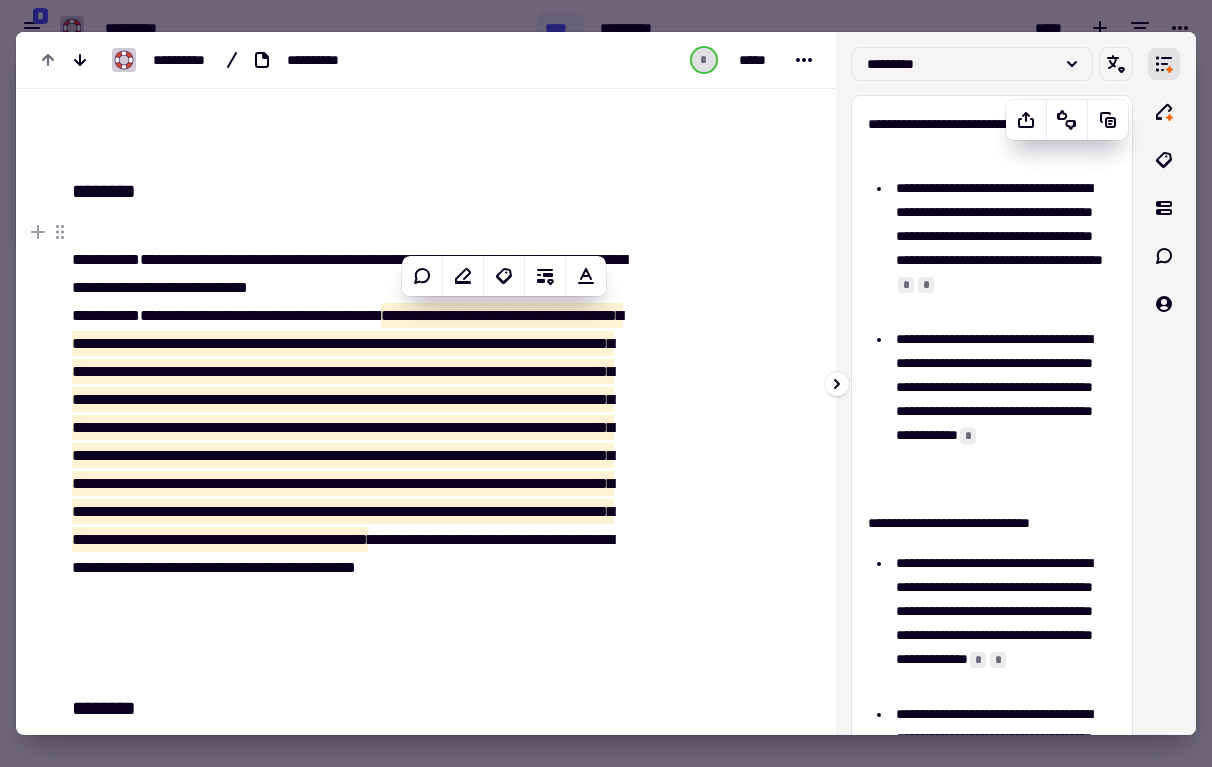 click on "*" at bounding box center (906, 285) 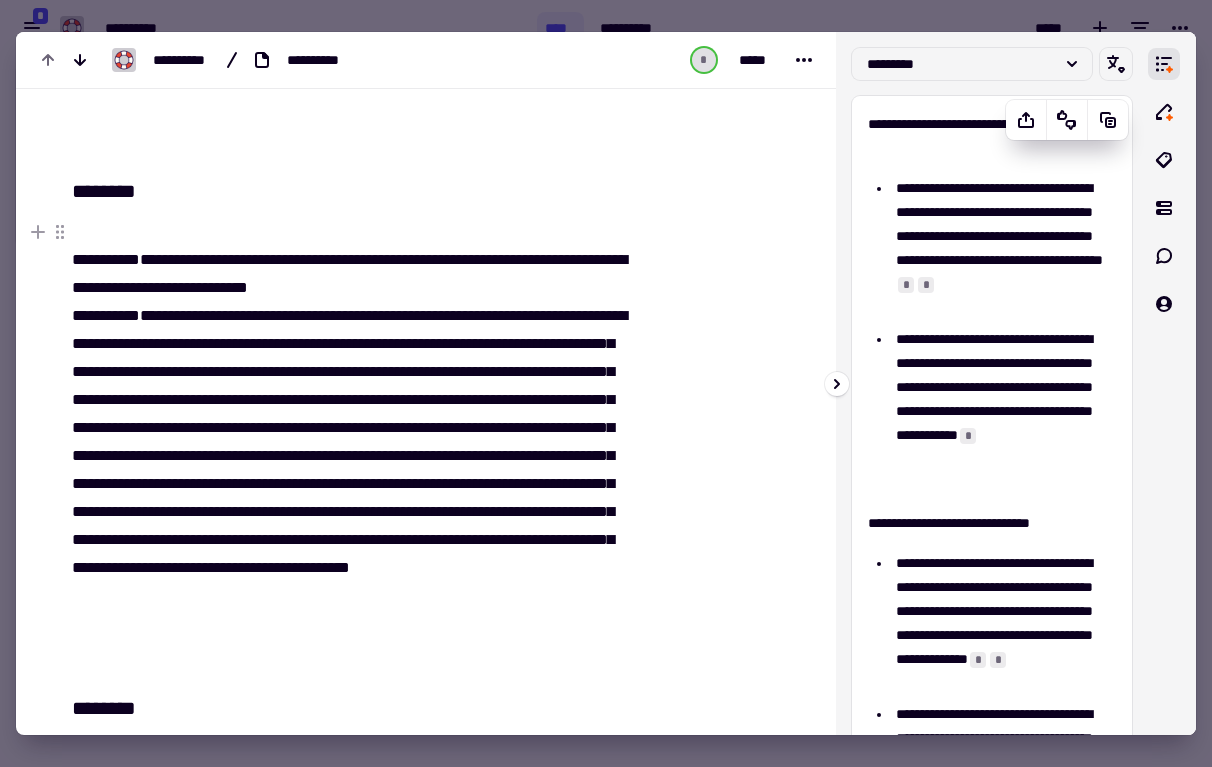 click on "*" at bounding box center [926, 285] 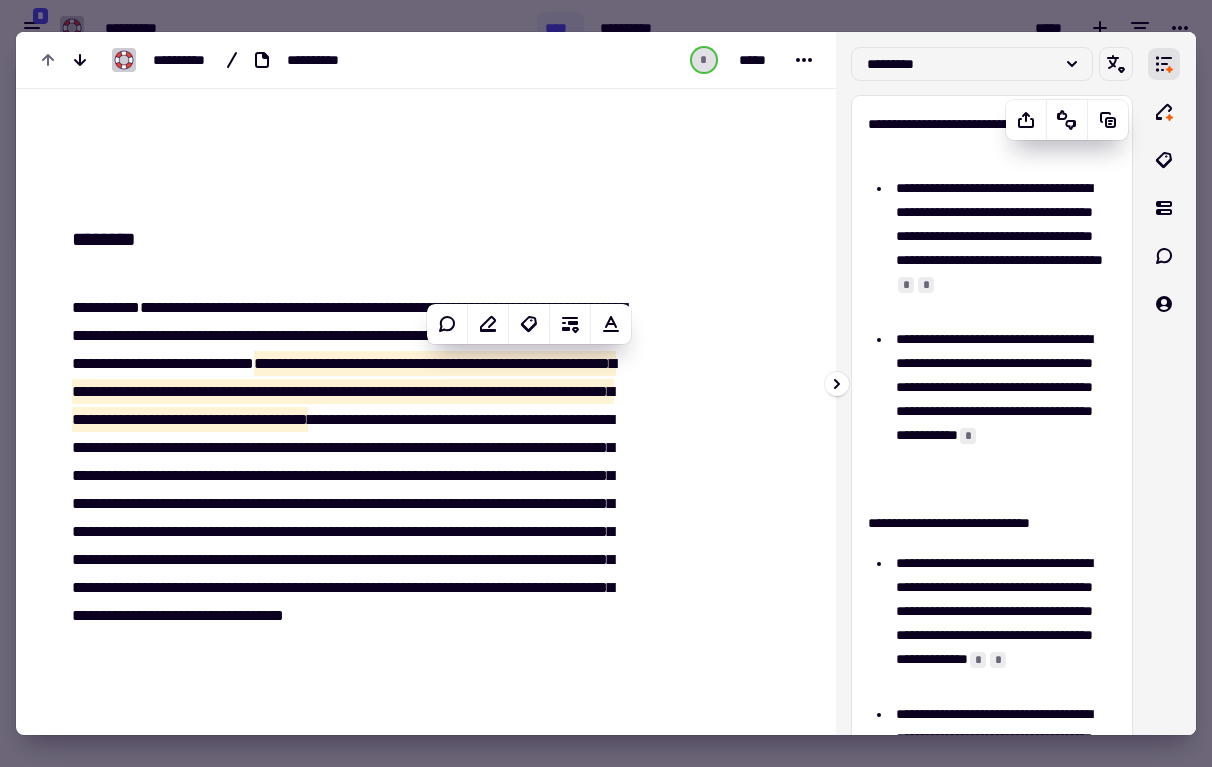 scroll, scrollTop: 10352, scrollLeft: 0, axis: vertical 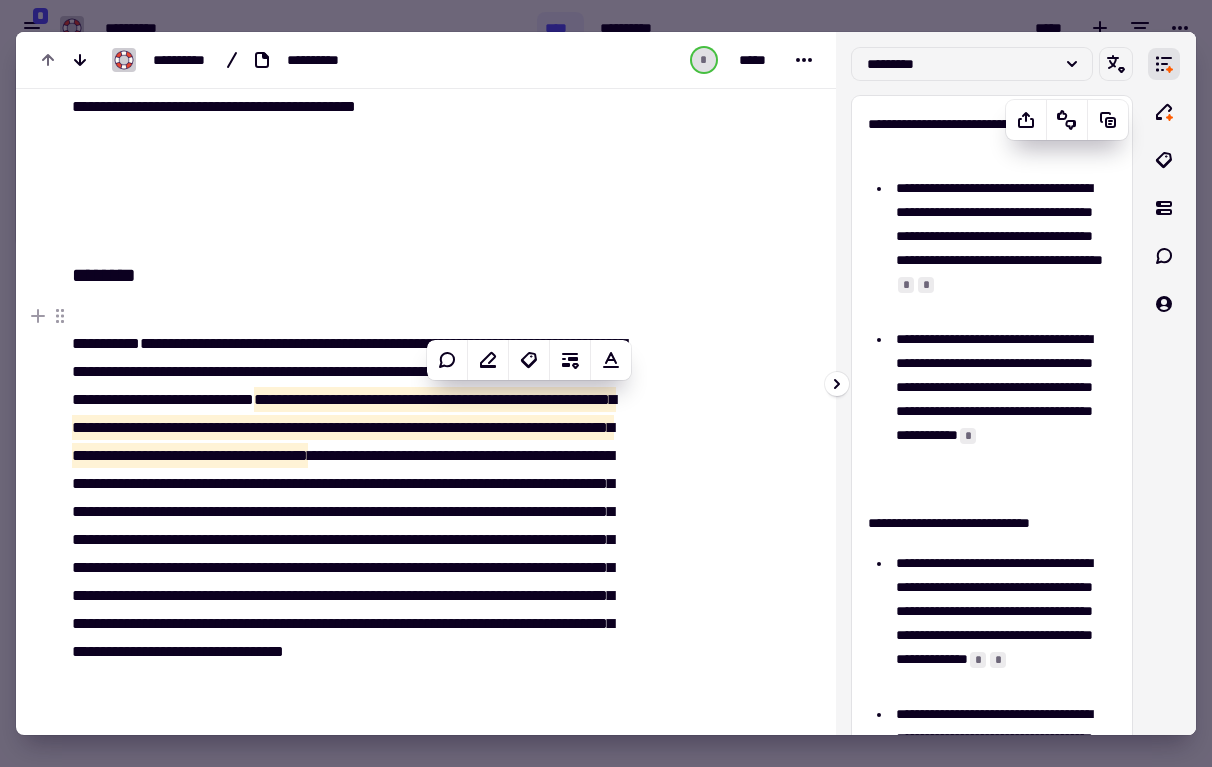 click on "*" at bounding box center (968, 436) 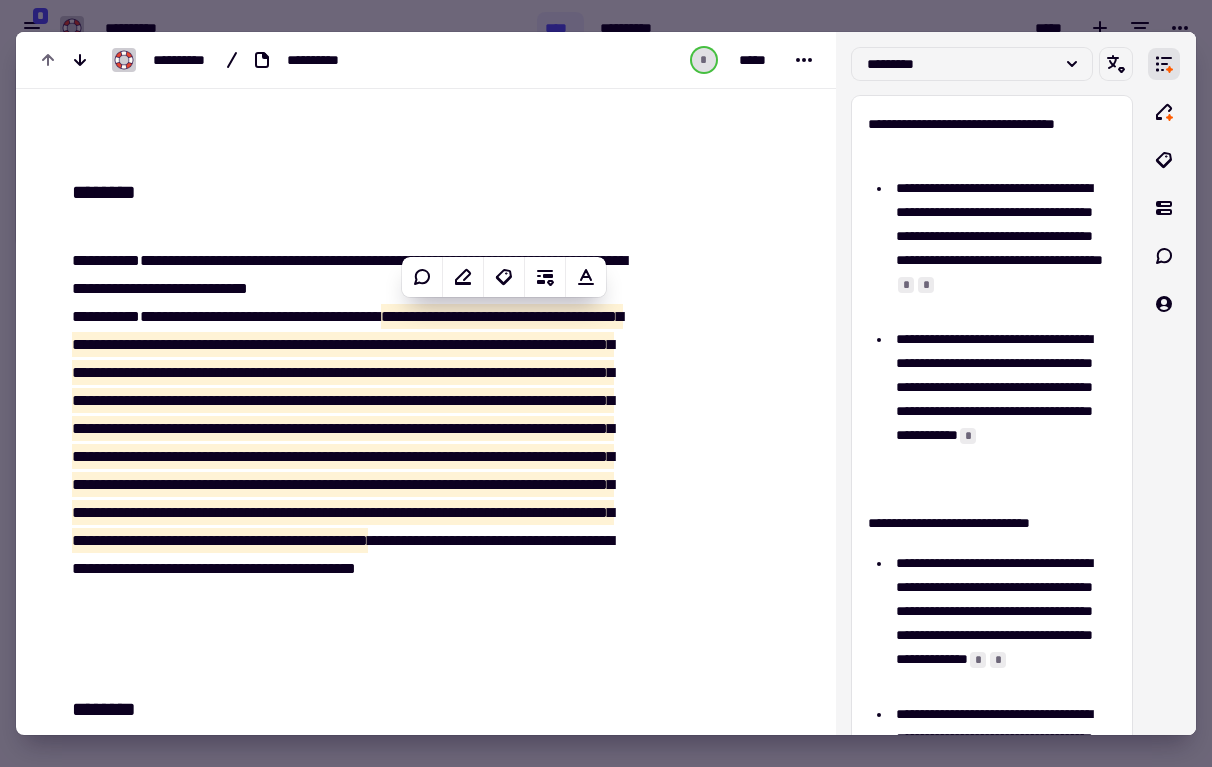scroll, scrollTop: 18471, scrollLeft: 0, axis: vertical 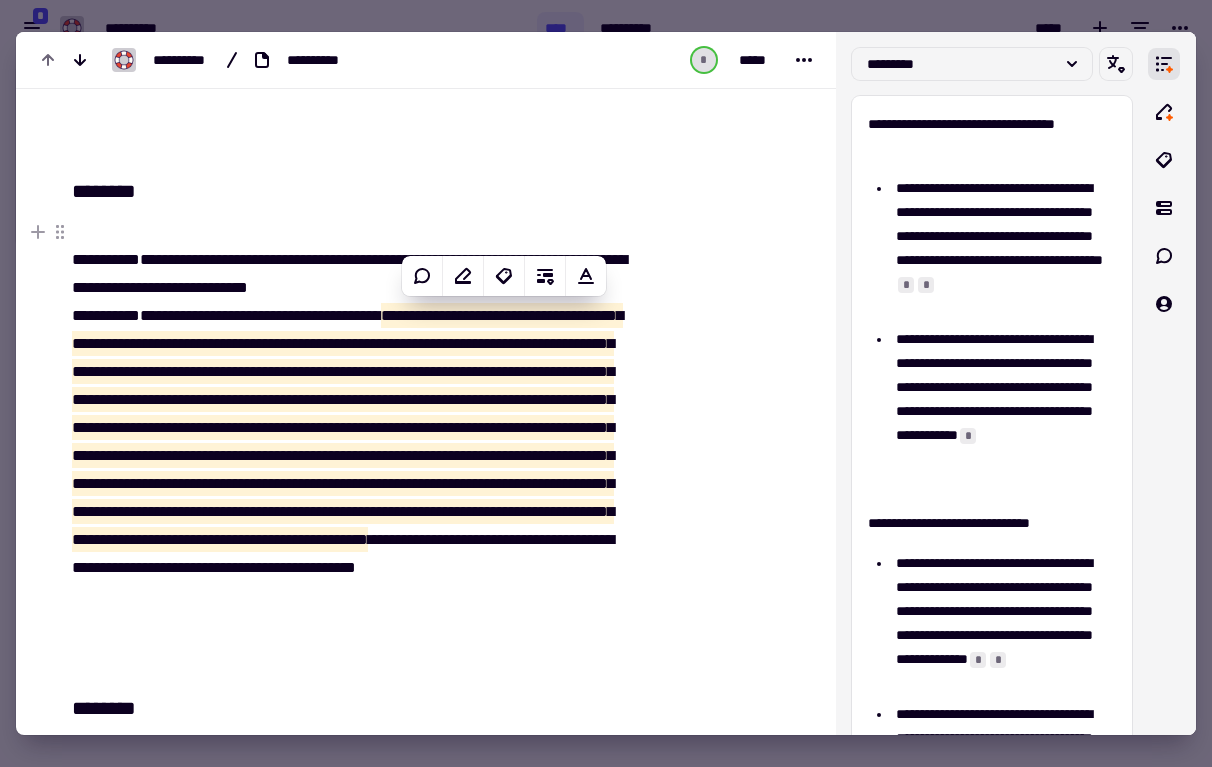 click on "**********" at bounding box center [354, 442] 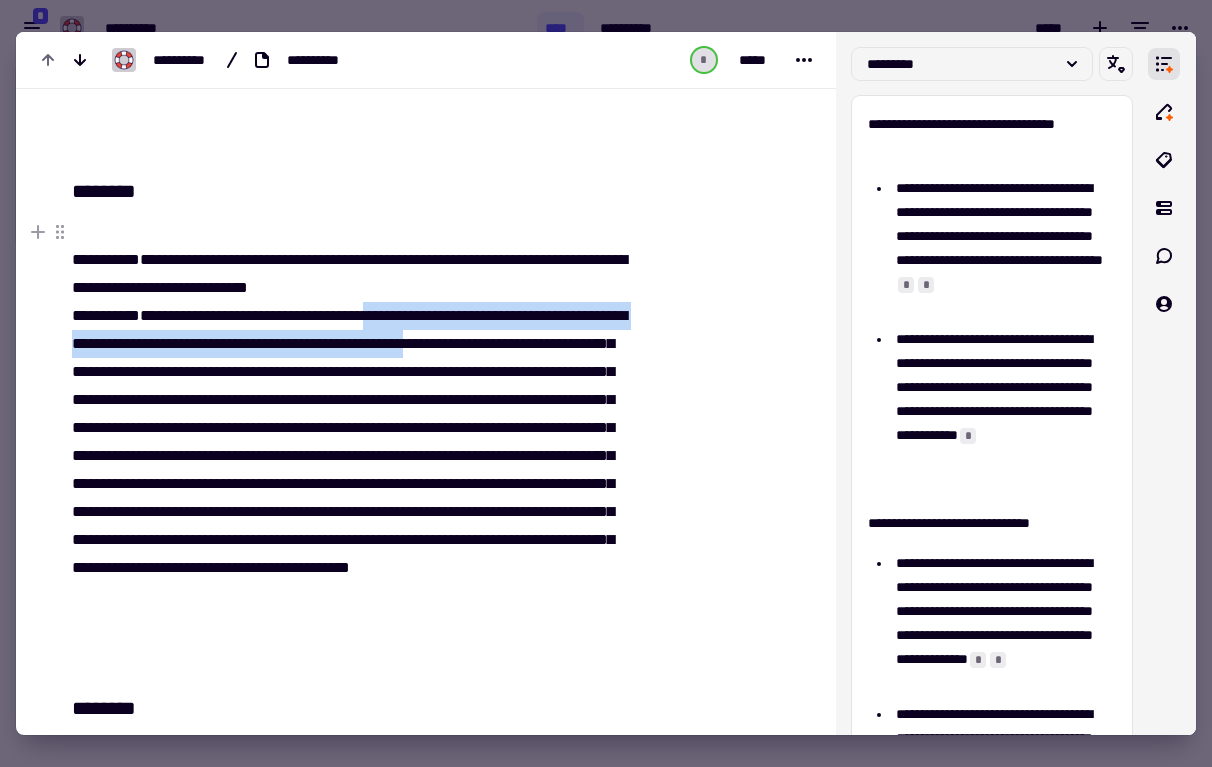 drag, startPoint x: 391, startPoint y: 314, endPoint x: 531, endPoint y: 341, distance: 142.5798 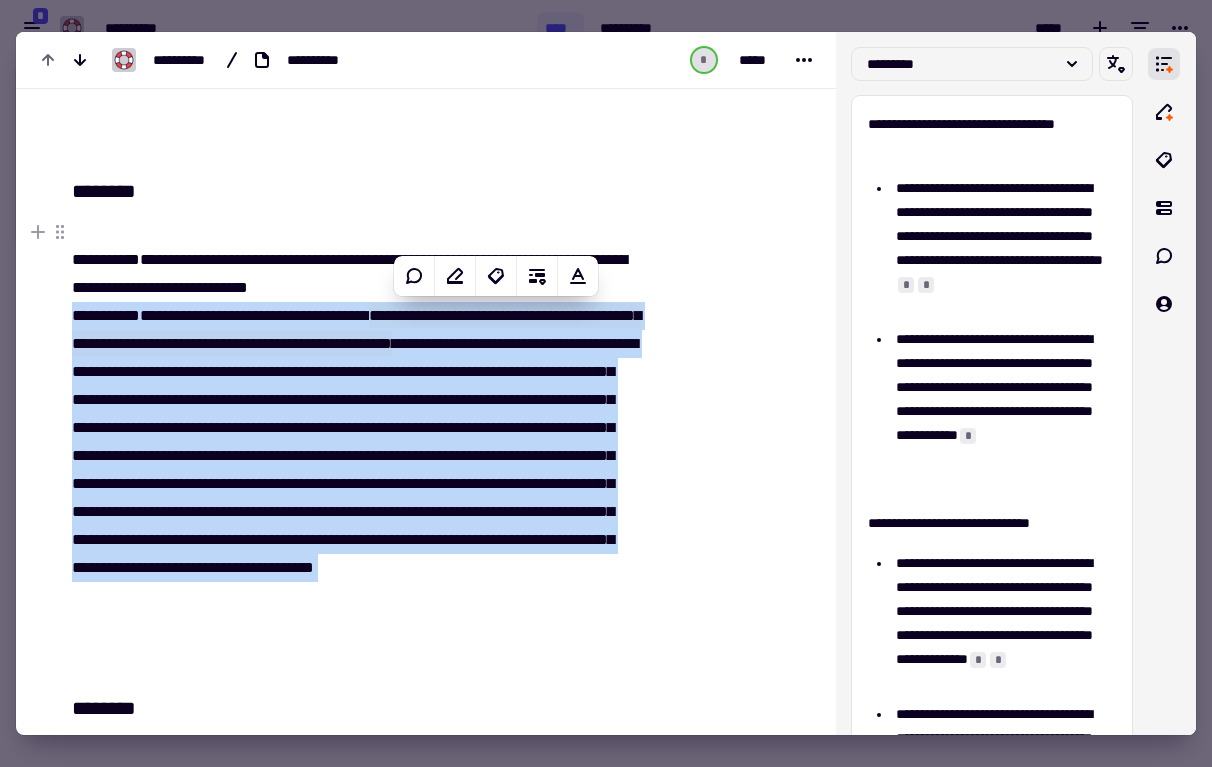copy on "**********" 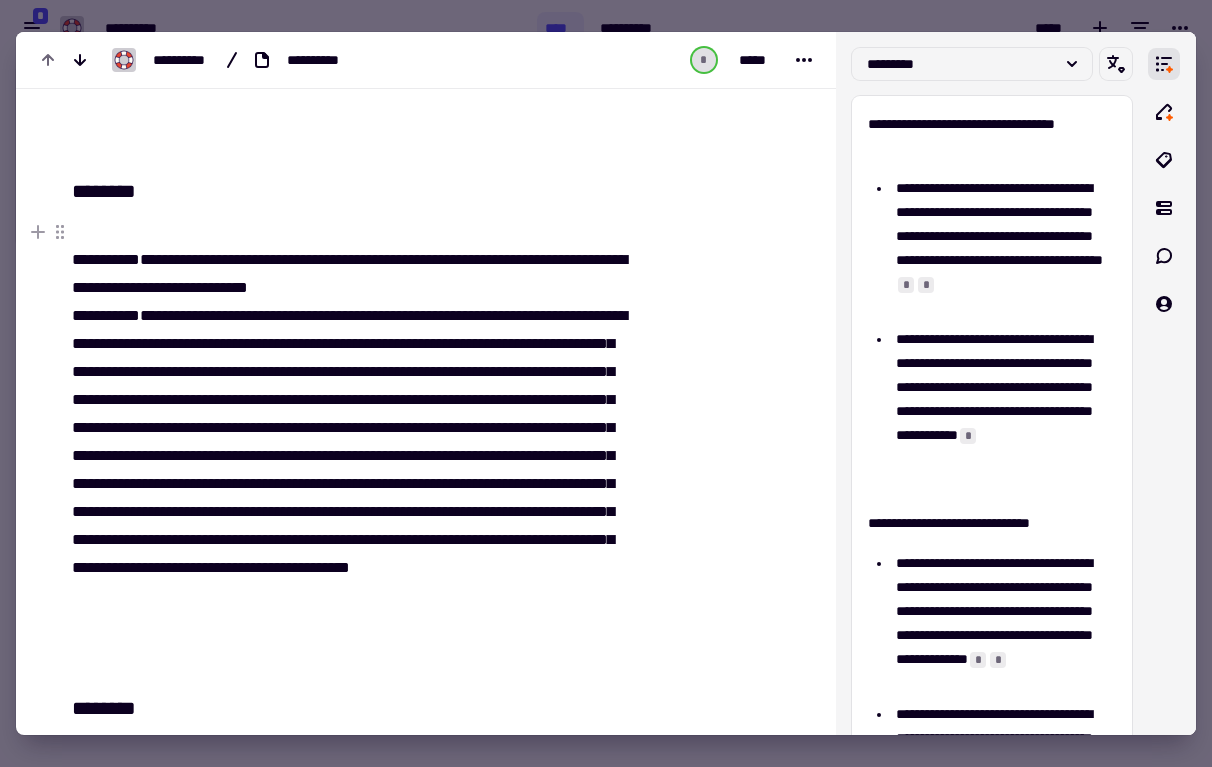 type 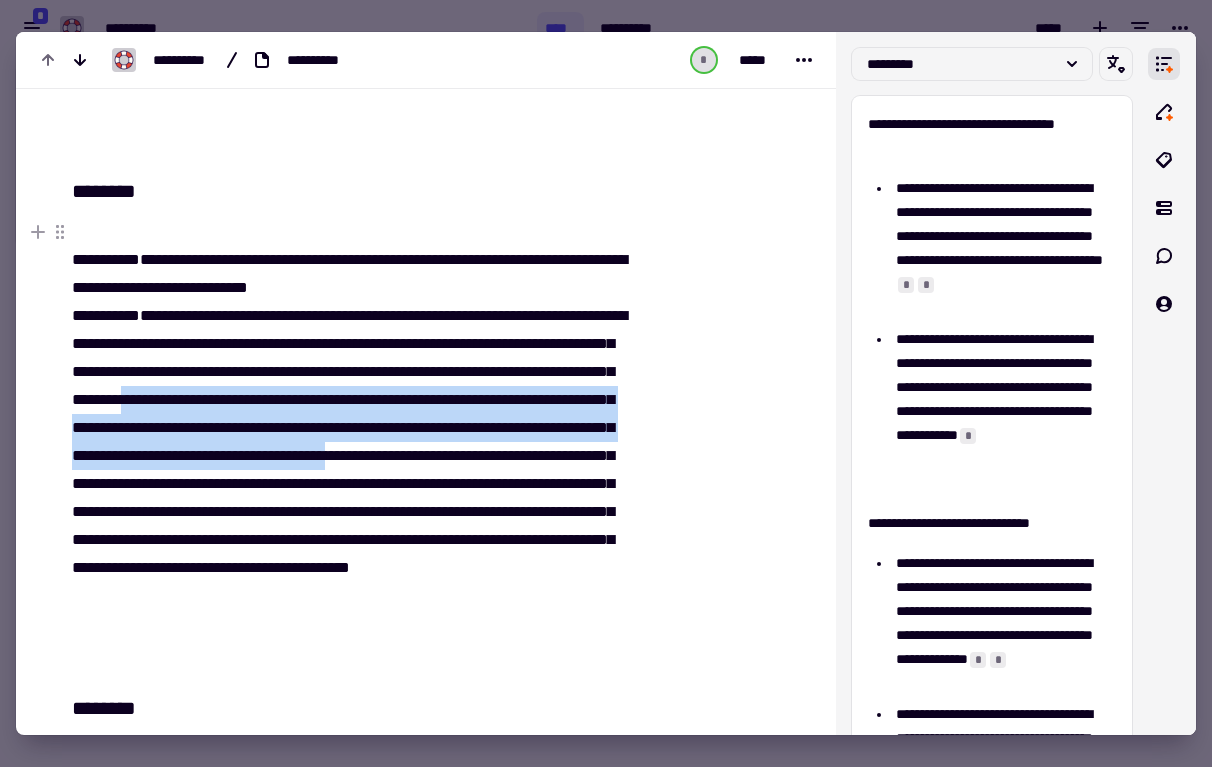drag, startPoint x: 373, startPoint y: 399, endPoint x: 156, endPoint y: 480, distance: 231.6247 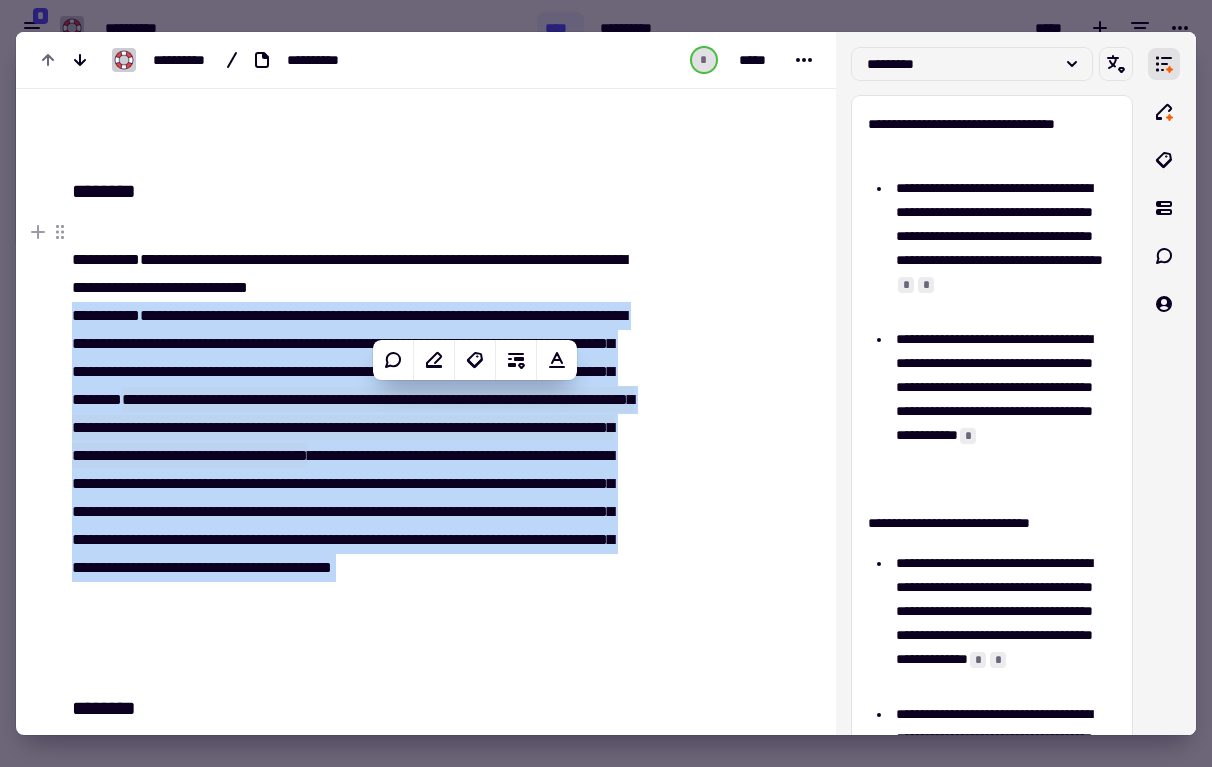 copy on "**********" 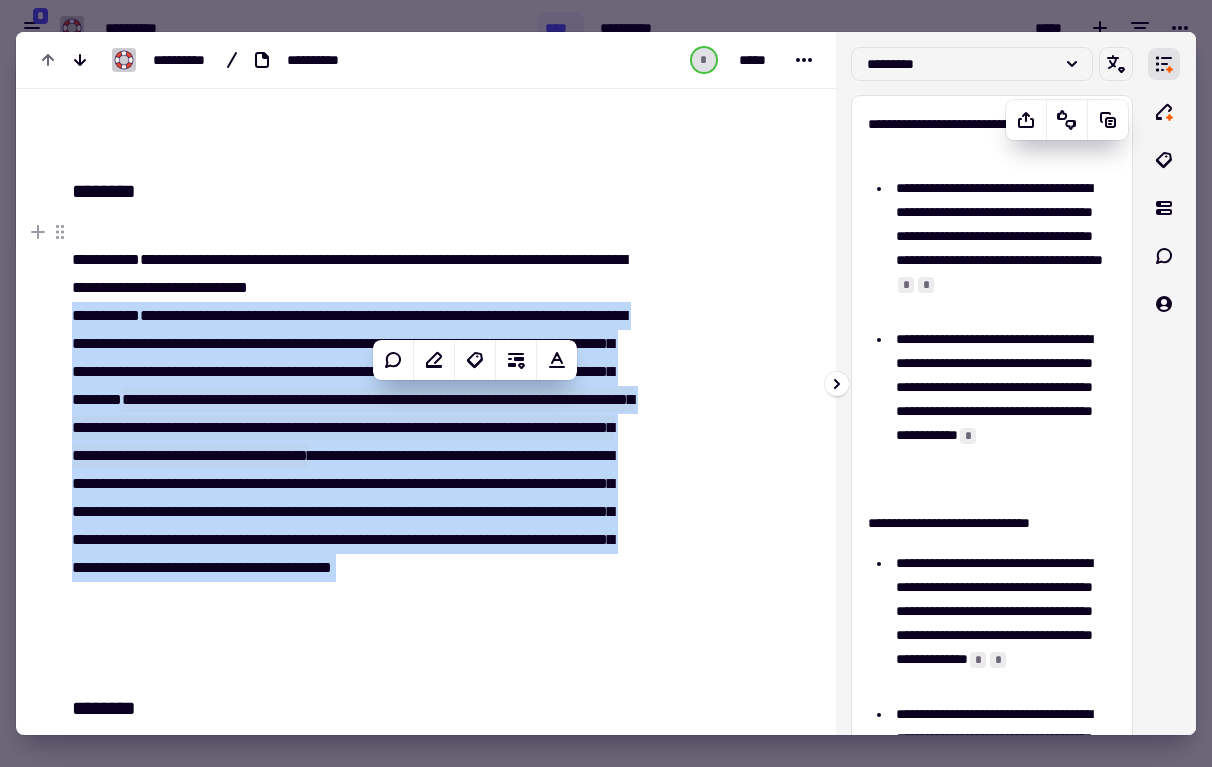 scroll, scrollTop: 63, scrollLeft: 0, axis: vertical 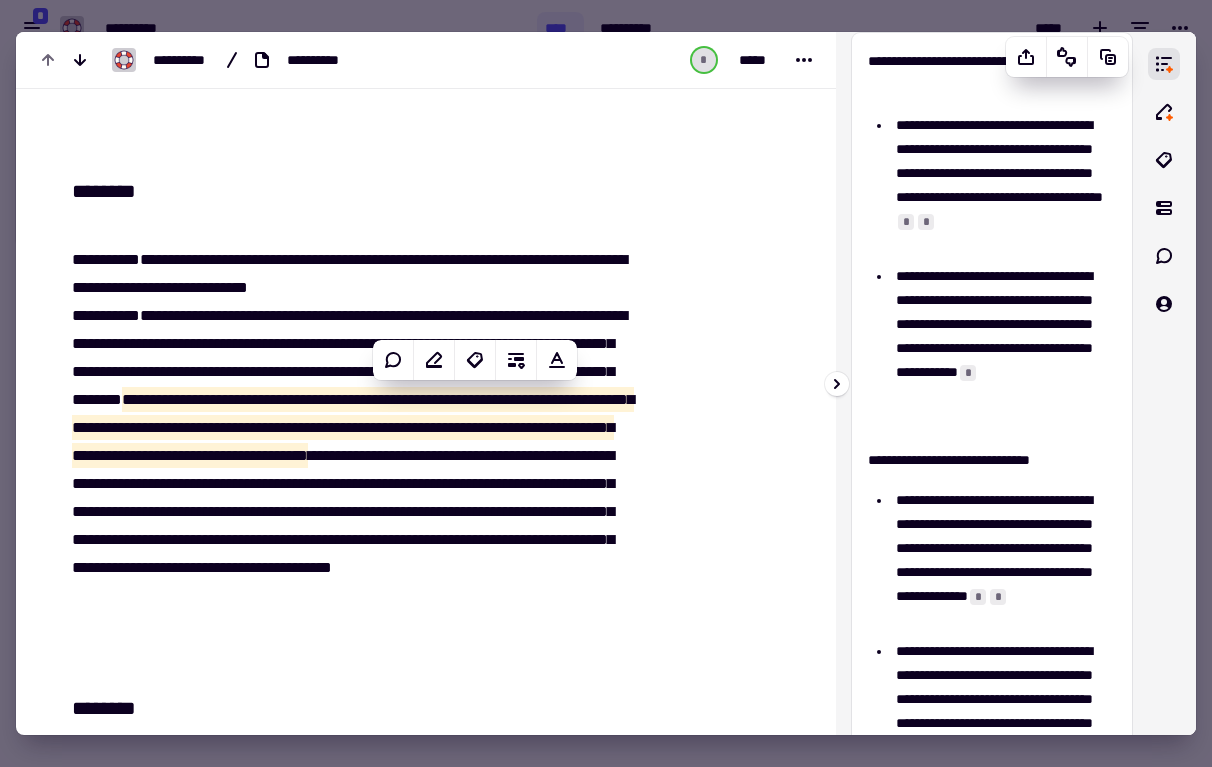 click on "**********" at bounding box center (1003, 185) 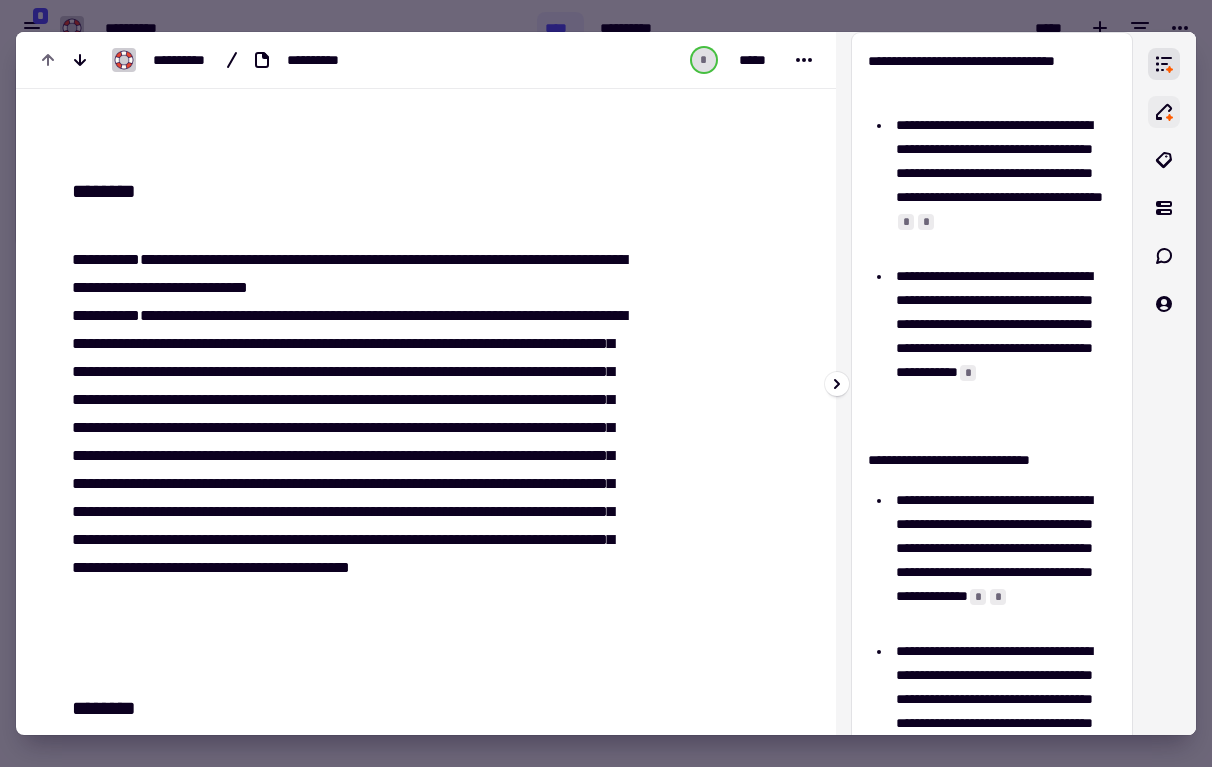 click 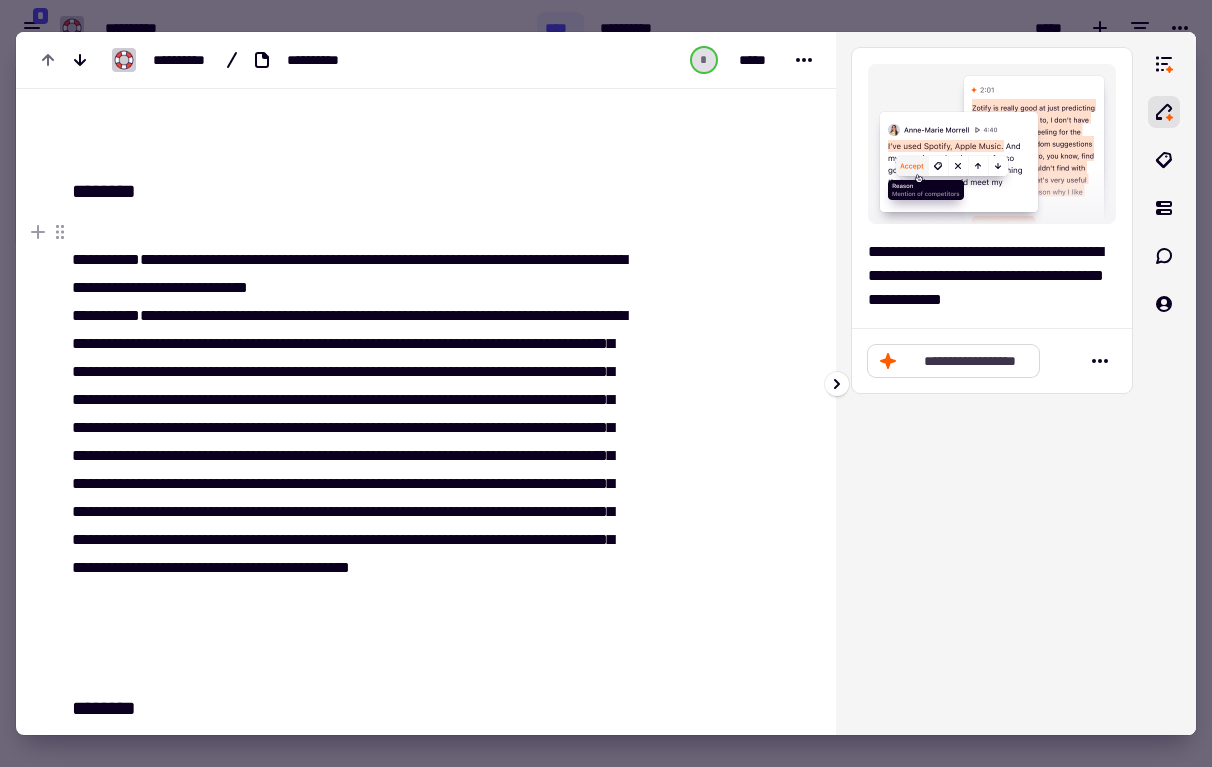 click on "**********" 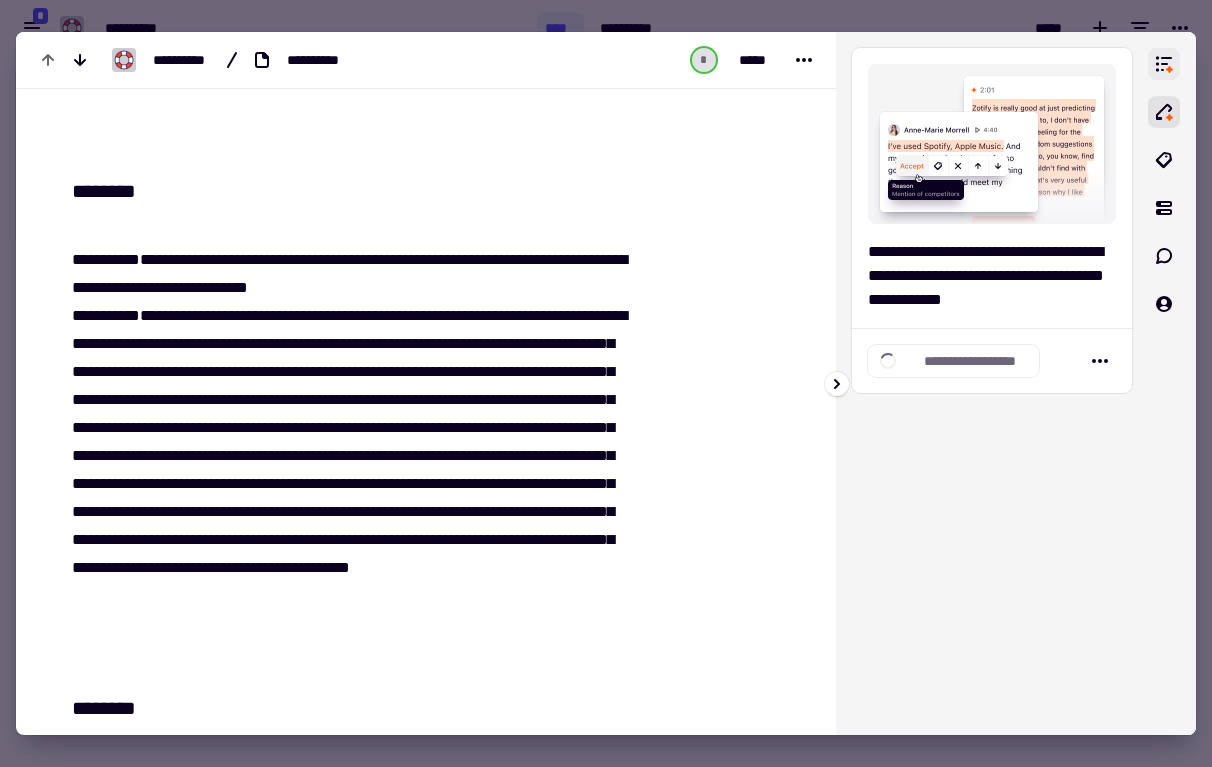 click 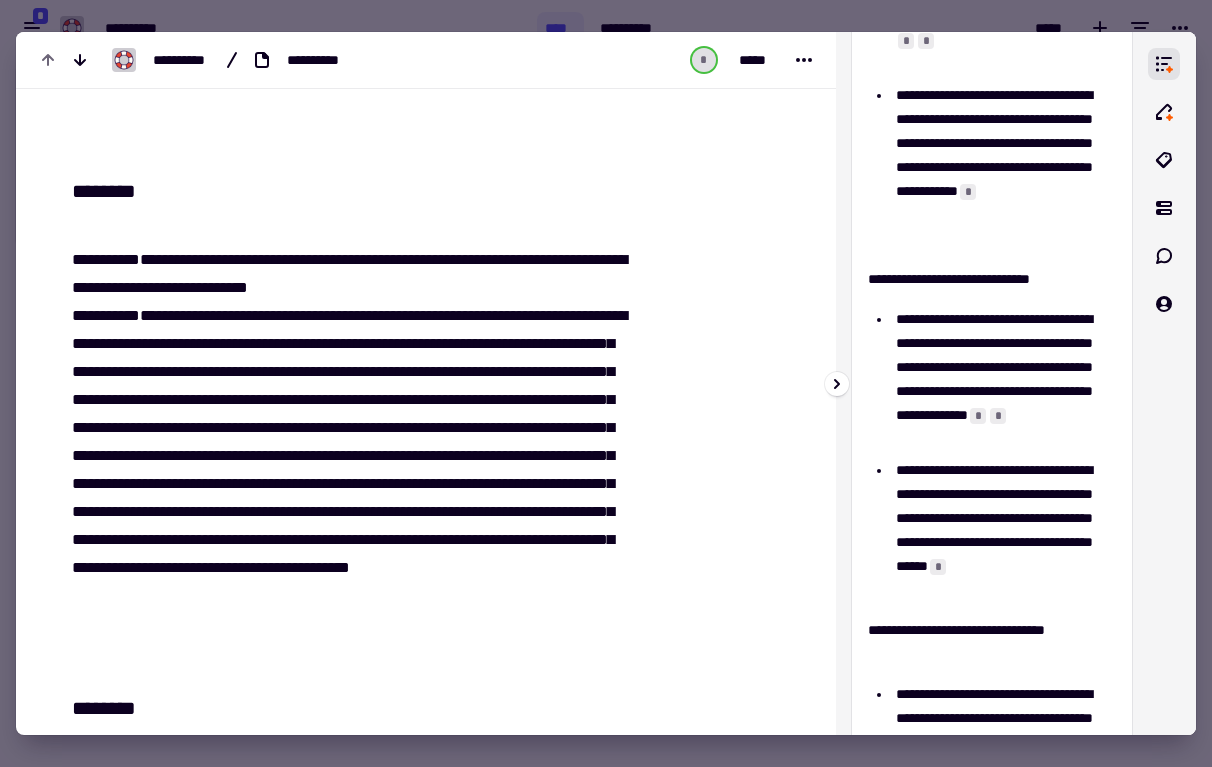 scroll, scrollTop: 372, scrollLeft: 0, axis: vertical 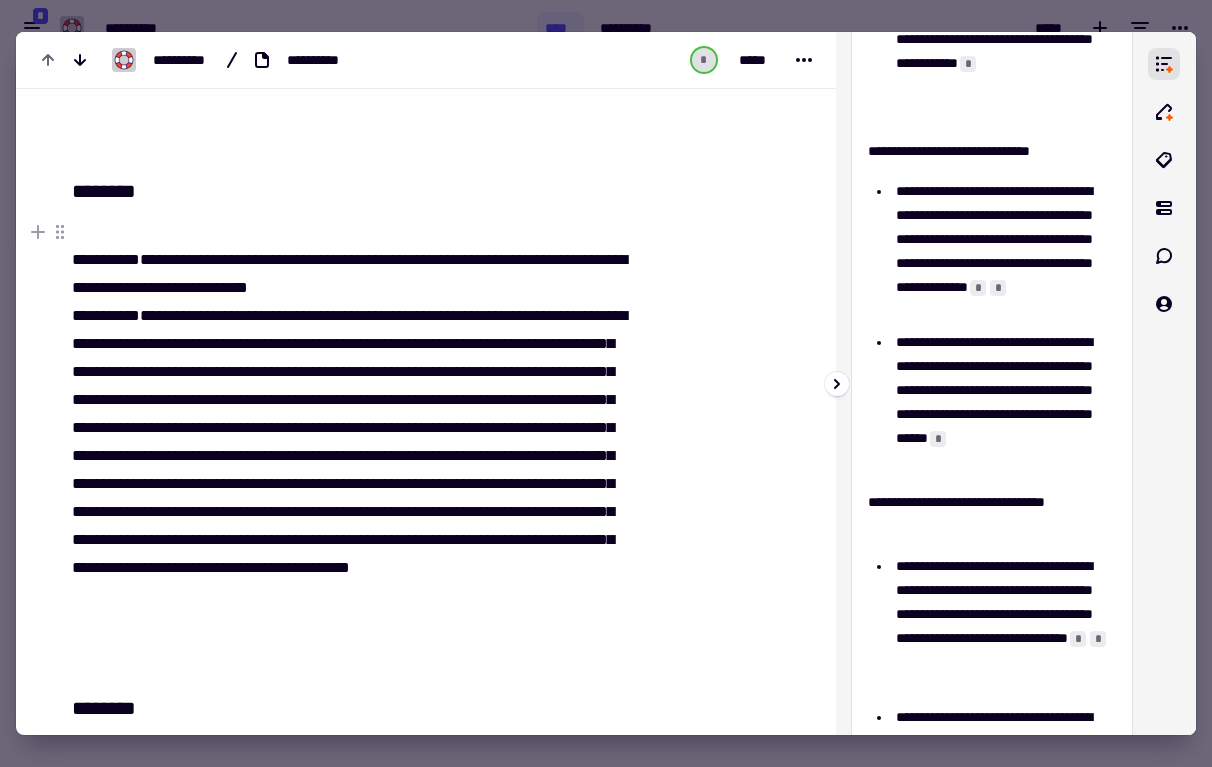 click on "*" at bounding box center (978, 288) 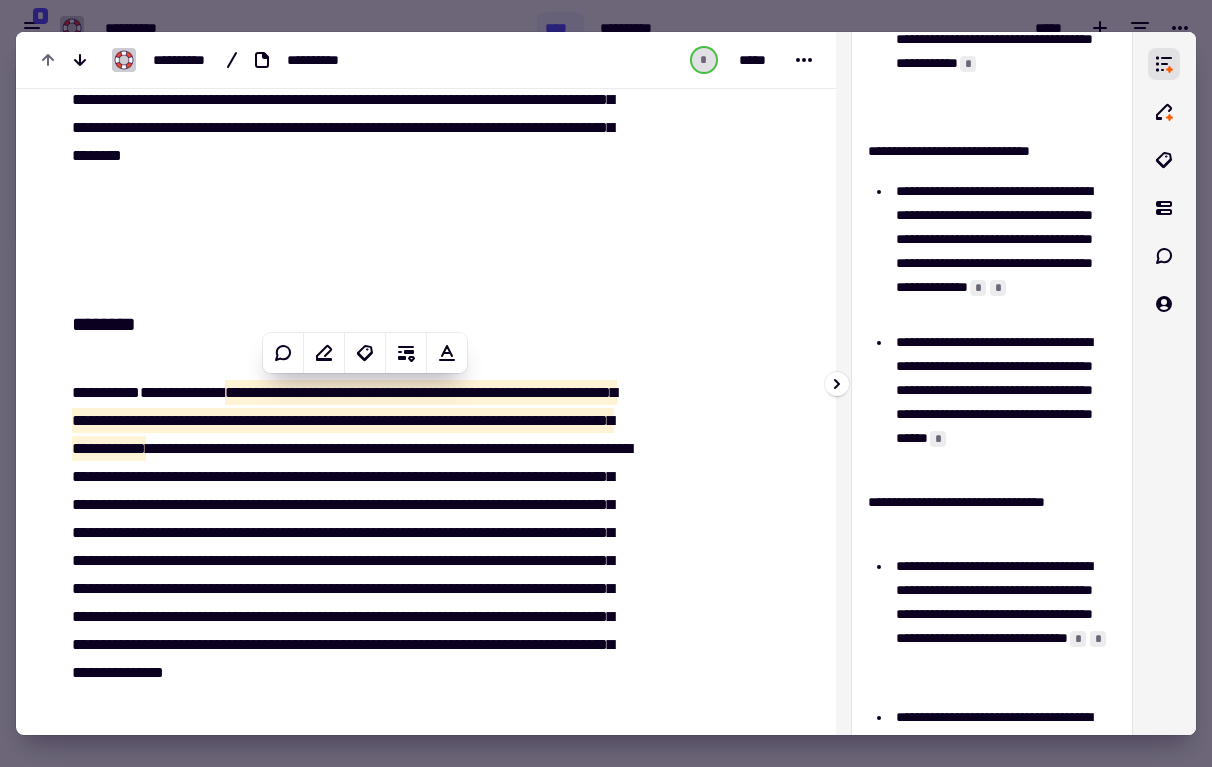scroll, scrollTop: 15215, scrollLeft: 0, axis: vertical 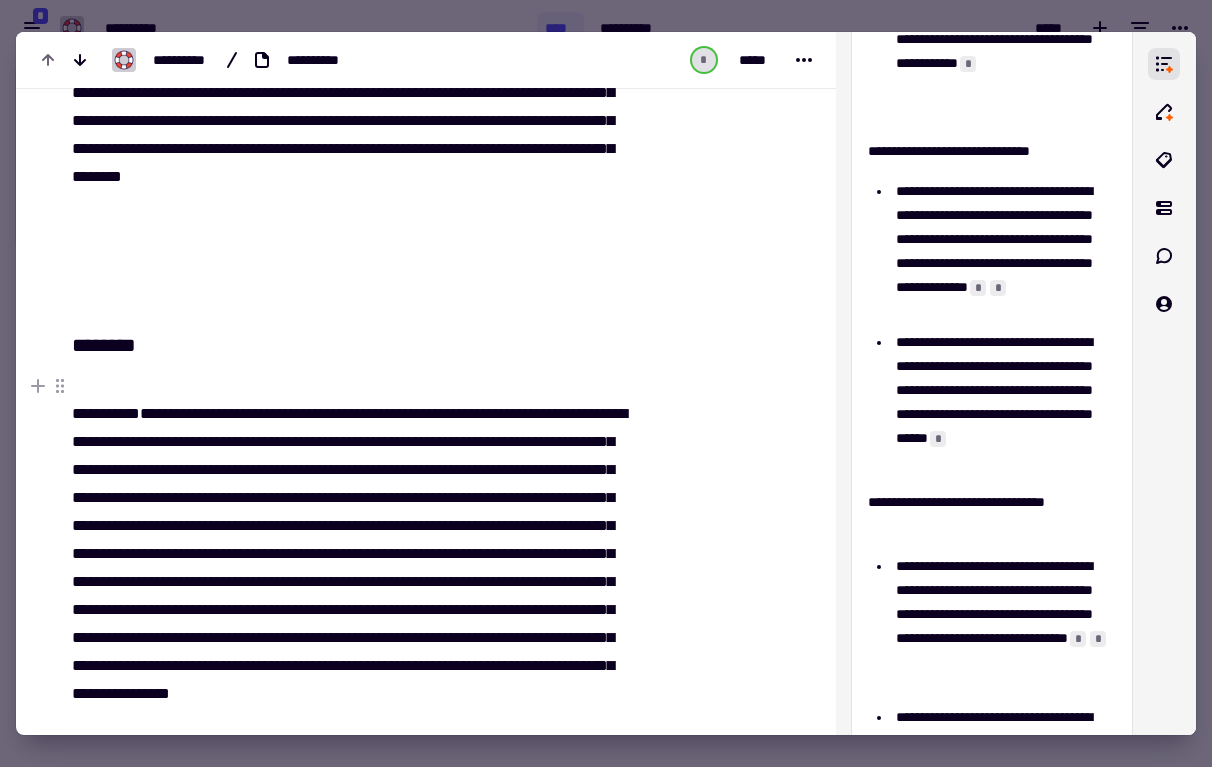 drag, startPoint x: 260, startPoint y: 413, endPoint x: 332, endPoint y: 469, distance: 91.214035 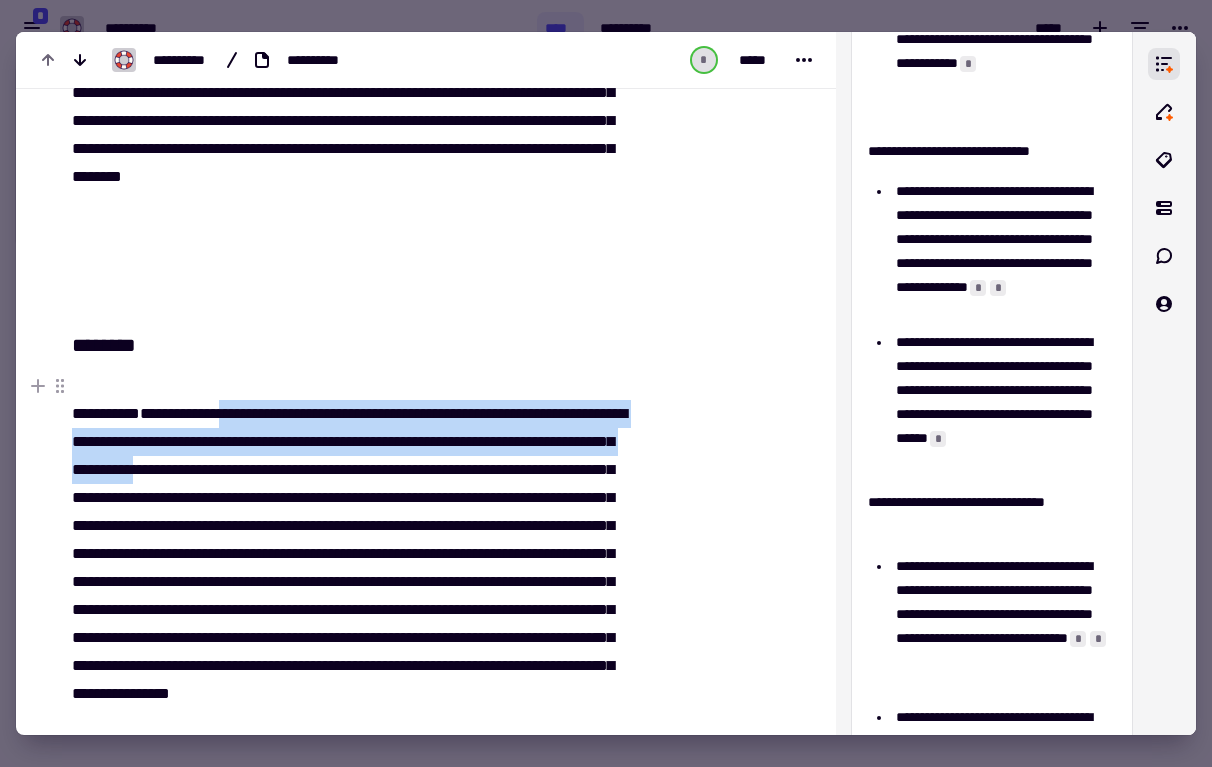 drag, startPoint x: 343, startPoint y: 470, endPoint x: 258, endPoint y: 416, distance: 100.70253 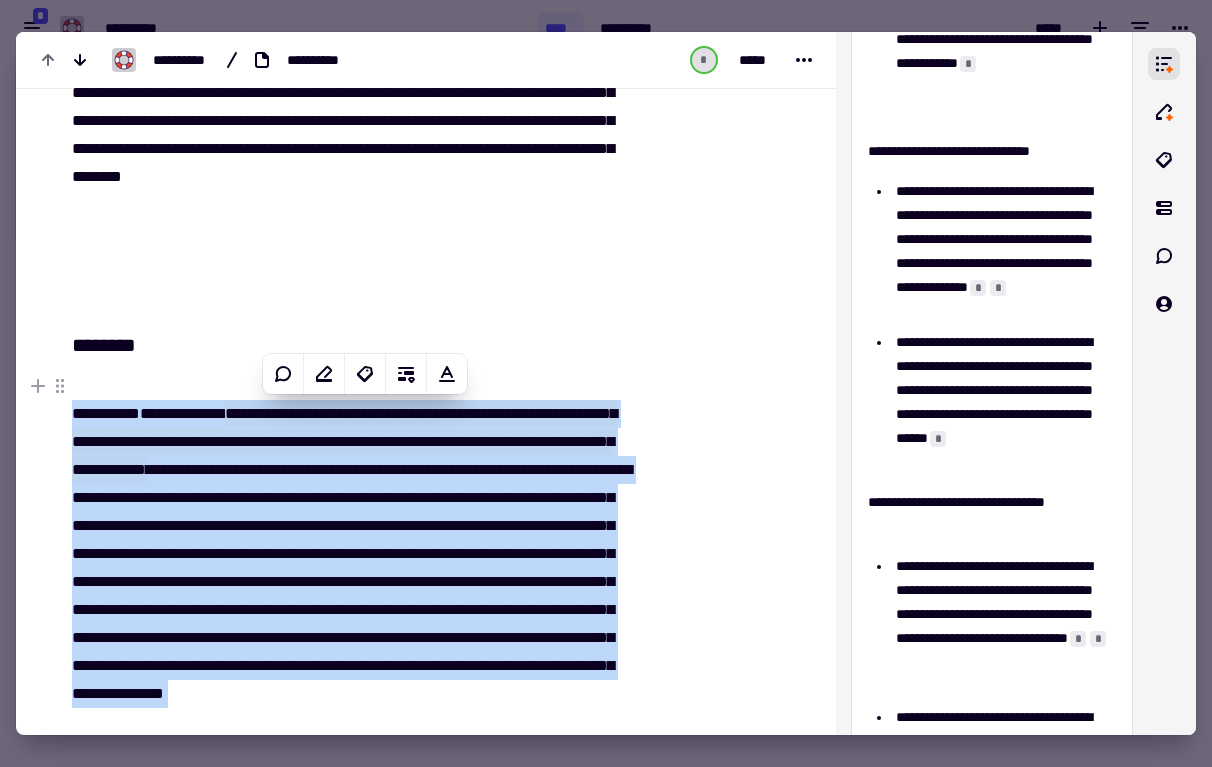 copy on "**********" 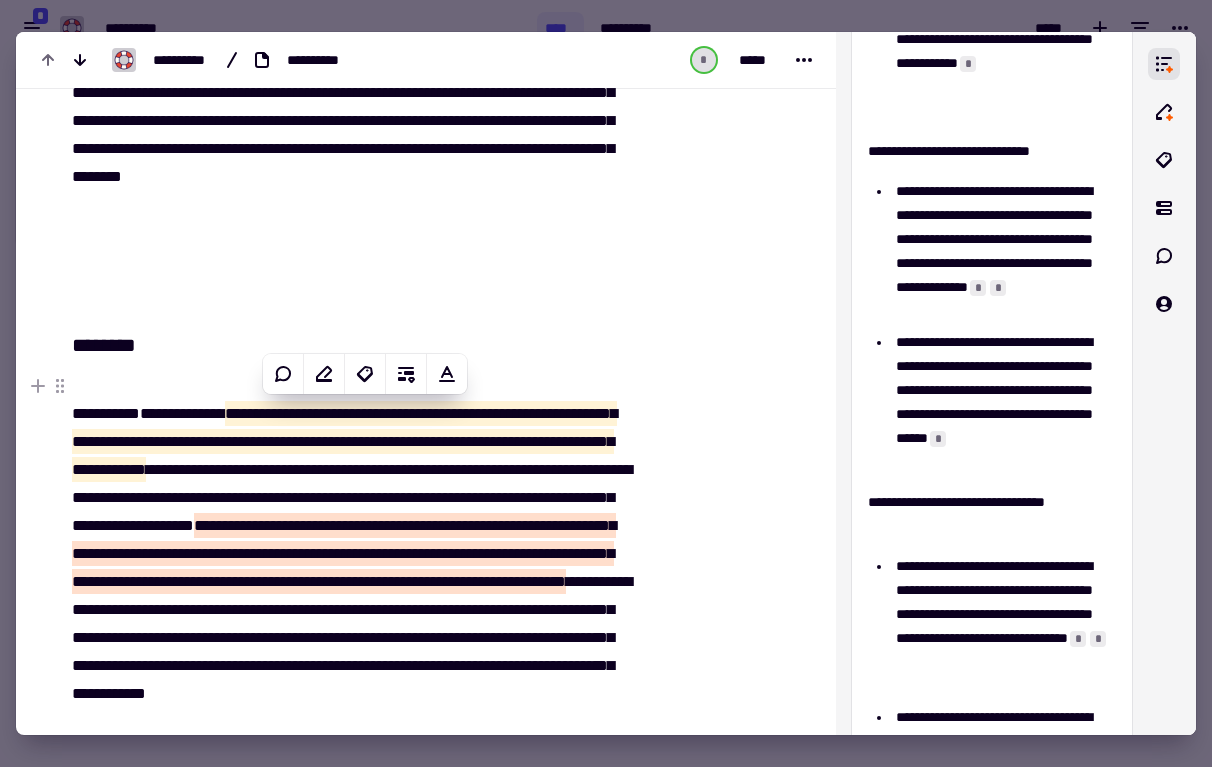 scroll, scrollTop: 0, scrollLeft: 0, axis: both 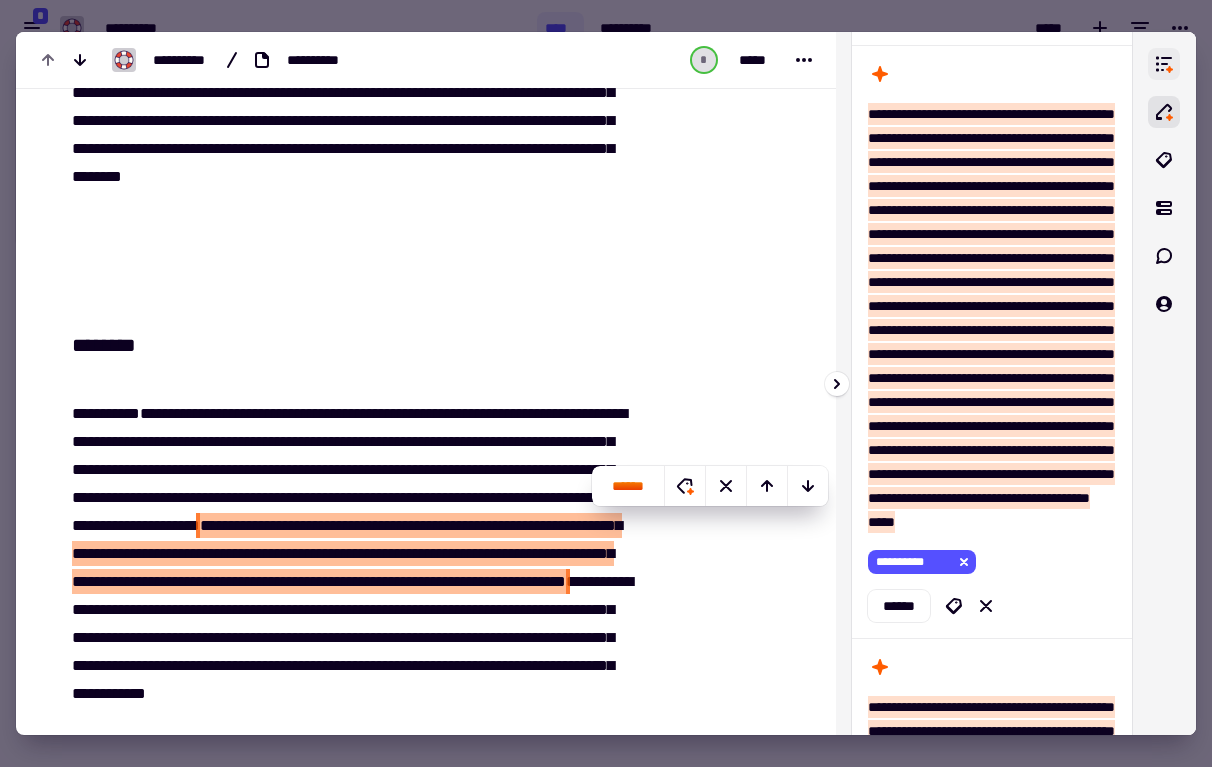 click 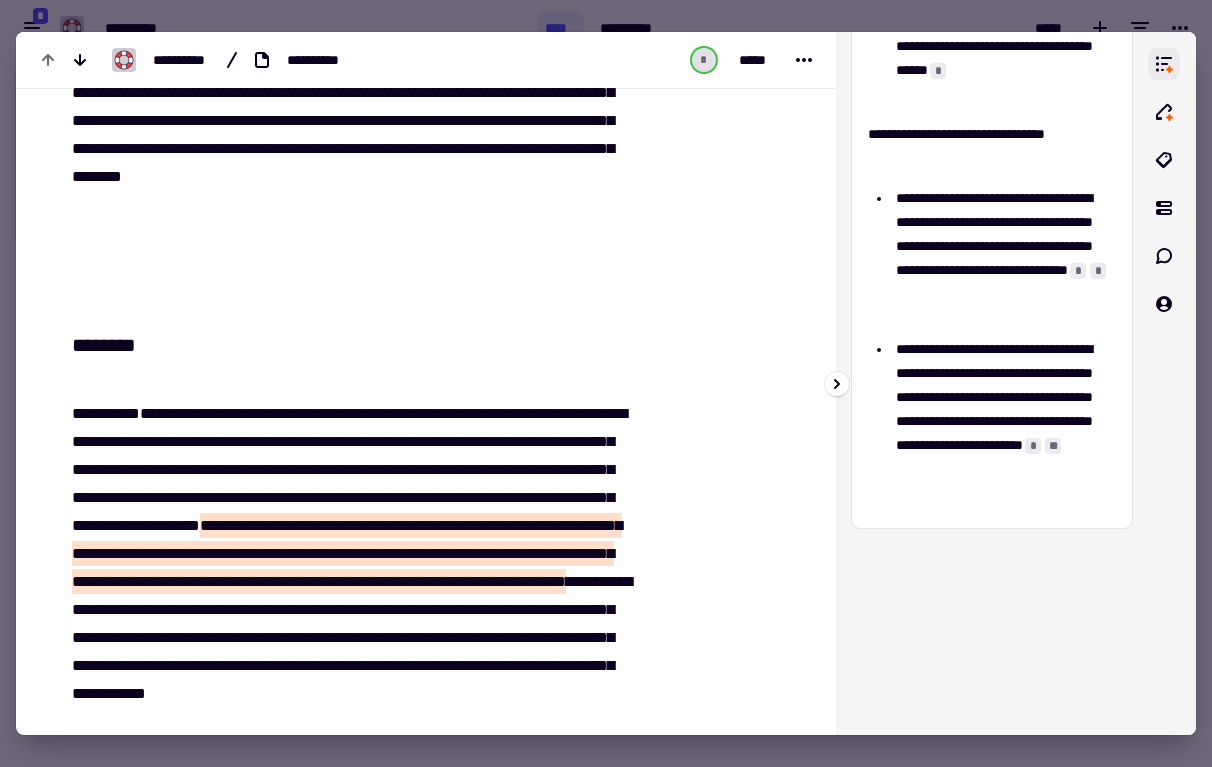 click 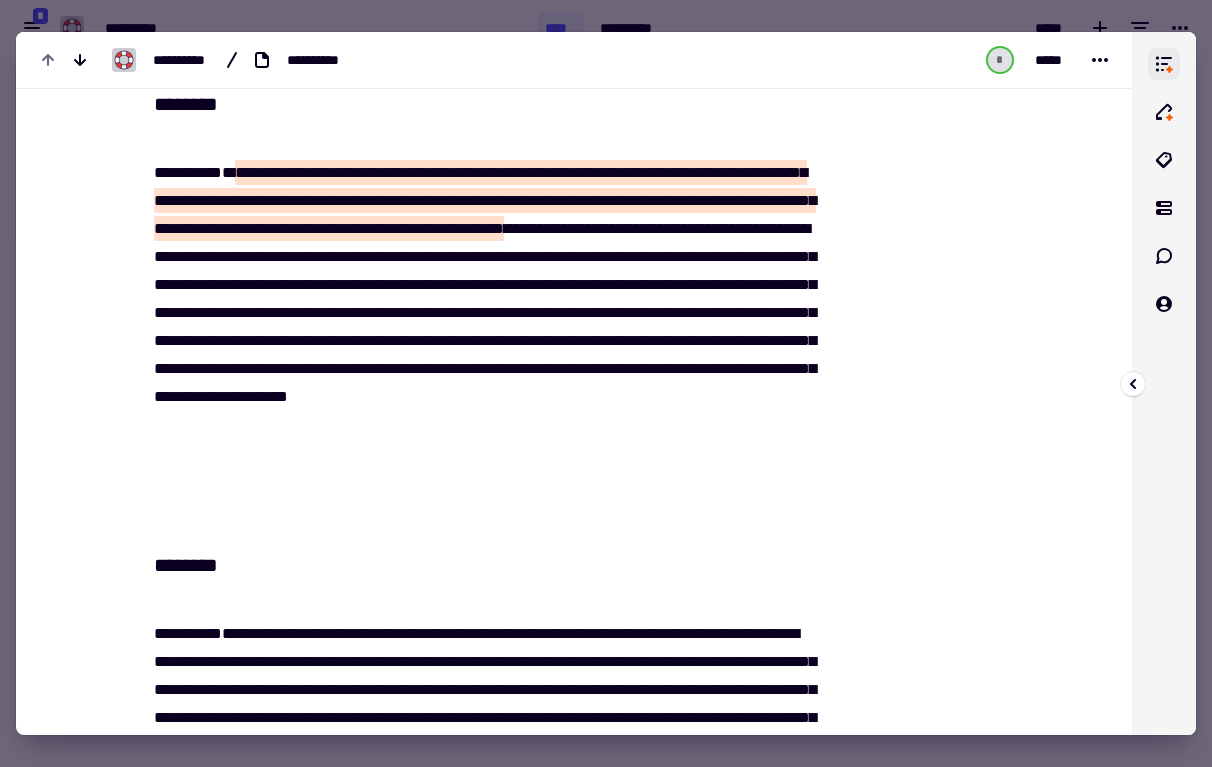 click 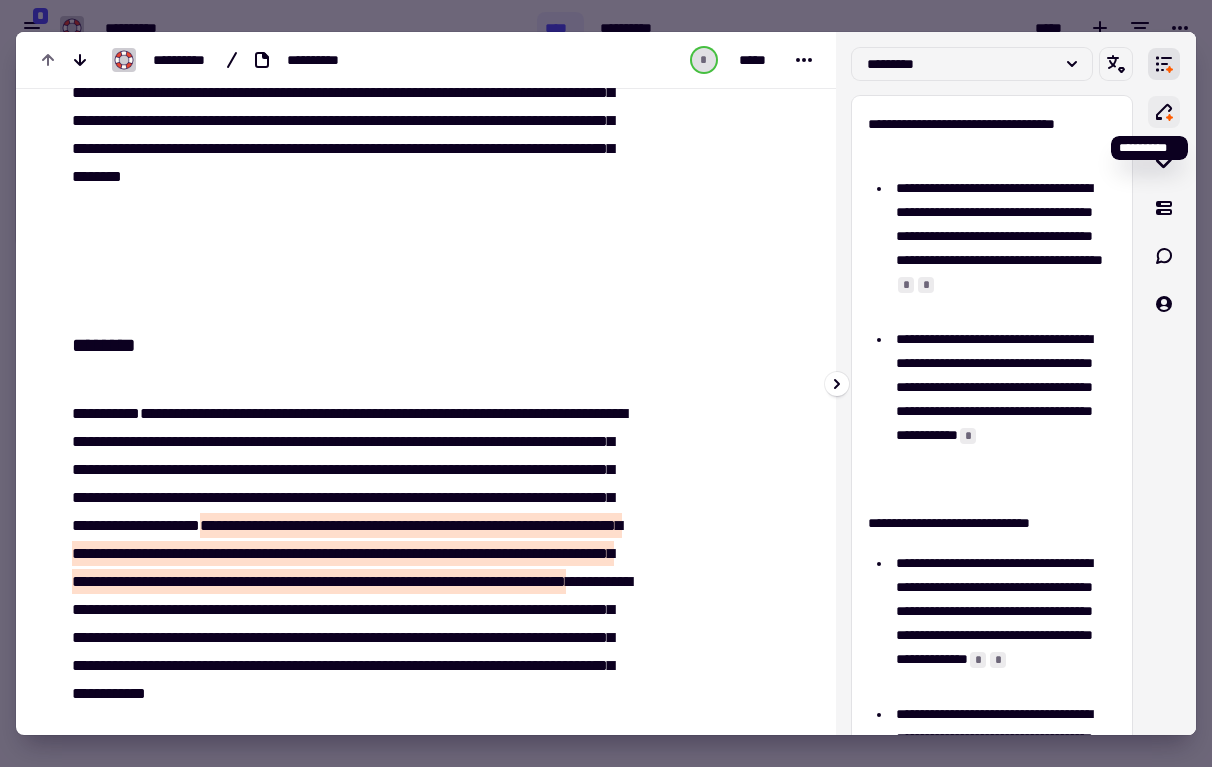 click 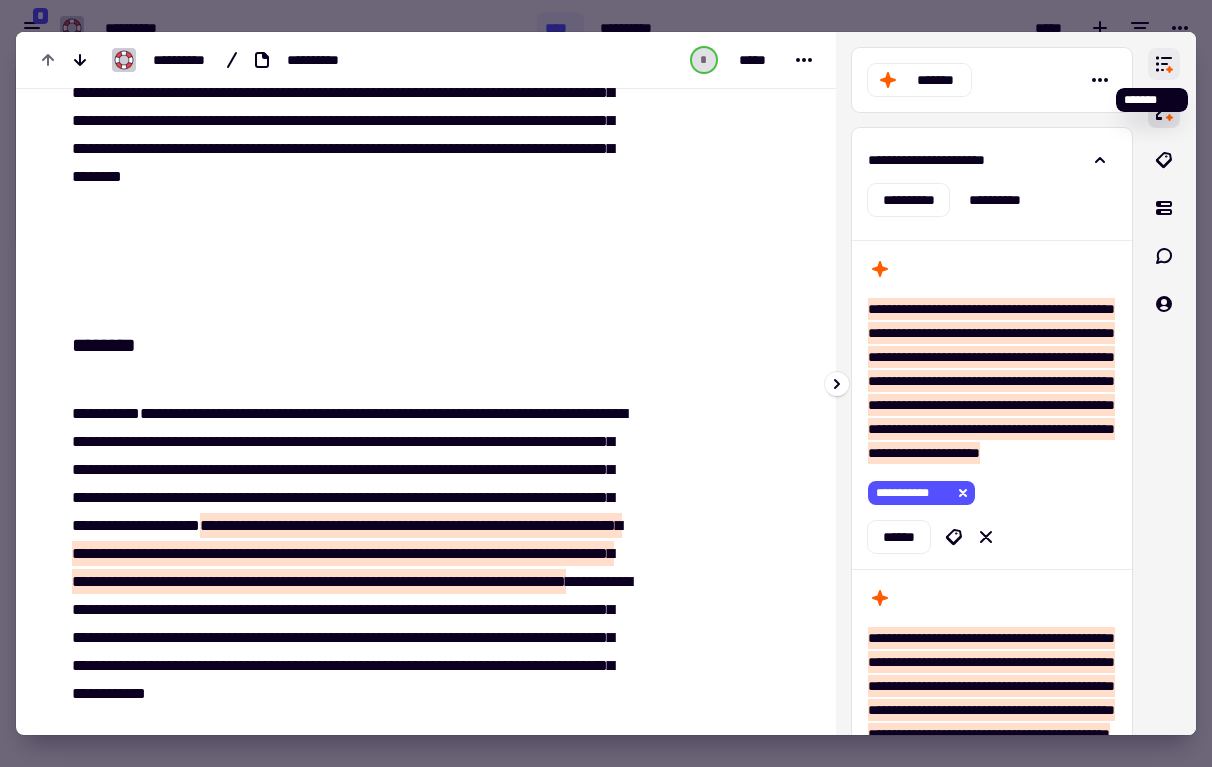 click 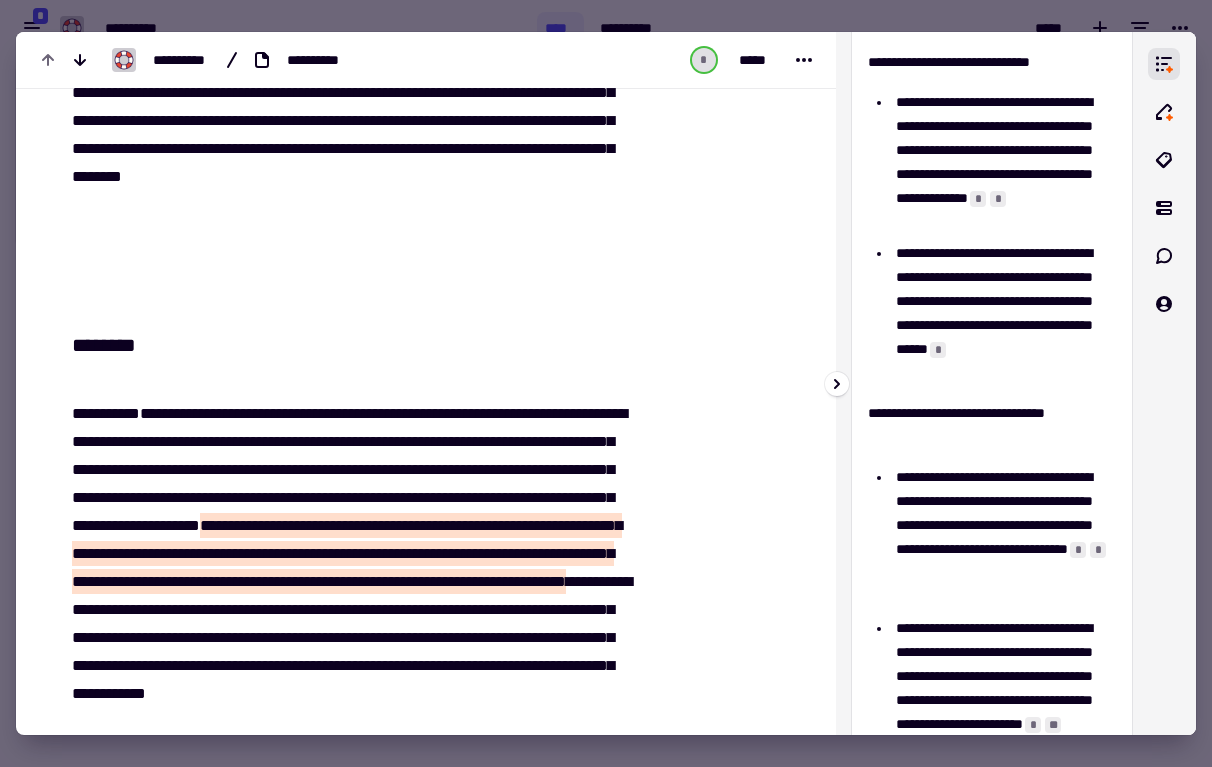 scroll, scrollTop: 470, scrollLeft: 0, axis: vertical 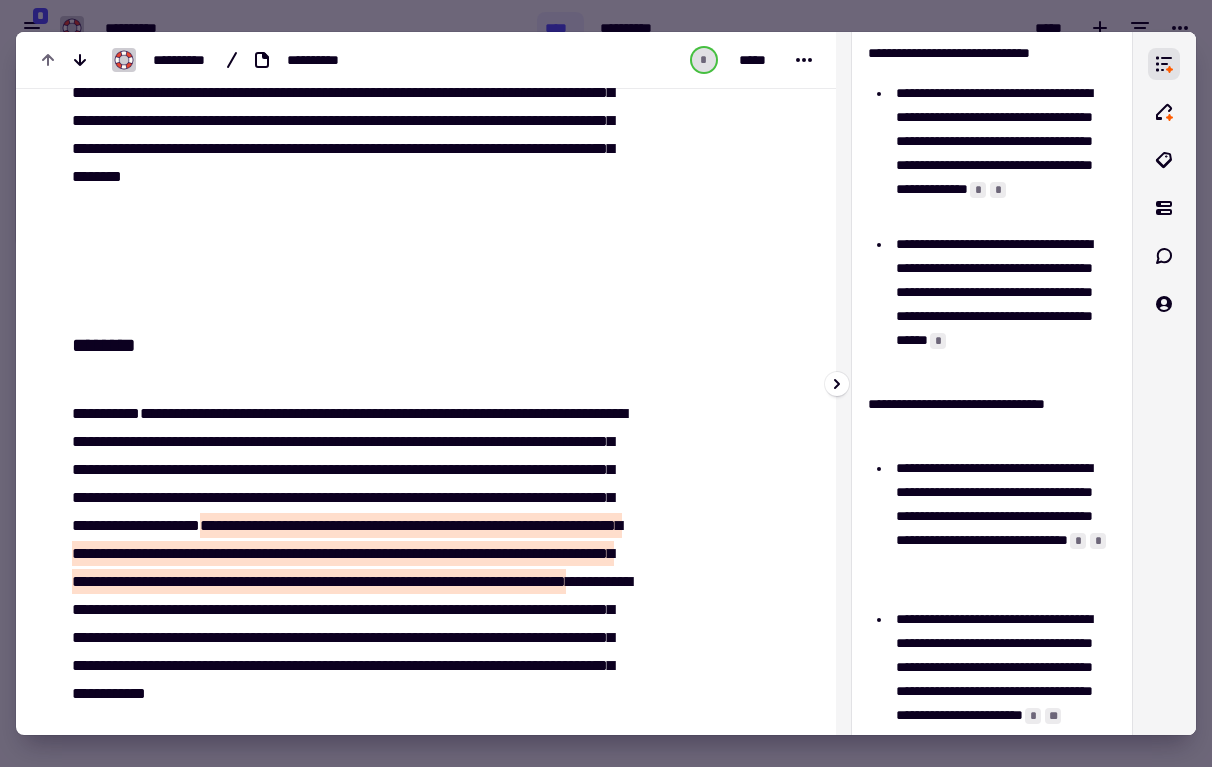 click on "*" at bounding box center (998, 190) 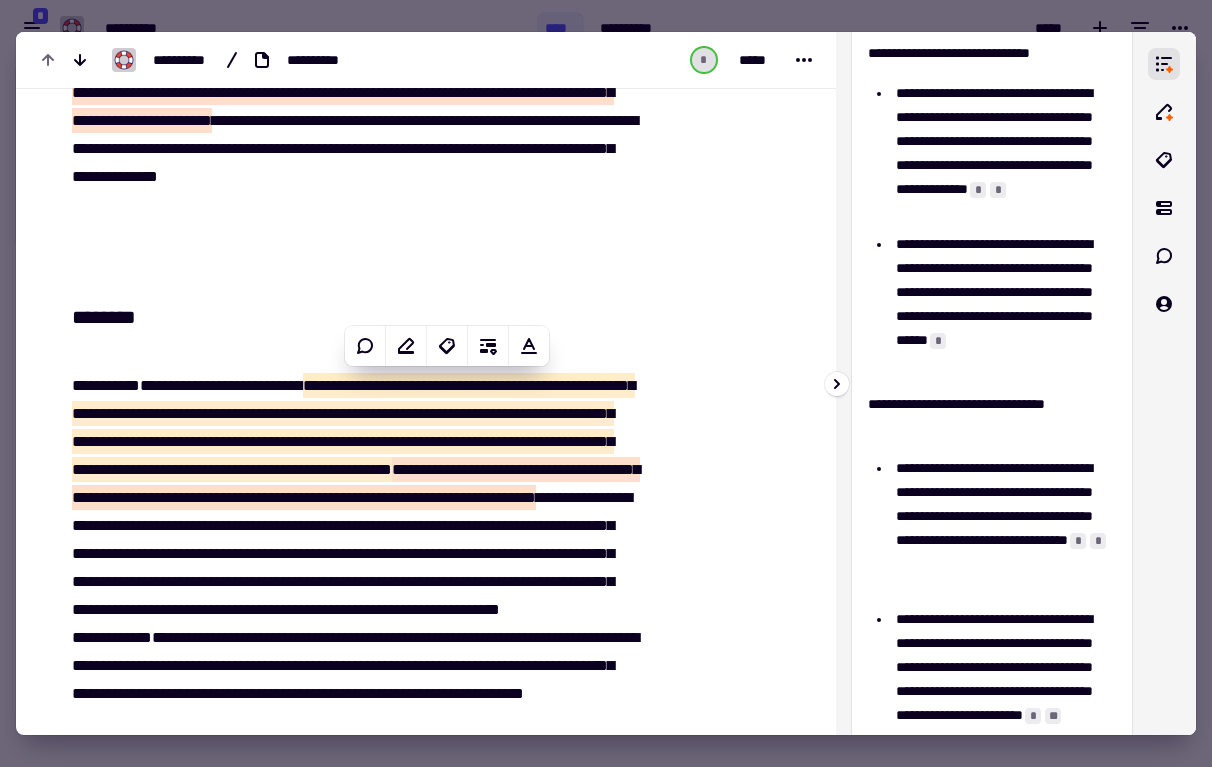 scroll, scrollTop: 20637, scrollLeft: 0, axis: vertical 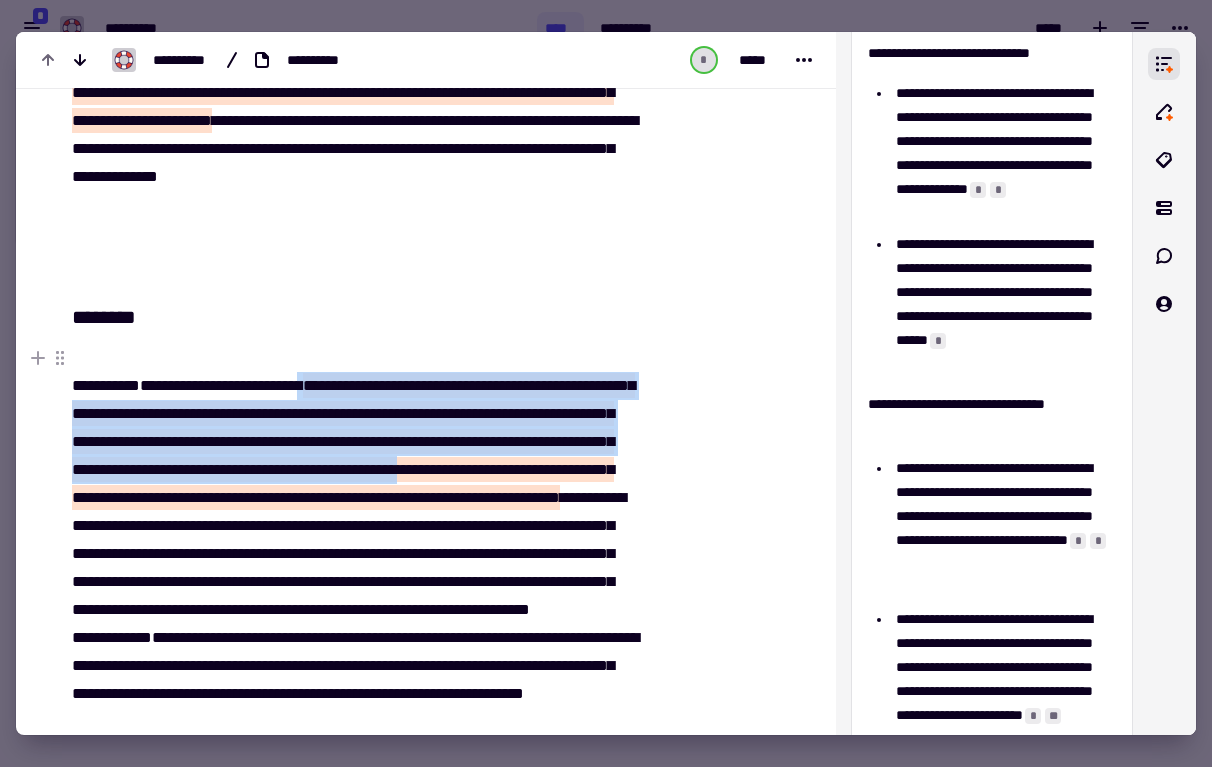 drag, startPoint x: 343, startPoint y: 387, endPoint x: 212, endPoint y: 493, distance: 168.5141 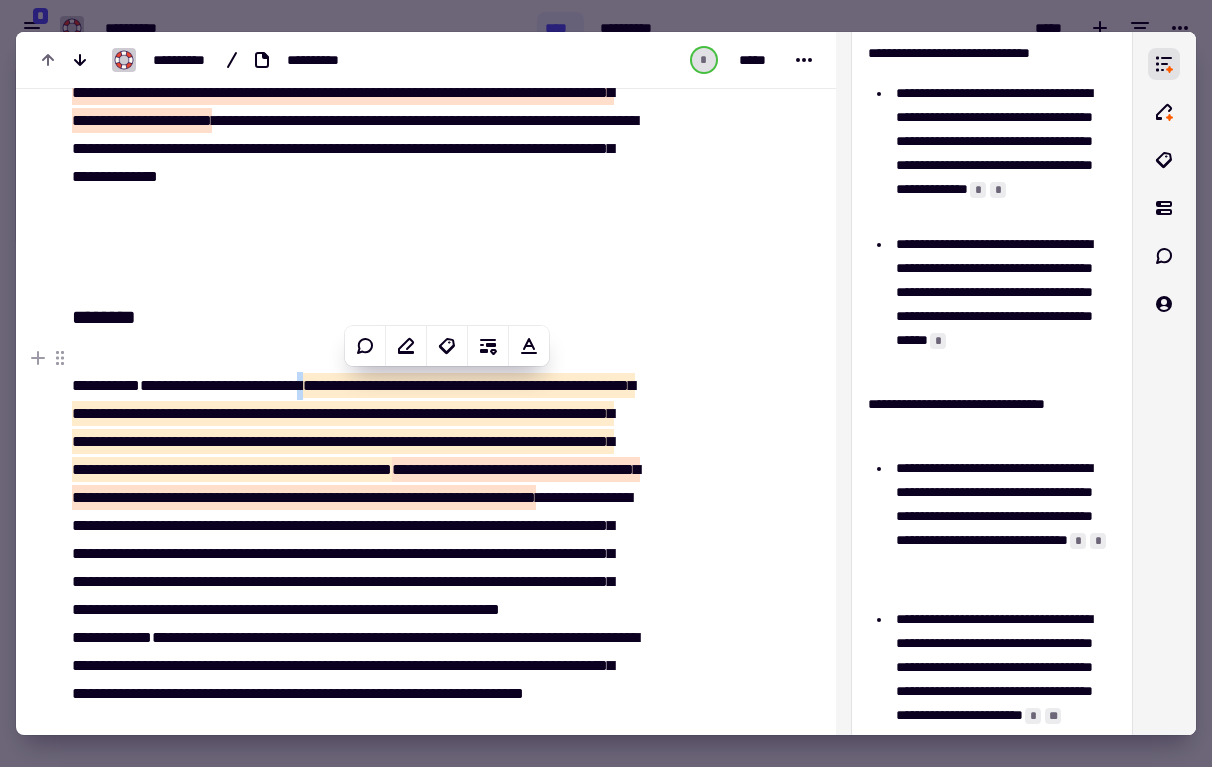 copy on "**********" 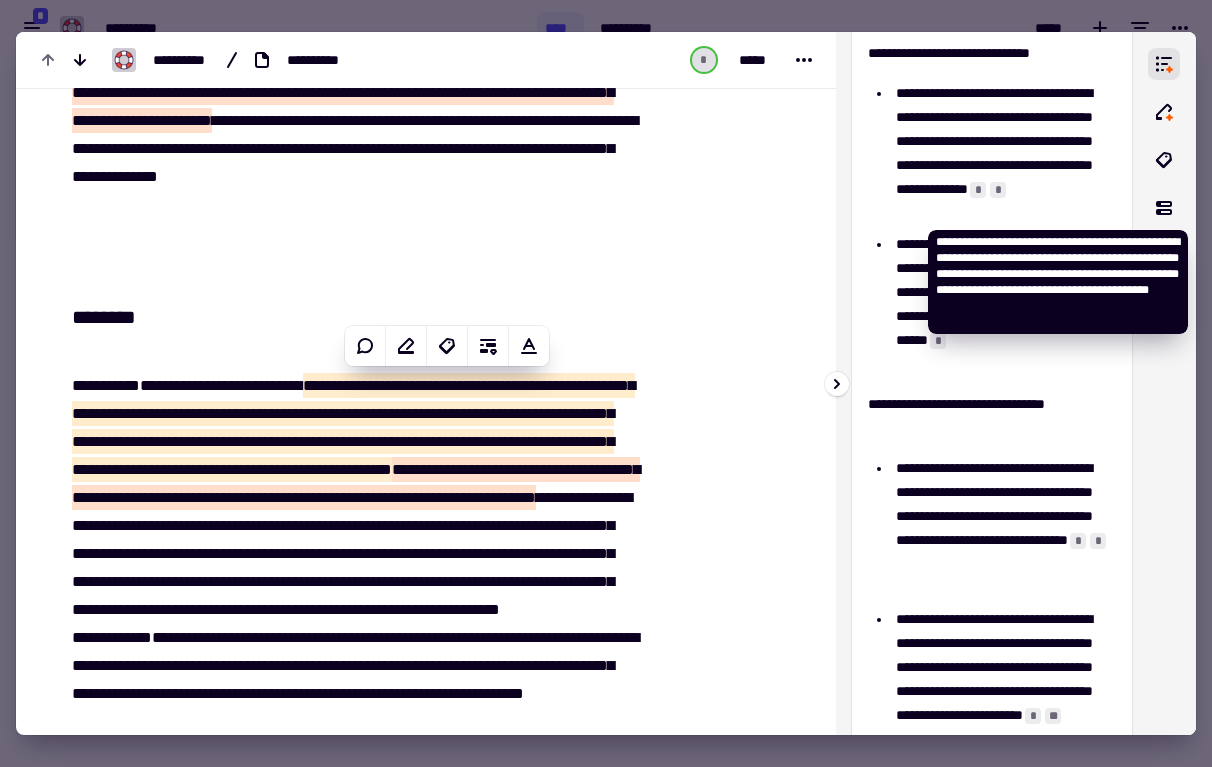 click on "*" at bounding box center [998, 190] 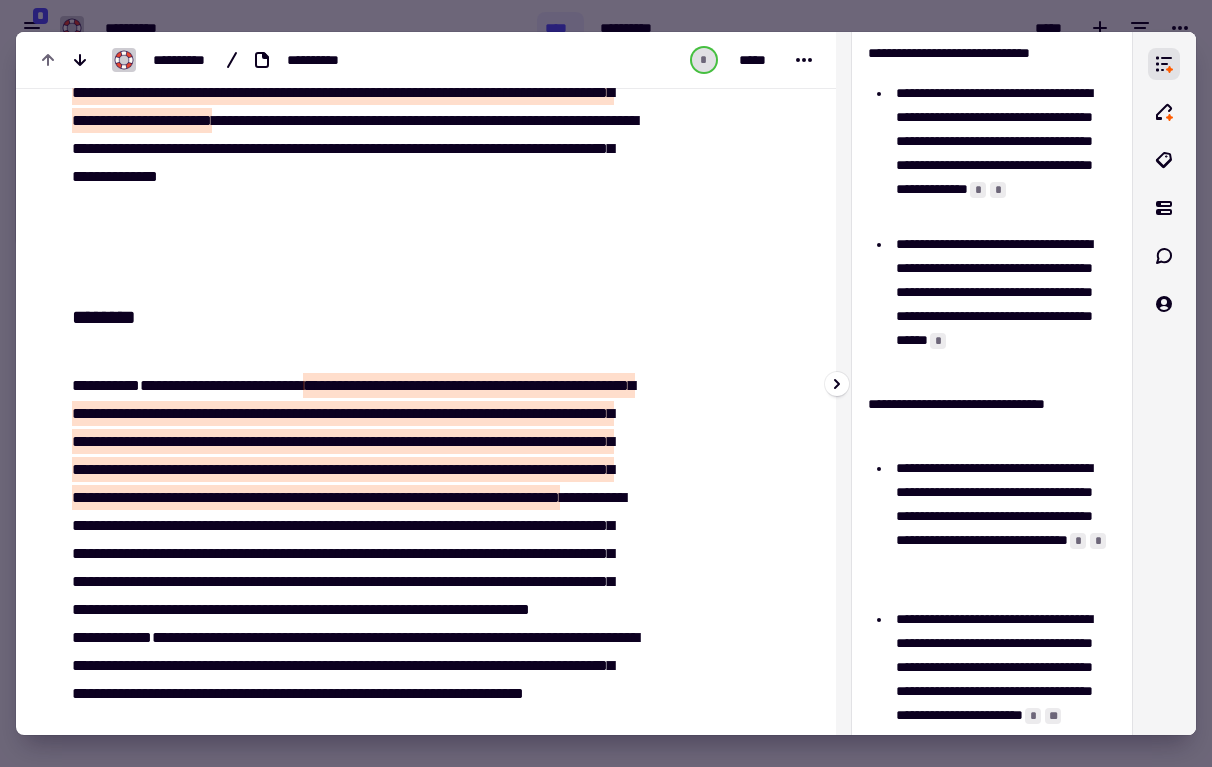 click on "*" at bounding box center (998, 190) 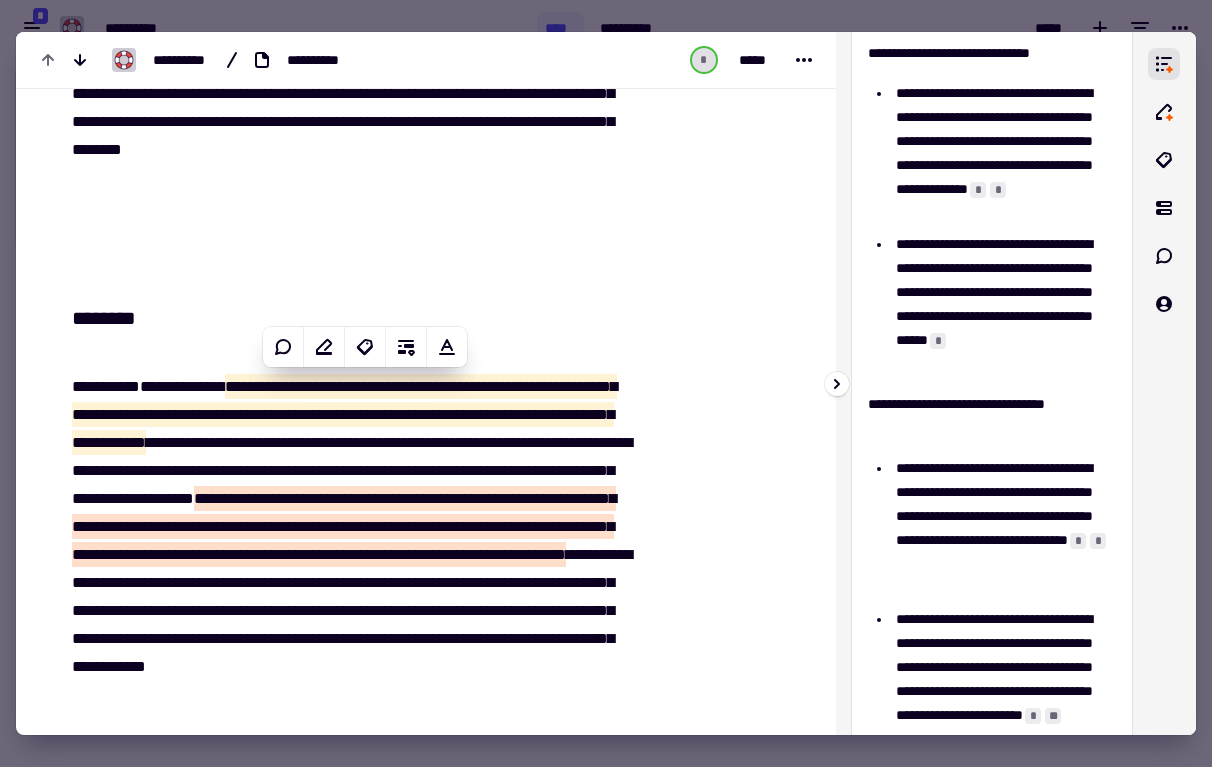scroll, scrollTop: 15215, scrollLeft: 0, axis: vertical 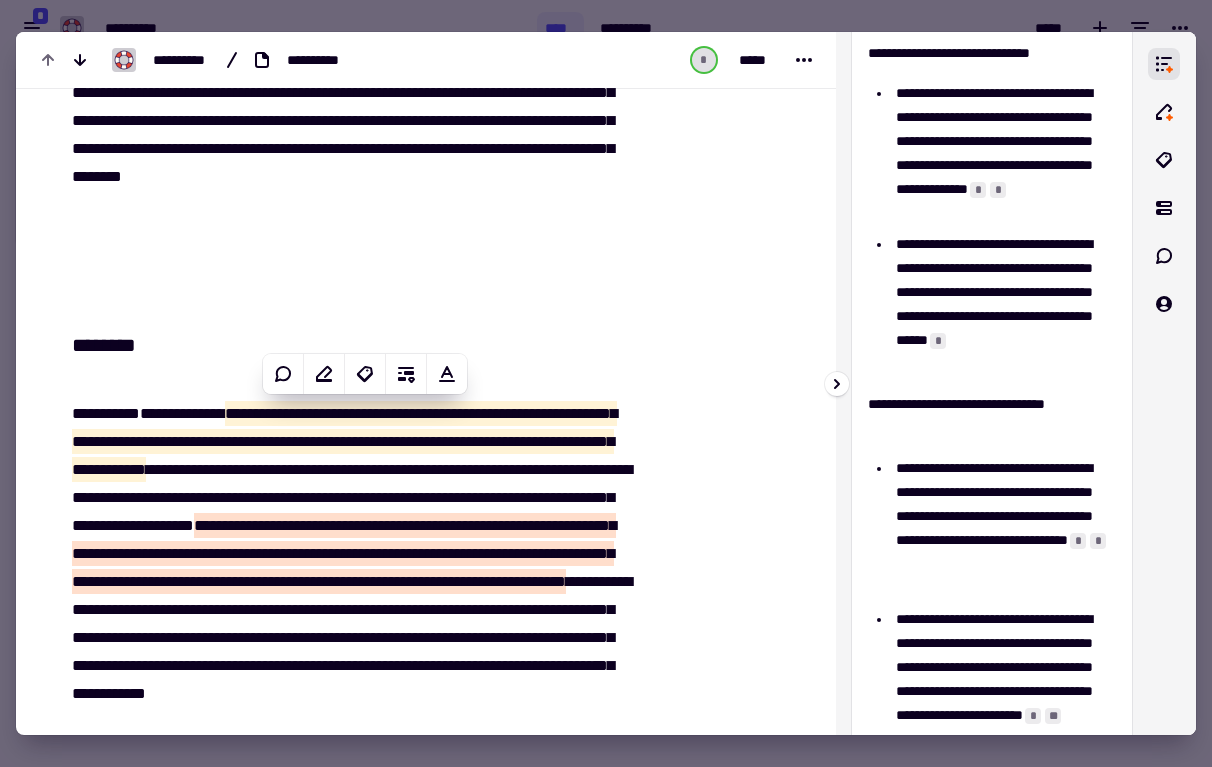 click on "*" at bounding box center [998, 190] 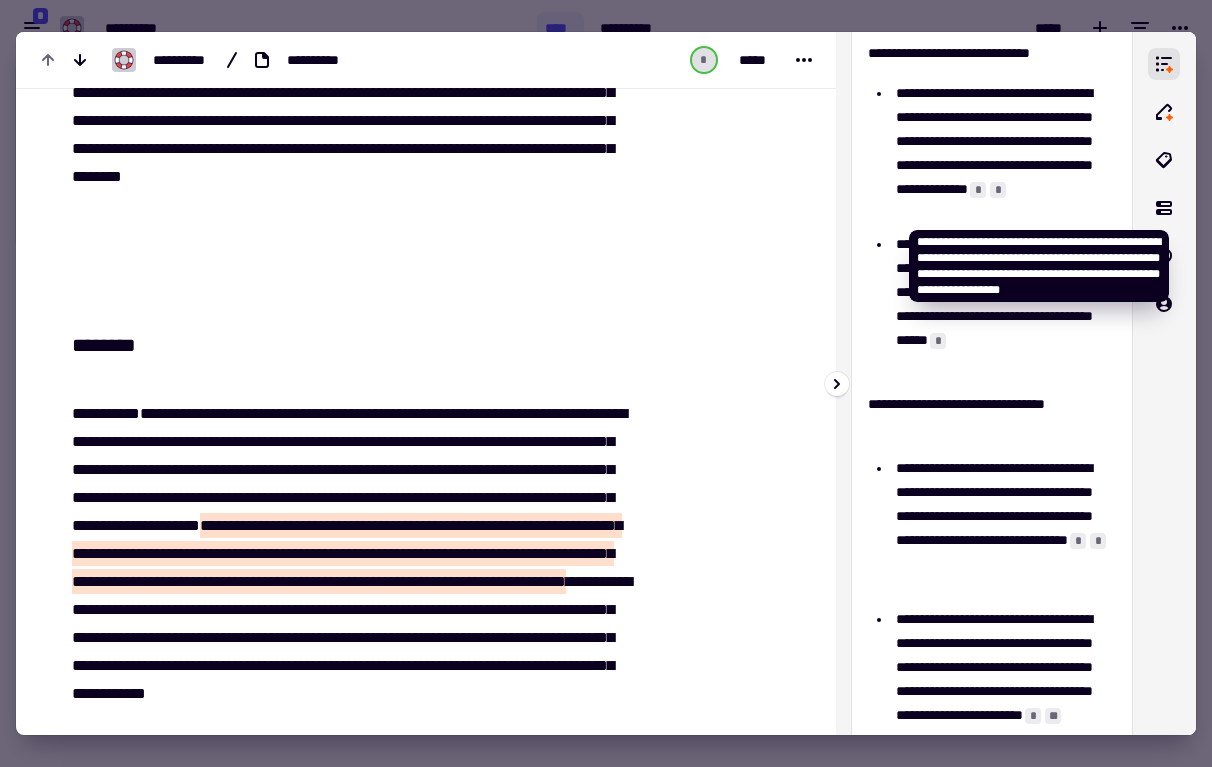 click on "*" at bounding box center [978, 190] 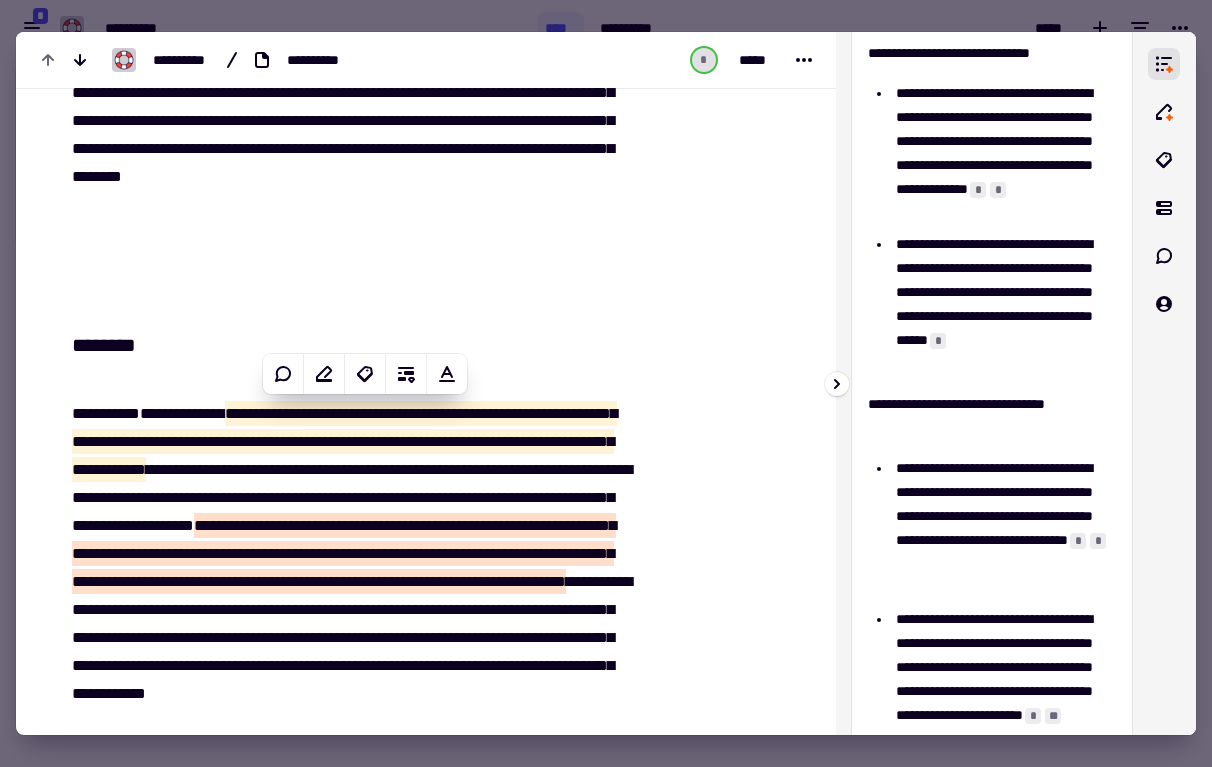 click on "*" at bounding box center [998, 190] 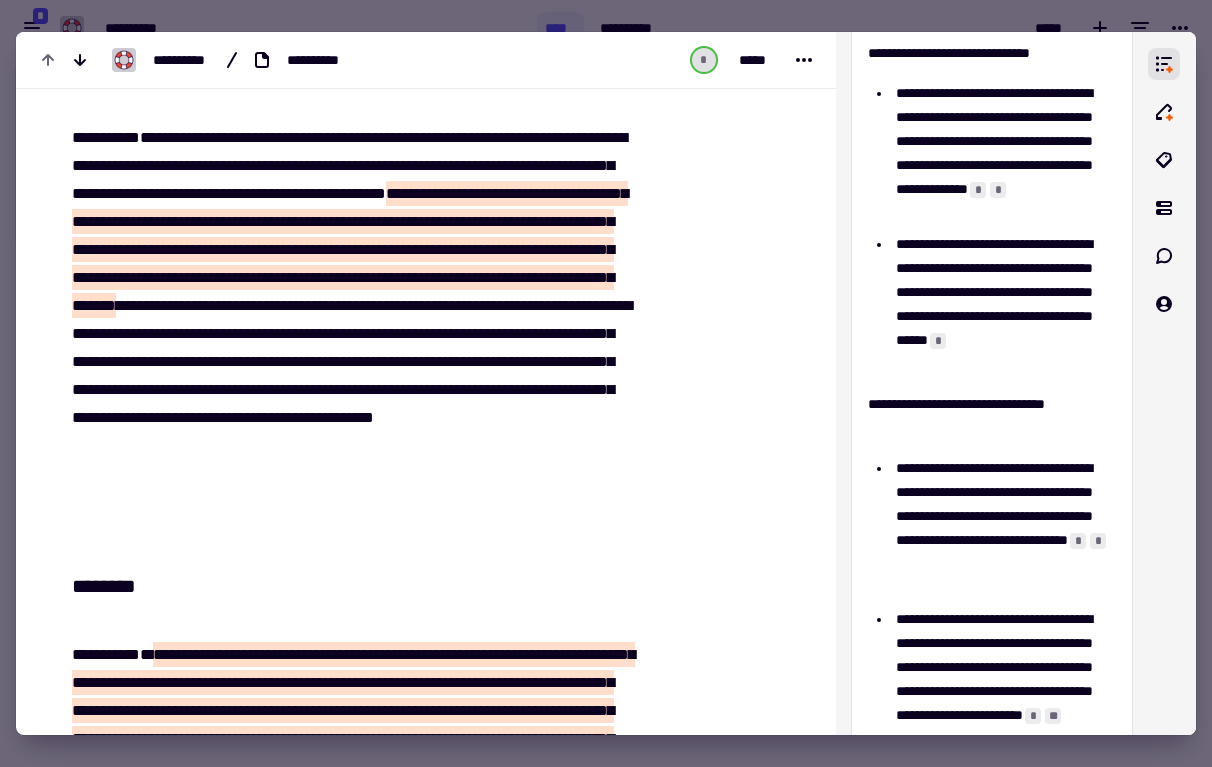 scroll, scrollTop: 14276, scrollLeft: 0, axis: vertical 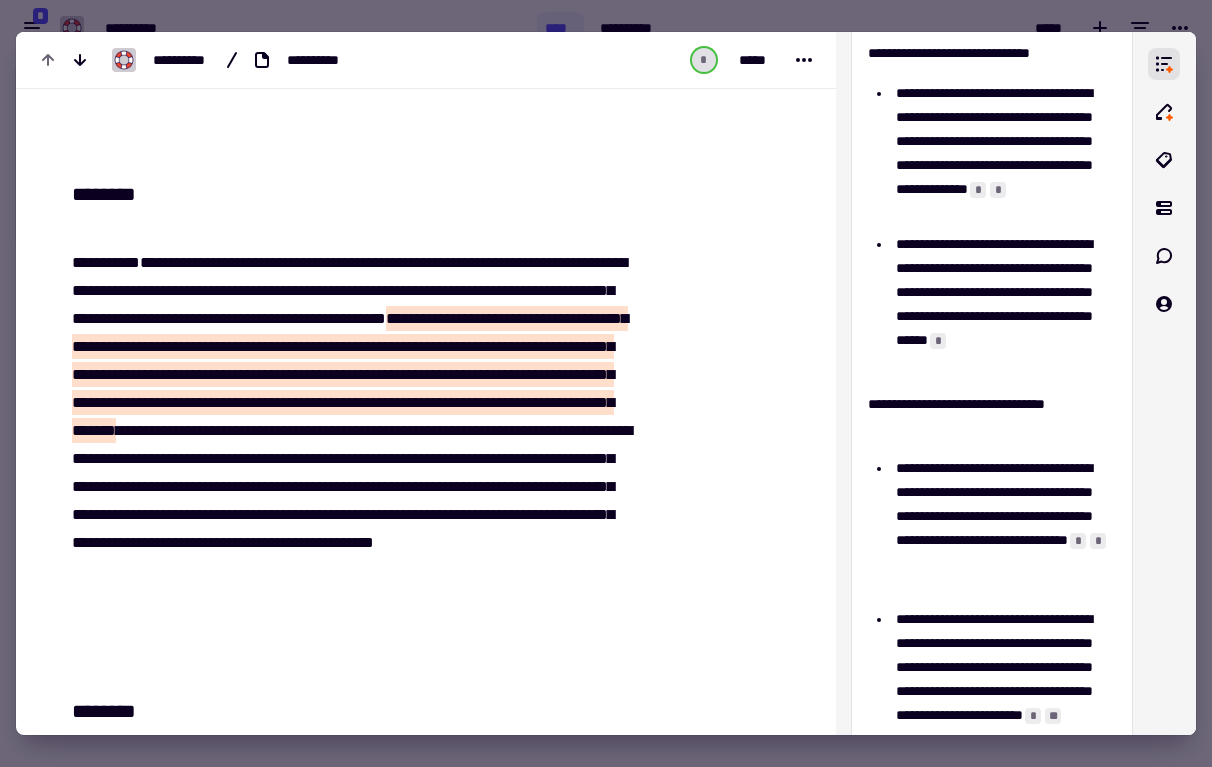 click at bounding box center [606, 383] 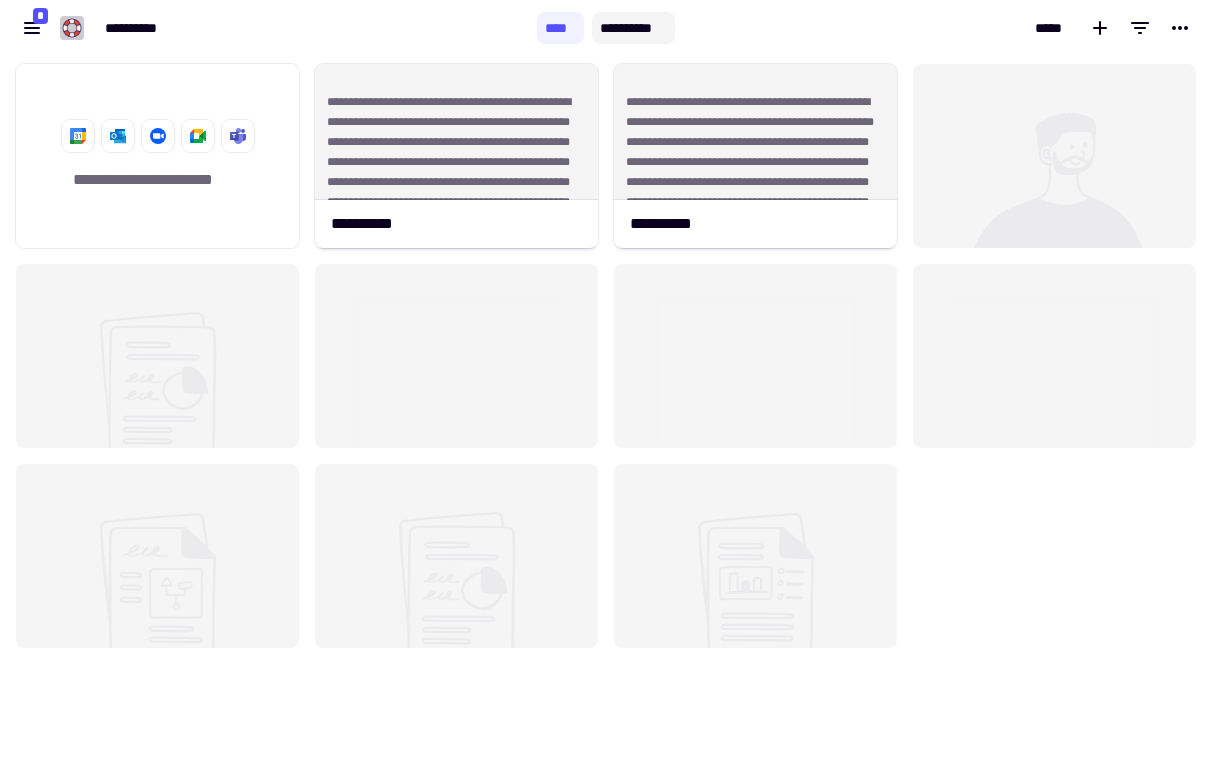 click on "**********" 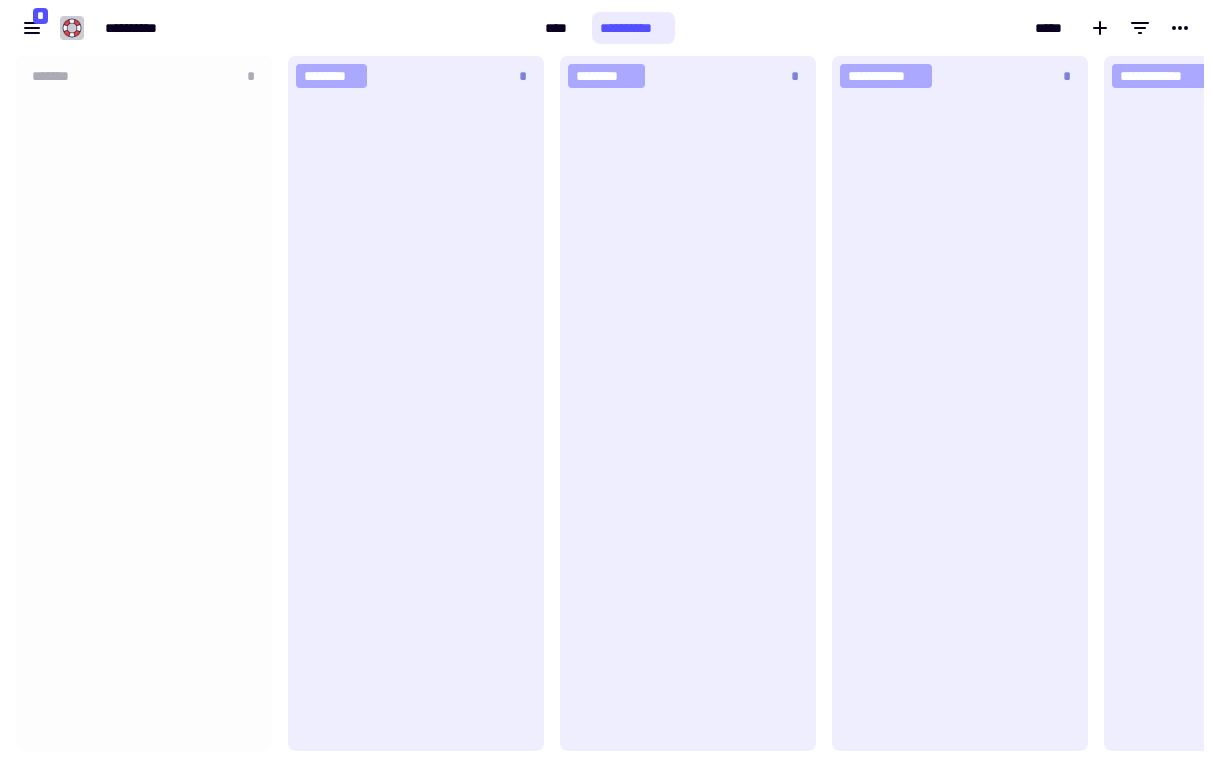 scroll, scrollTop: 1, scrollLeft: 1, axis: both 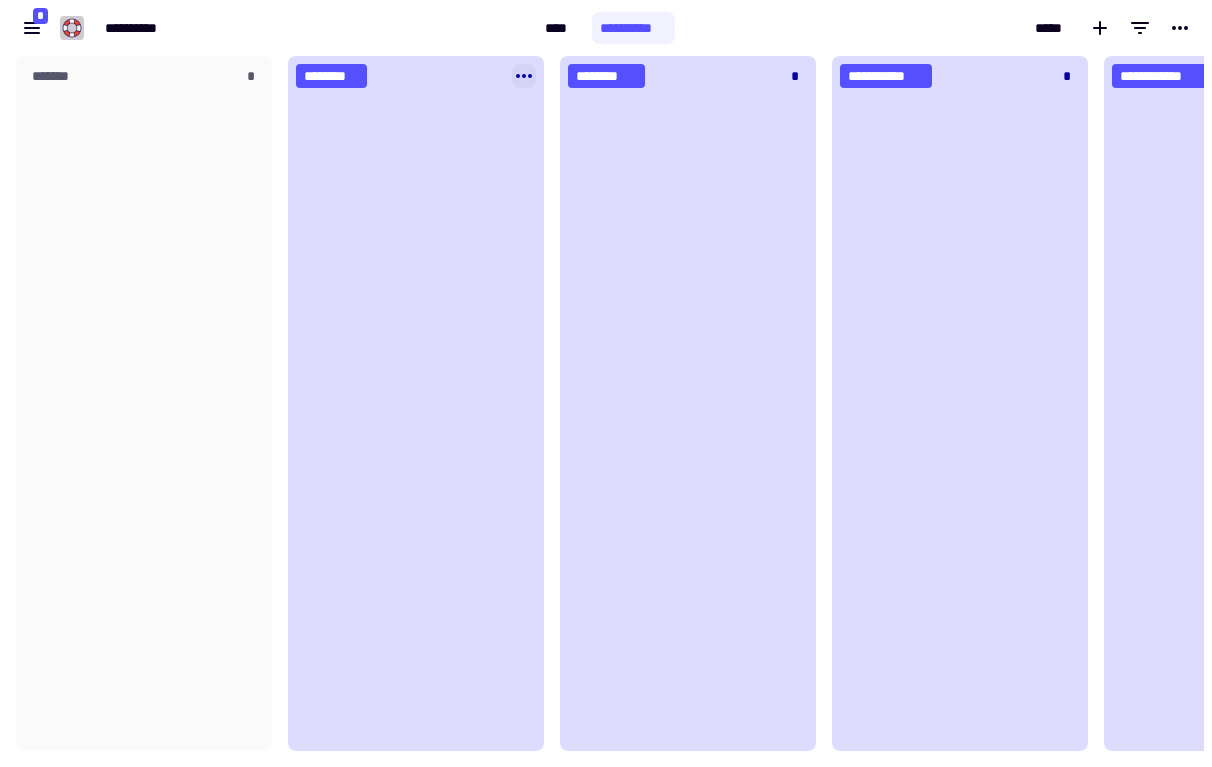 click 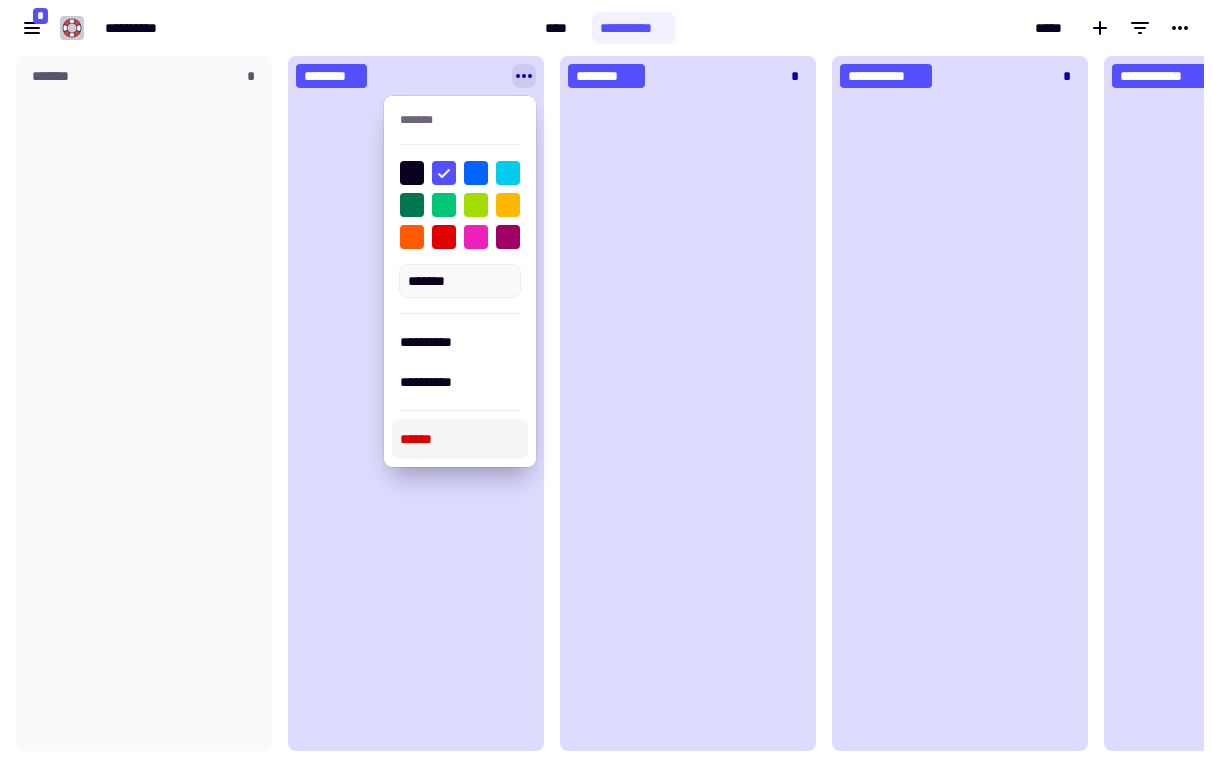 click on "******" at bounding box center (460, 439) 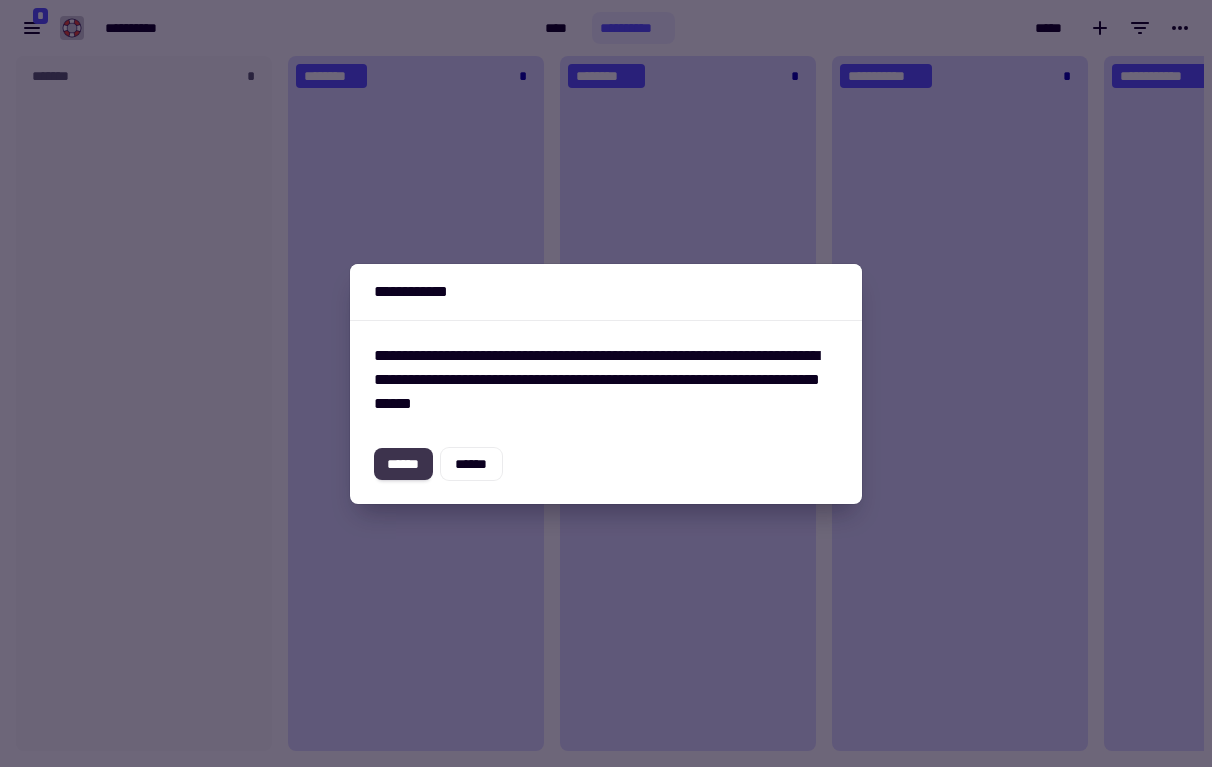 click on "******" 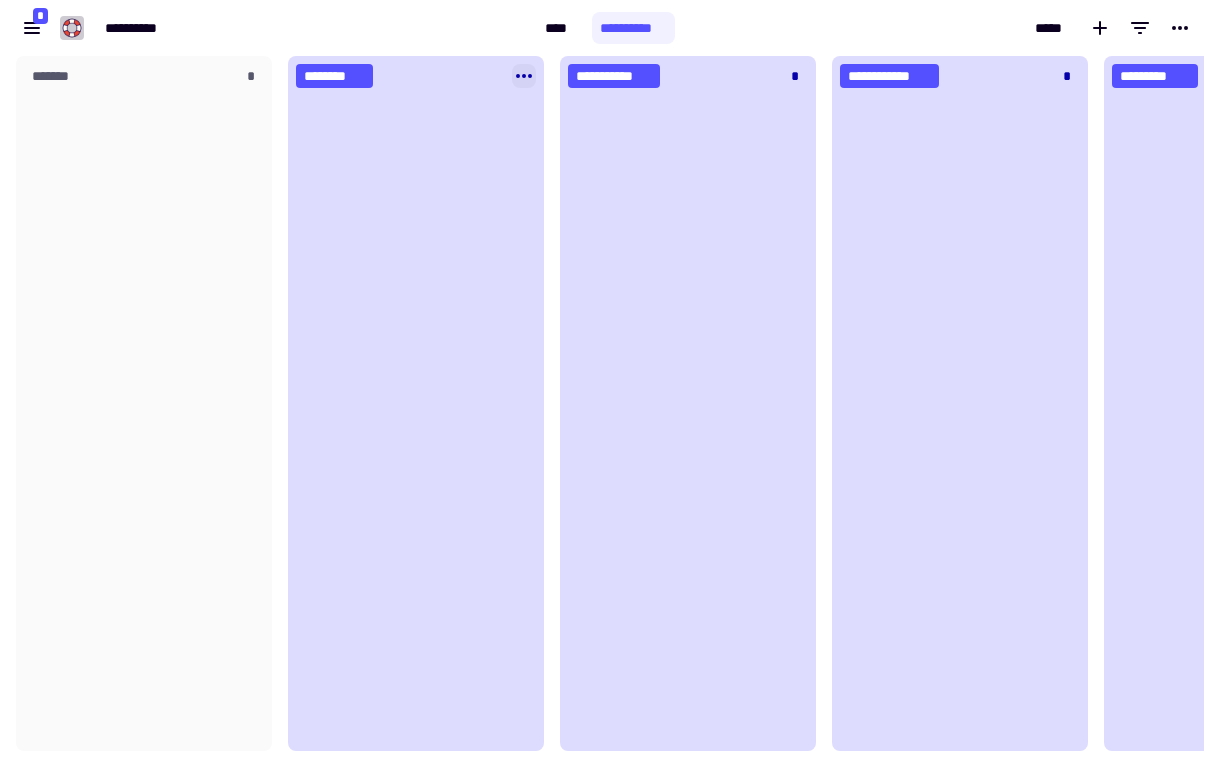 click 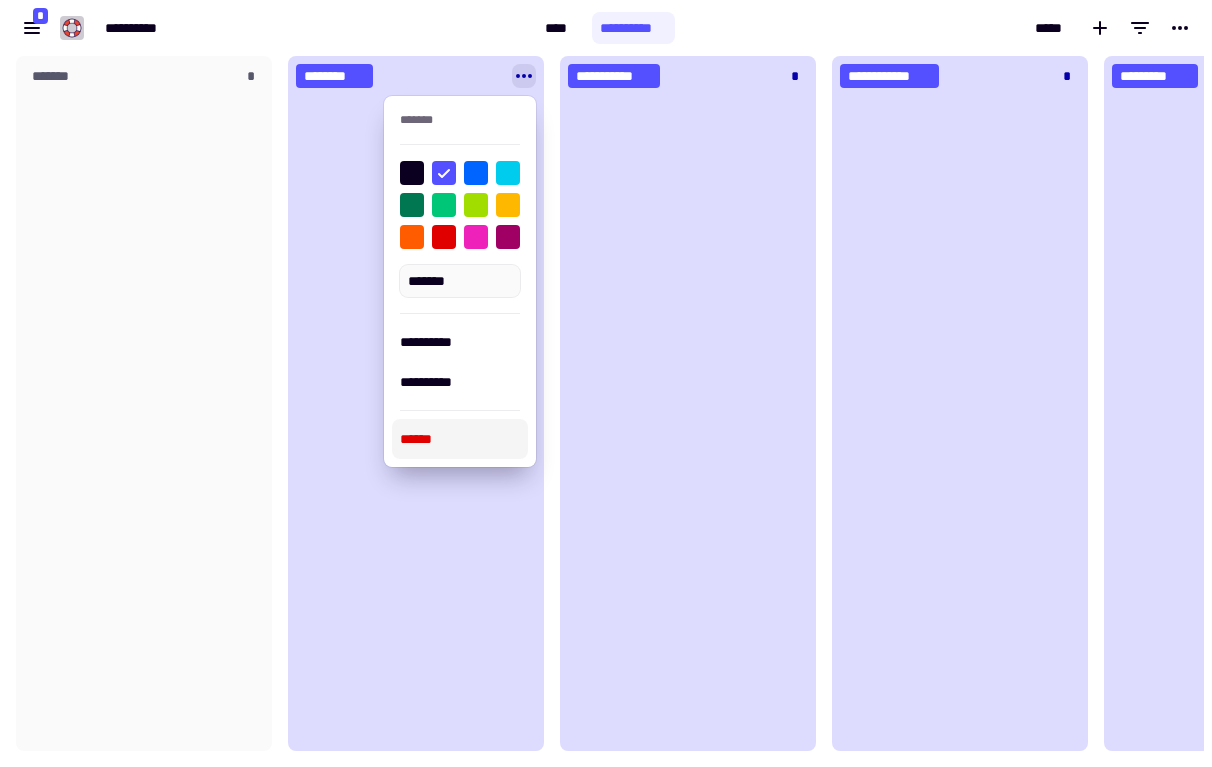 click on "******" at bounding box center [460, 439] 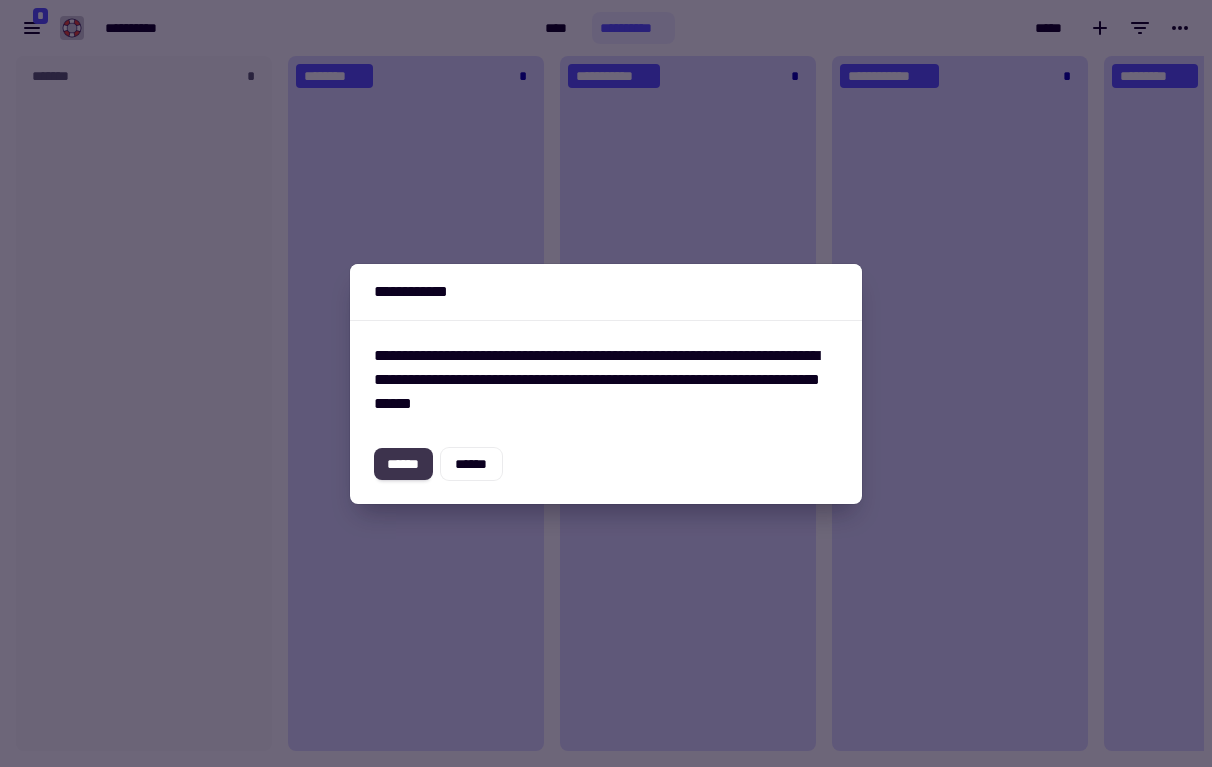click on "******" 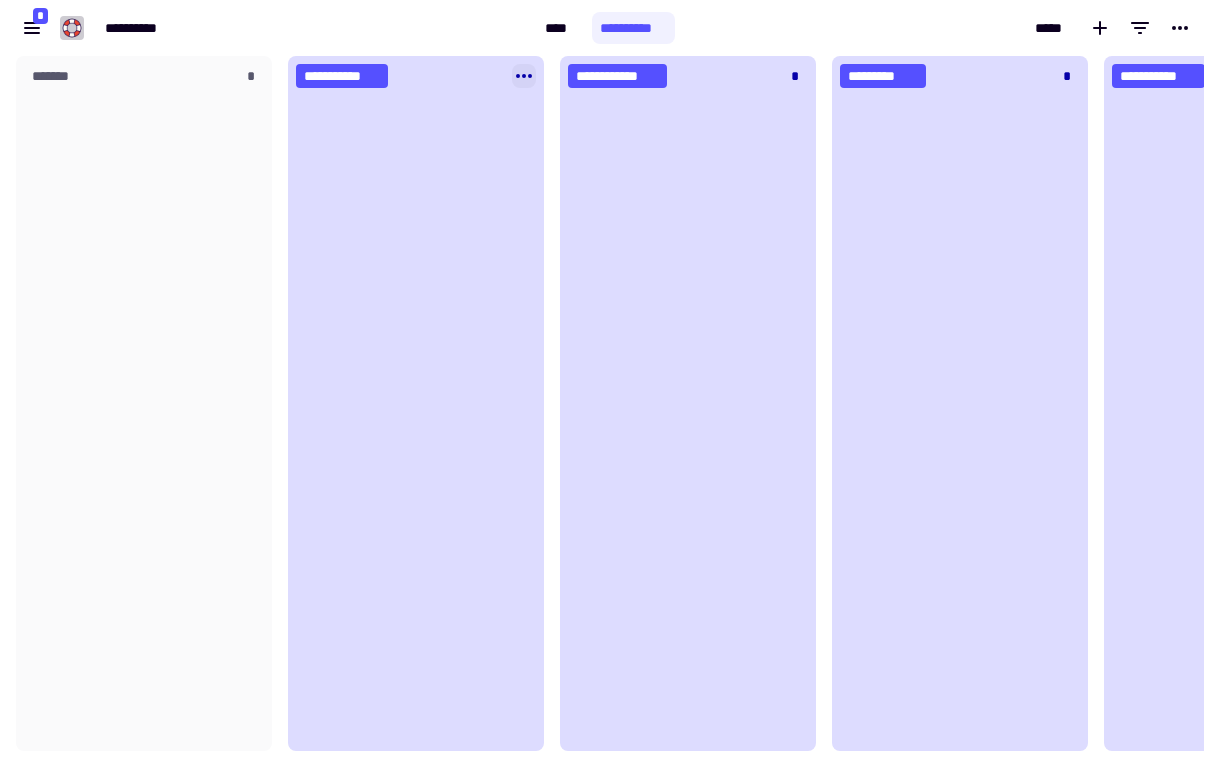 click 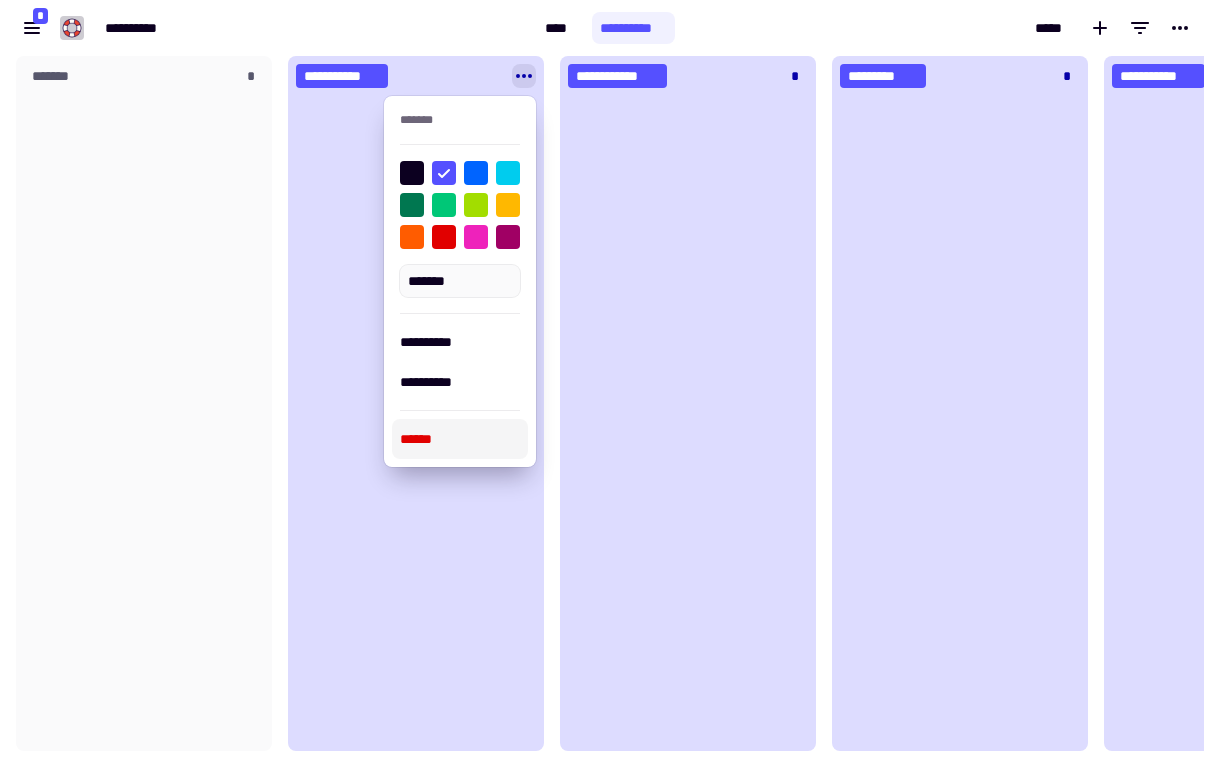 click on "******" at bounding box center (460, 439) 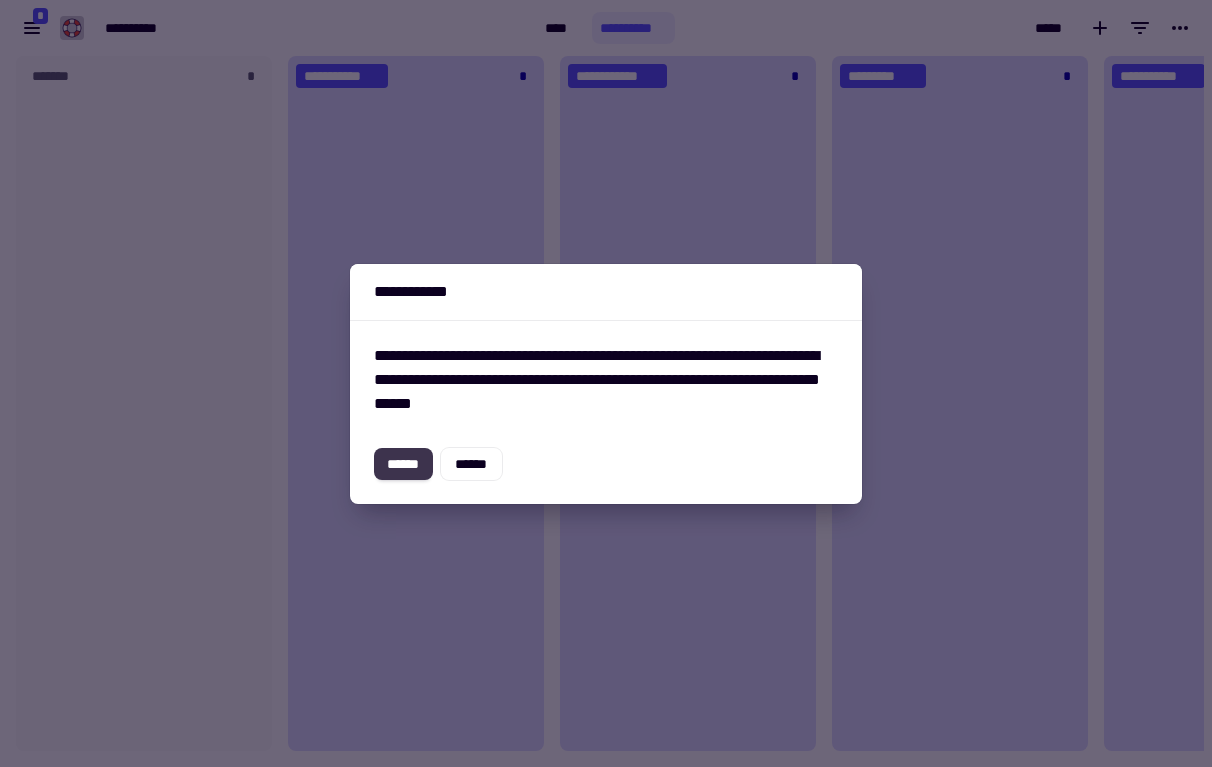 click on "******" 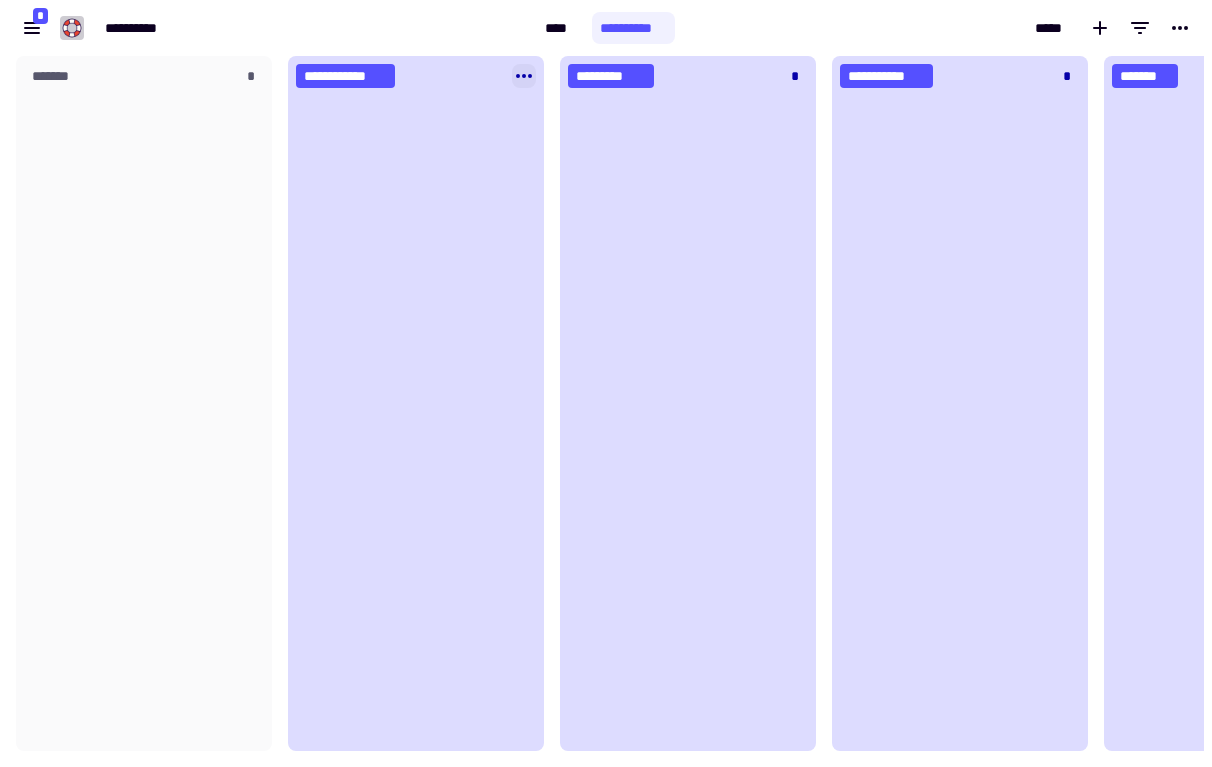 click 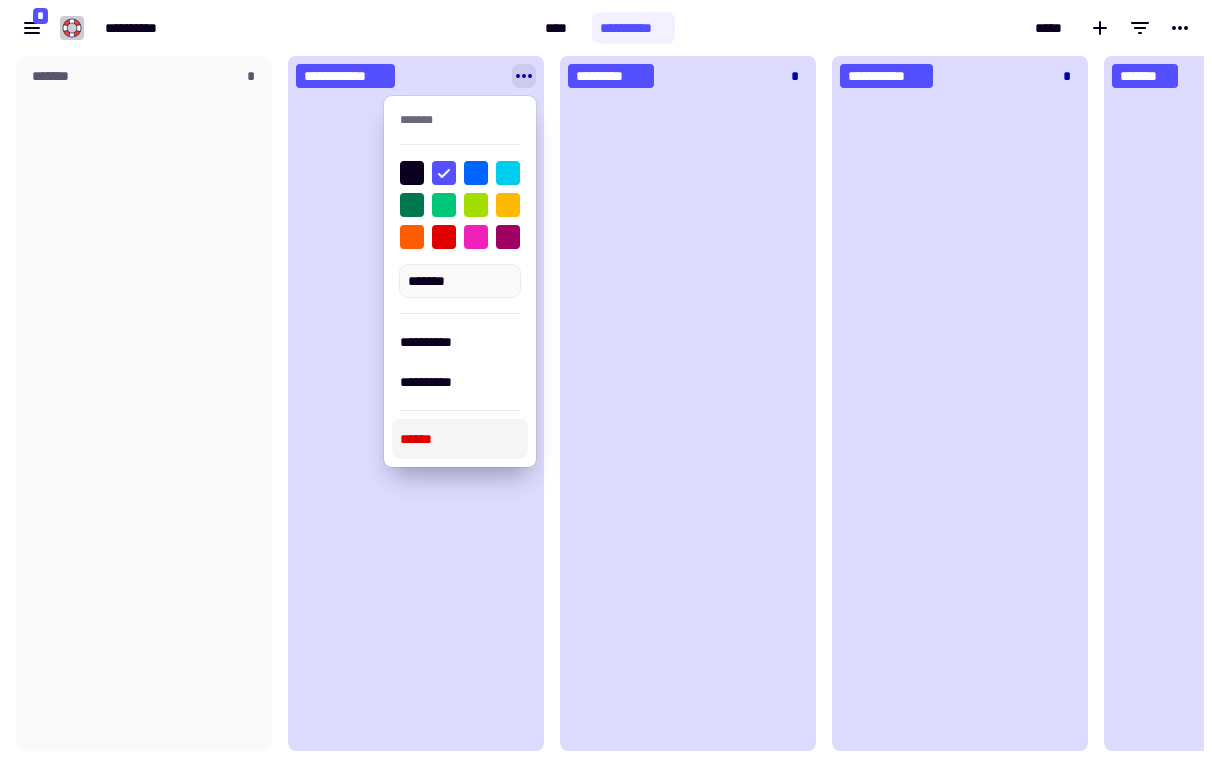 click on "******" at bounding box center (460, 439) 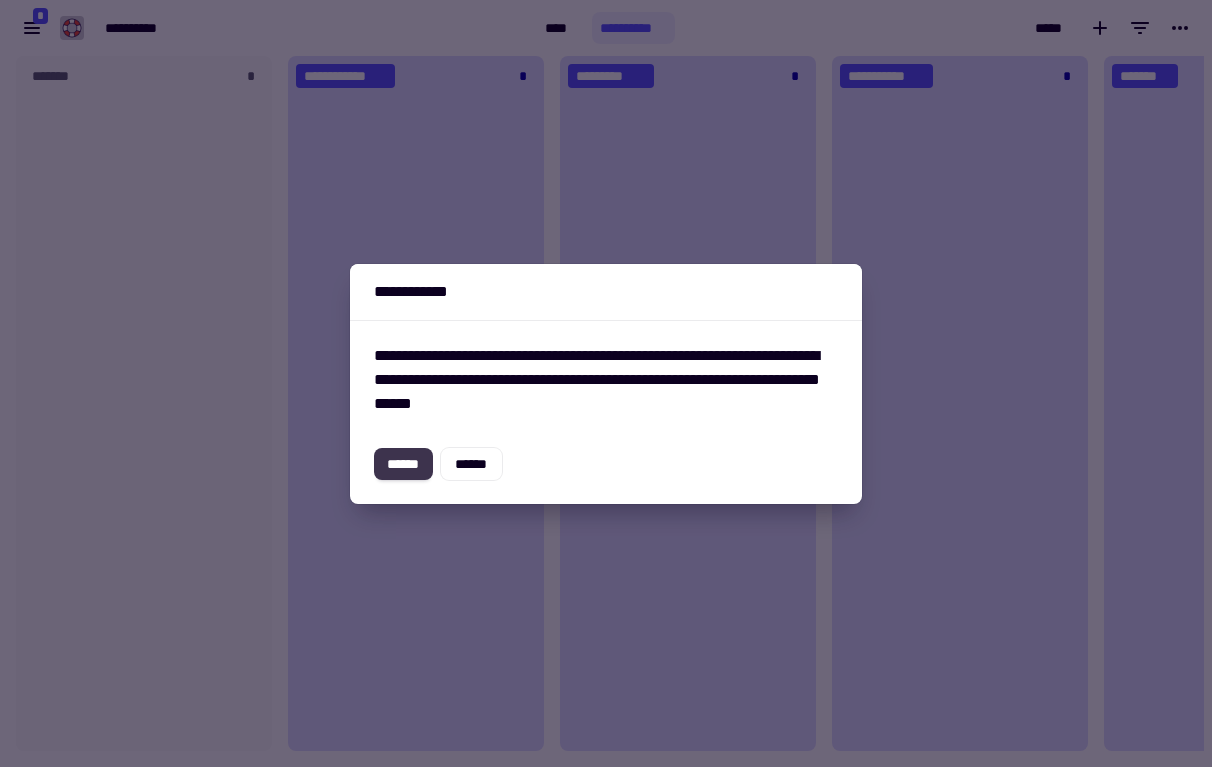 click on "******" 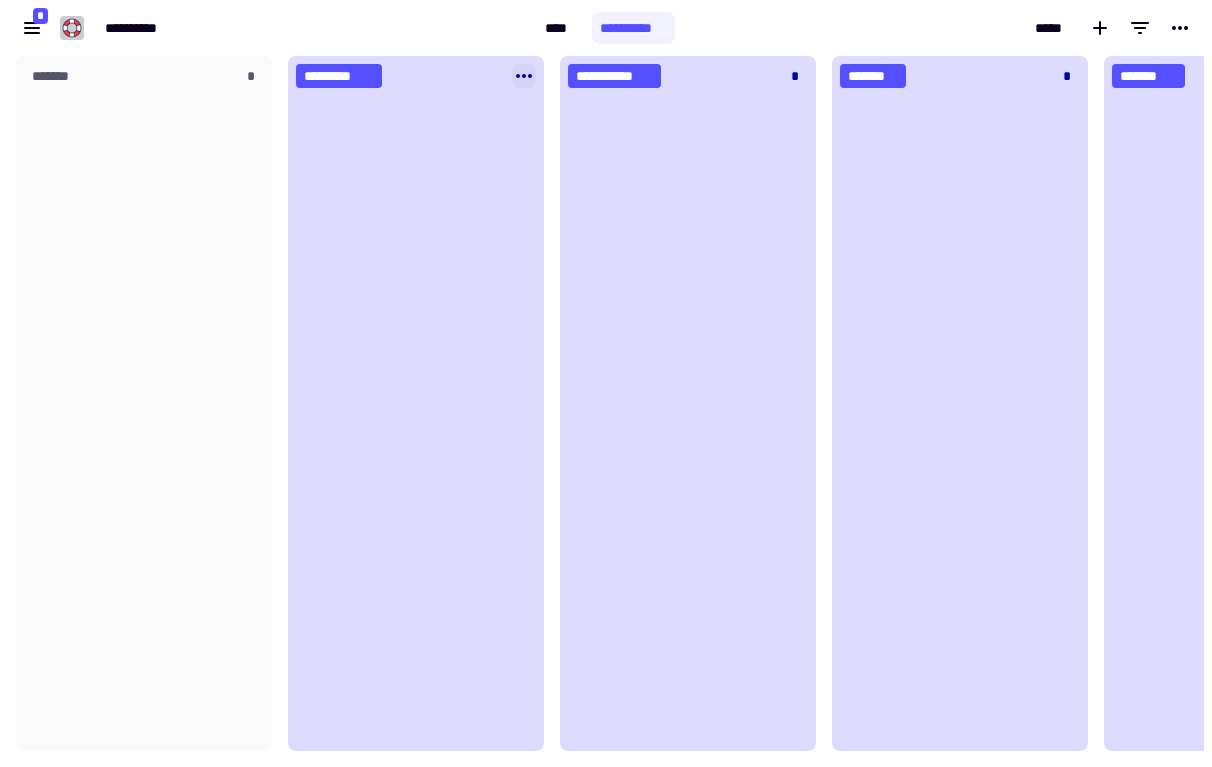 click 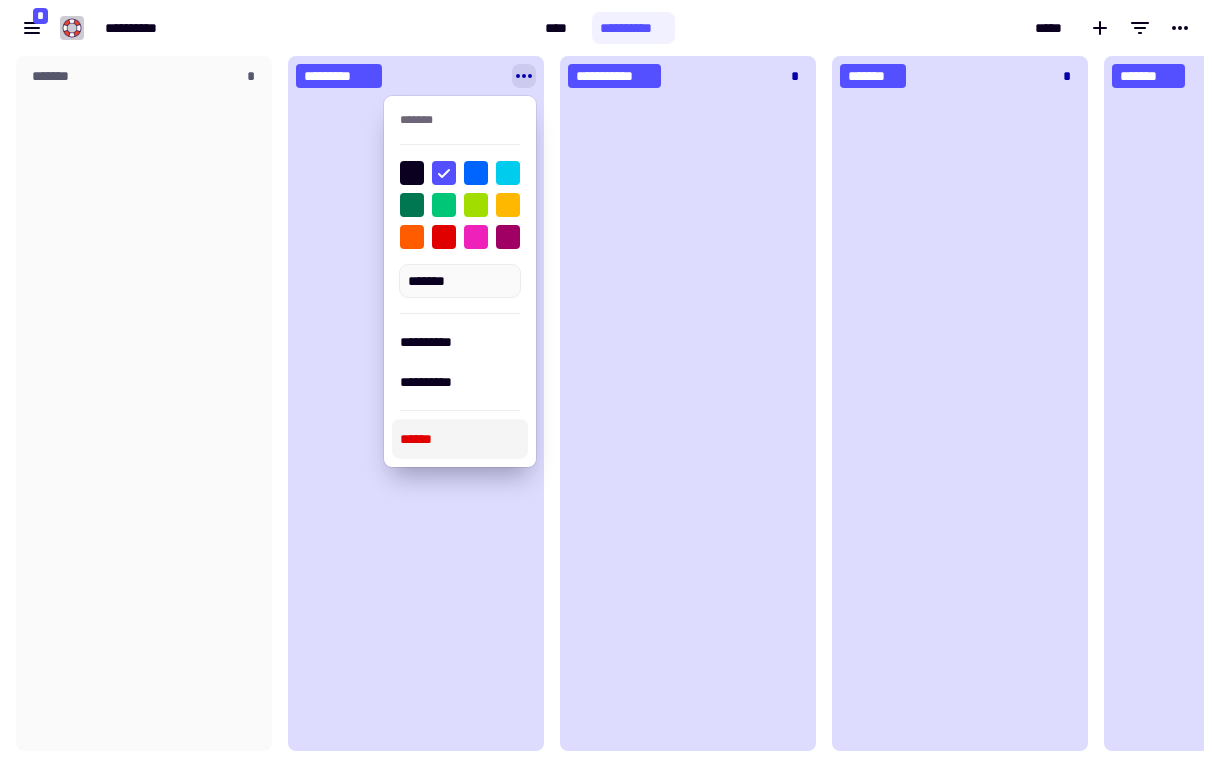 click on "******" at bounding box center [460, 439] 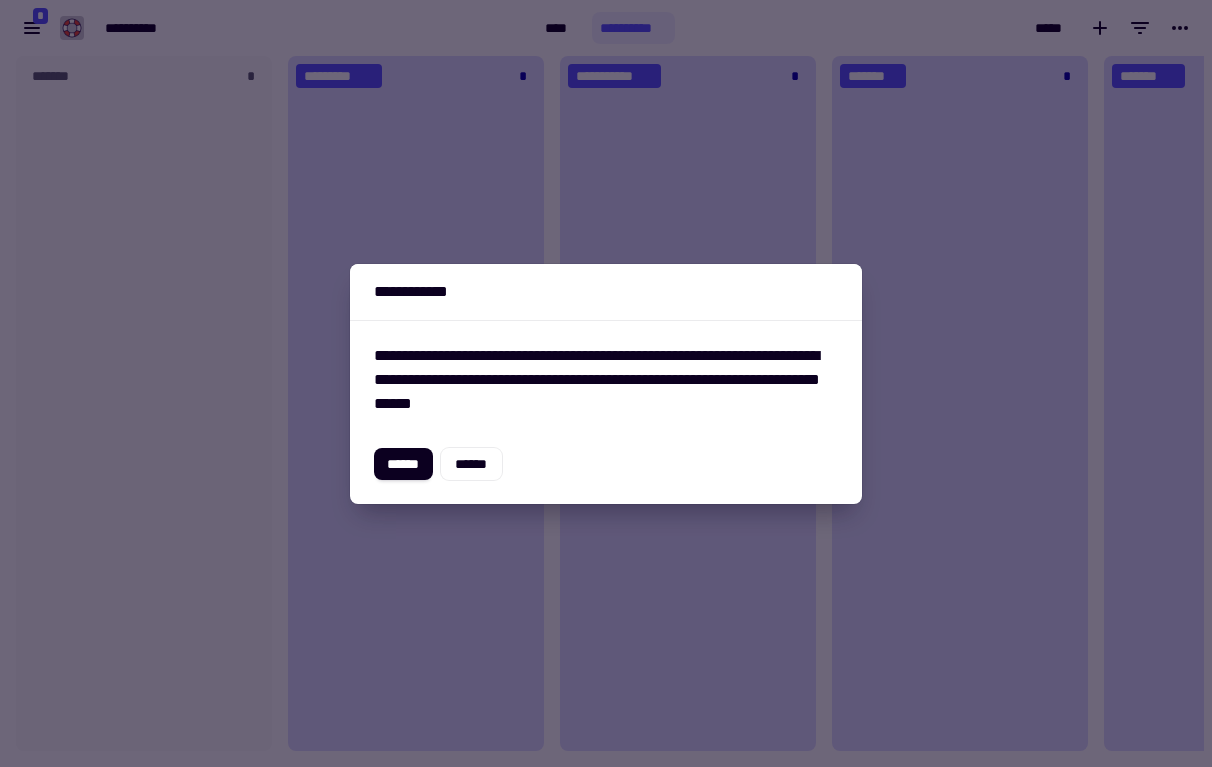 click on "******" 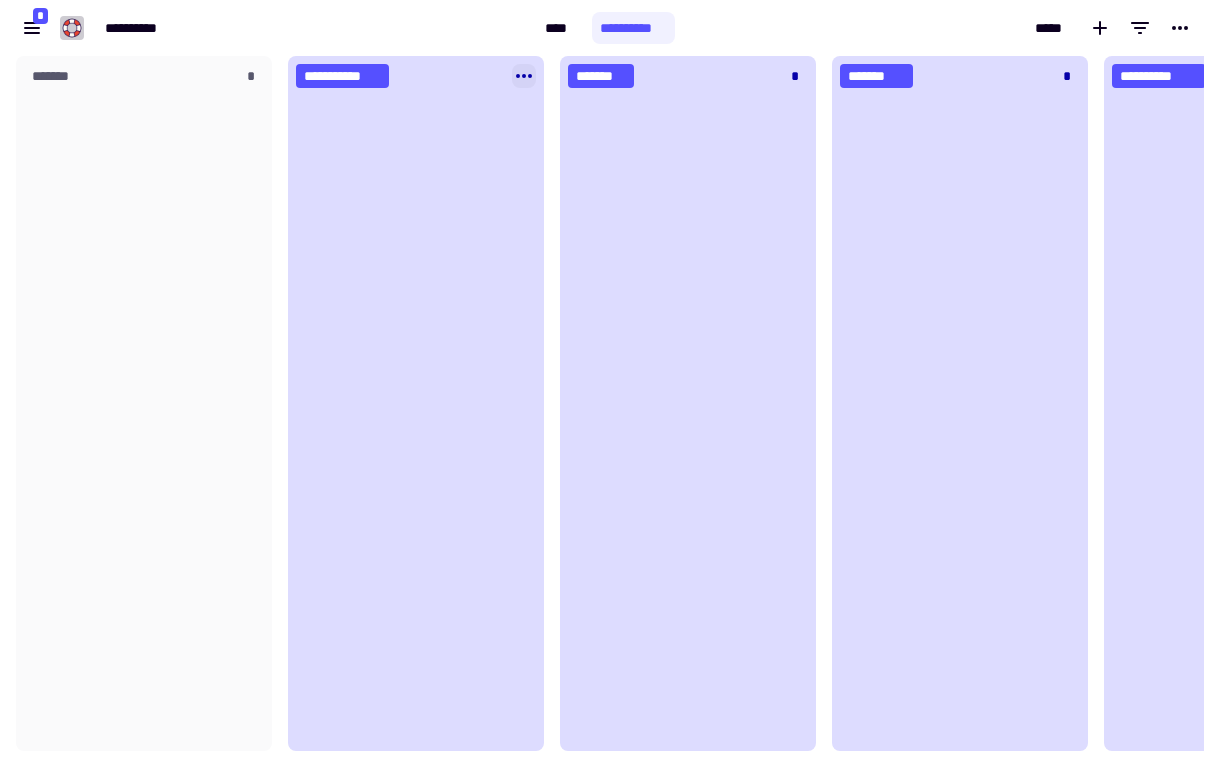 click 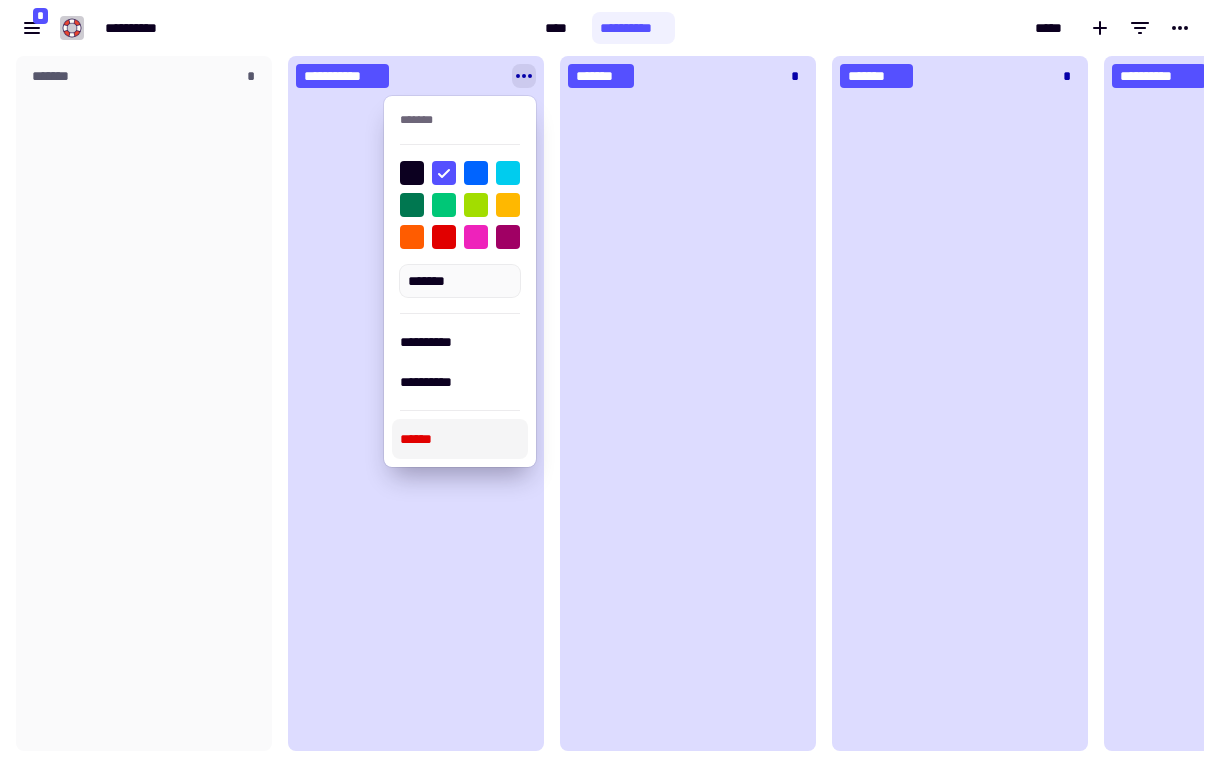 click on "******" at bounding box center (460, 439) 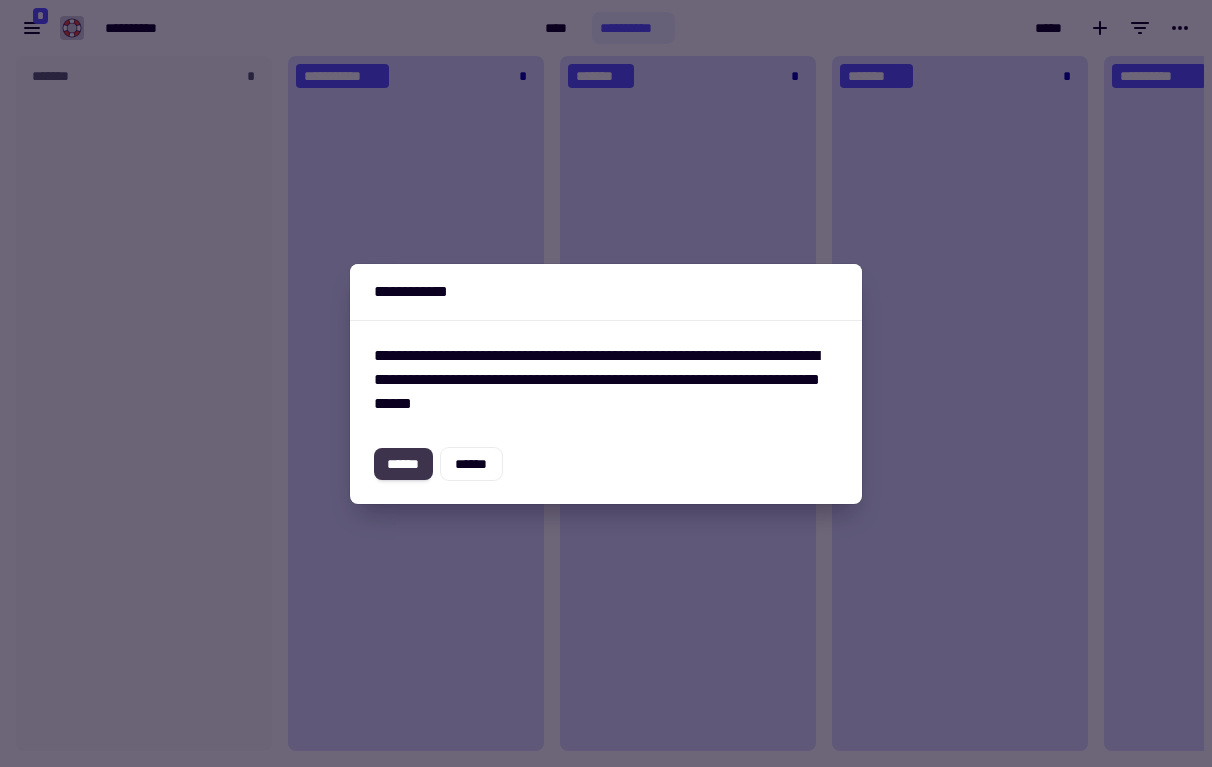 click on "******" 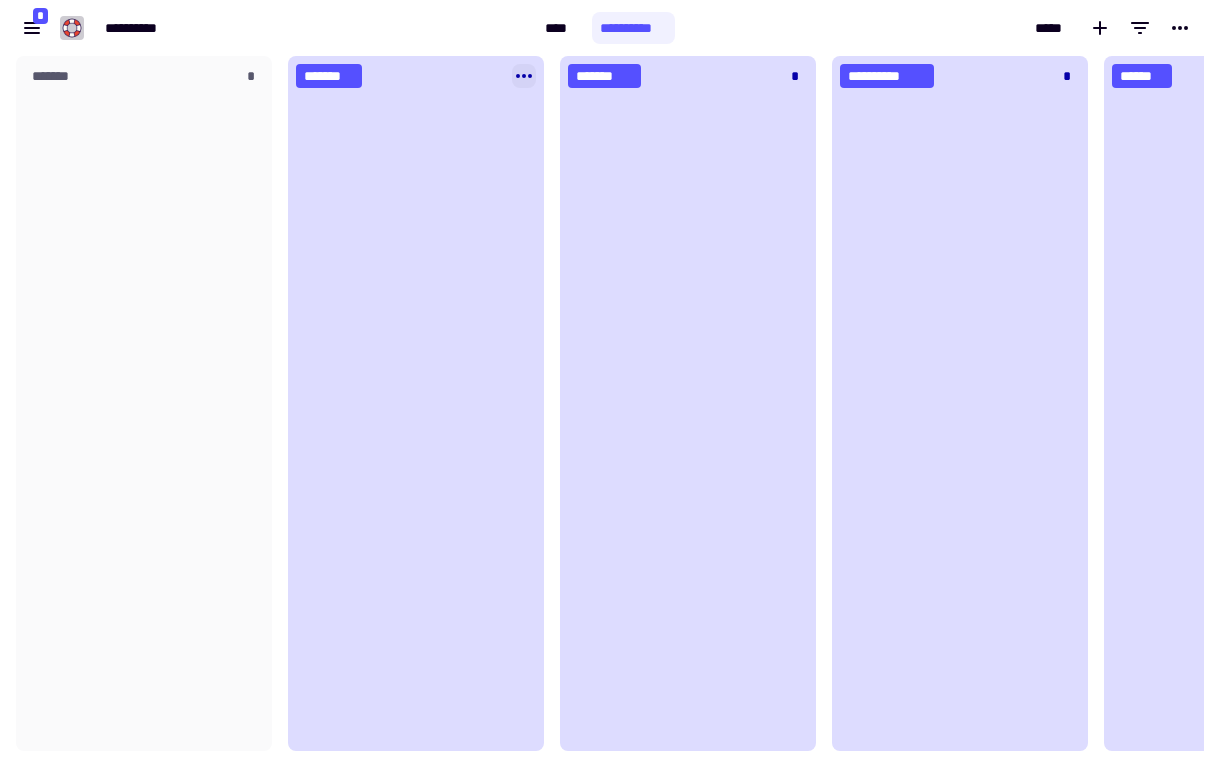 click 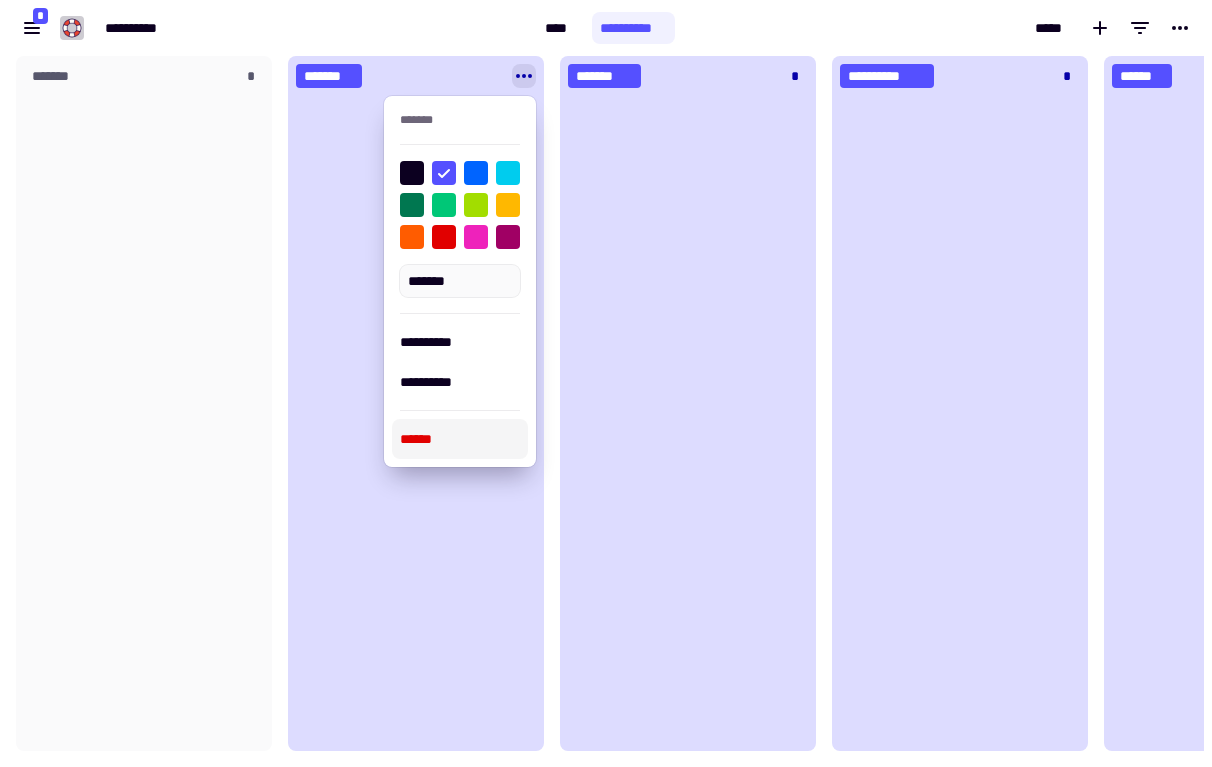 click on "******" at bounding box center [460, 439] 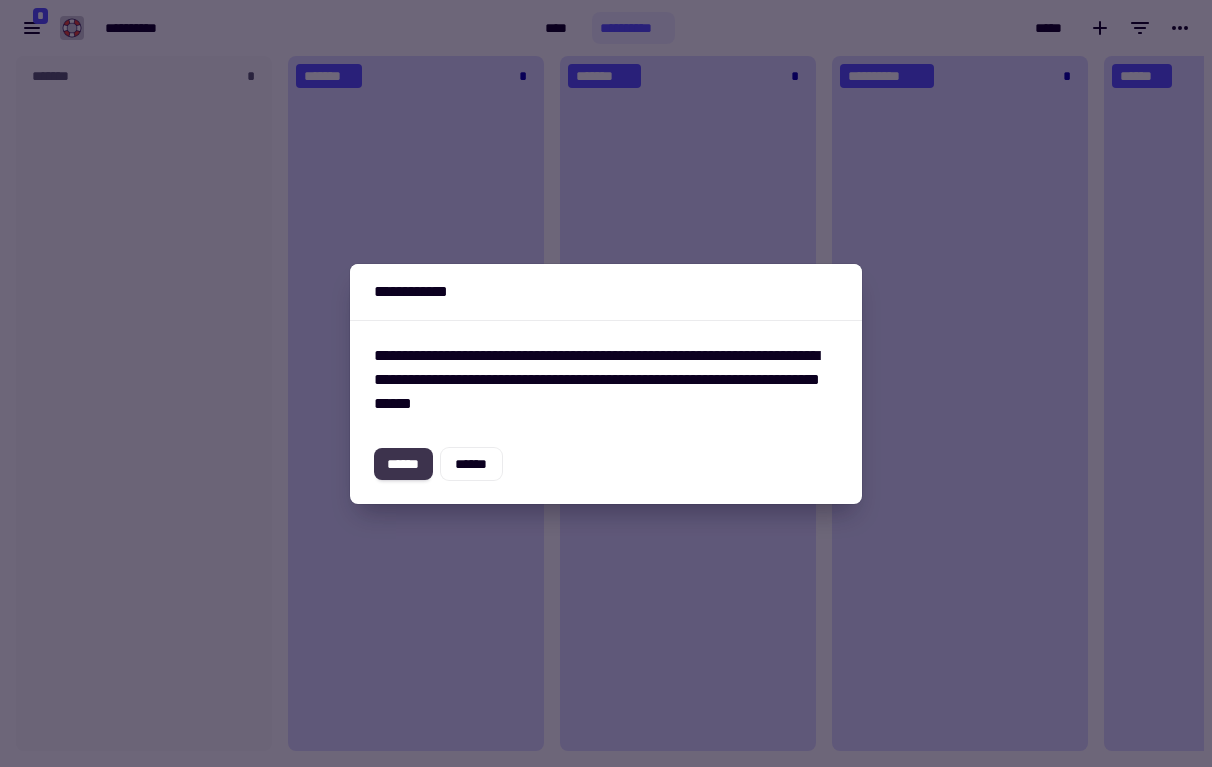 click on "******" 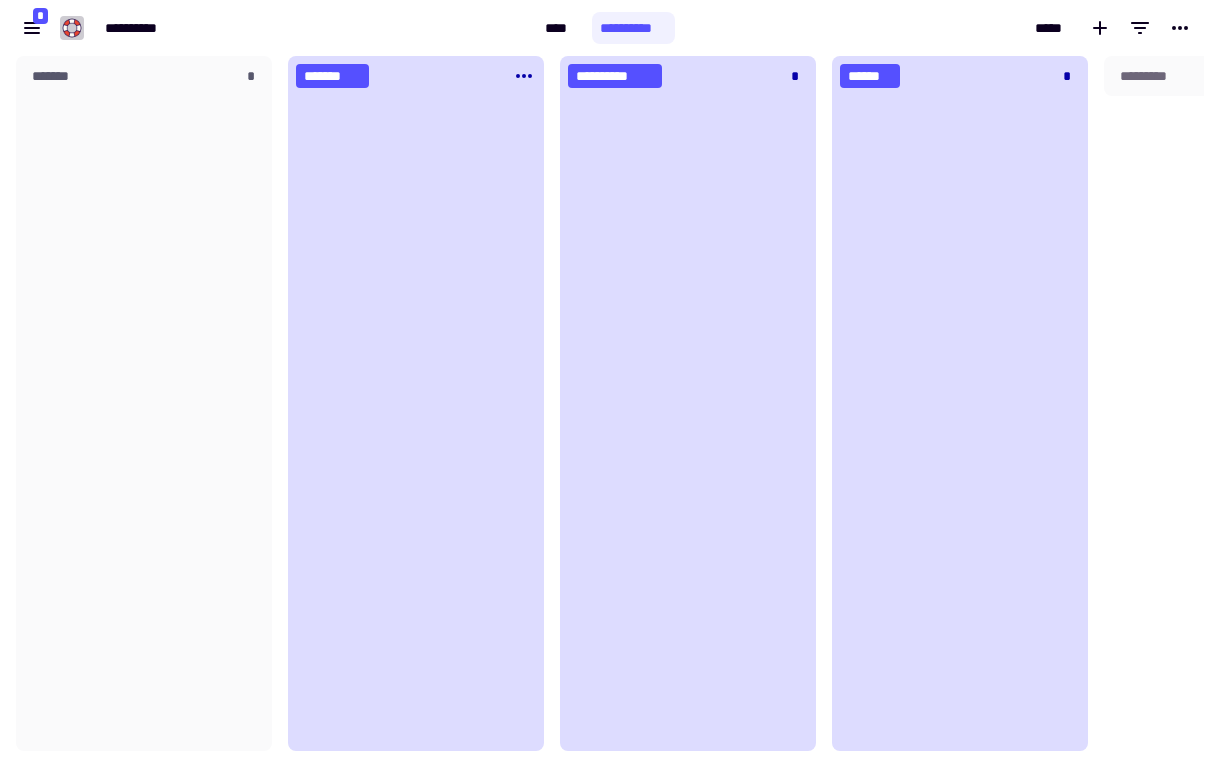click 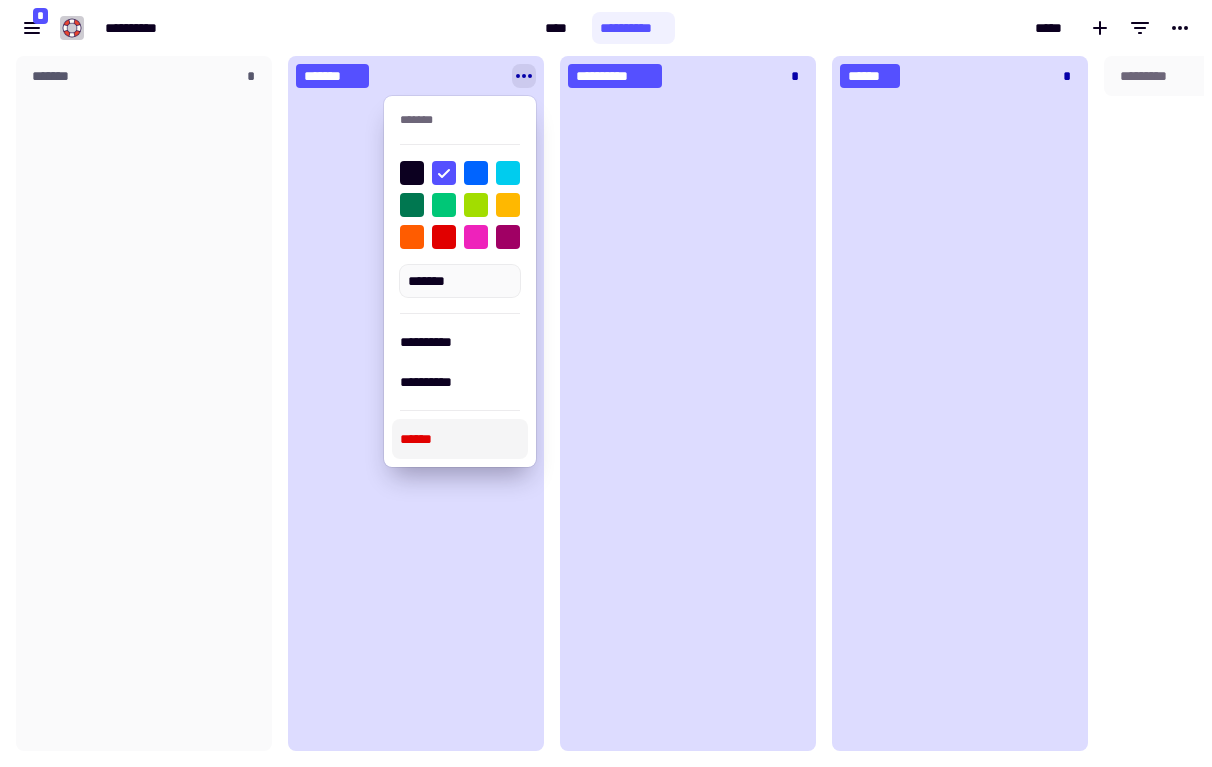 click on "******" at bounding box center (460, 439) 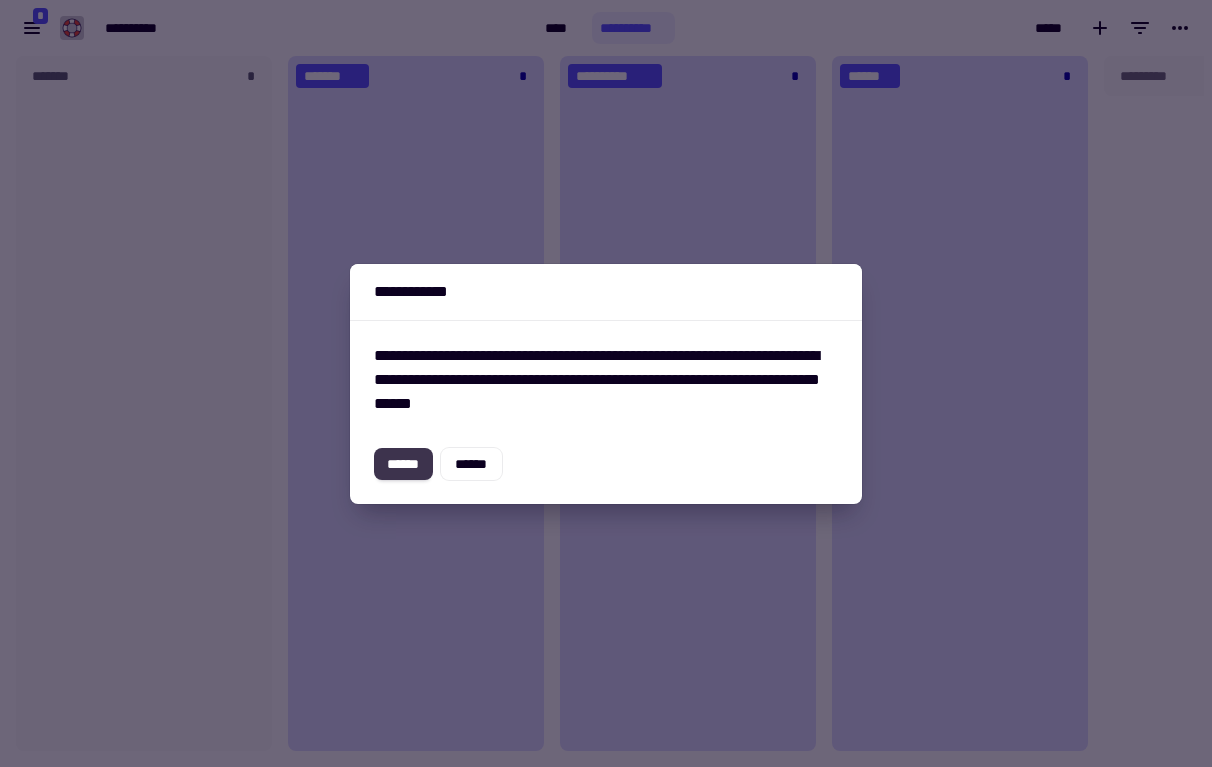 click on "******" 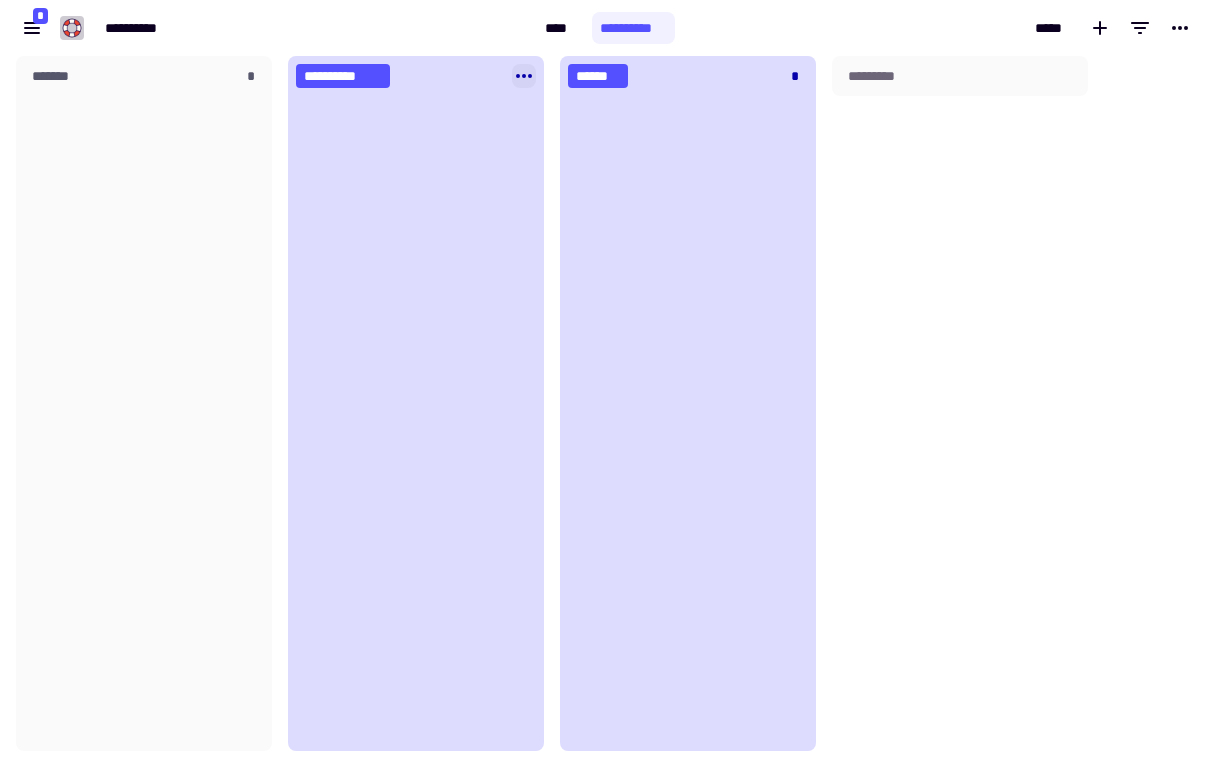 click 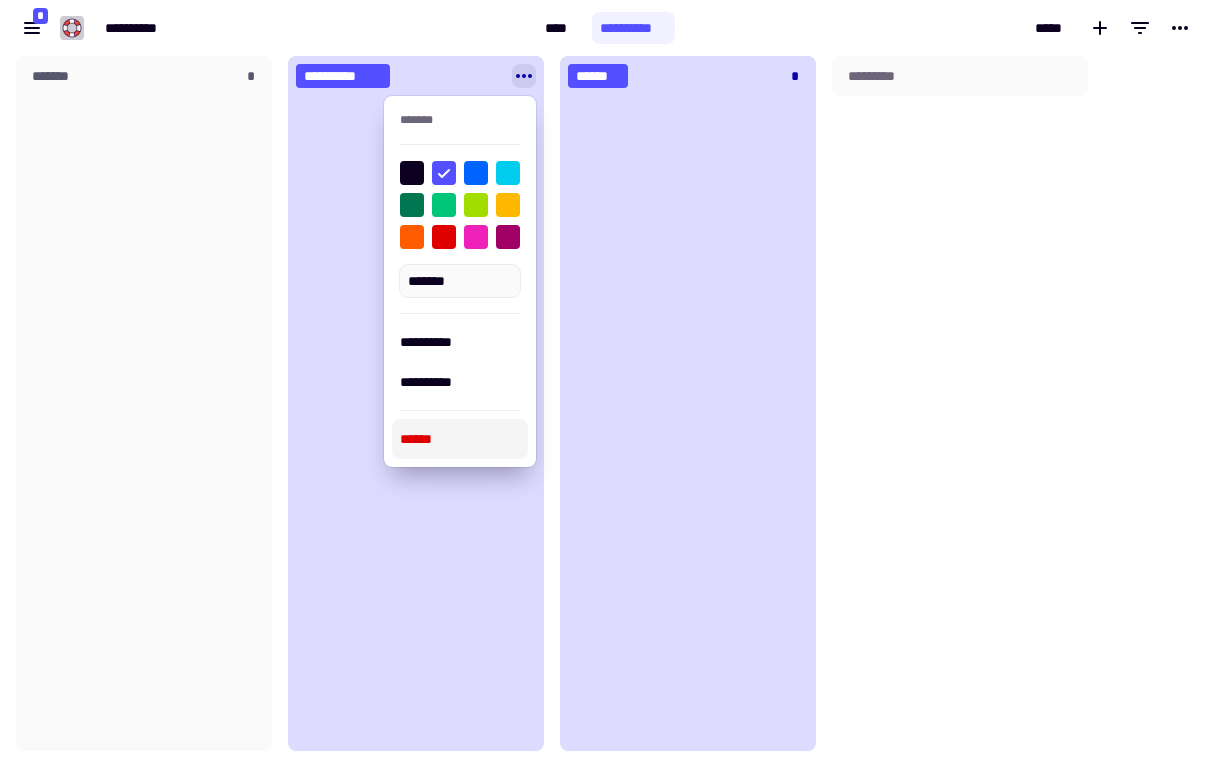 click on "******" at bounding box center (460, 439) 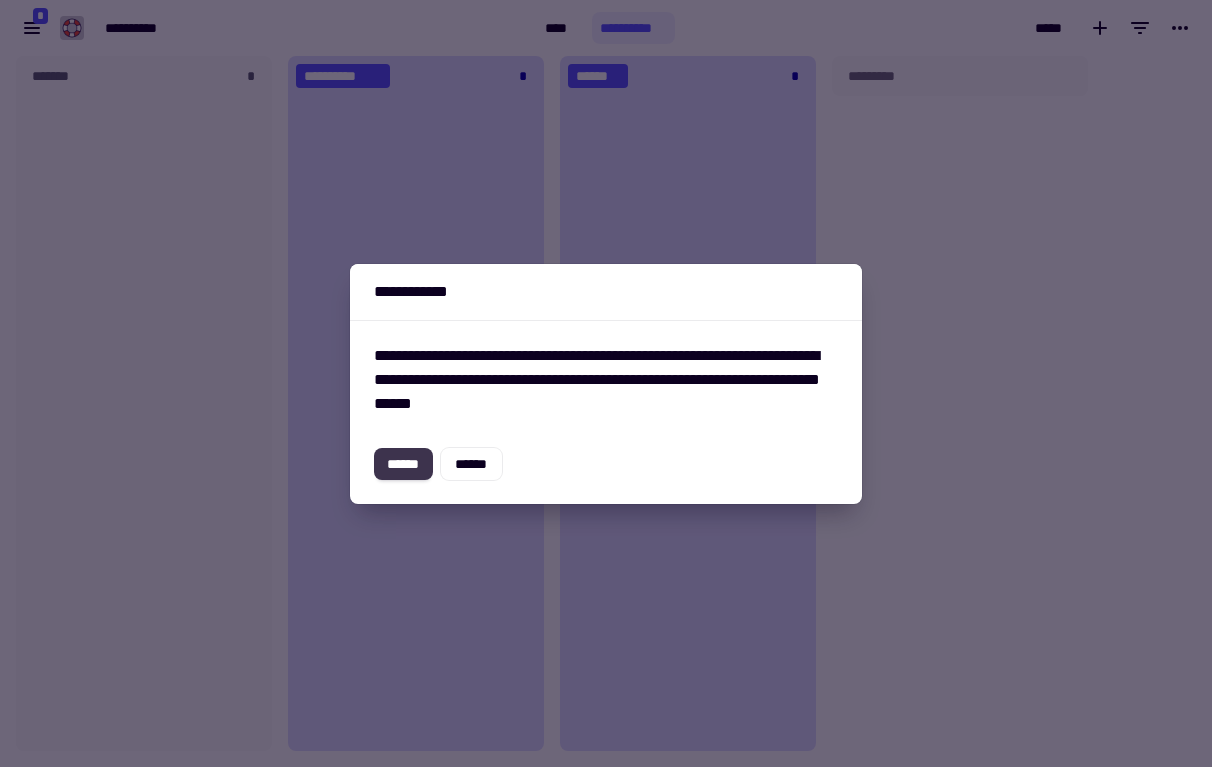 click on "******" 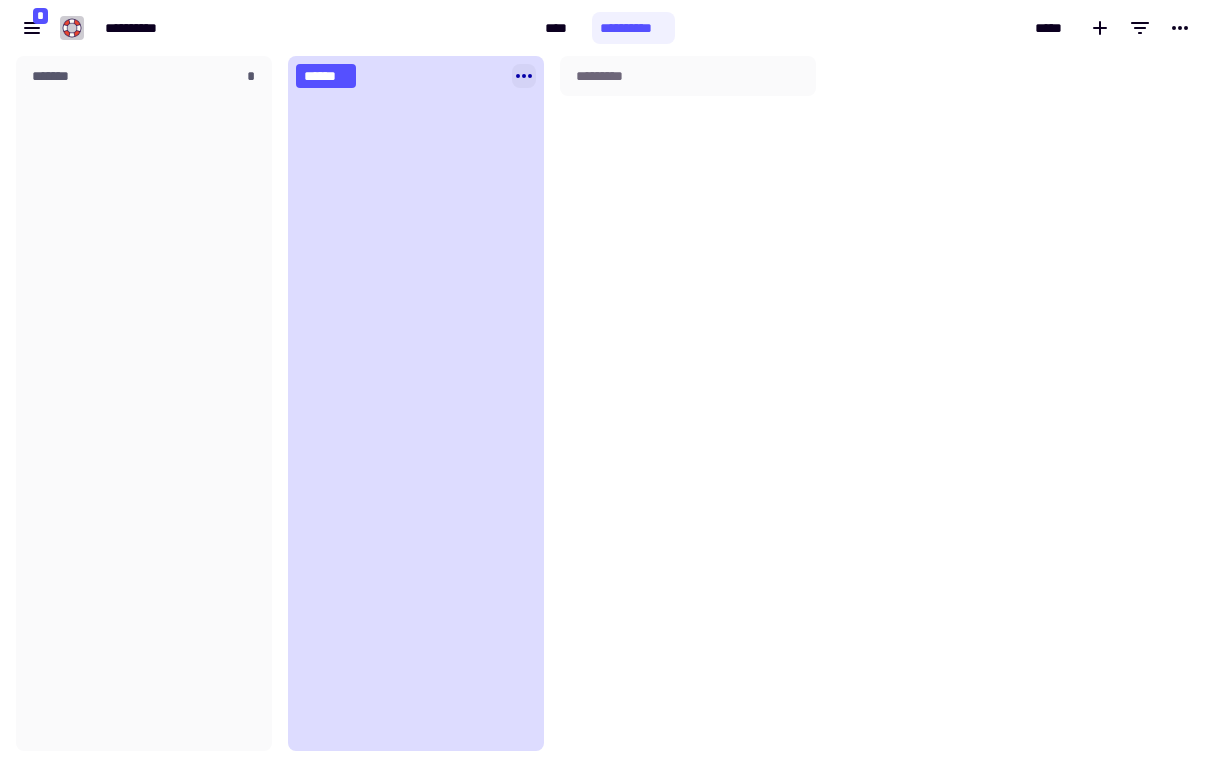click 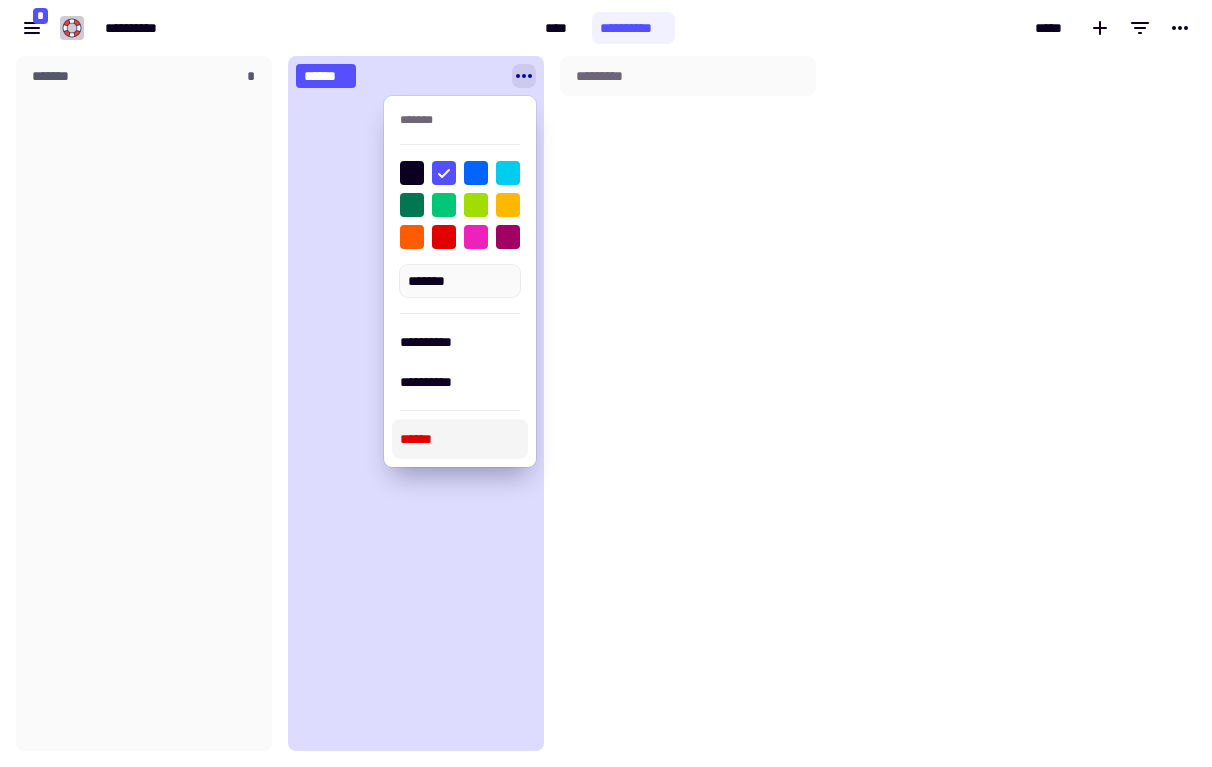 click on "******" at bounding box center (460, 439) 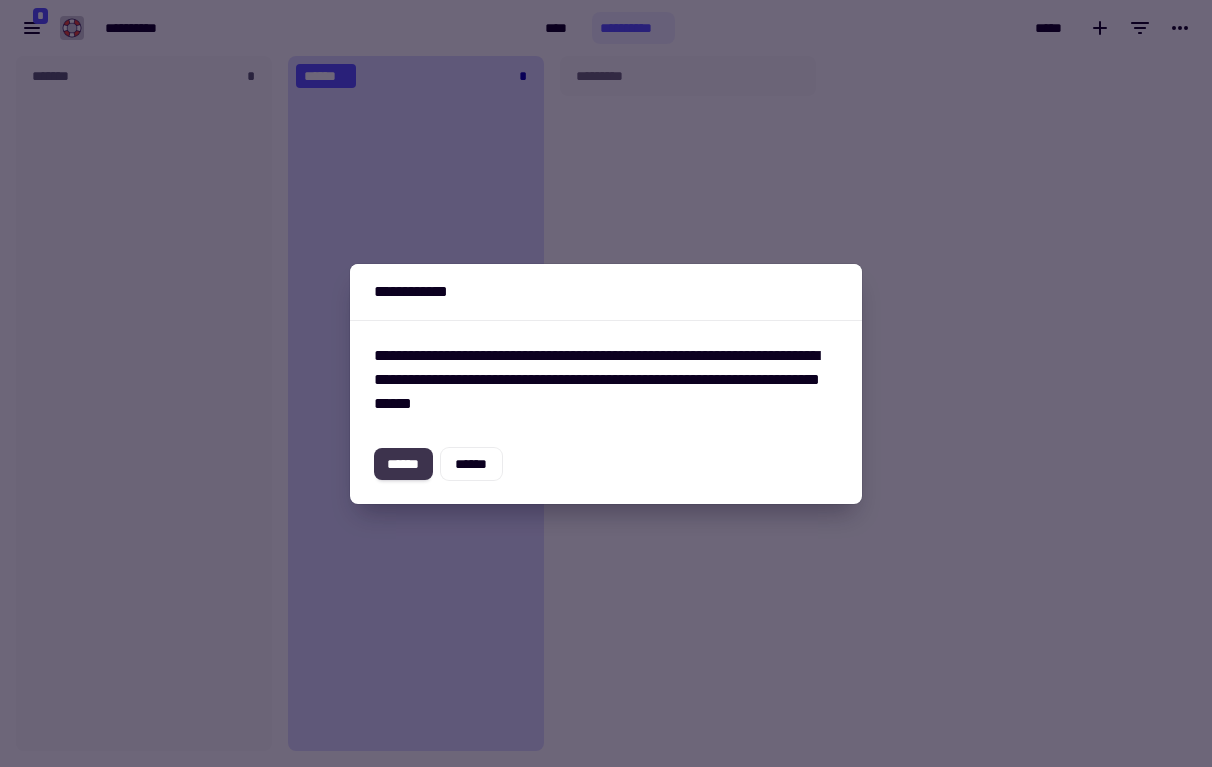click on "******" 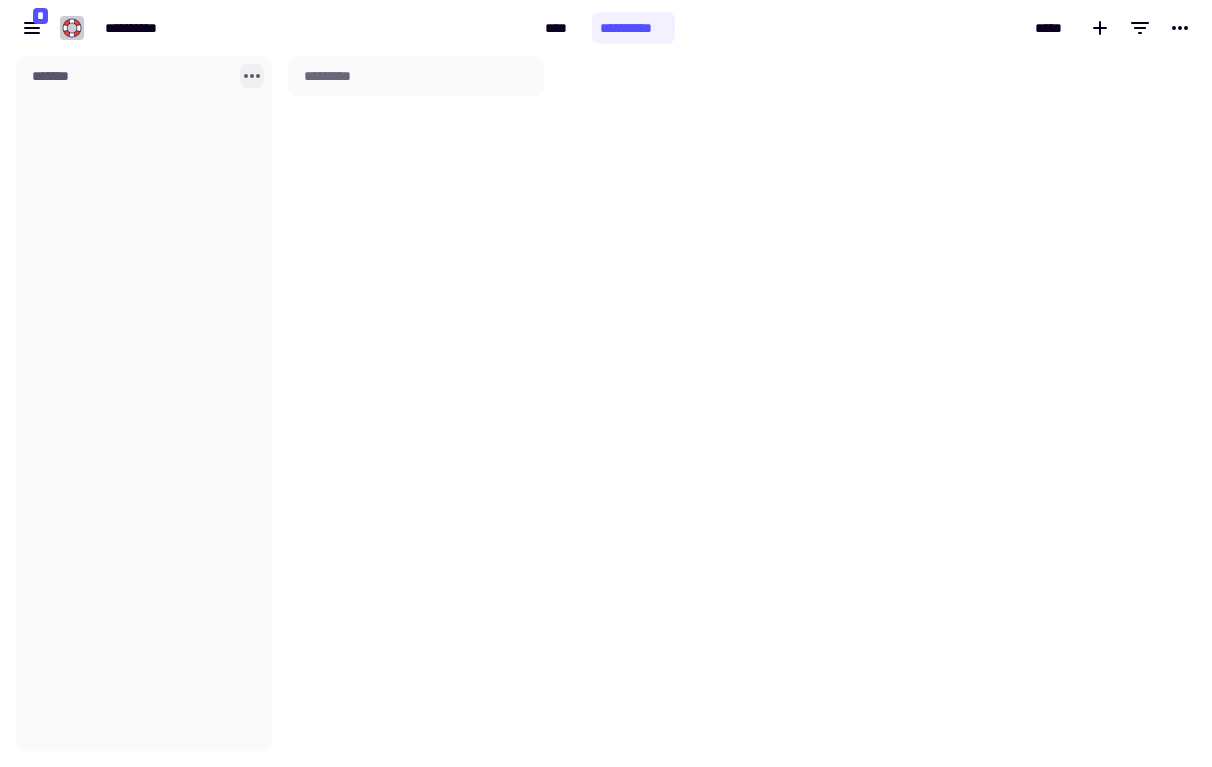 click 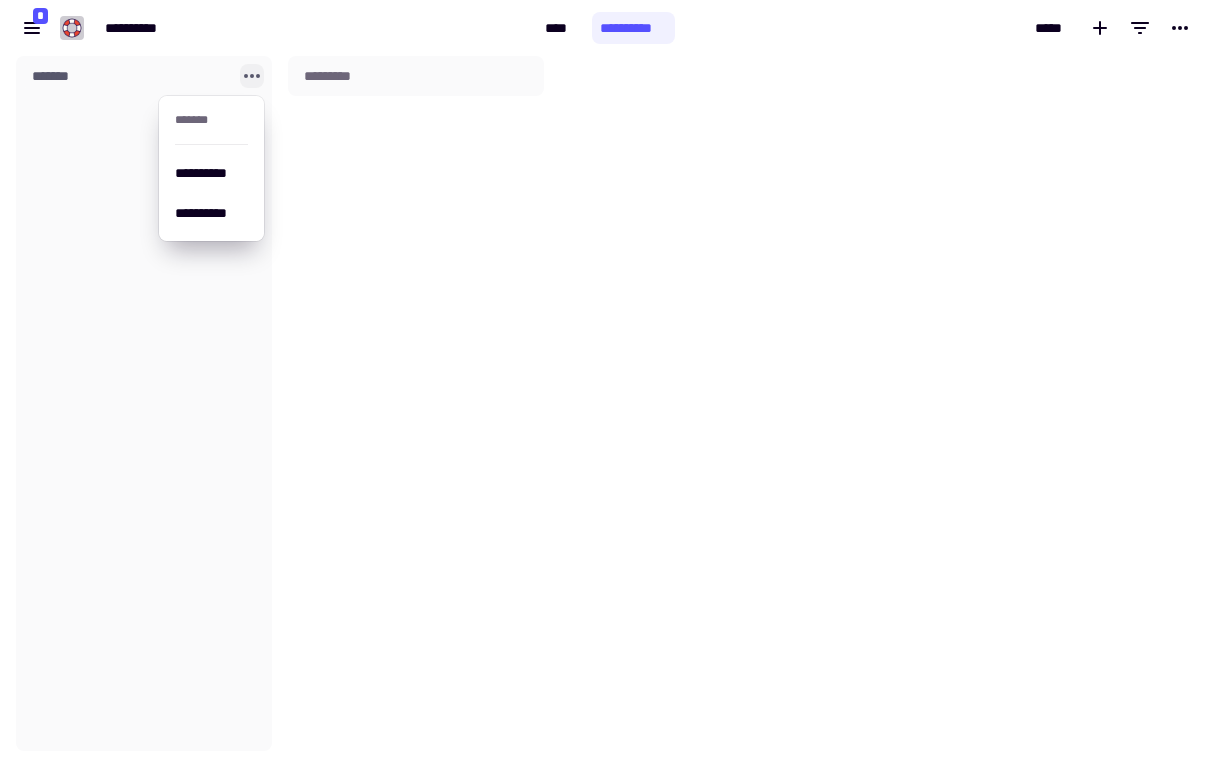 click 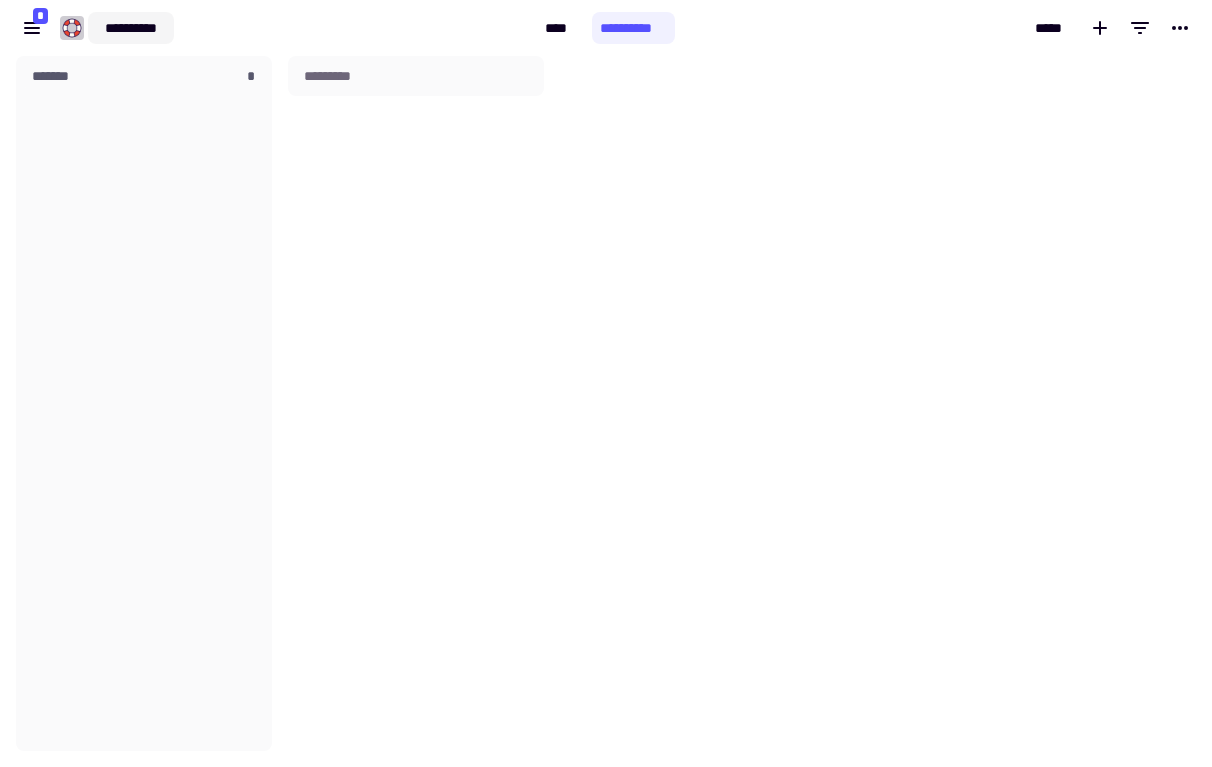 click on "**********" 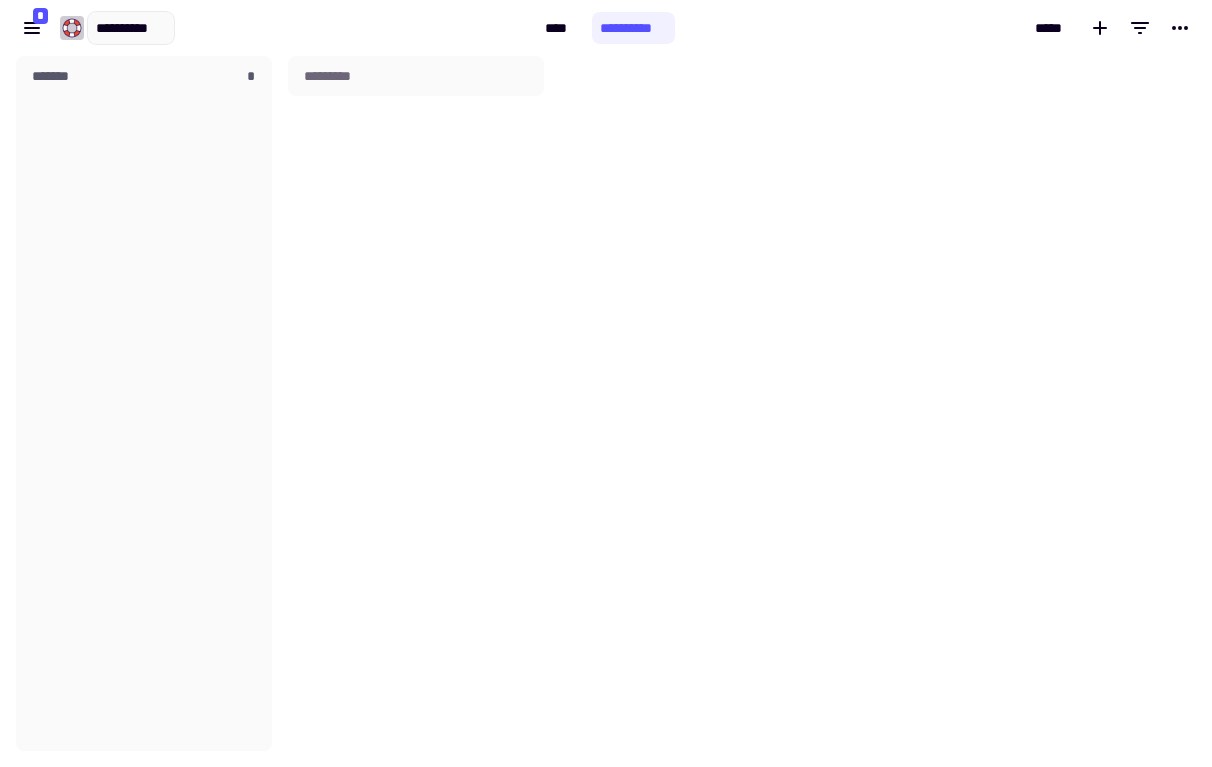 click on "*********" 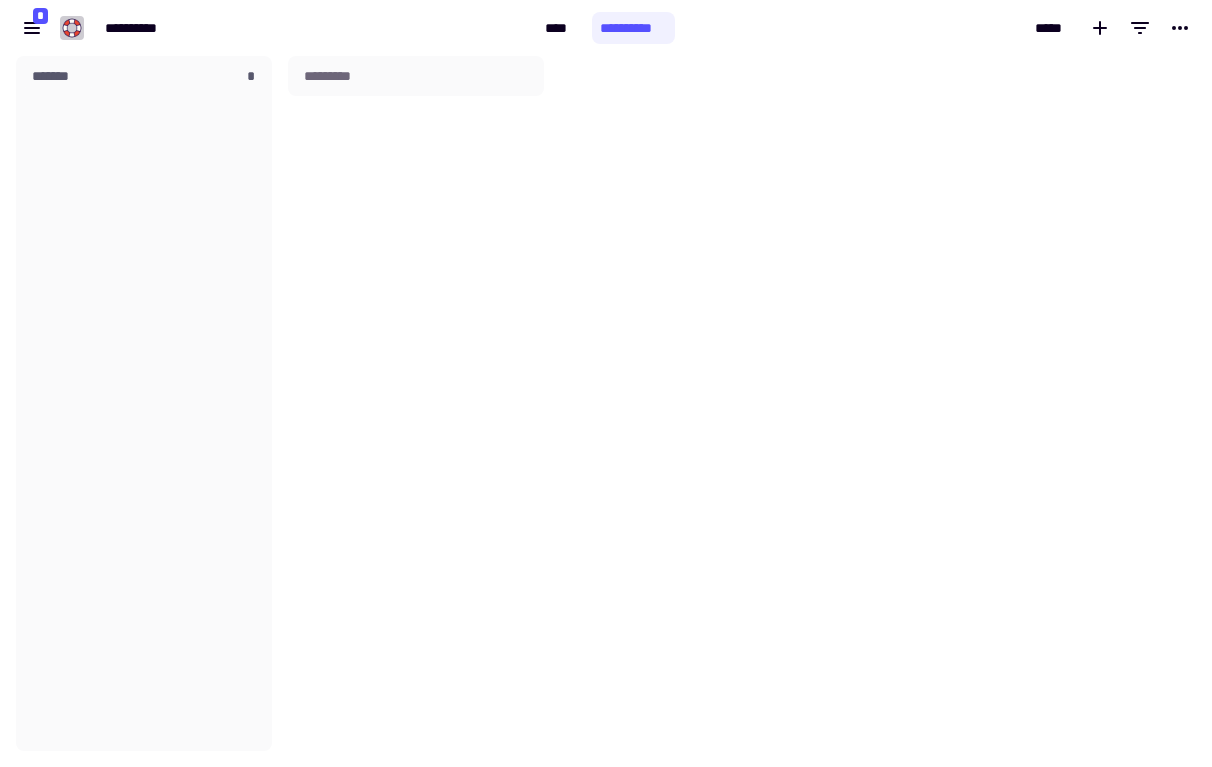 click on "**********" at bounding box center (606, 28) 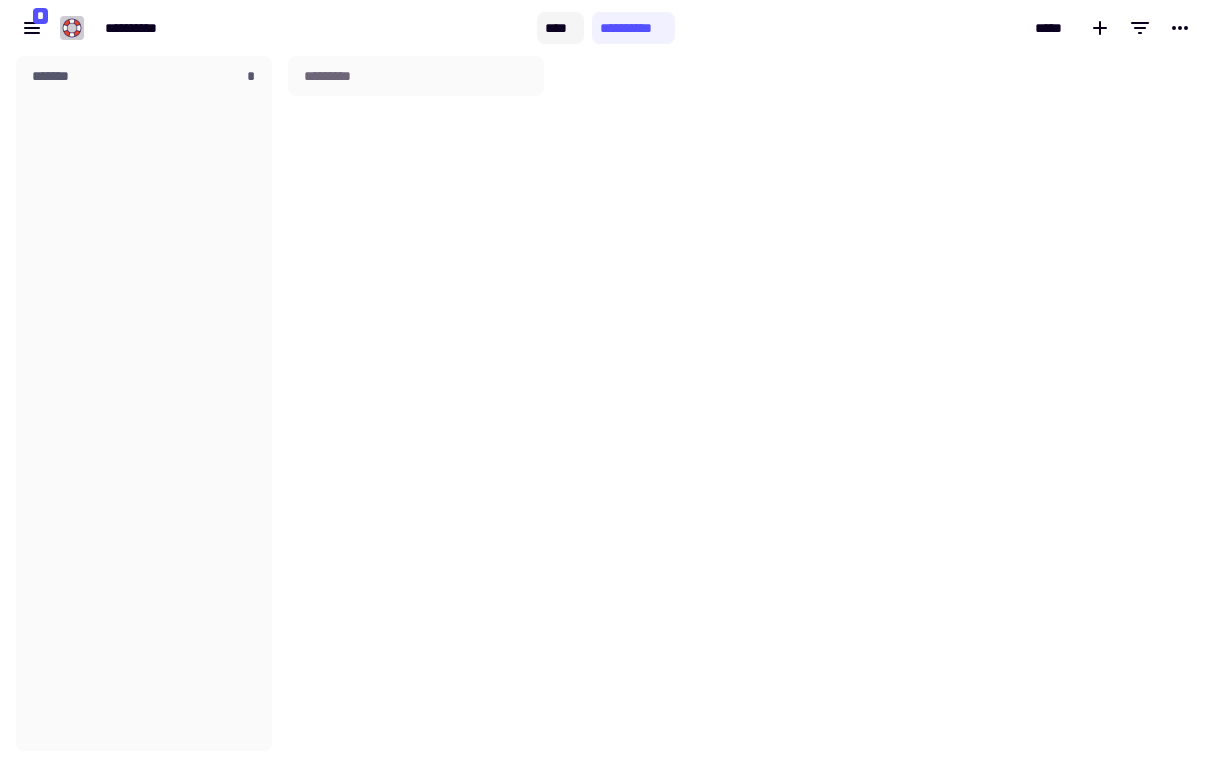 click on "****" 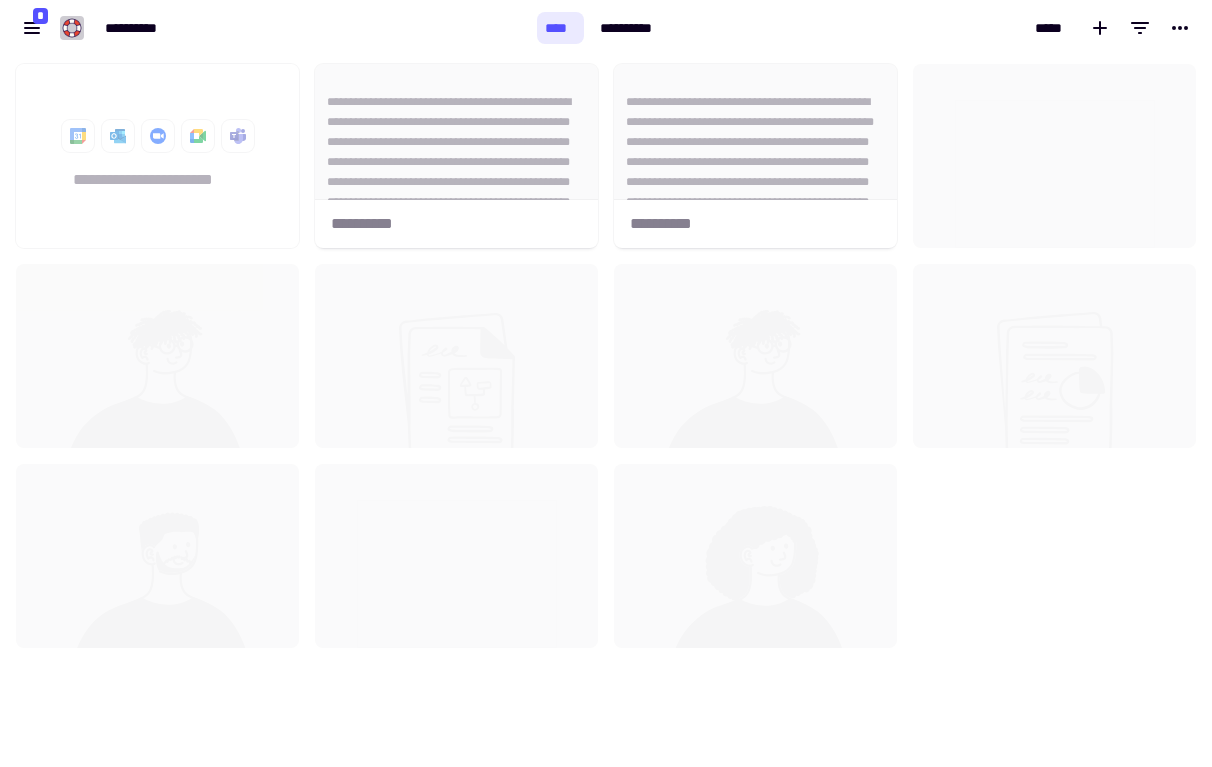 scroll, scrollTop: 1, scrollLeft: 1, axis: both 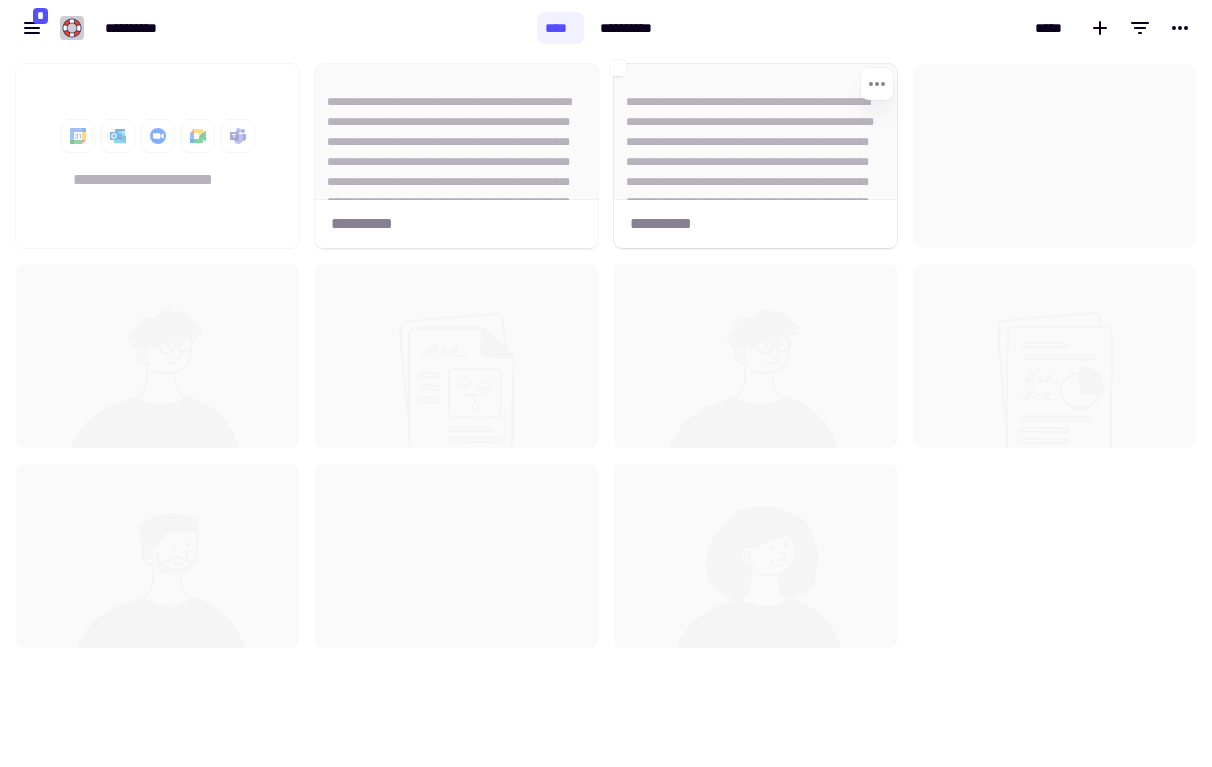 click on "**********" 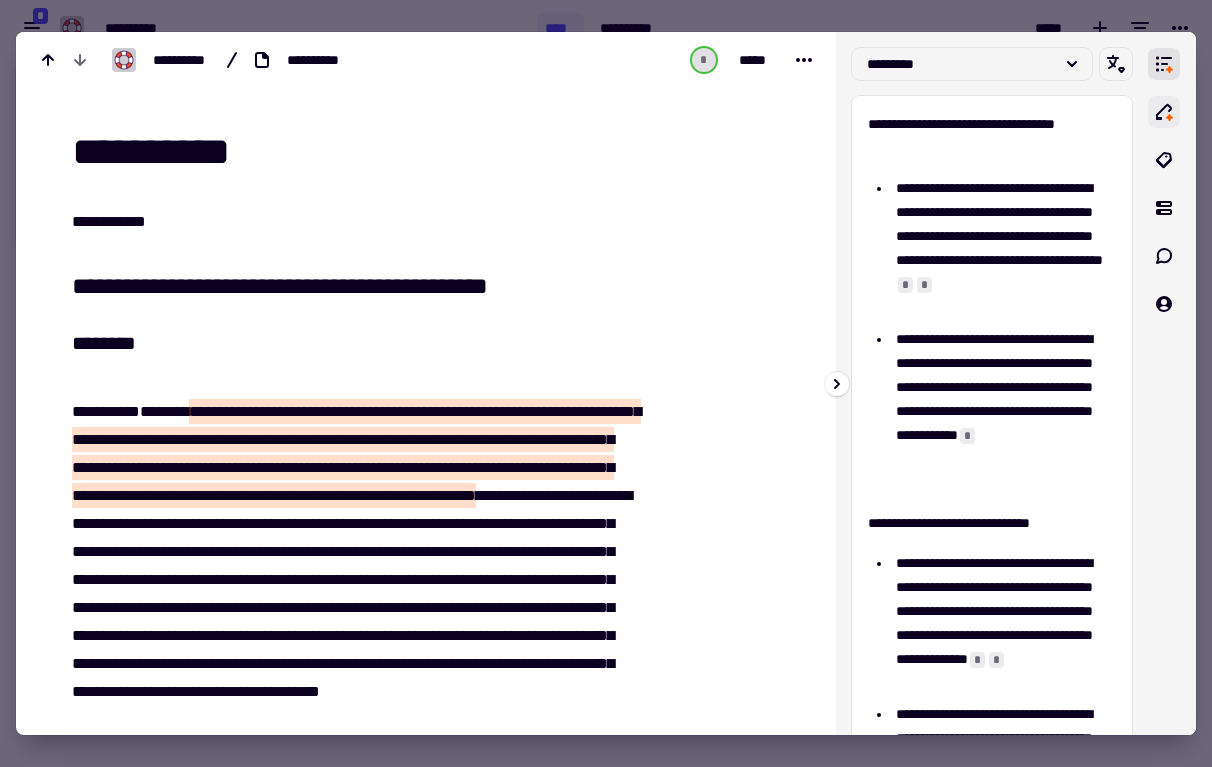 click 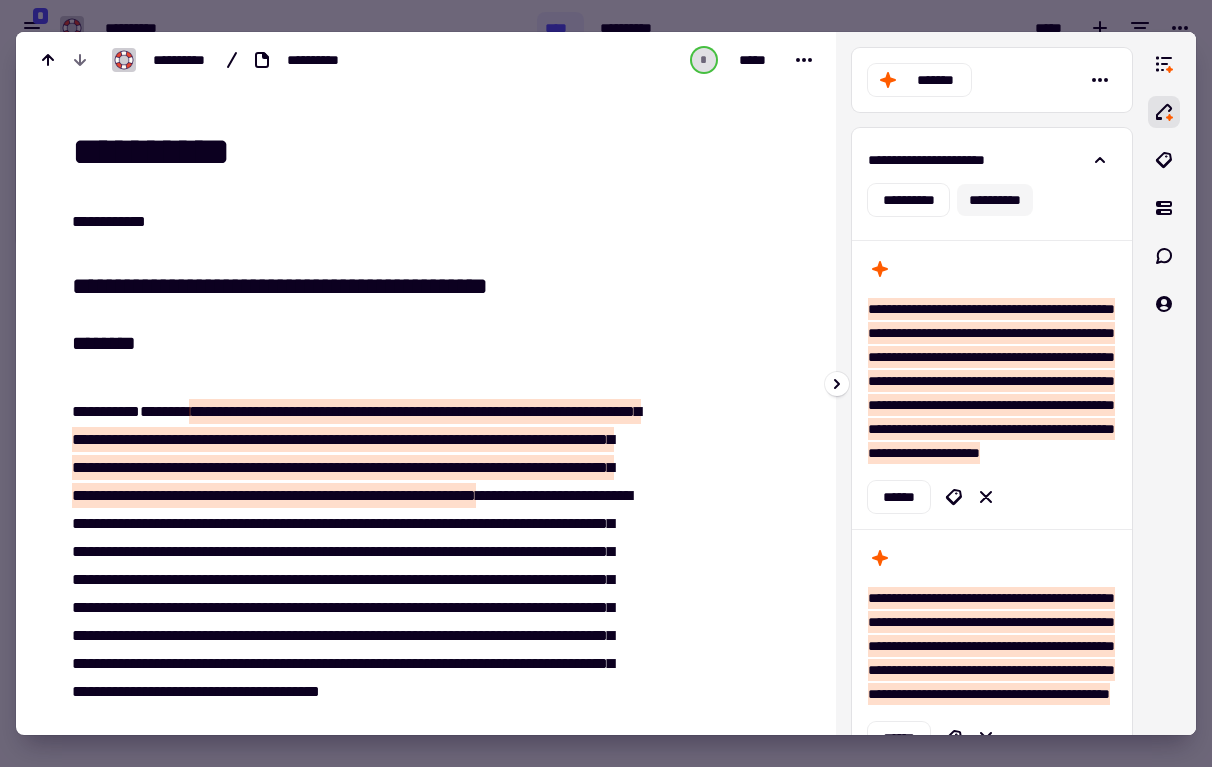 click on "**********" 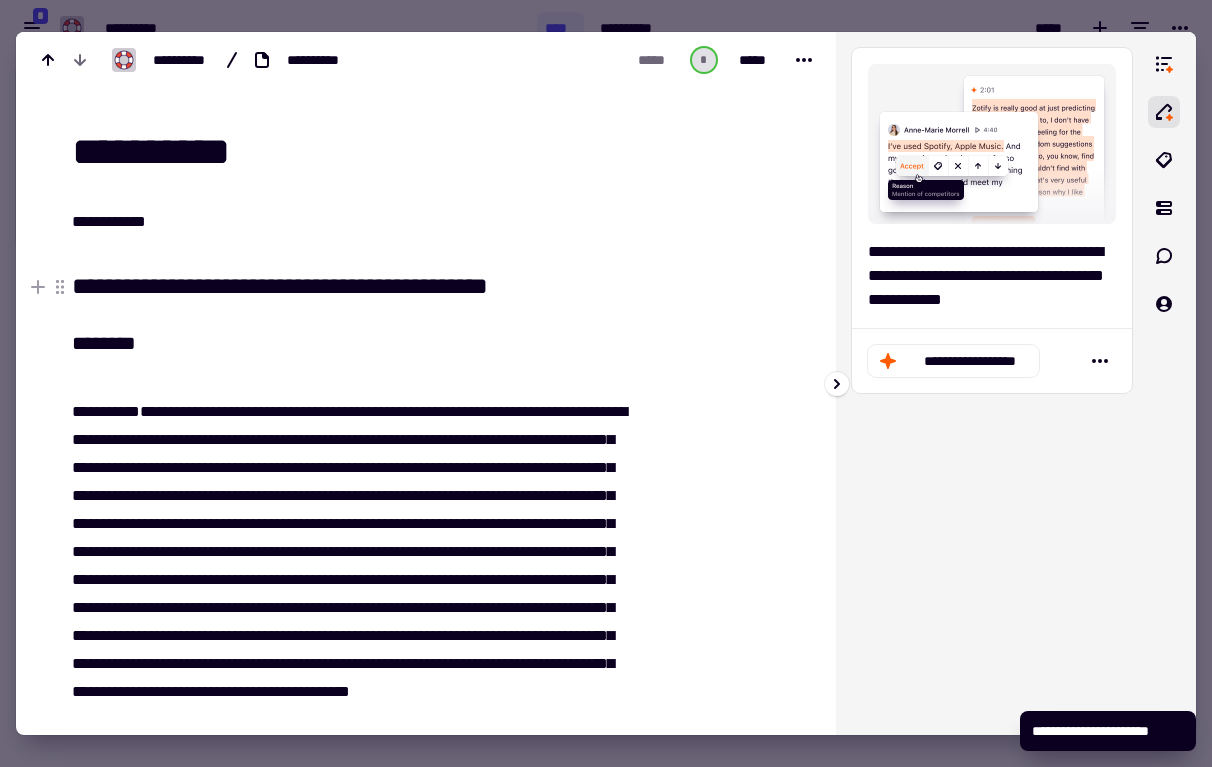 click on "**********" at bounding box center (992, 276) 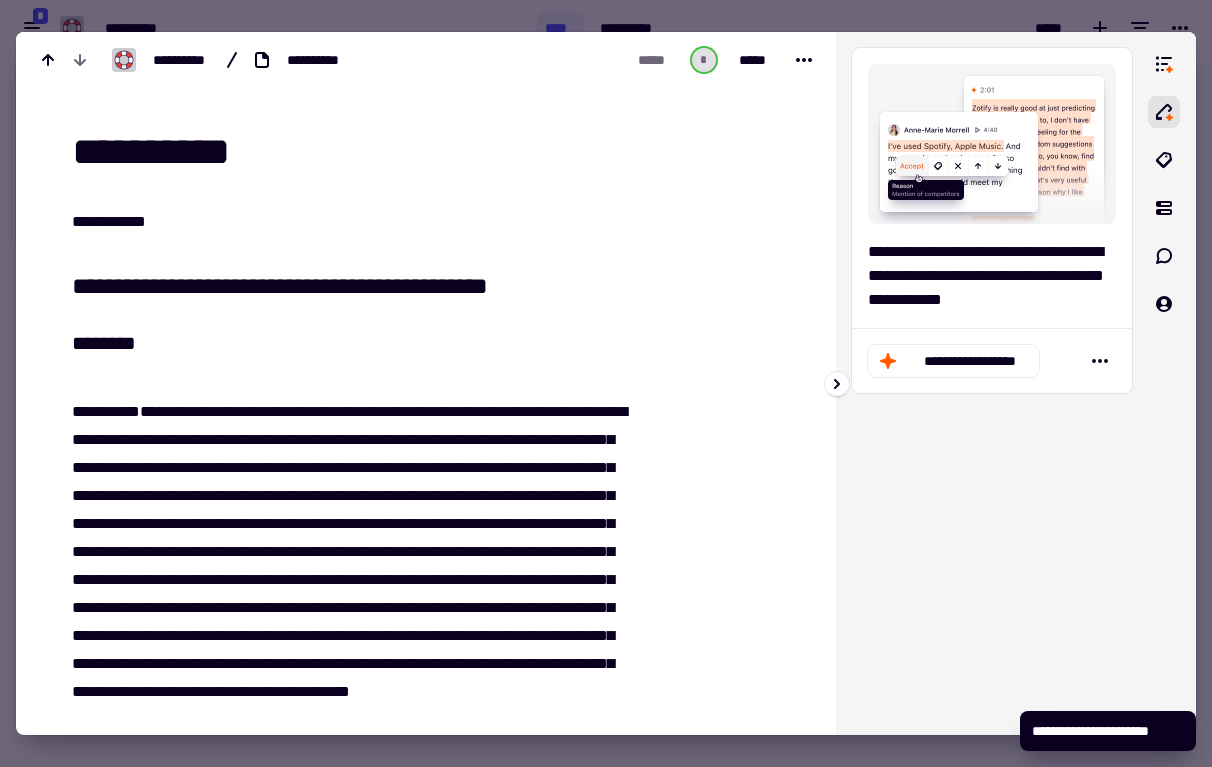 click at bounding box center [1164, 383] 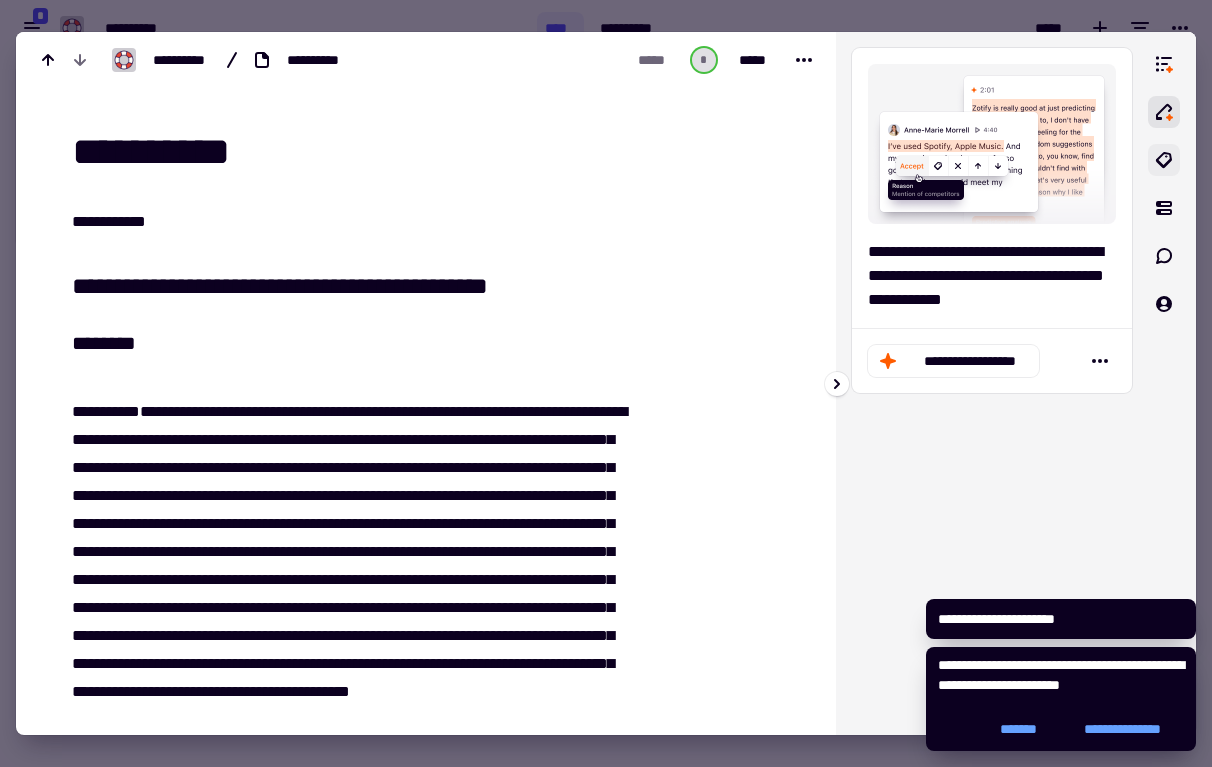 click 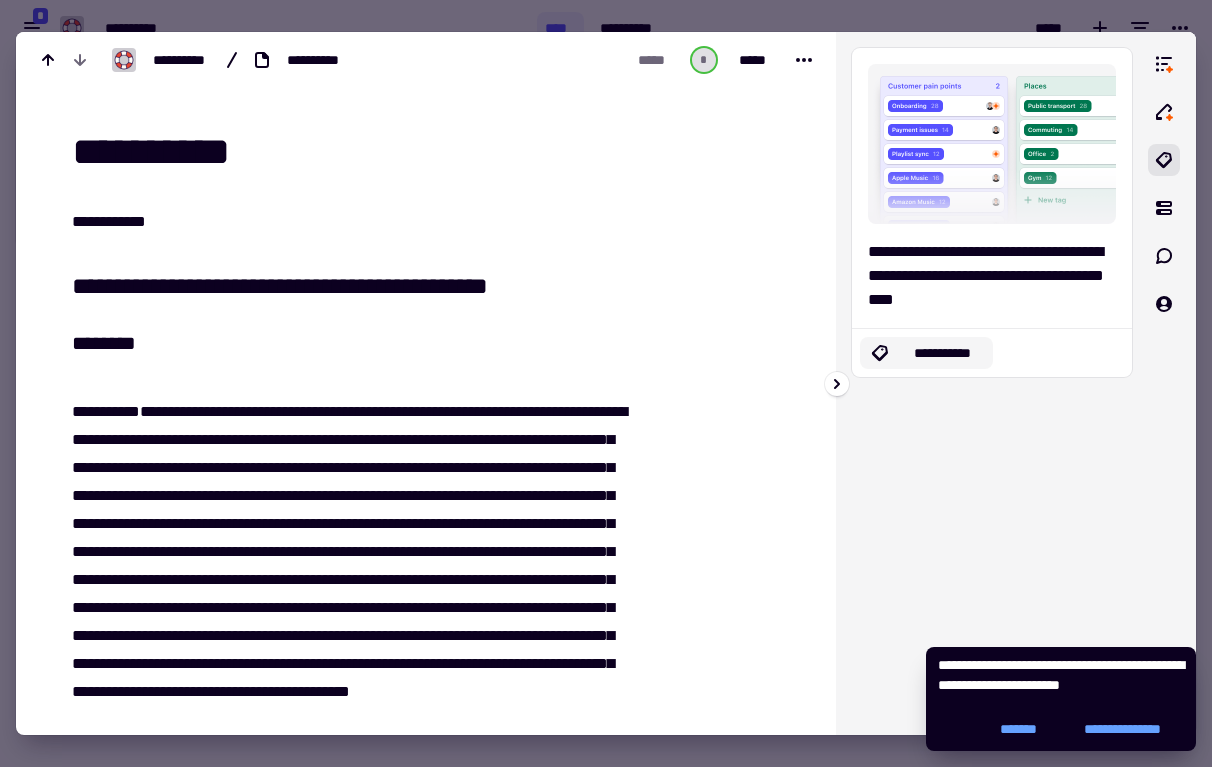 click 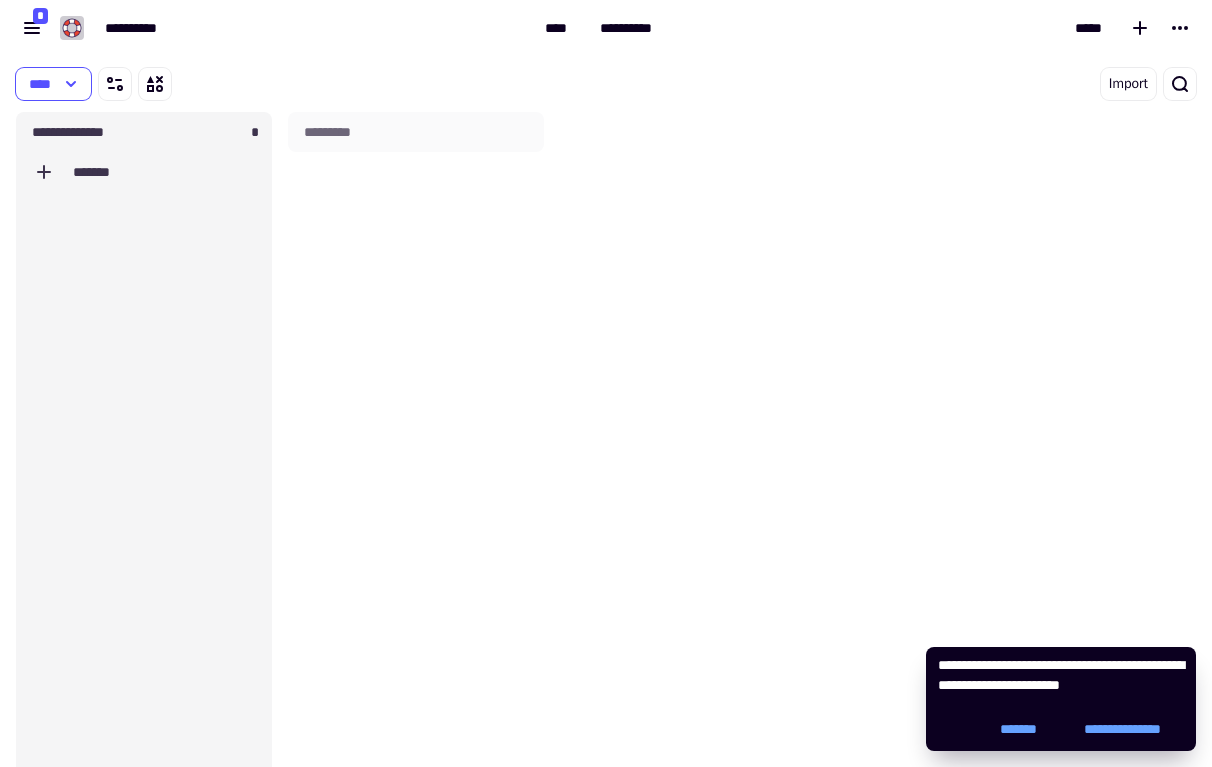 scroll, scrollTop: 1, scrollLeft: 1, axis: both 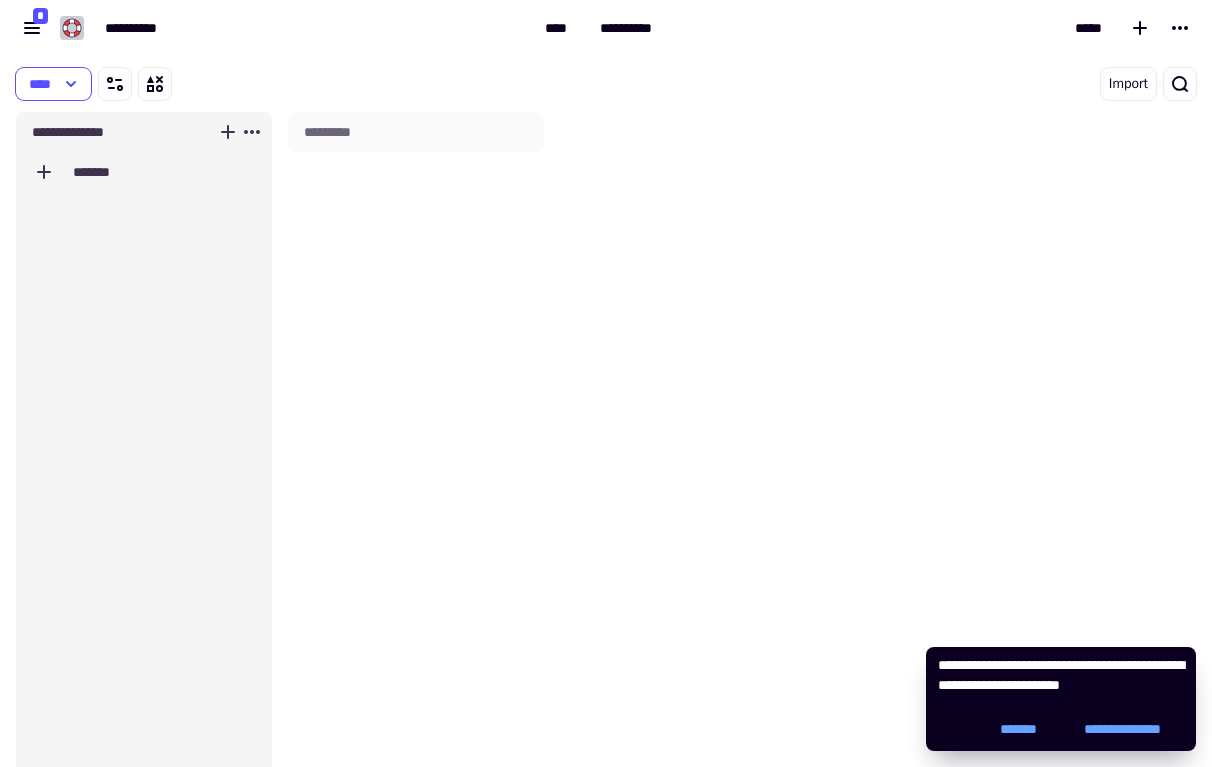 click on "*******" 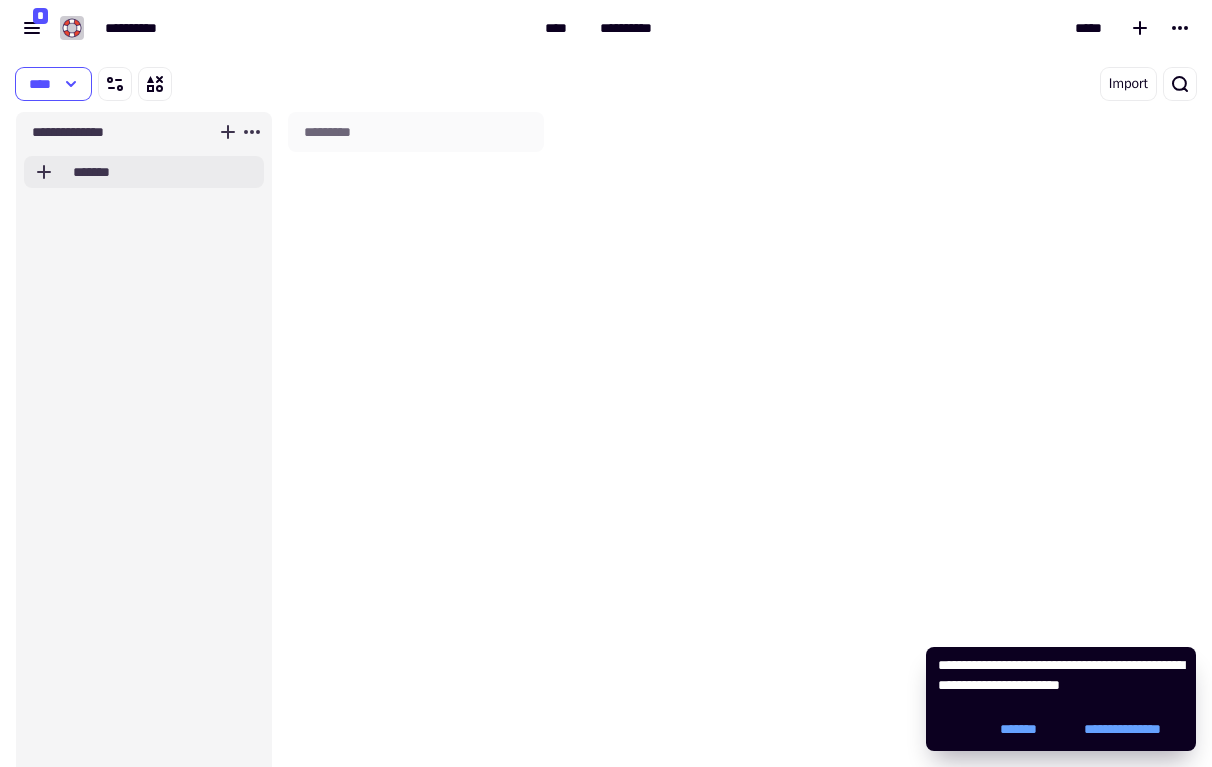 click on "*******" 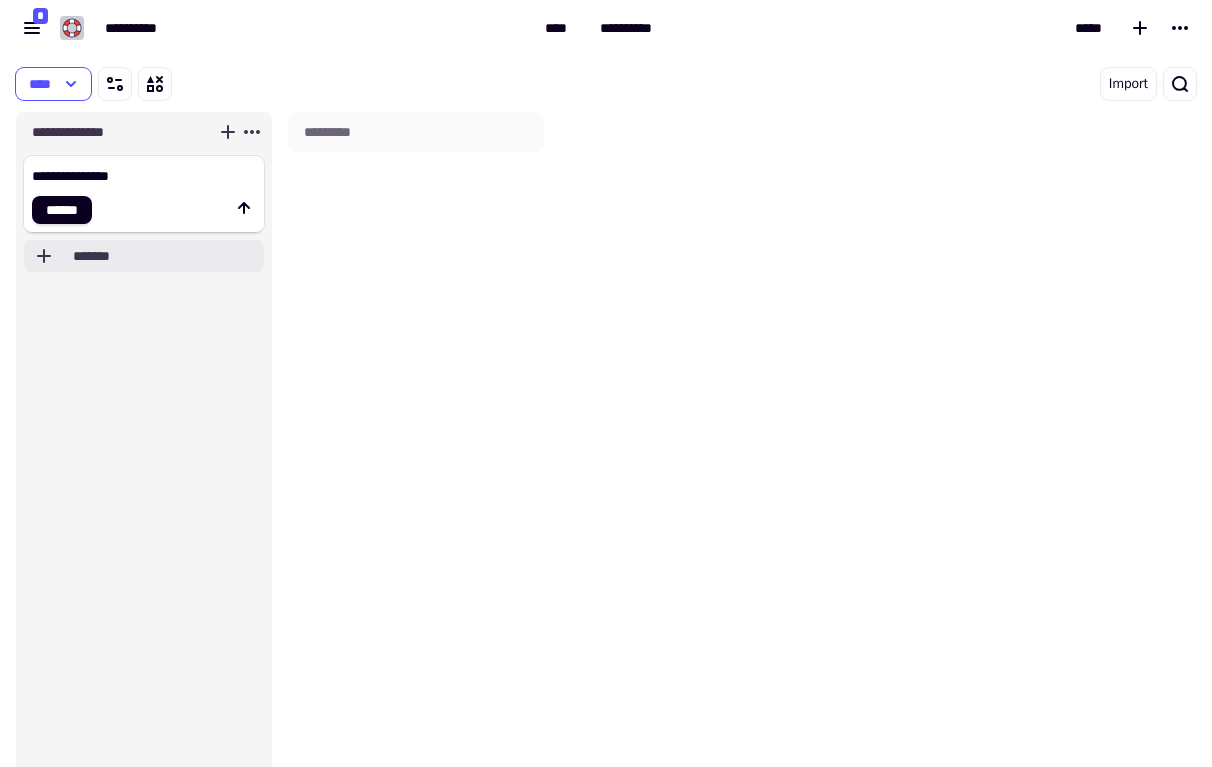 type on "**********" 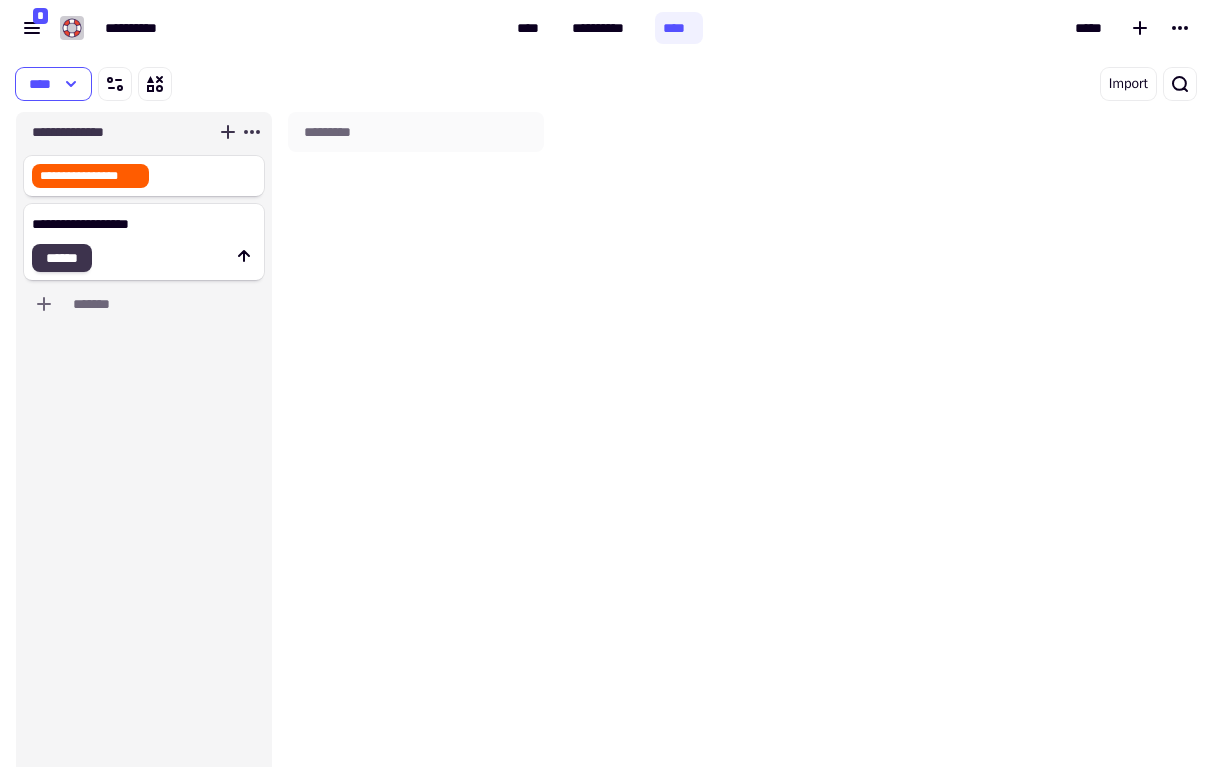 type on "**********" 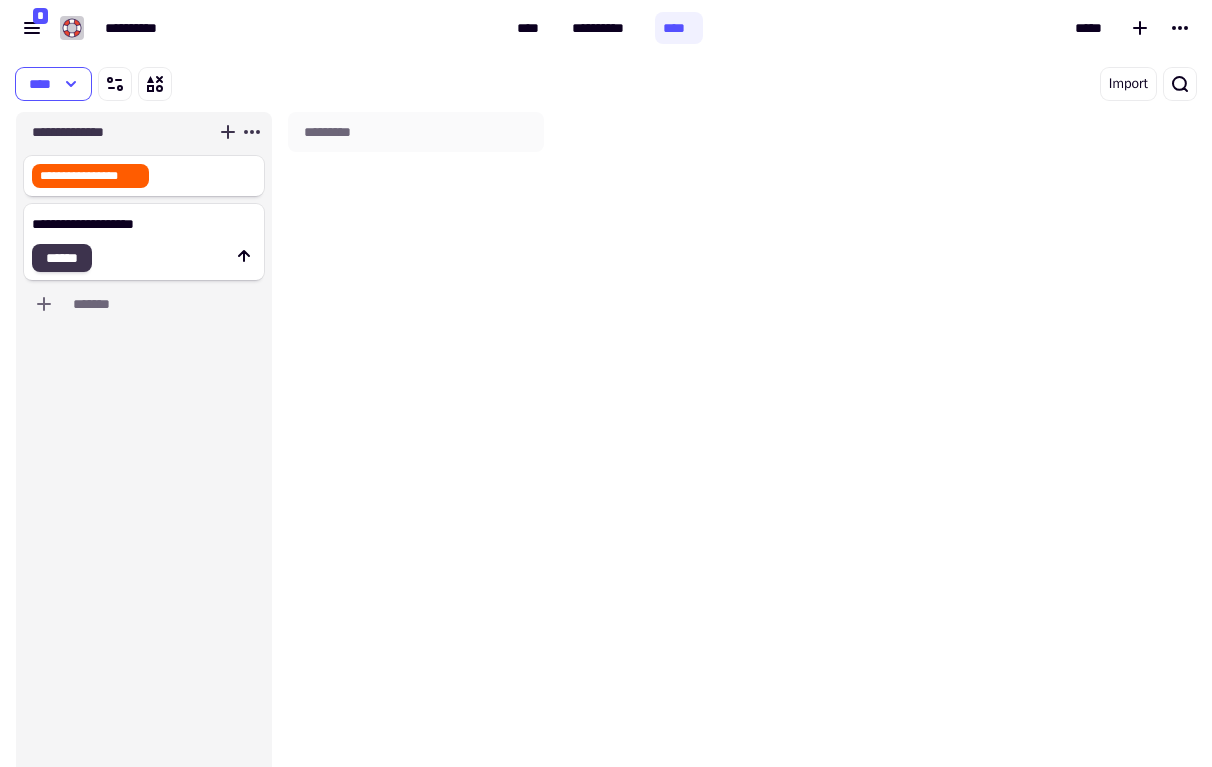 type 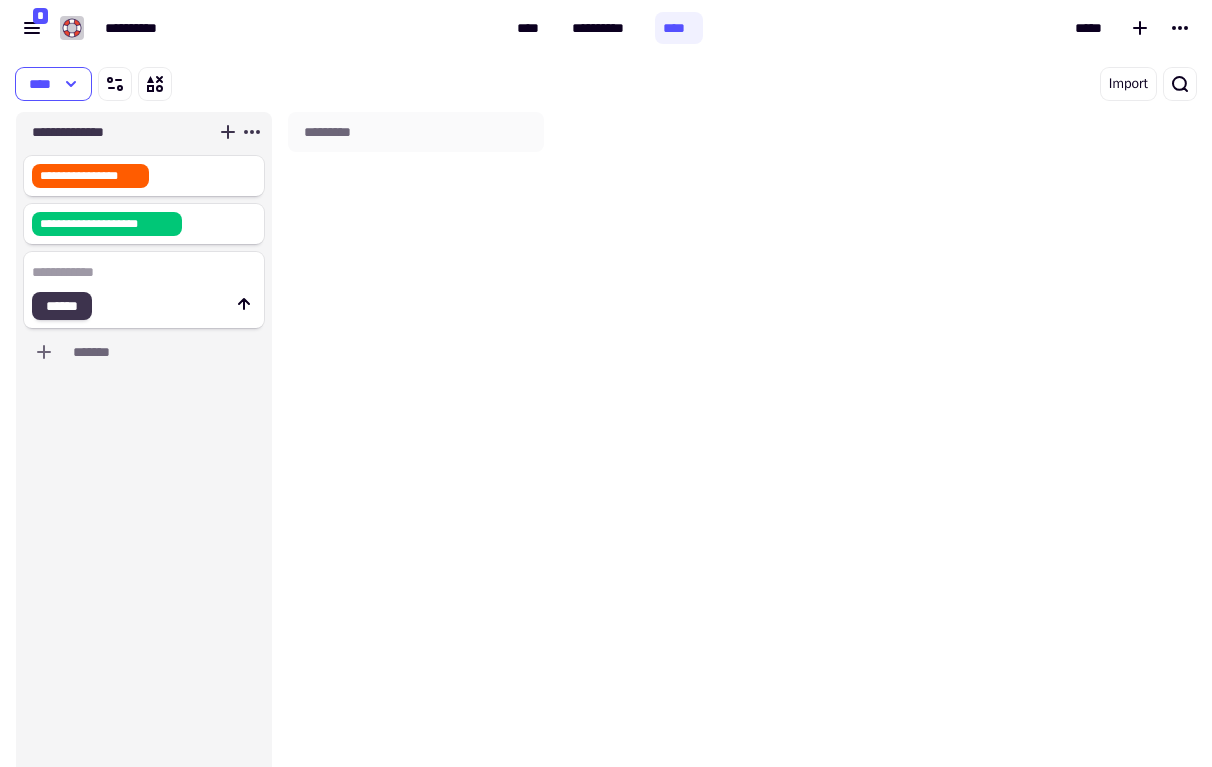 click on "******" 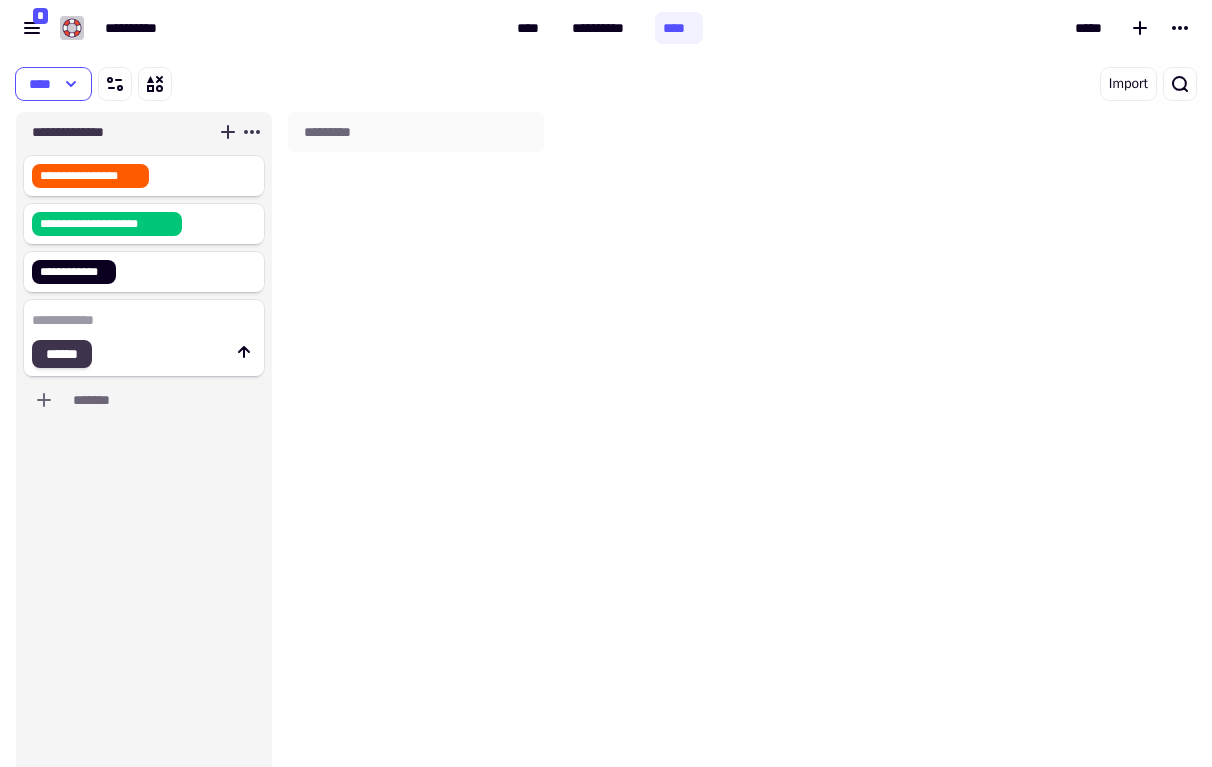 type 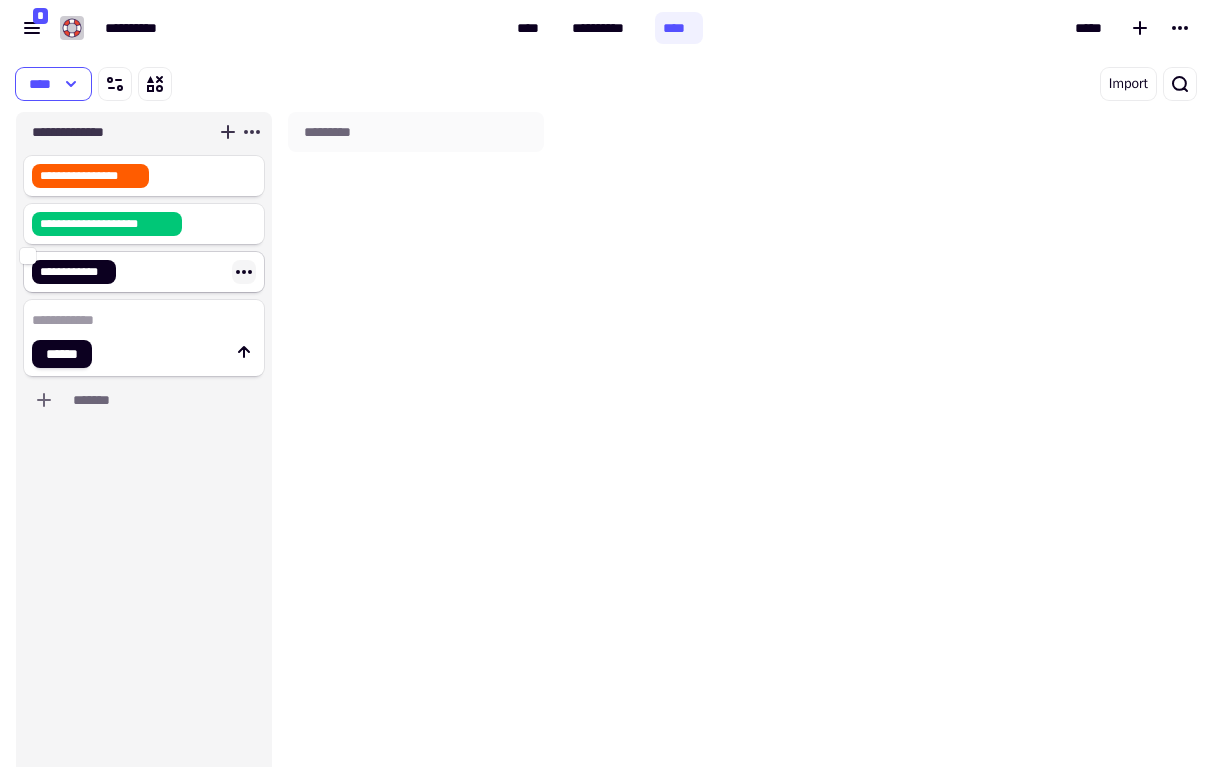click 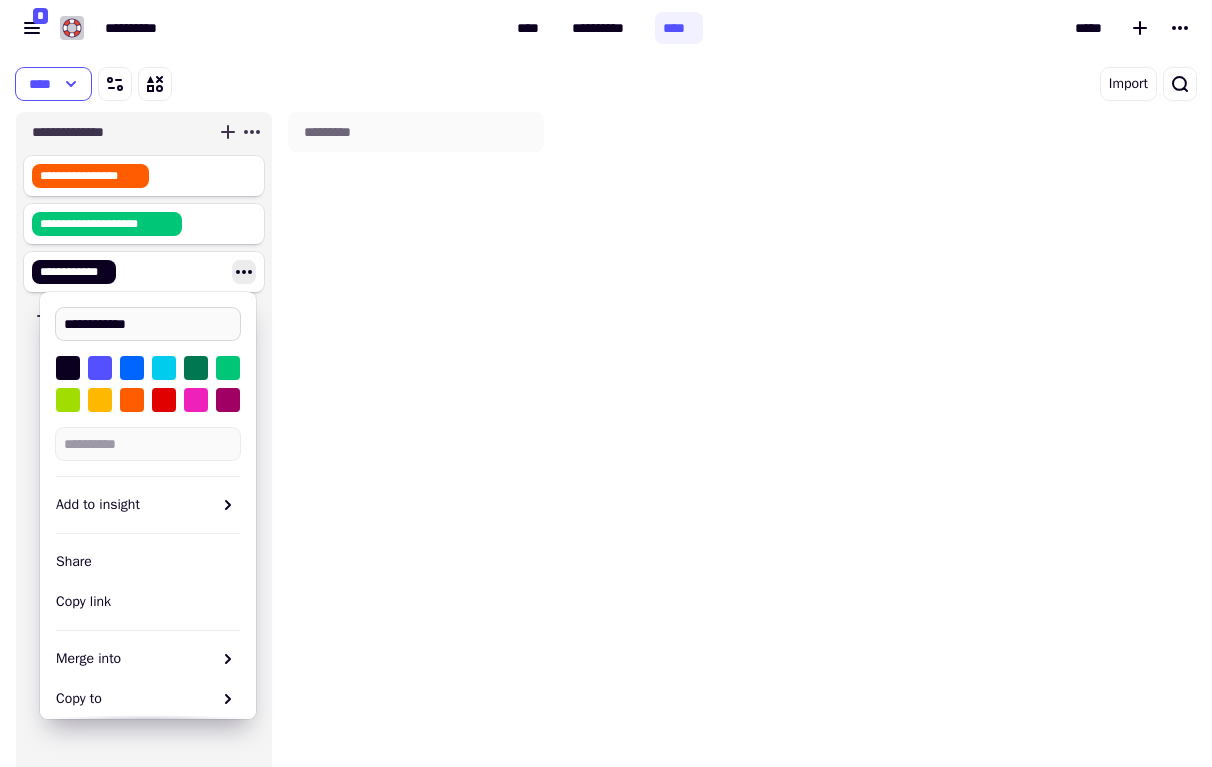 click on "**********" at bounding box center (148, 324) 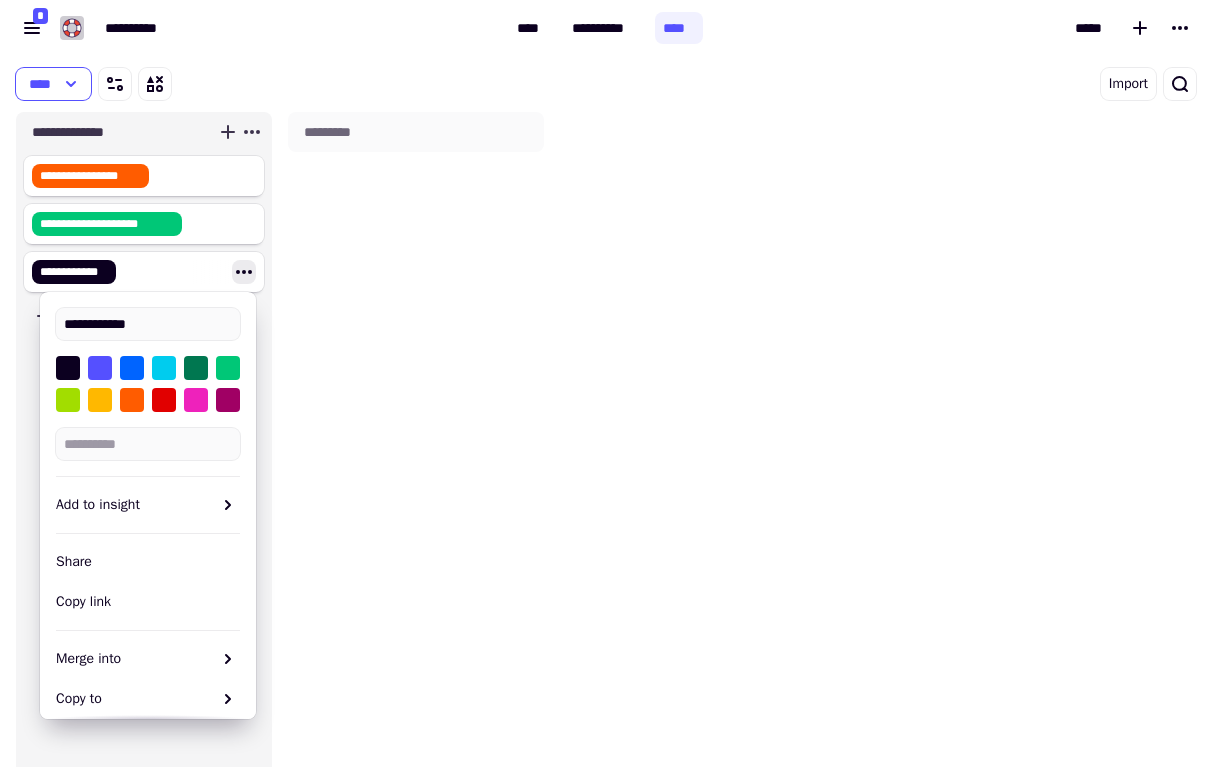 drag, startPoint x: 151, startPoint y: 319, endPoint x: -15, endPoint y: 307, distance: 166.43317 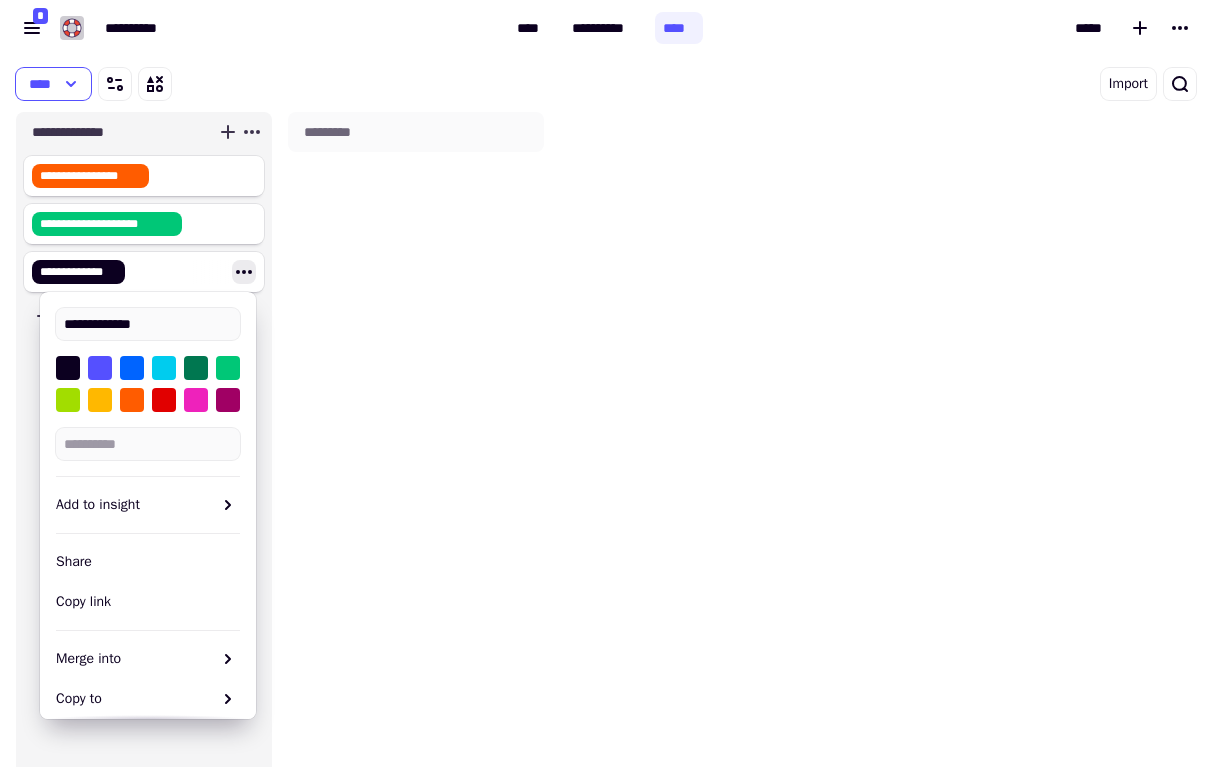 type on "**********" 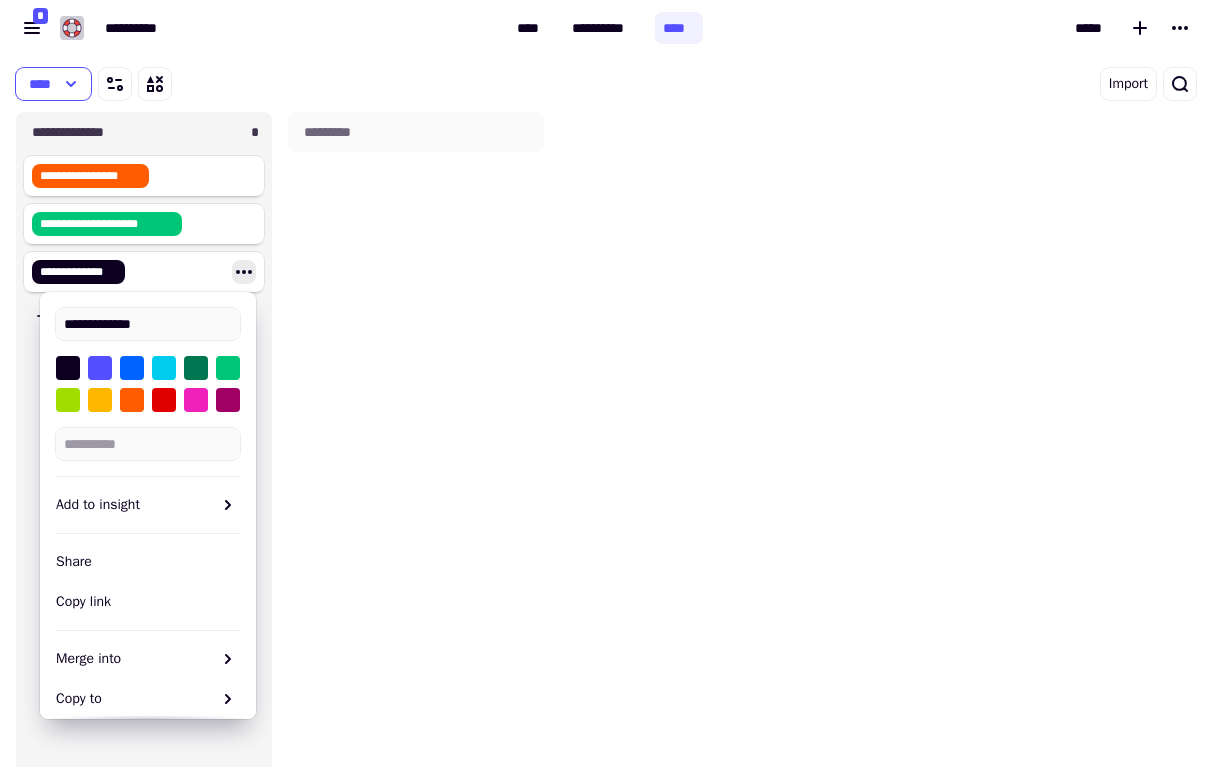 click on "*********" at bounding box center [416, 459] 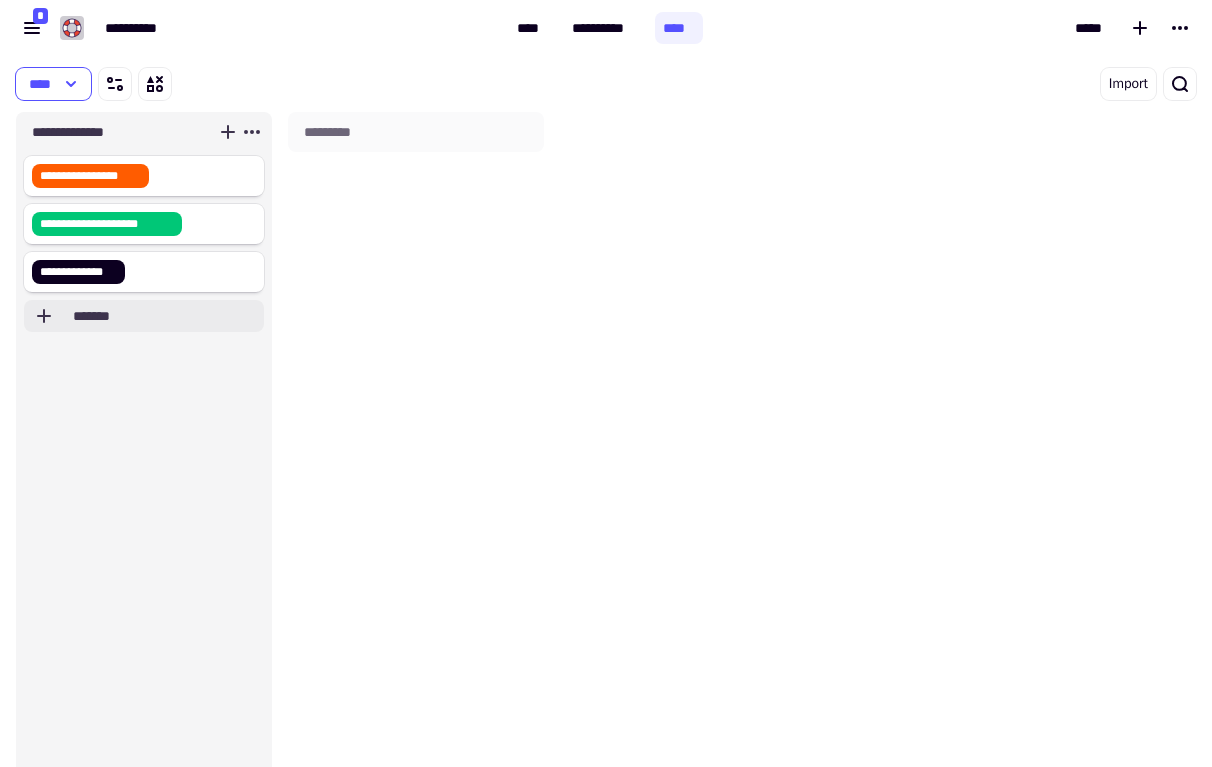 click on "*******" 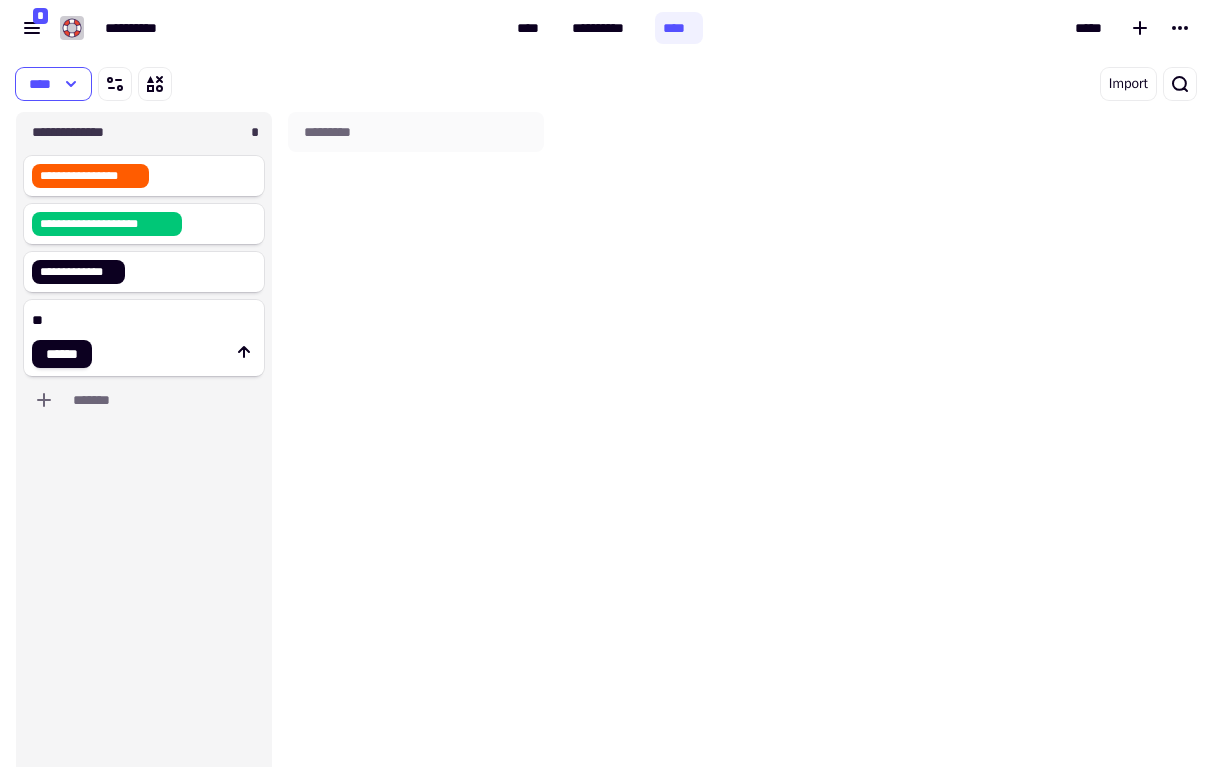 type on "*" 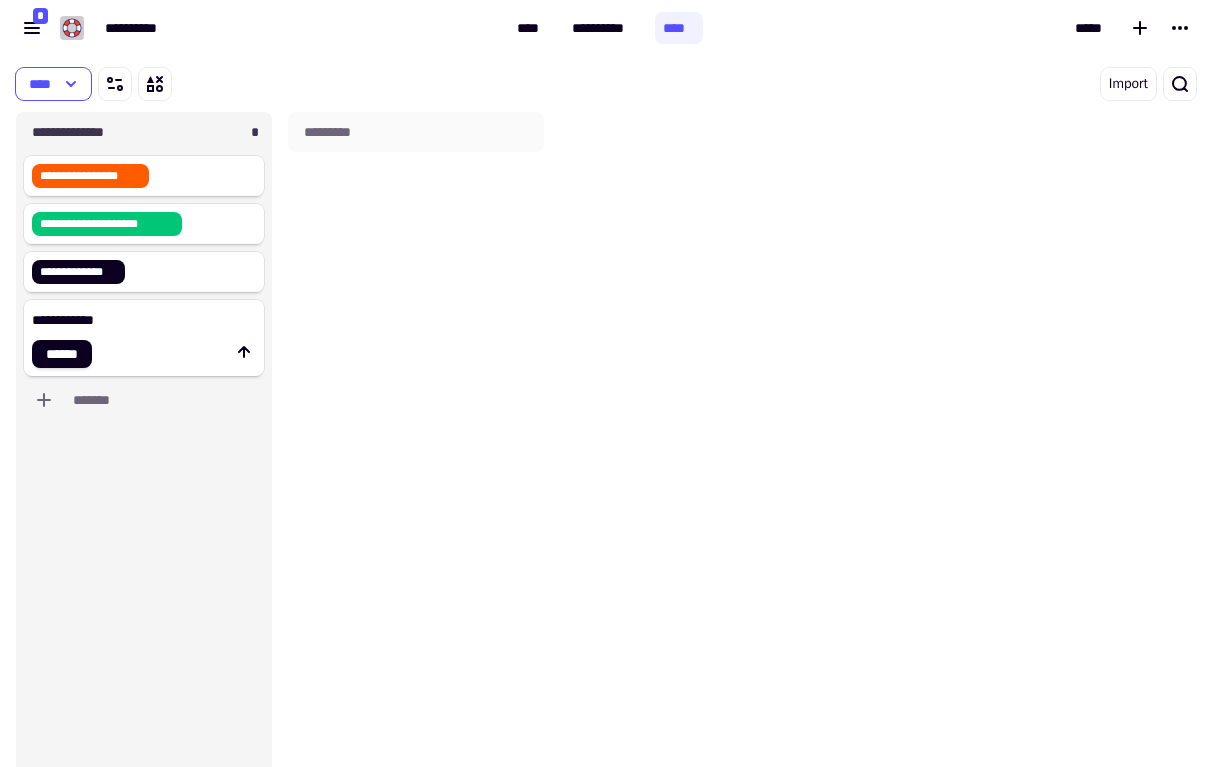 type on "**********" 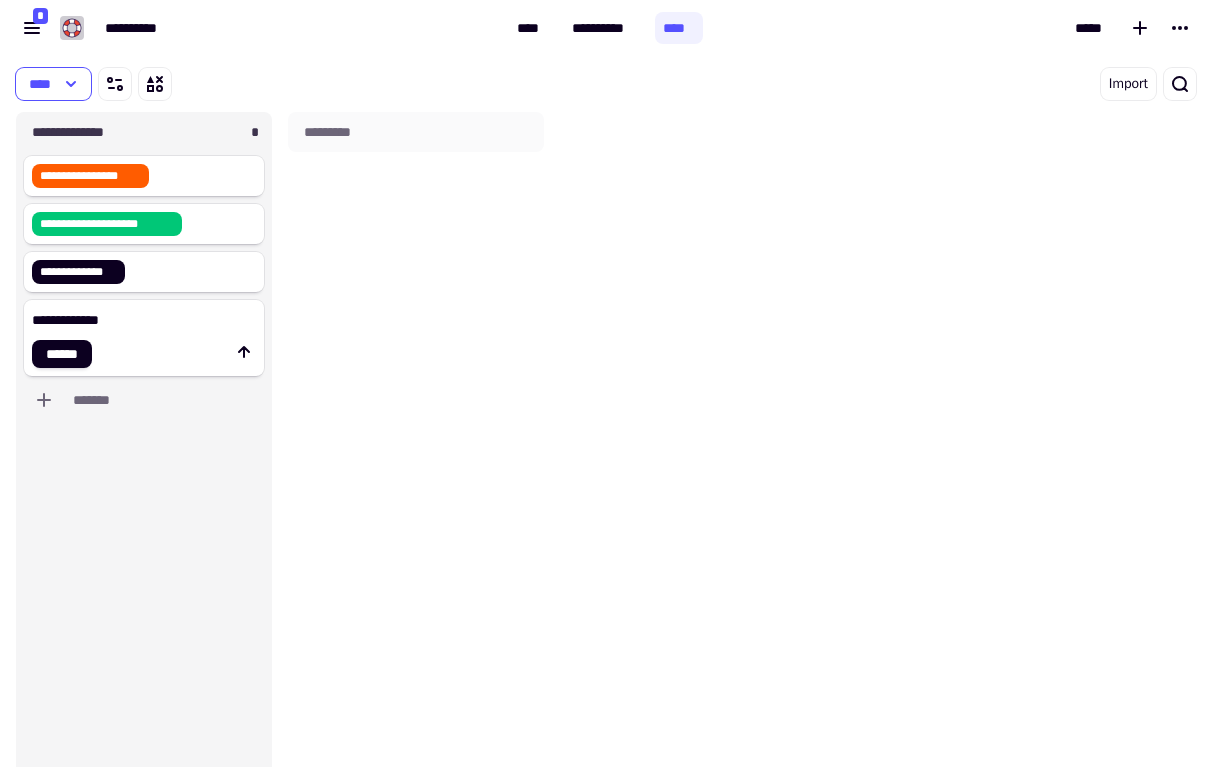 type 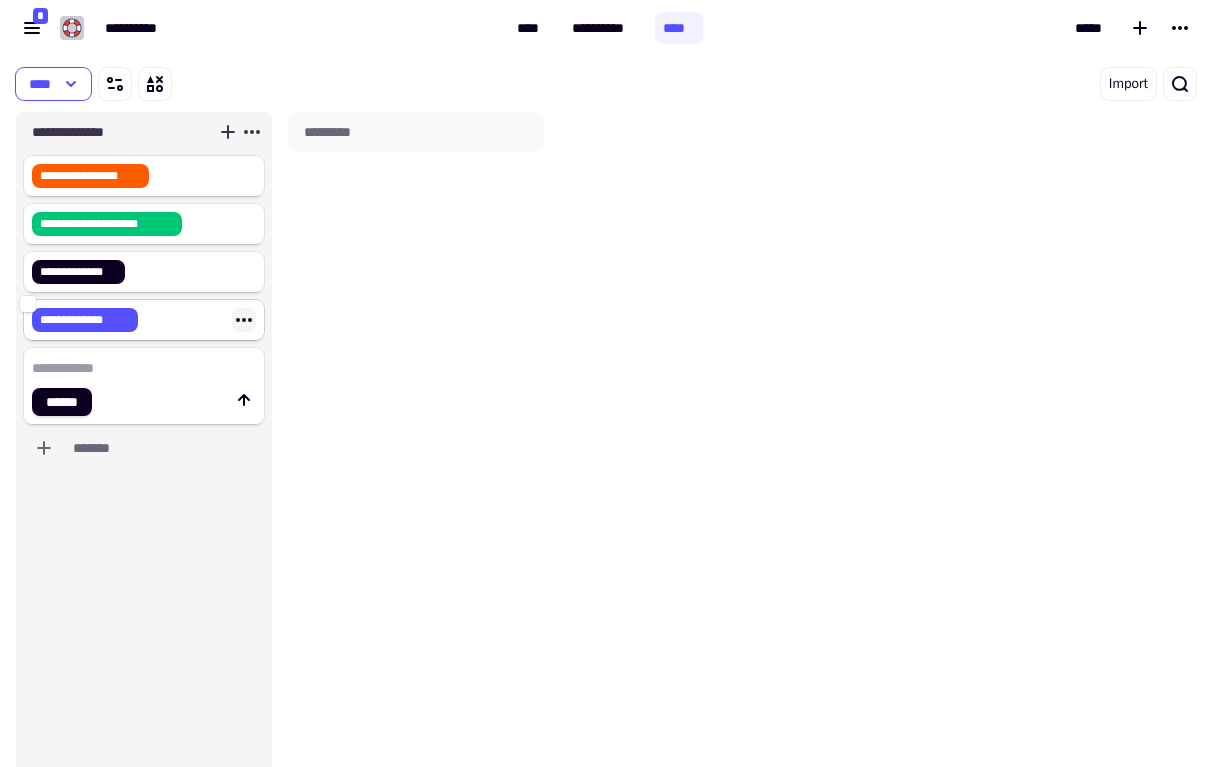 click 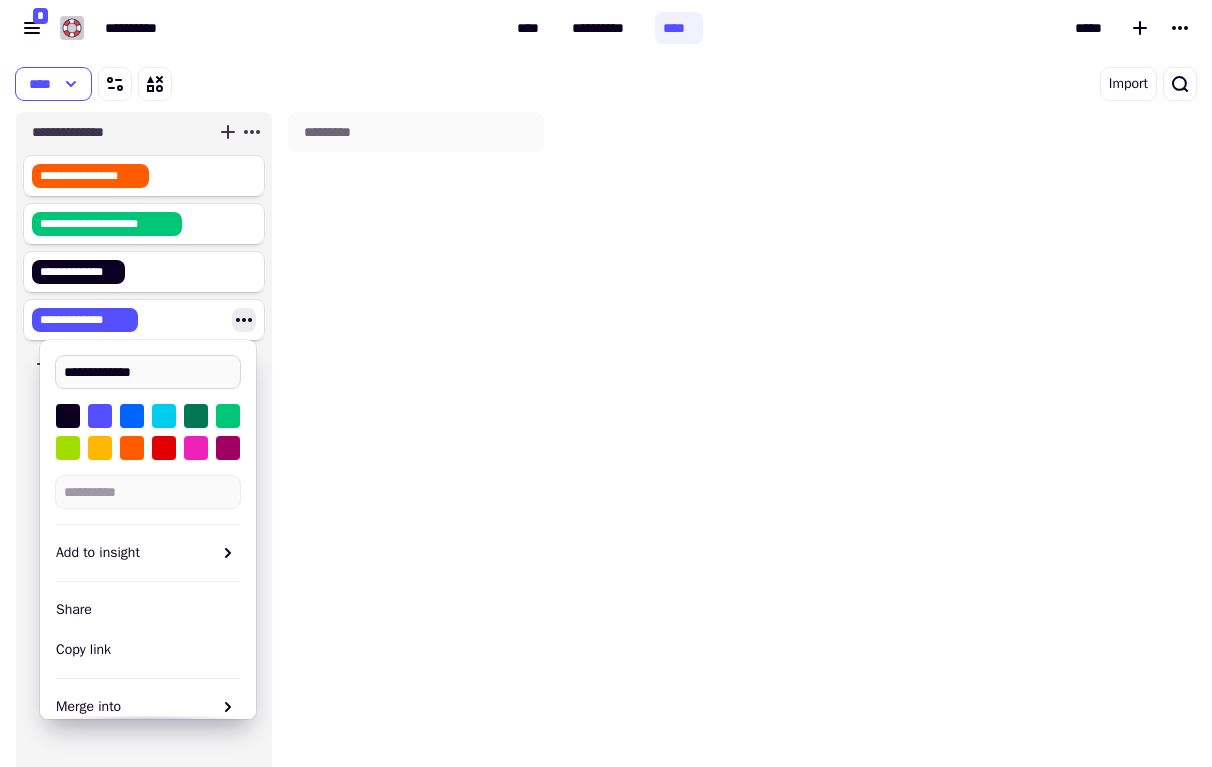 click on "**********" at bounding box center (148, 372) 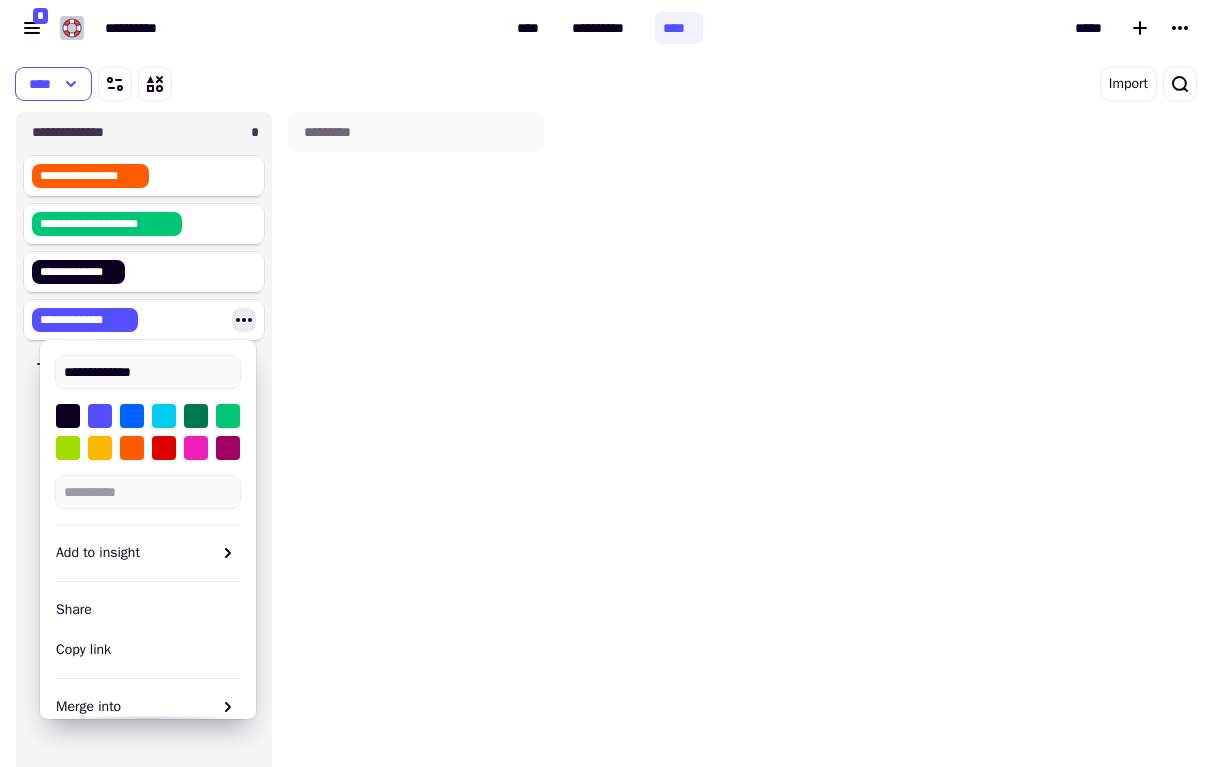 type on "**********" 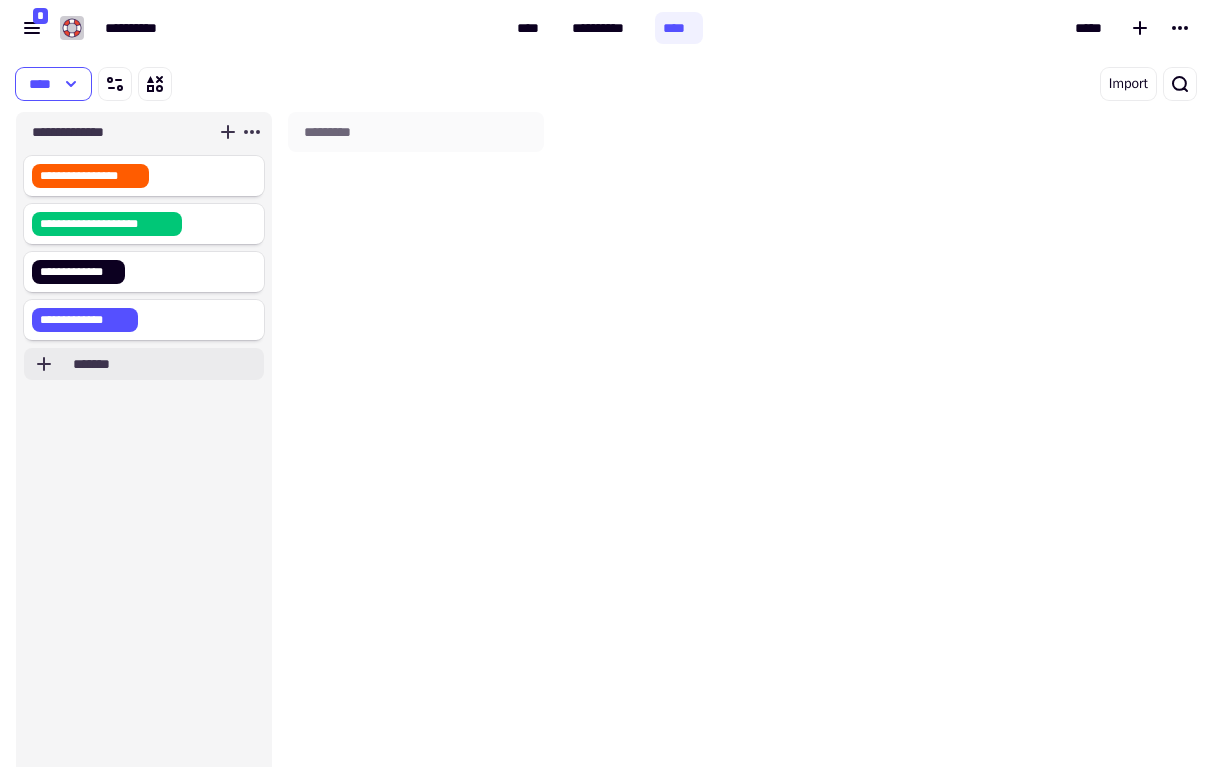 click on "*******" 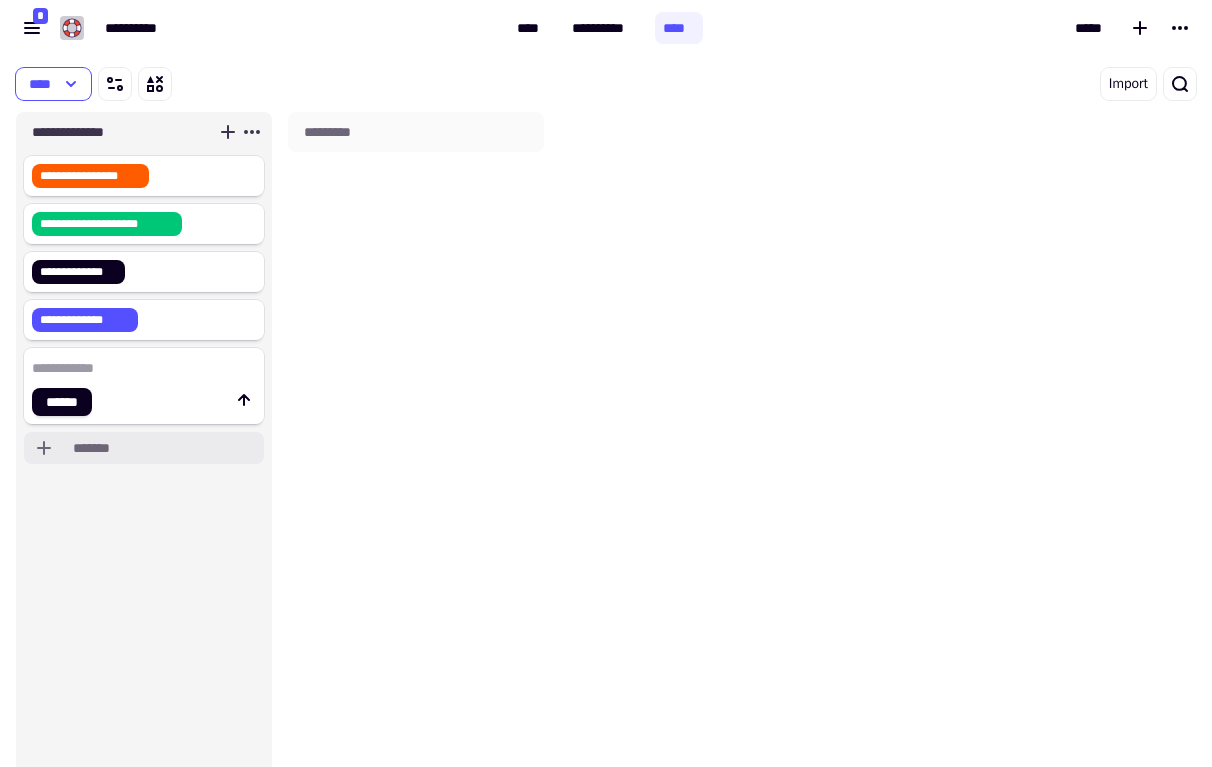 type on "*" 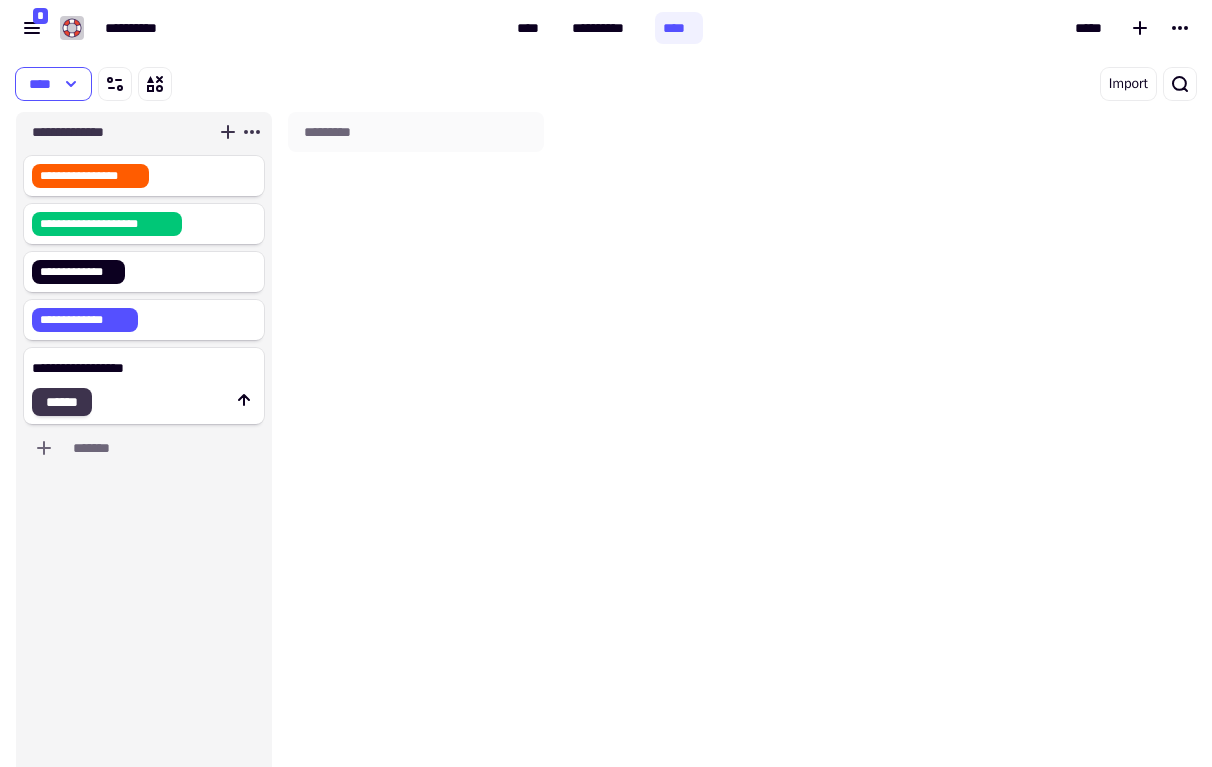type on "**********" 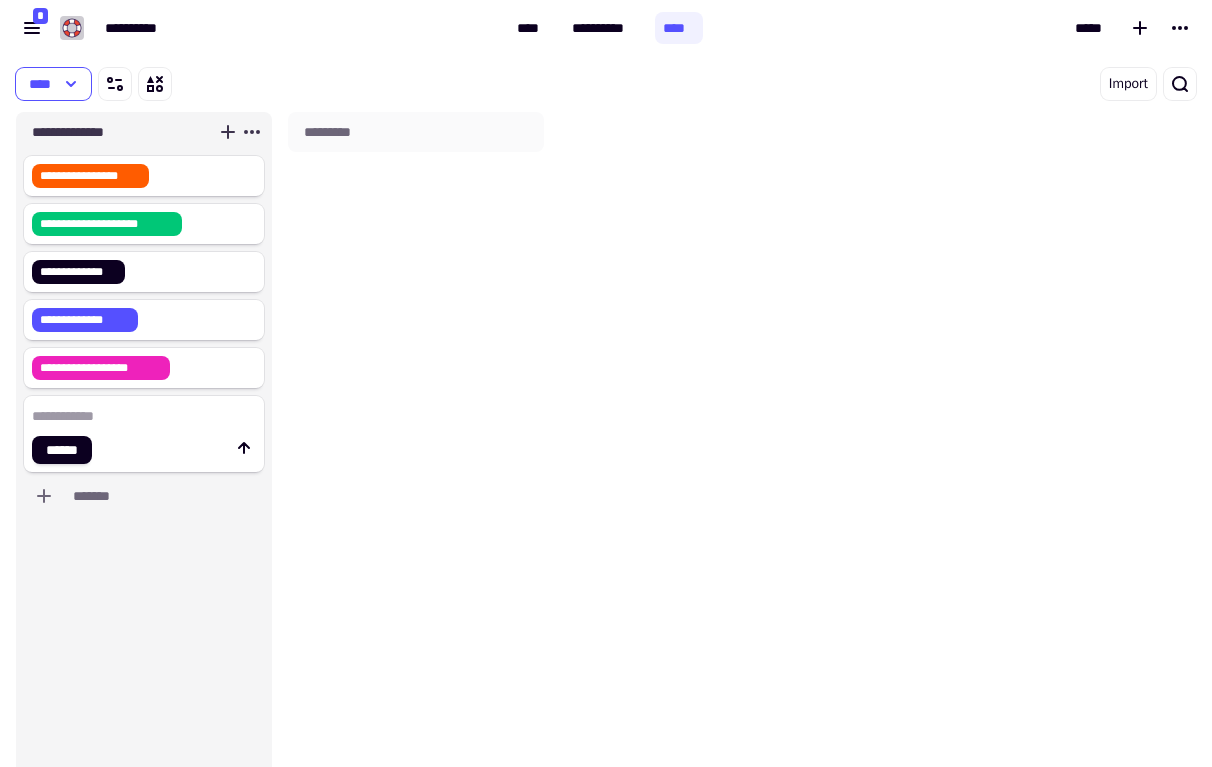 click 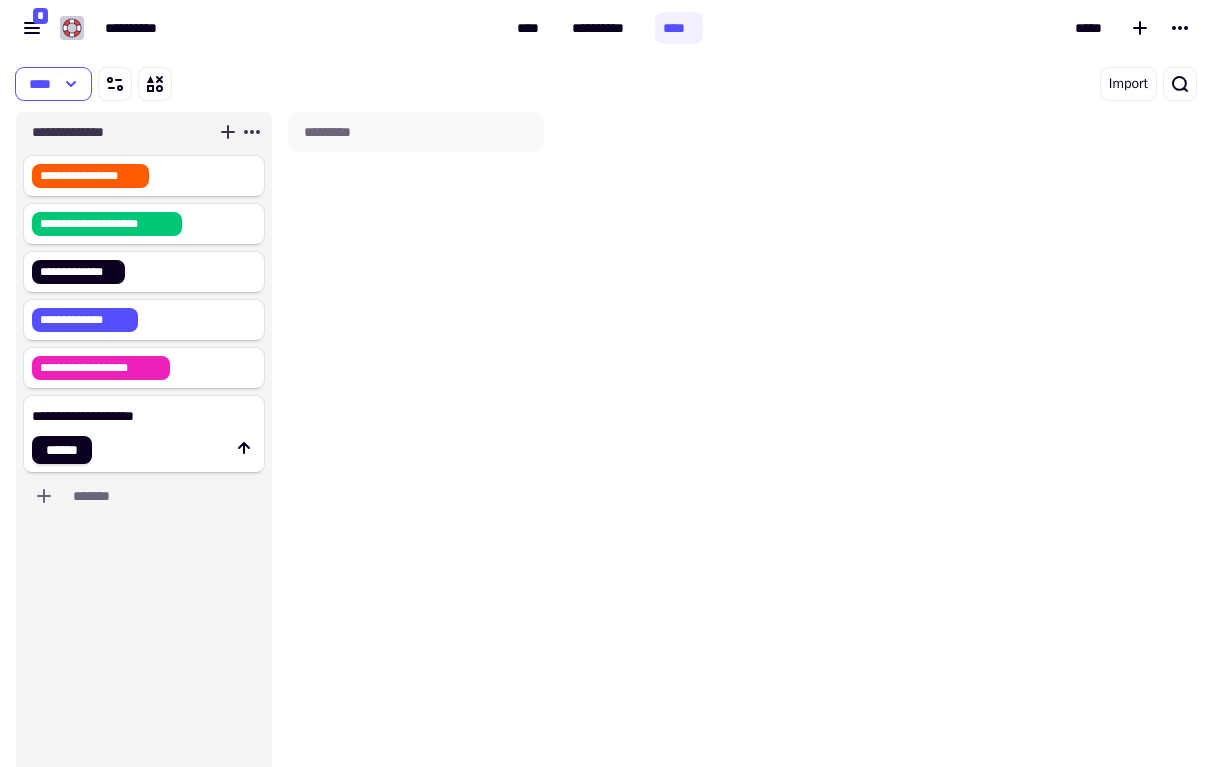 click on "**********" 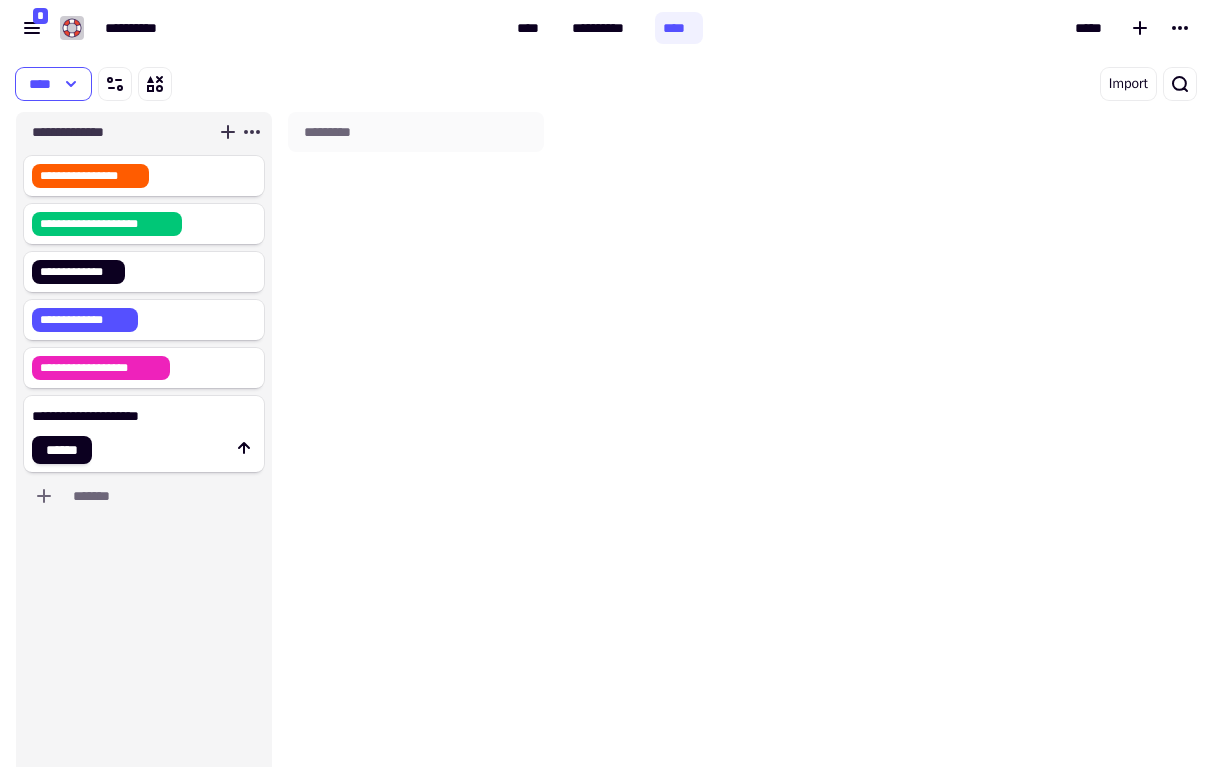 click on "**********" 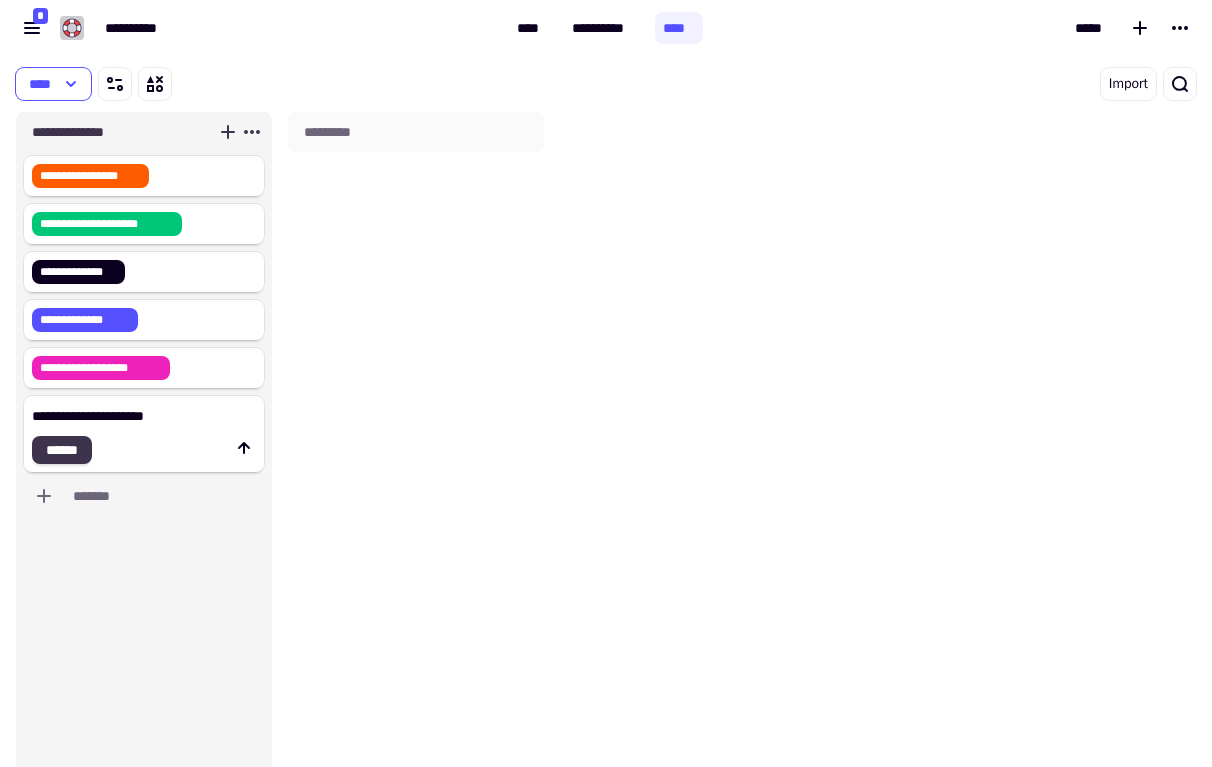type on "**********" 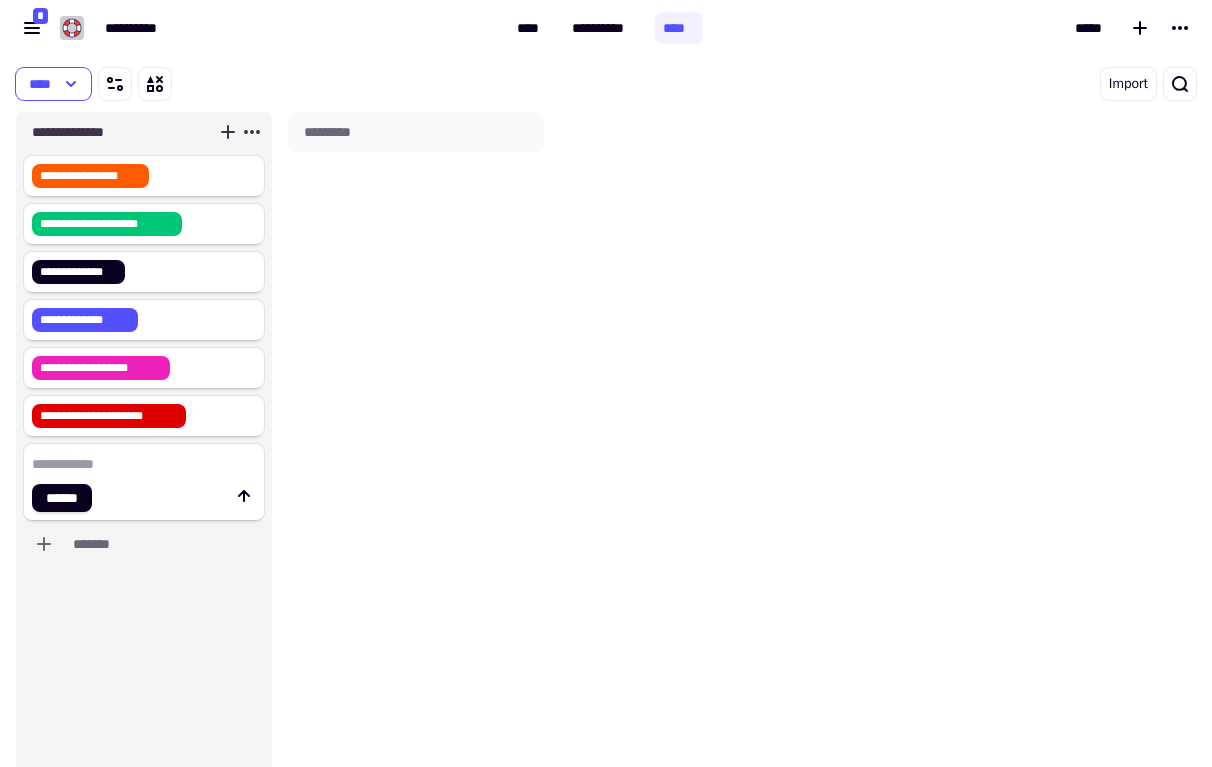 click 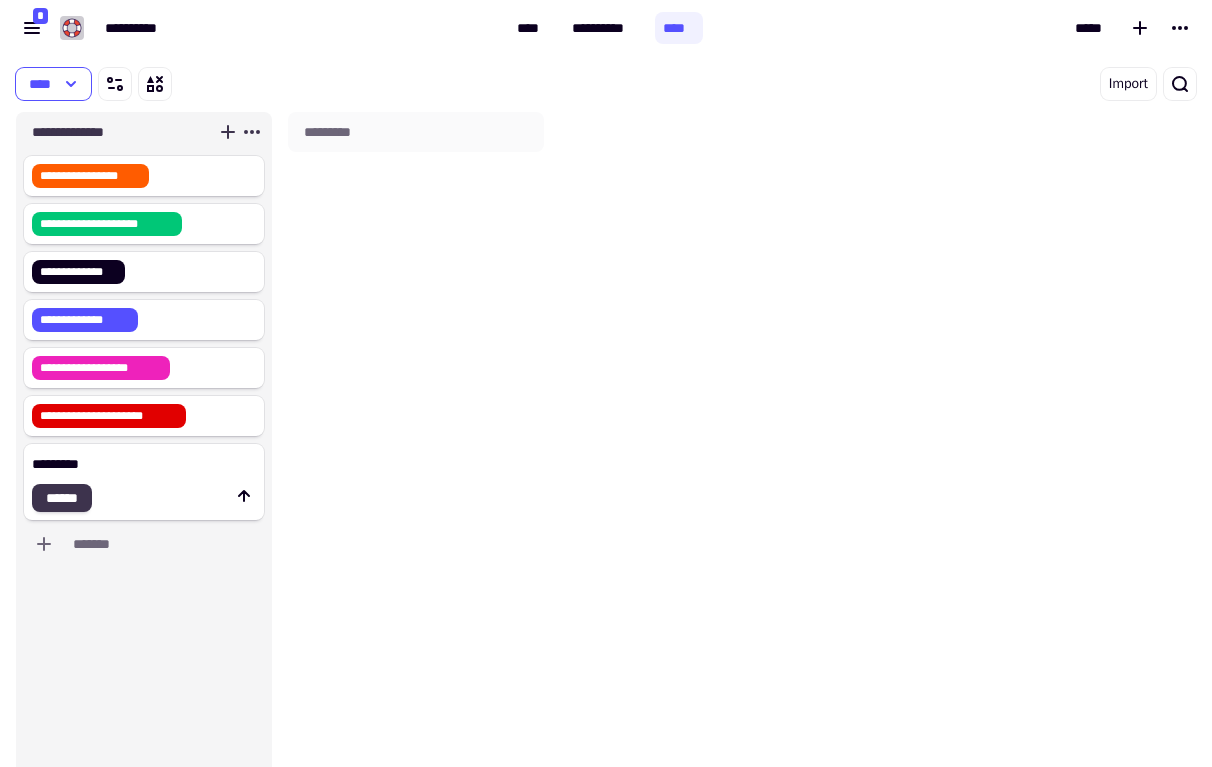 type on "*********" 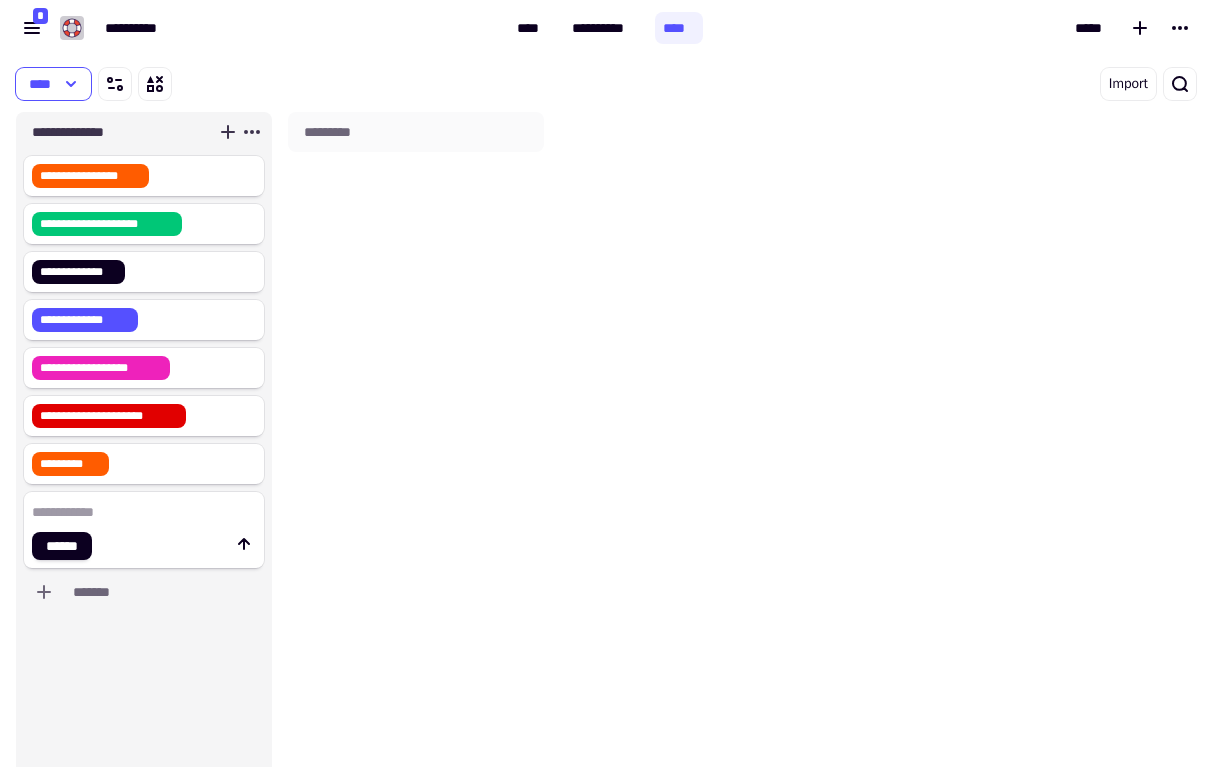 click 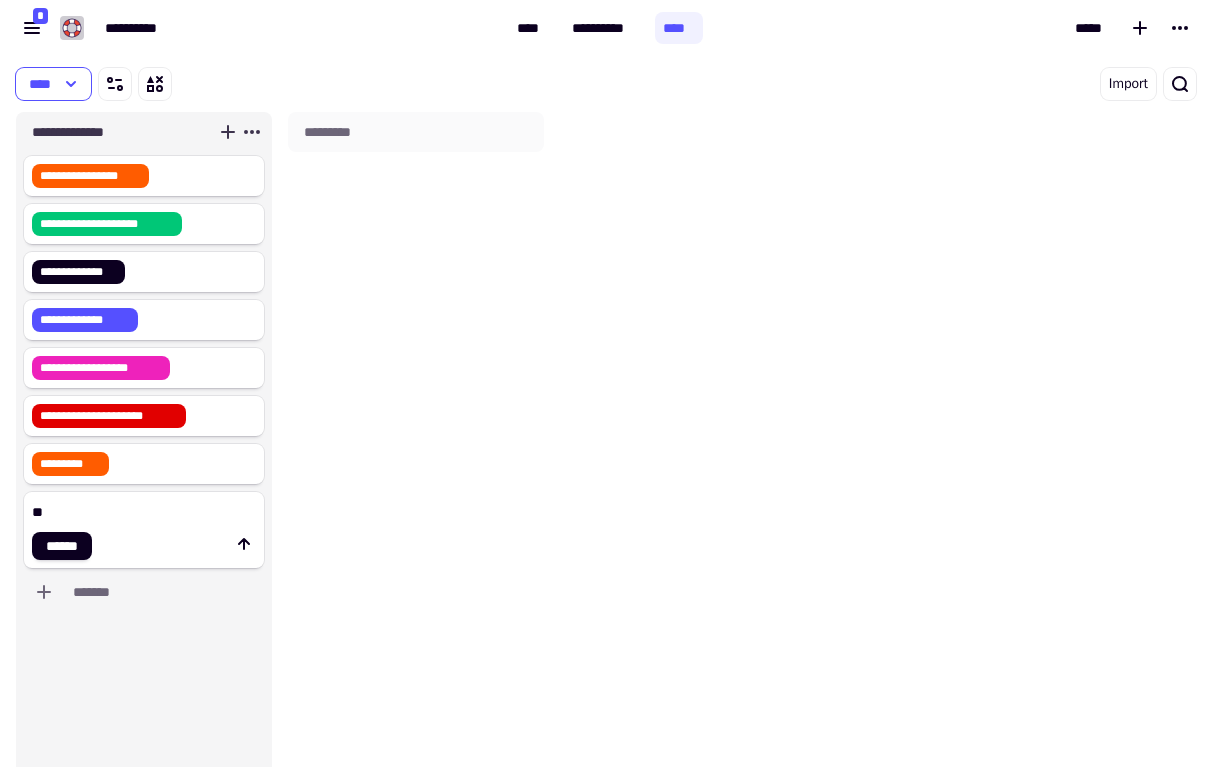 type on "*" 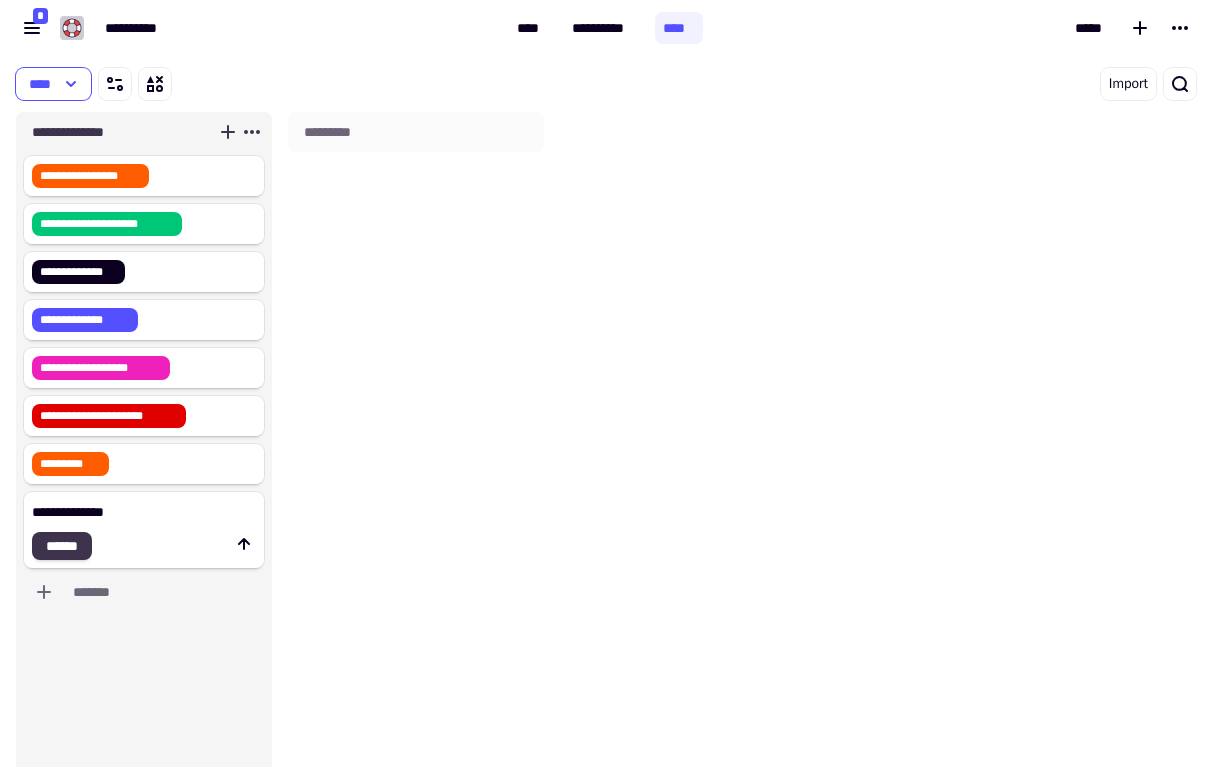 type on "**********" 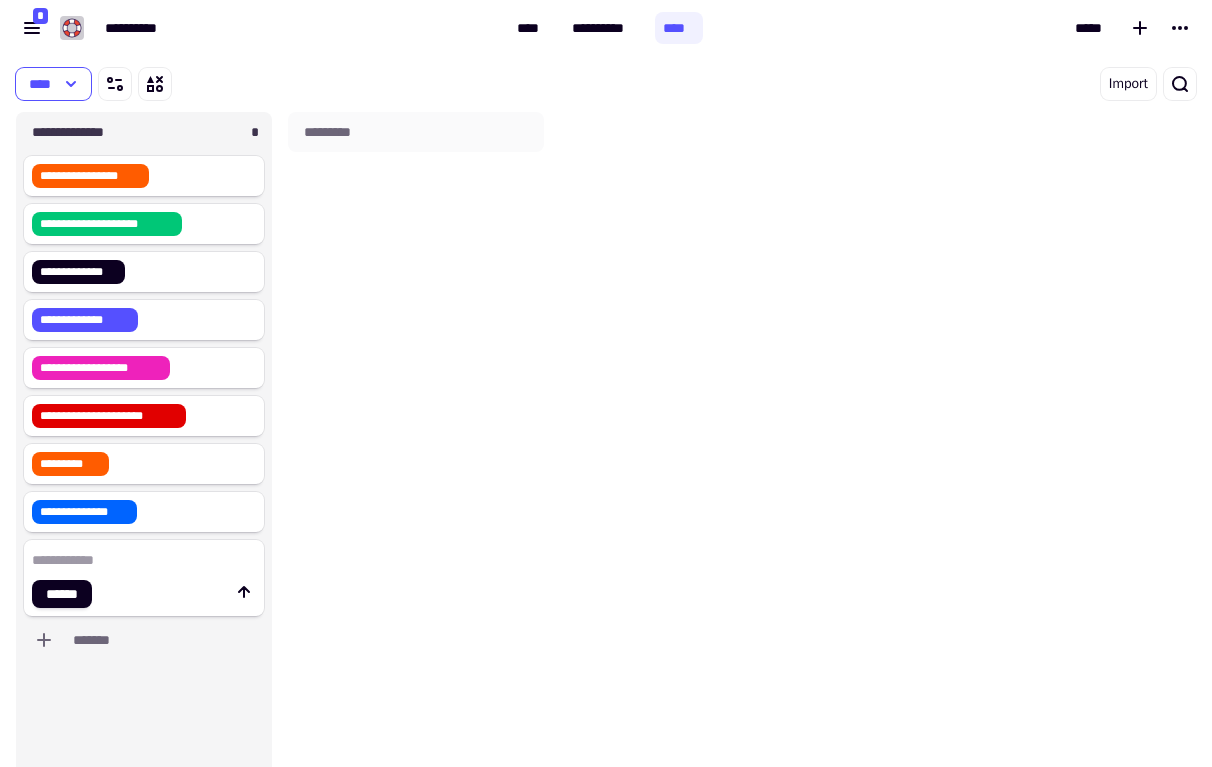 click on "*********" at bounding box center [416, 459] 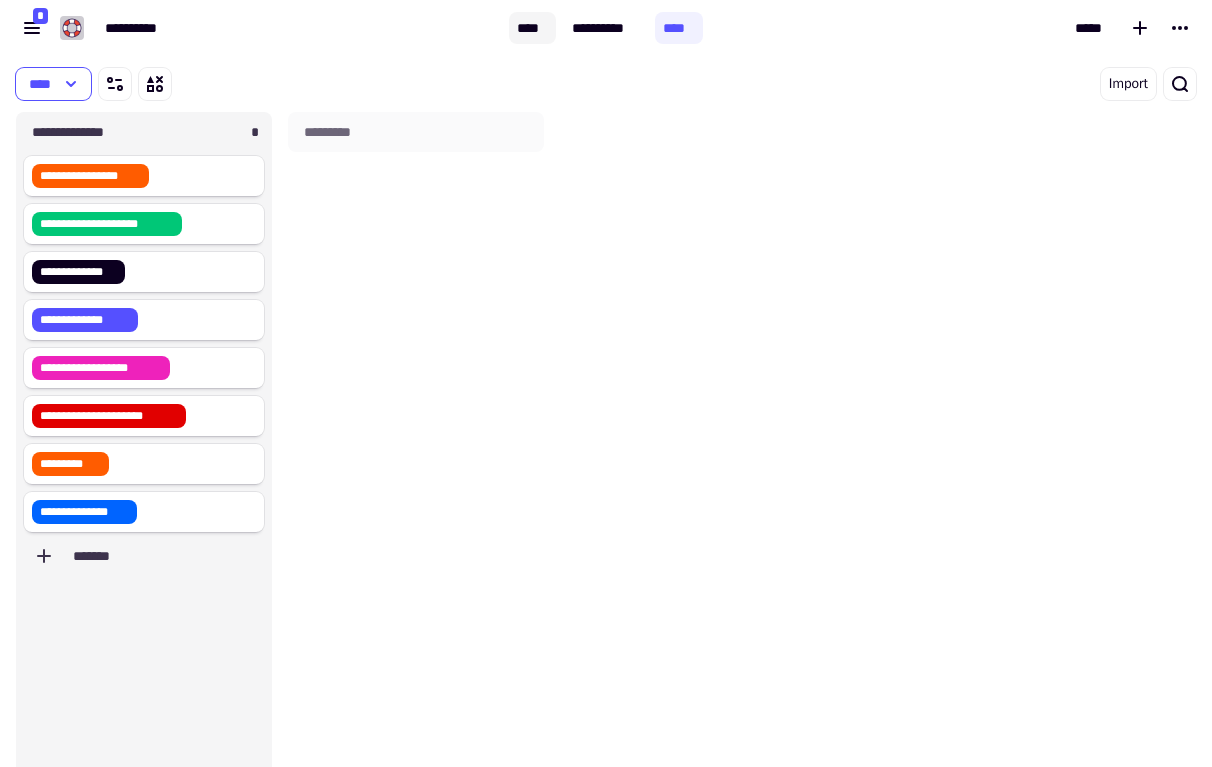 click on "****" 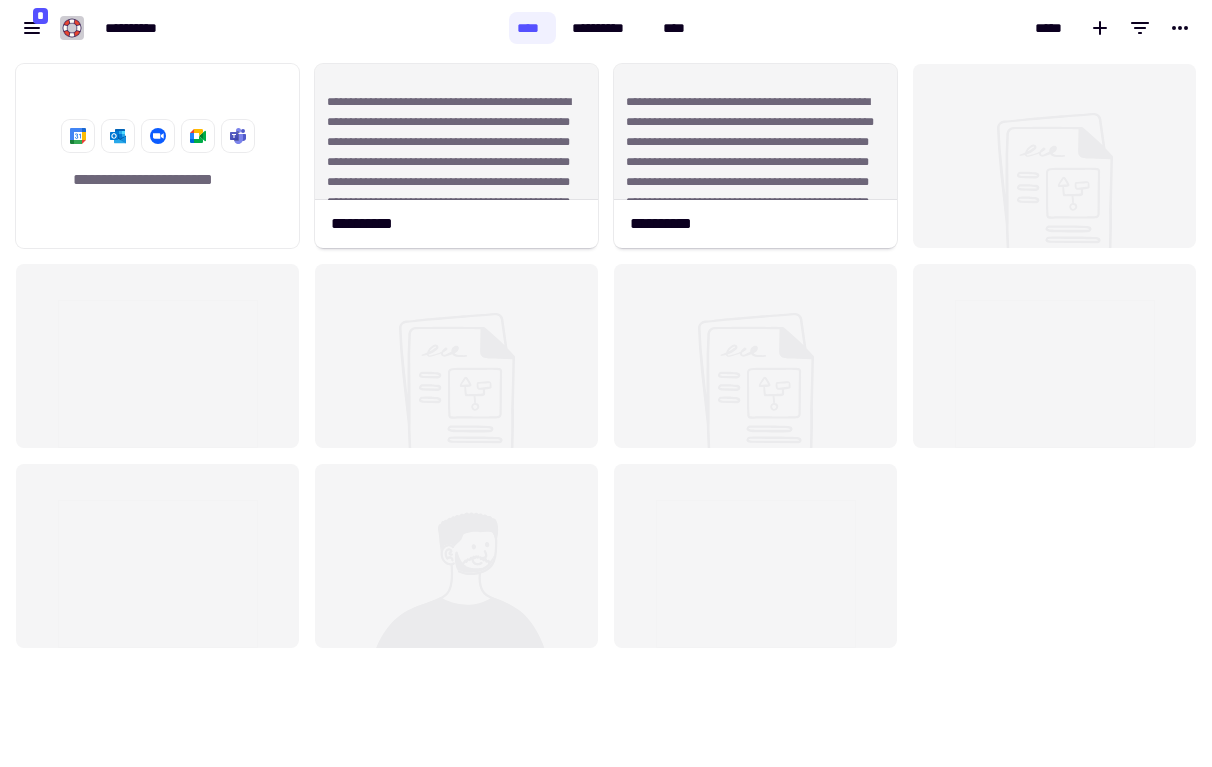 scroll, scrollTop: 1, scrollLeft: 1, axis: both 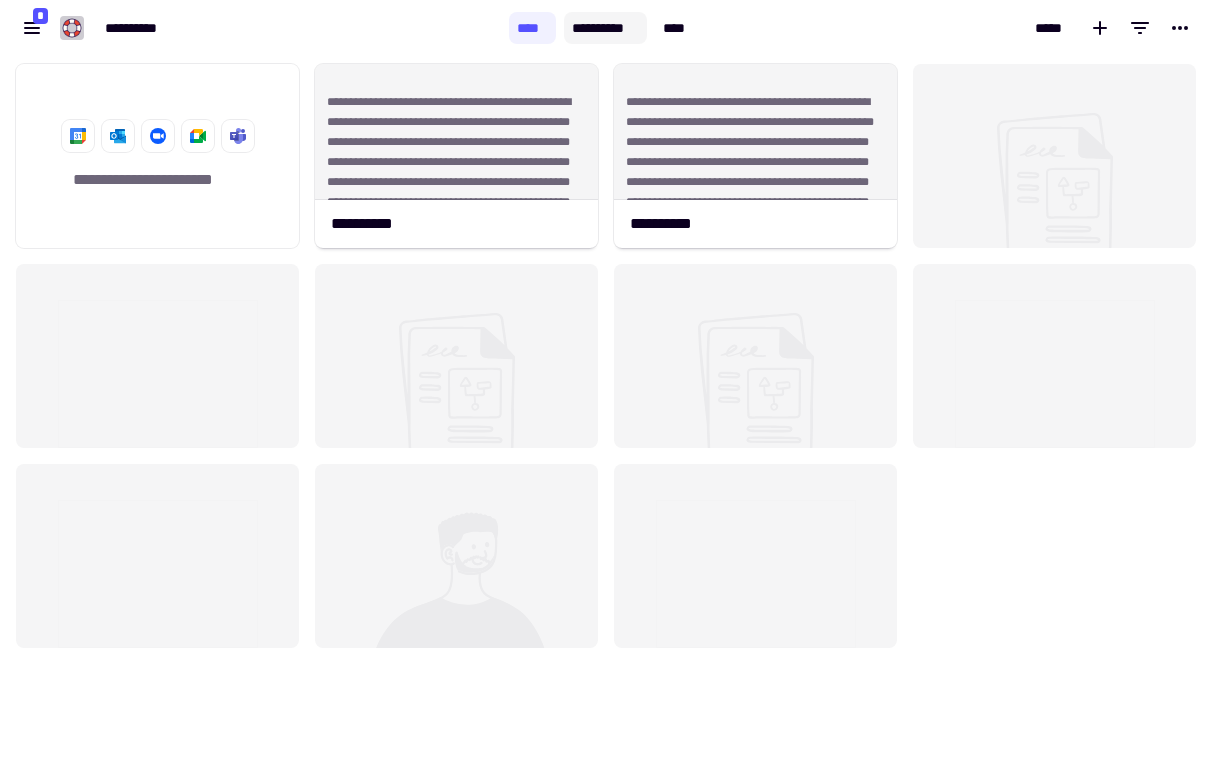 click on "**********" 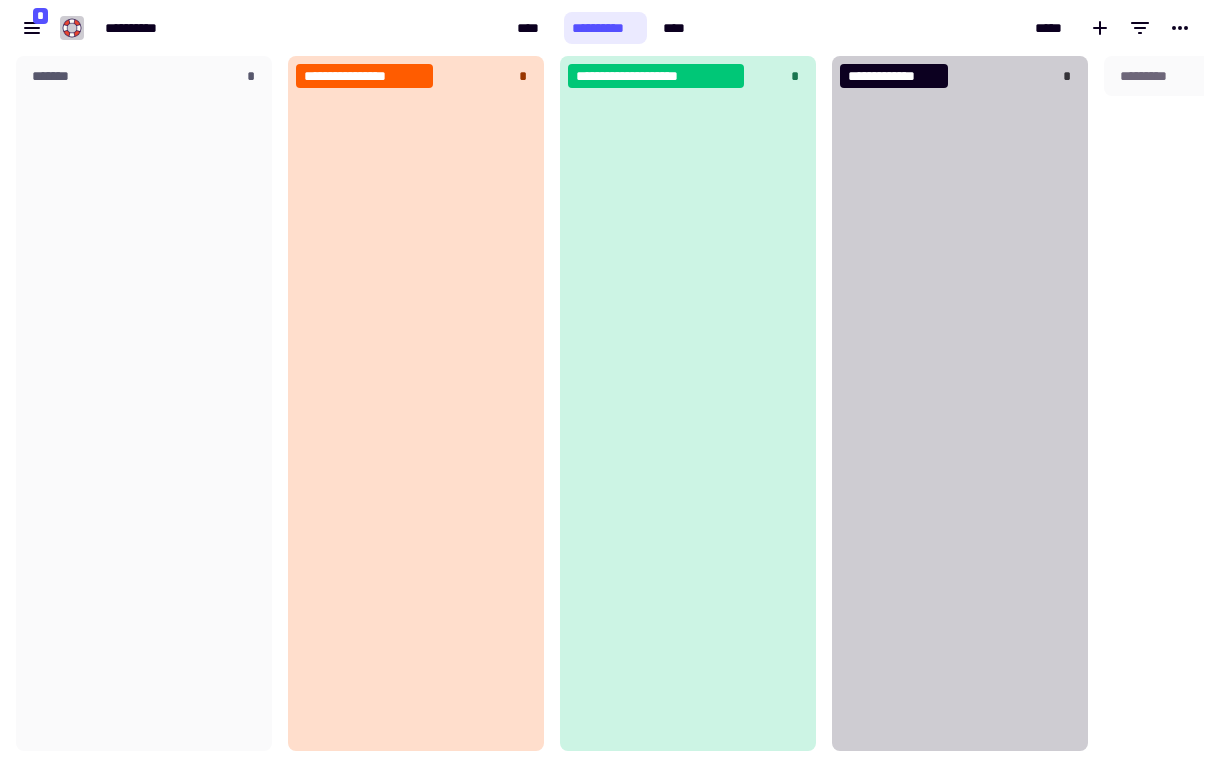 scroll, scrollTop: 1, scrollLeft: 1, axis: both 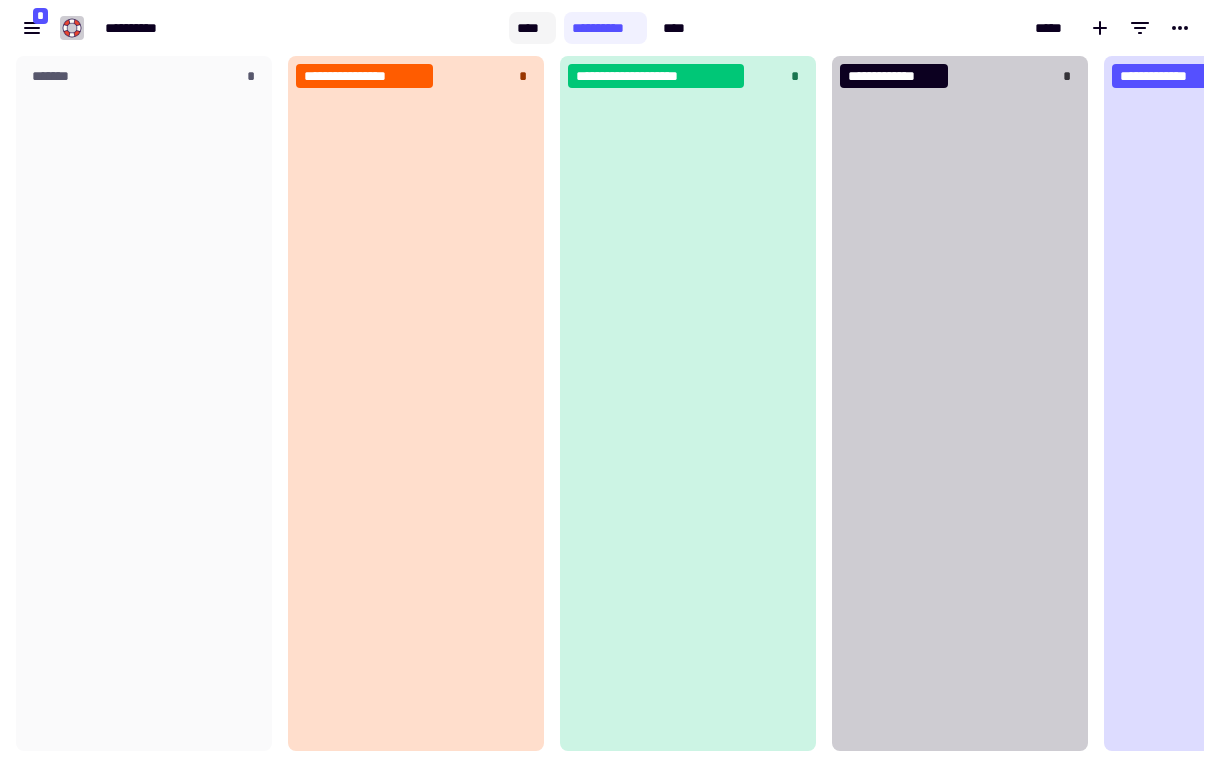 click on "****" 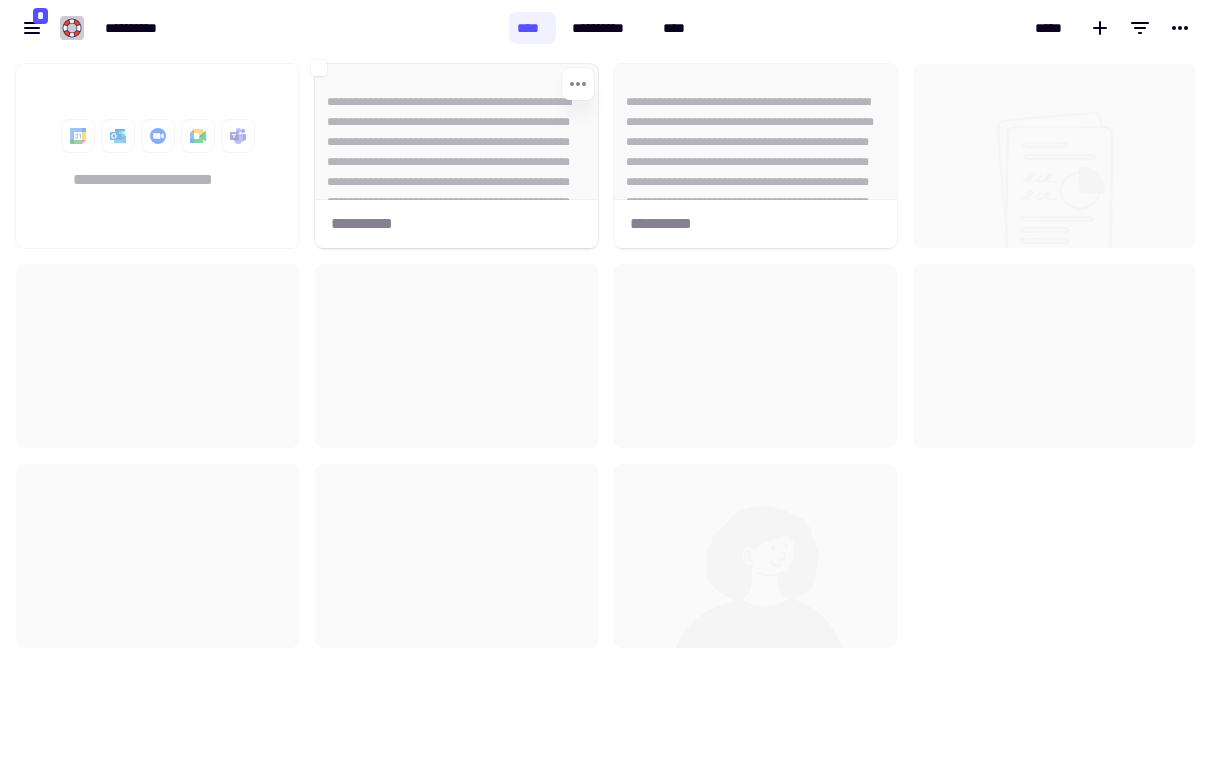 click on "**********" 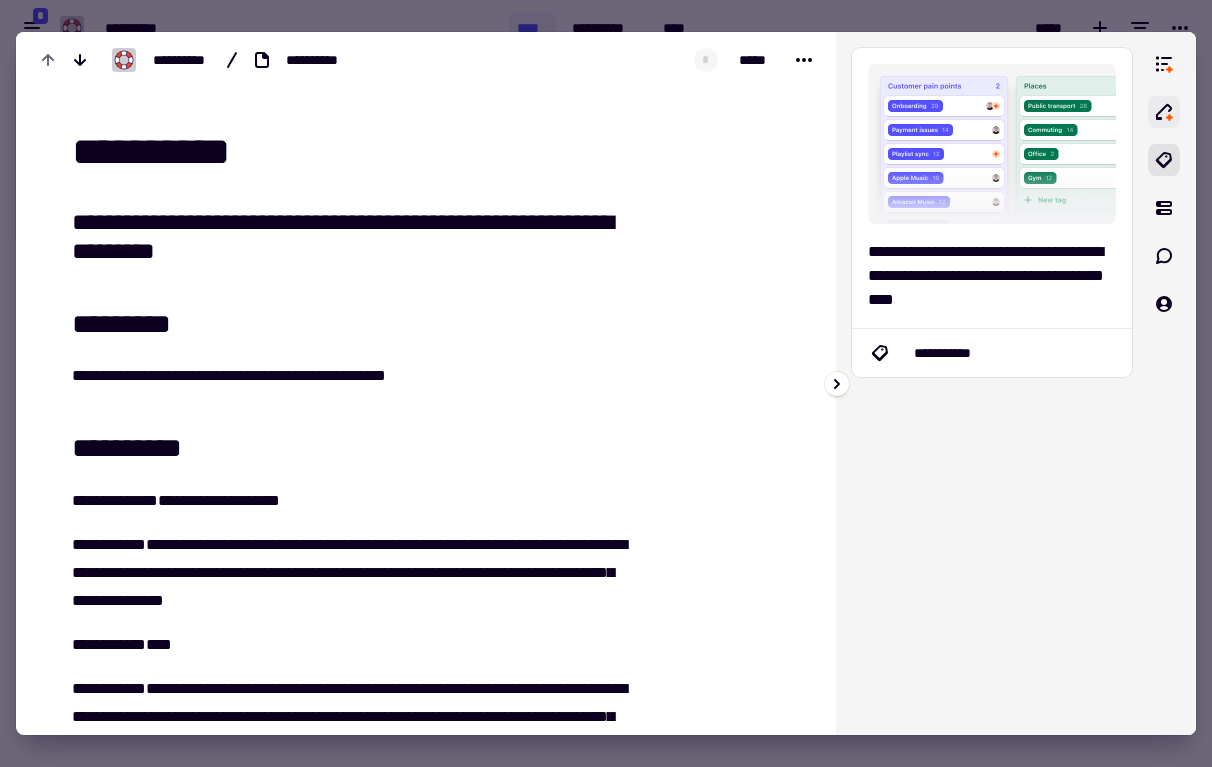 click 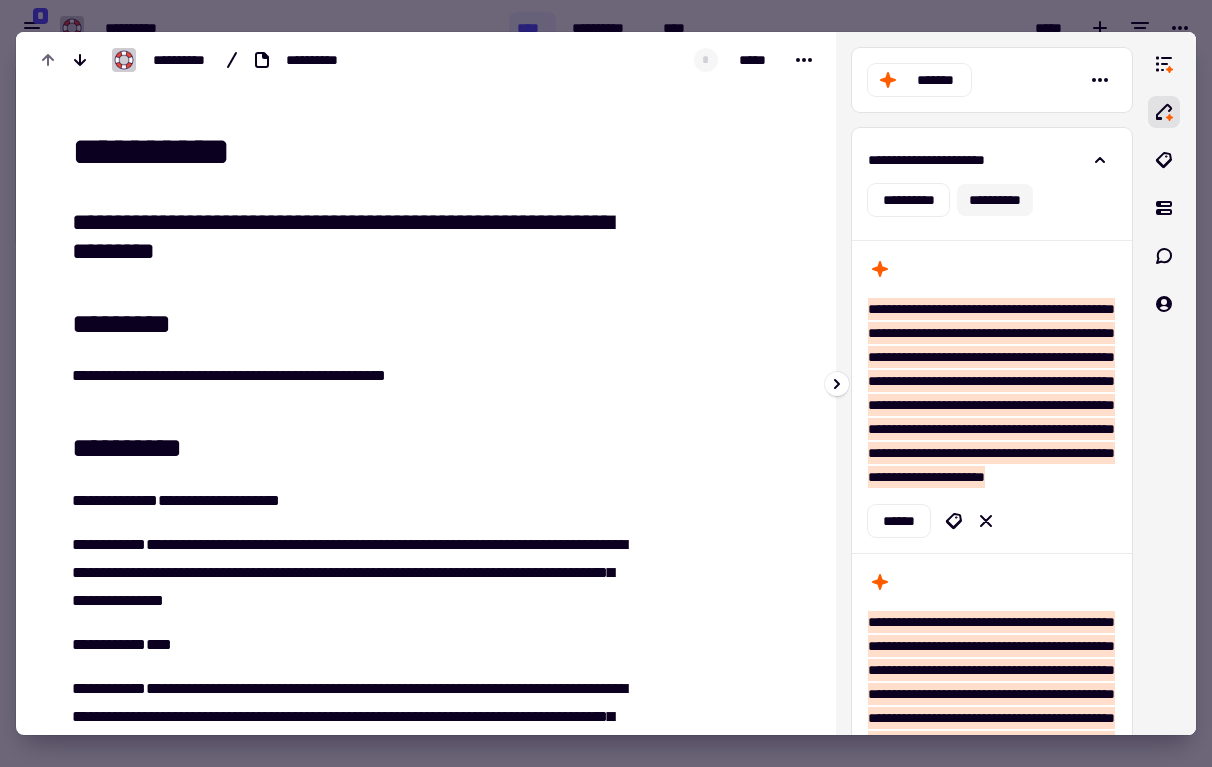 click on "**********" 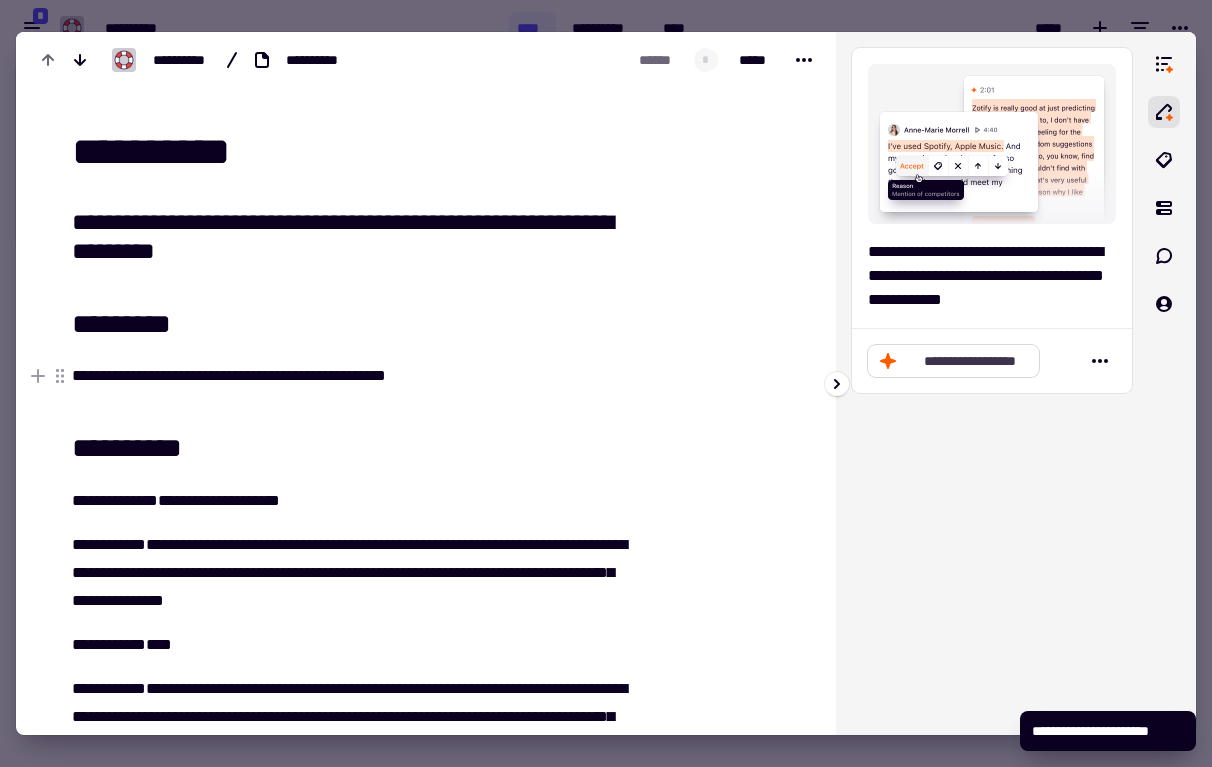 click on "**********" 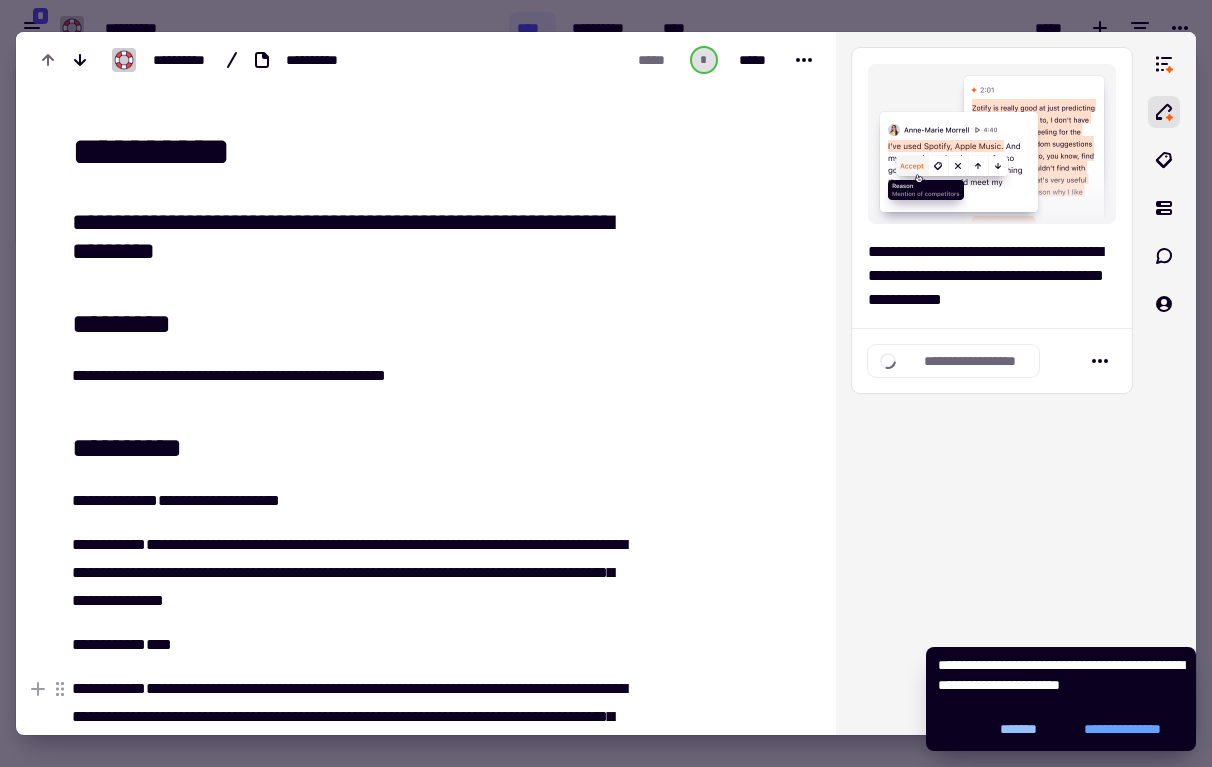 click on "*******" 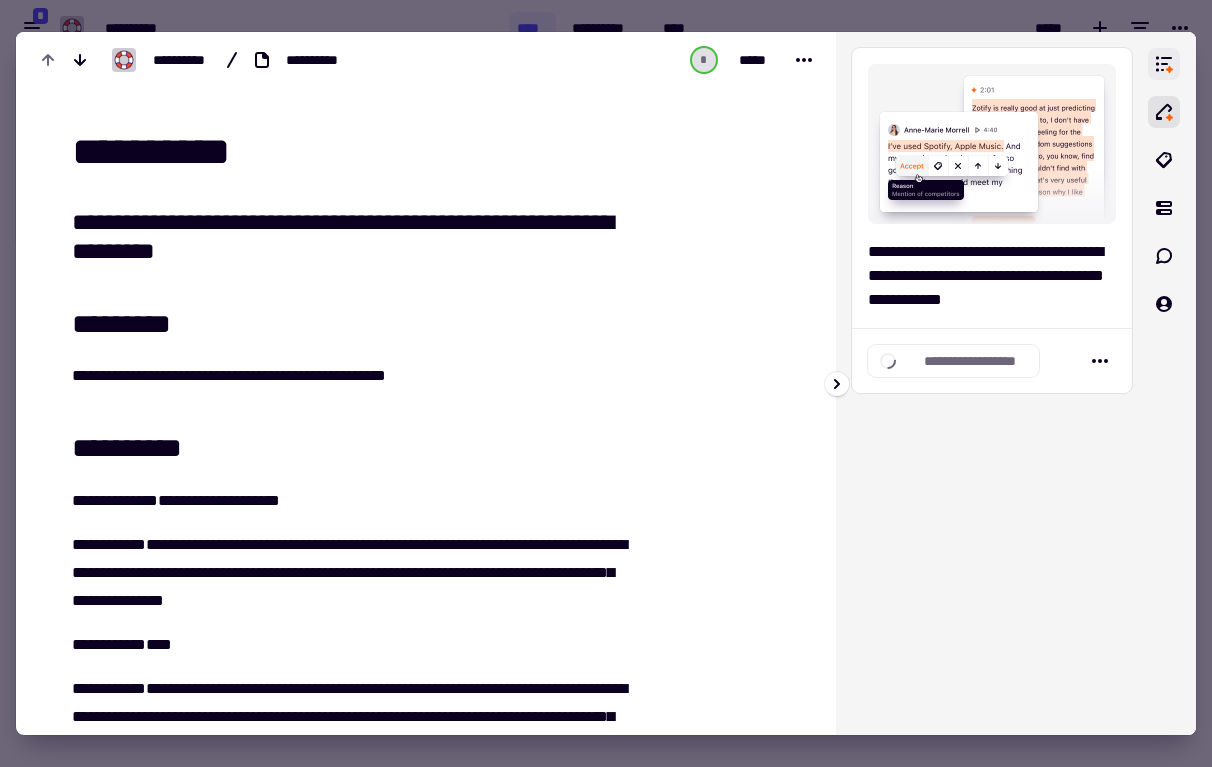 click 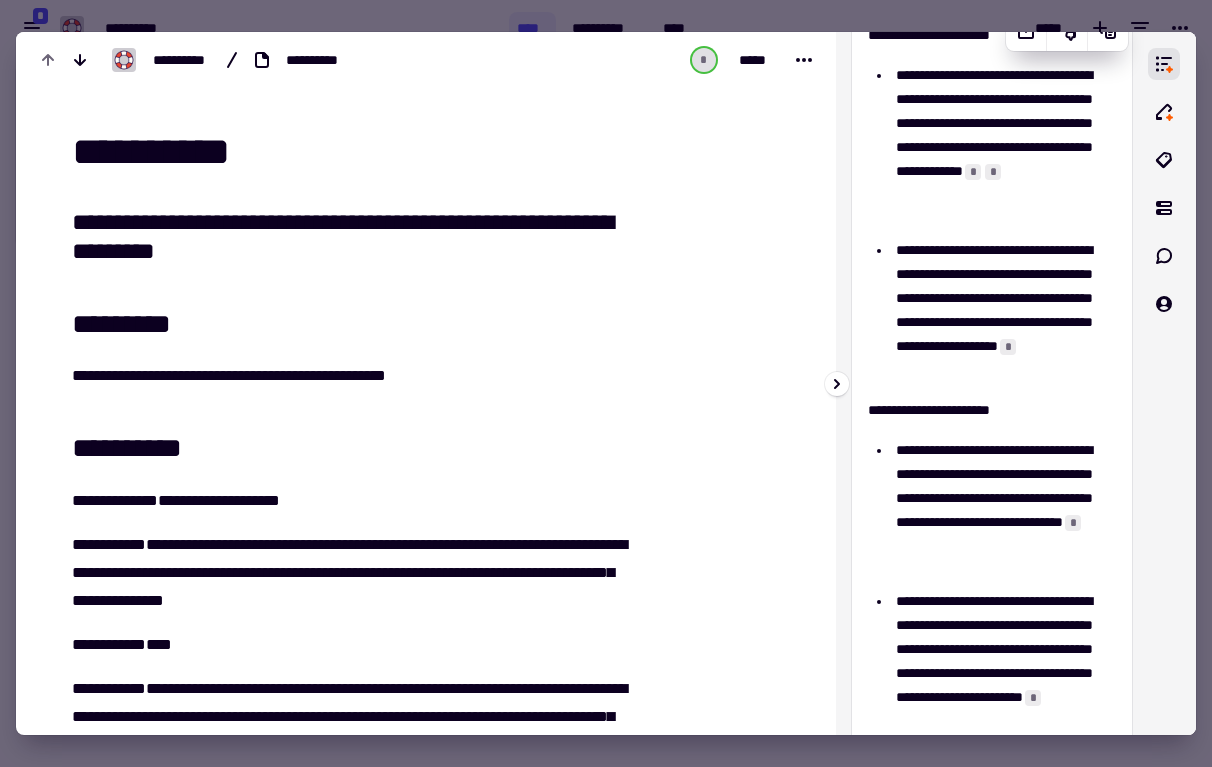 scroll, scrollTop: 0, scrollLeft: 0, axis: both 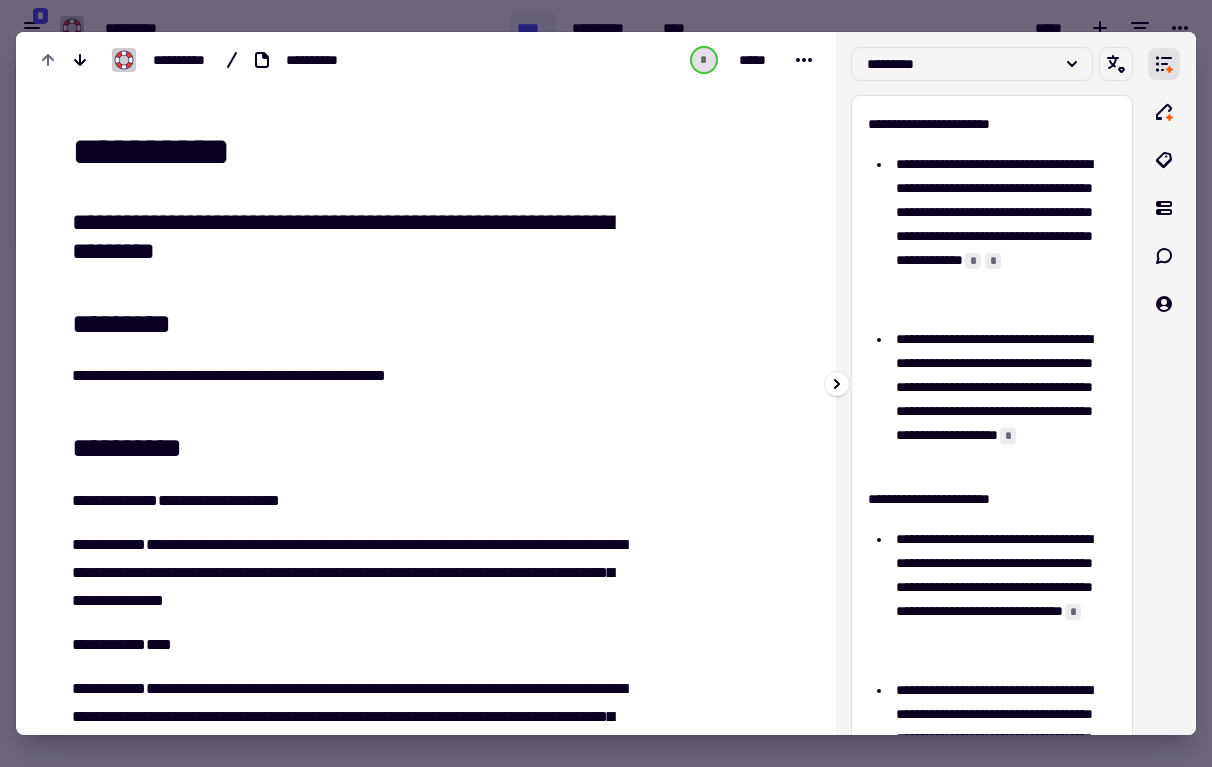 click at bounding box center [1172, 383] 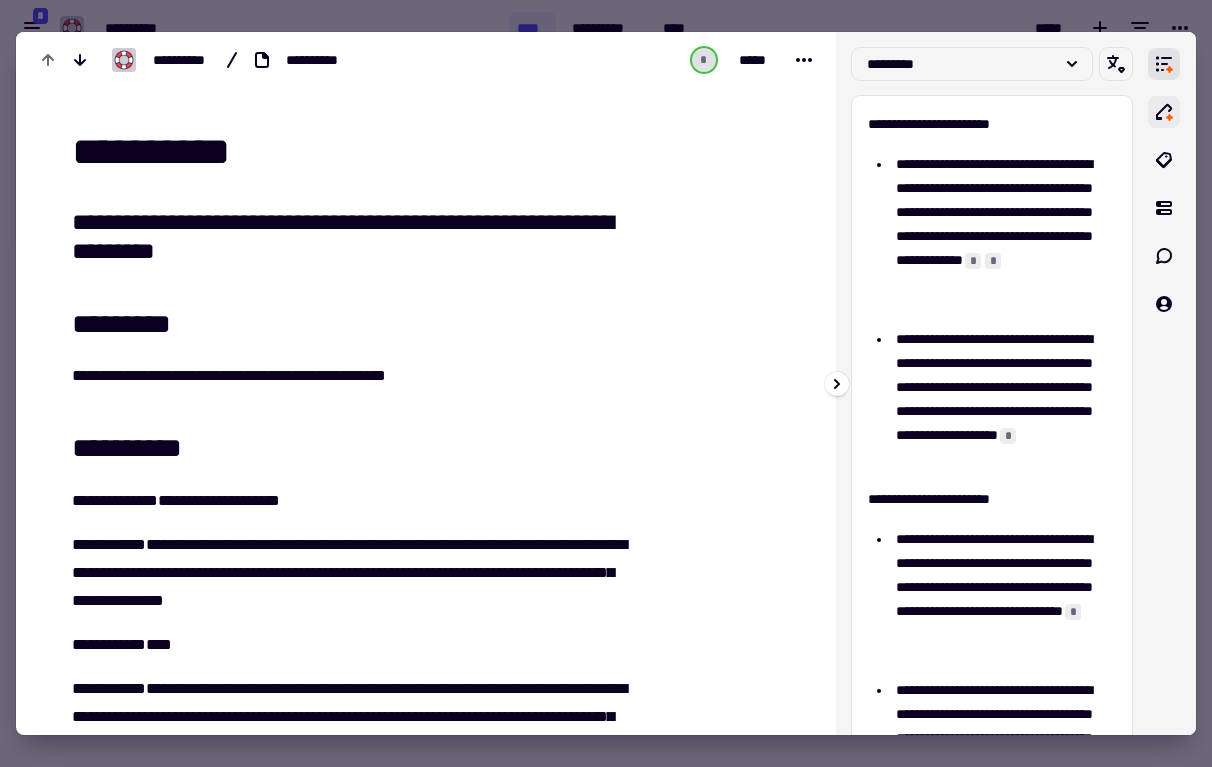 click 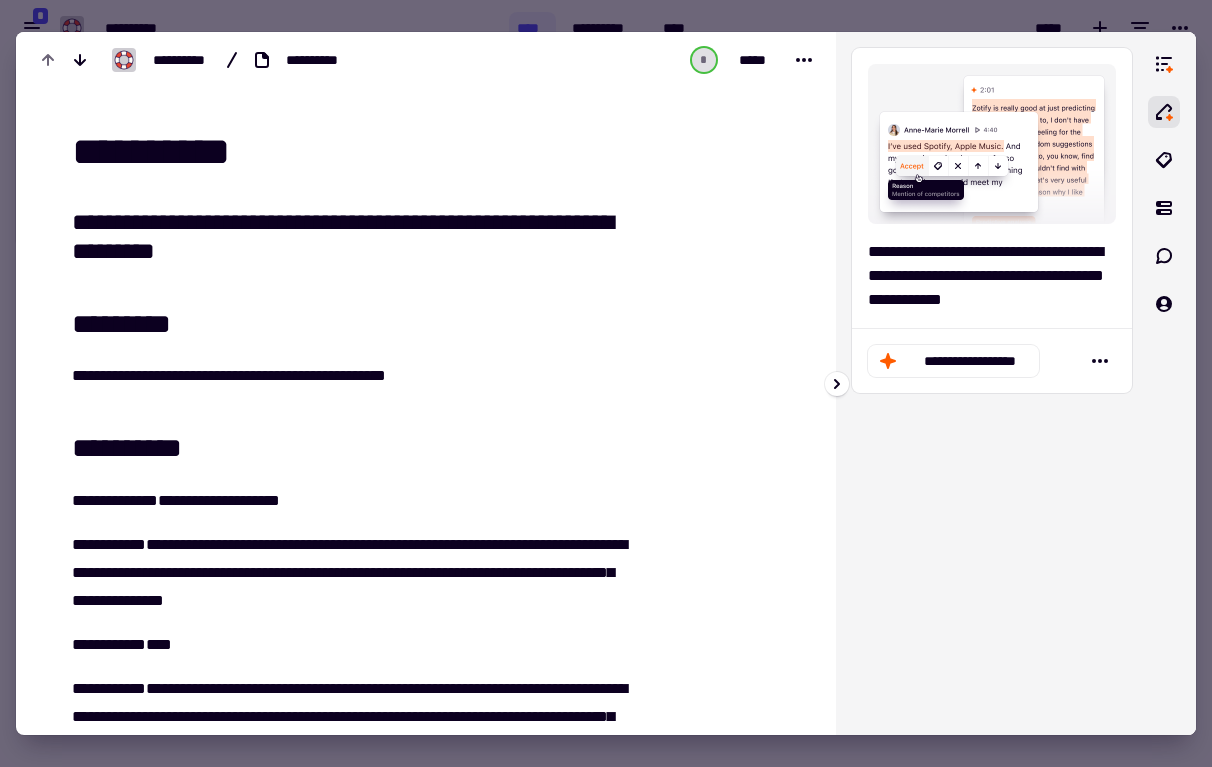 click on "**********" at bounding box center (992, 276) 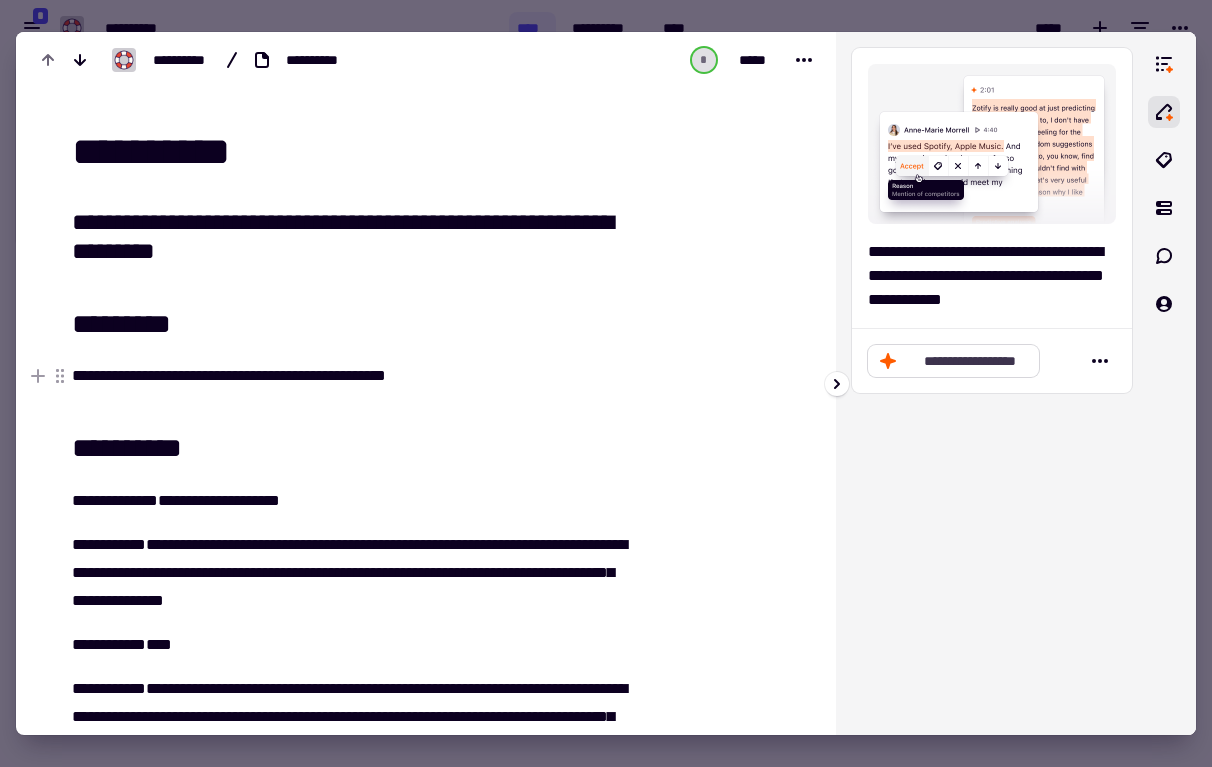 click on "**********" 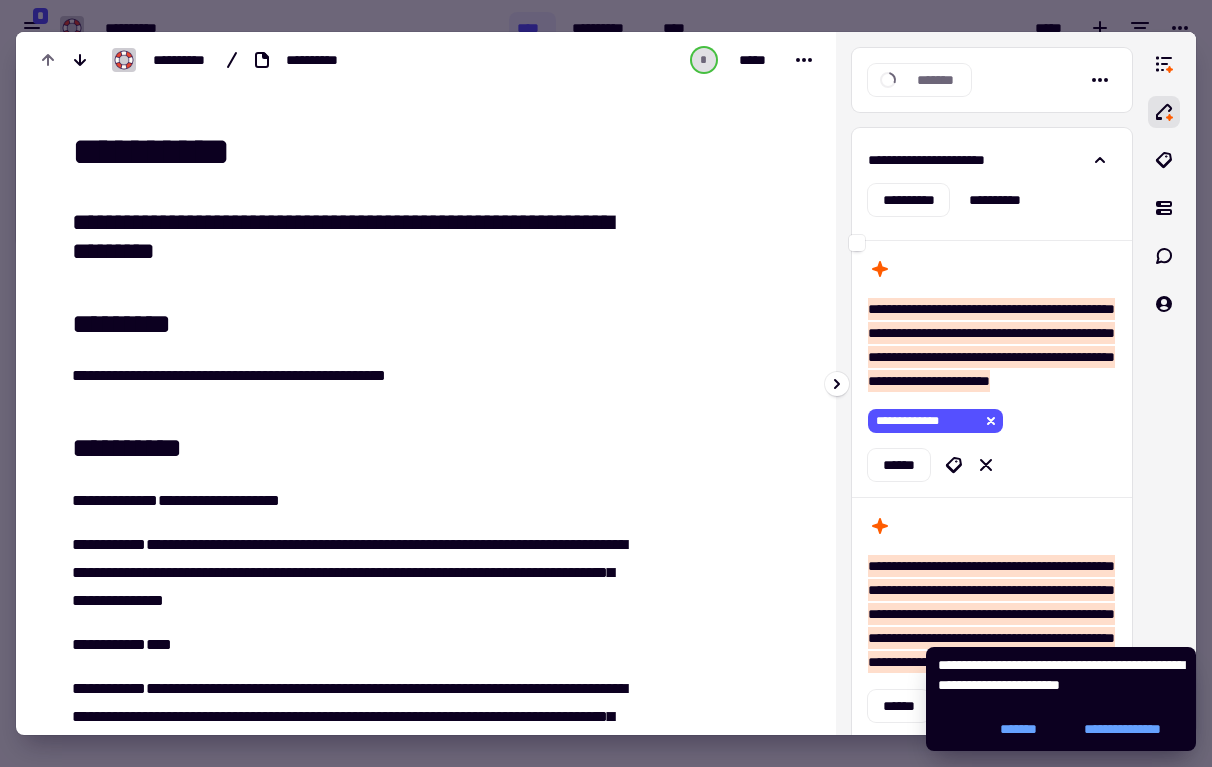 scroll, scrollTop: 57, scrollLeft: 0, axis: vertical 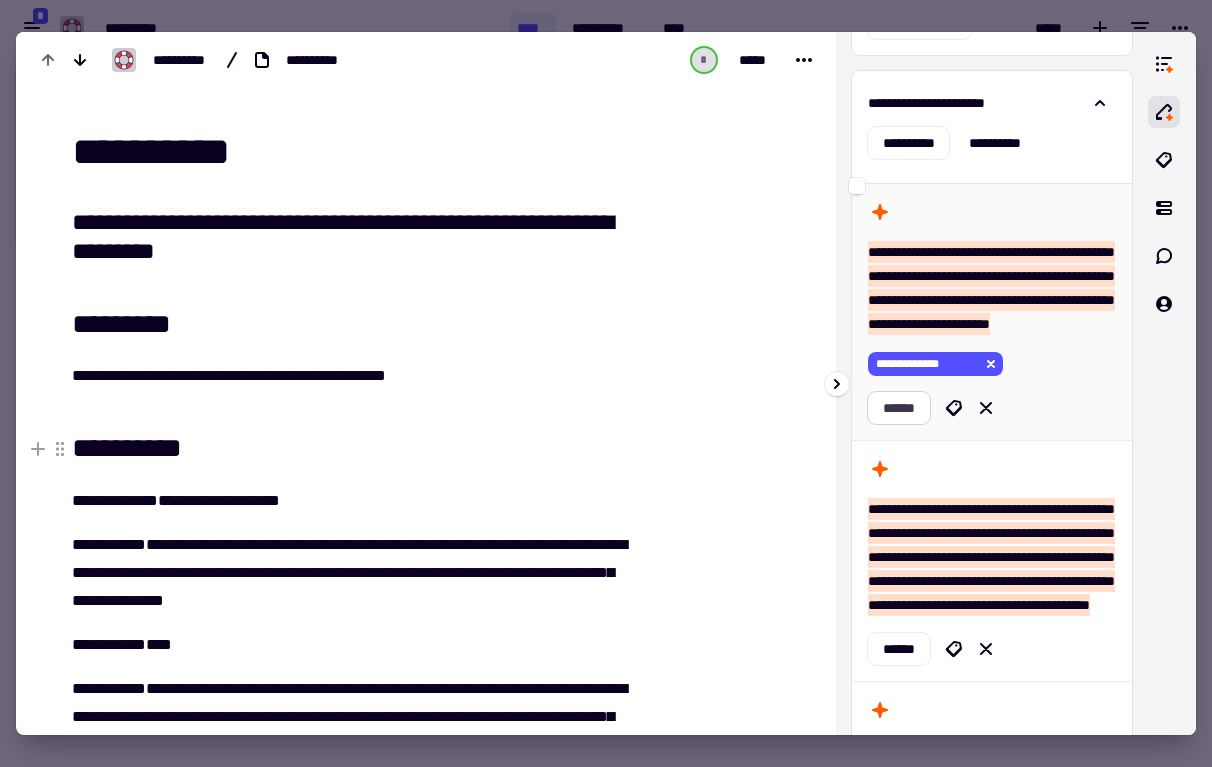 click on "******" 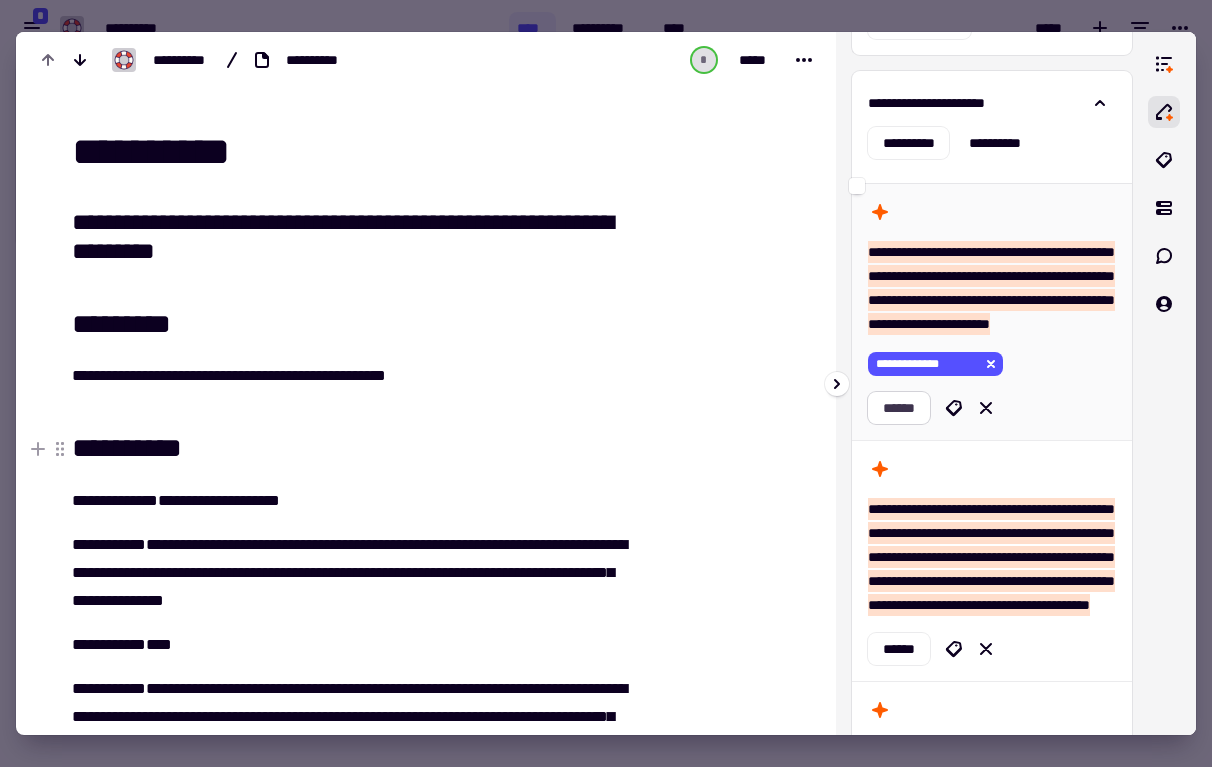 scroll, scrollTop: 127, scrollLeft: 0, axis: vertical 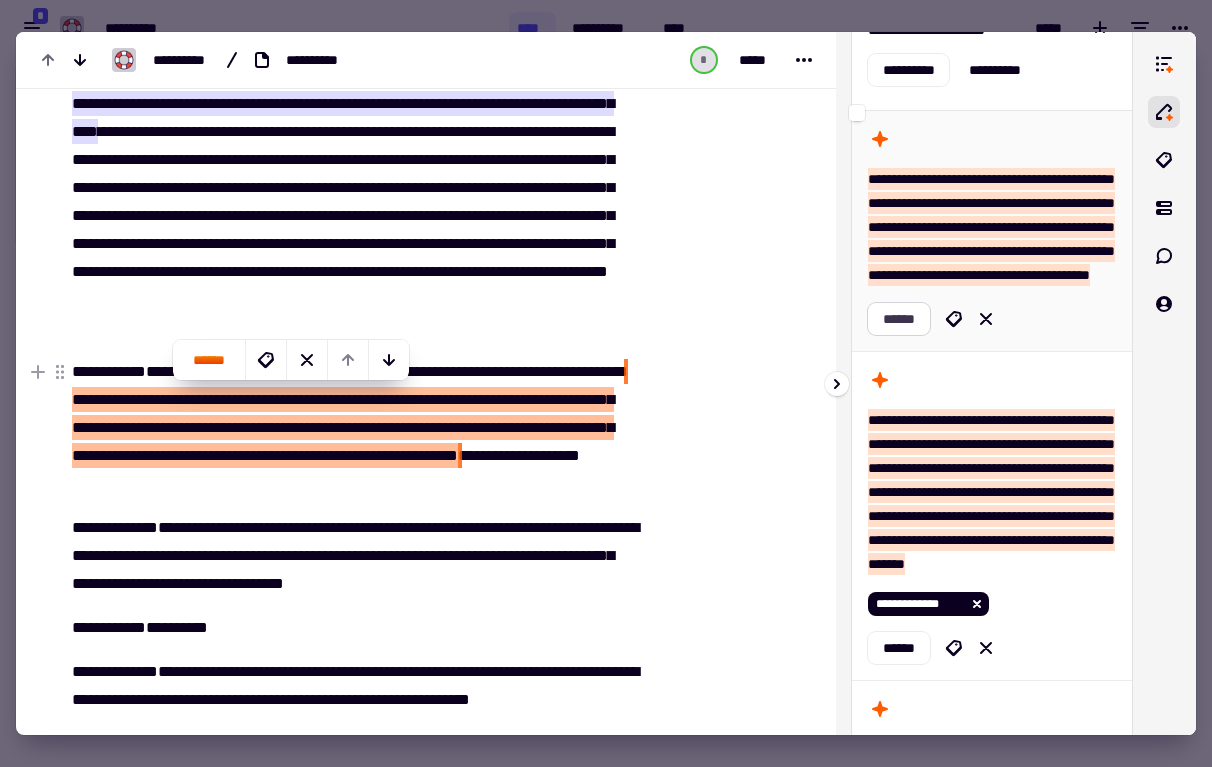 click on "******" 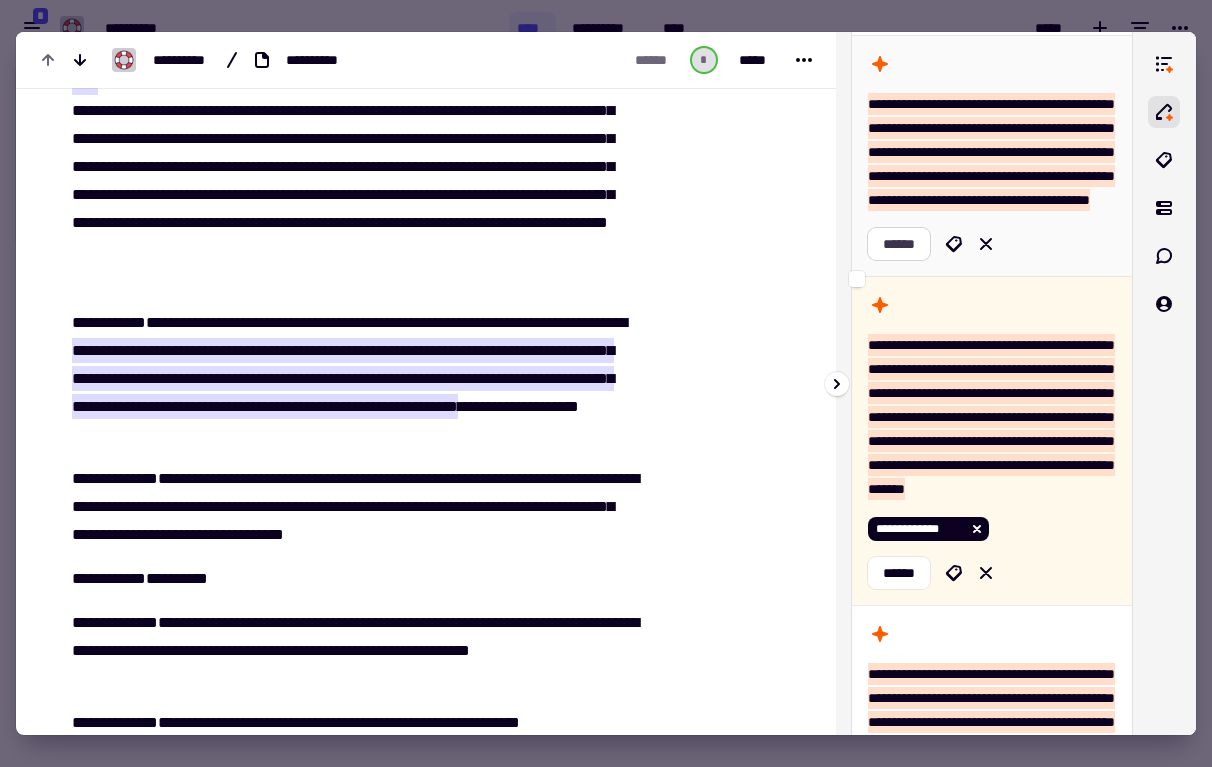 scroll, scrollTop: 1448, scrollLeft: 0, axis: vertical 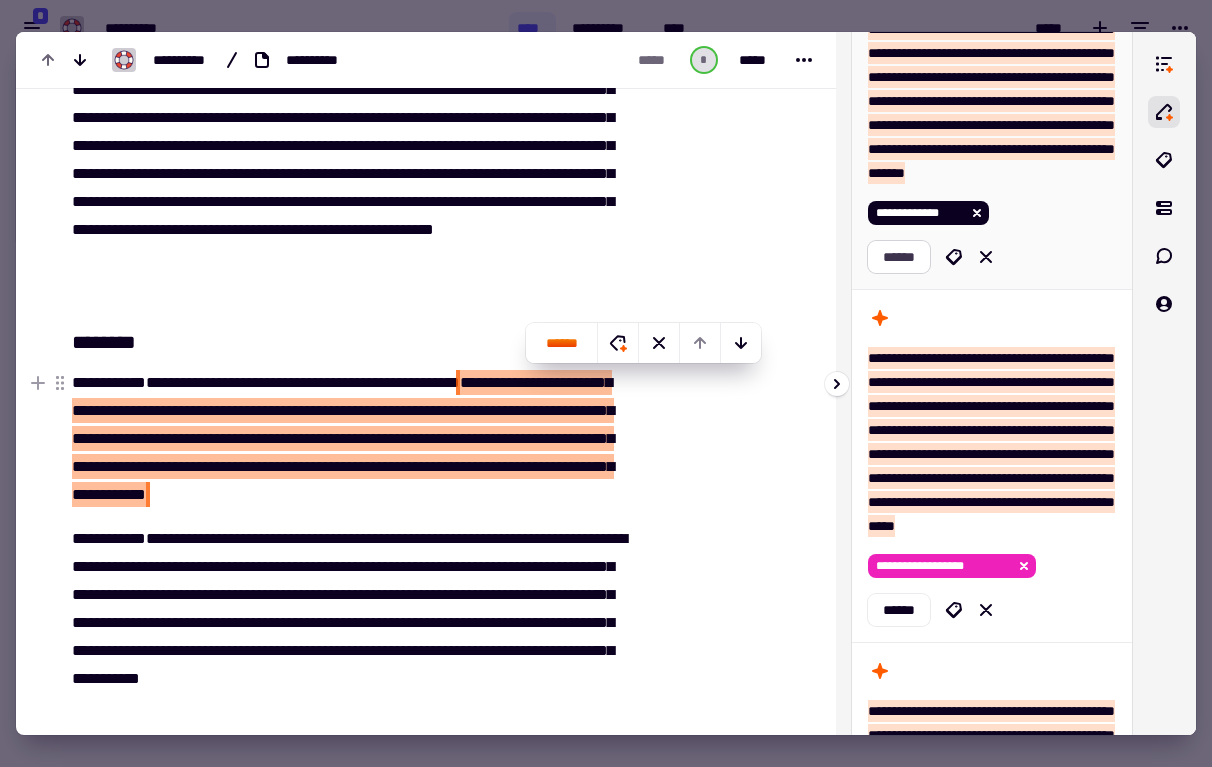 click on "******" 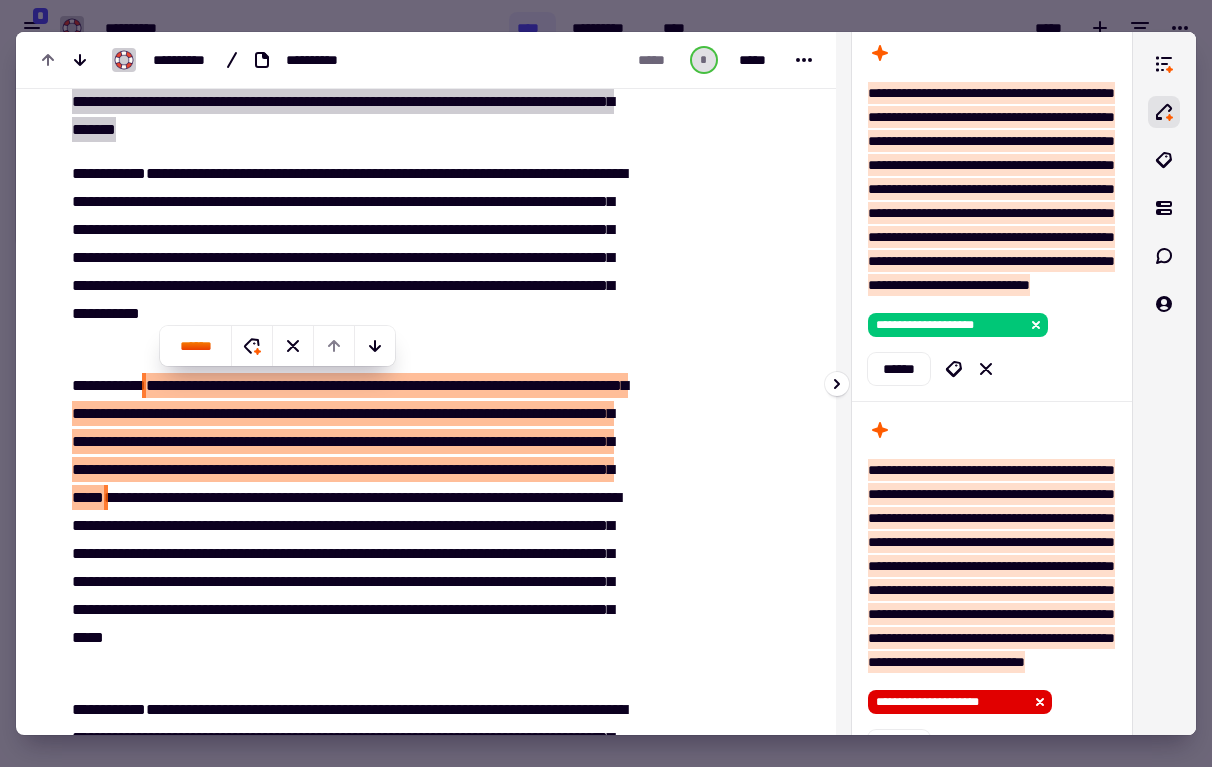 click on "******" 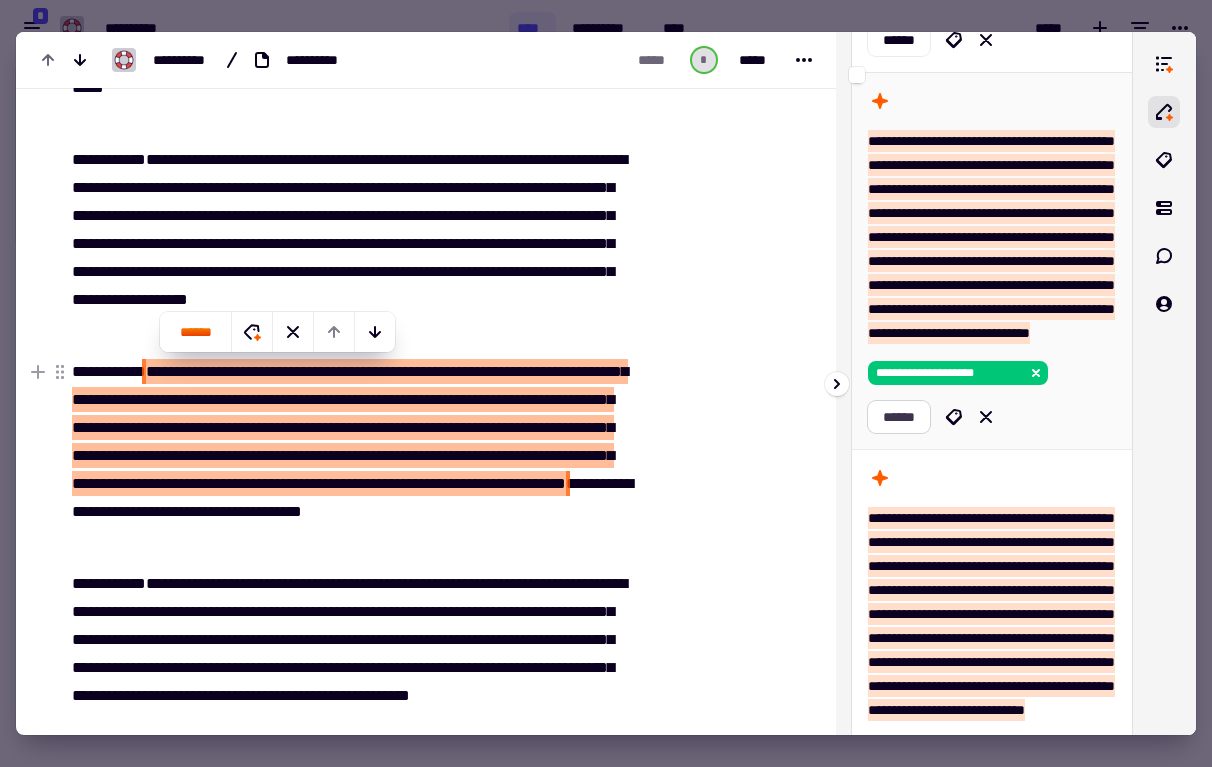 click on "******" 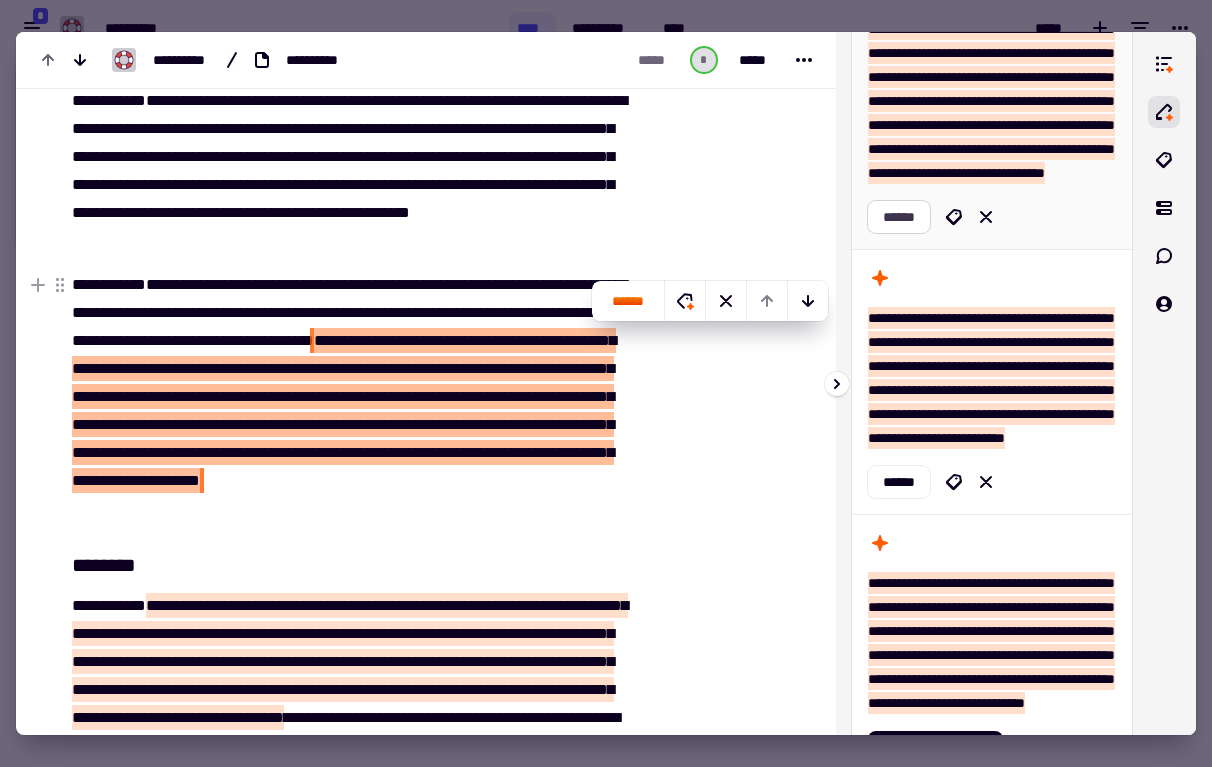 click on "******" 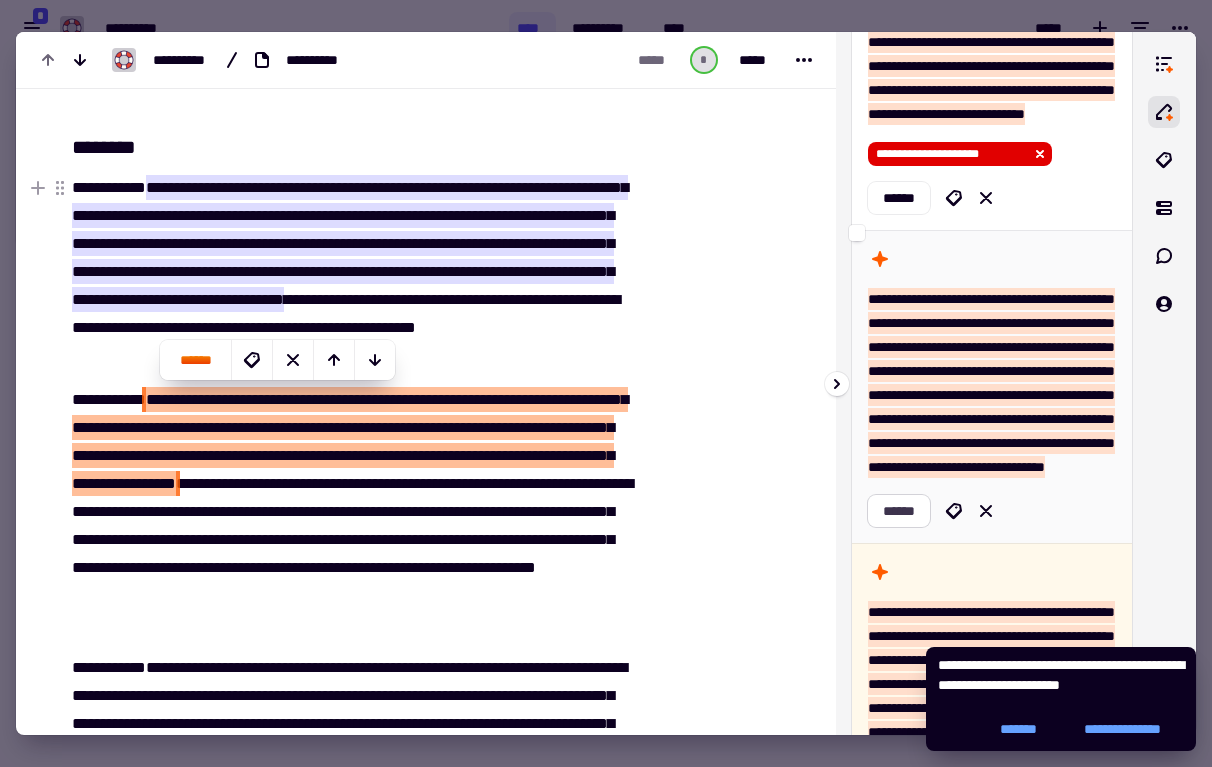 click on "******" 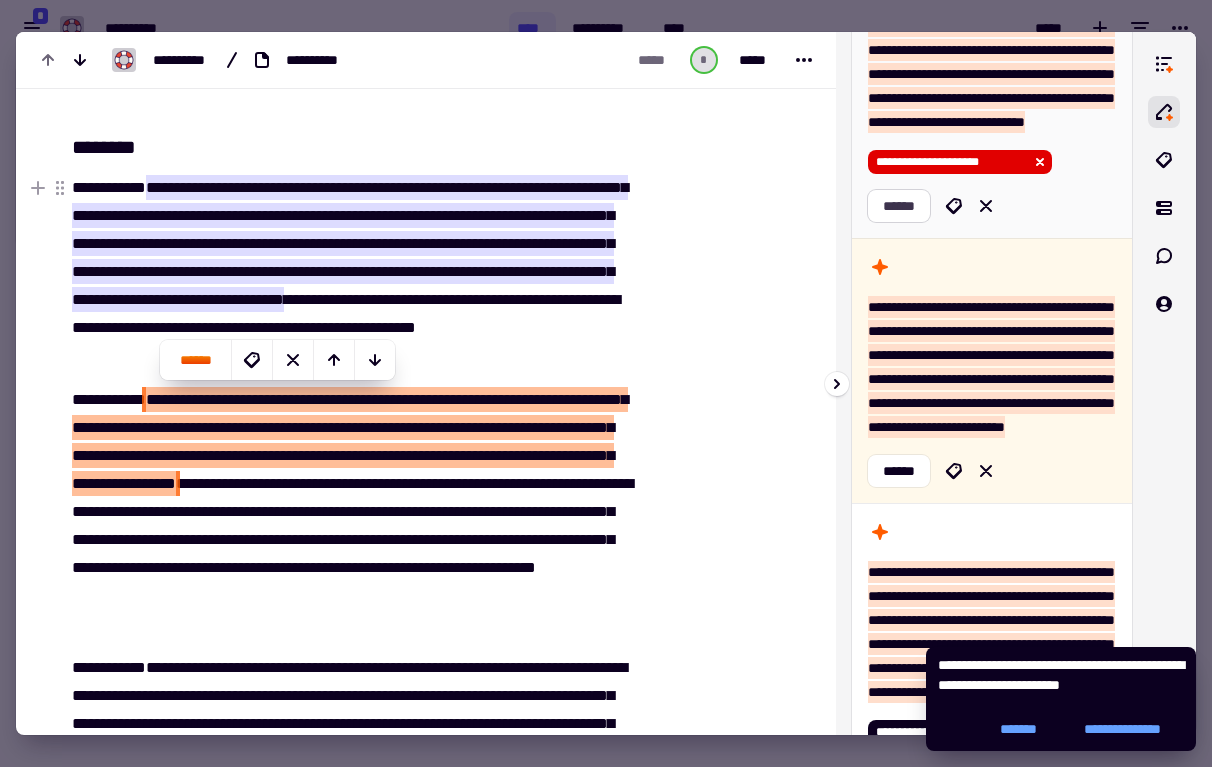 click on "******" 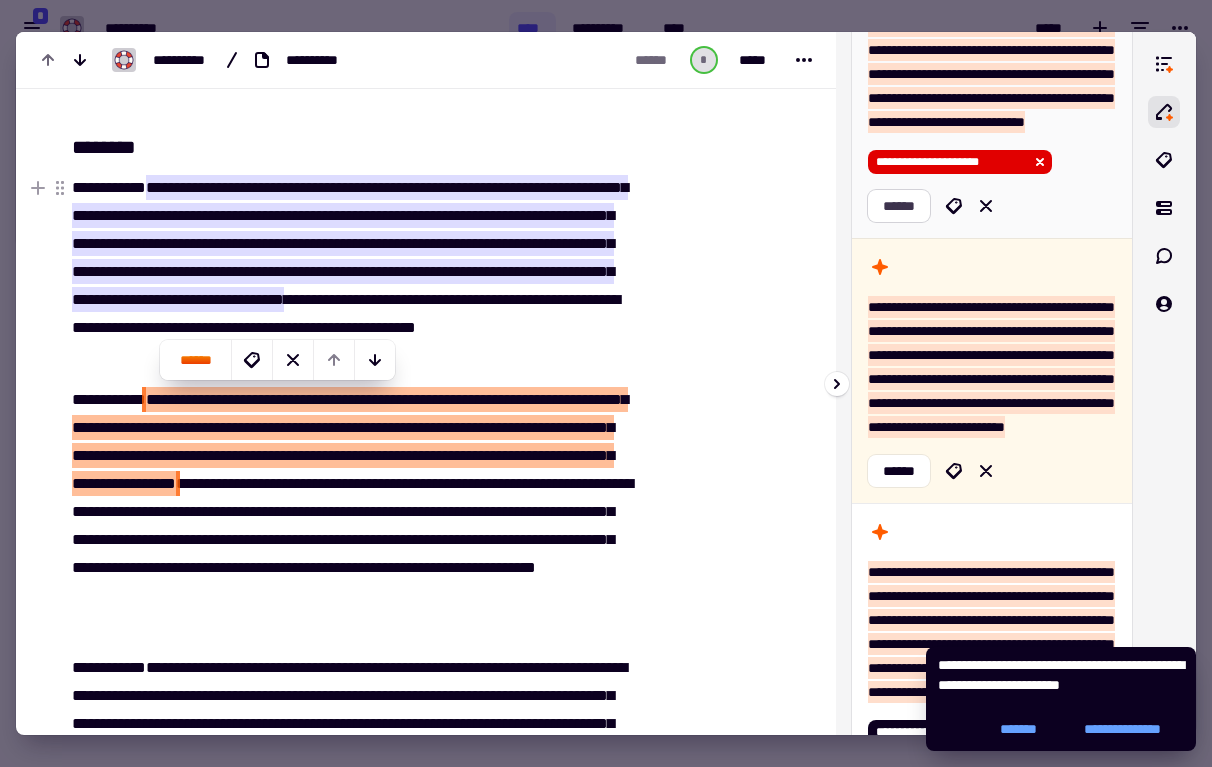 click on "******" 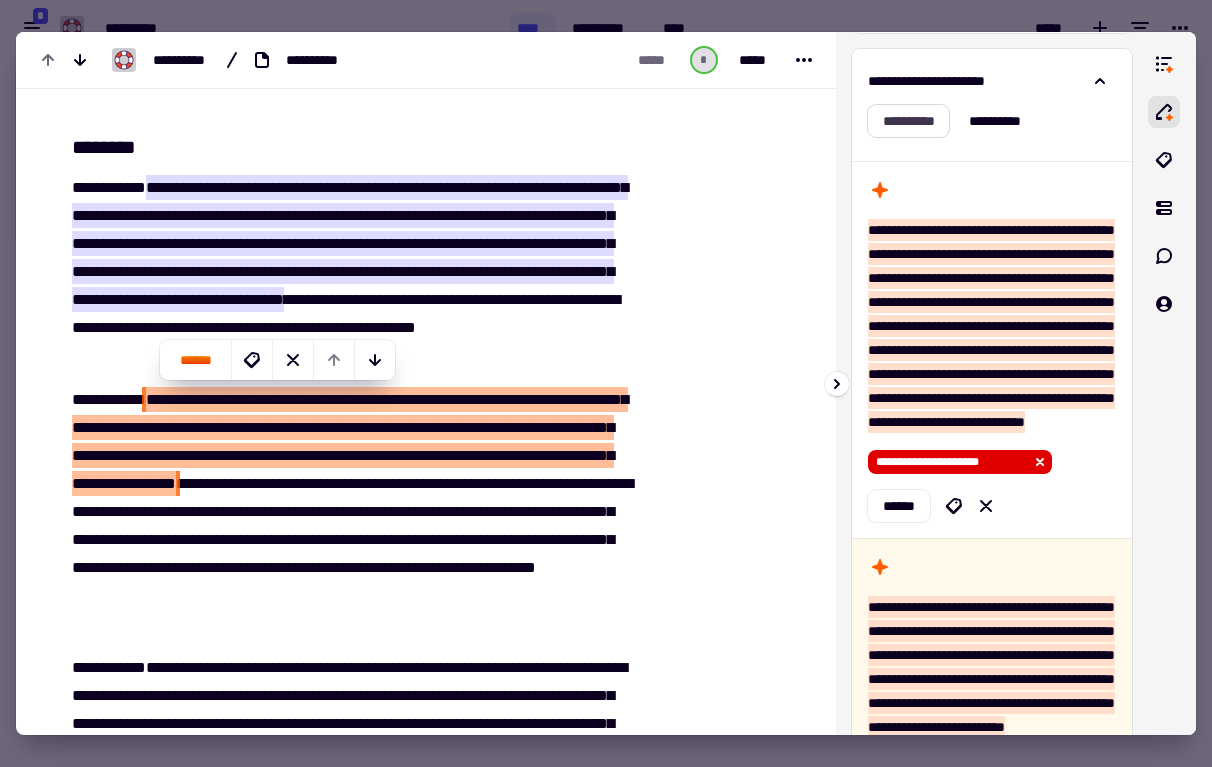 click on "**********" 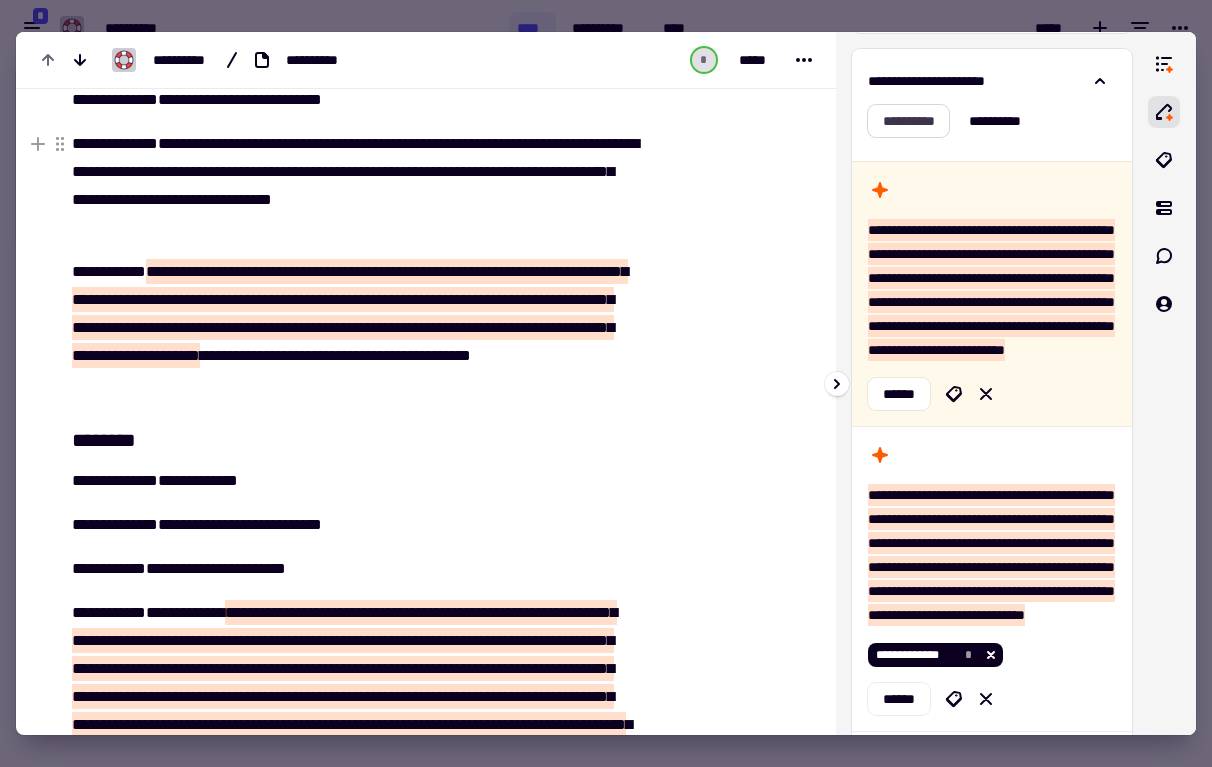 click on "**********" 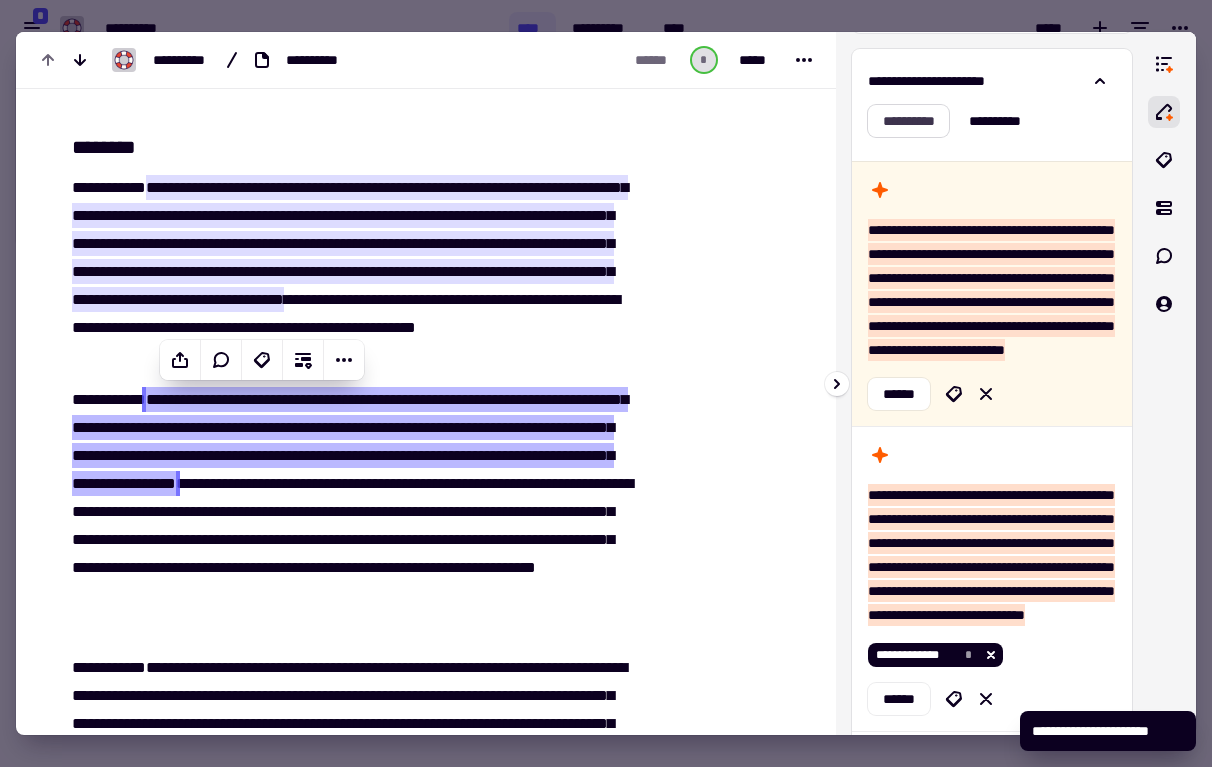 click on "**********" 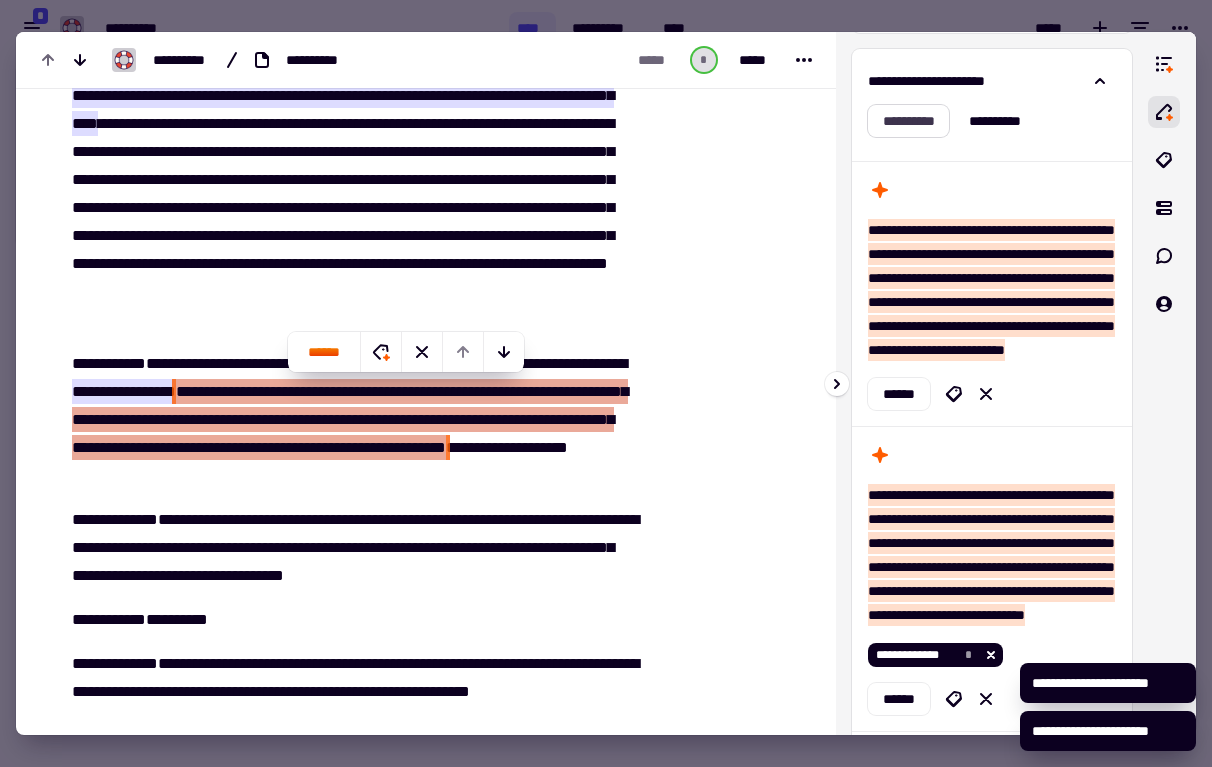 click on "**********" 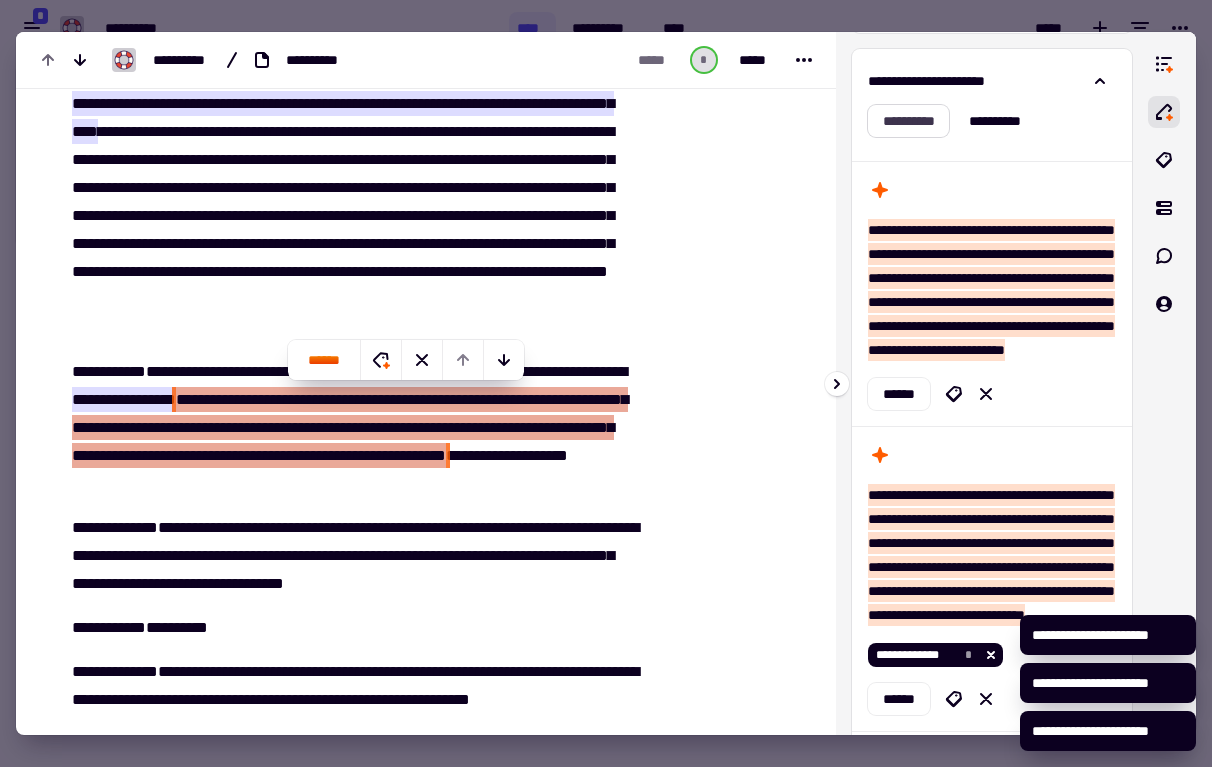 click on "**********" 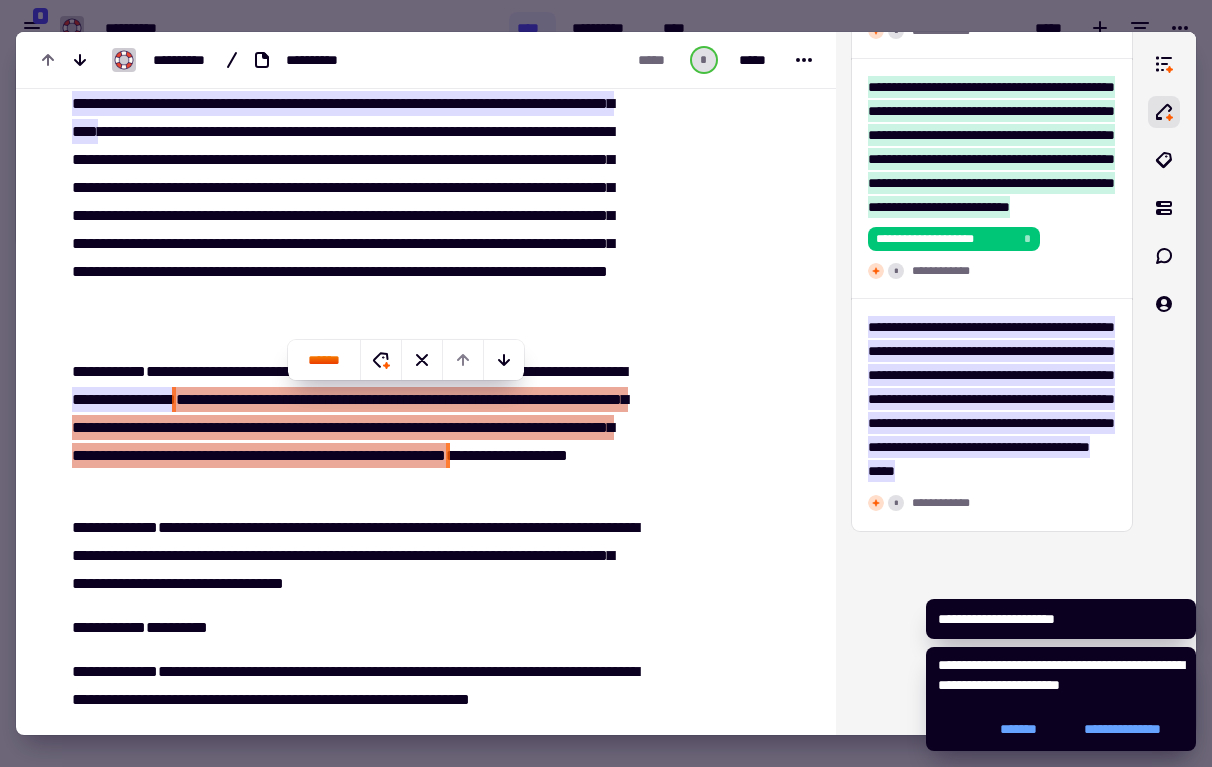 click at bounding box center [606, 383] 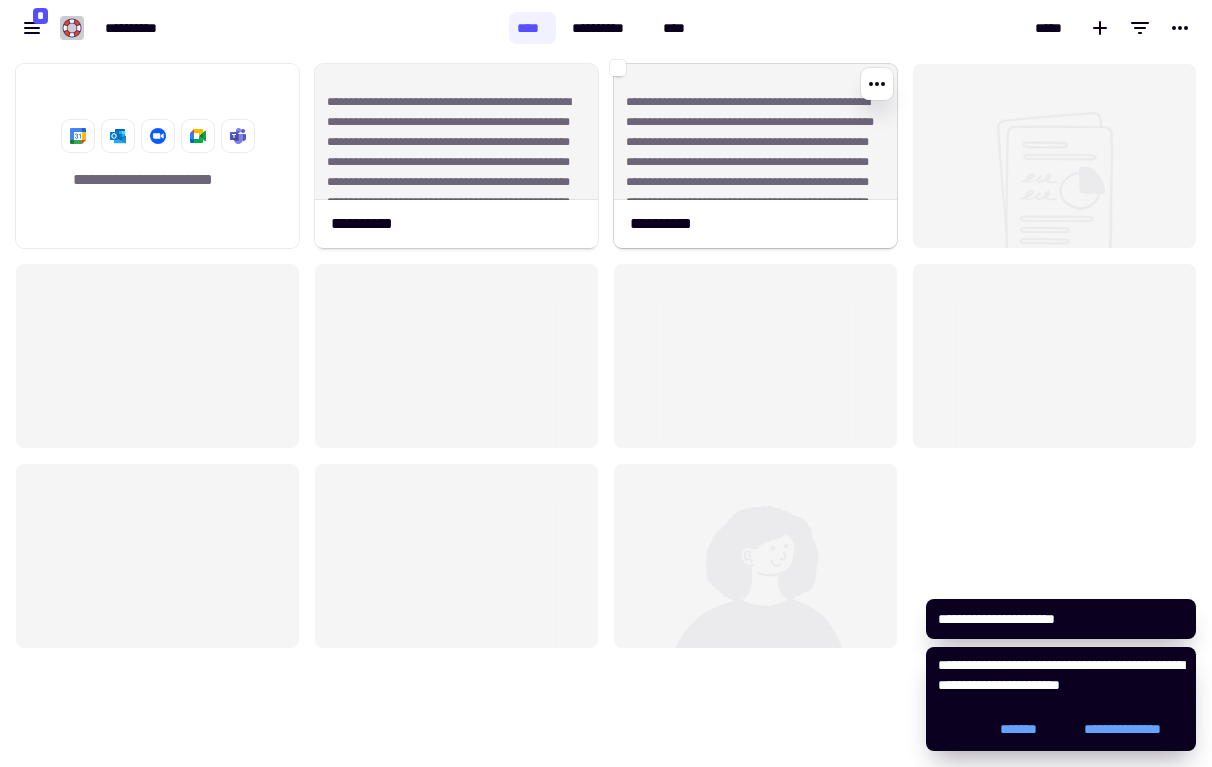 click on "**********" 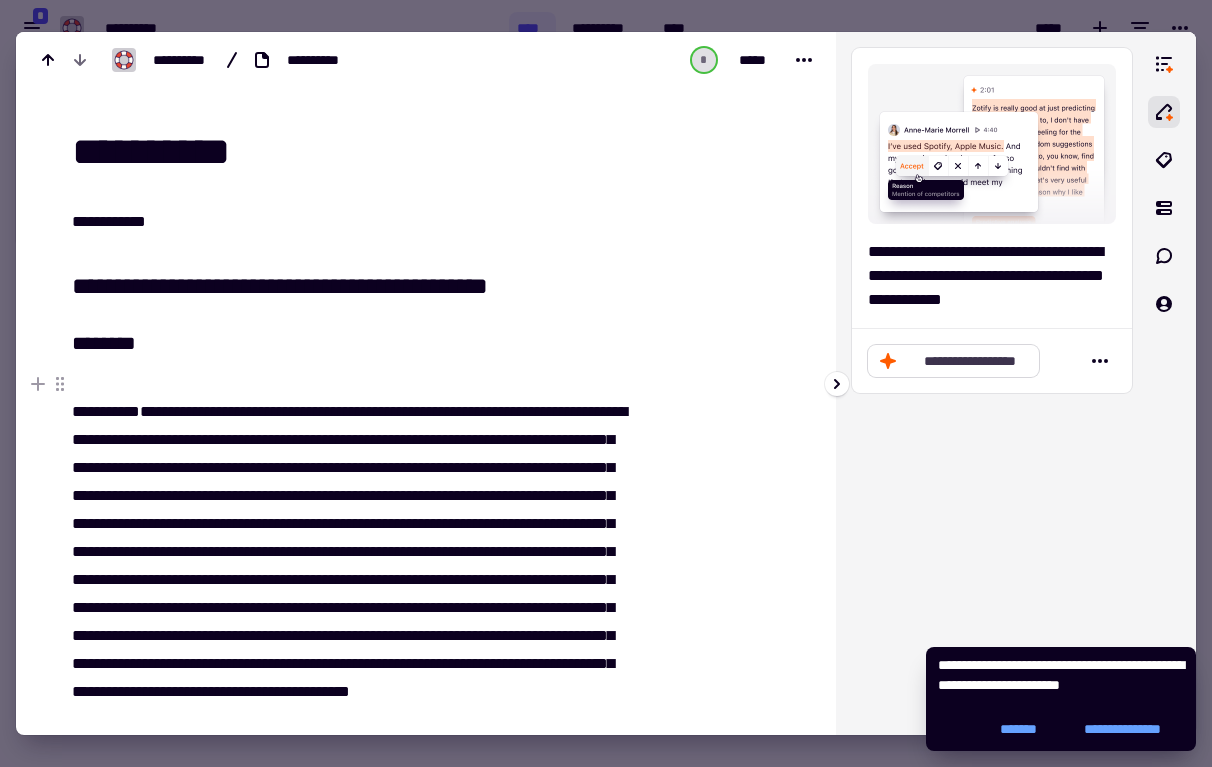 click on "**********" 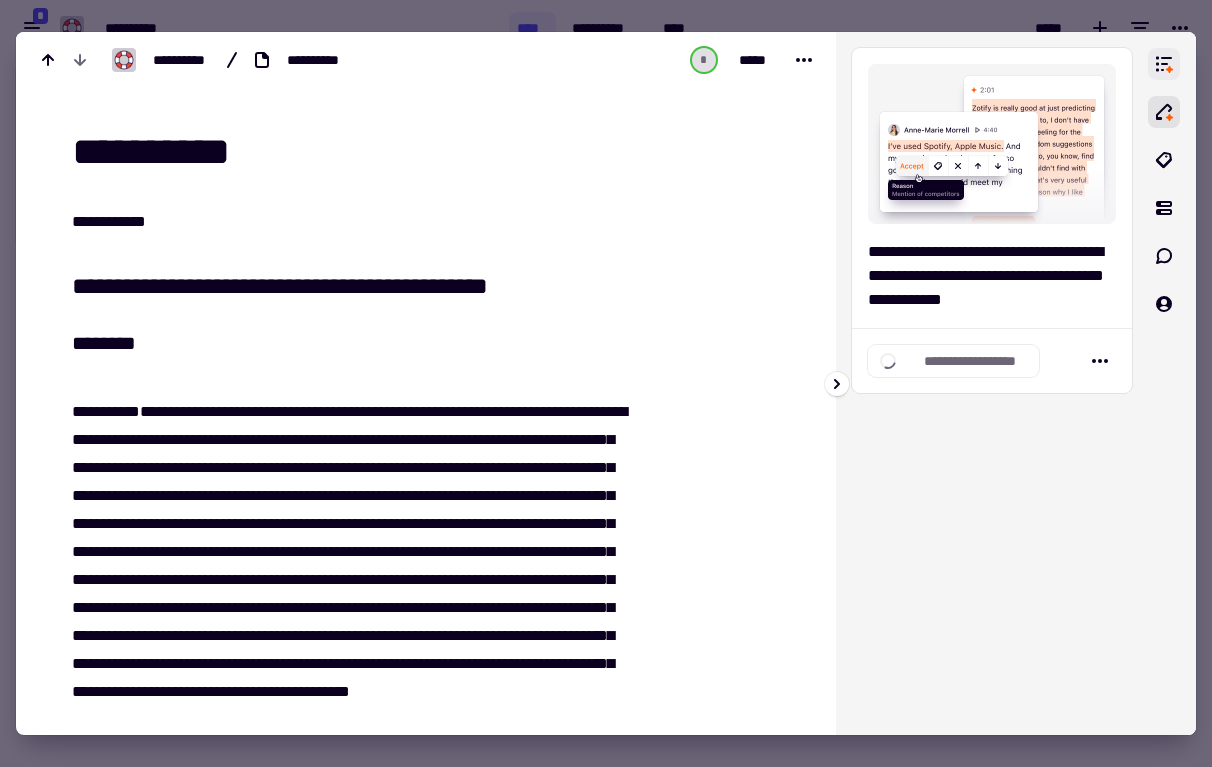 click 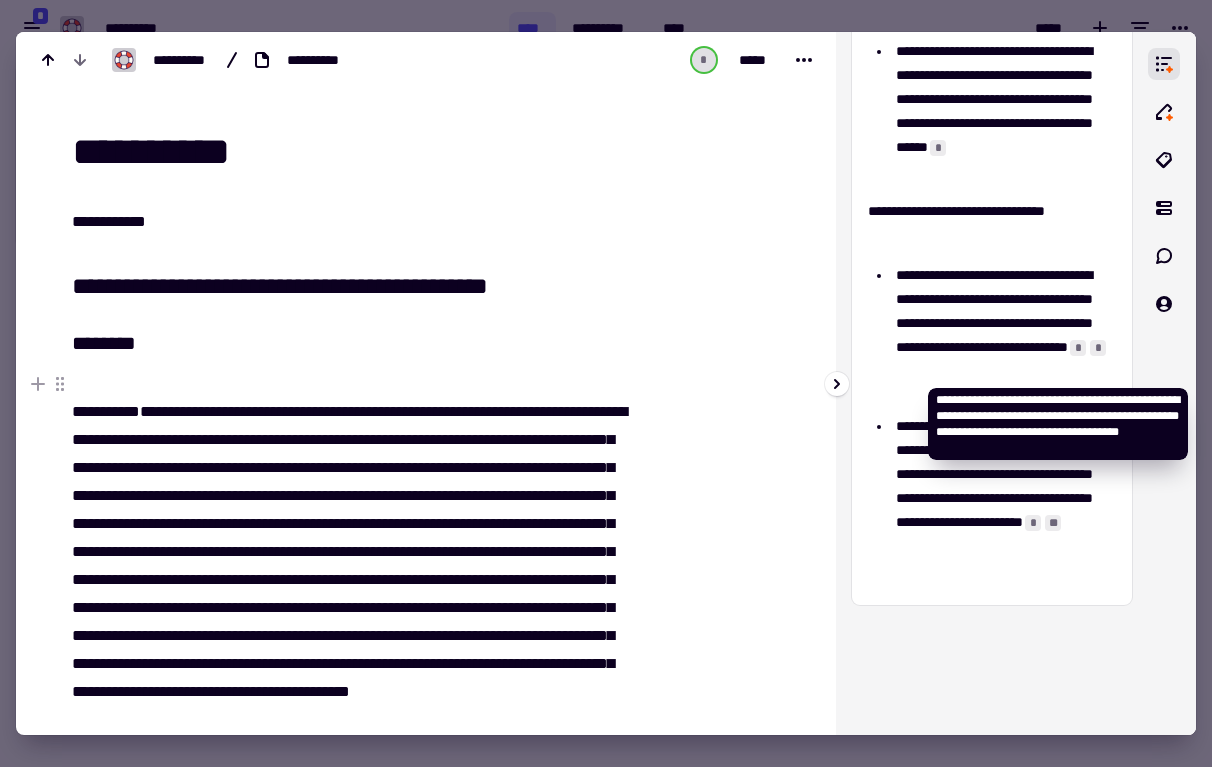 click on "*" at bounding box center [1078, 348] 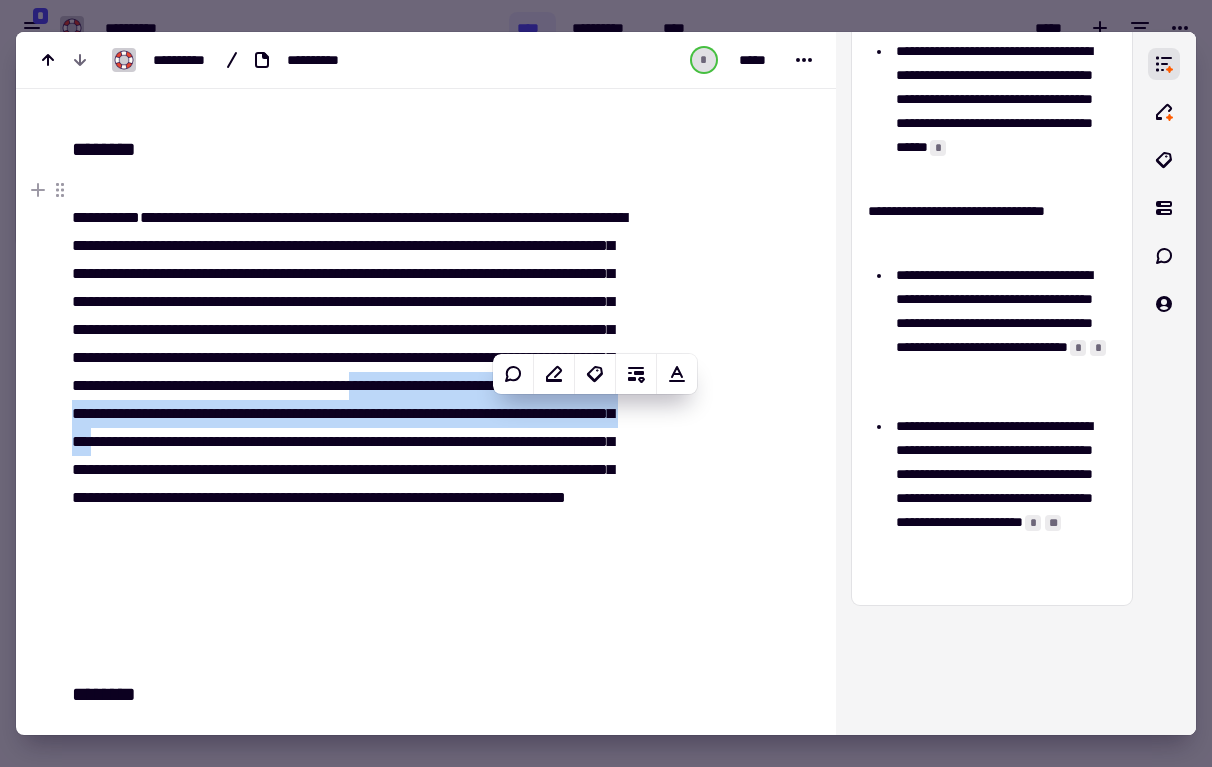 drag, startPoint x: 492, startPoint y: 415, endPoint x: 399, endPoint y: 470, distance: 108.04629 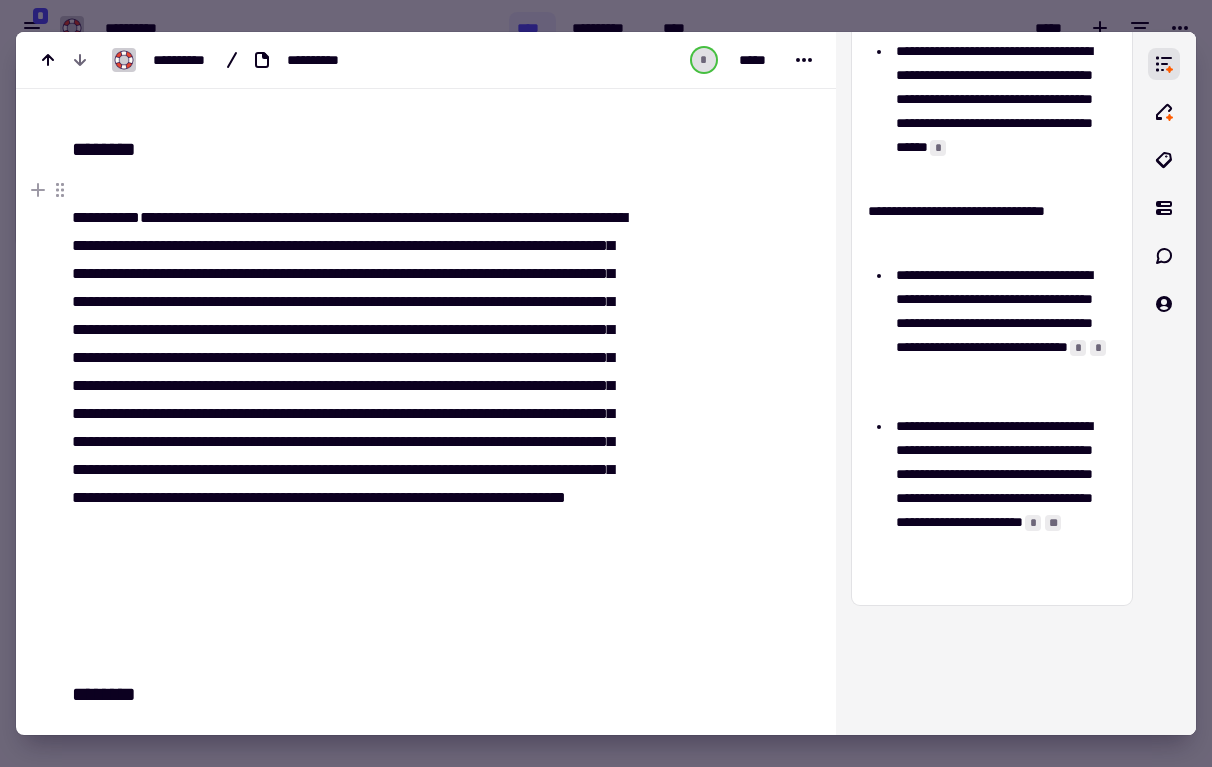drag, startPoint x: 404, startPoint y: 473, endPoint x: 411, endPoint y: 458, distance: 16.552946 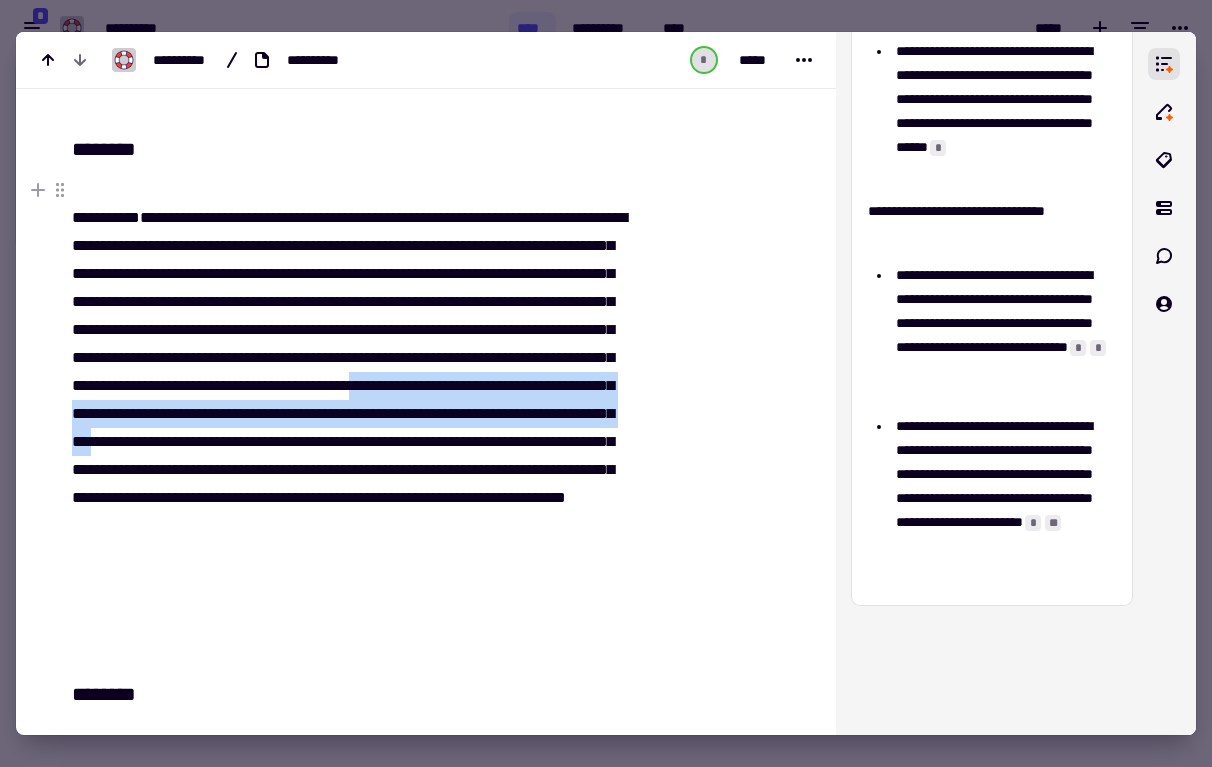 drag, startPoint x: 495, startPoint y: 407, endPoint x: 402, endPoint y: 465, distance: 109.60383 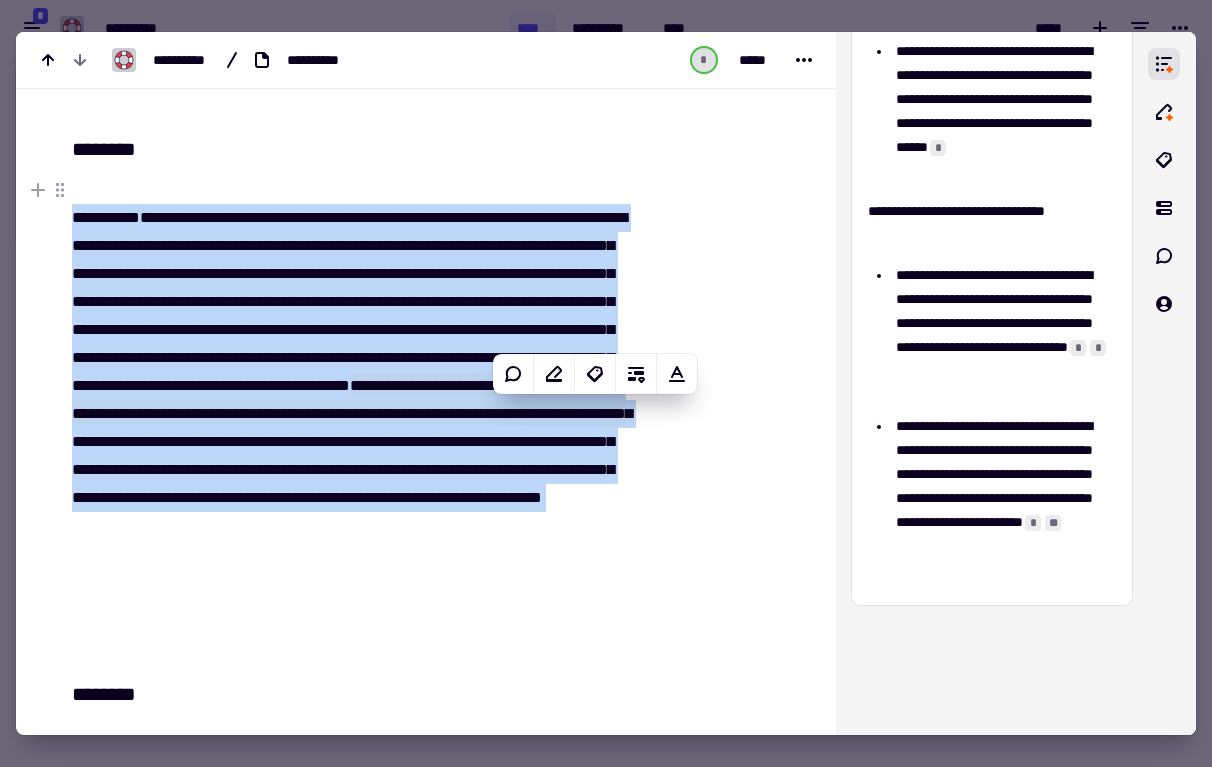 copy on "**********" 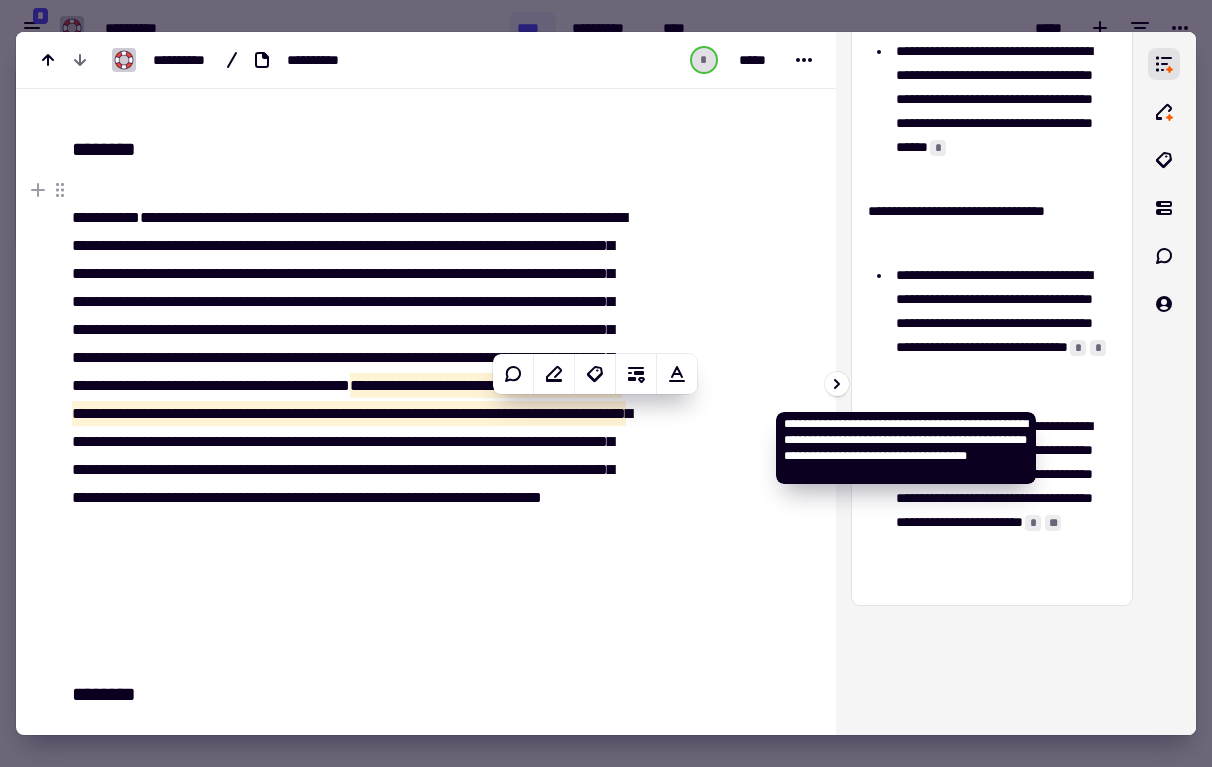 click on "*" at bounding box center [1098, 348] 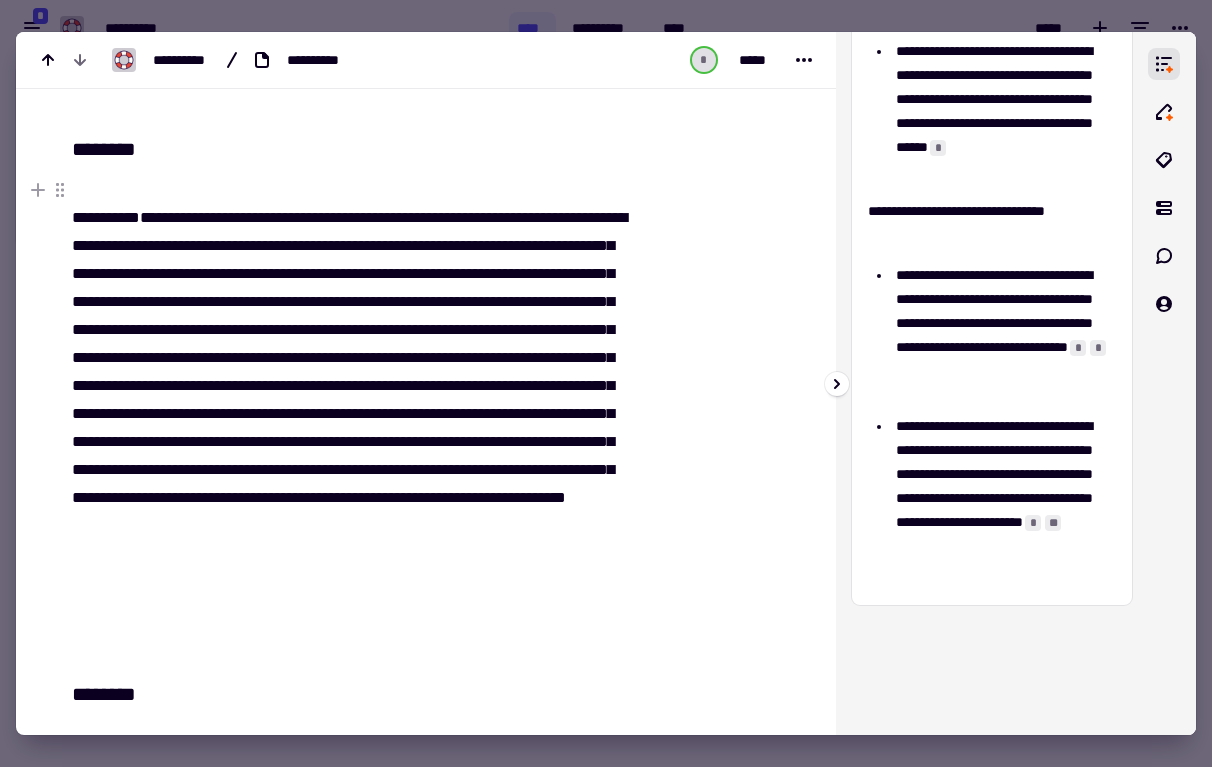 click on "*" at bounding box center [1078, 348] 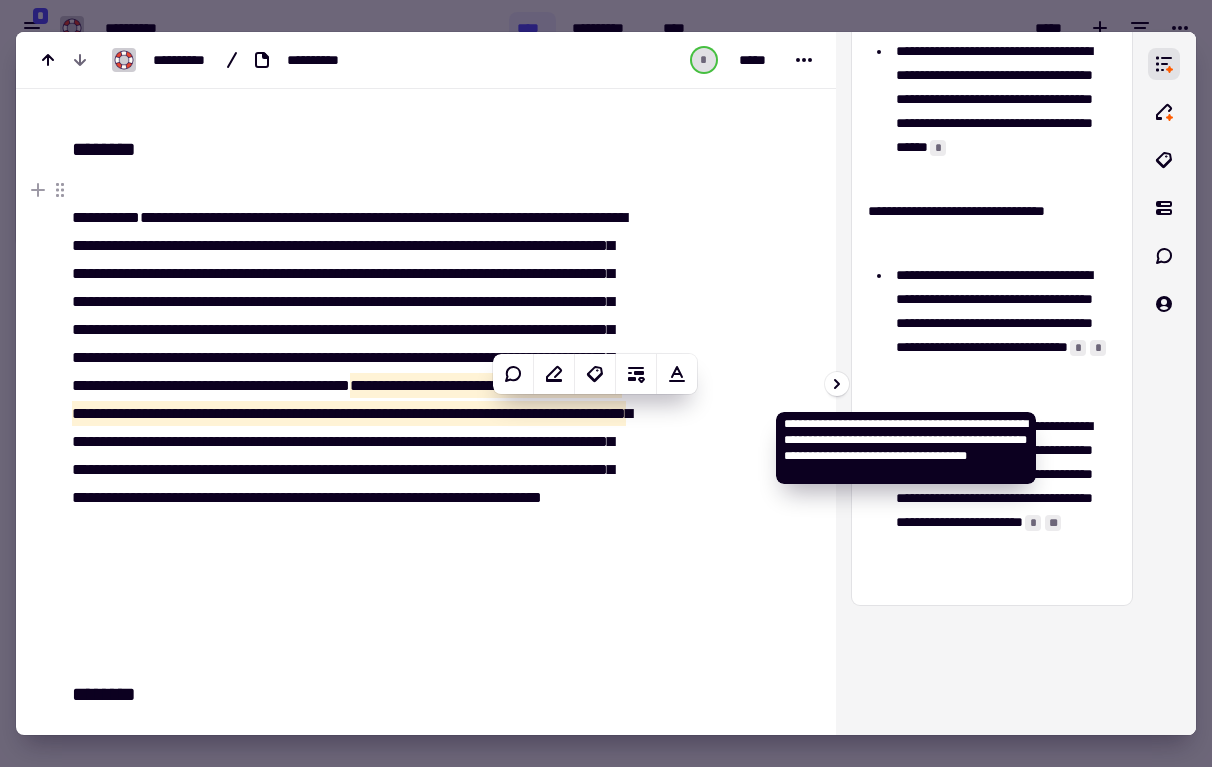 click on "*" at bounding box center (1098, 348) 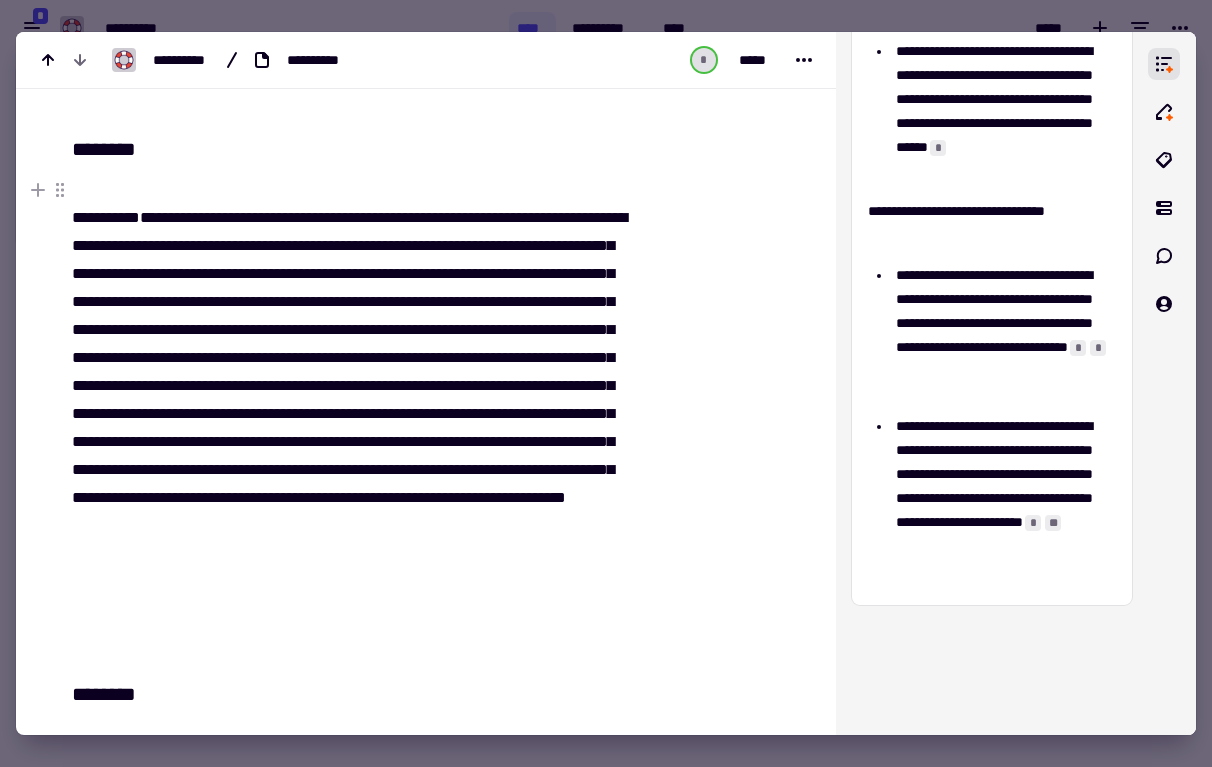 click on "**********" at bounding box center (354, 414) 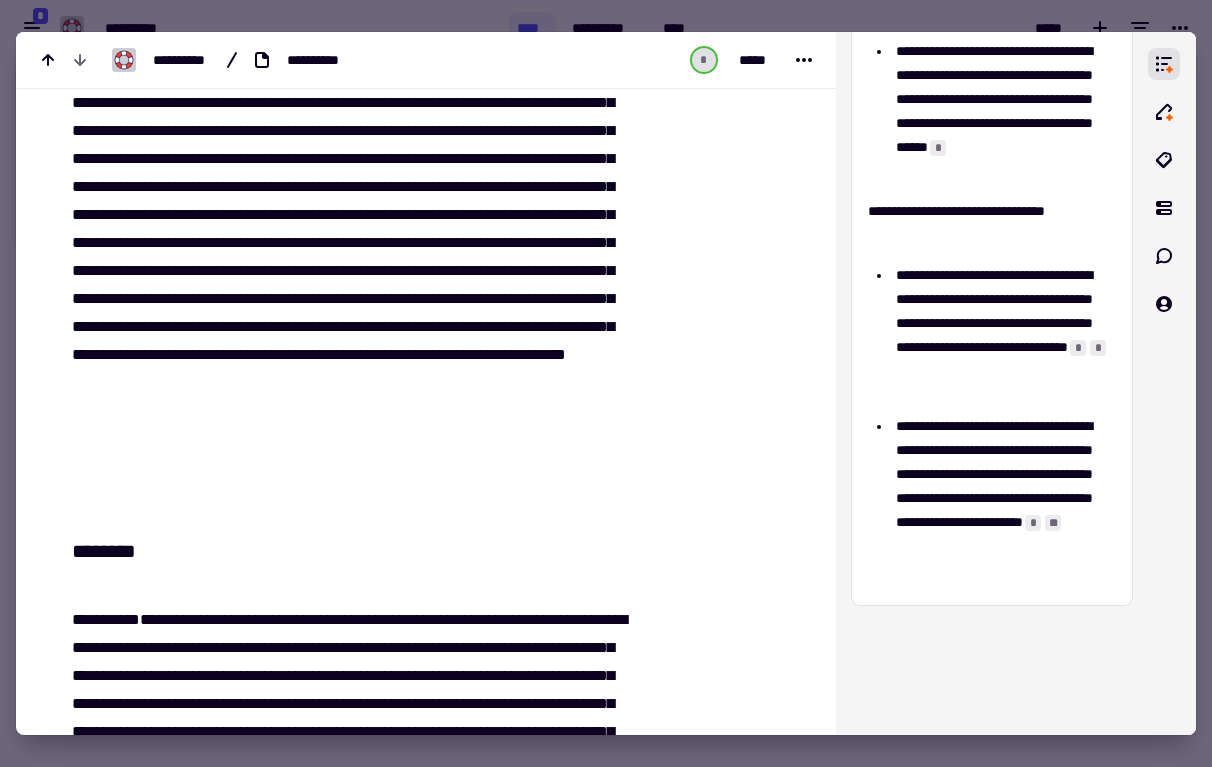 scroll, scrollTop: 17643, scrollLeft: 0, axis: vertical 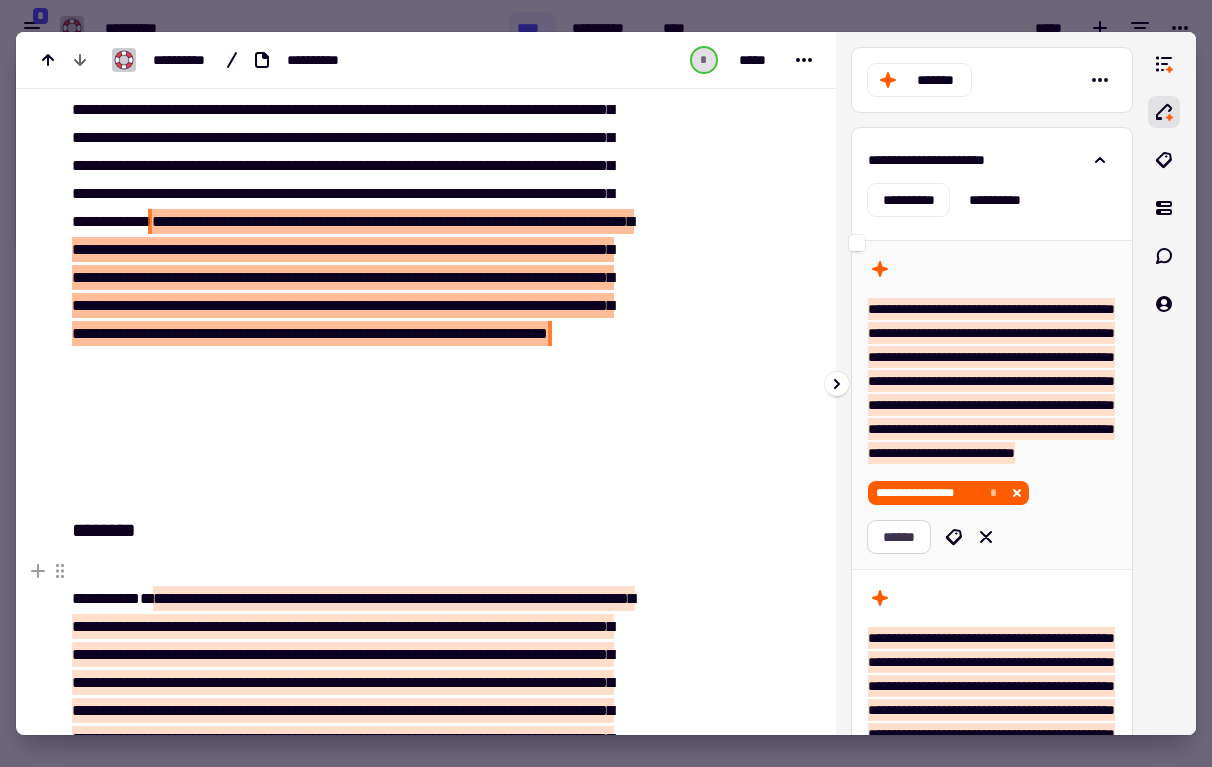 click on "******" 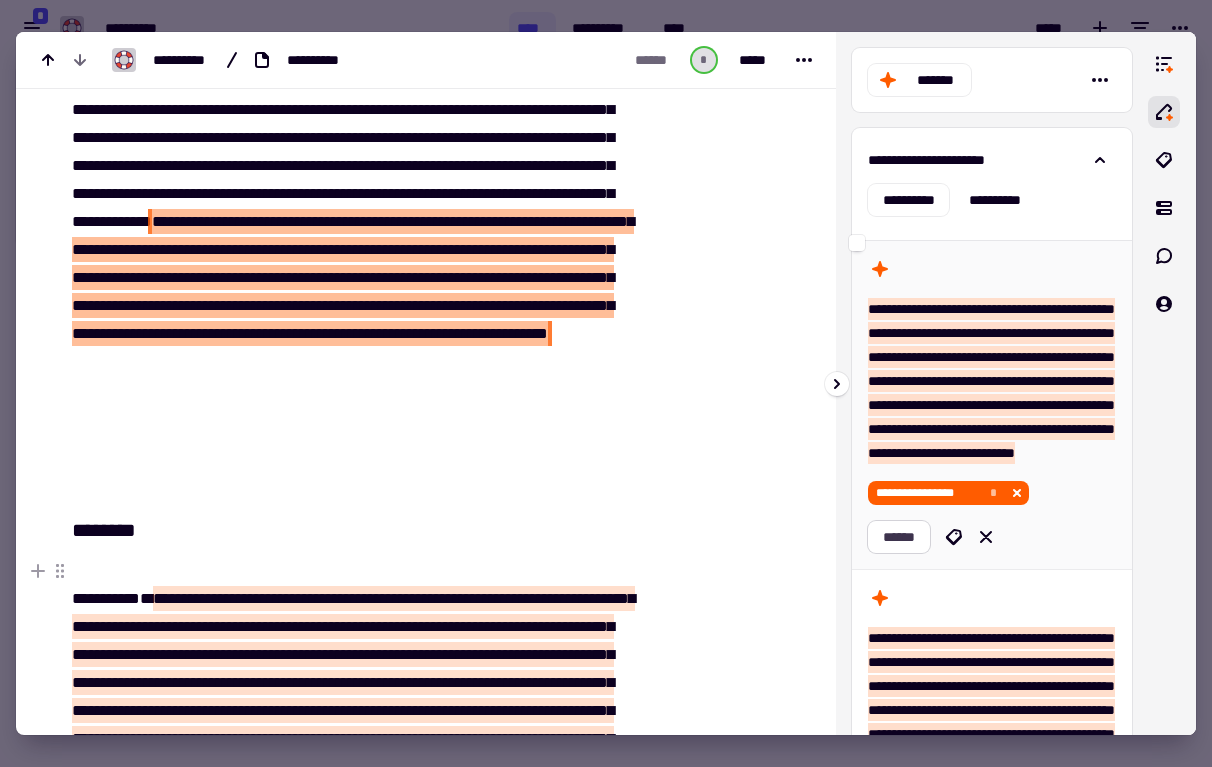 scroll, scrollTop: 16697, scrollLeft: 0, axis: vertical 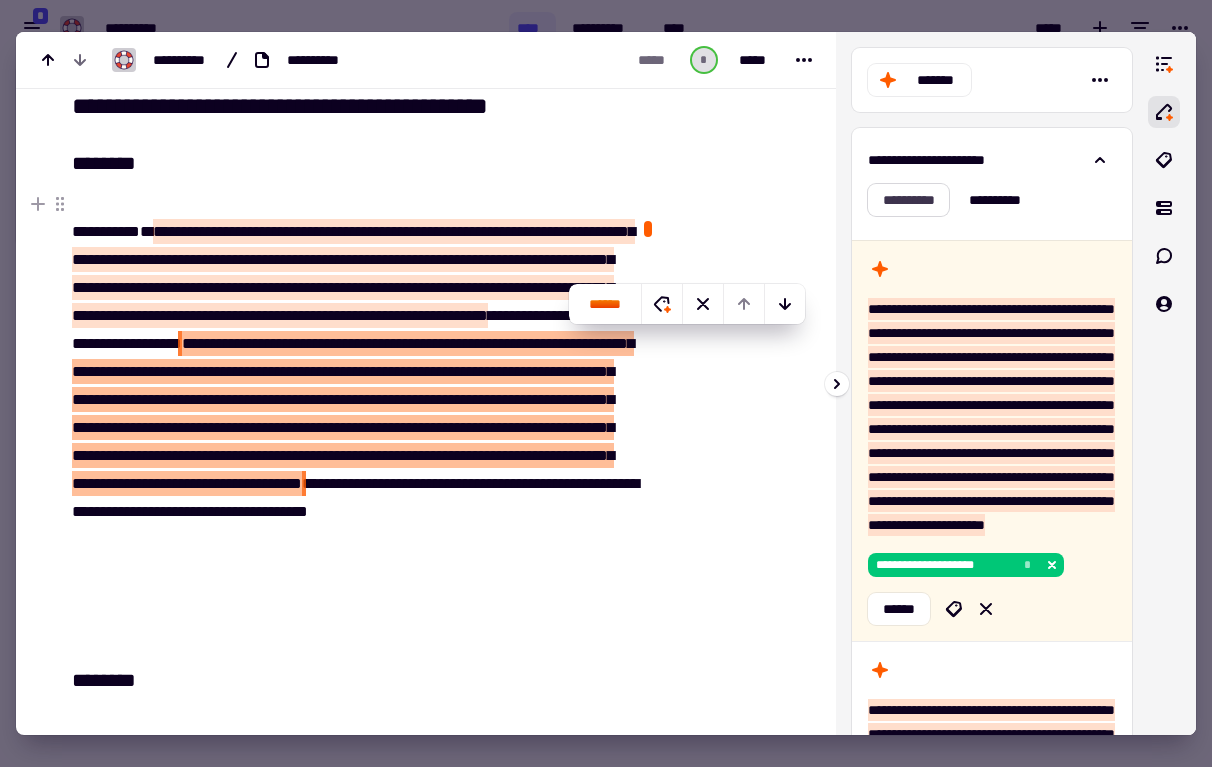 click on "**********" 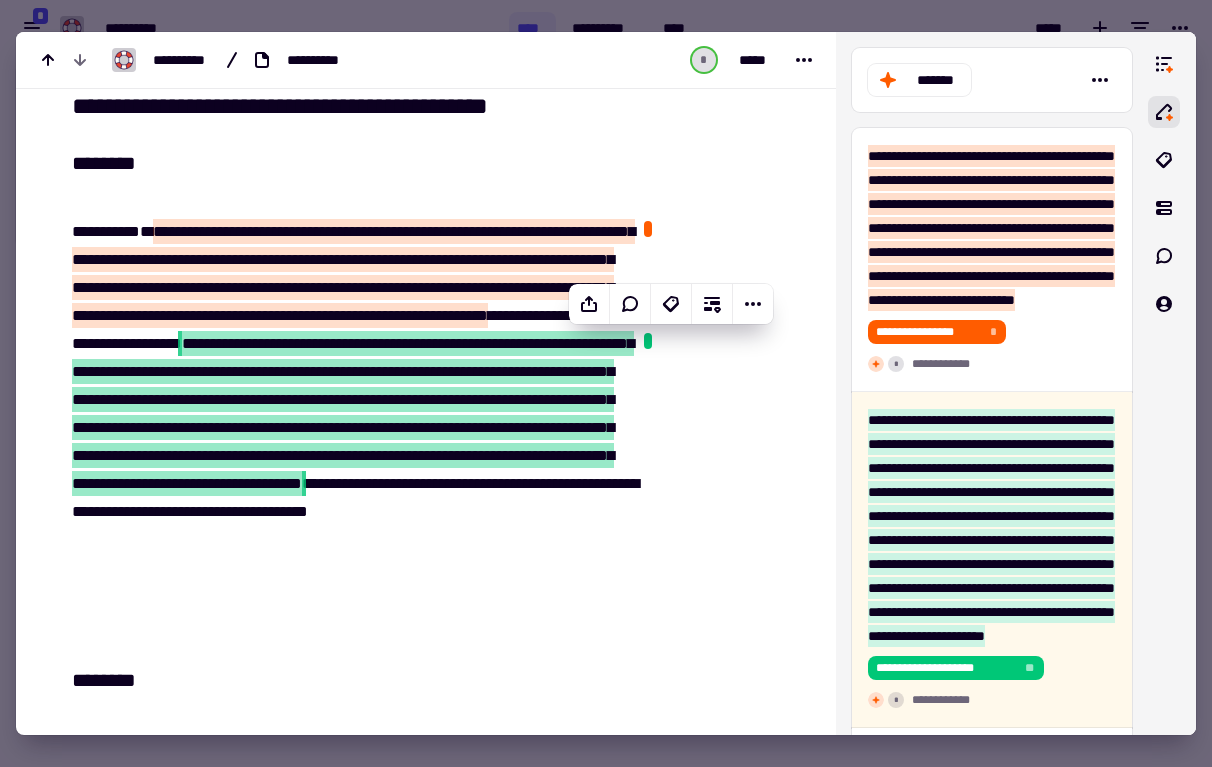 click at bounding box center (606, 383) 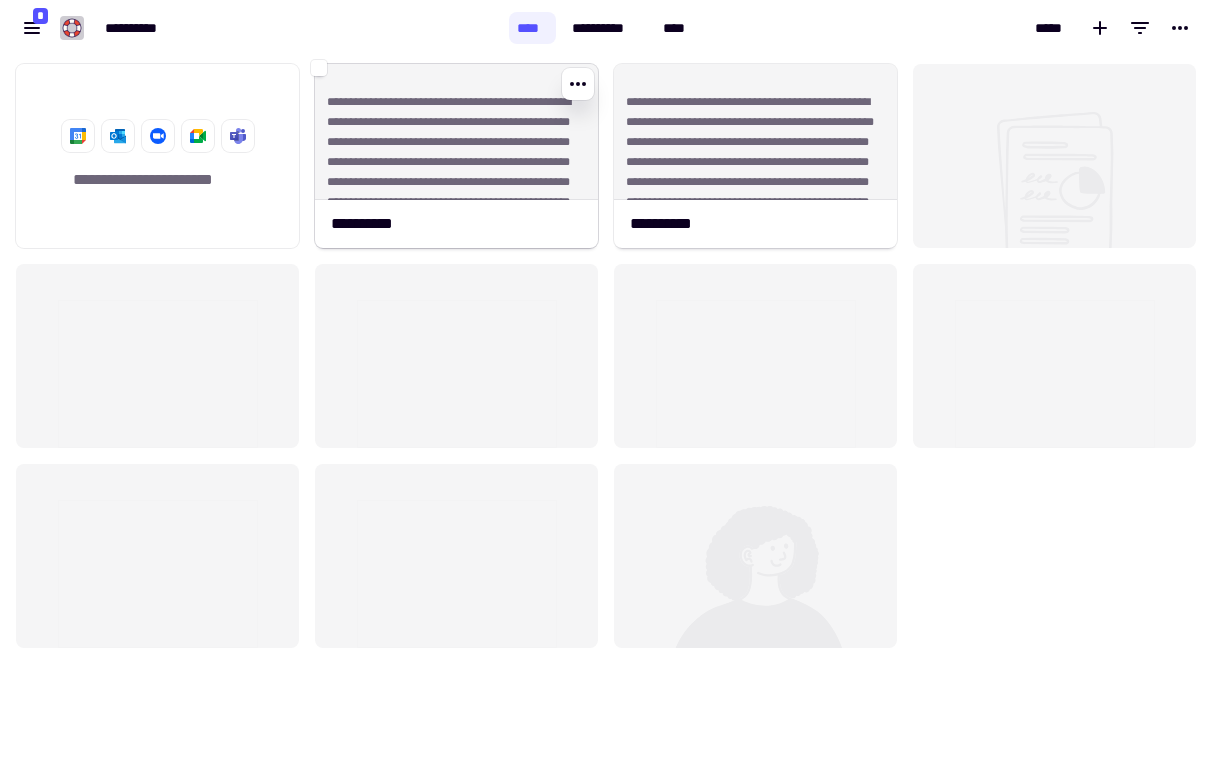 click on "**********" 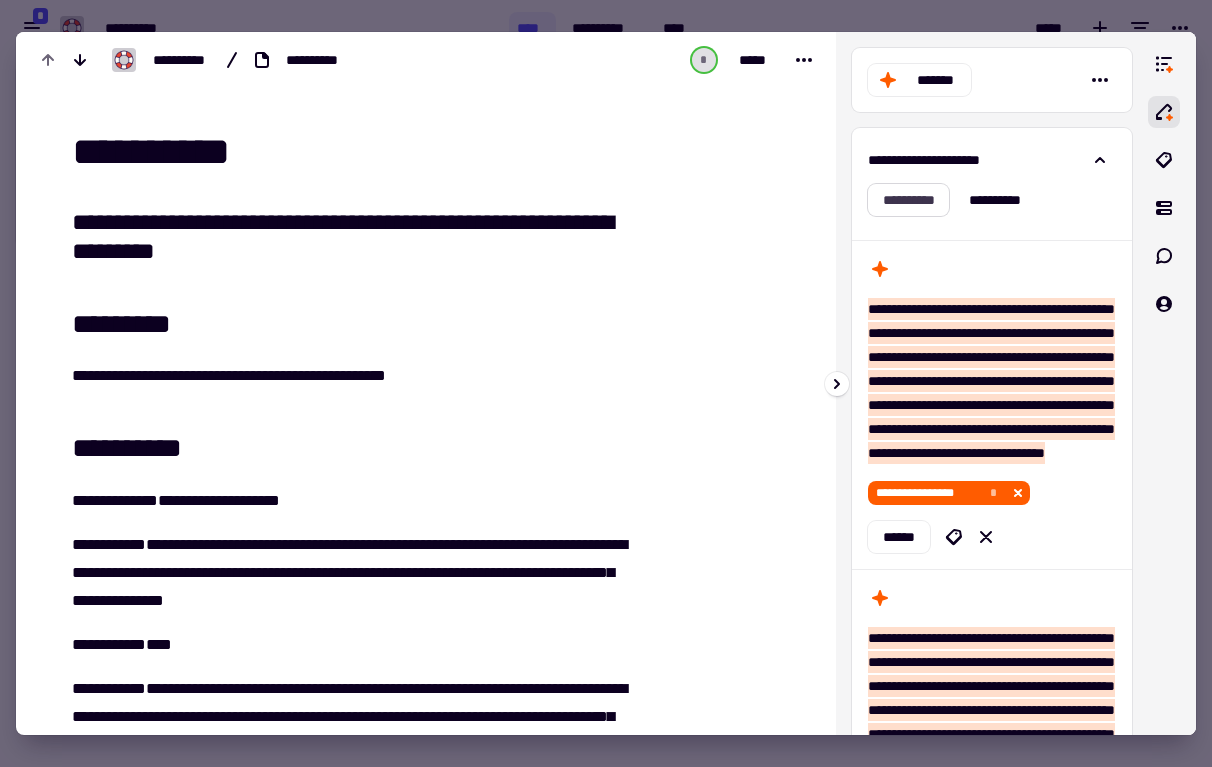 click on "**********" 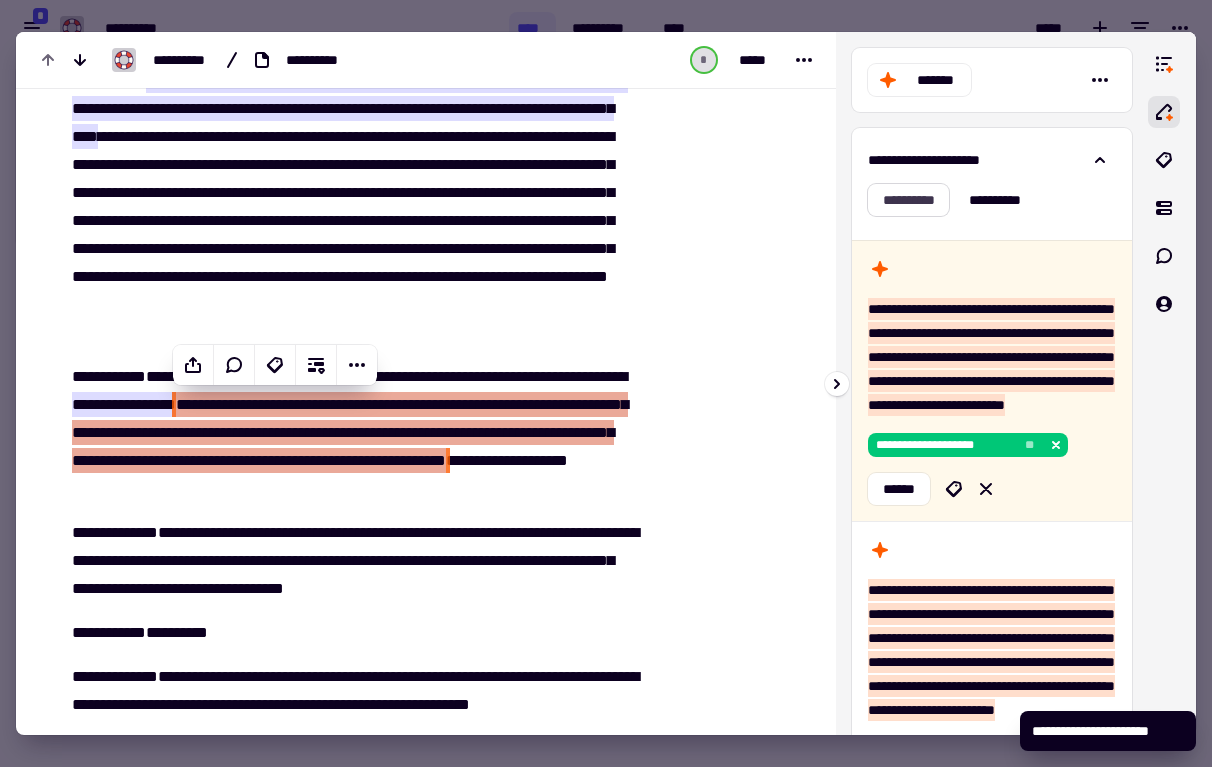 scroll, scrollTop: 1109, scrollLeft: 0, axis: vertical 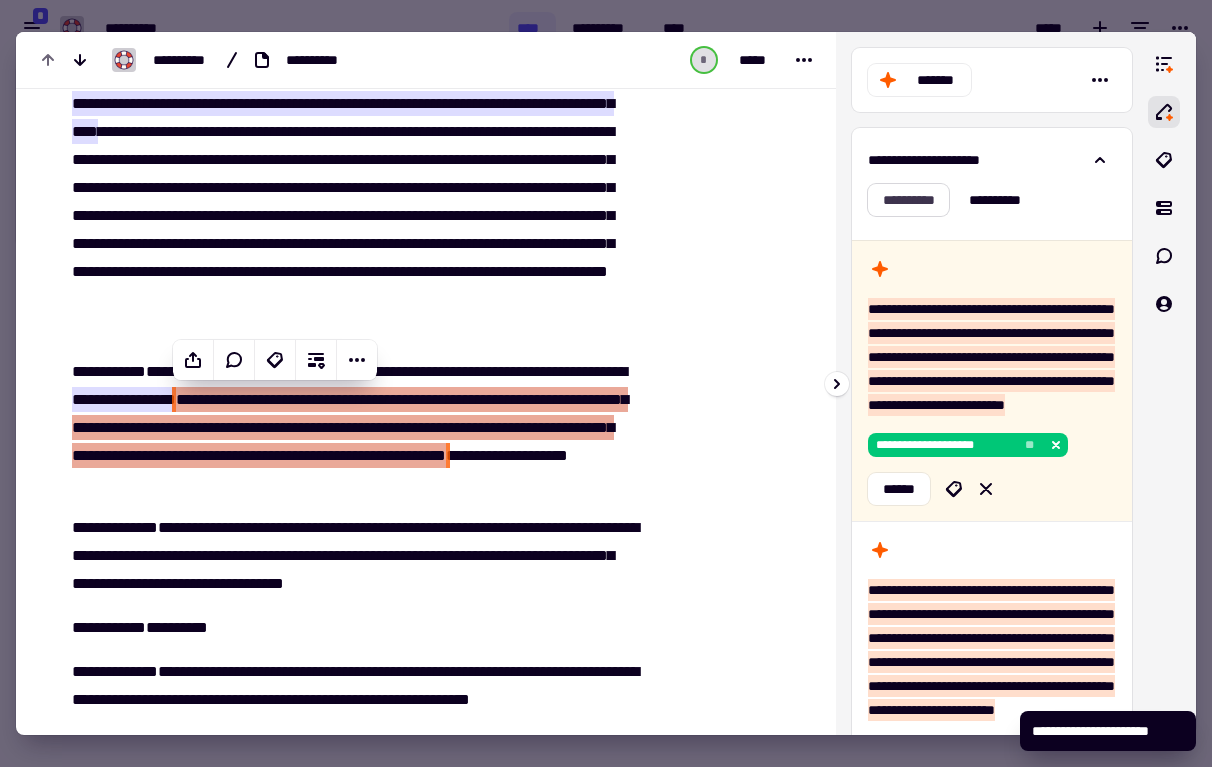 click on "**********" 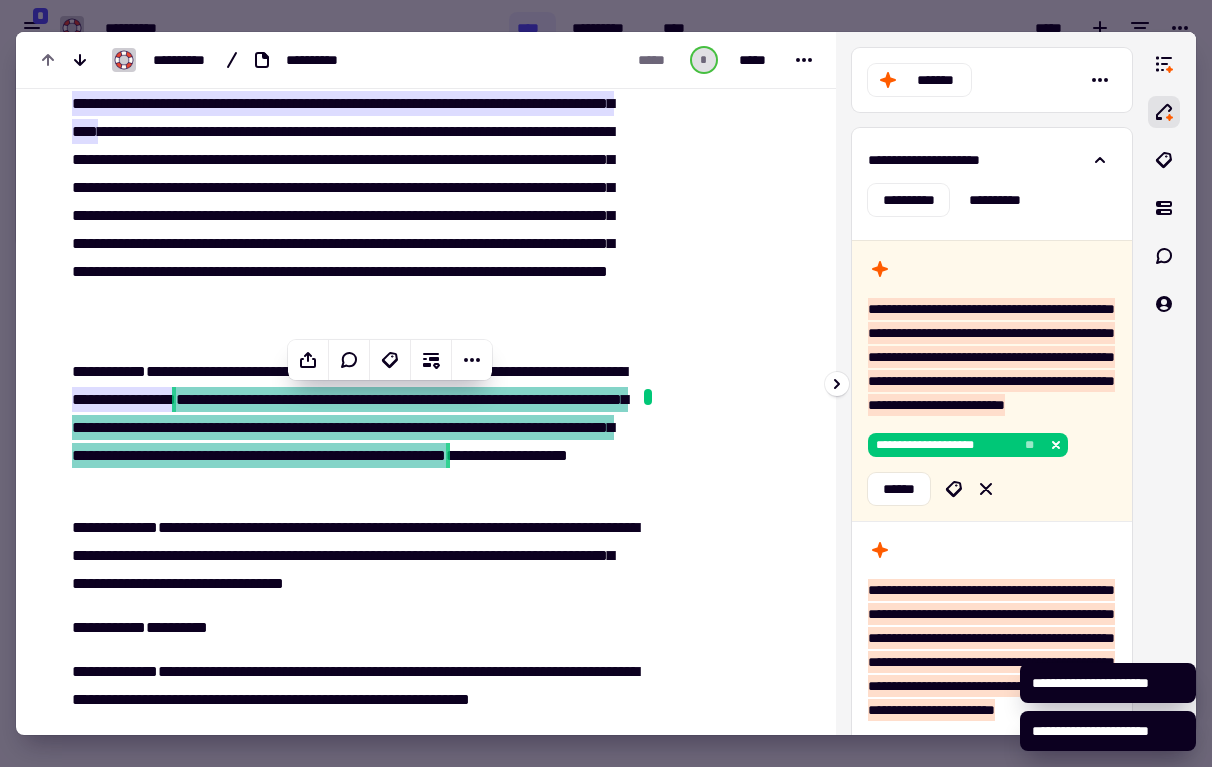 click on "**********" at bounding box center [992, 160] 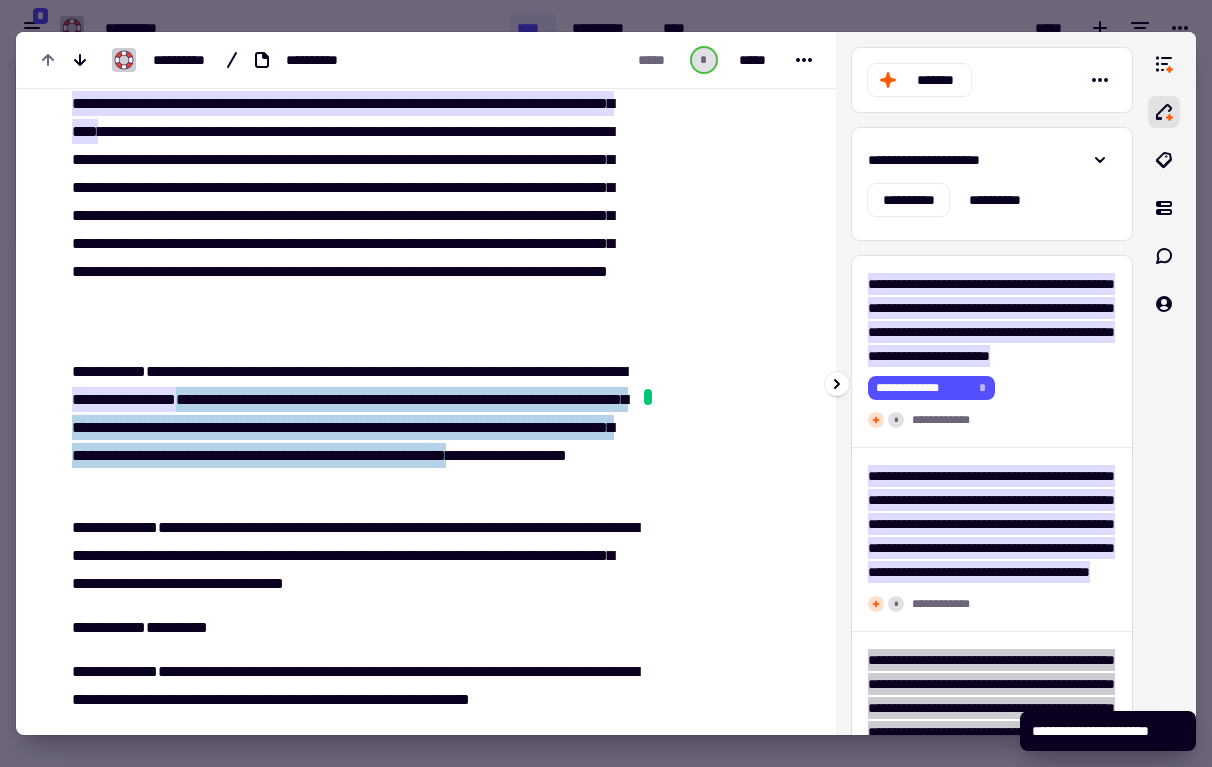 click on "**********" at bounding box center (992, 160) 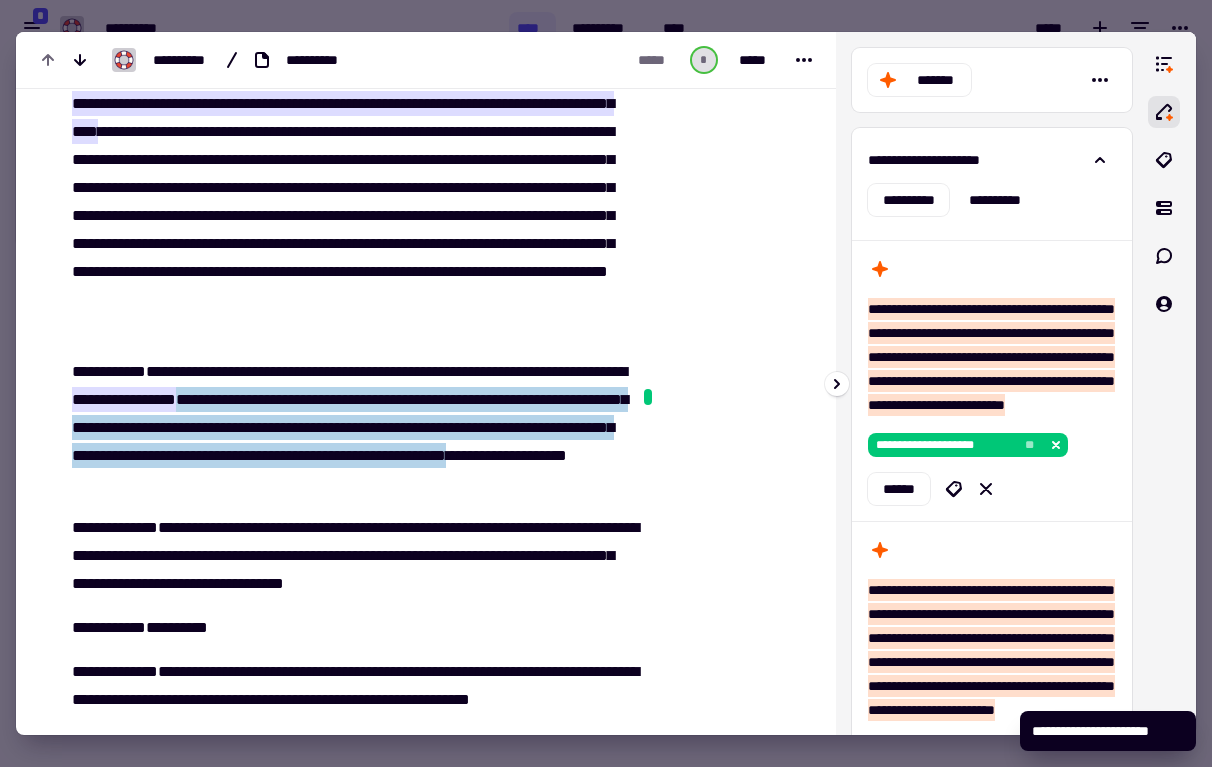 click on "**********" at bounding box center (992, 180) 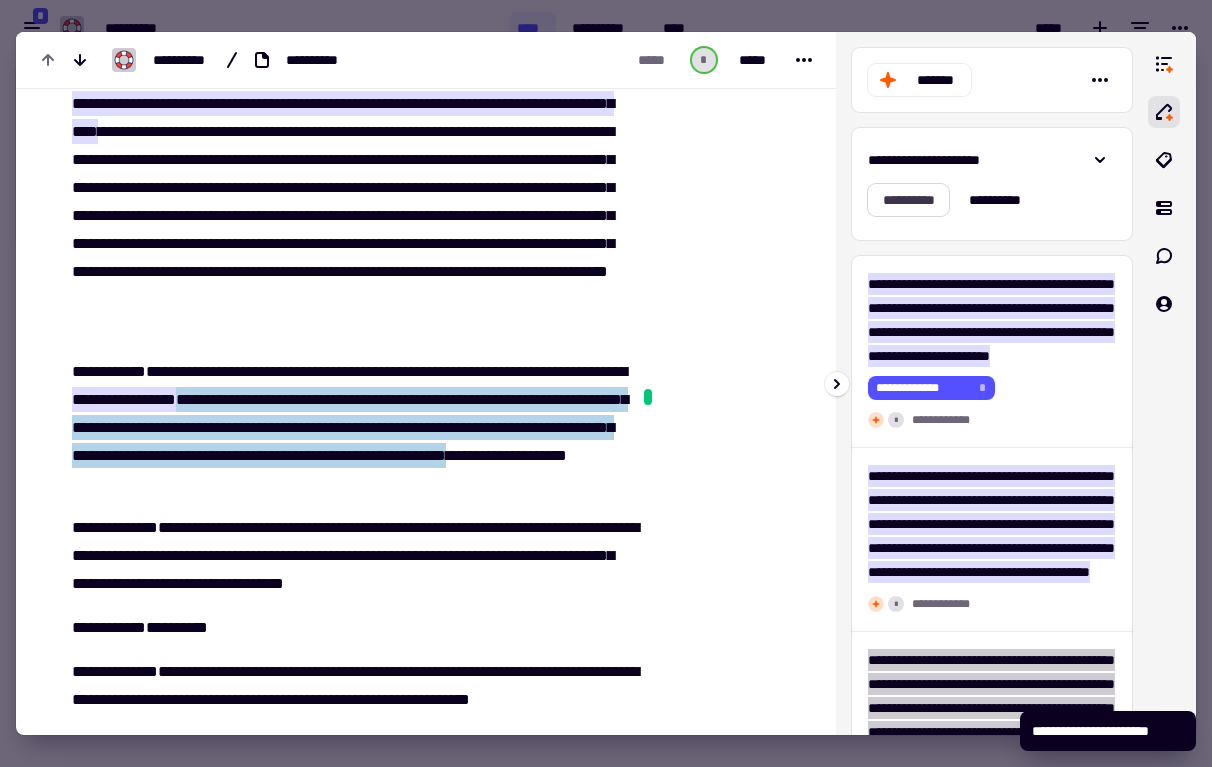 click on "**********" 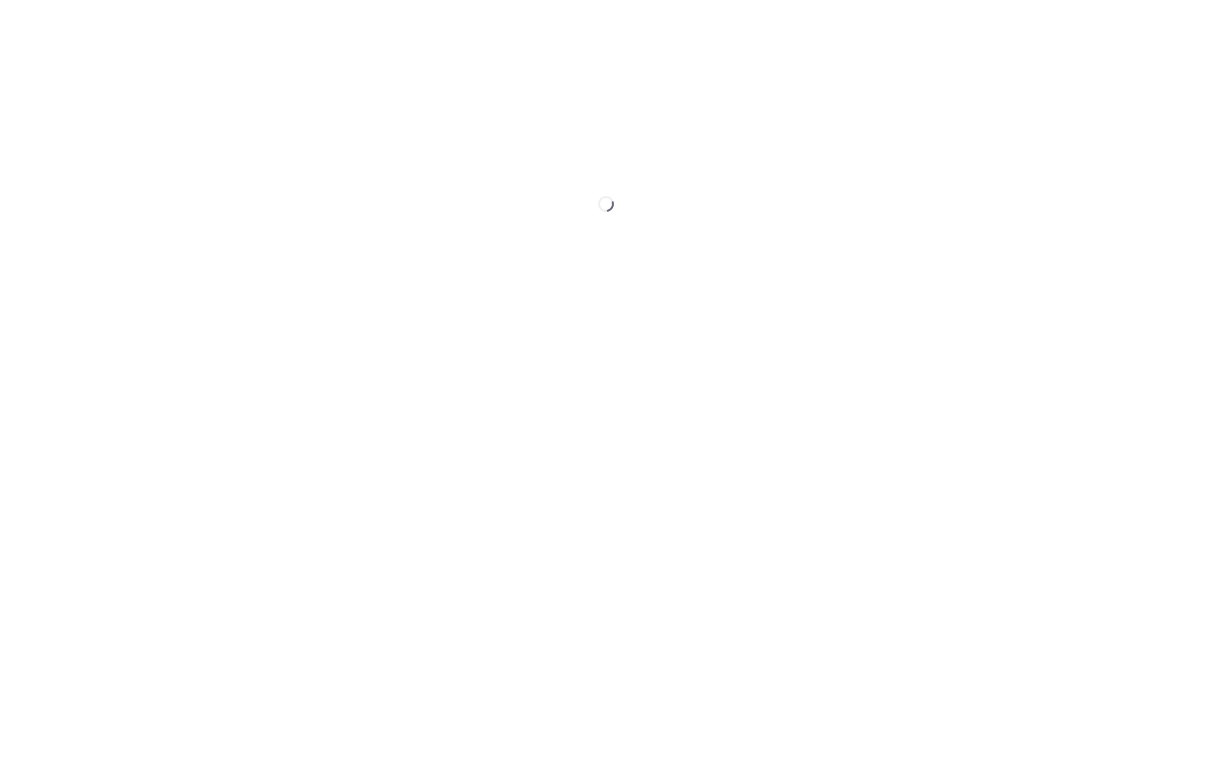 scroll, scrollTop: 0, scrollLeft: 0, axis: both 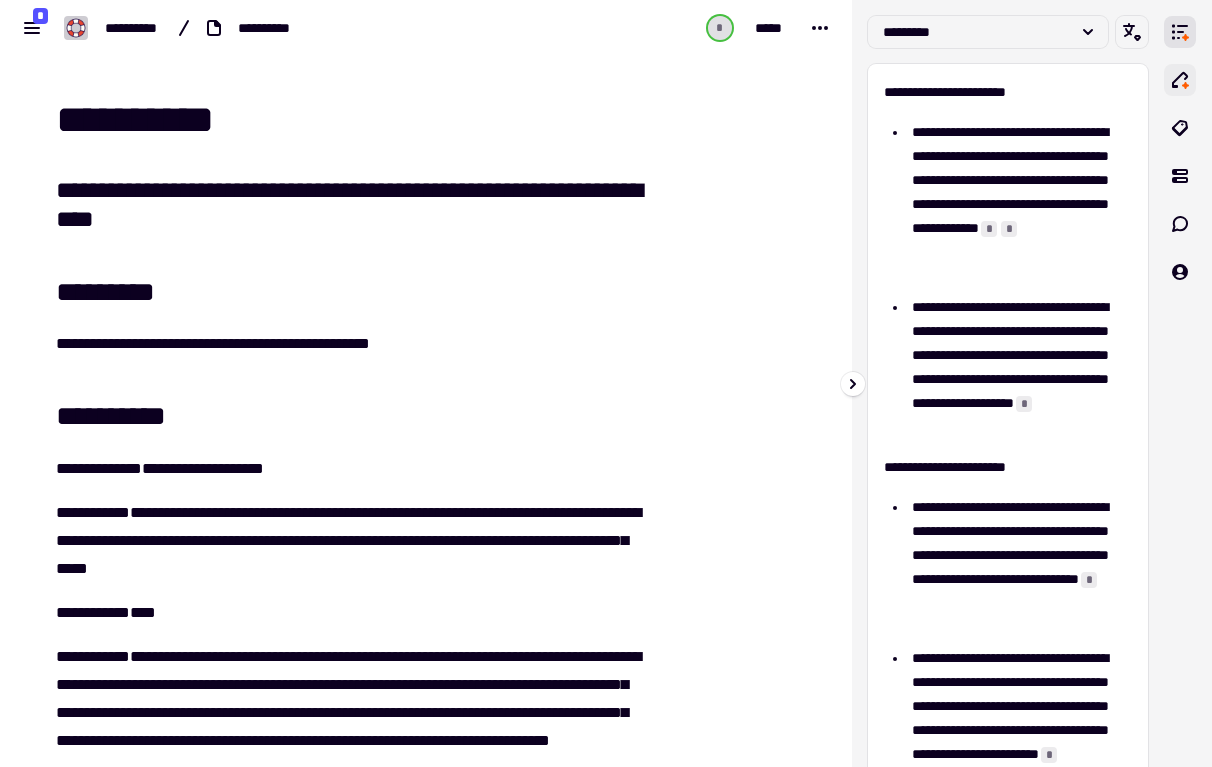 click 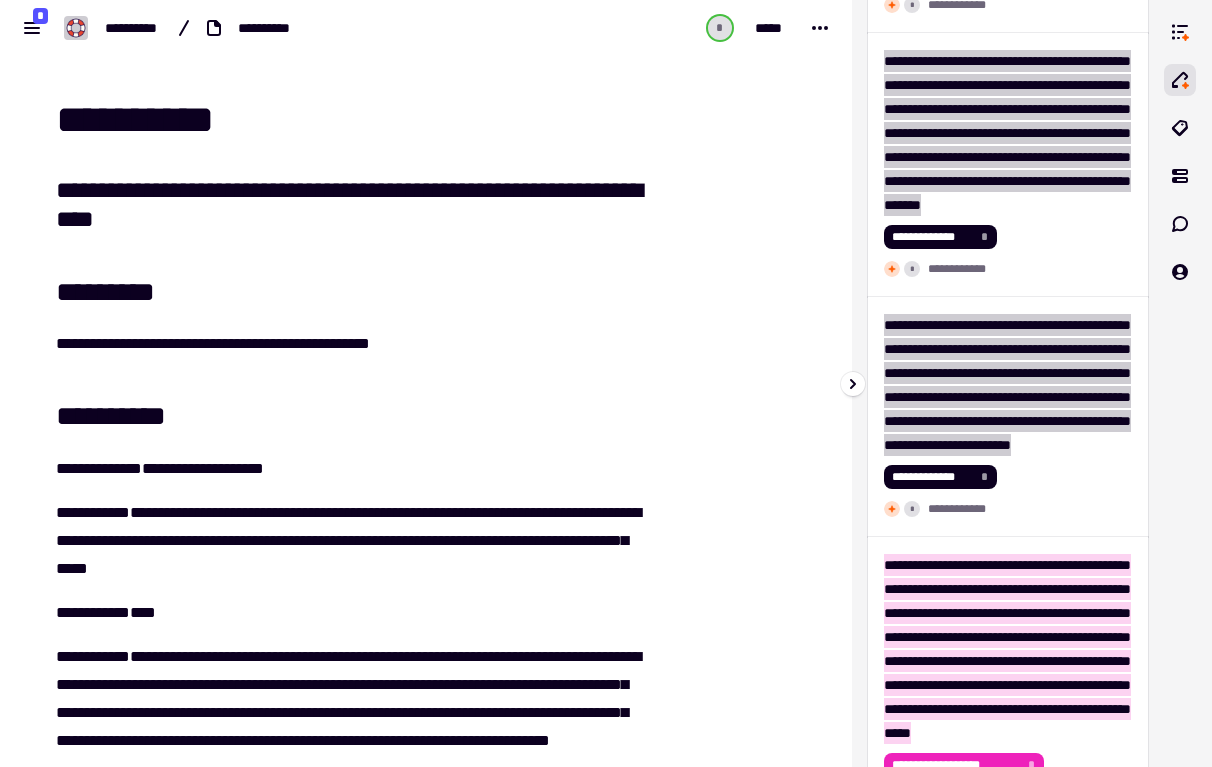 scroll, scrollTop: 0, scrollLeft: 0, axis: both 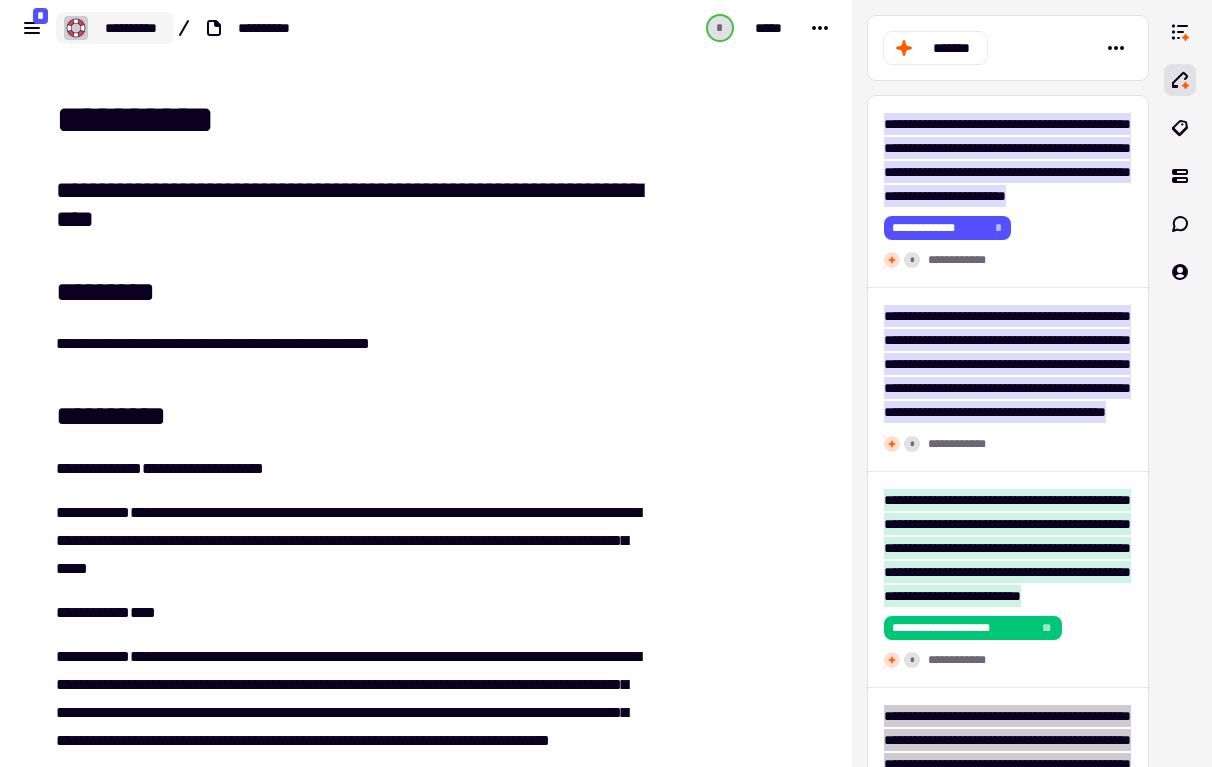 click on "**********" 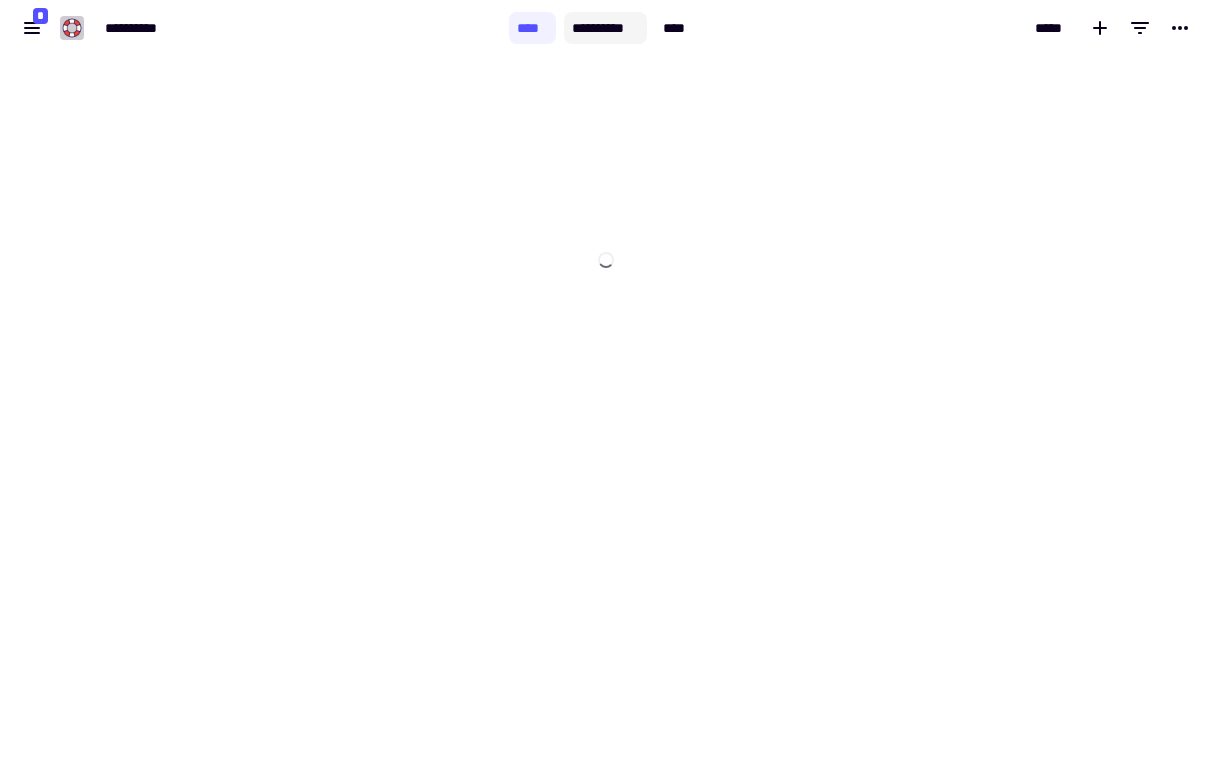 click on "**********" 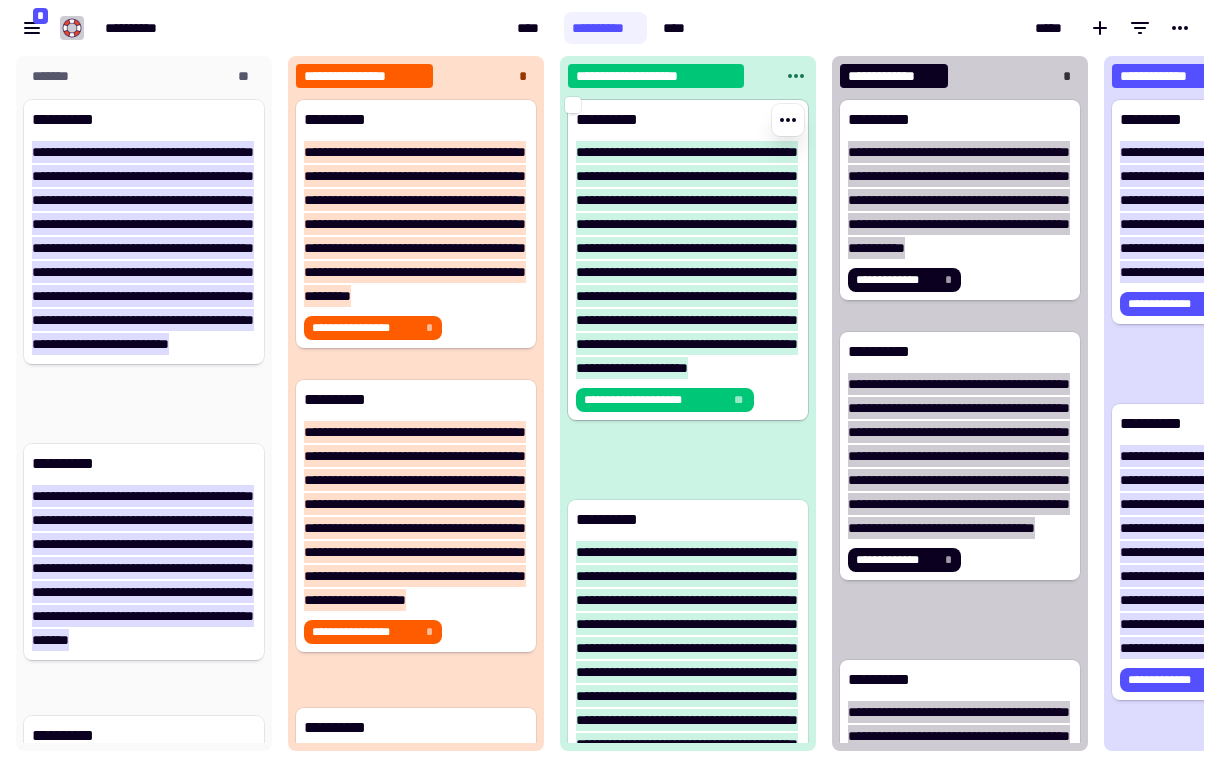 scroll, scrollTop: 1, scrollLeft: 1, axis: both 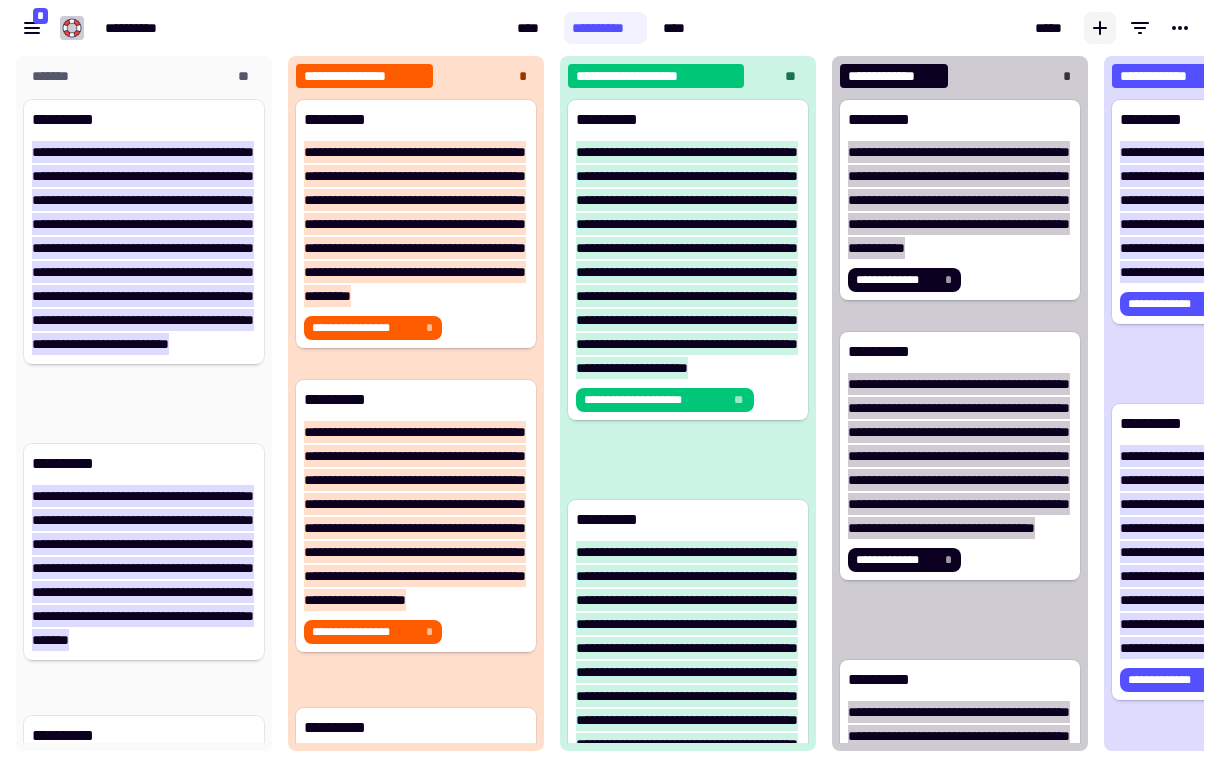 click 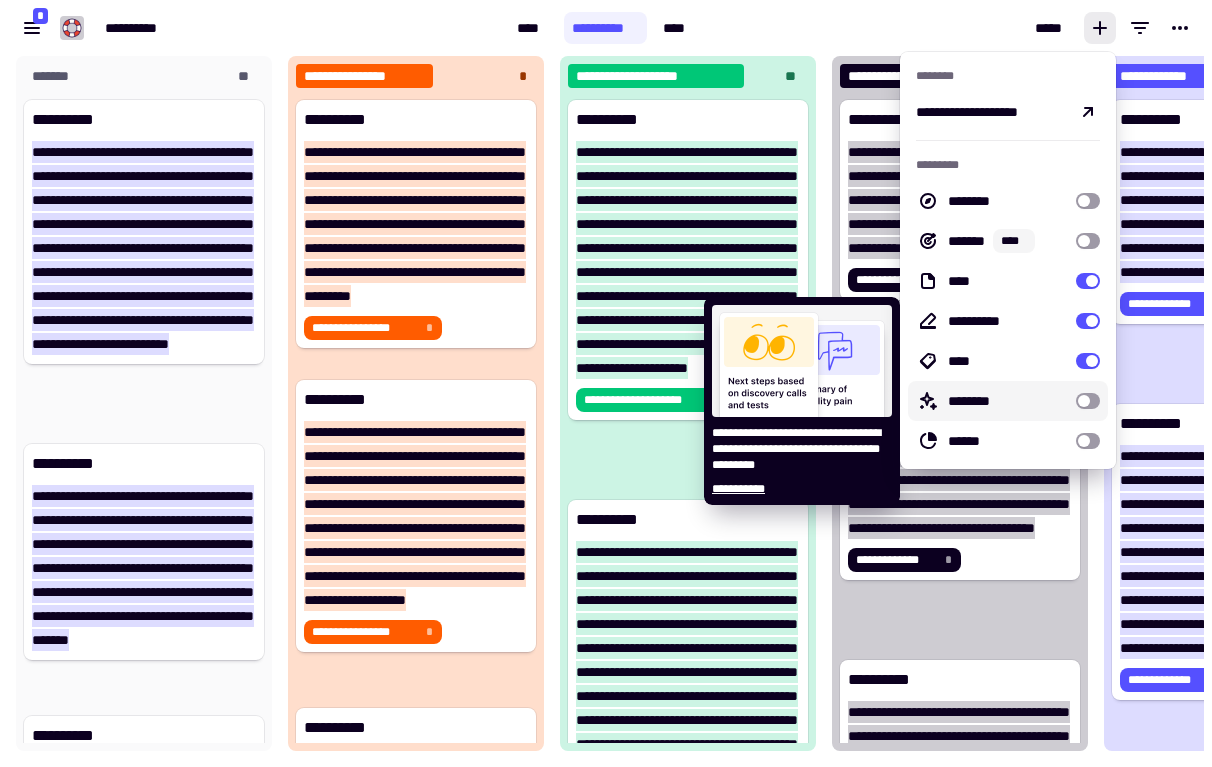 click on "********" at bounding box center (1008, 401) 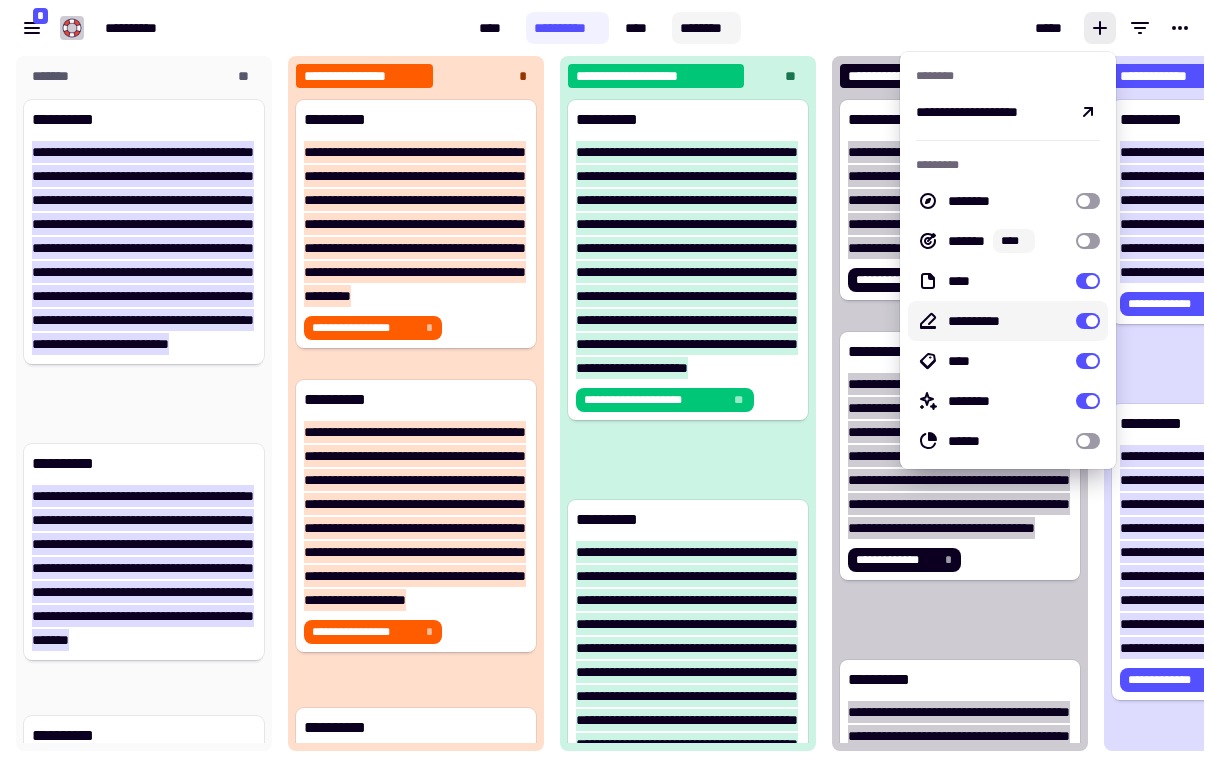 click on "********" 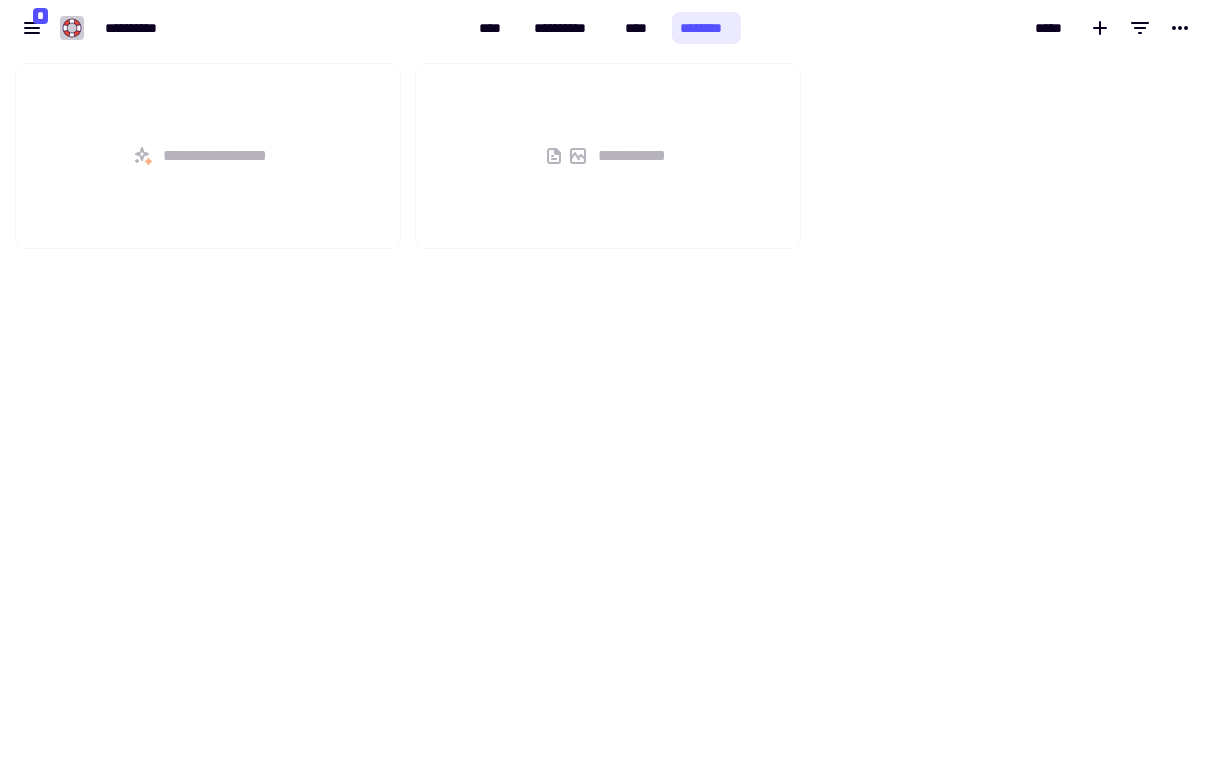 scroll, scrollTop: 1, scrollLeft: 1, axis: both 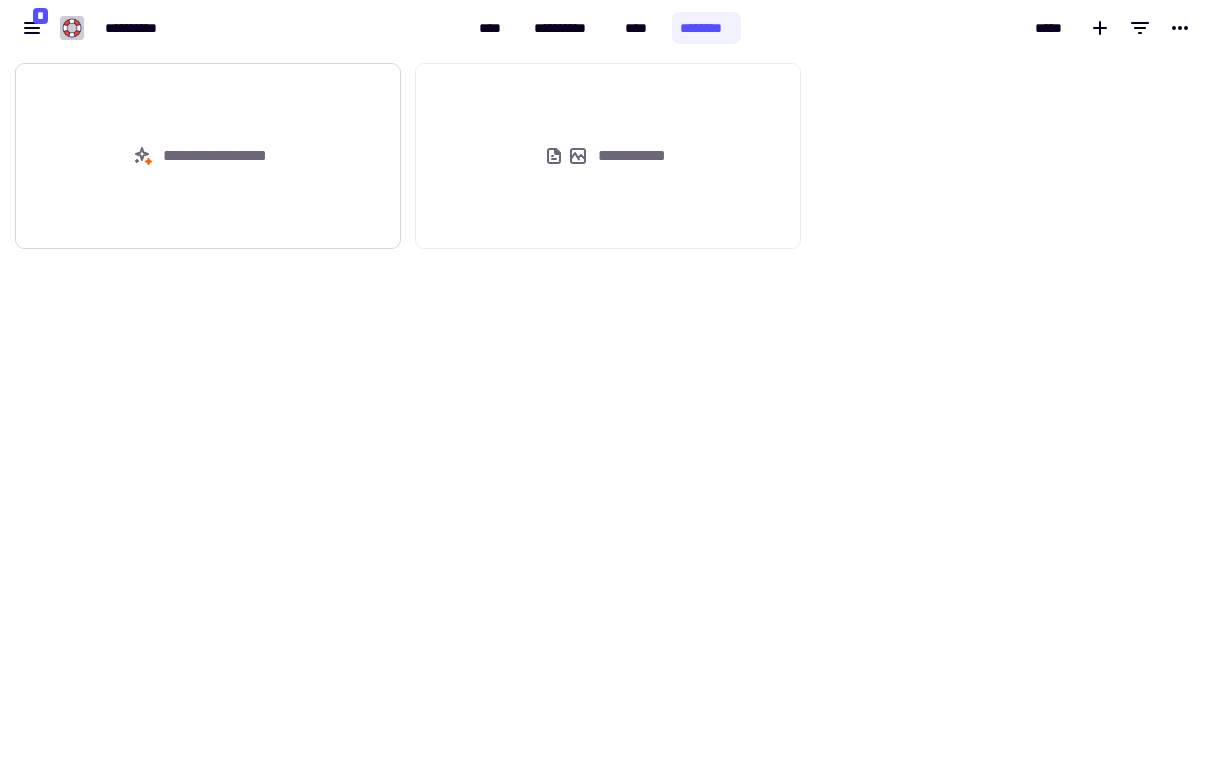 click on "**********" 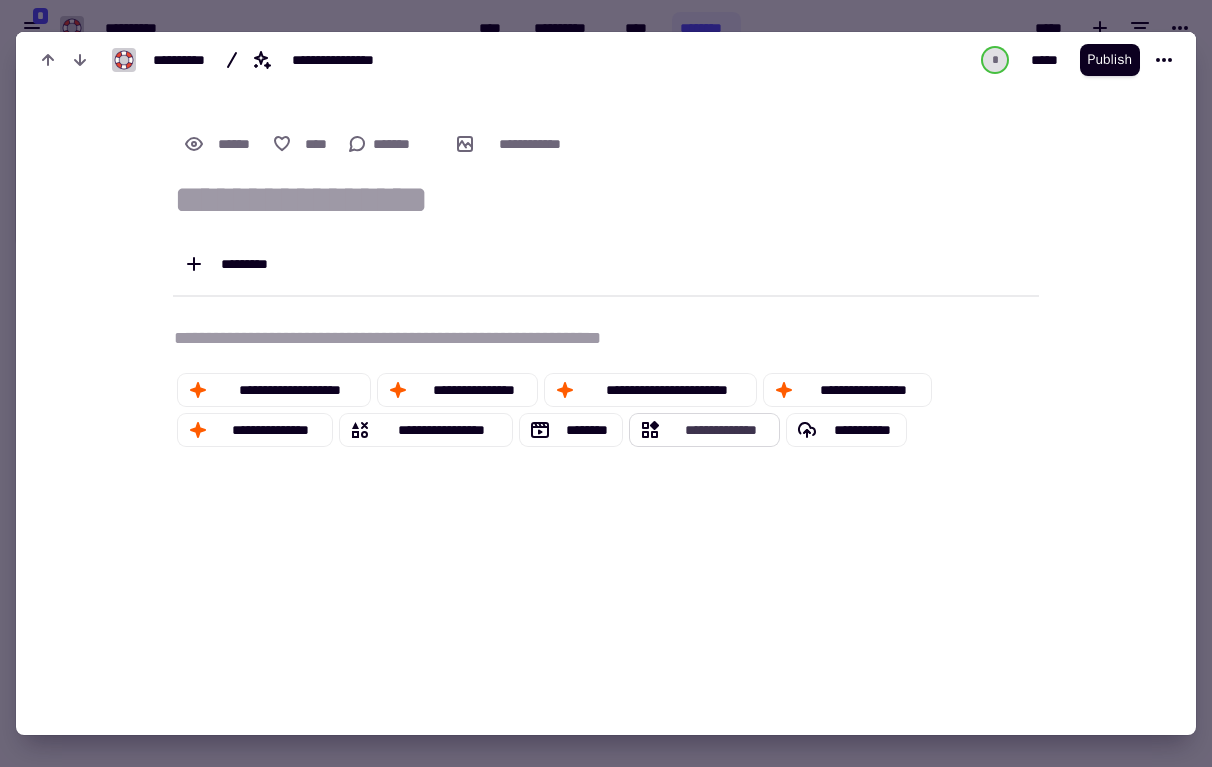 click on "**********" 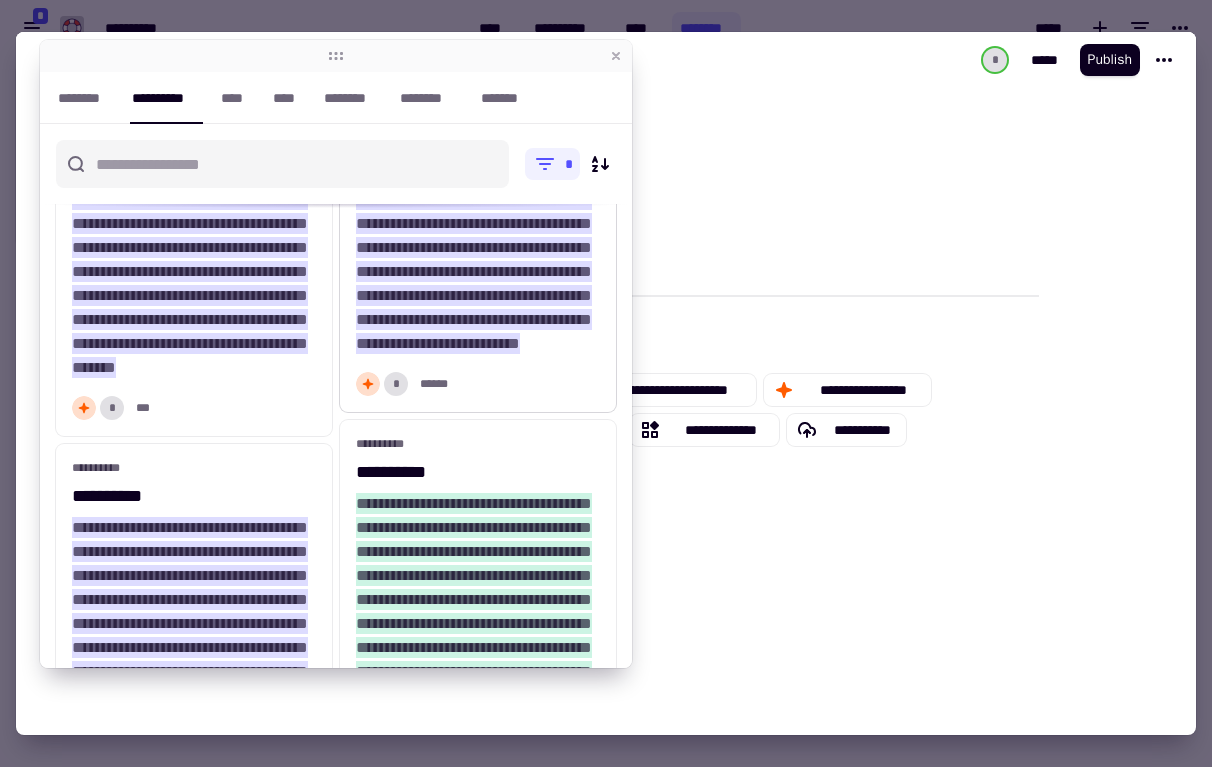 scroll, scrollTop: 0, scrollLeft: 0, axis: both 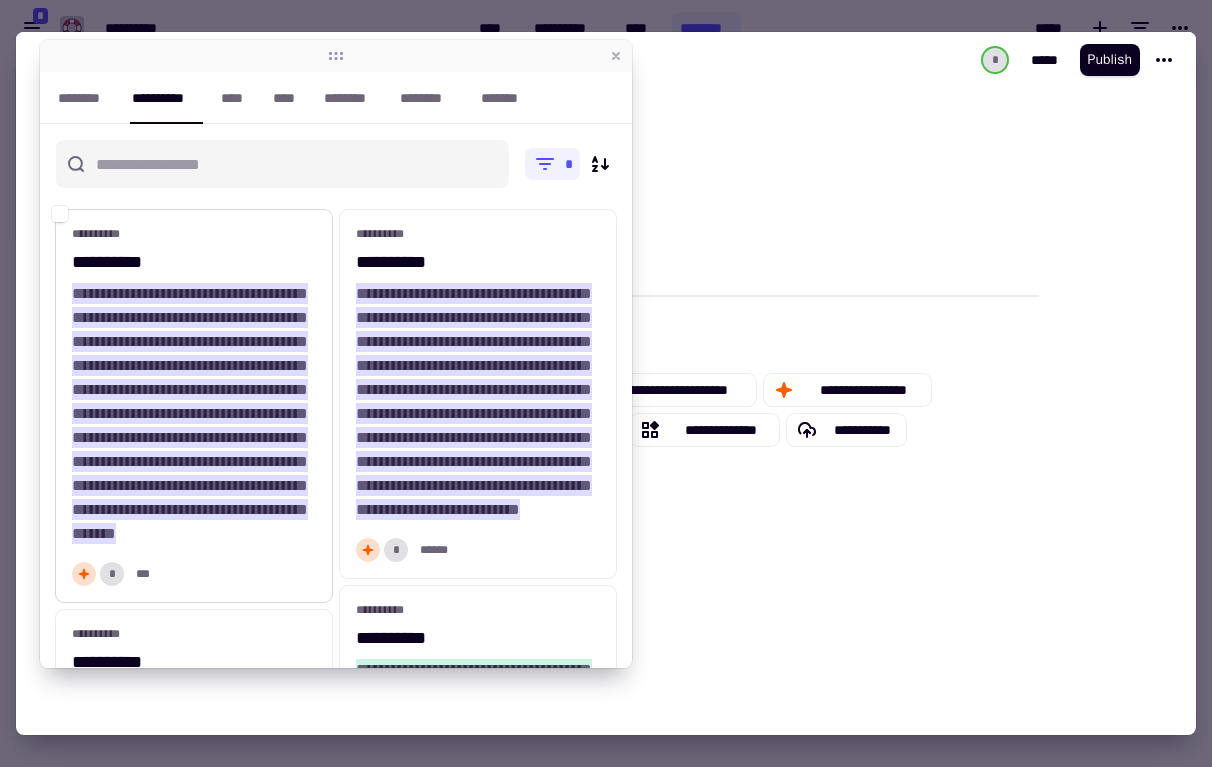click on "**********" at bounding box center [194, 406] 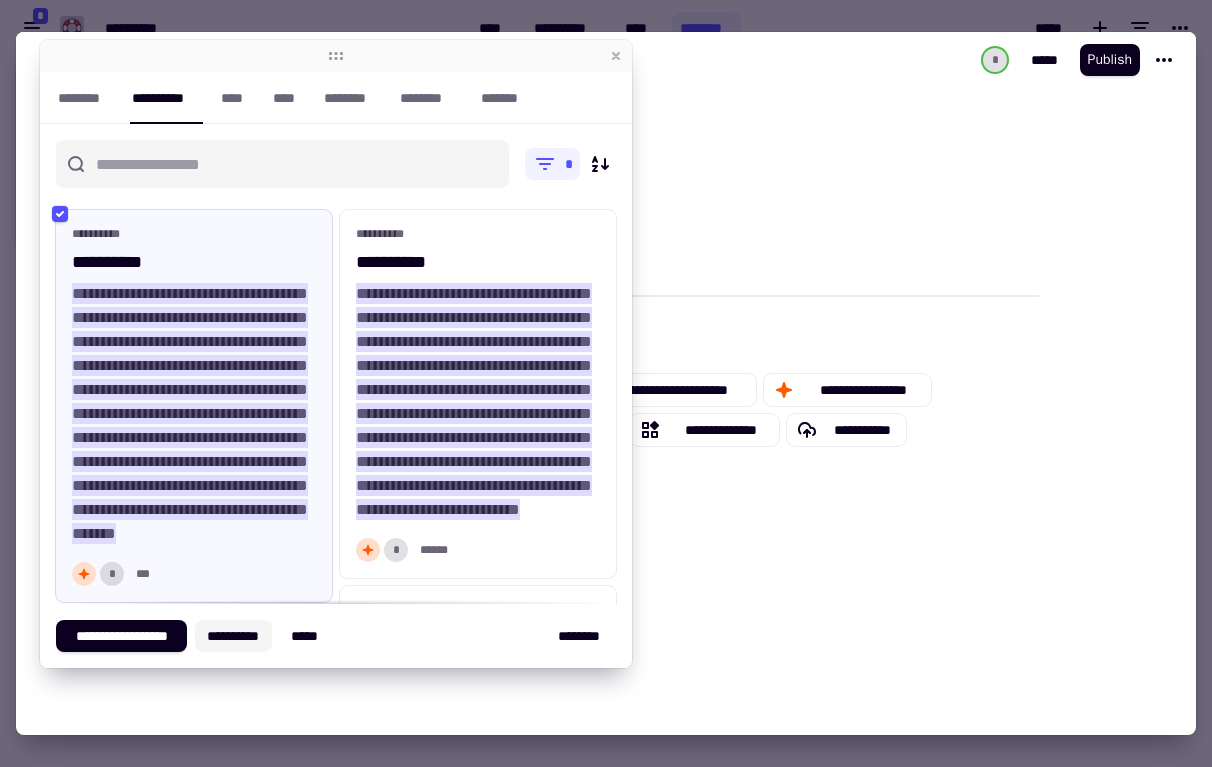 click on "**********" 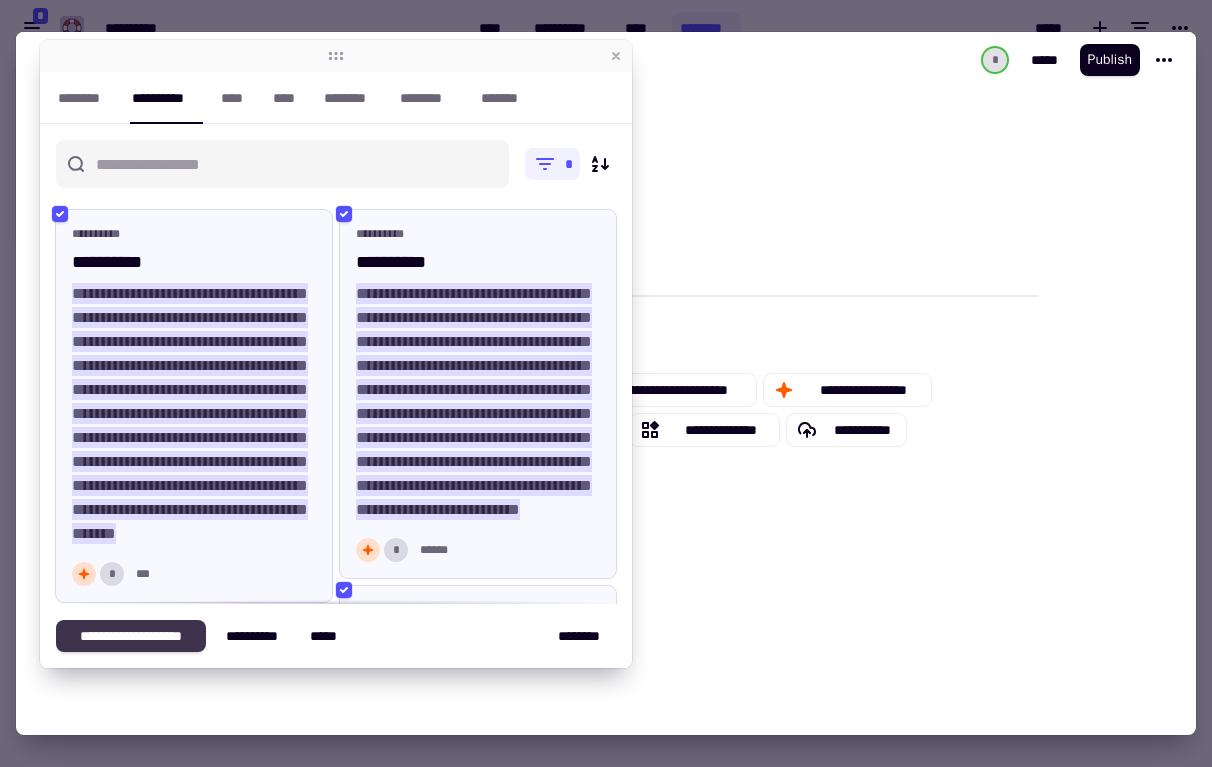 click on "**********" 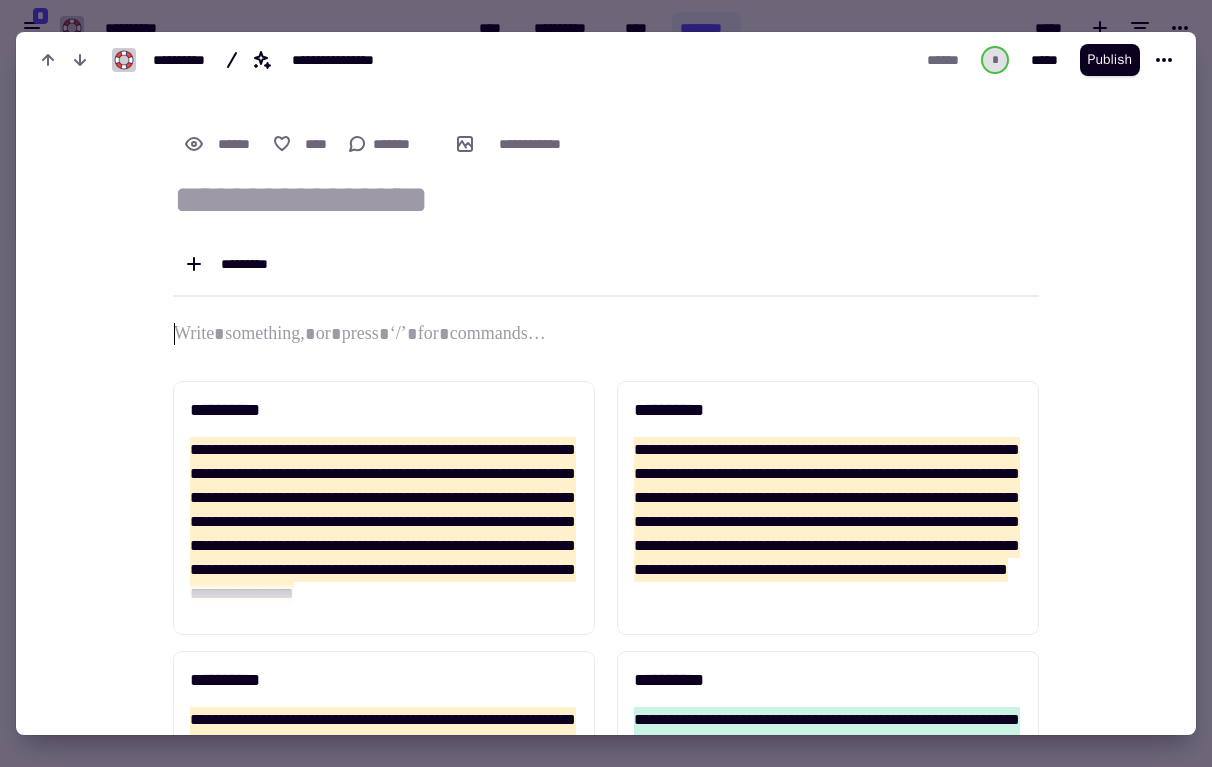 click on "**********" at bounding box center [594, 6020] 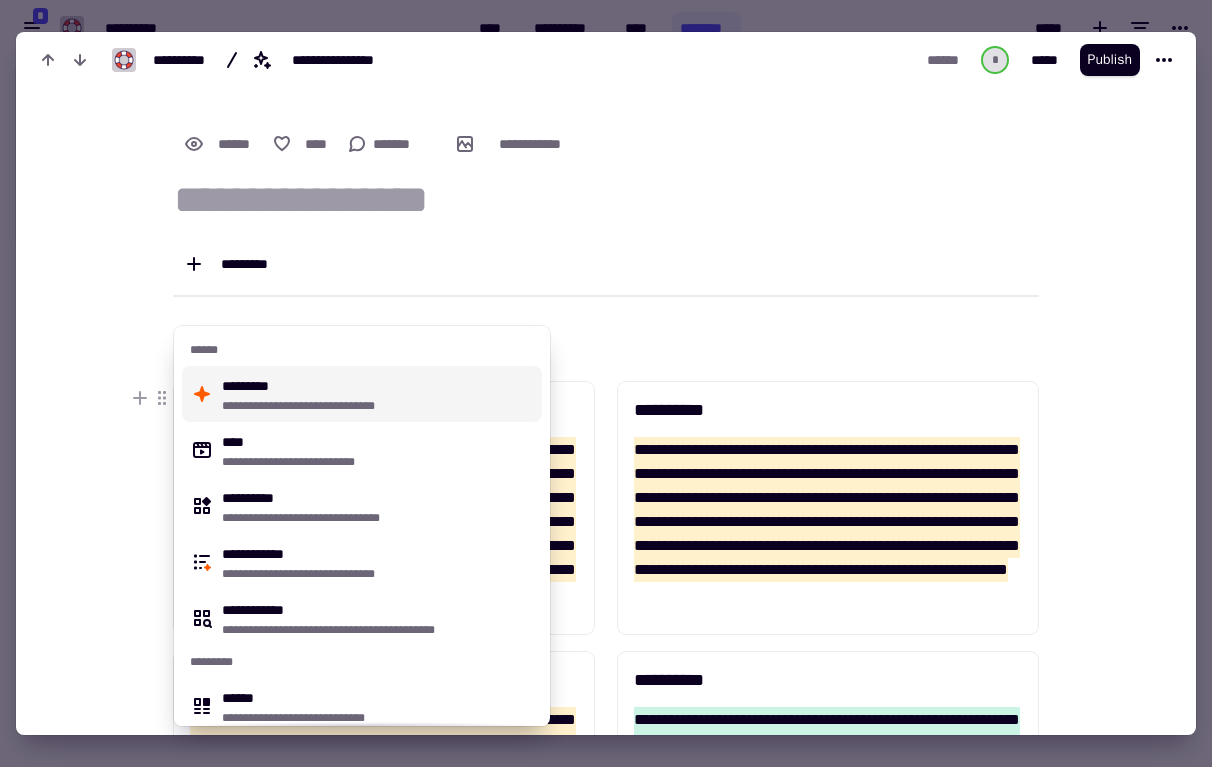 click on "**********" at bounding box center [378, 394] 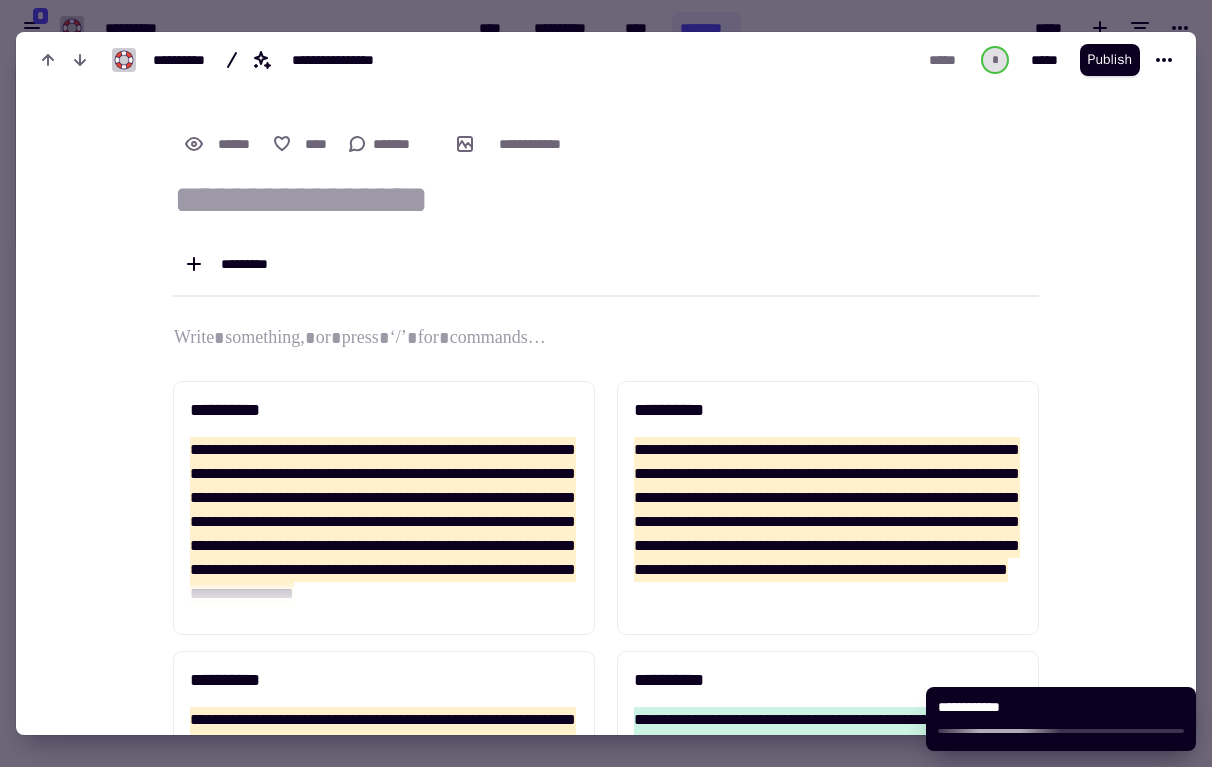 click at bounding box center [606, 200] 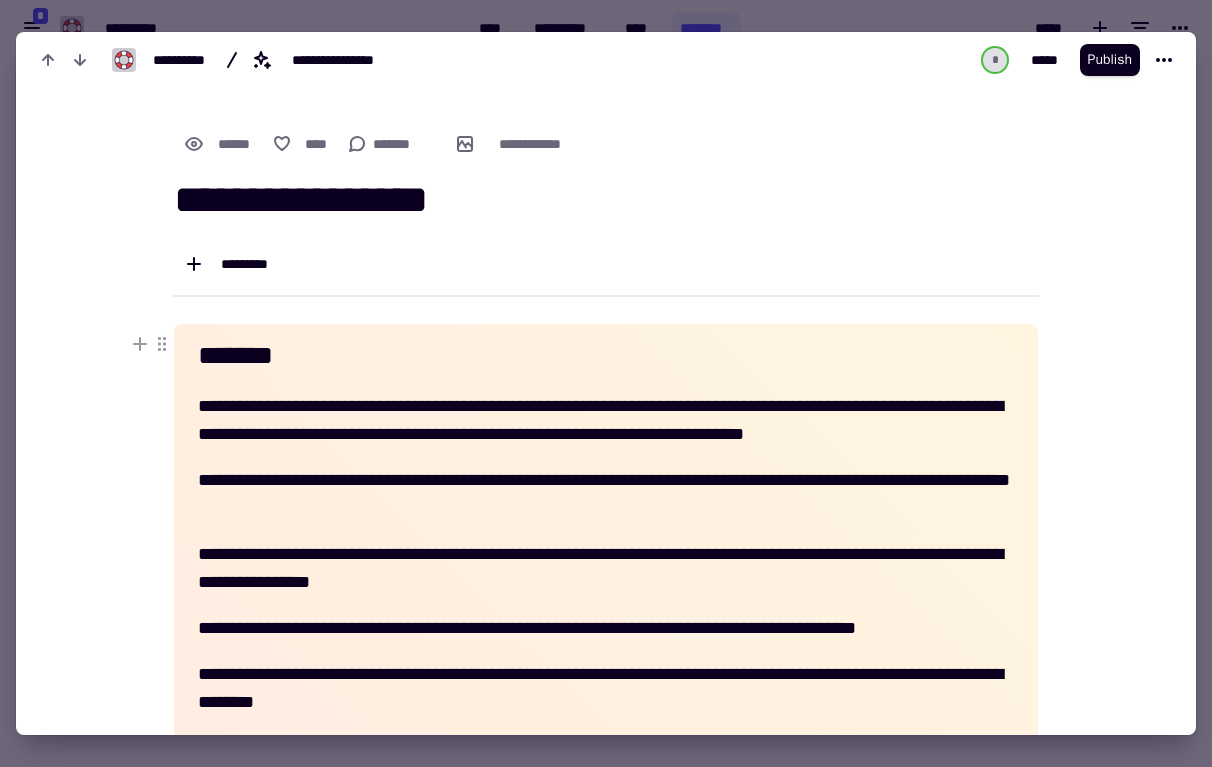 type on "**********" 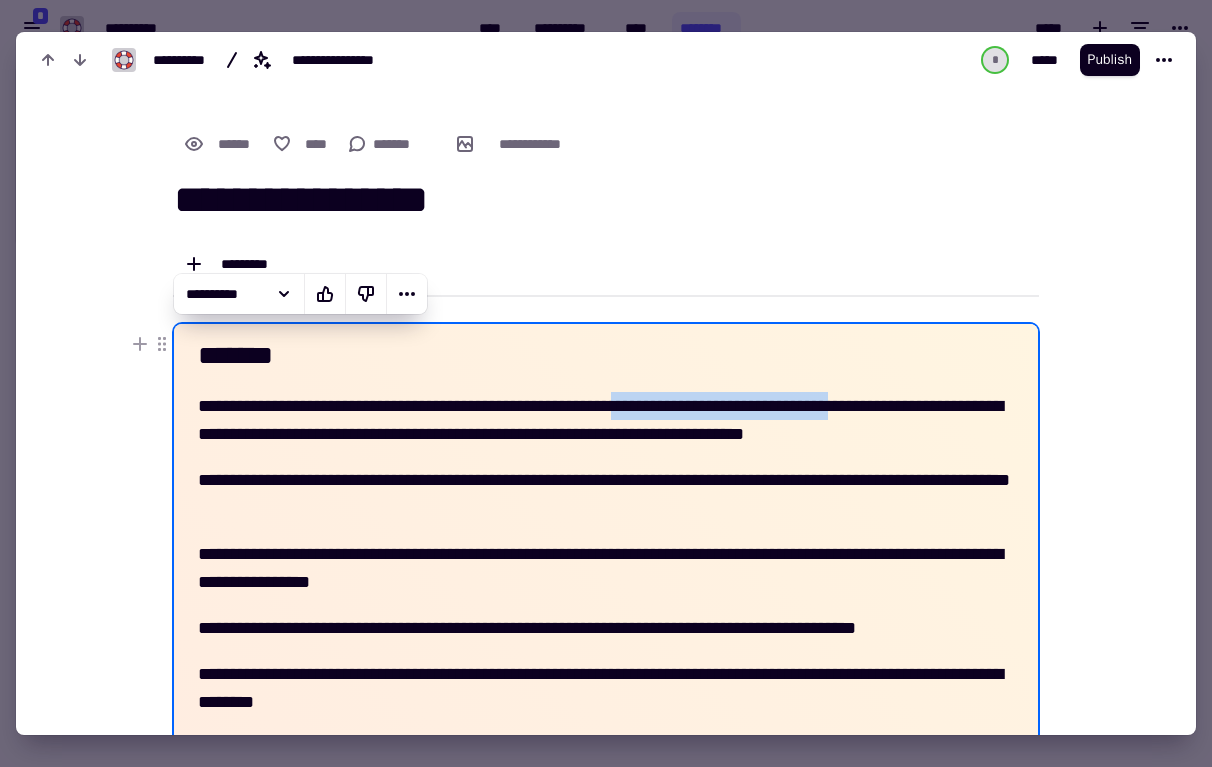 drag, startPoint x: 686, startPoint y: 406, endPoint x: 955, endPoint y: 391, distance: 269.41788 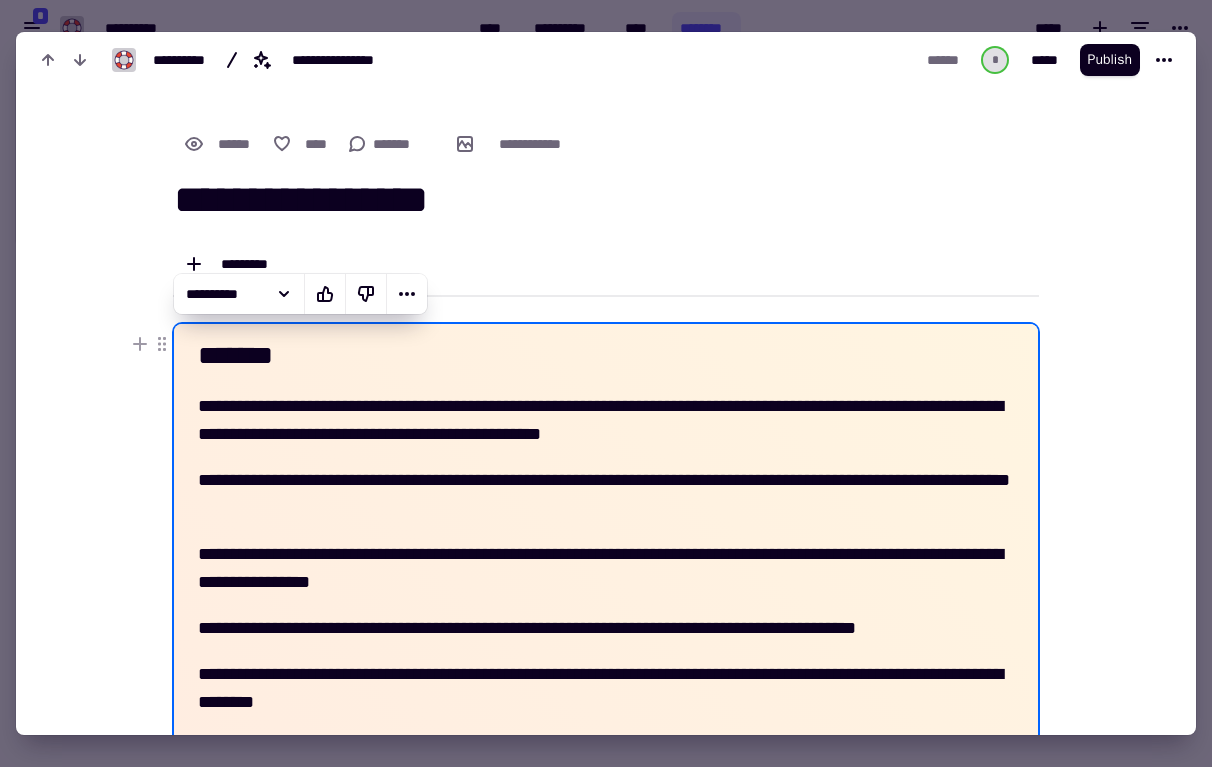 type 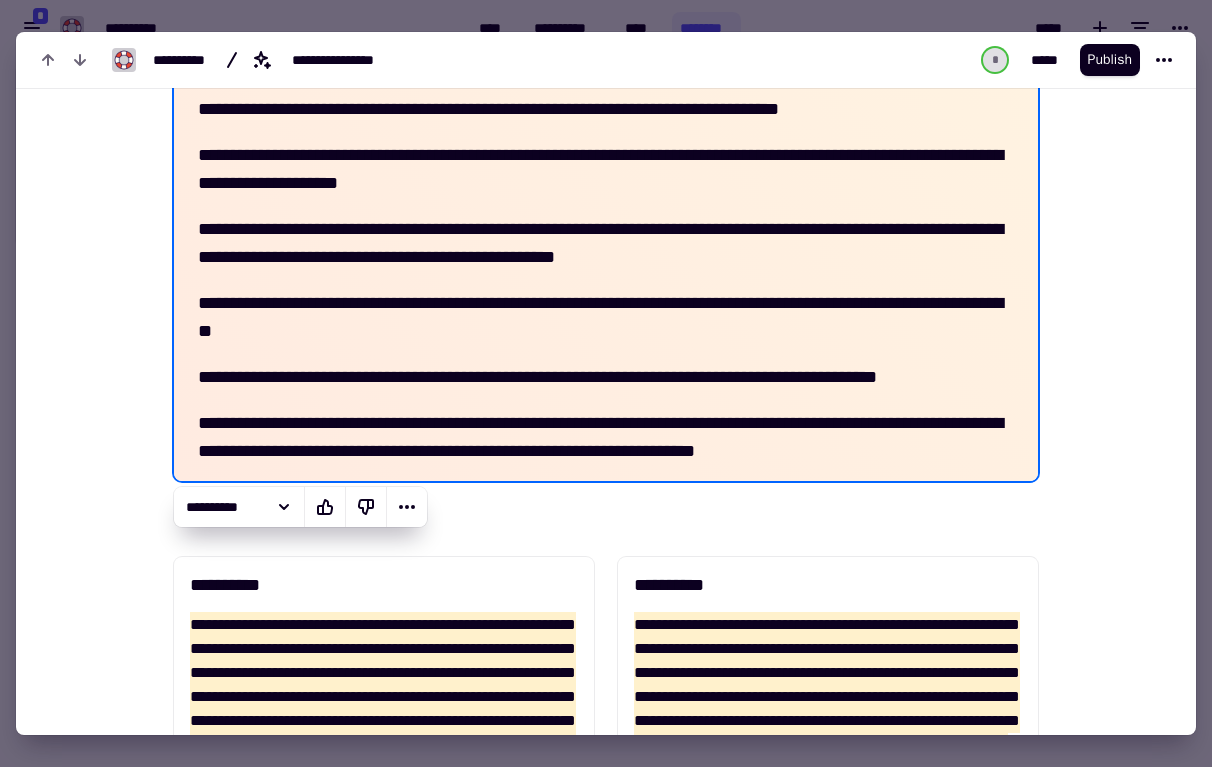 scroll, scrollTop: 641, scrollLeft: 0, axis: vertical 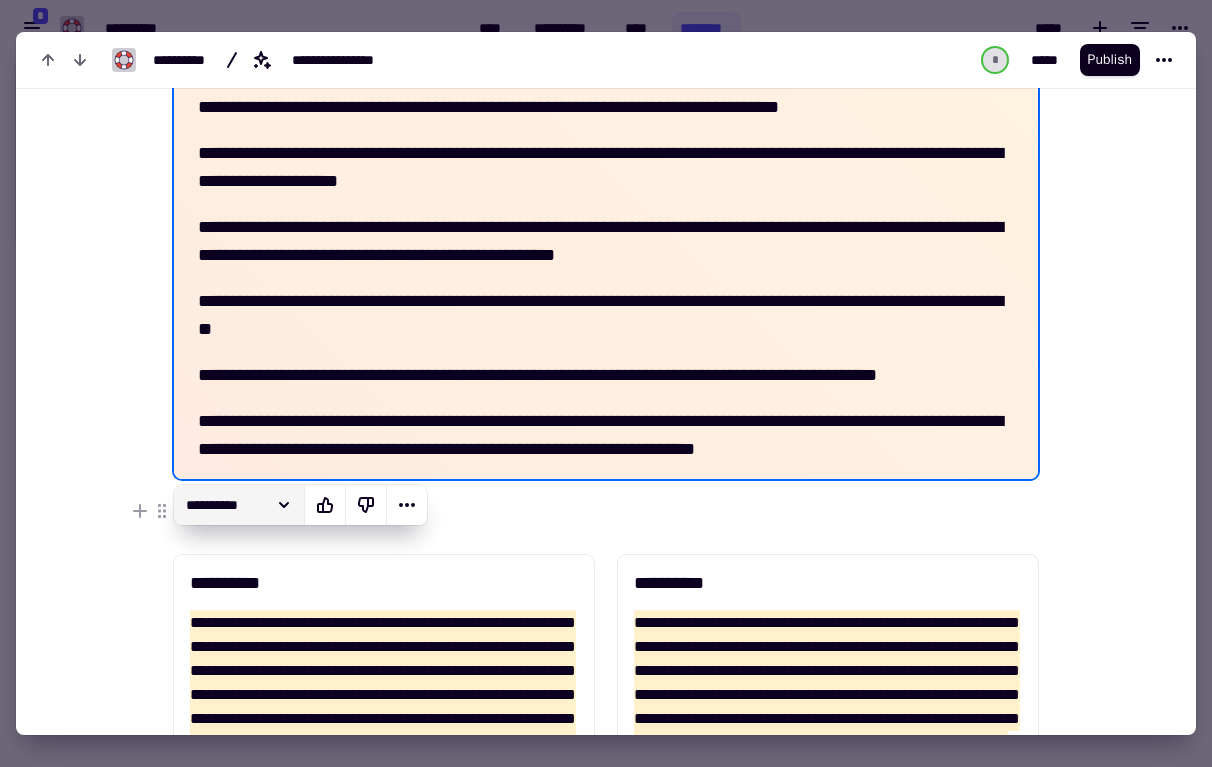 click 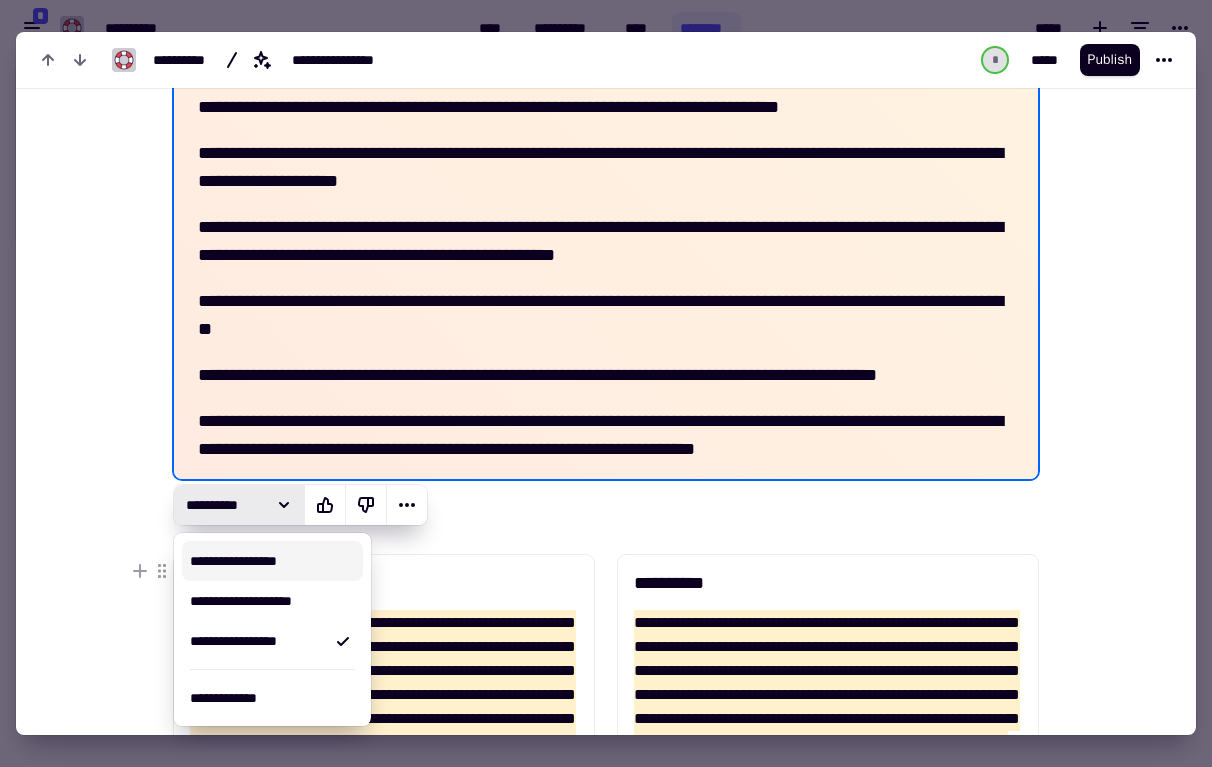 click on "**********" at bounding box center (272, 561) 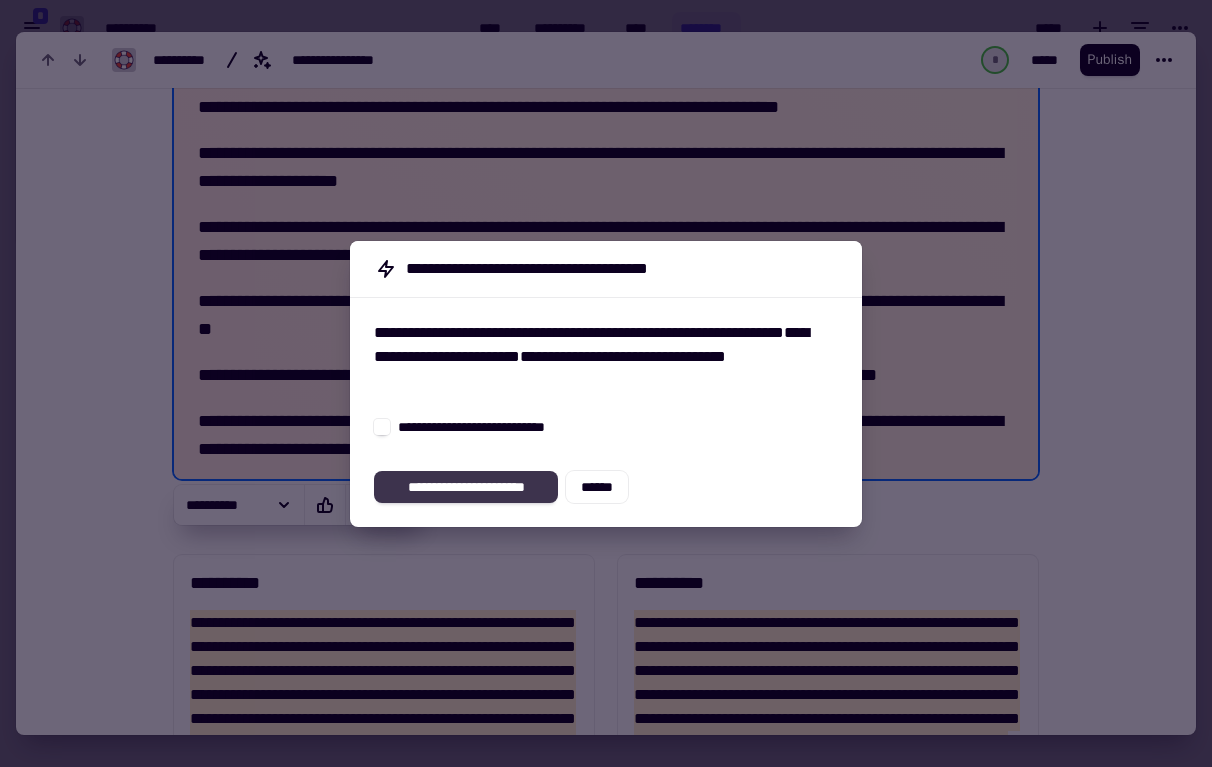 click on "**********" 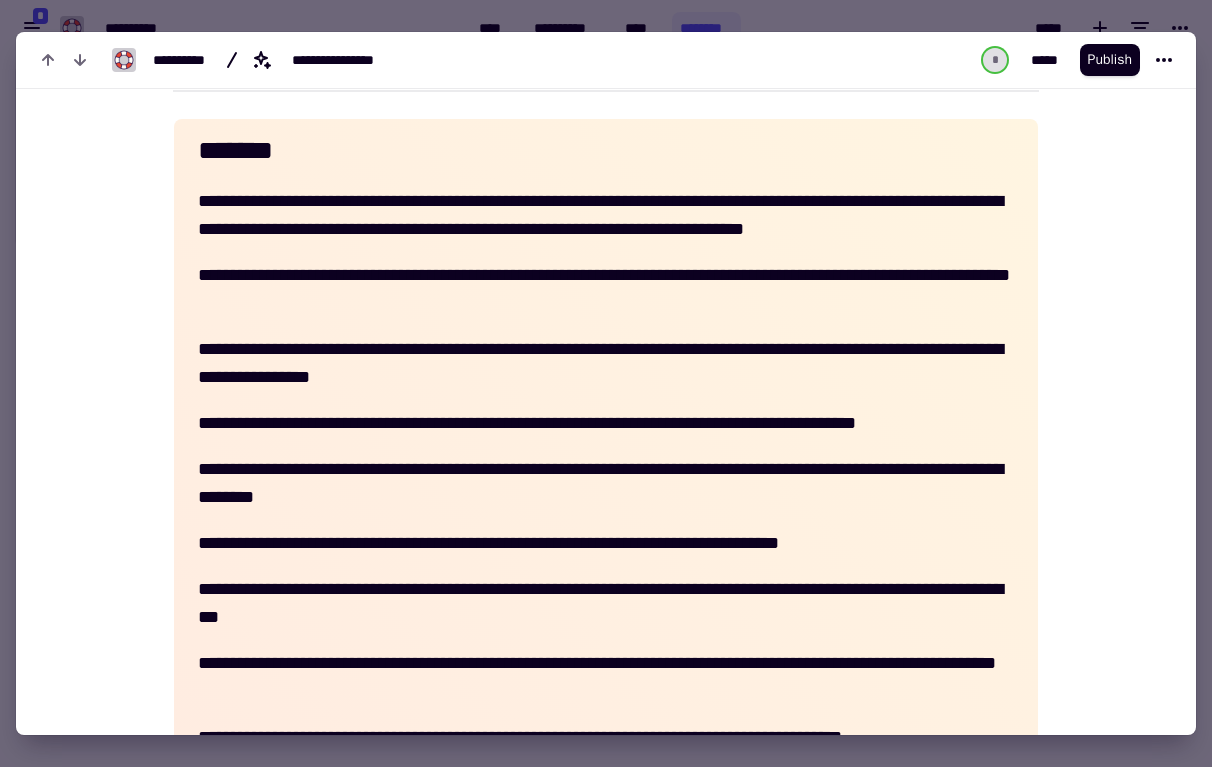 scroll, scrollTop: 0, scrollLeft: 0, axis: both 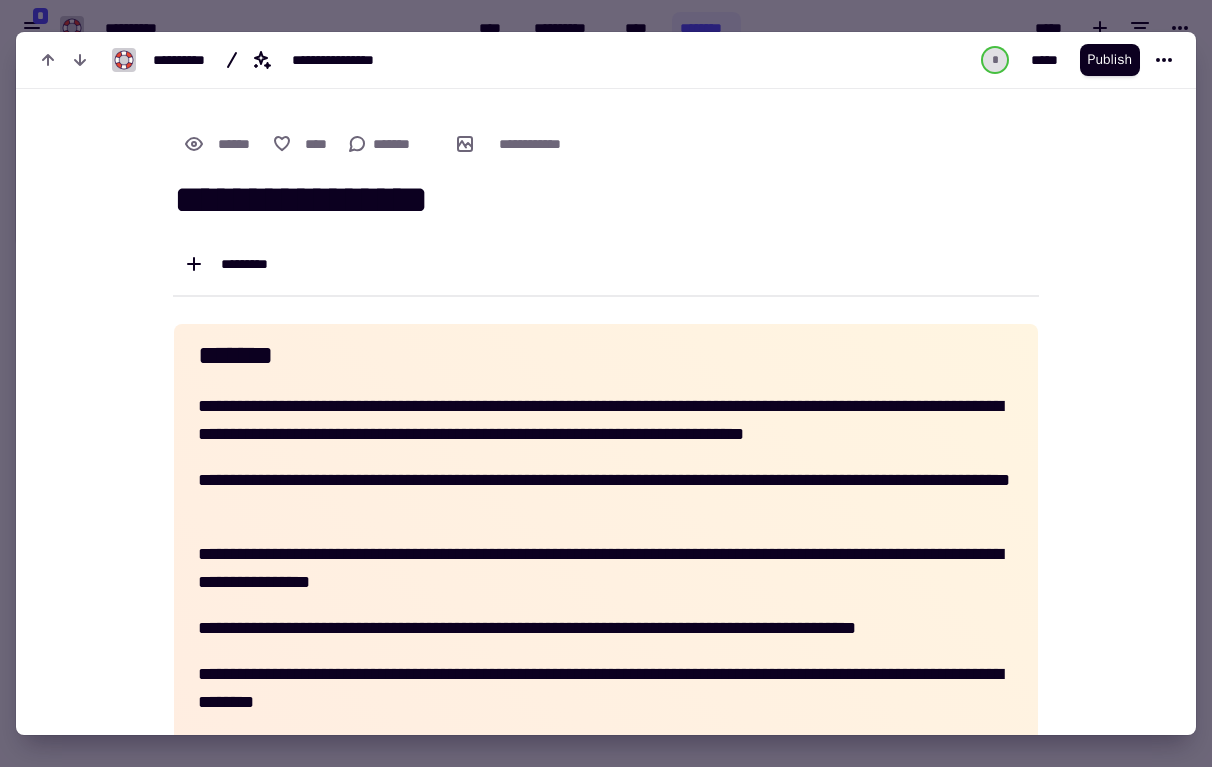 click at bounding box center (606, 383) 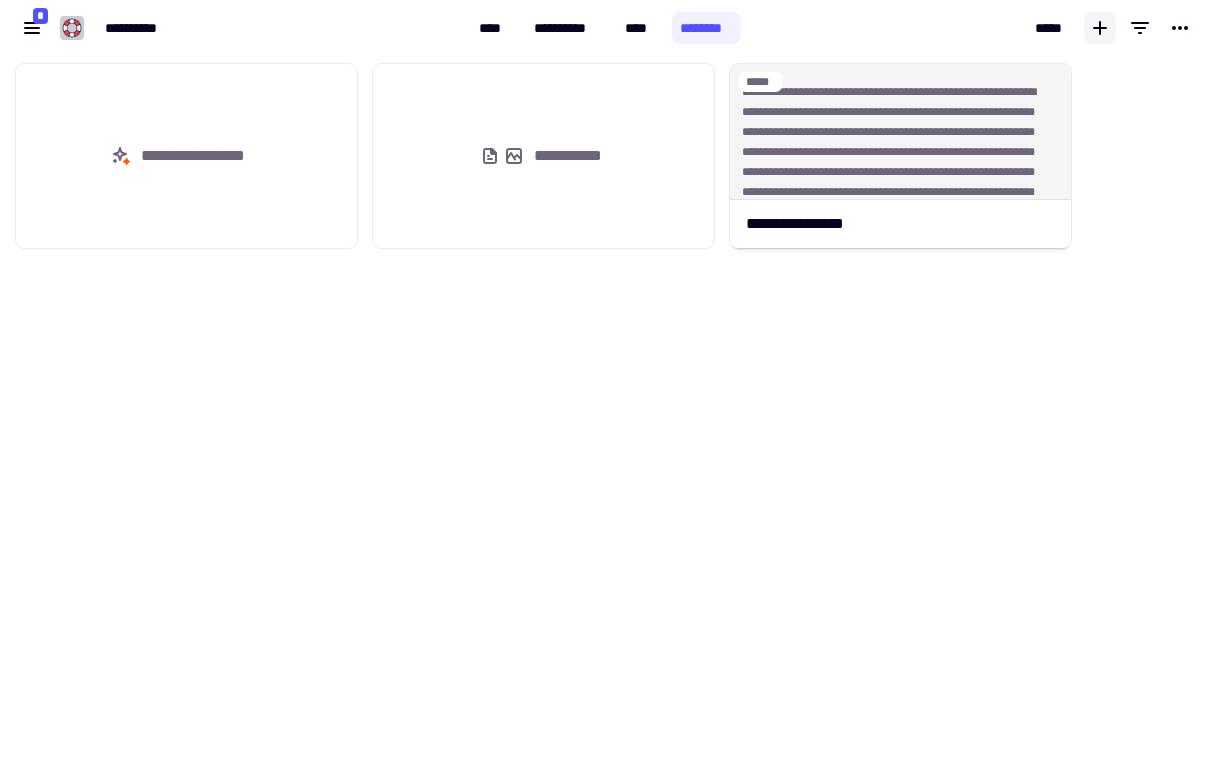 click 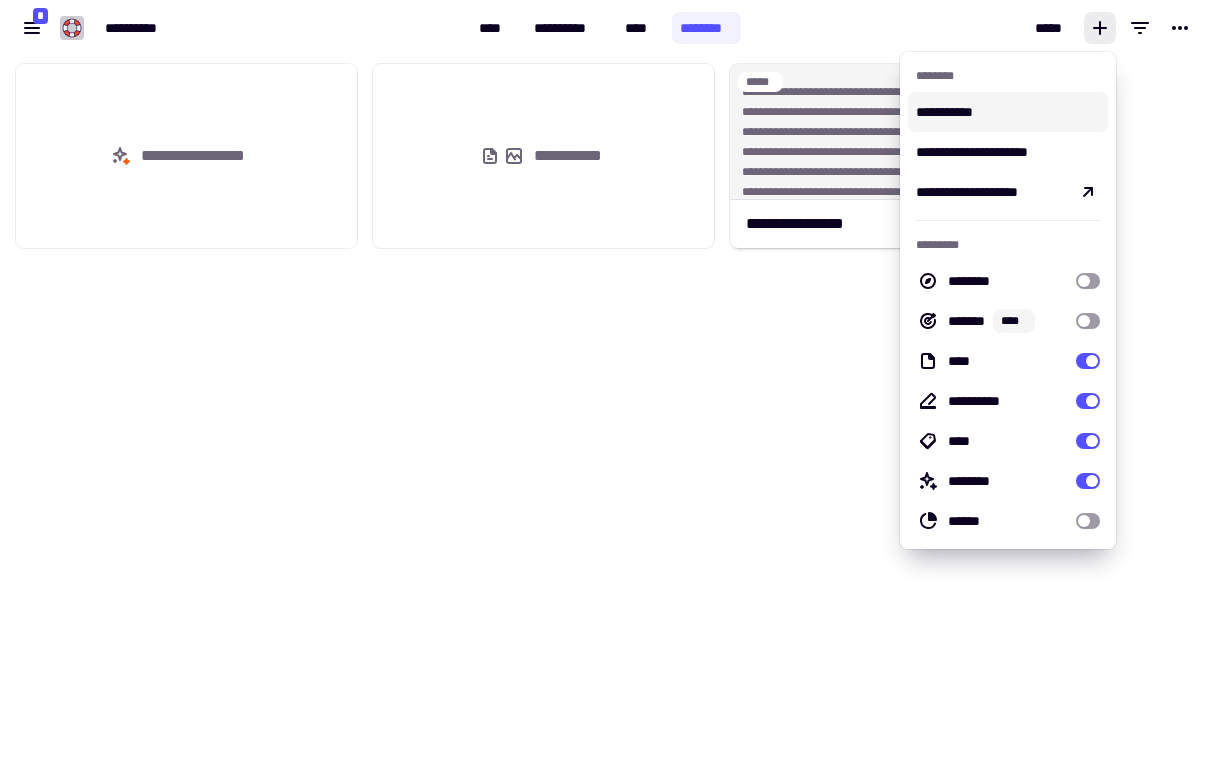 click on "**********" at bounding box center (1008, 112) 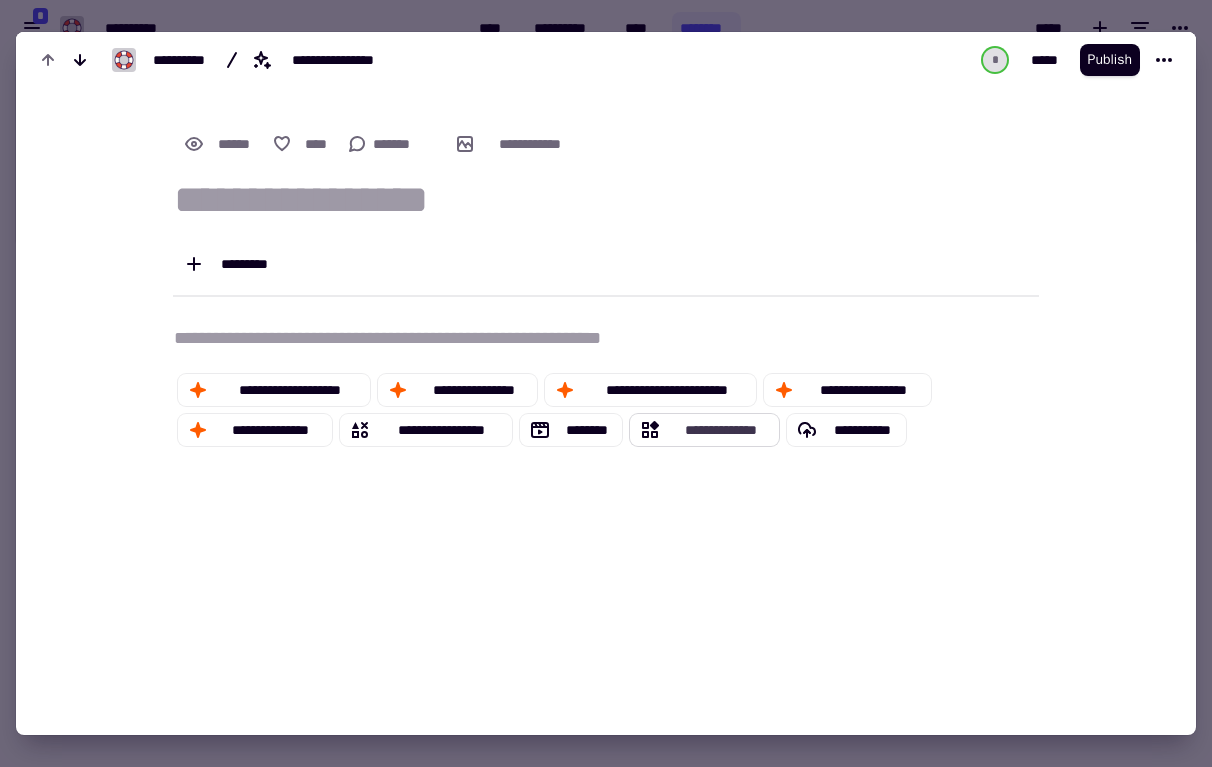 click on "**********" 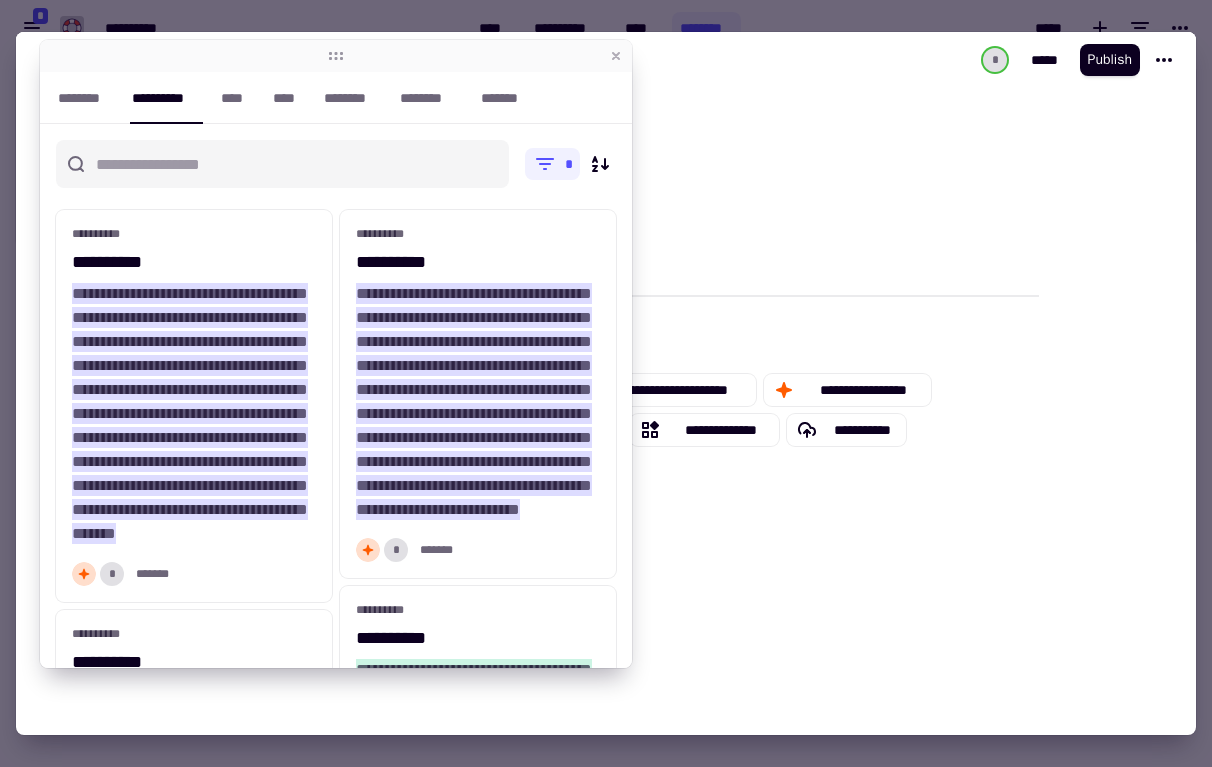 click on "**********" at bounding box center [294, 98] 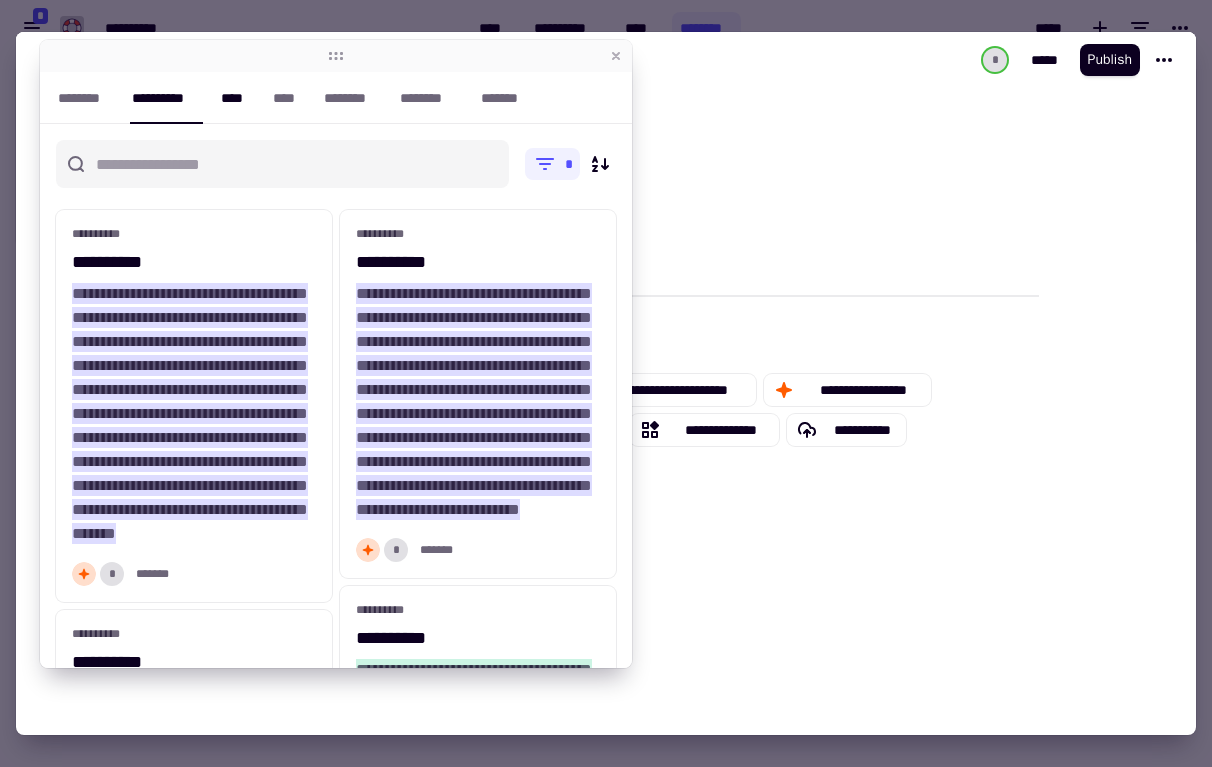 click on "****" at bounding box center (237, 98) 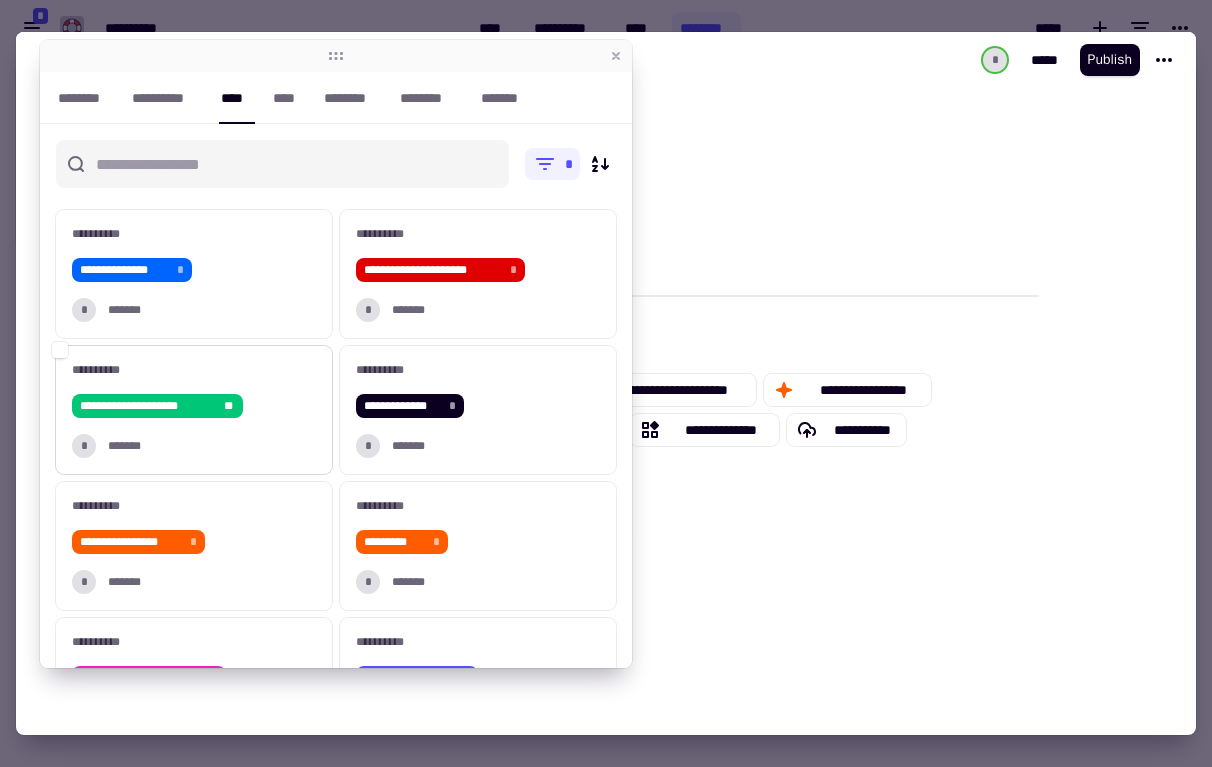 click on "**" at bounding box center (228, 406) 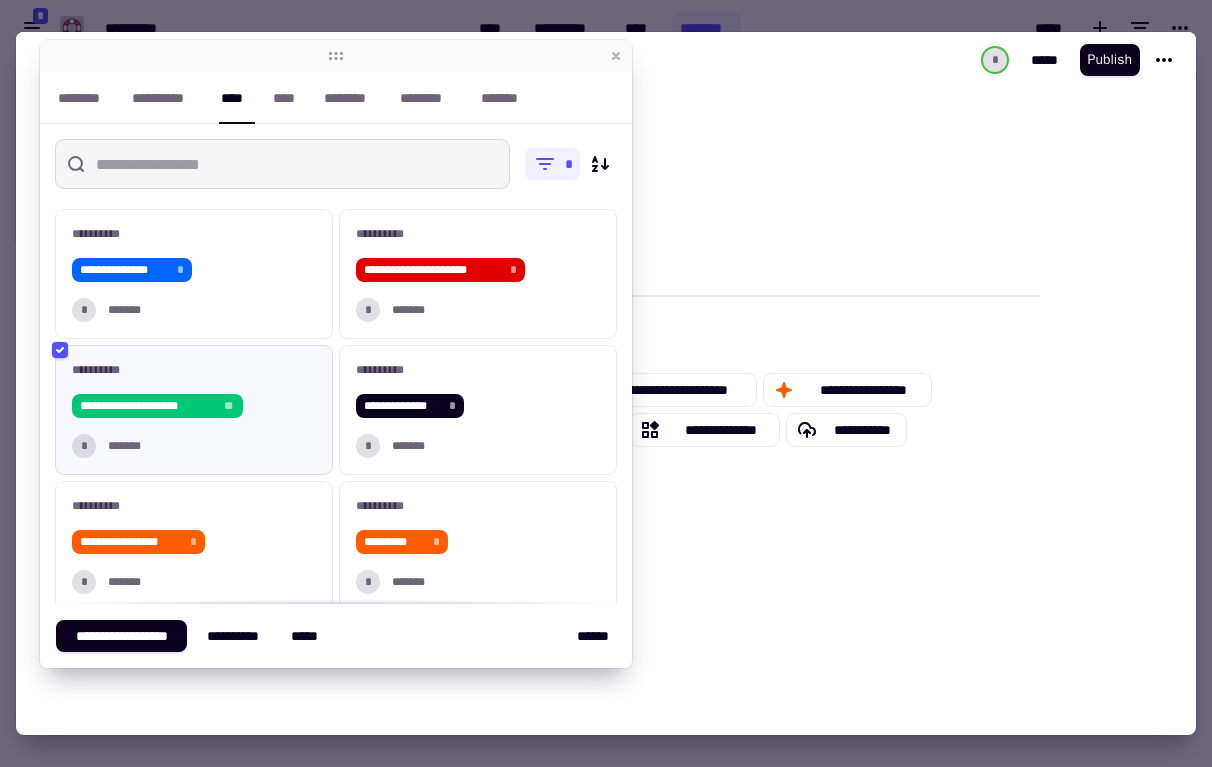 click at bounding box center [282, 164] 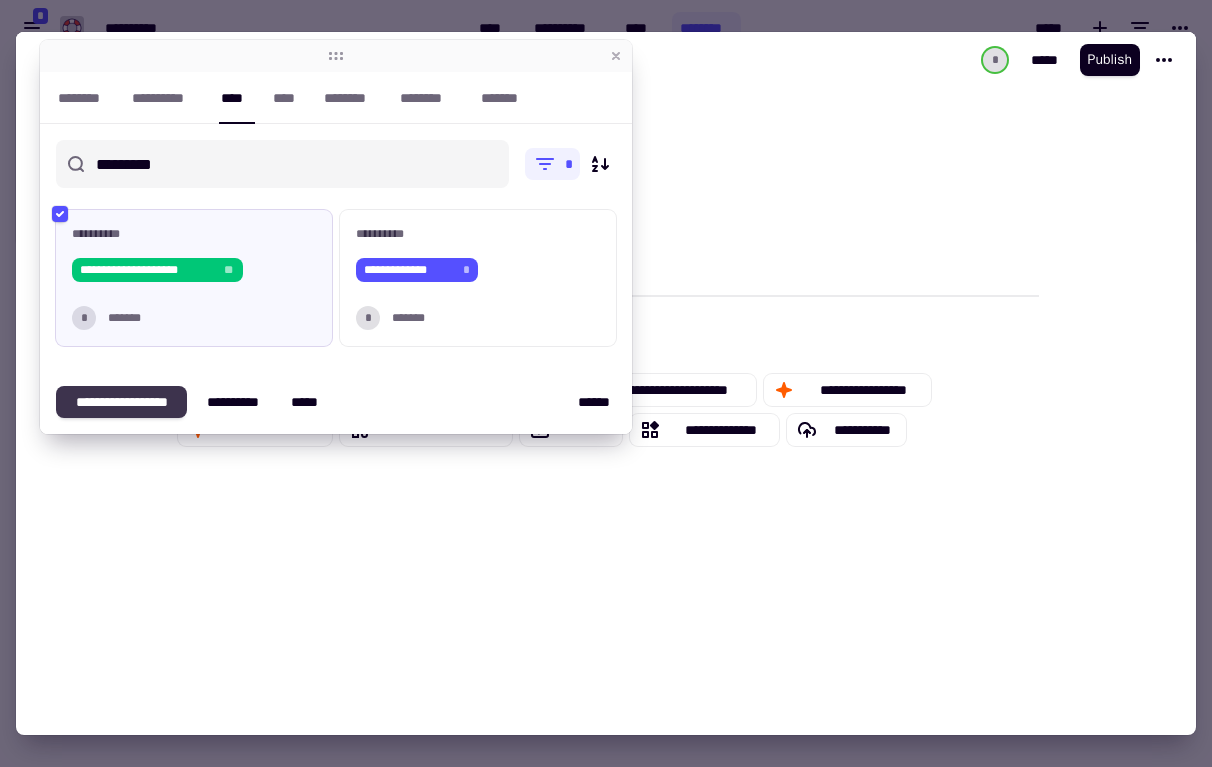 type on "*********" 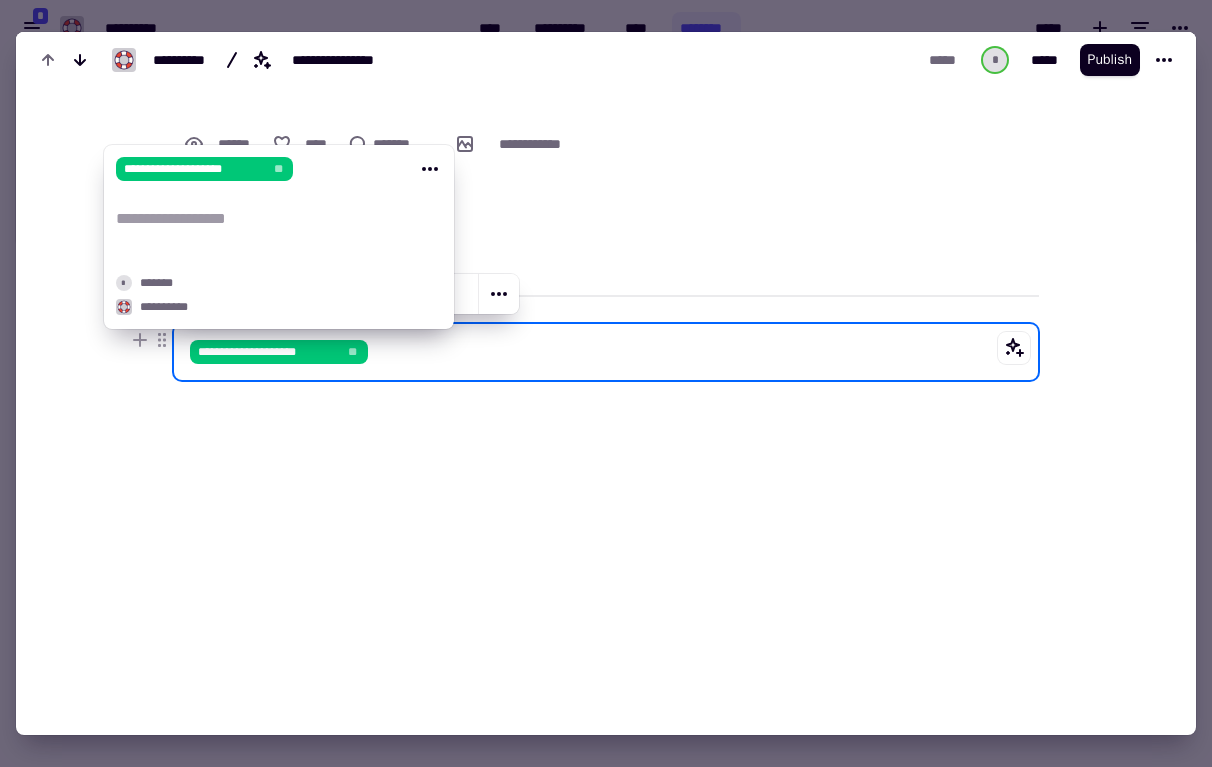 click on "**********" at bounding box center [606, 352] 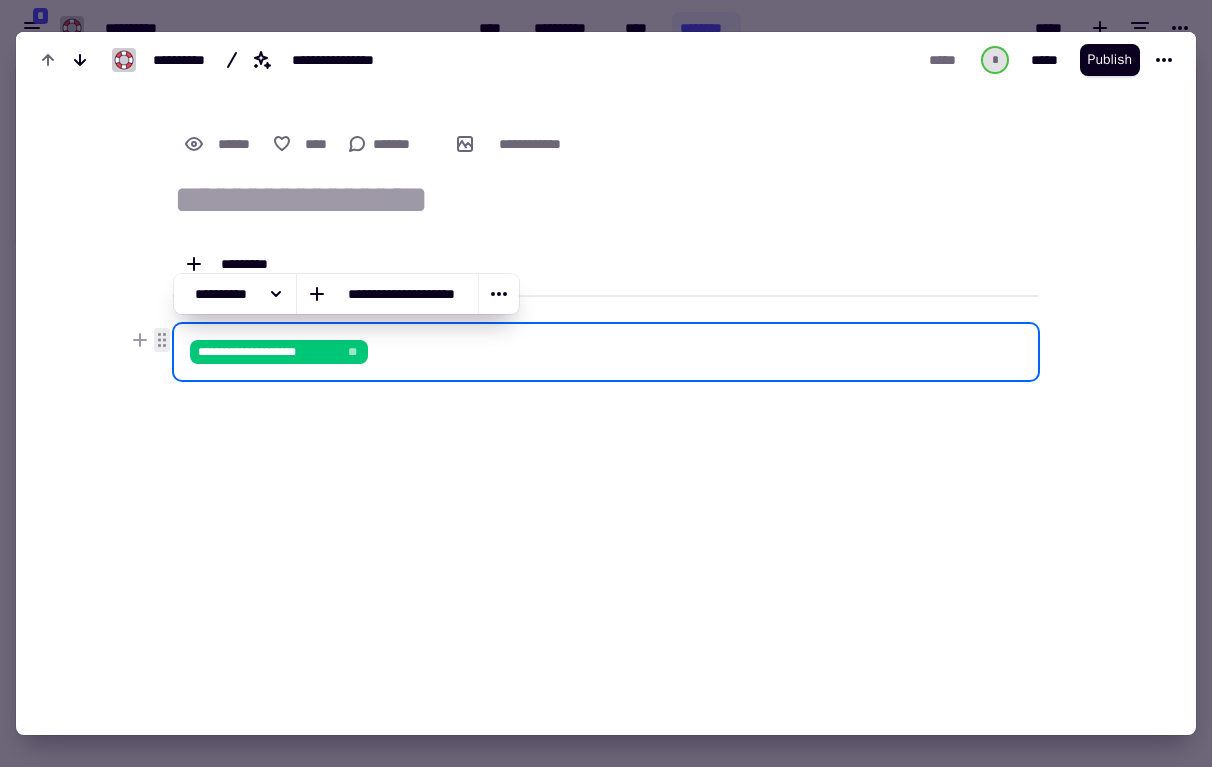 click 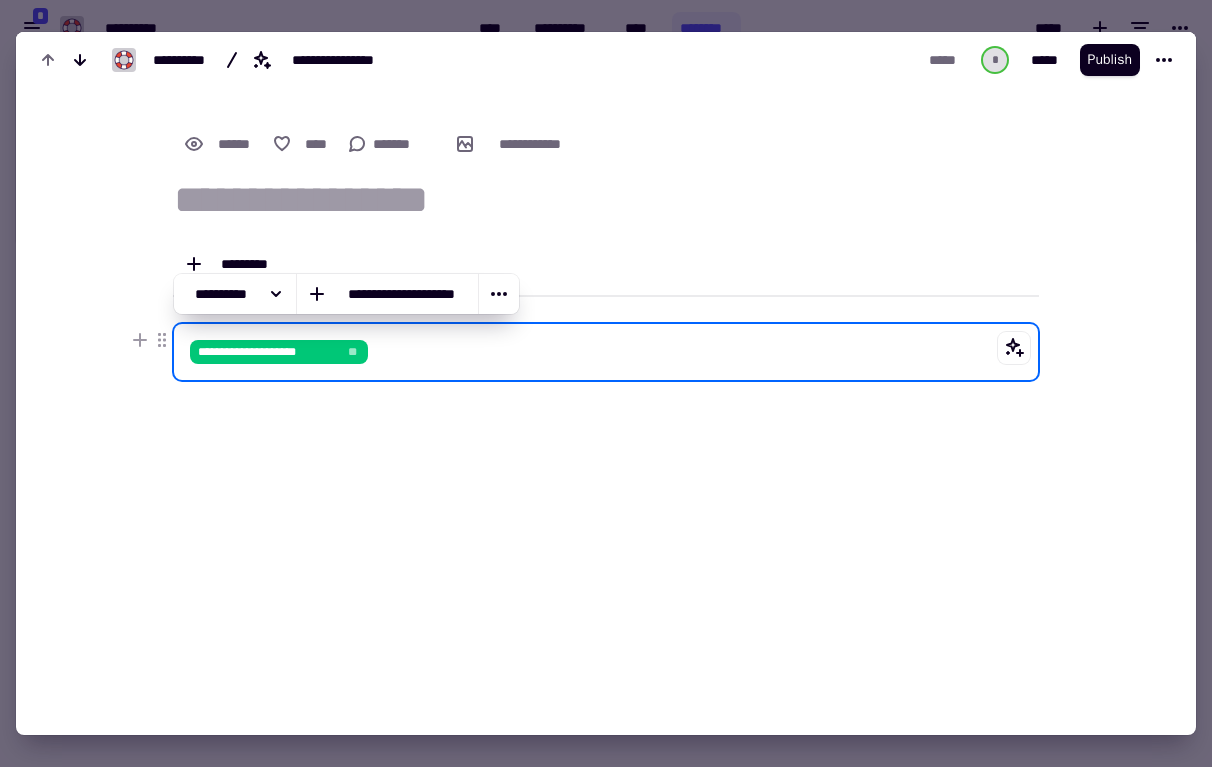 click on "**********" at bounding box center (606, 352) 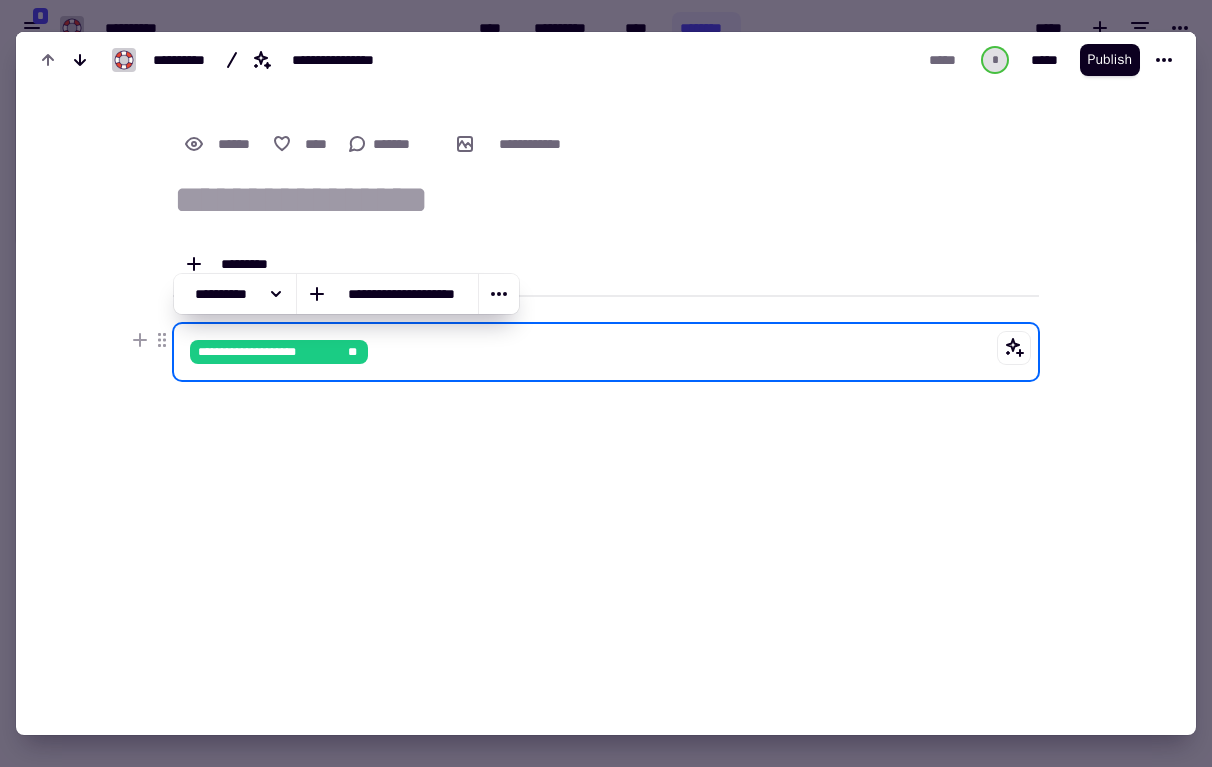 click on "**" at bounding box center [353, 352] 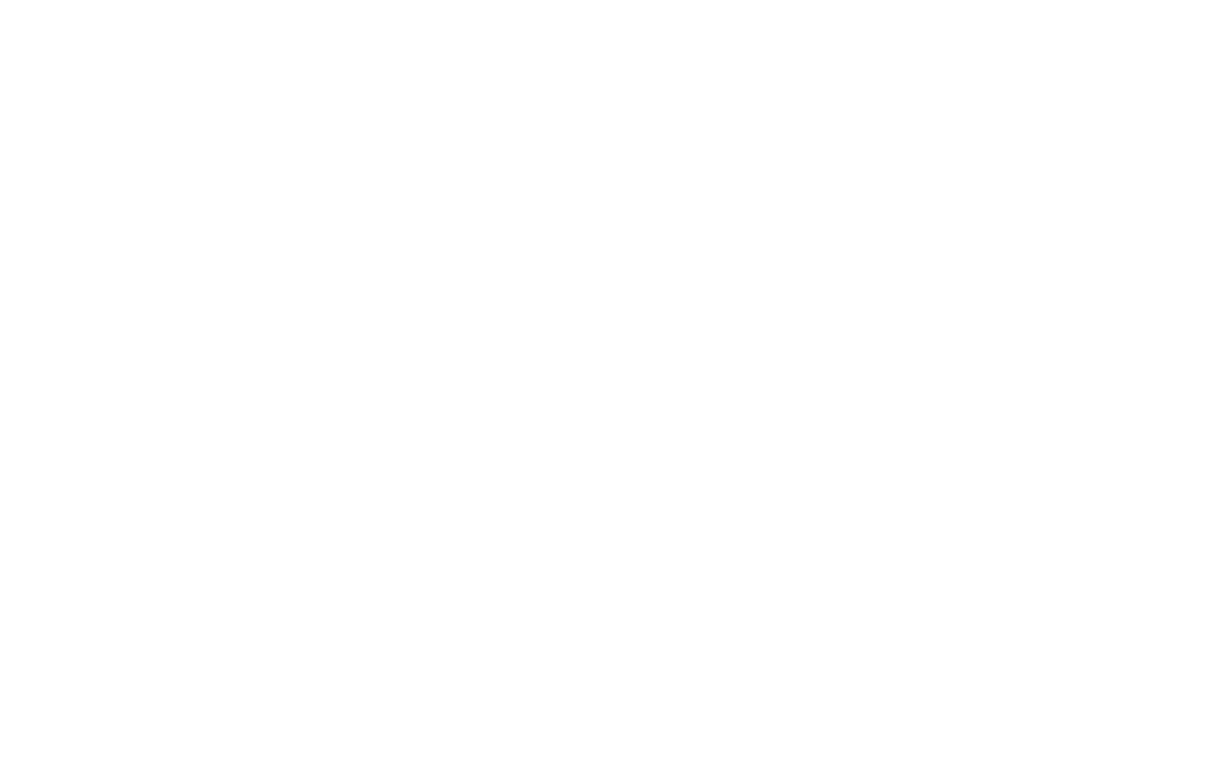click at bounding box center [606, 383] 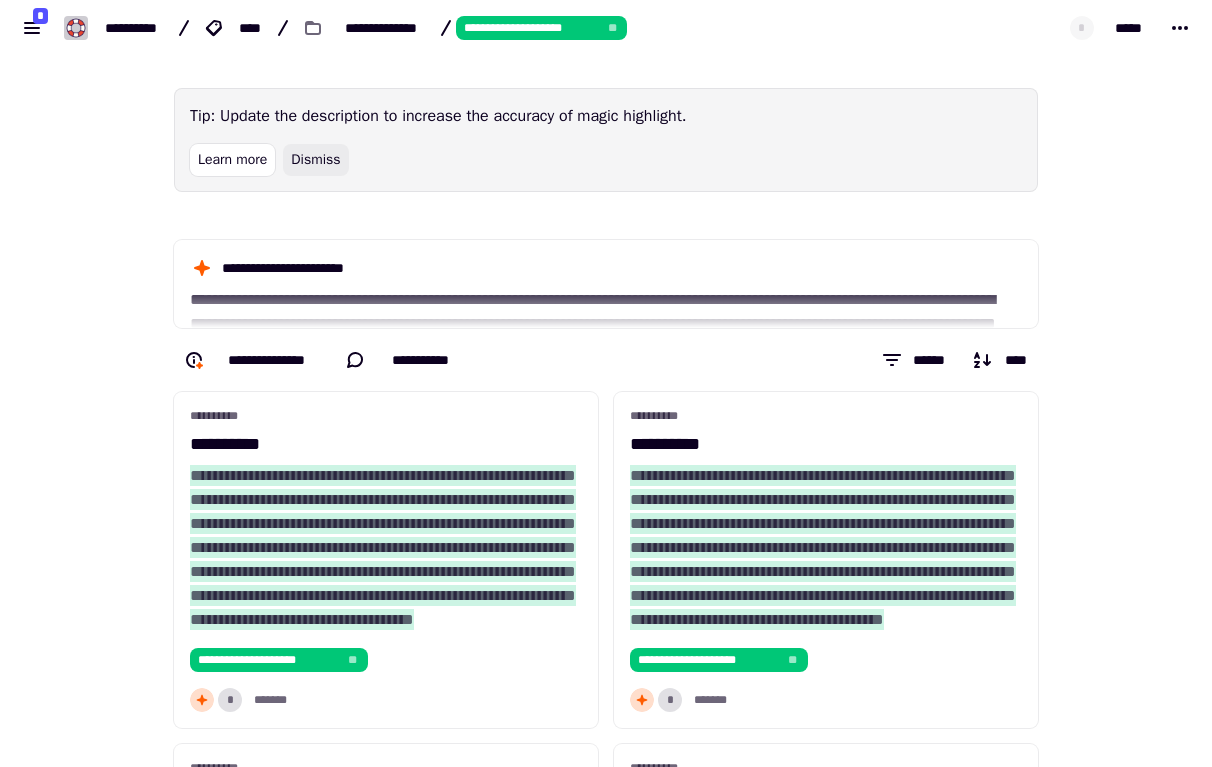 click on "Dismiss" 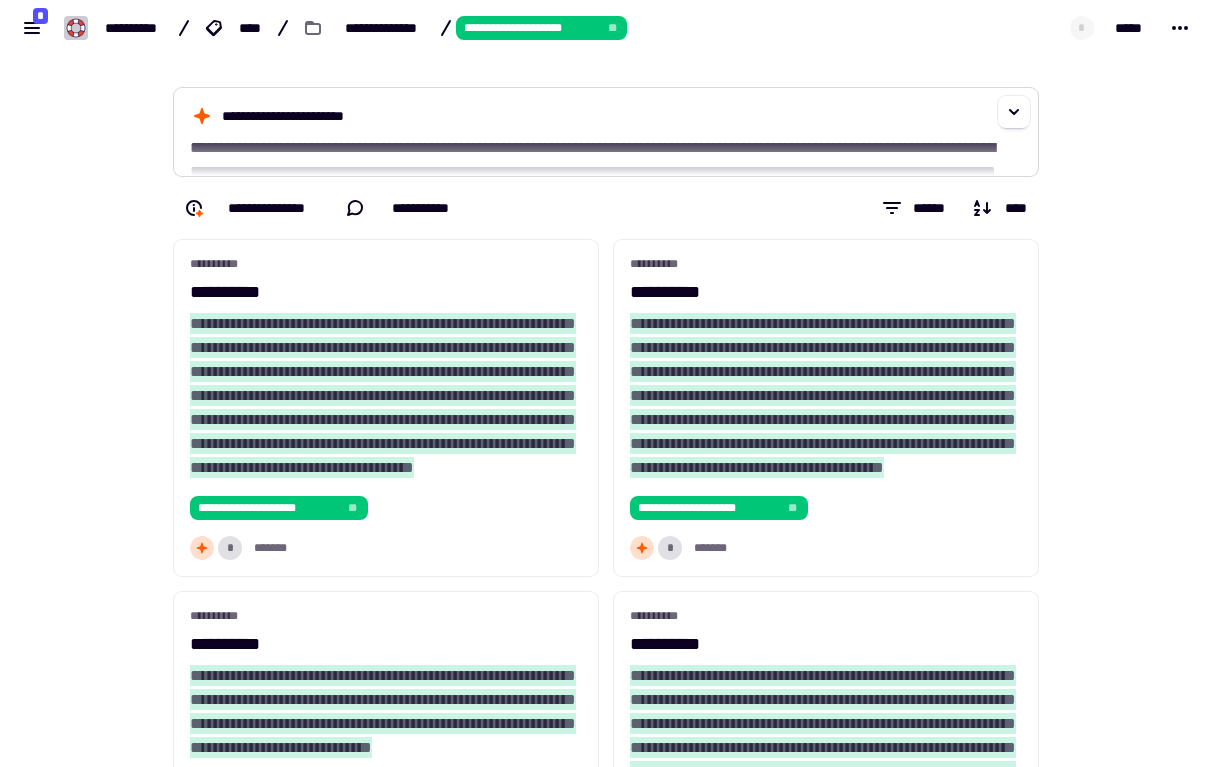 click on "**********" at bounding box center [606, 132] 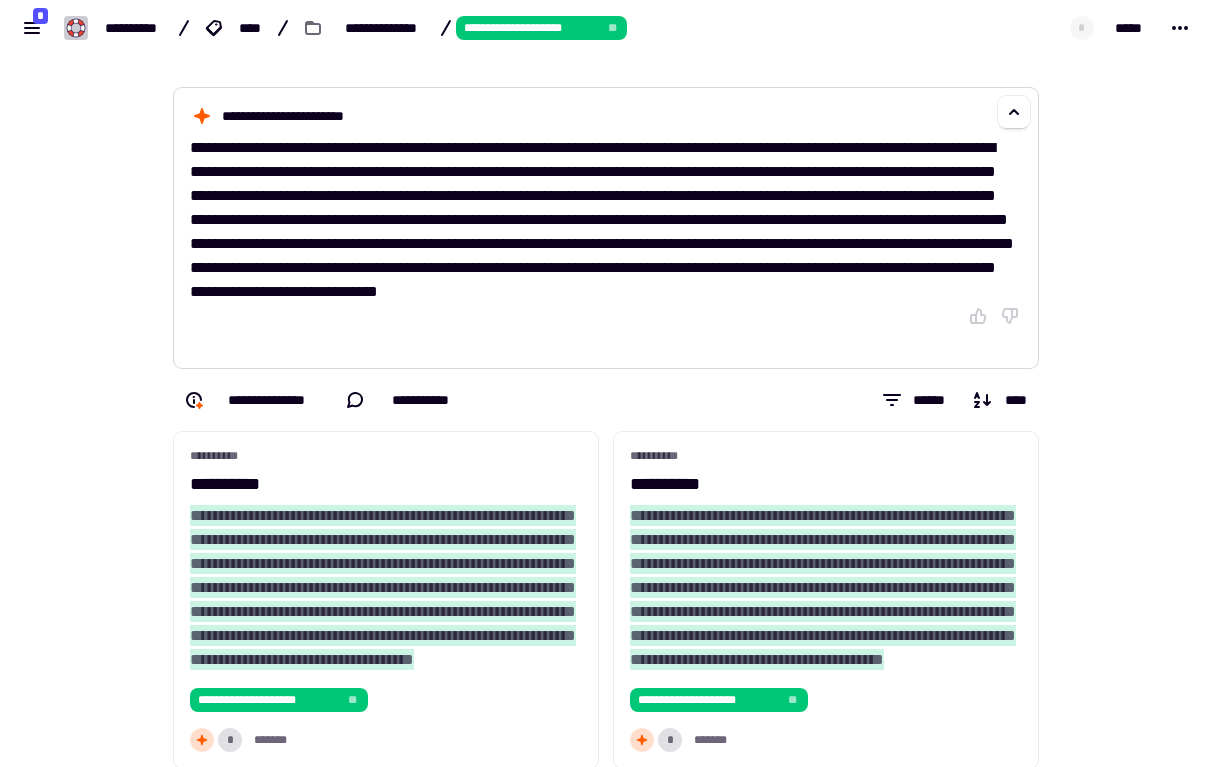 click on "**********" at bounding box center [606, 228] 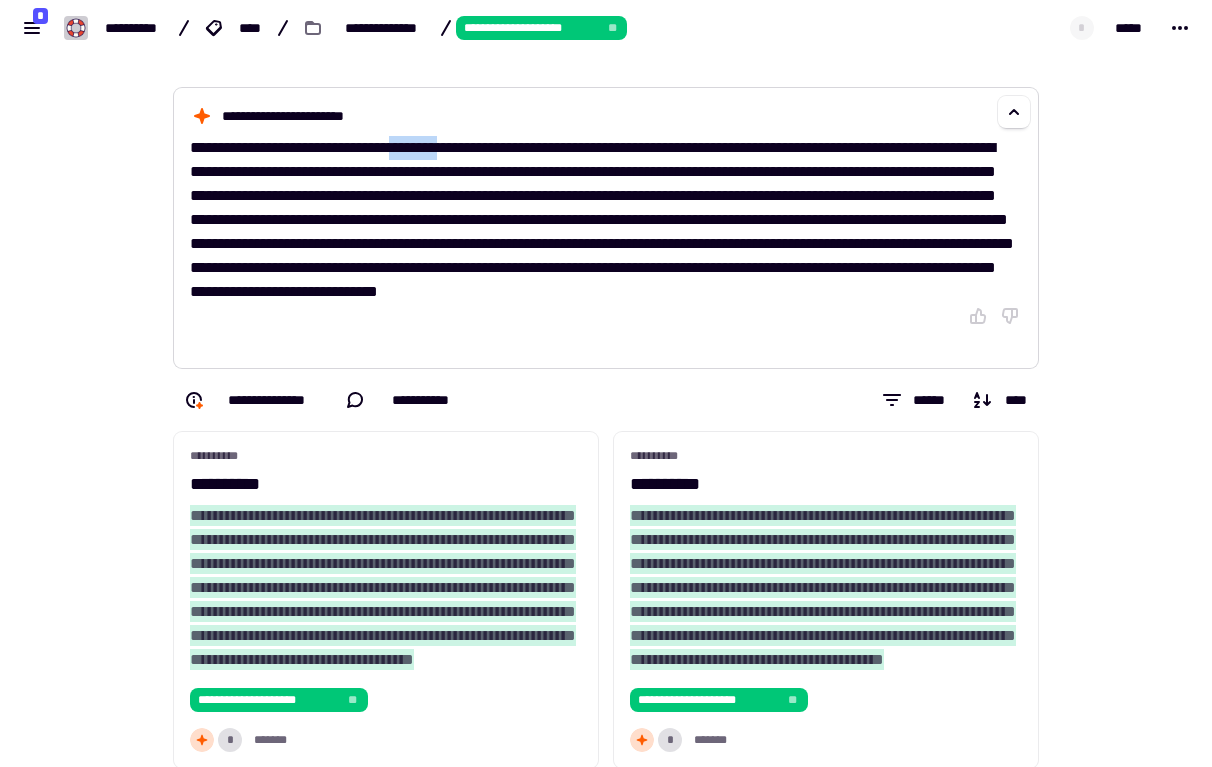 click on "**********" at bounding box center [606, 228] 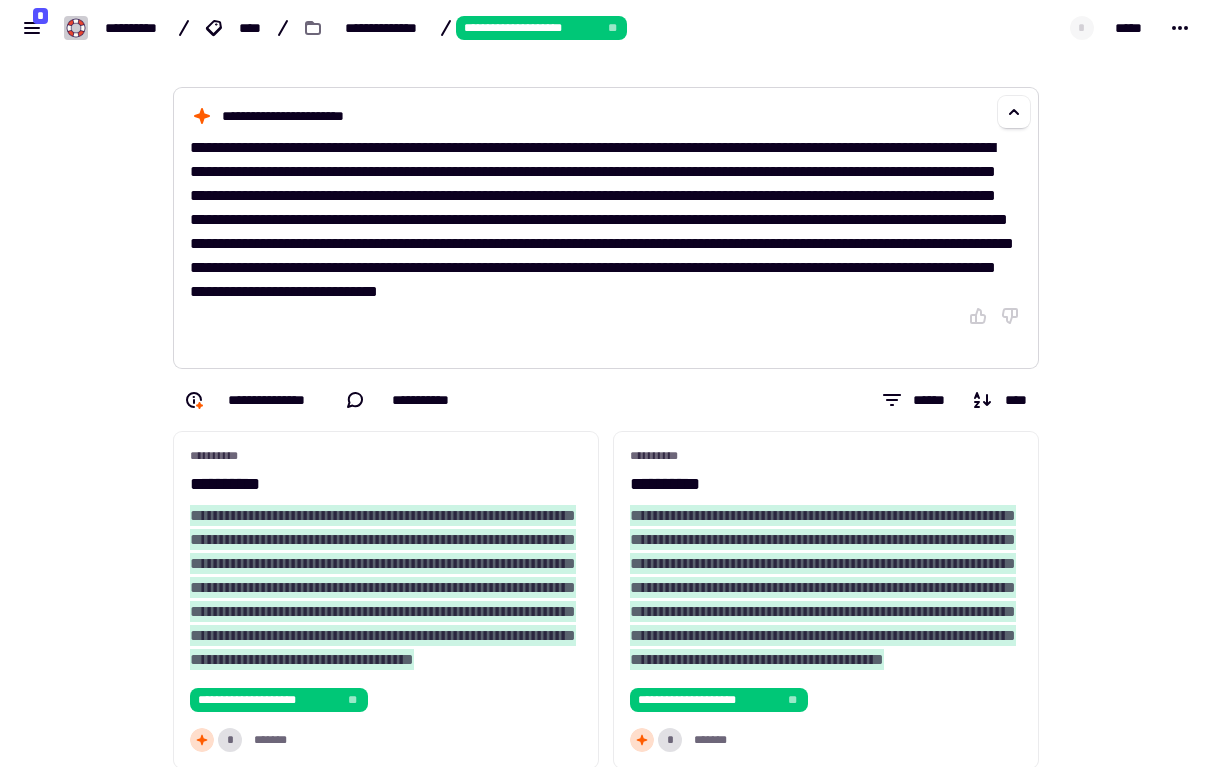click on "**********" at bounding box center [606, 120] 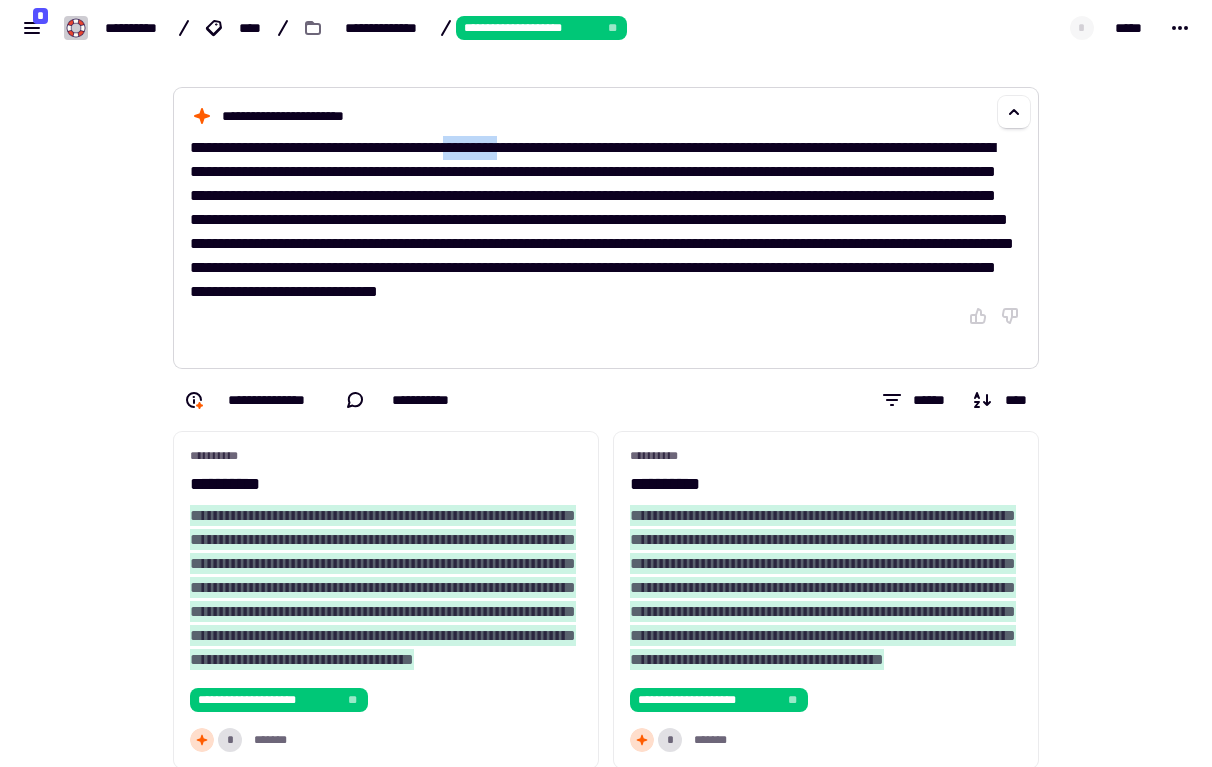 click on "**********" at bounding box center [606, 228] 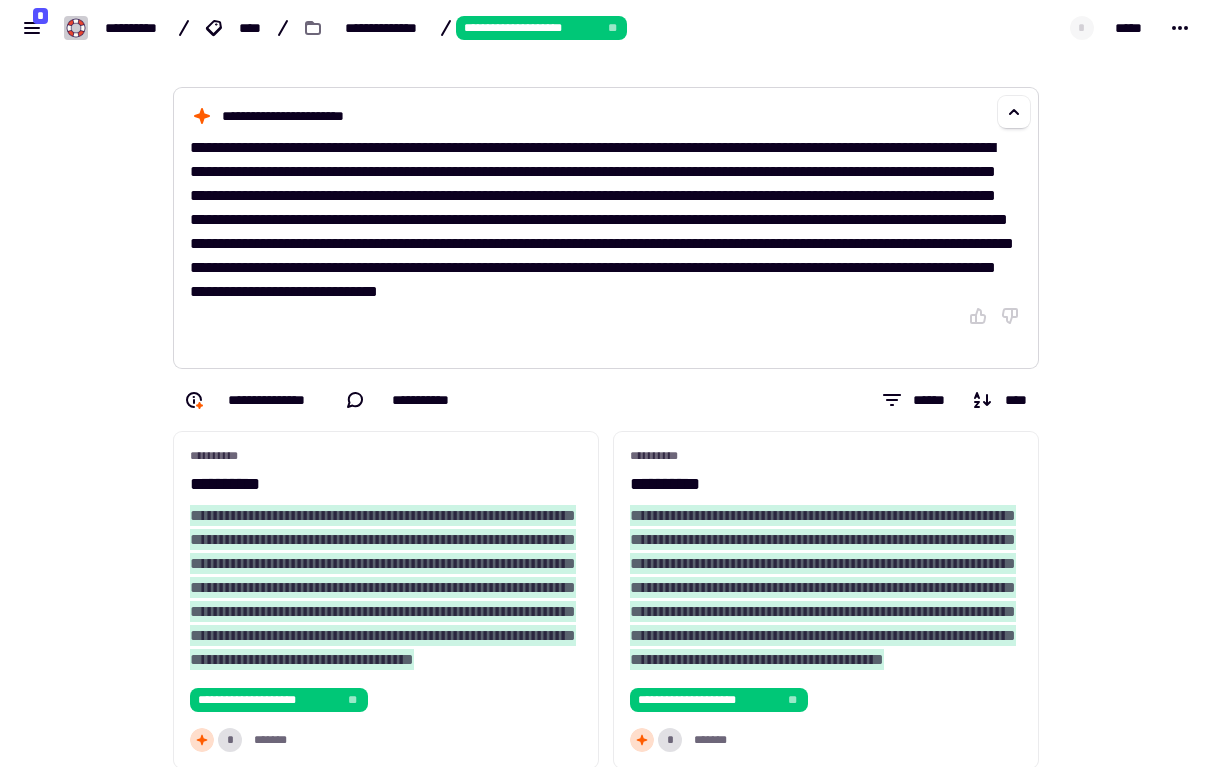 click on "**********" at bounding box center [606, 228] 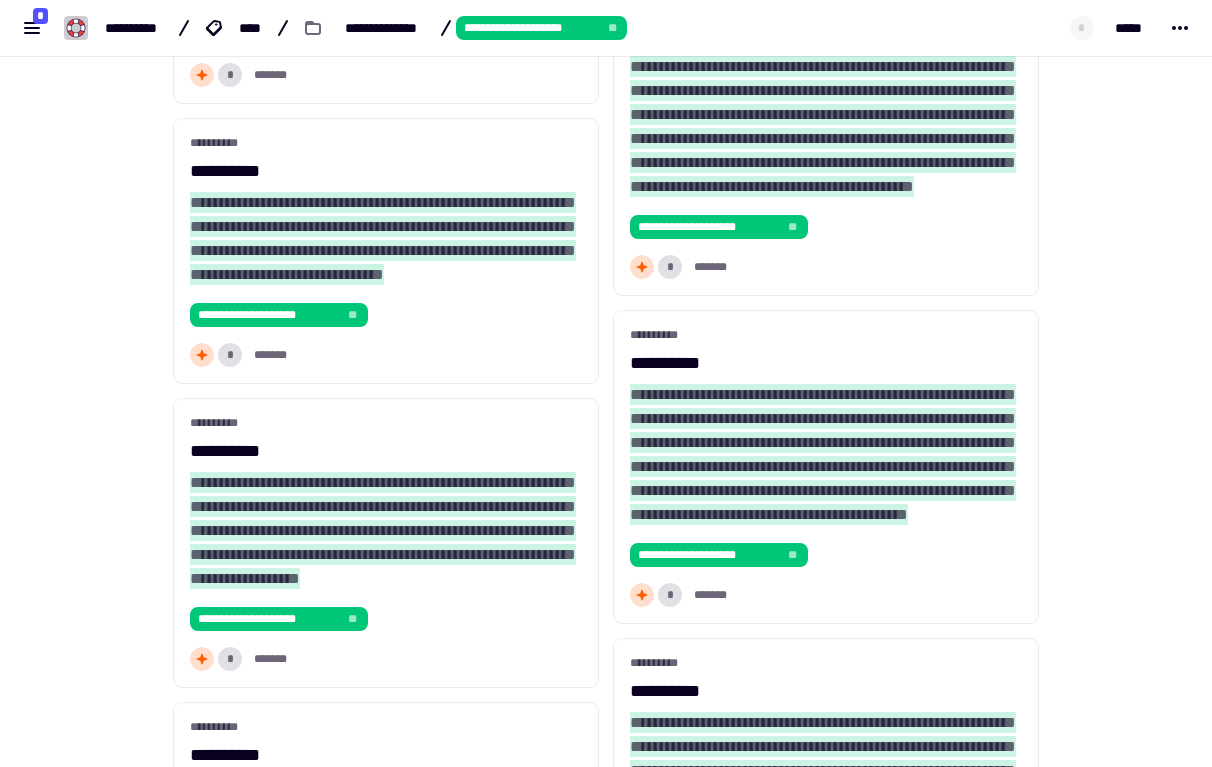 scroll, scrollTop: 0, scrollLeft: 0, axis: both 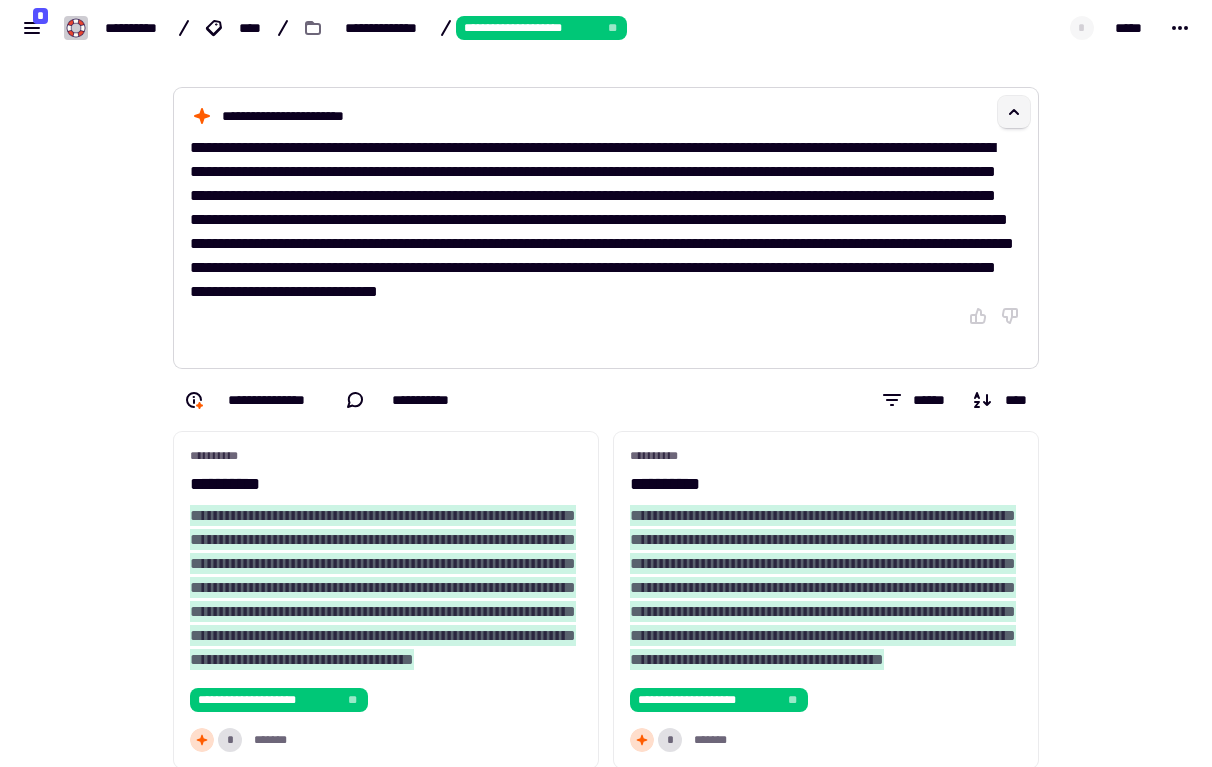click 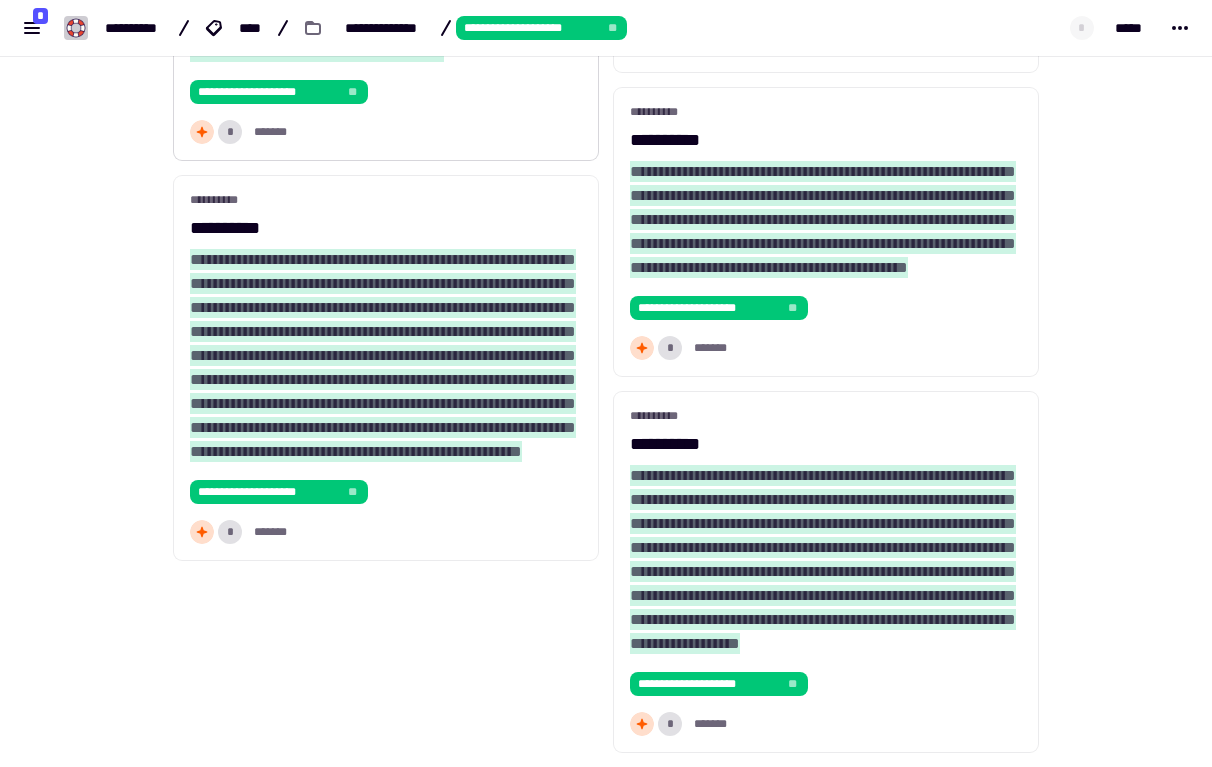 scroll, scrollTop: 1724, scrollLeft: 0, axis: vertical 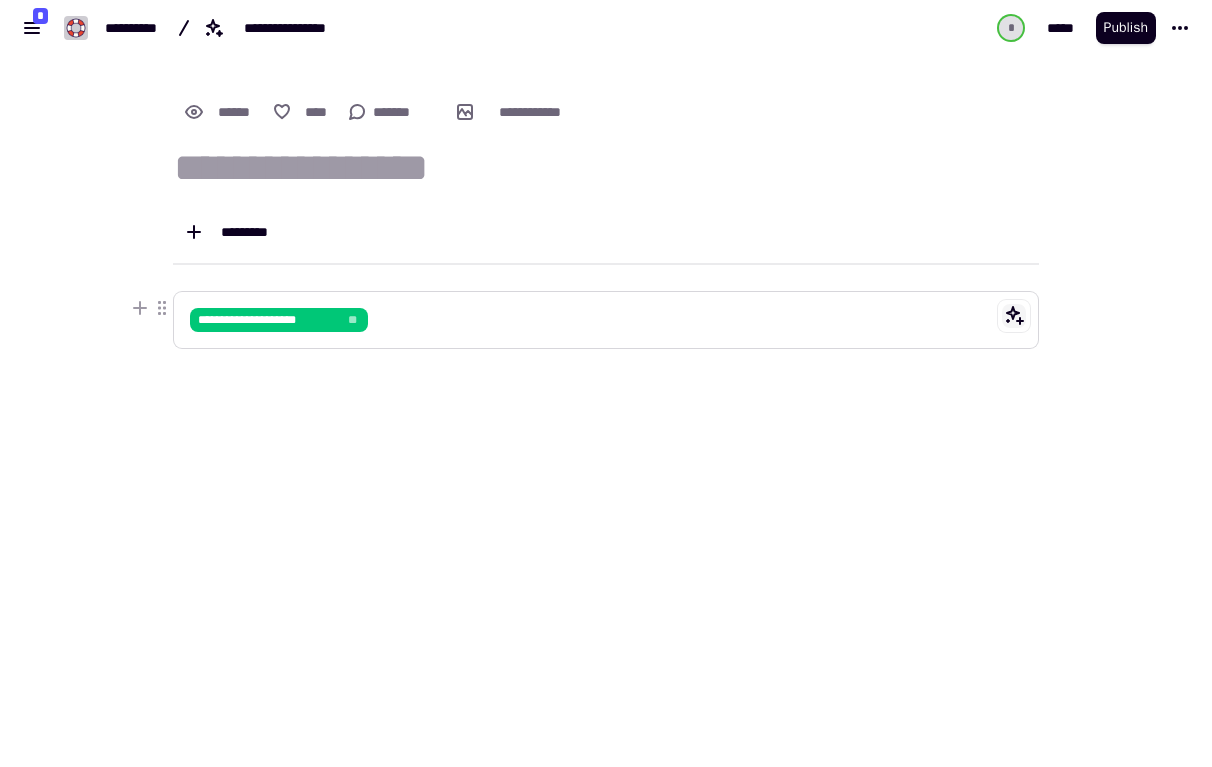 click 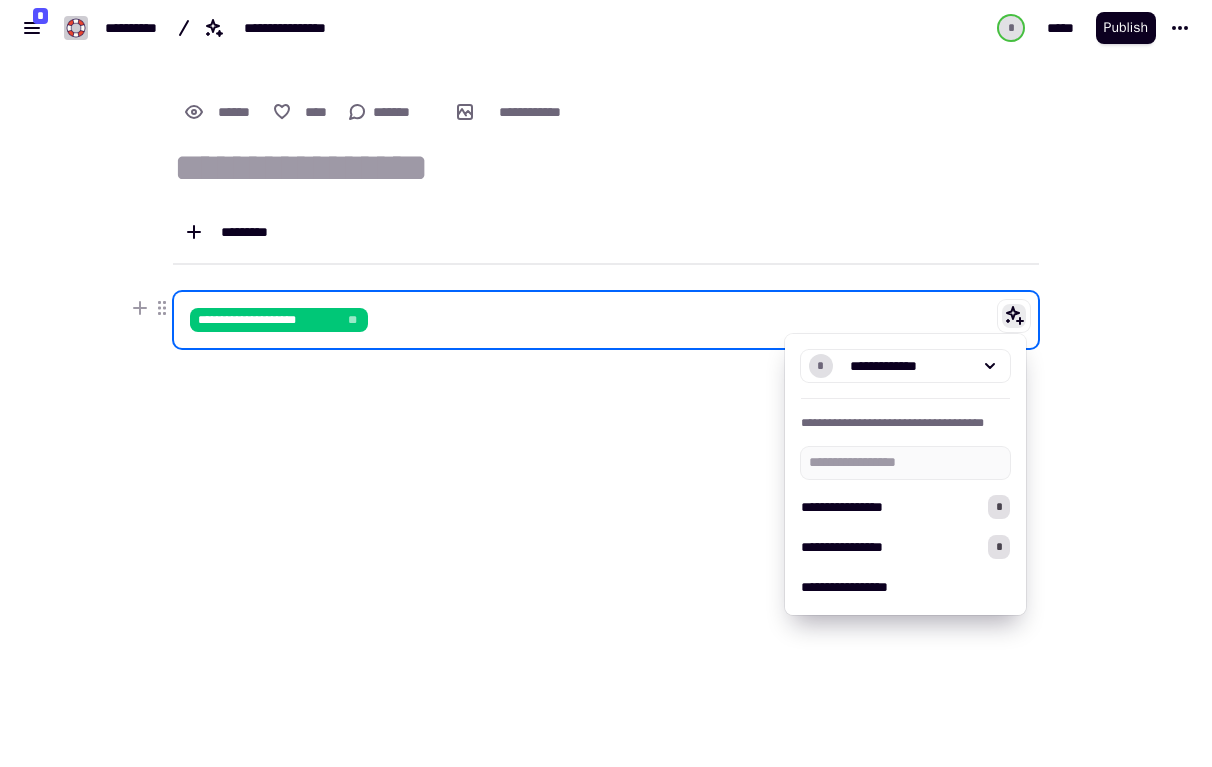 click on "**********" at bounding box center (606, 320) 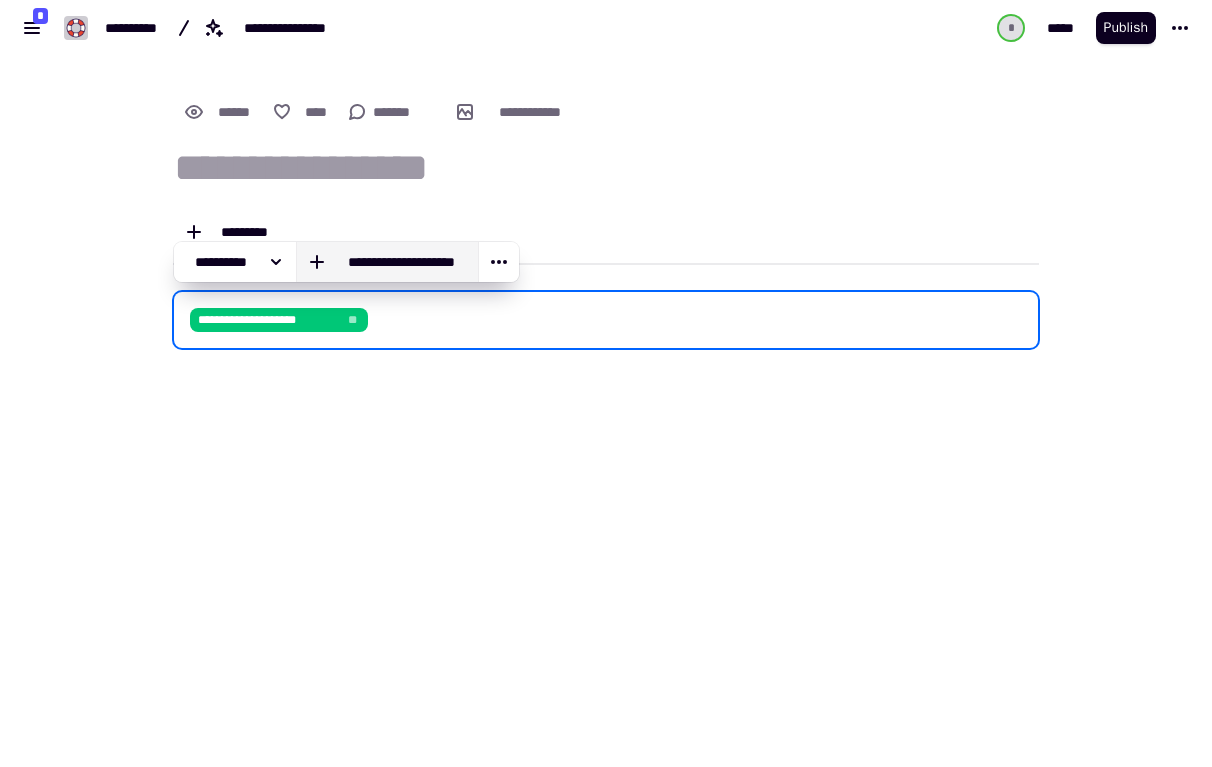 click on "**********" 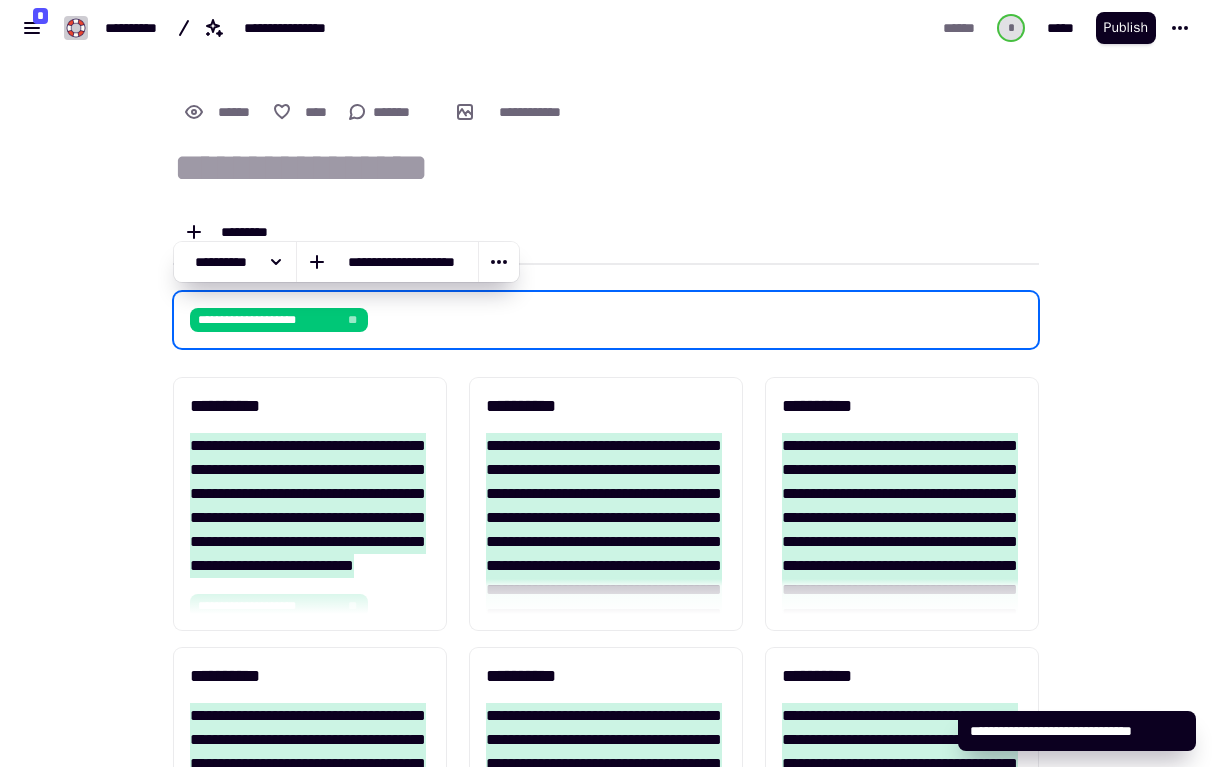 click on "*********" at bounding box center (606, 232) 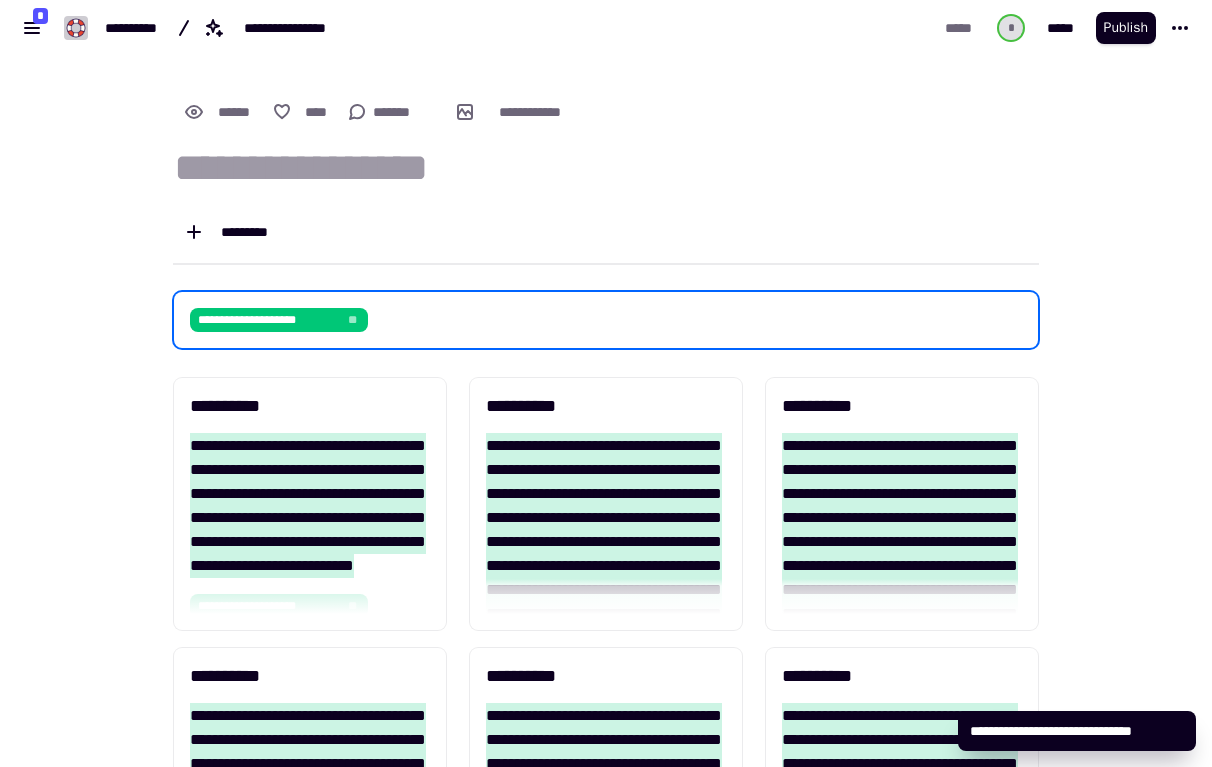 click on "**********" at bounding box center [606, 923] 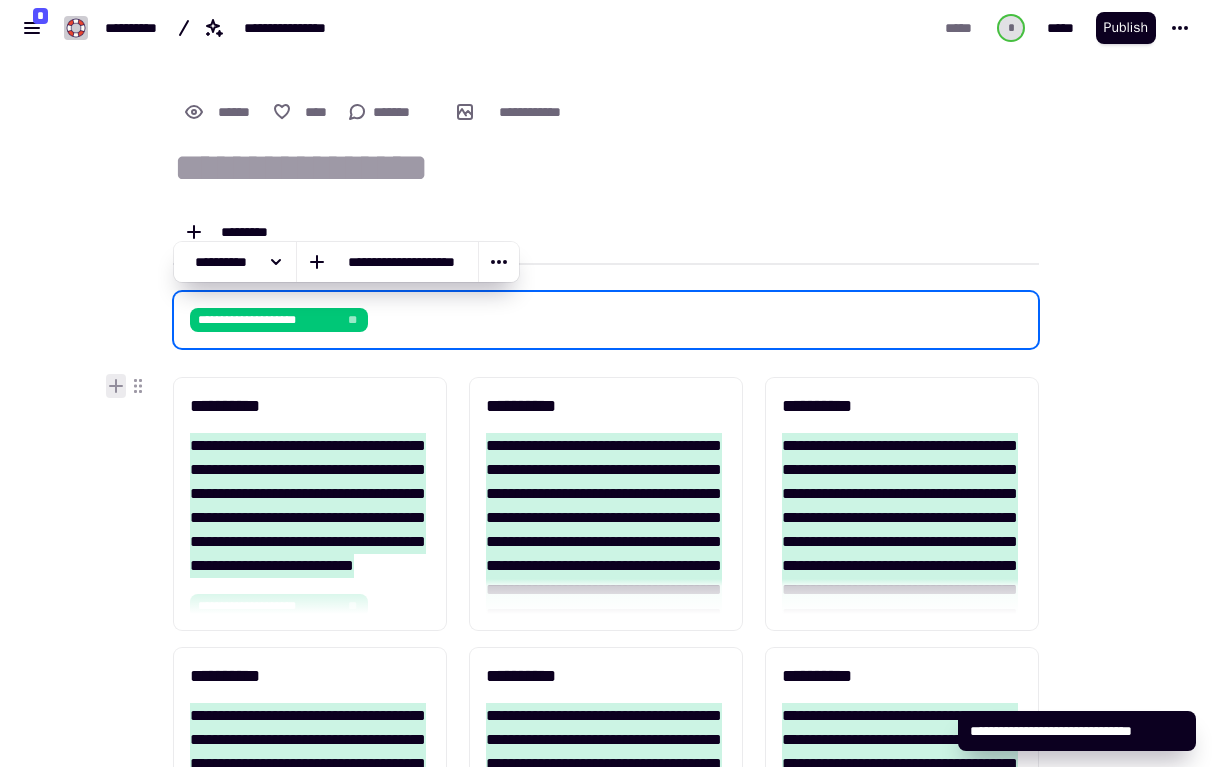 click 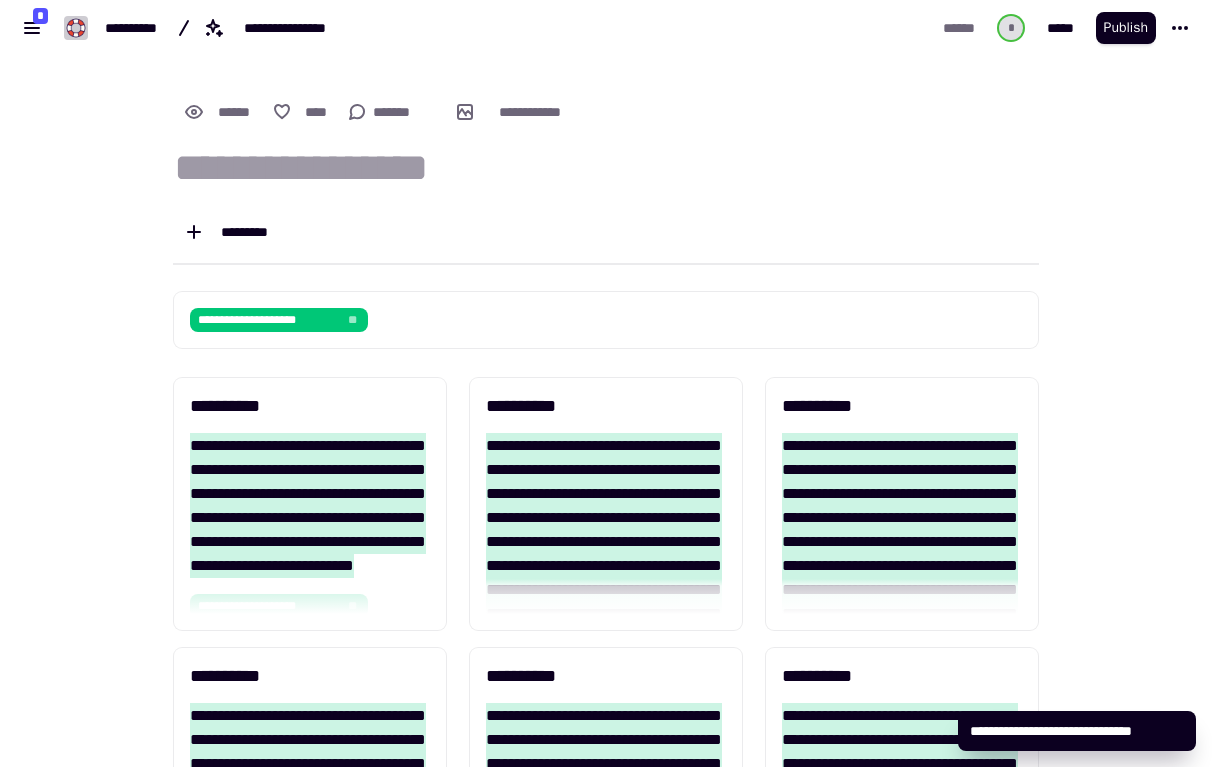 scroll, scrollTop: 434, scrollLeft: 0, axis: vertical 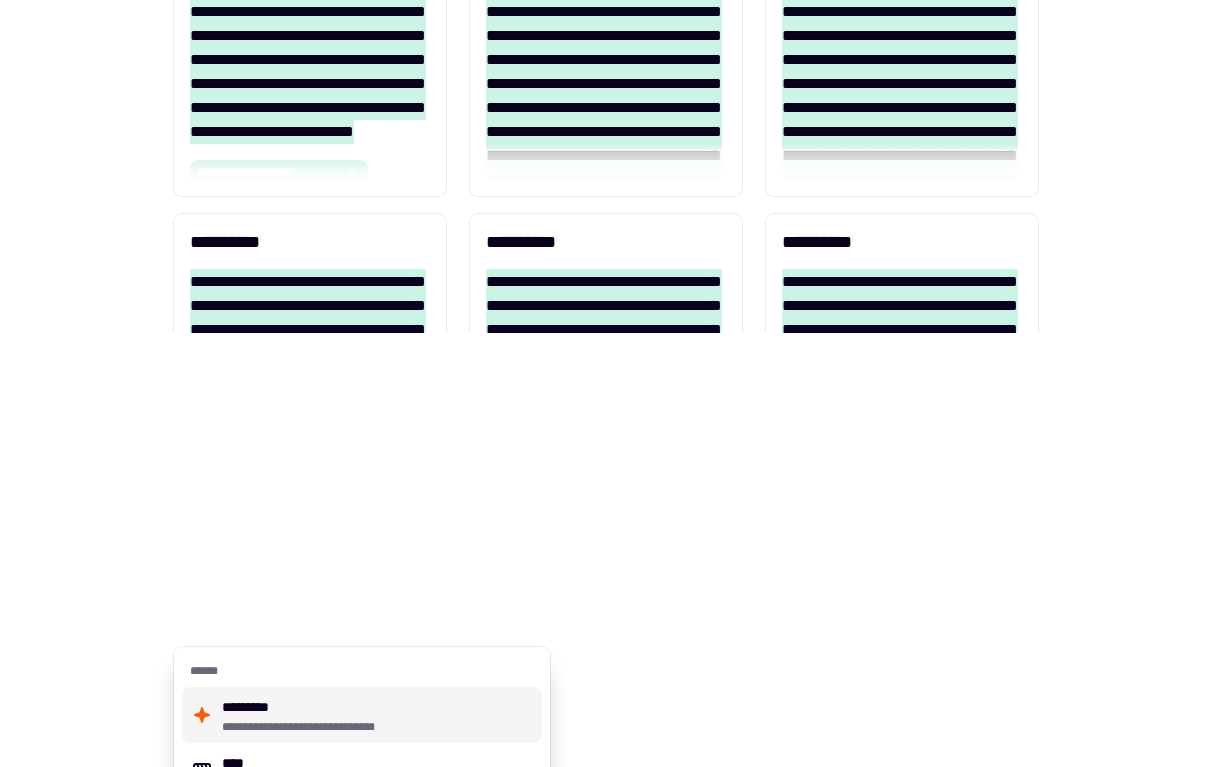 click on "**********" at bounding box center (606, -51) 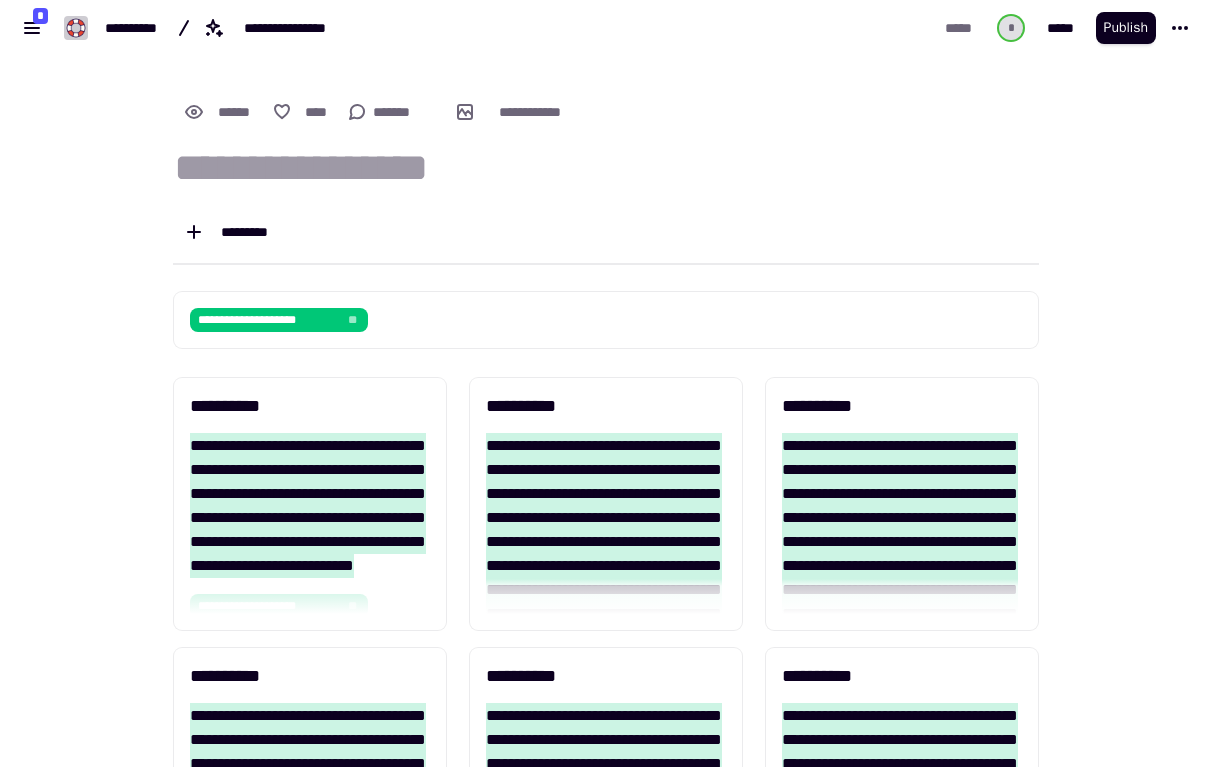 click on "**********" at bounding box center (594, 1026) 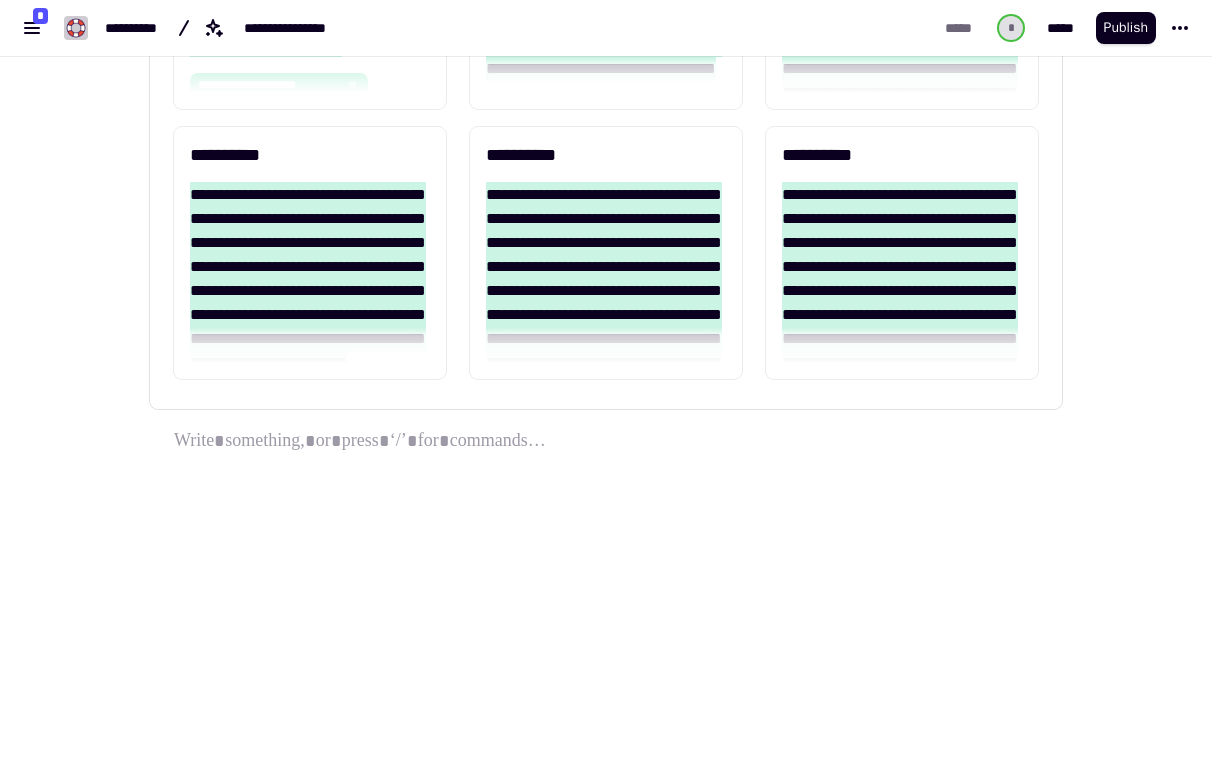 scroll, scrollTop: 1067, scrollLeft: 0, axis: vertical 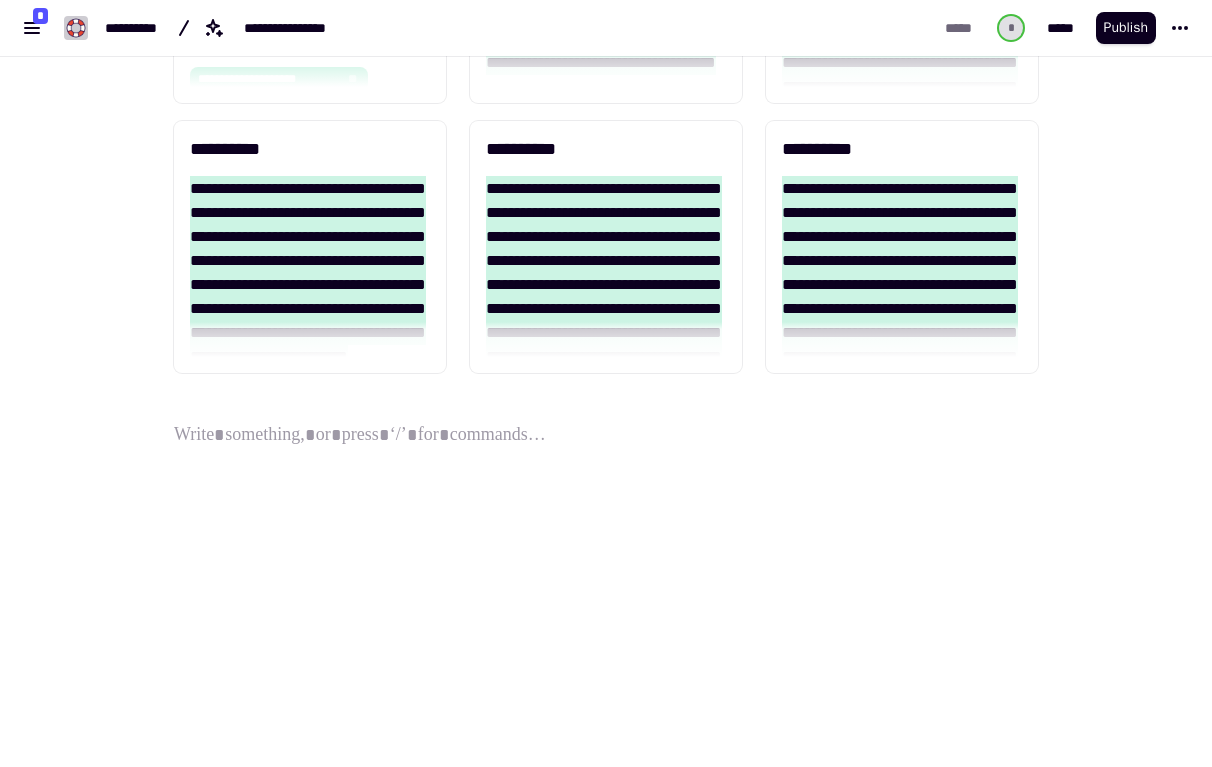 type 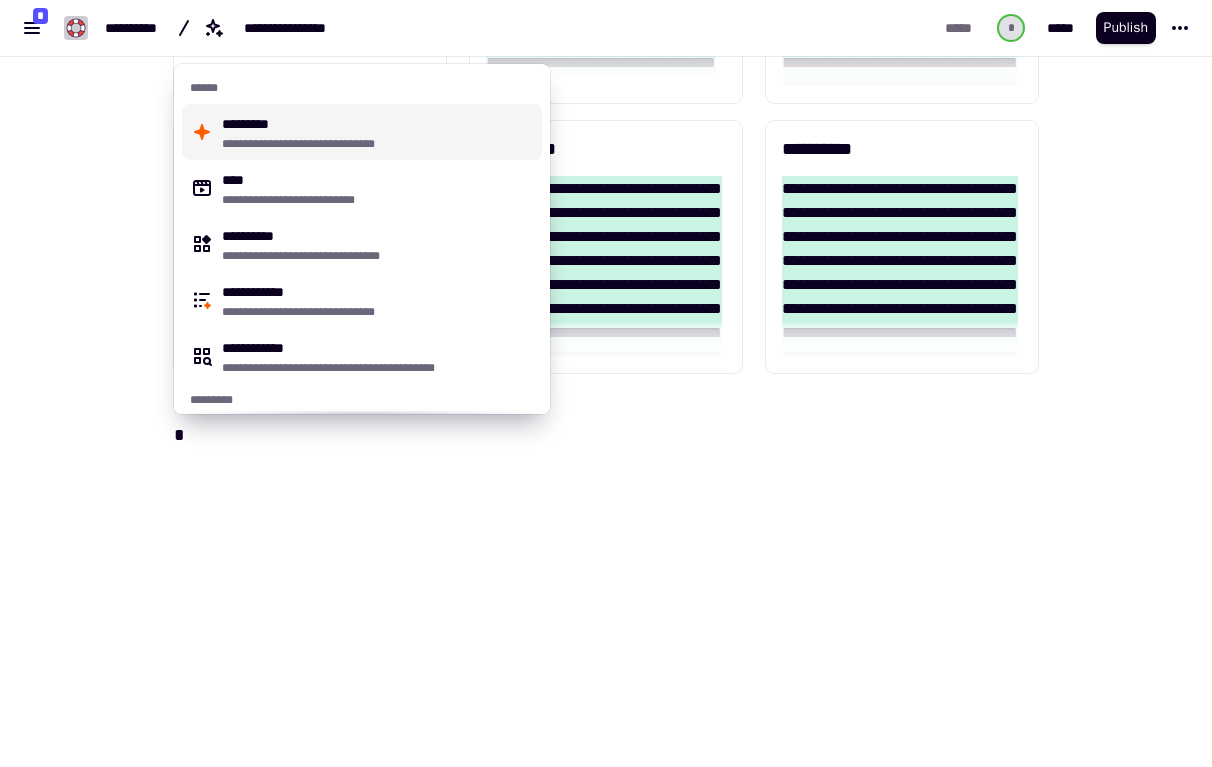 click on "**********" at bounding box center (378, 132) 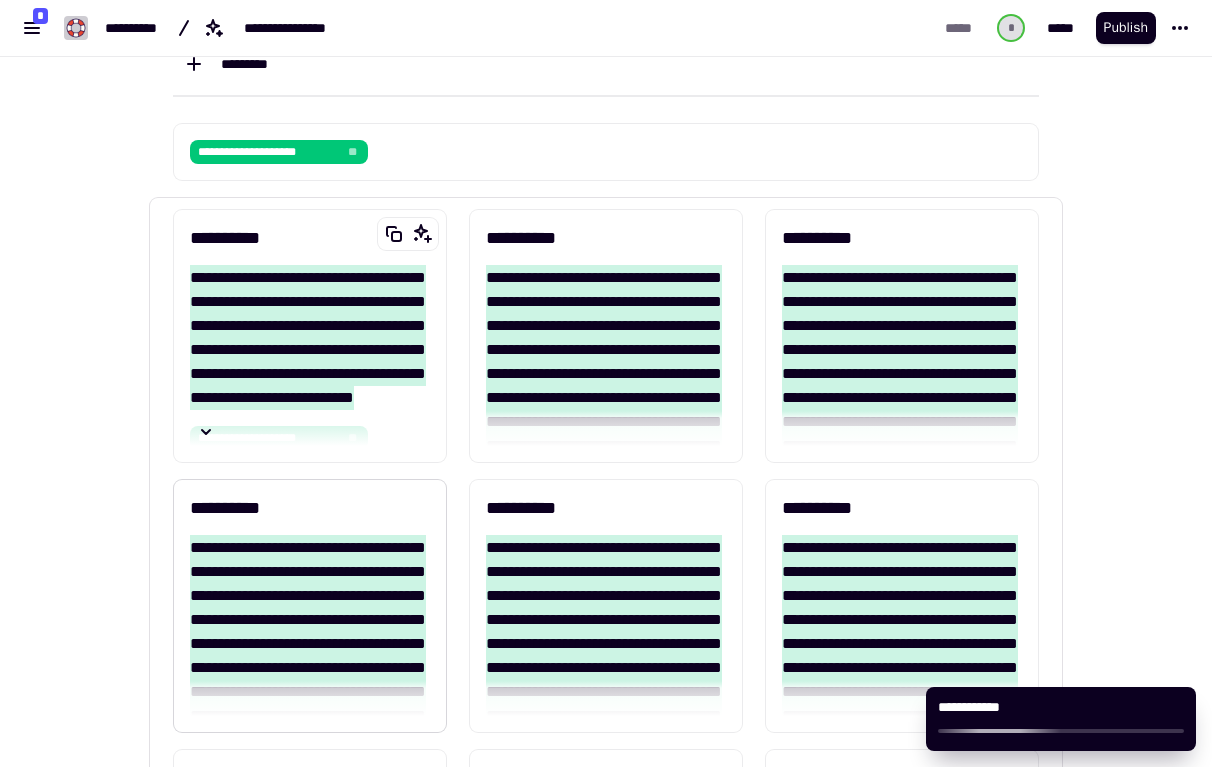 scroll, scrollTop: 0, scrollLeft: 0, axis: both 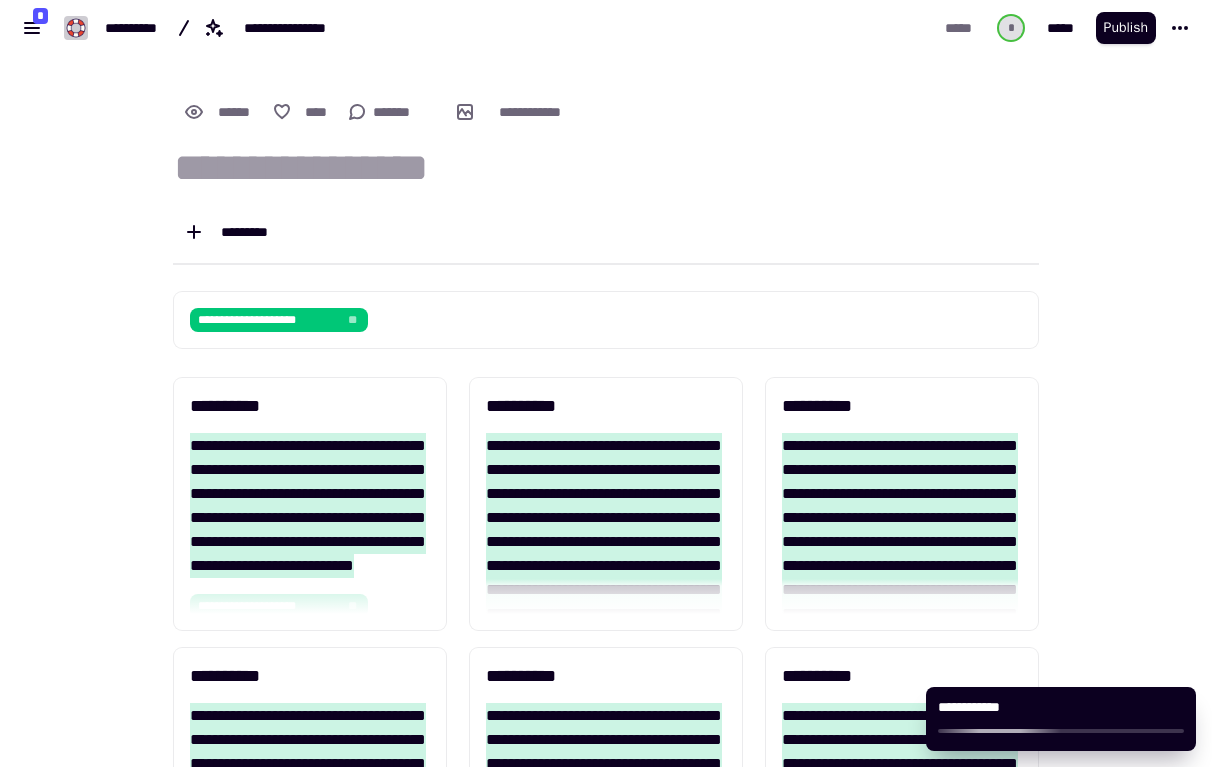 click at bounding box center (606, 168) 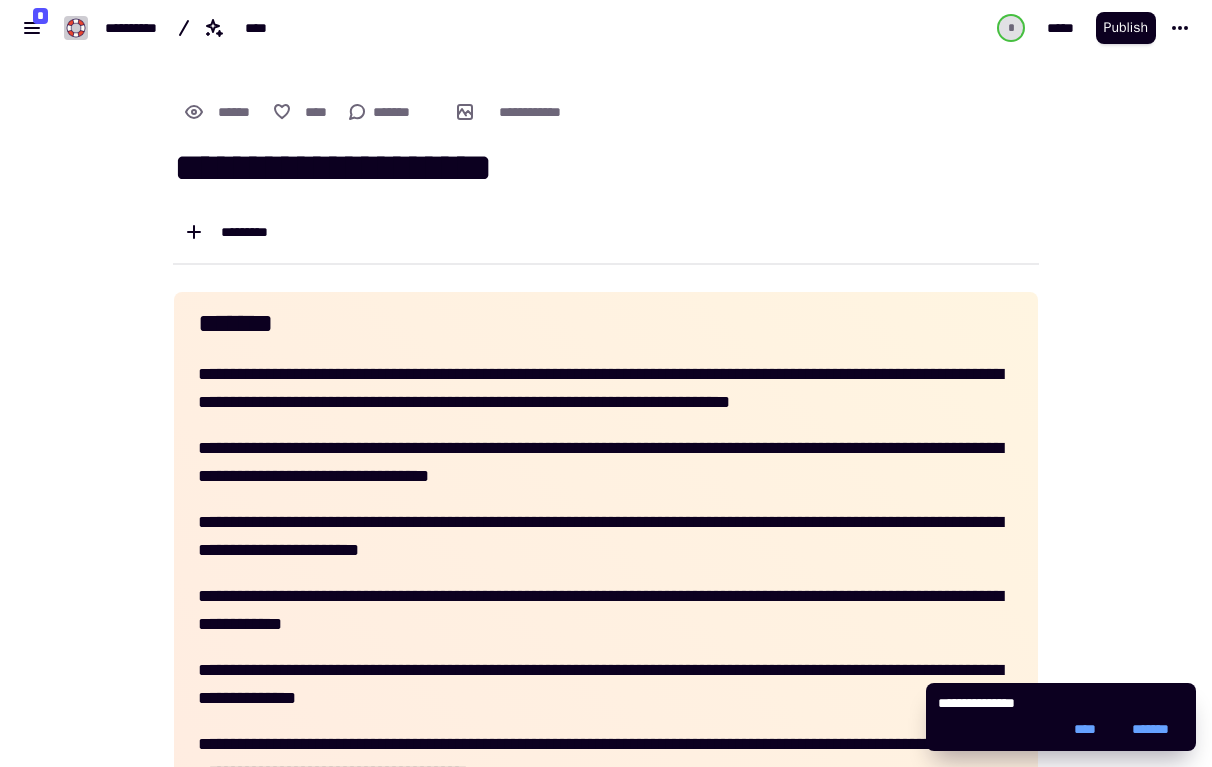 type on "**********" 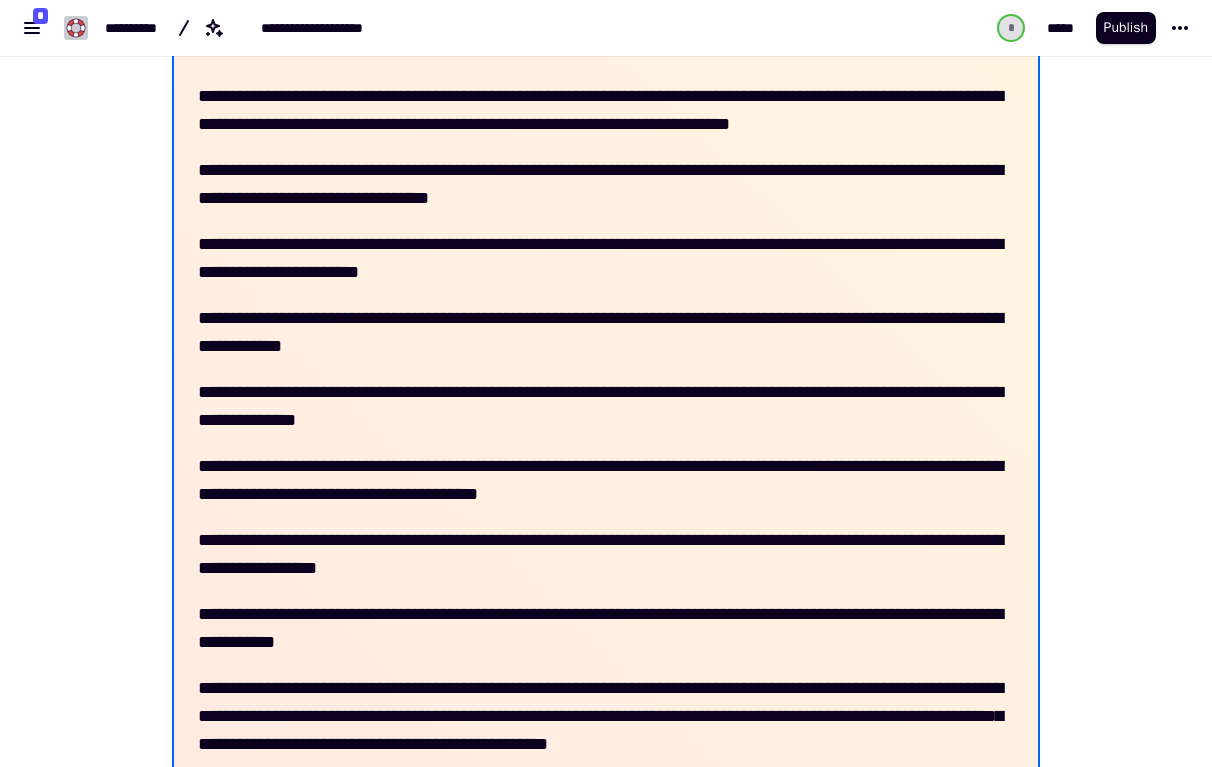 scroll, scrollTop: 281, scrollLeft: 0, axis: vertical 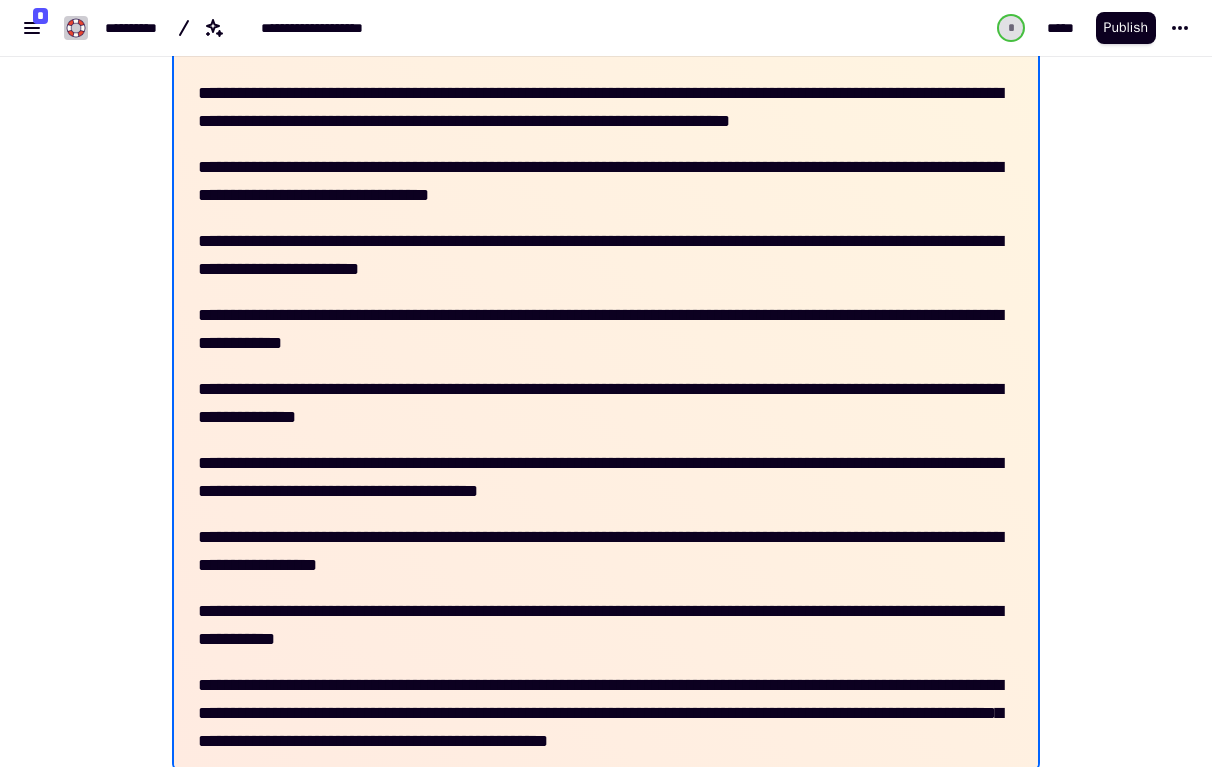 click on "**********" at bounding box center [606, 255] 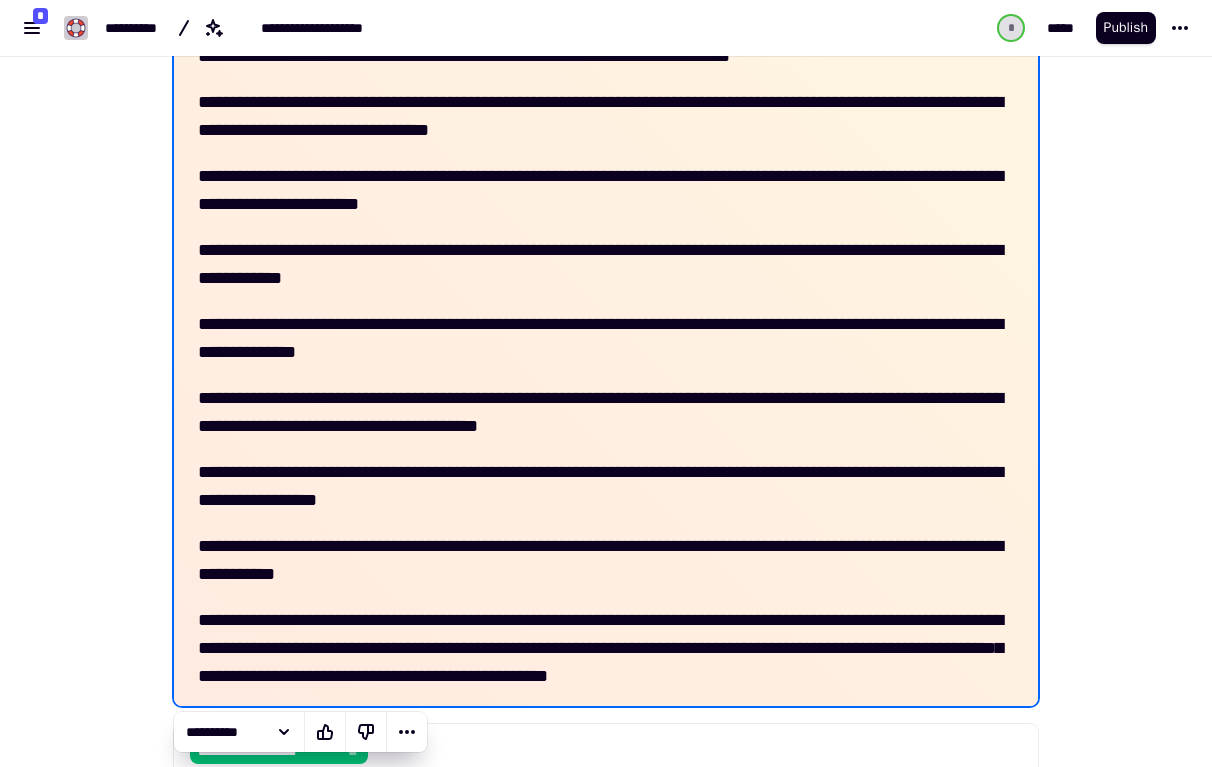 scroll, scrollTop: 347, scrollLeft: 0, axis: vertical 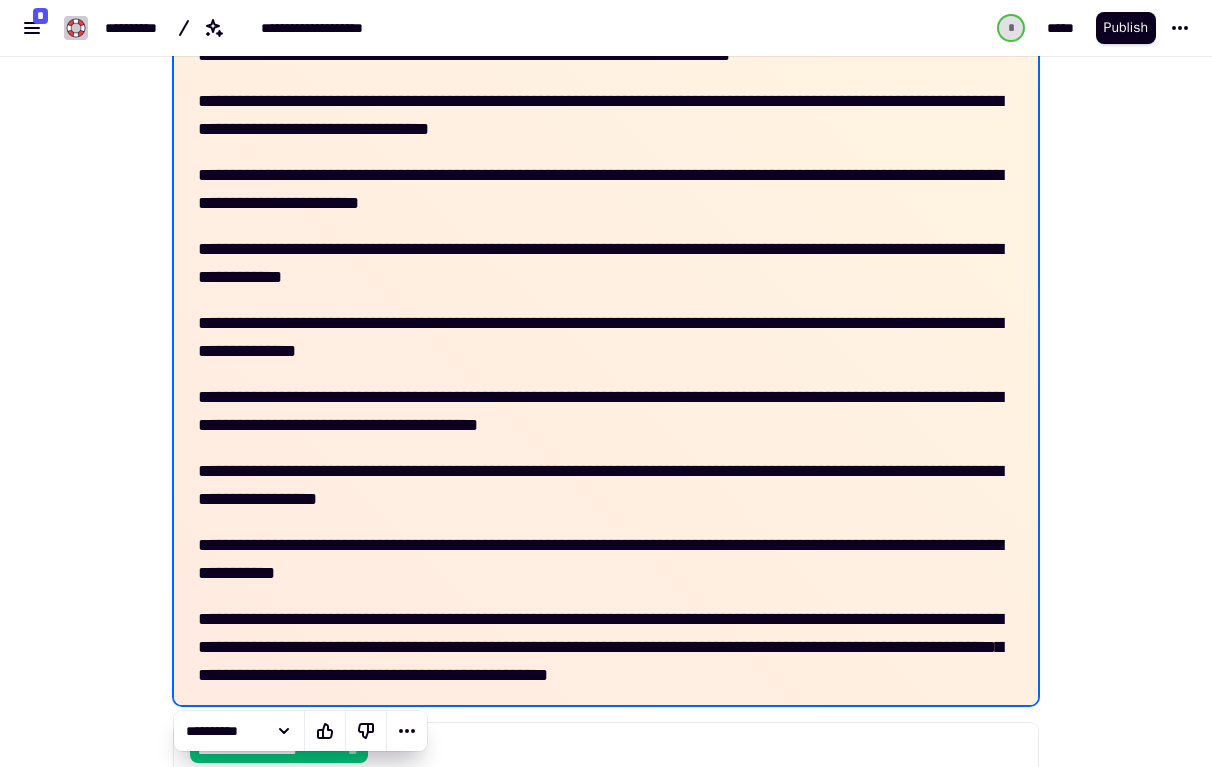 click on "**********" at bounding box center [606, 485] 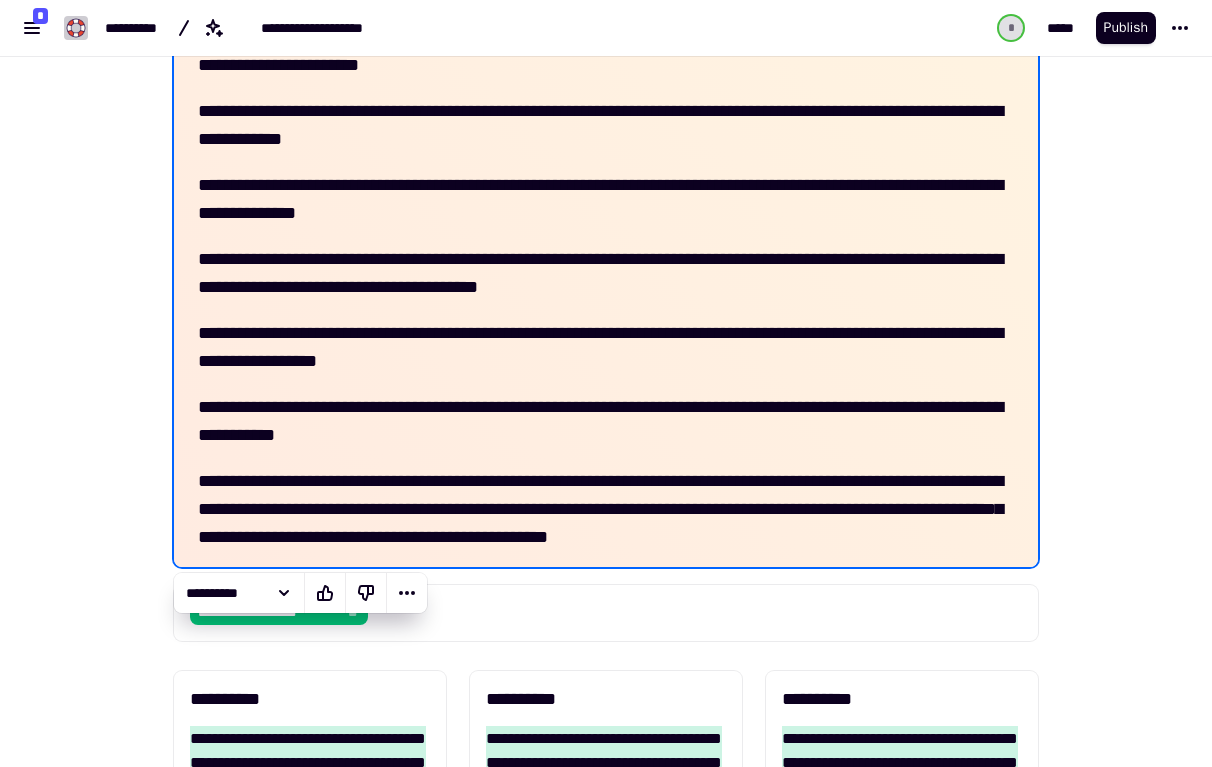 scroll, scrollTop: 487, scrollLeft: 0, axis: vertical 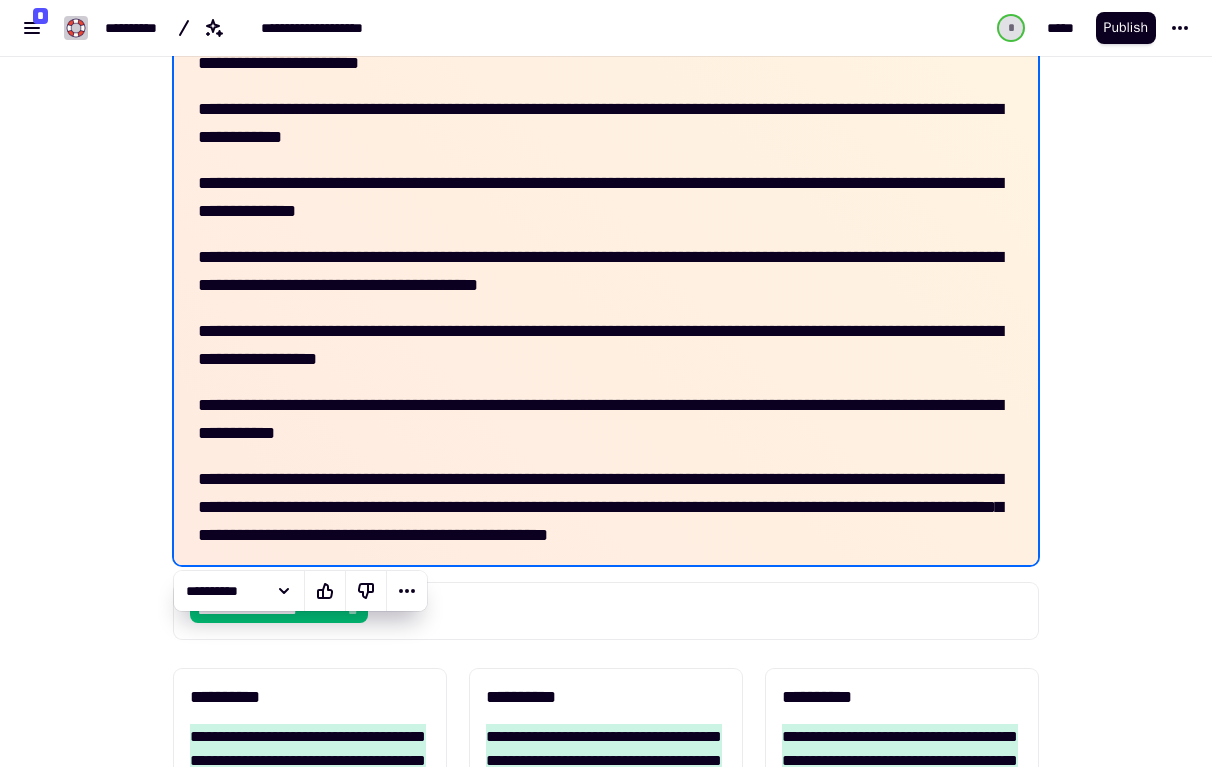 click on "**********" at bounding box center [606, 507] 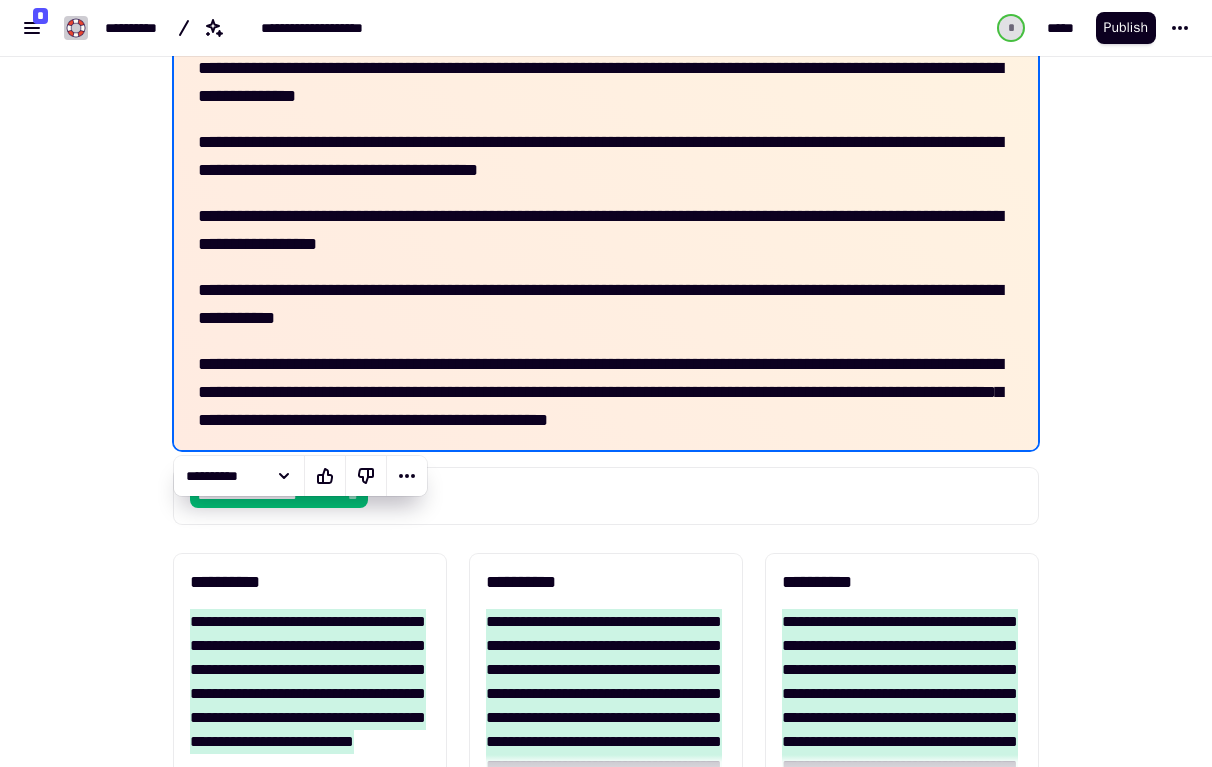 scroll, scrollTop: 0, scrollLeft: 0, axis: both 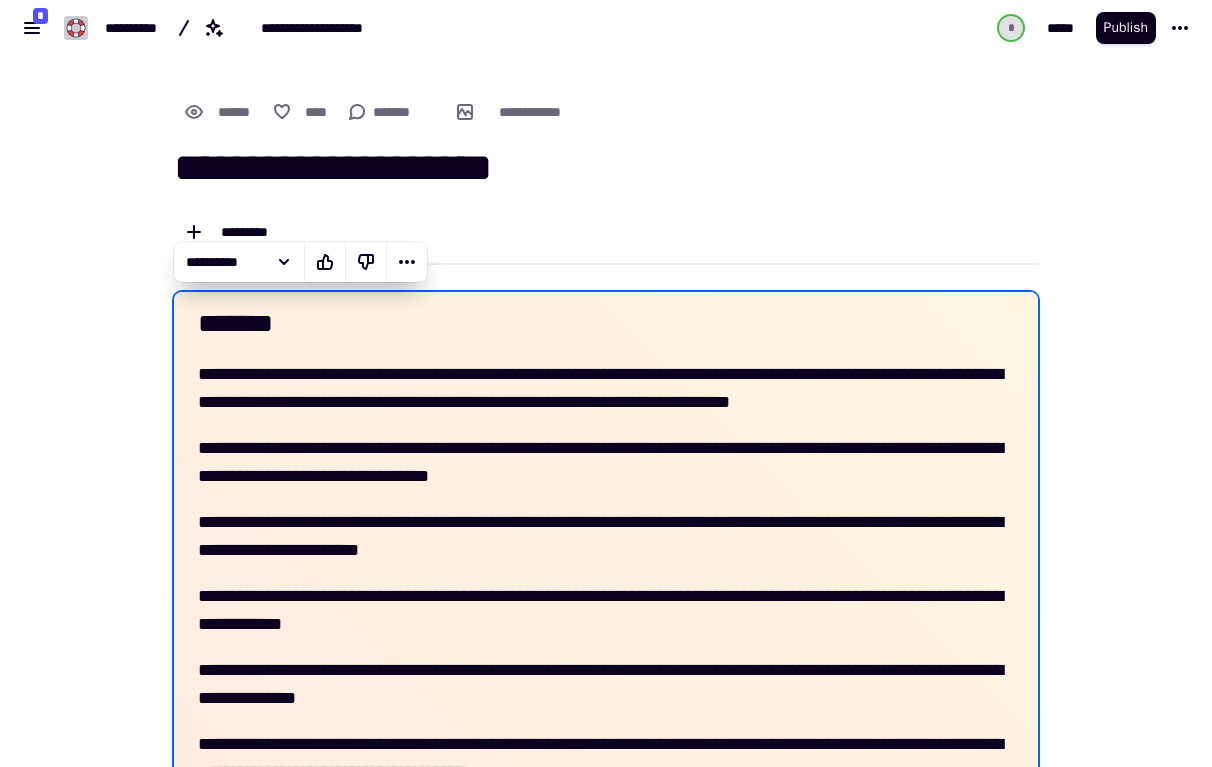 click on "**********" at bounding box center (606, 1335) 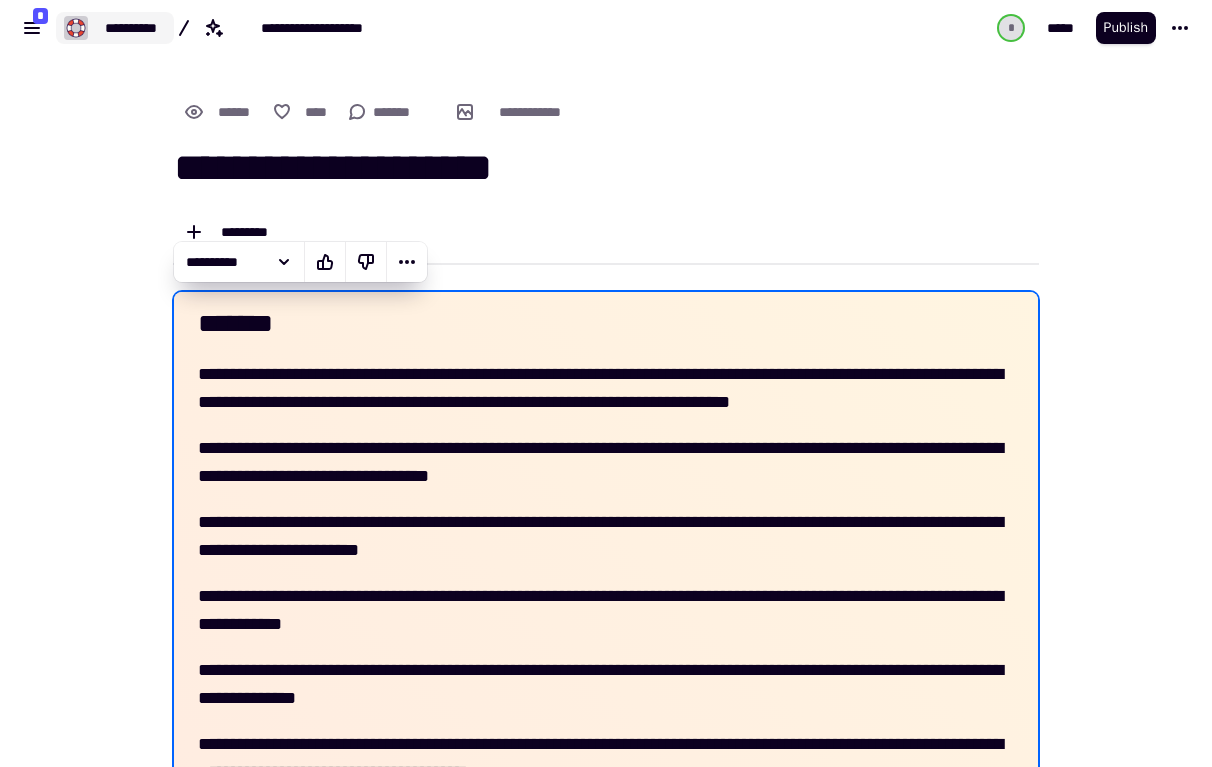 click on "**********" 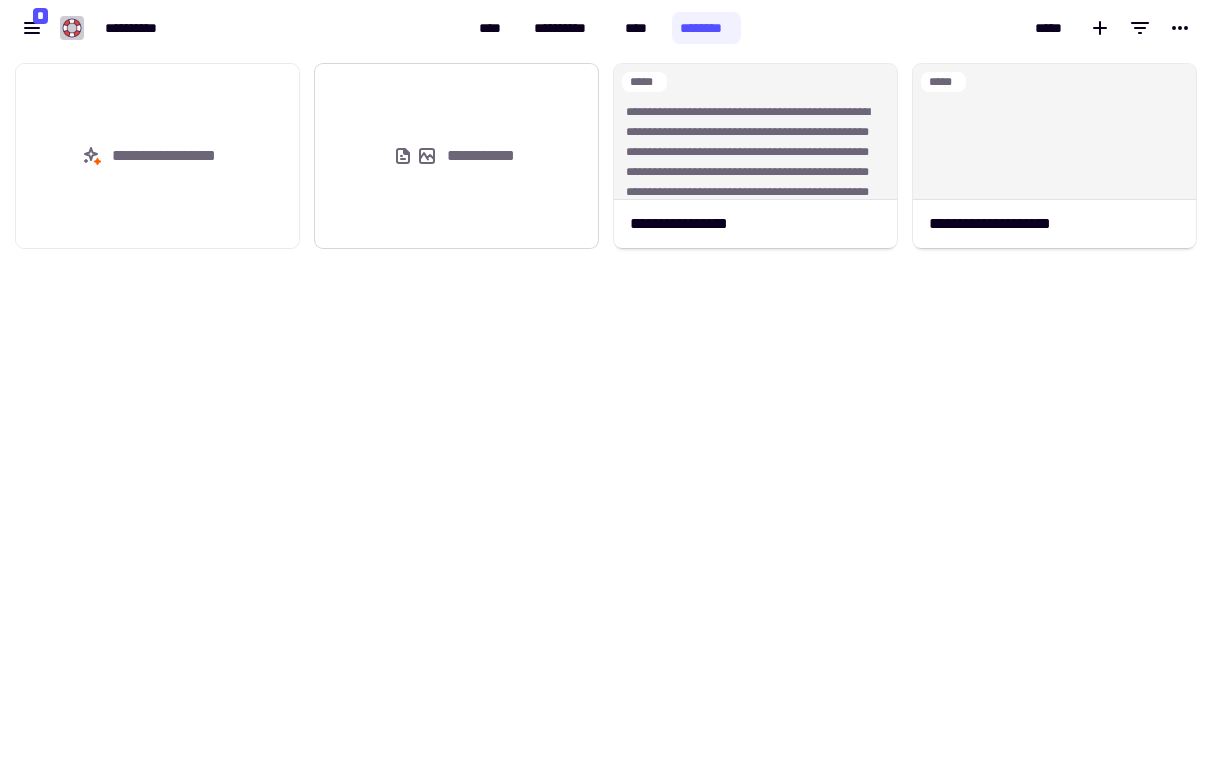 scroll, scrollTop: 1, scrollLeft: 1, axis: both 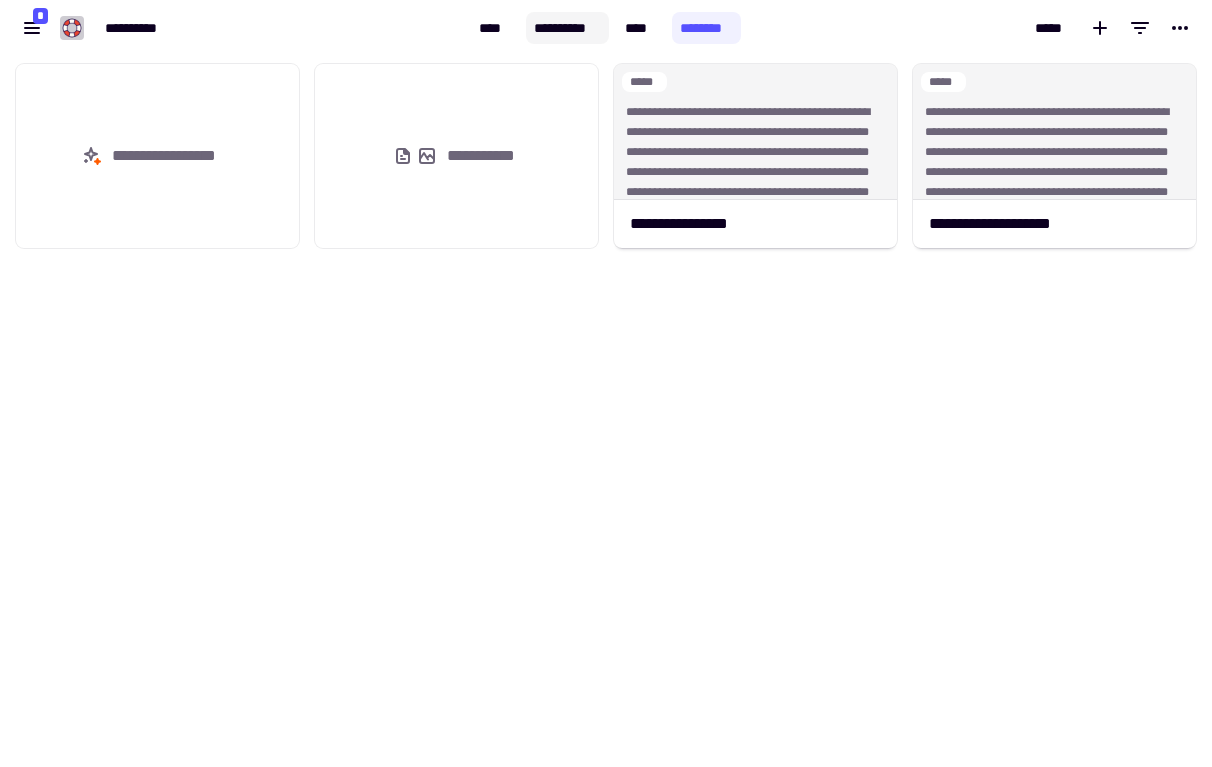click on "**********" 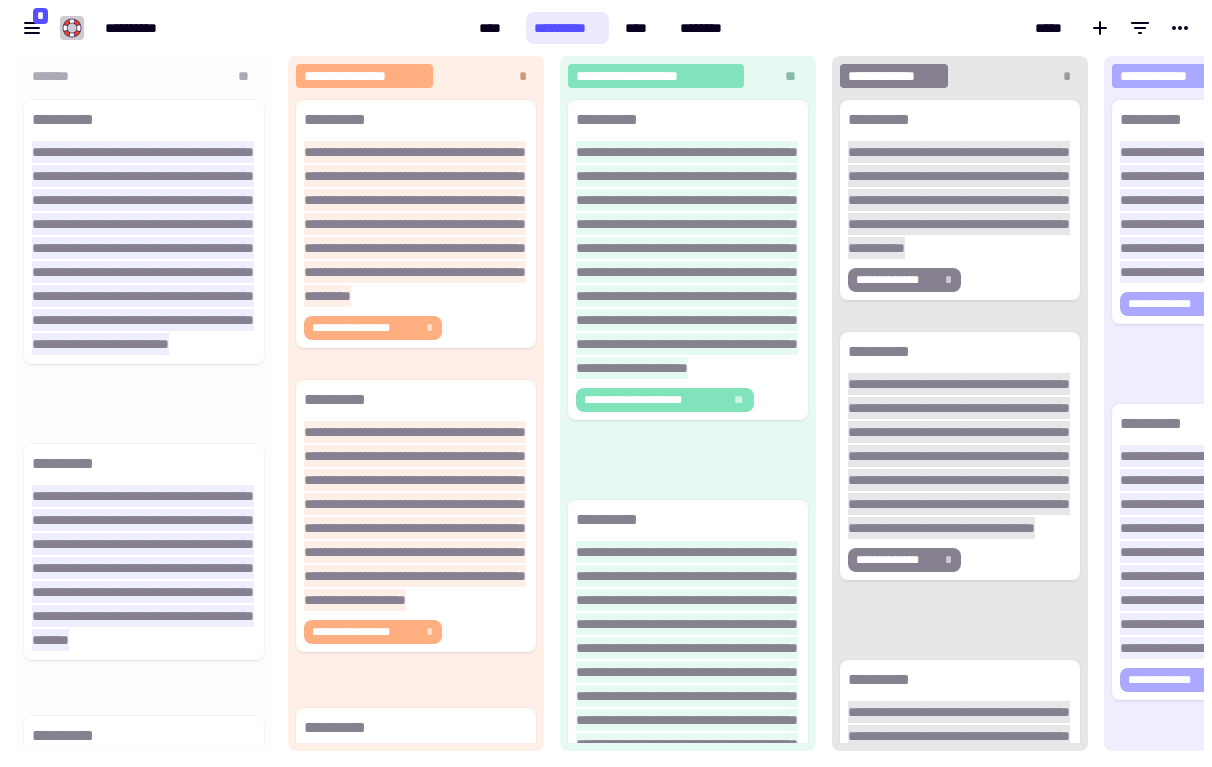 scroll, scrollTop: 1, scrollLeft: 1, axis: both 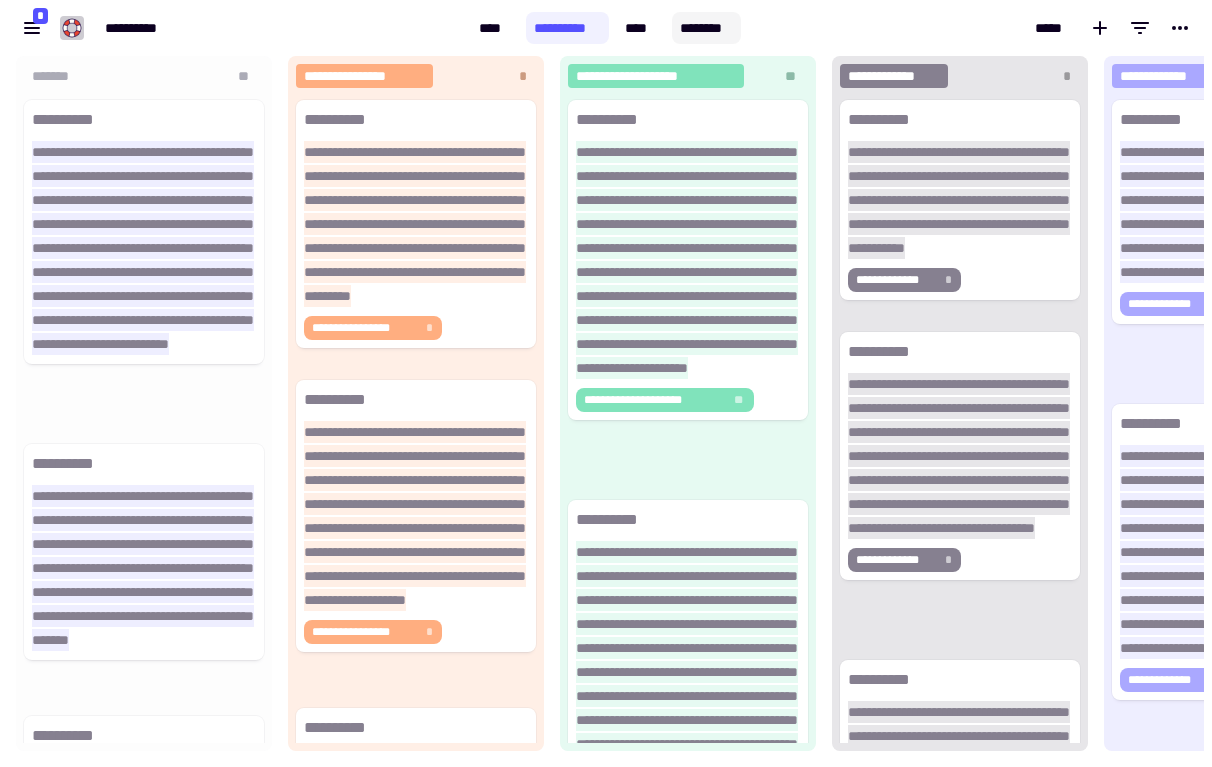 click on "********" 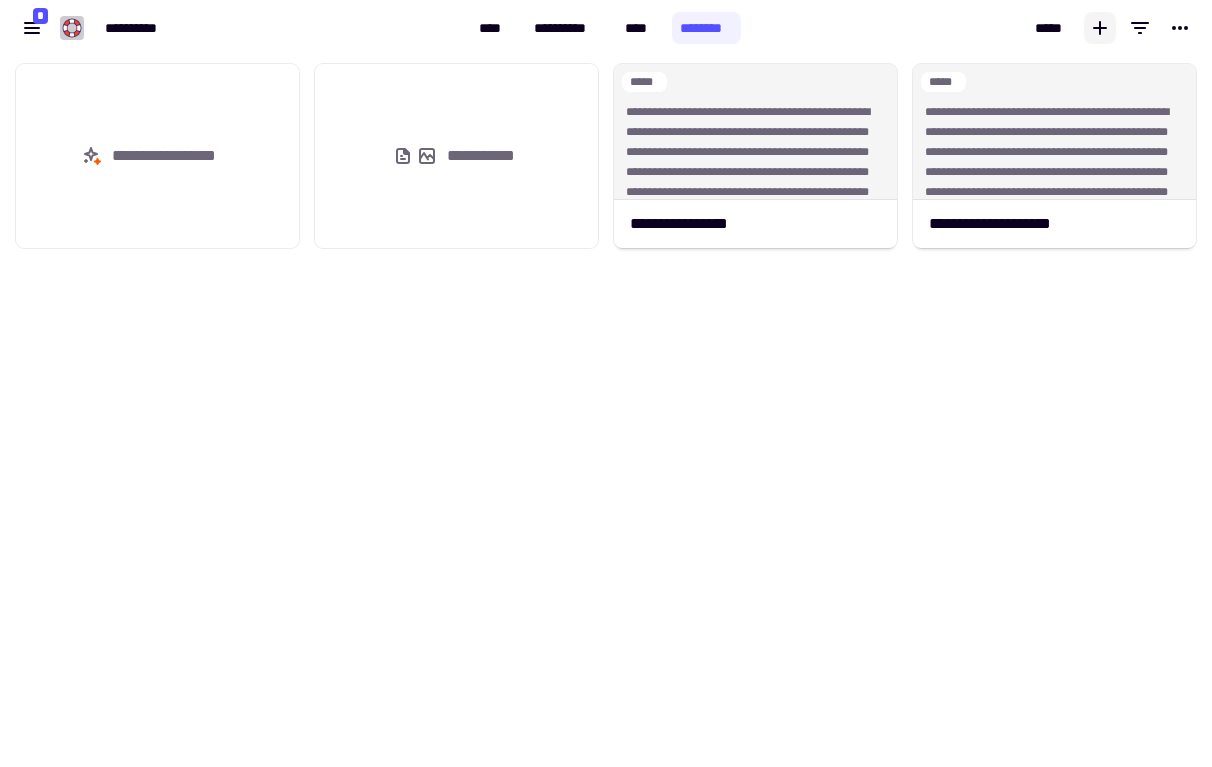 click 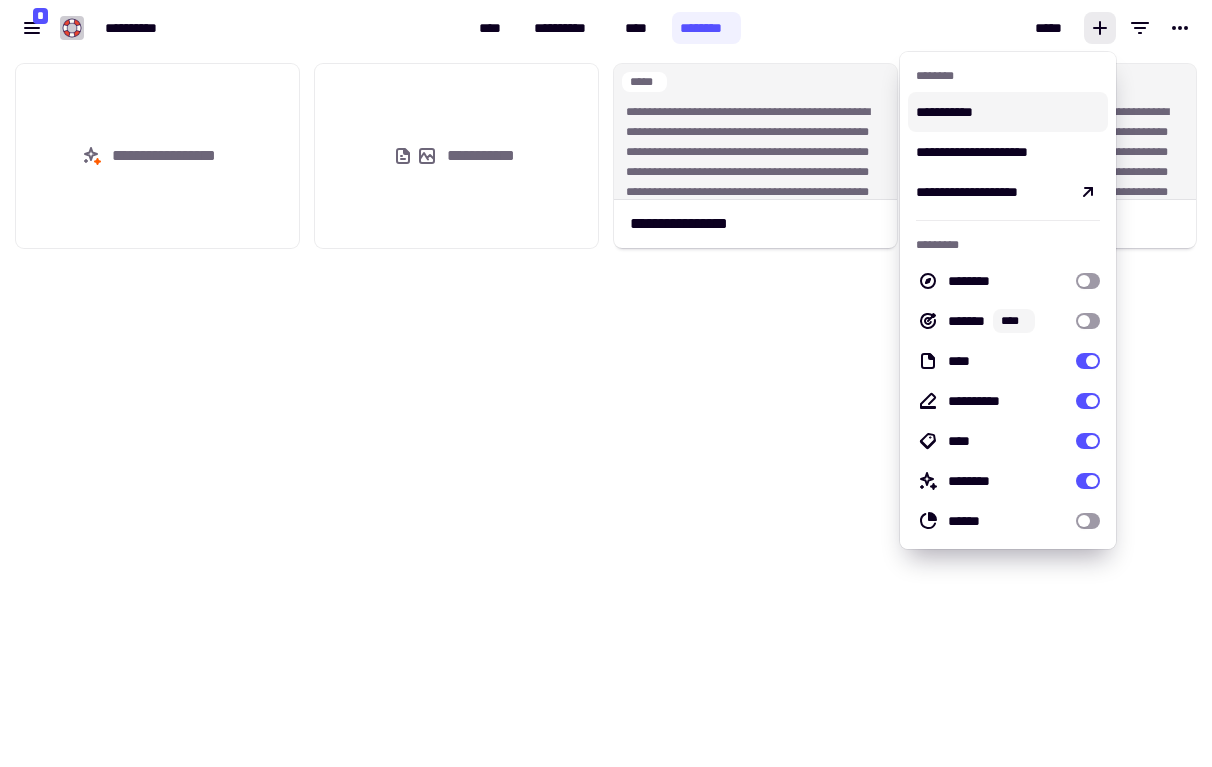 click on "**********" at bounding box center (1008, 112) 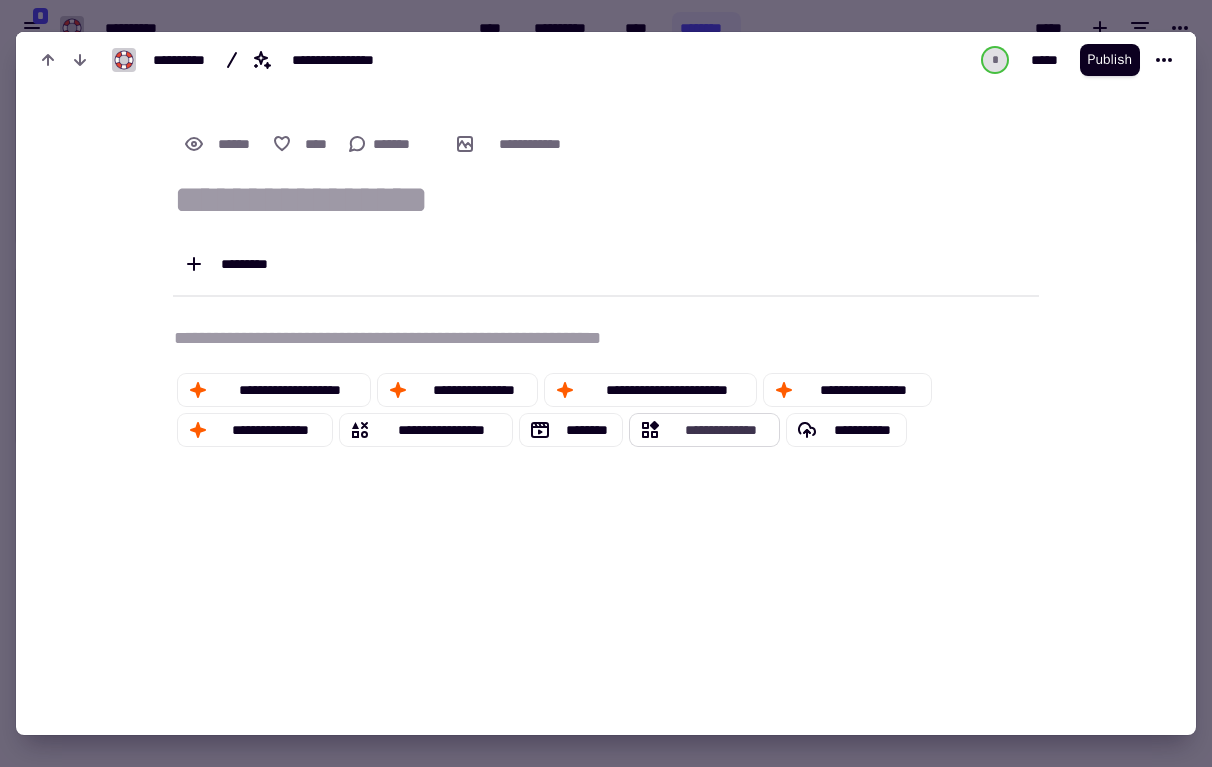 click on "**********" 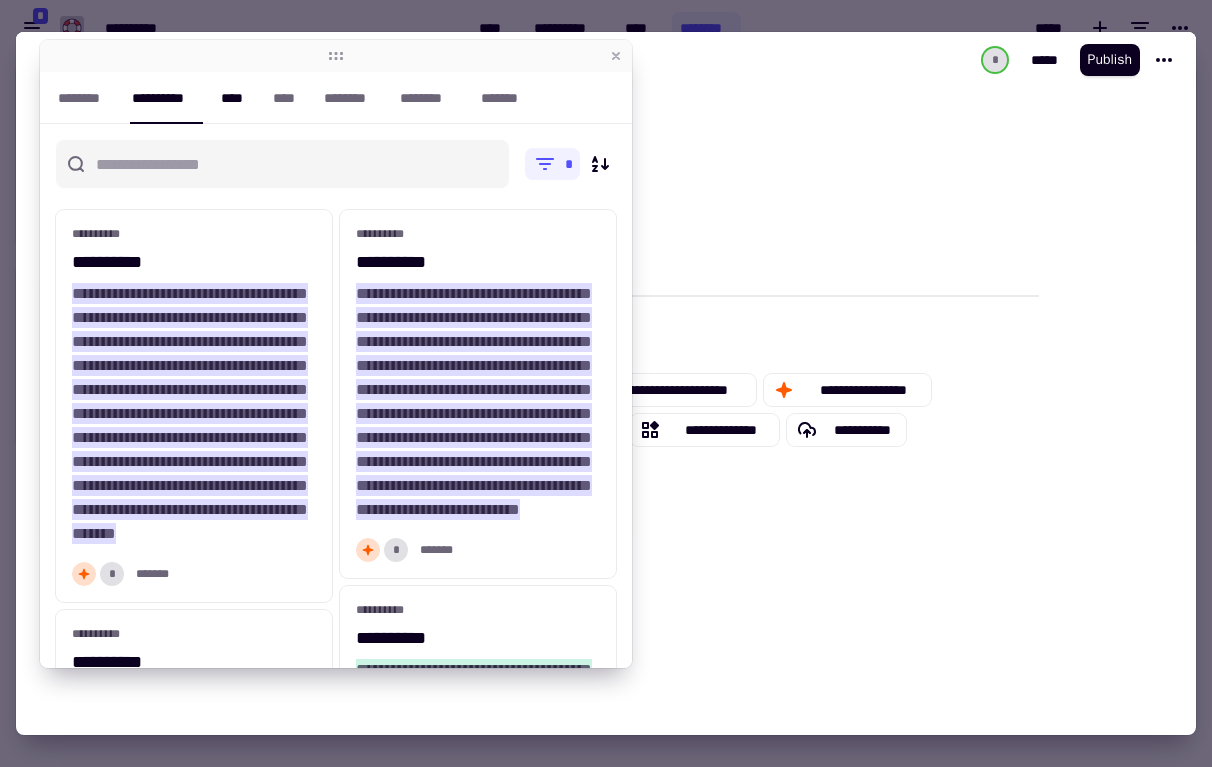 click on "****" at bounding box center (237, 98) 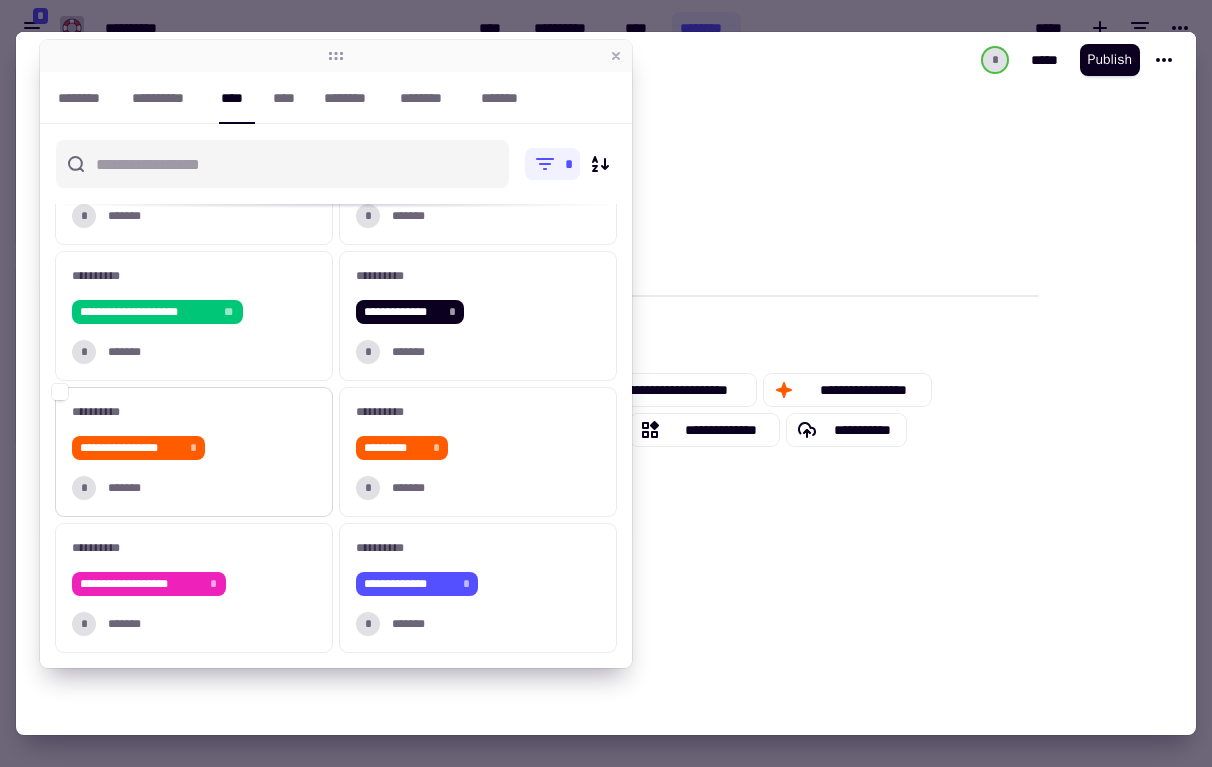scroll, scrollTop: 107, scrollLeft: 0, axis: vertical 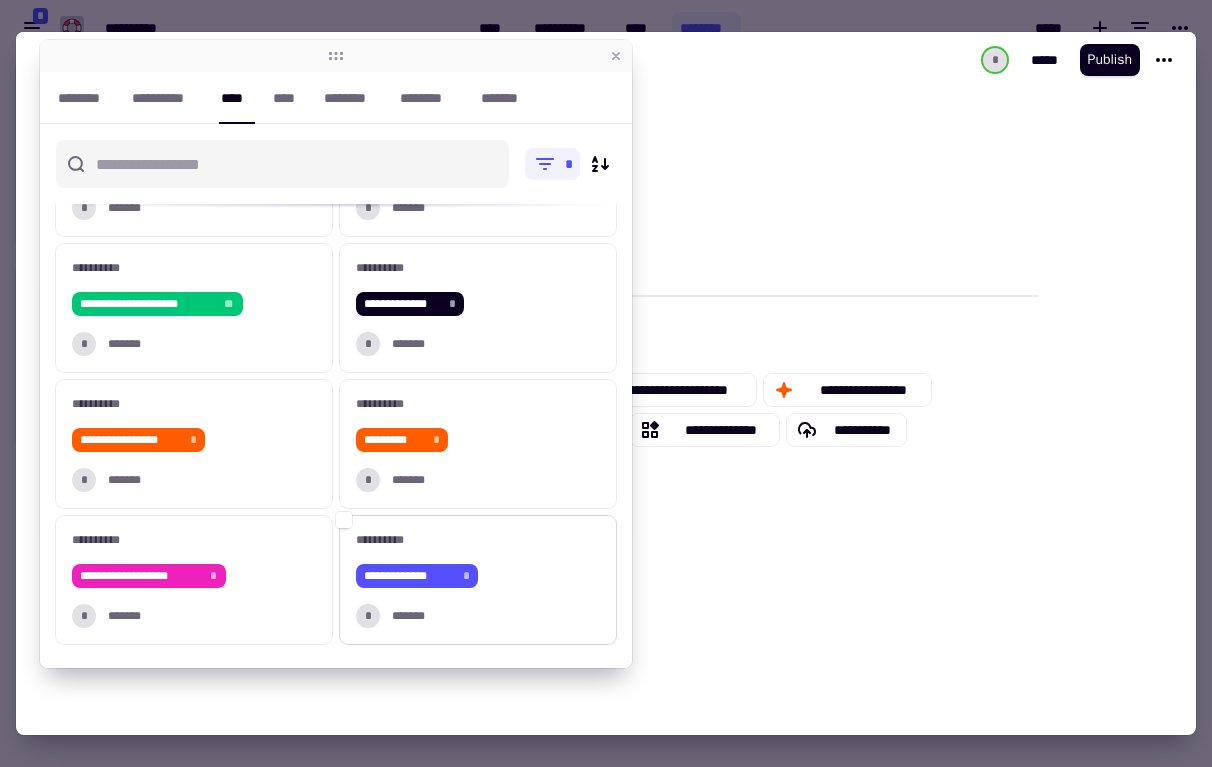 click on "**********" at bounding box center (478, 576) 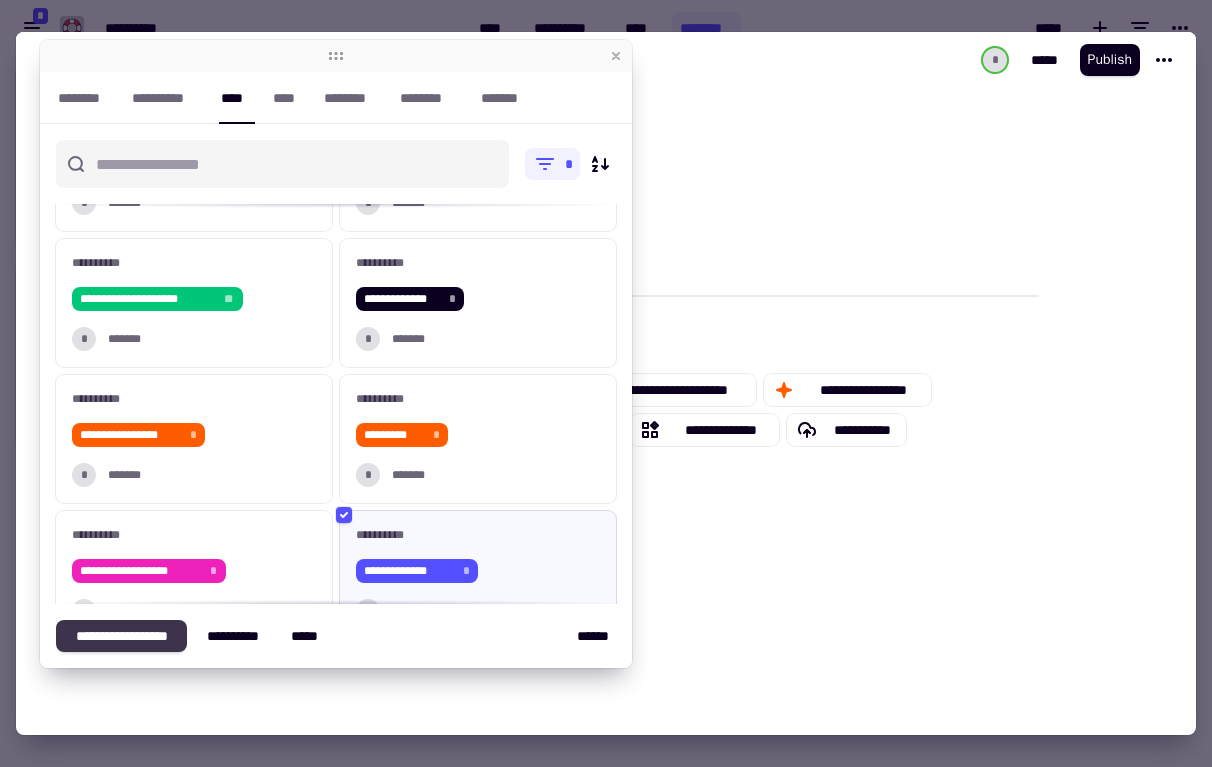 click on "**********" 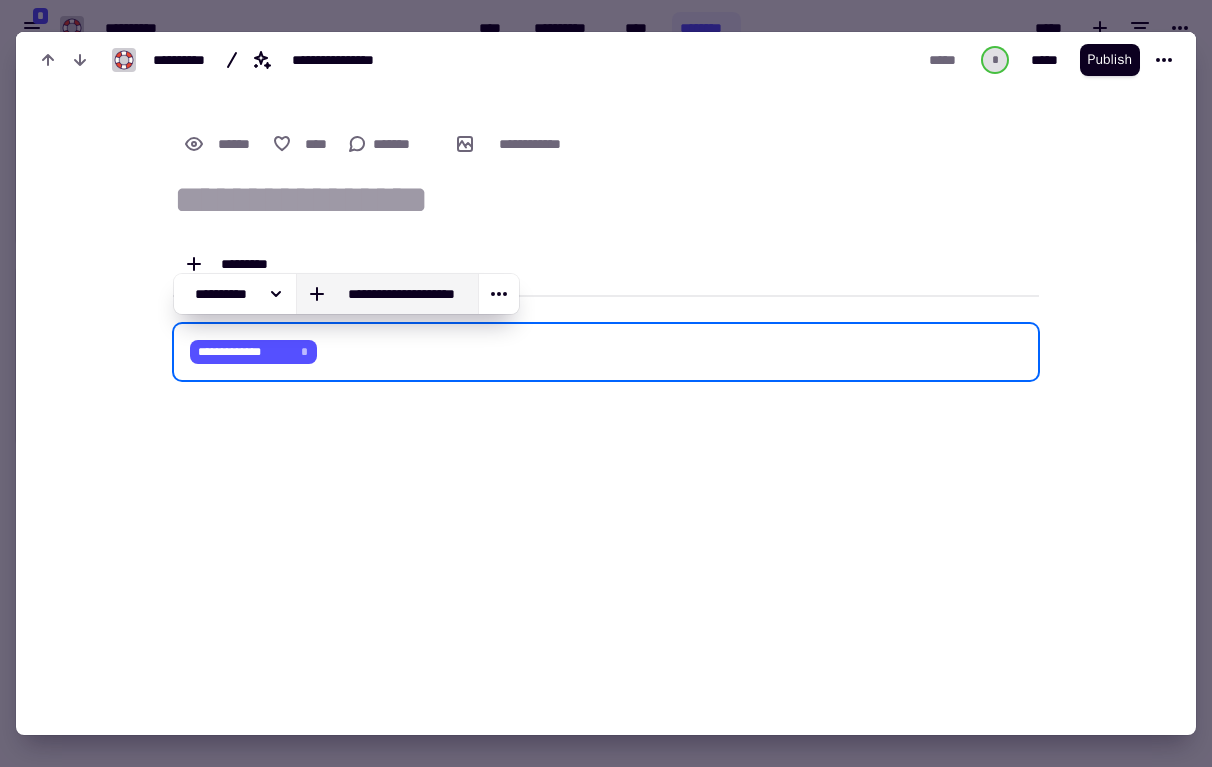 click on "**********" 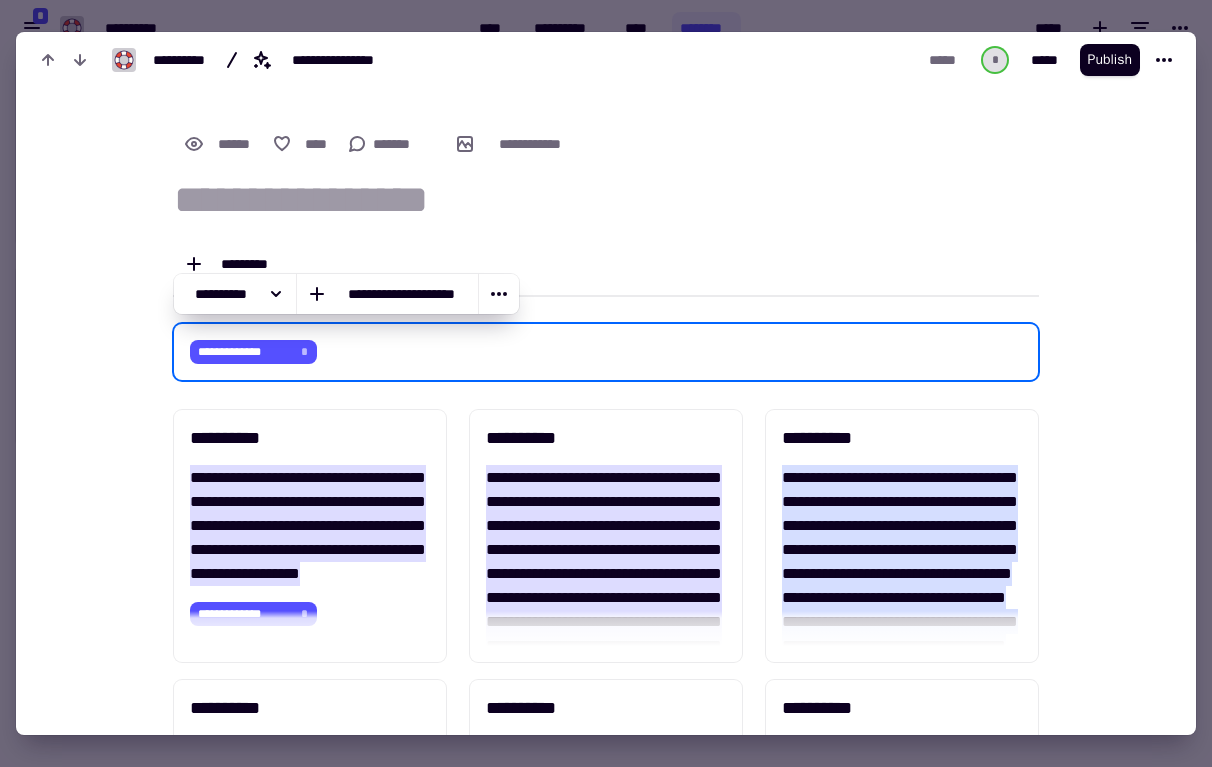 click on "**********" at bounding box center (606, 820) 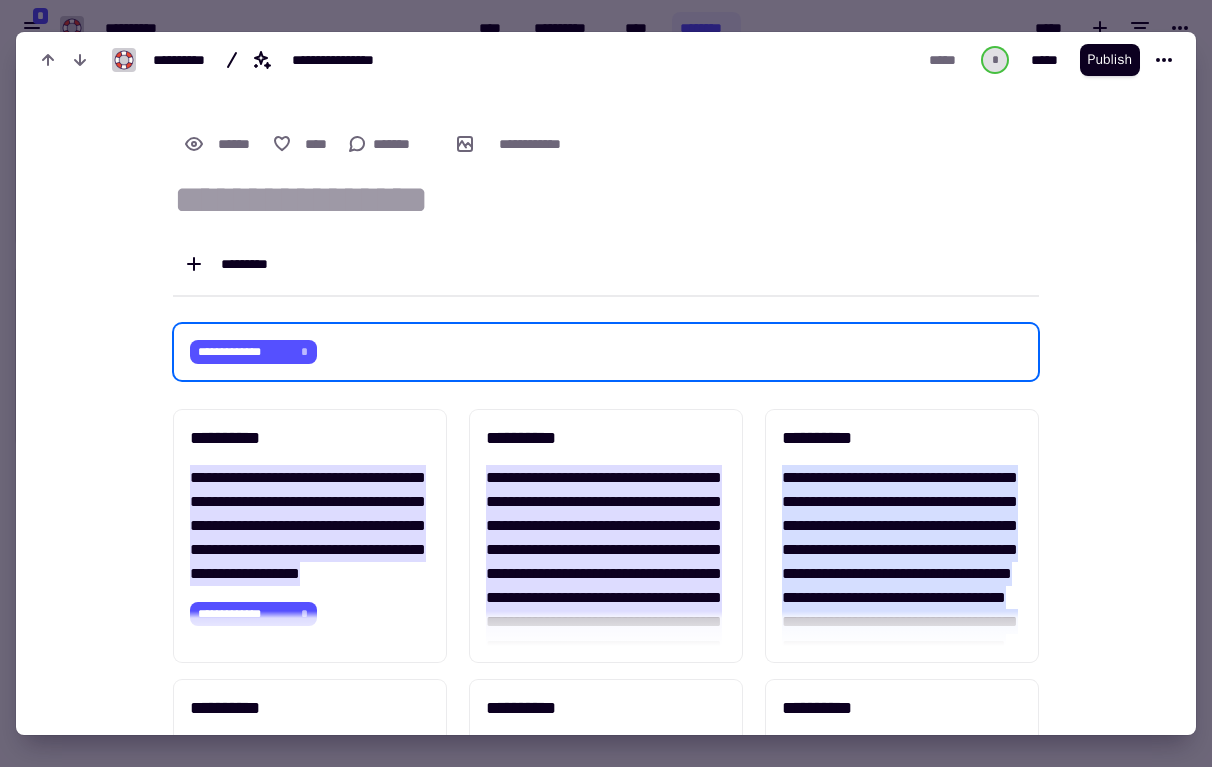 click at bounding box center [606, 200] 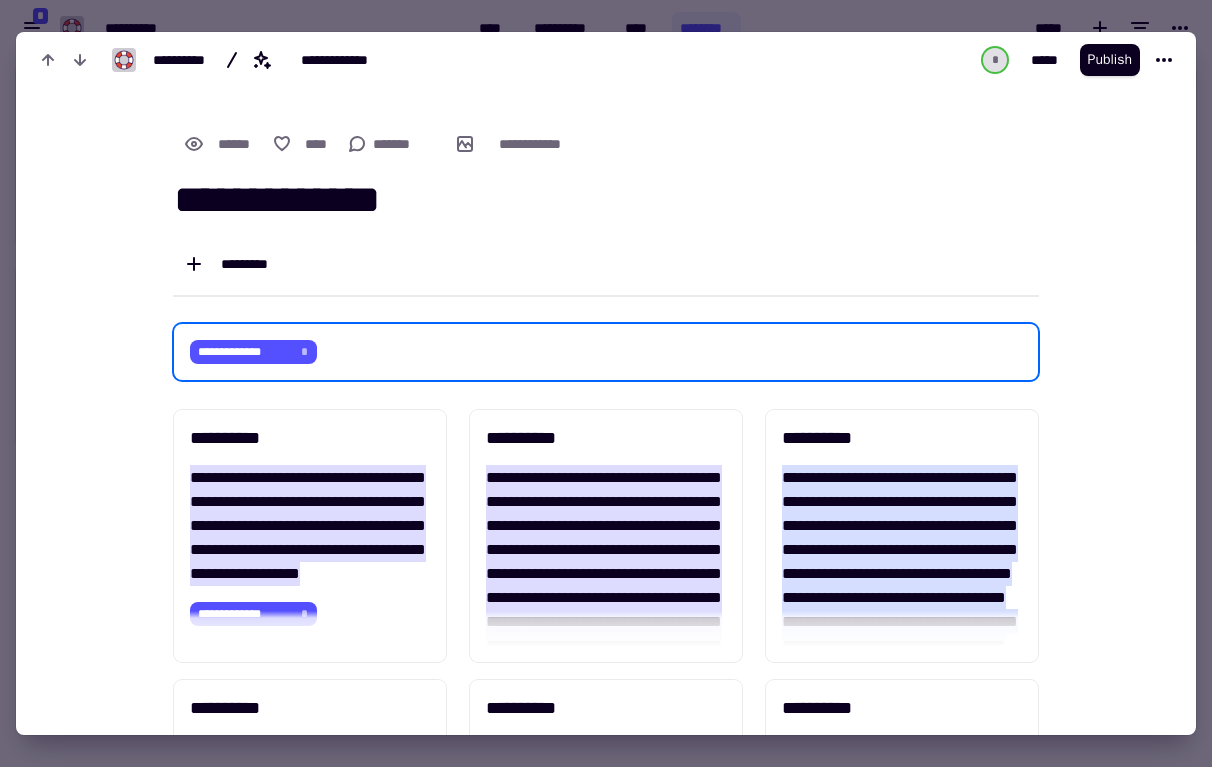 type on "**********" 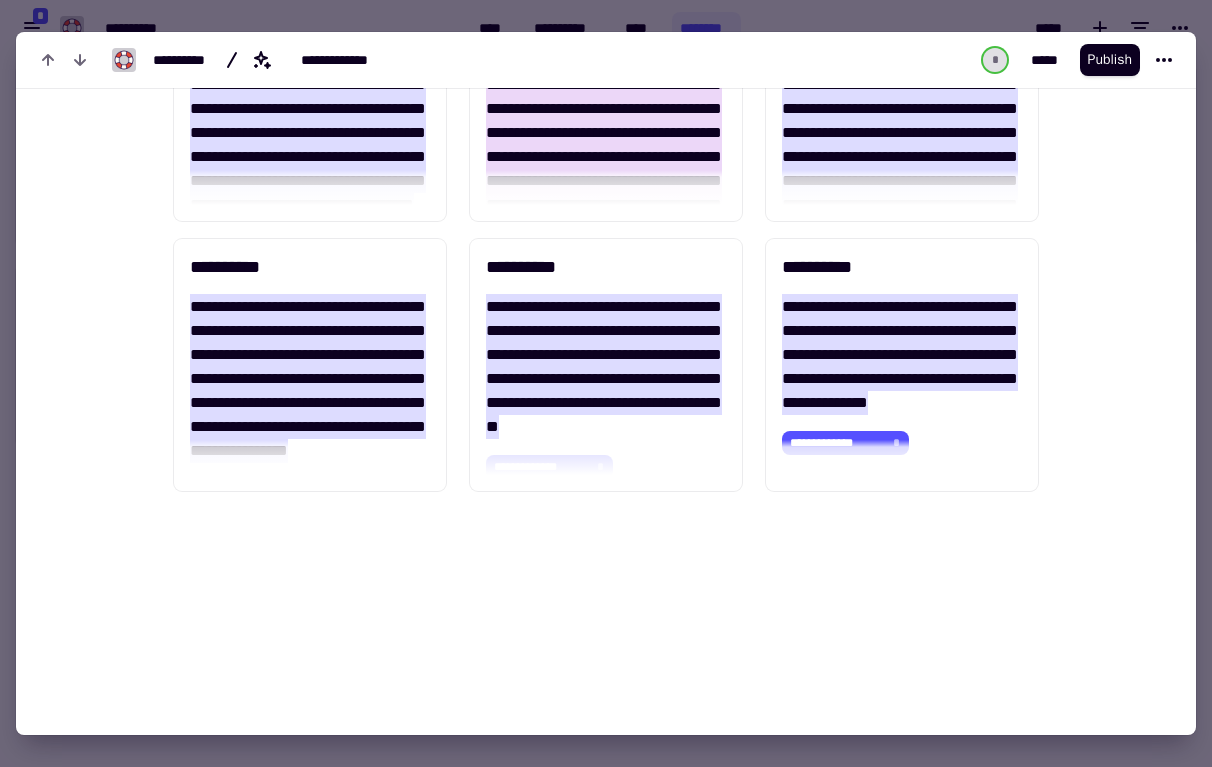 scroll, scrollTop: 815, scrollLeft: 0, axis: vertical 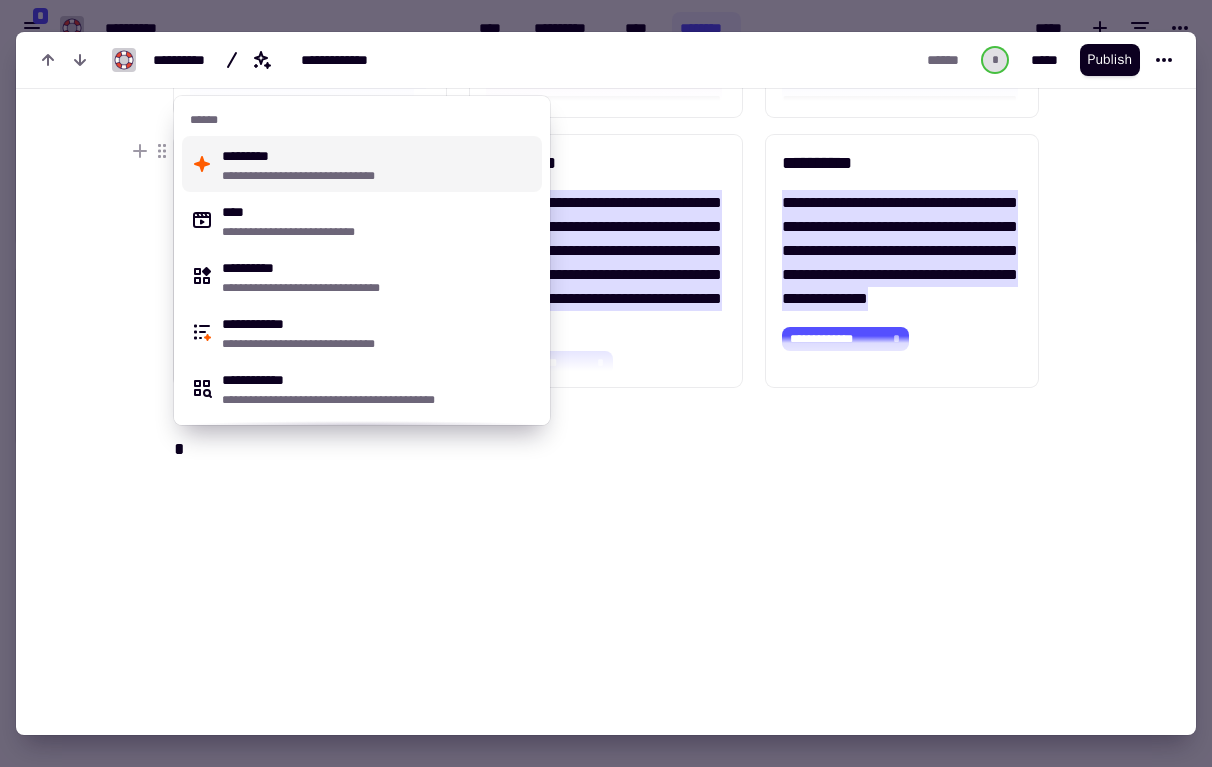 click on "**********" at bounding box center [362, 164] 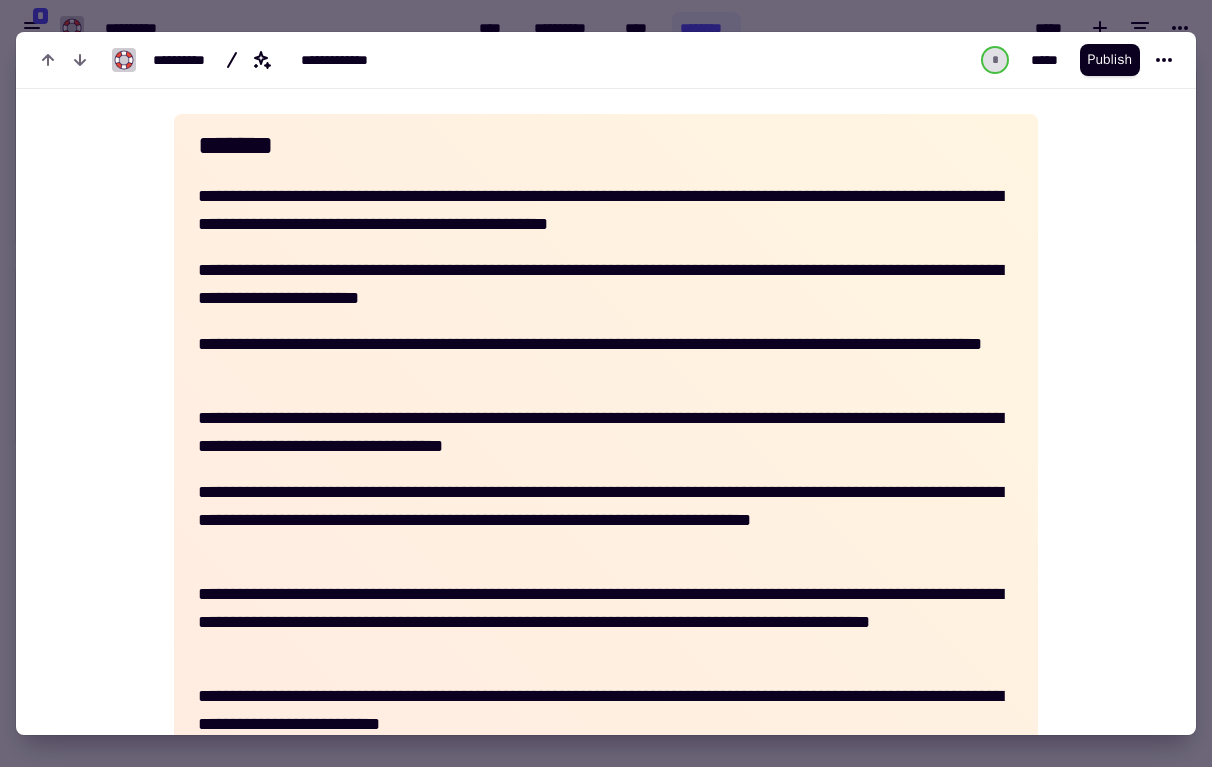 scroll, scrollTop: 204, scrollLeft: 0, axis: vertical 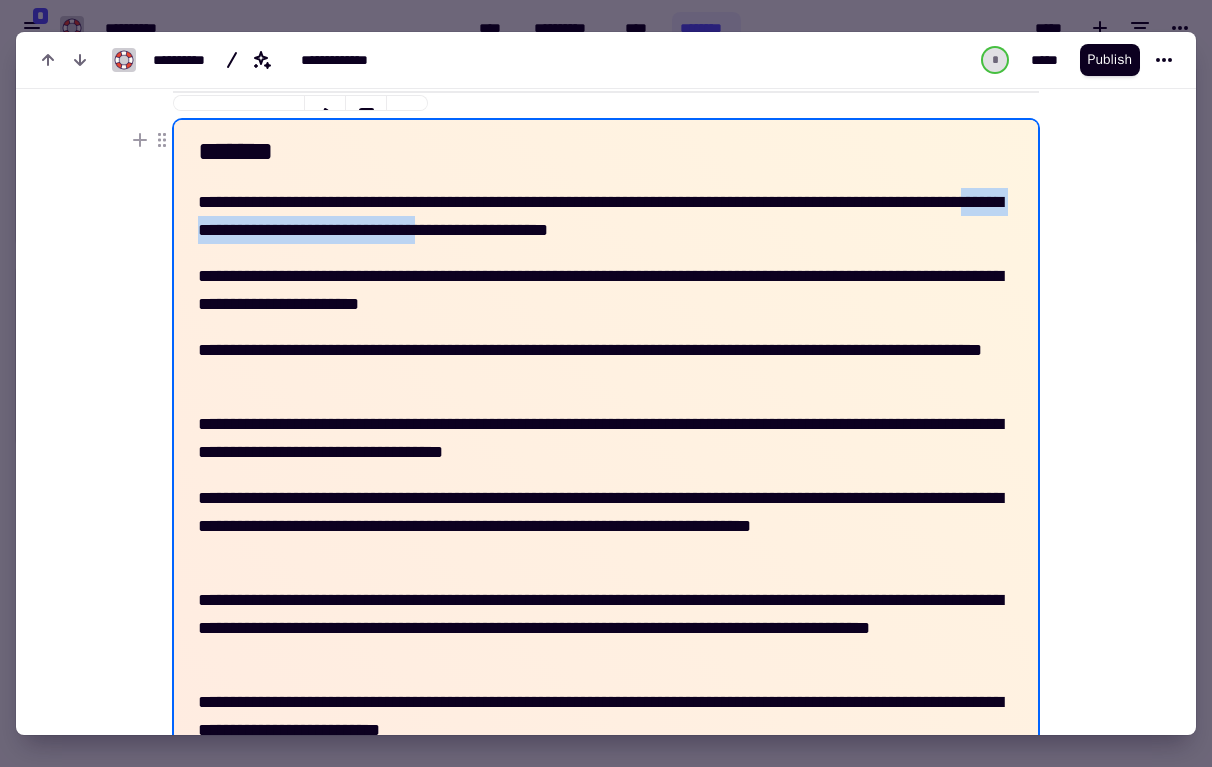 drag, startPoint x: 573, startPoint y: 230, endPoint x: 287, endPoint y: 227, distance: 286.01575 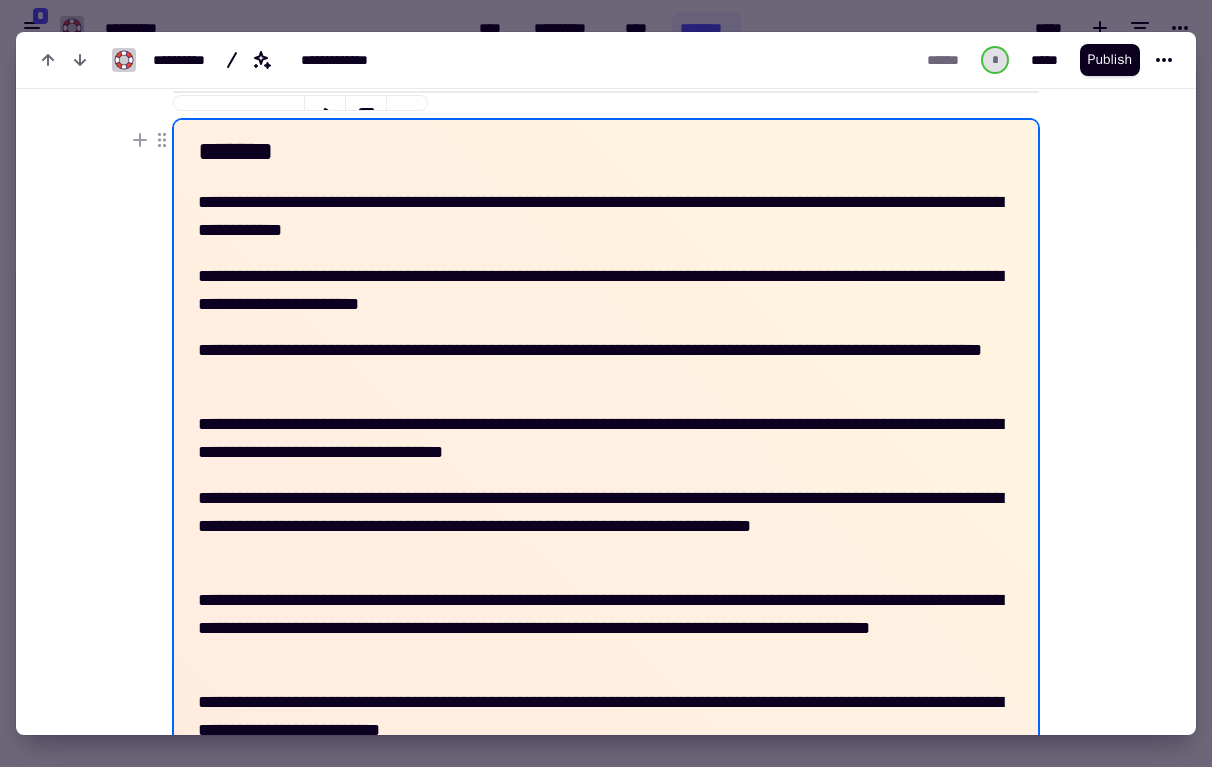 type 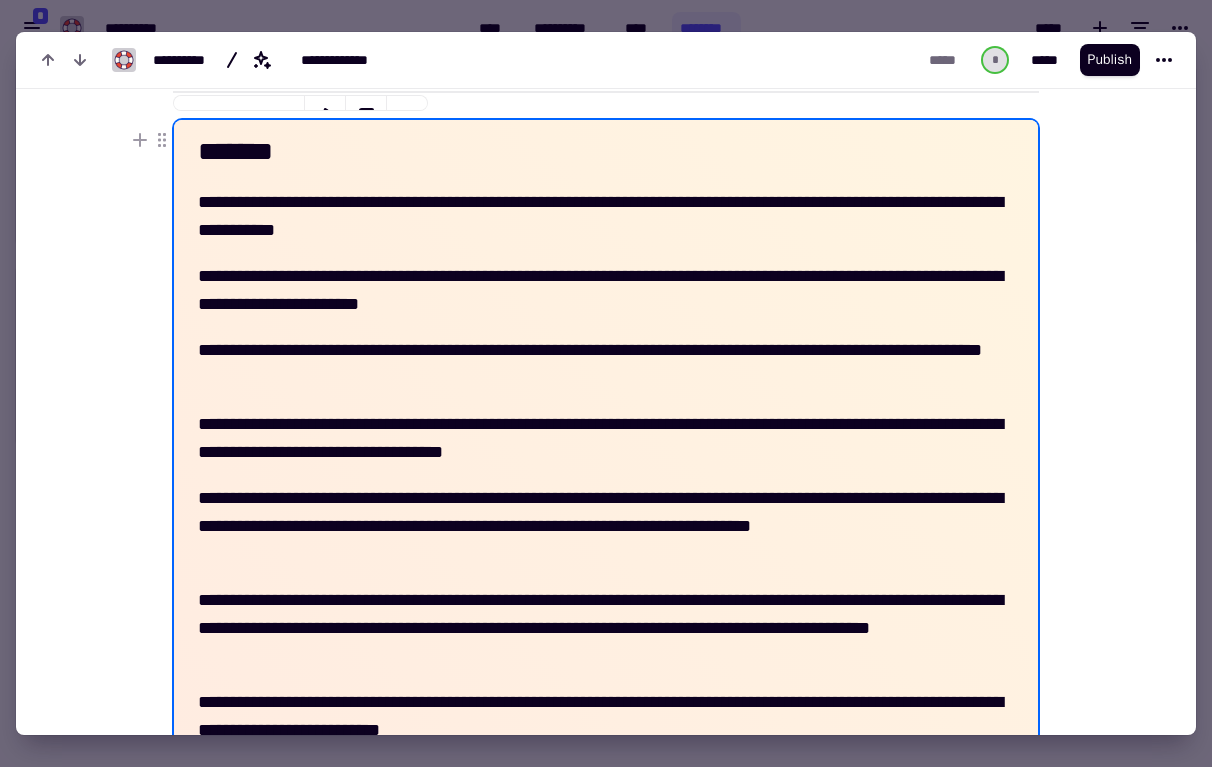click on "**********" at bounding box center [606, 290] 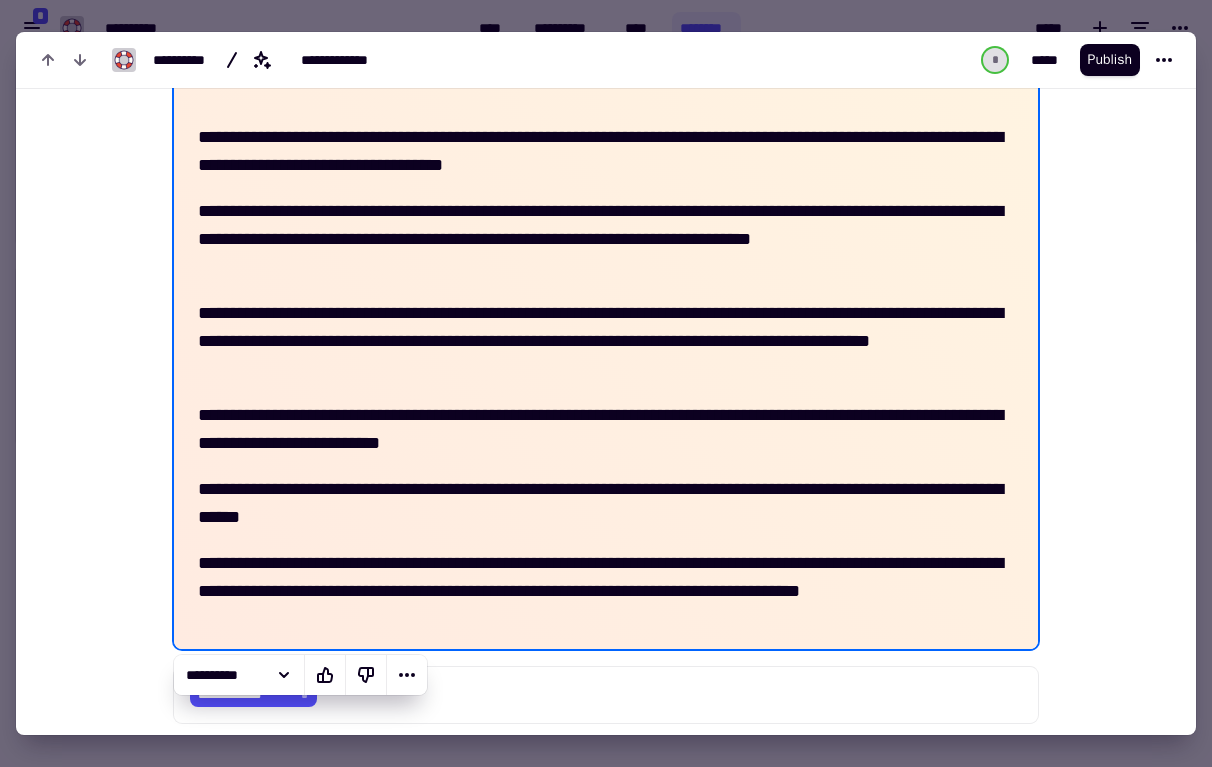 scroll, scrollTop: 492, scrollLeft: 0, axis: vertical 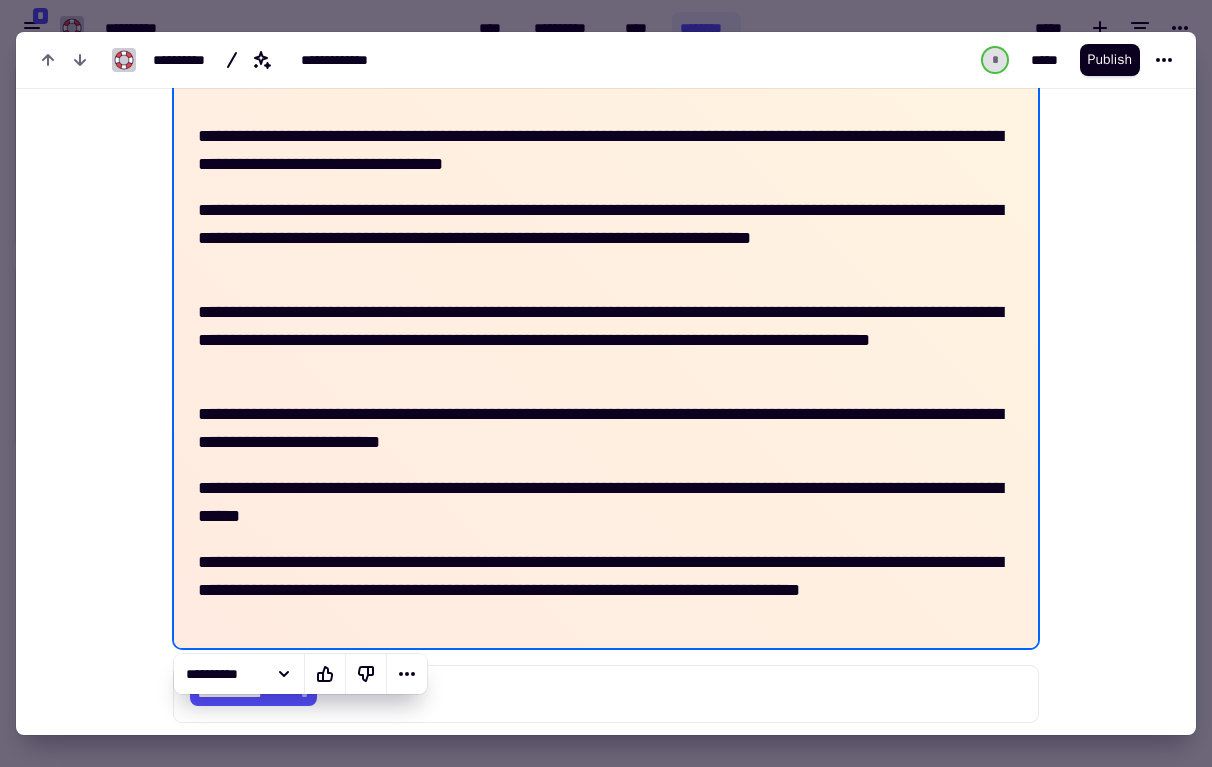 click on "**********" at bounding box center [606, 238] 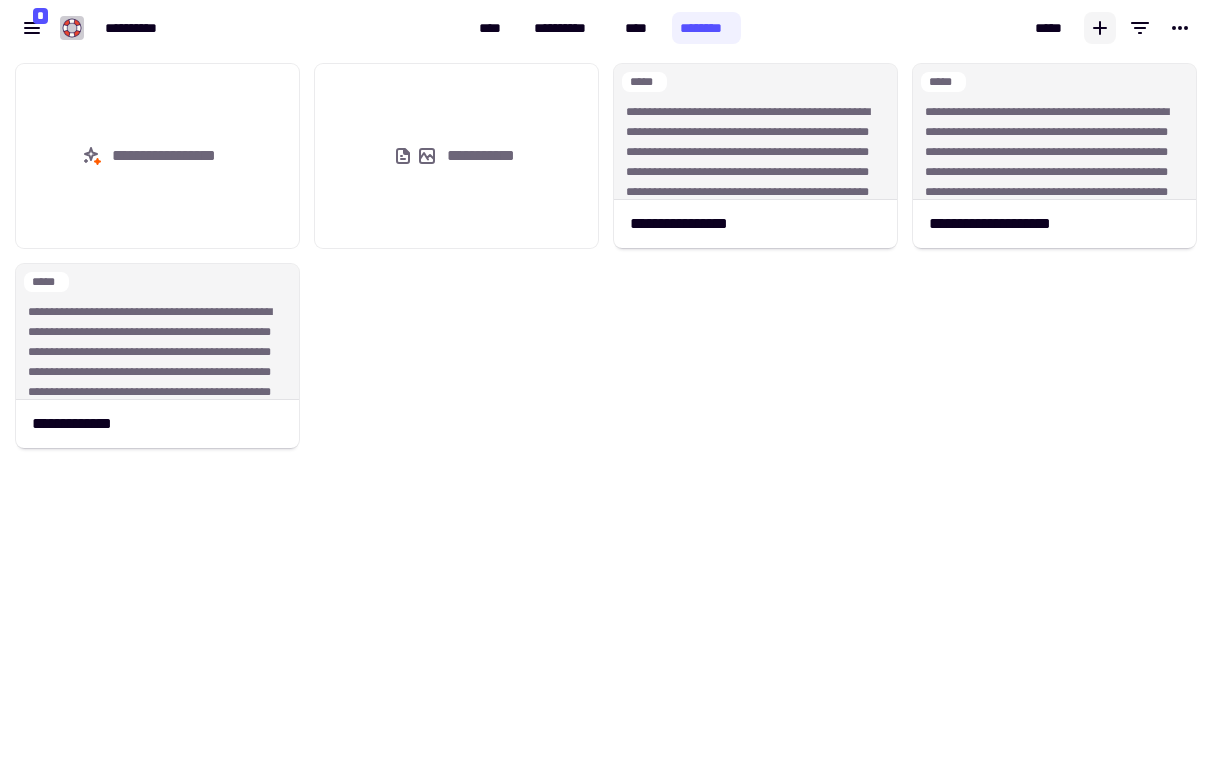 click 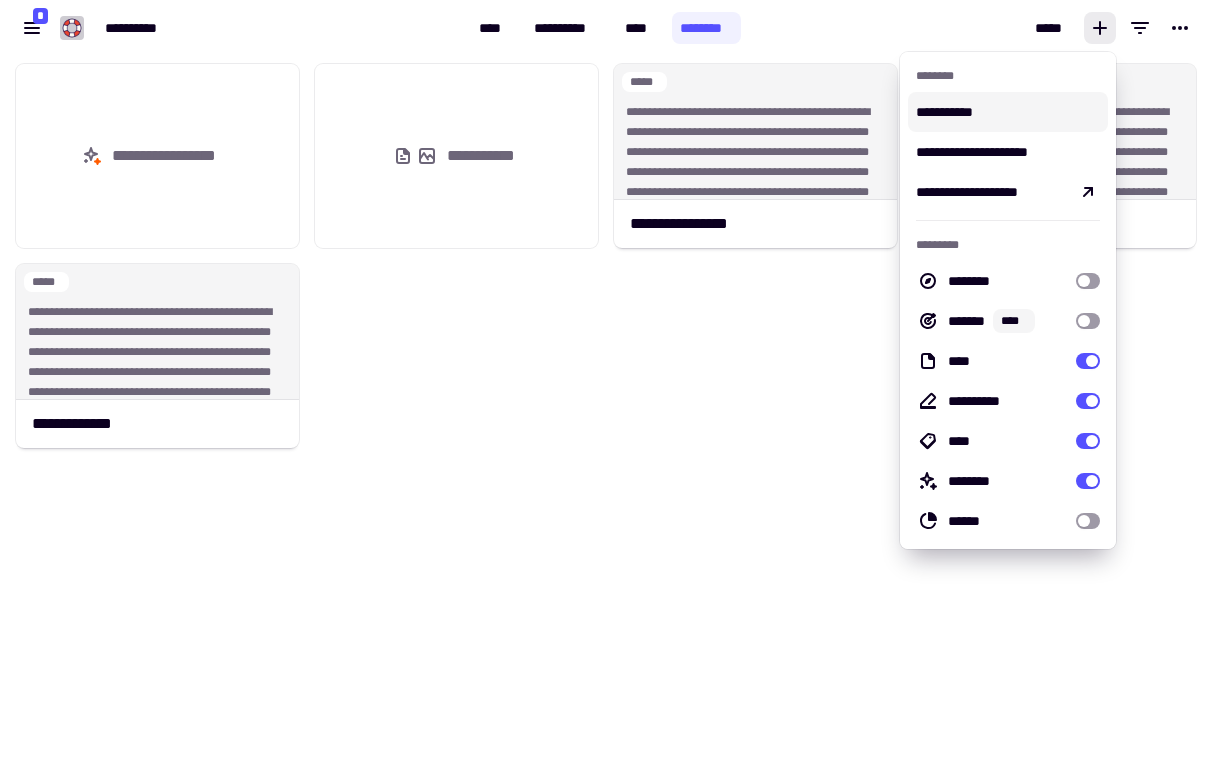 click on "**********" at bounding box center (1008, 112) 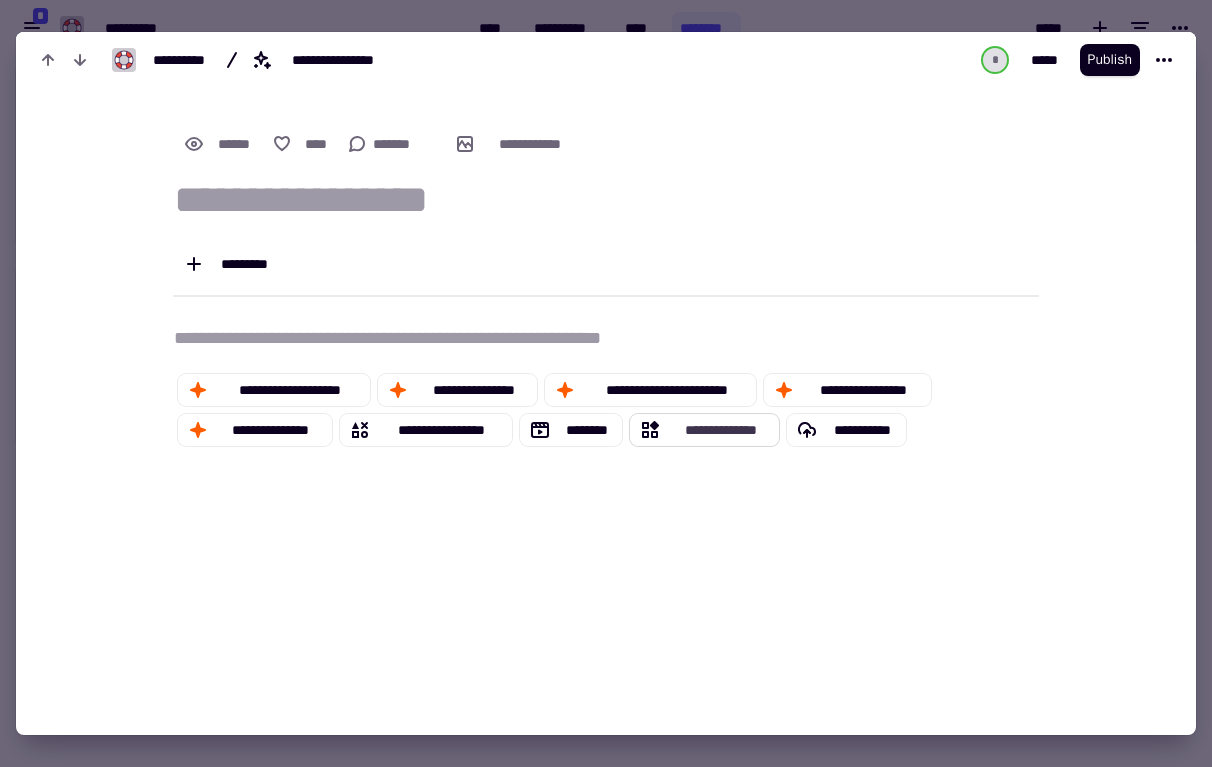 click on "**********" 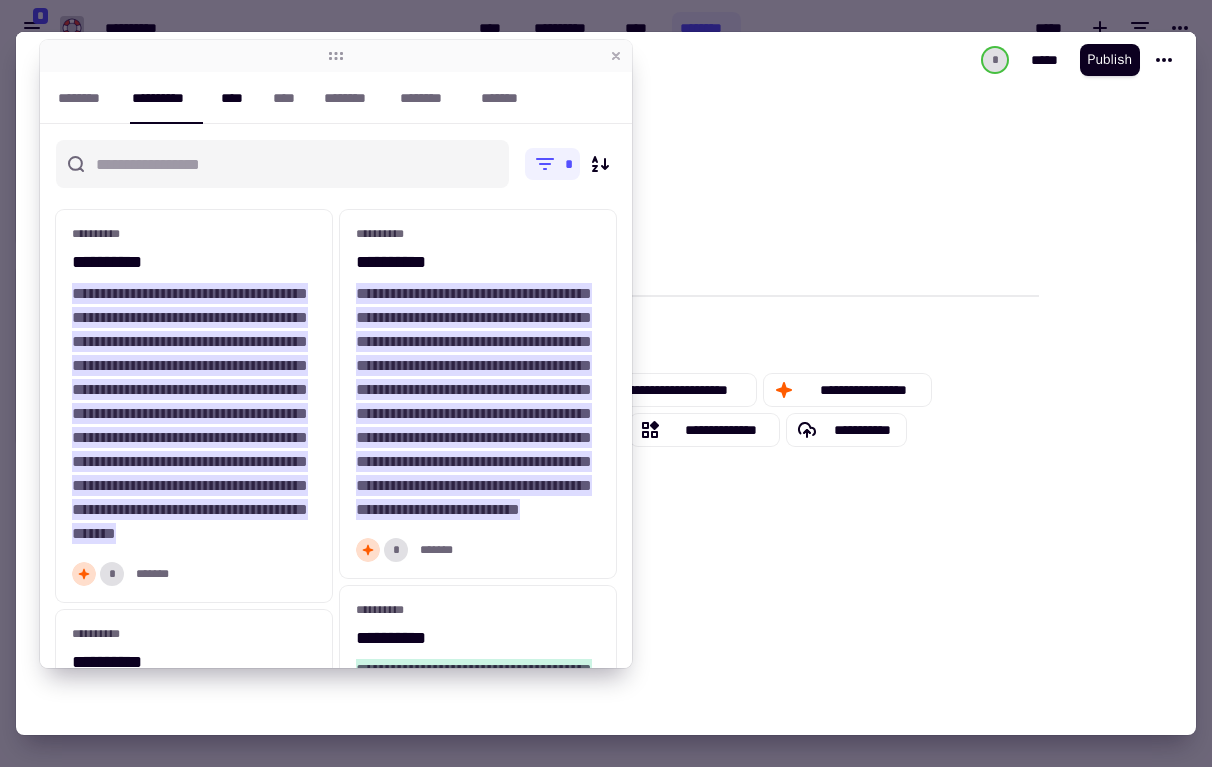 click on "****" at bounding box center [237, 98] 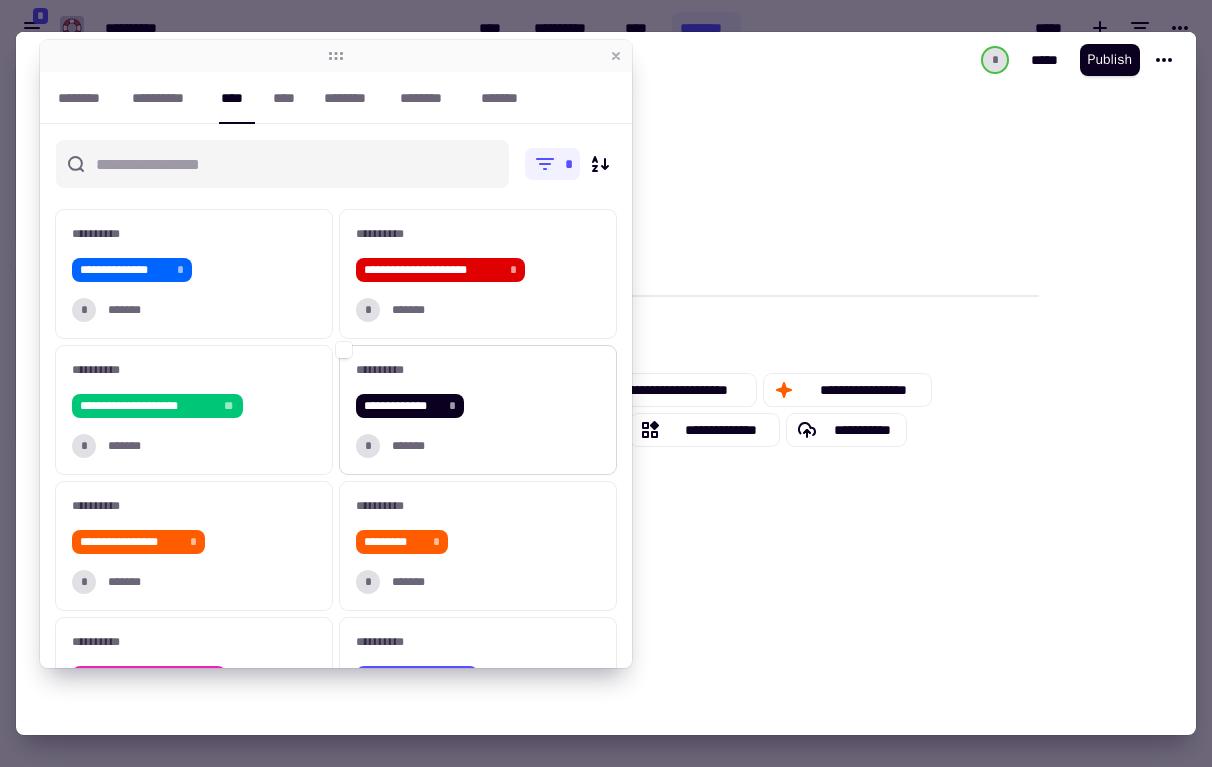 click on "**********" at bounding box center [478, 410] 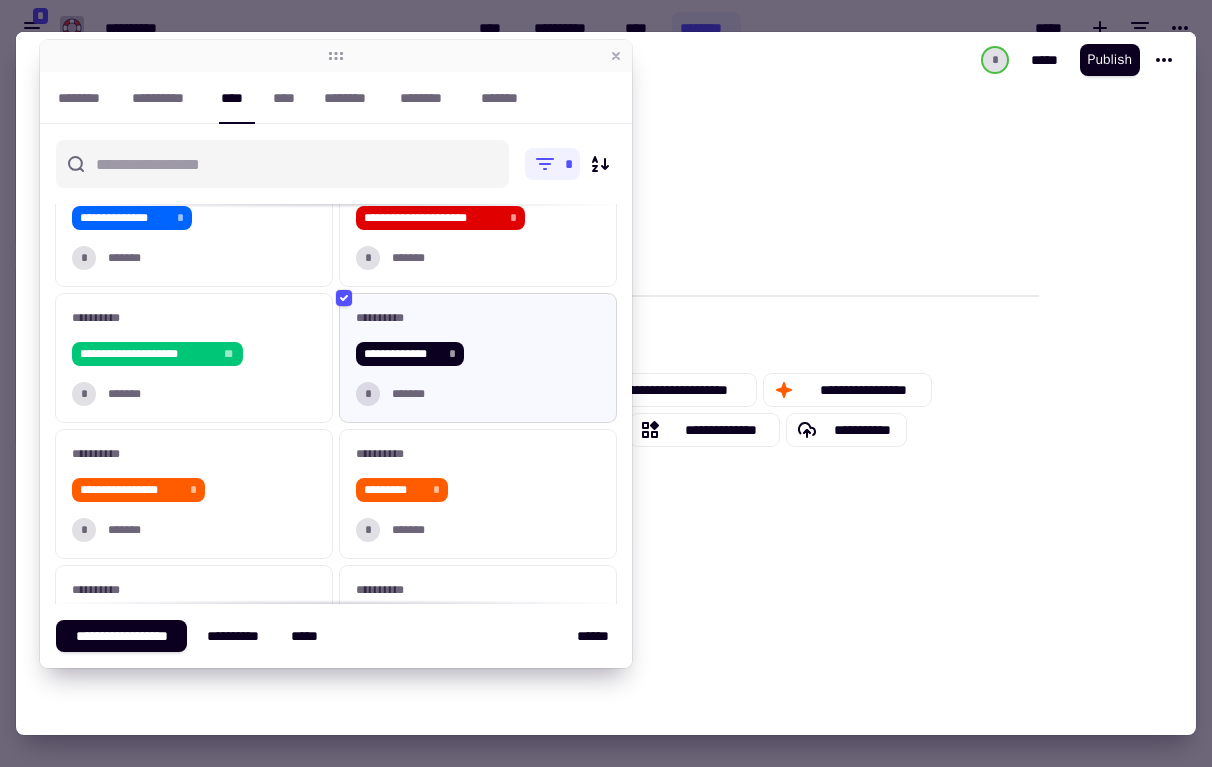 scroll, scrollTop: 0, scrollLeft: 0, axis: both 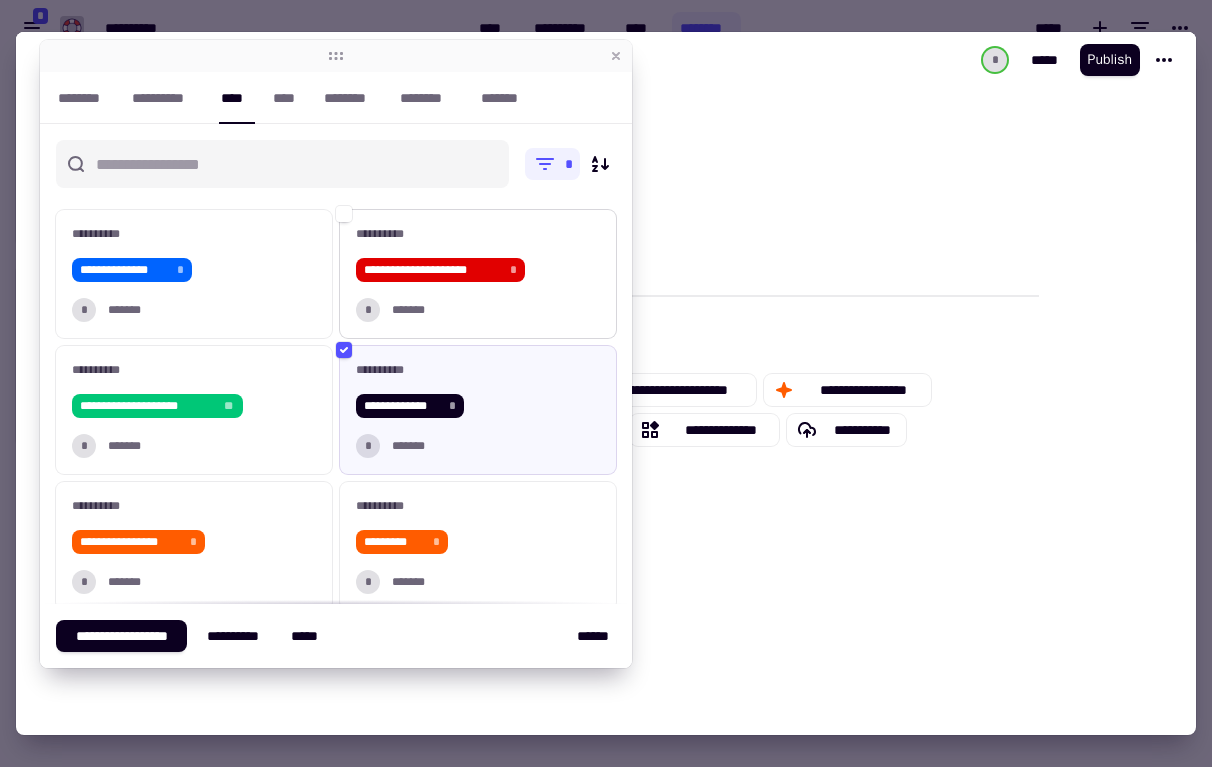 click on "* *******" at bounding box center (478, 310) 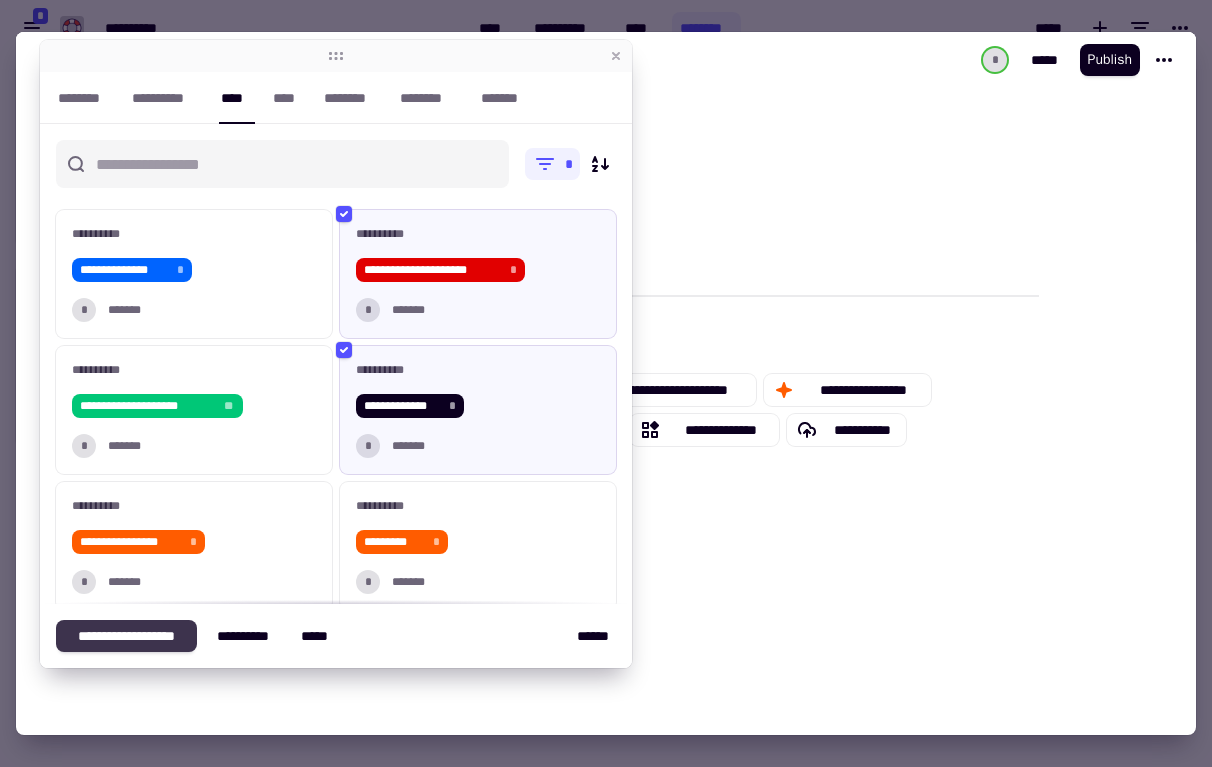 click on "**********" 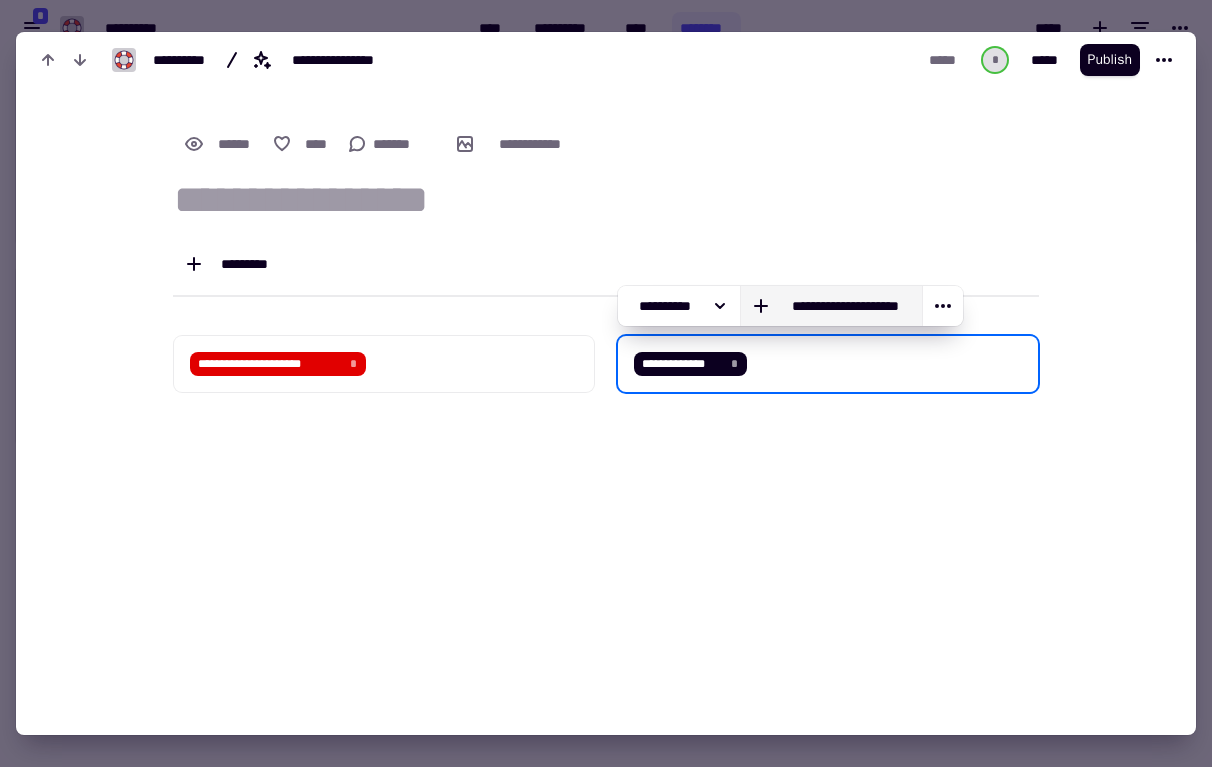 click on "**********" 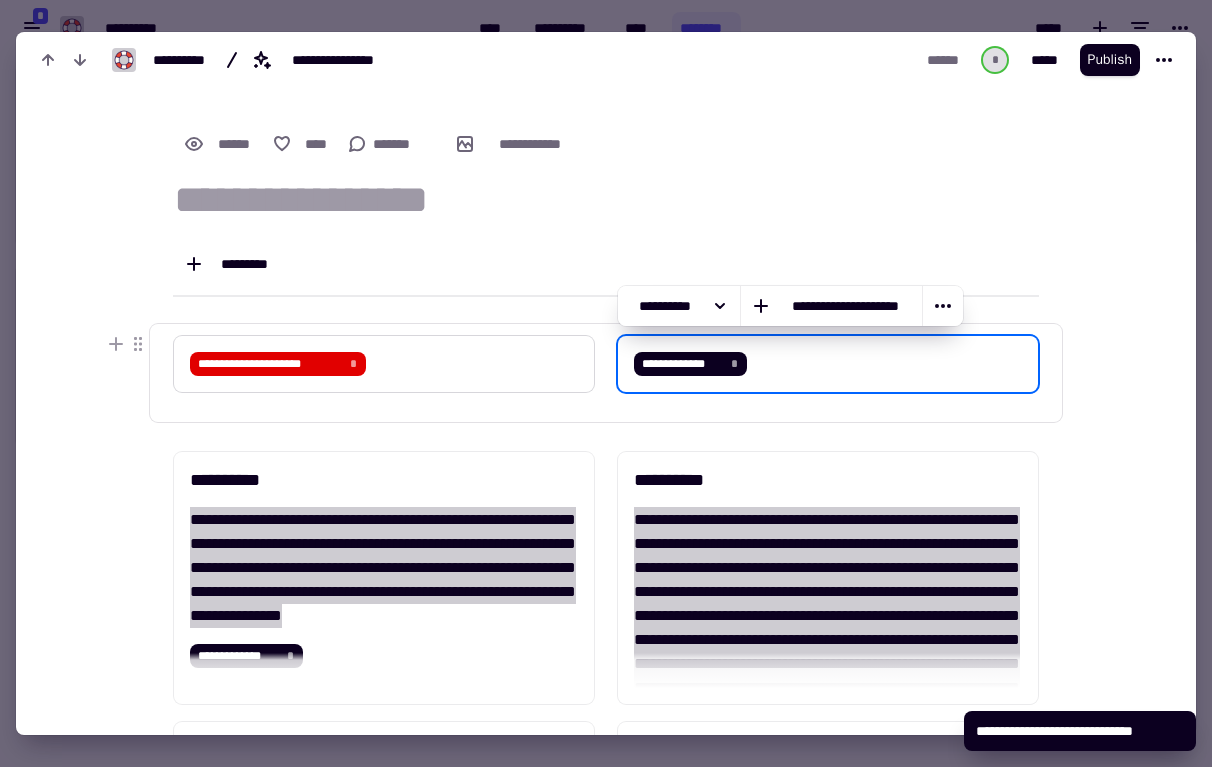 click on "**********" at bounding box center (384, 364) 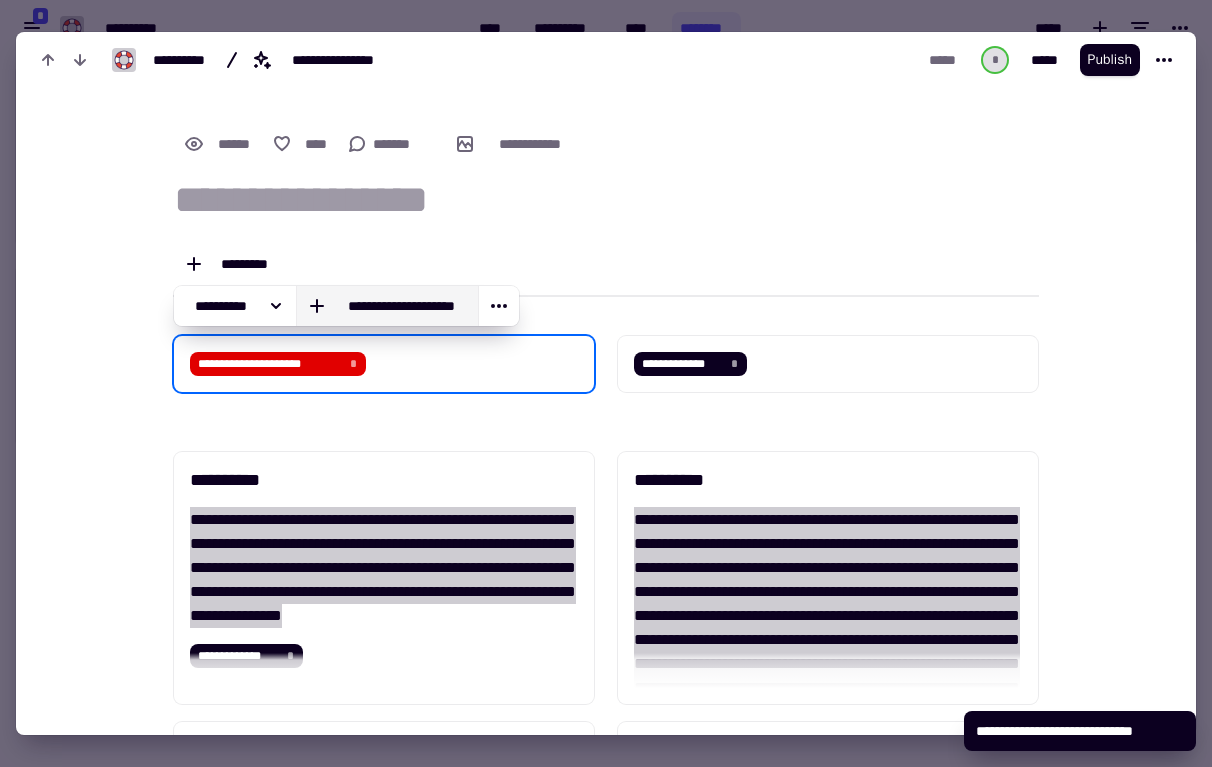 click on "**********" 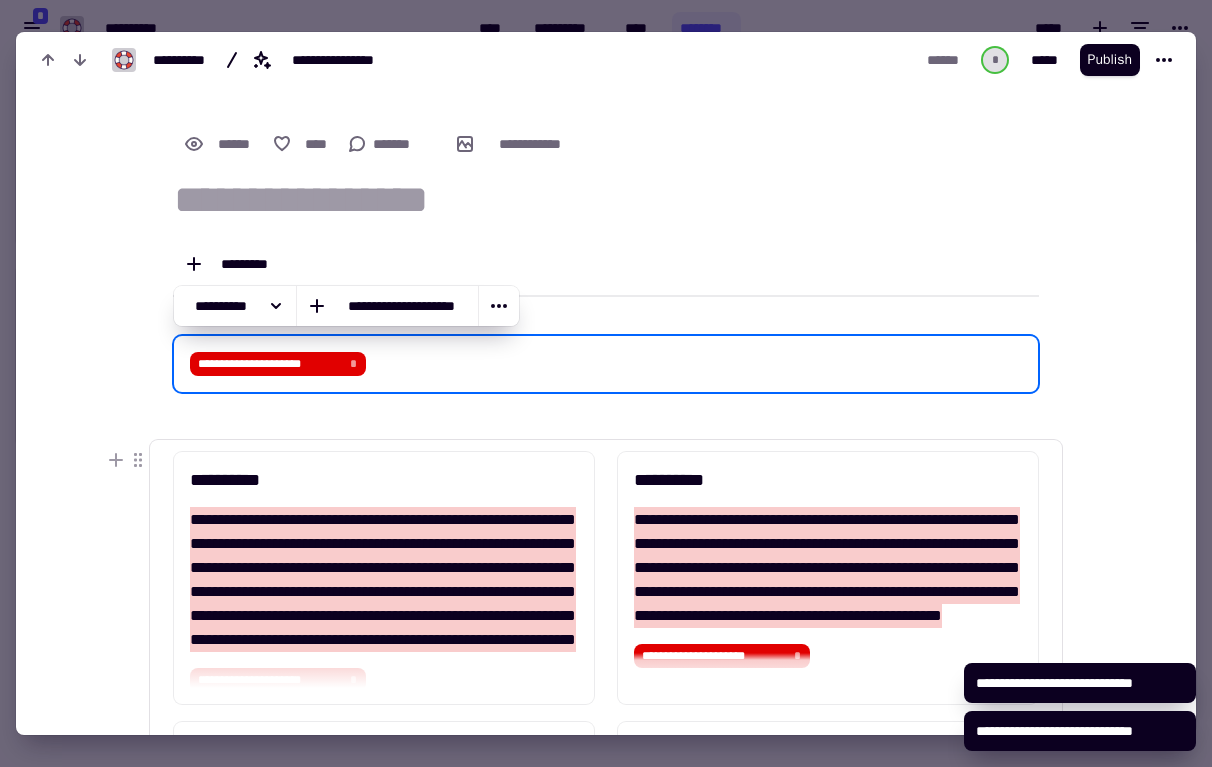click on "**********" at bounding box center [606, 857] 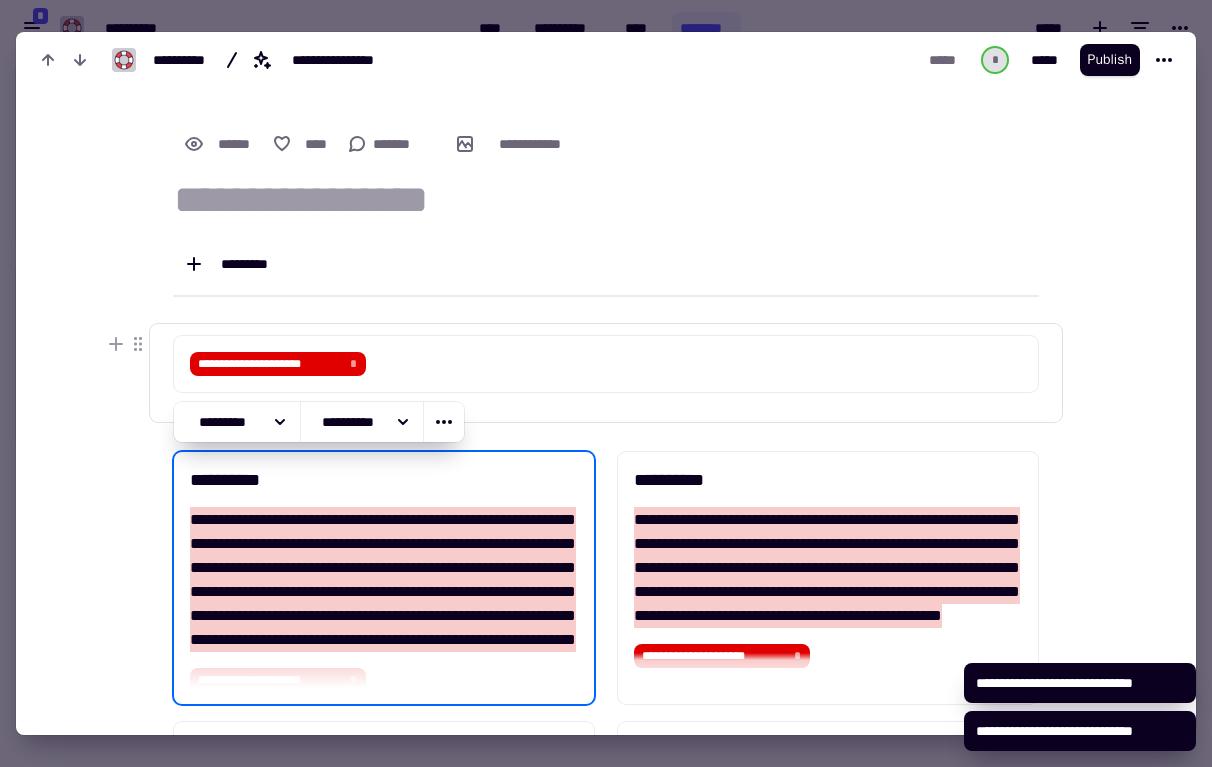 click on "**********" at bounding box center [606, 1291] 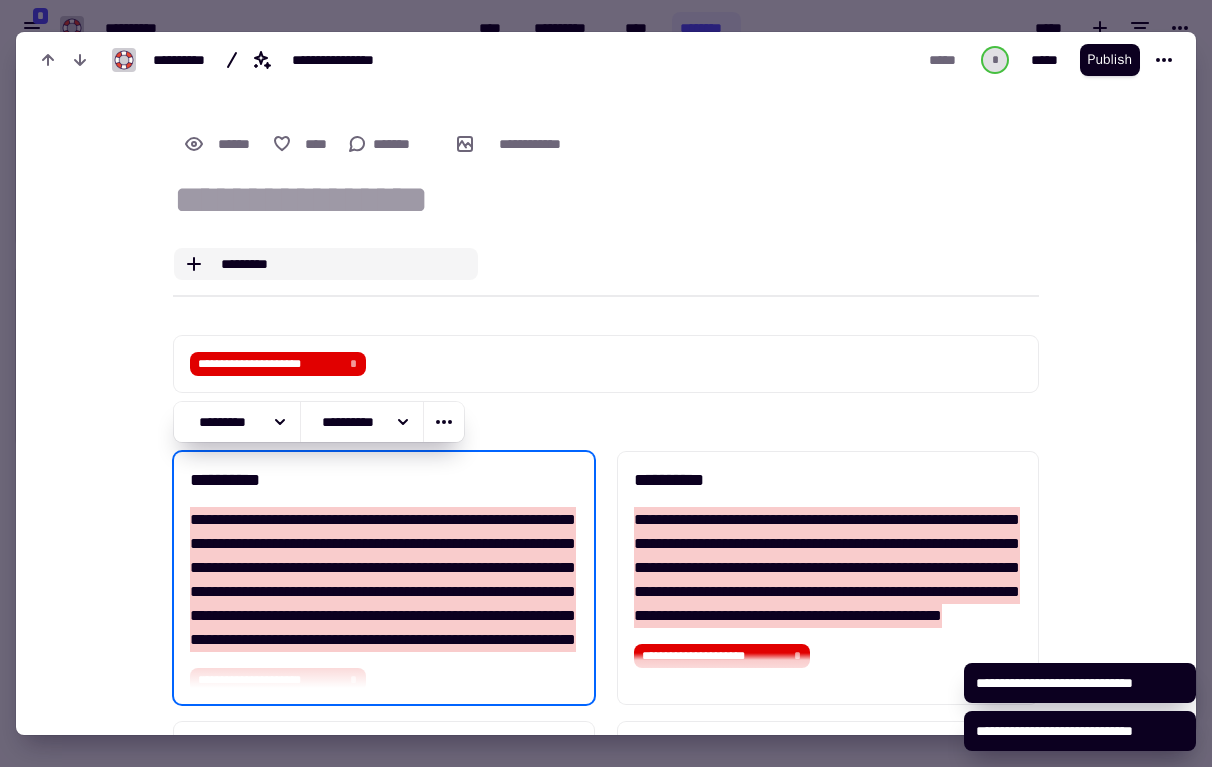 click on "*********" 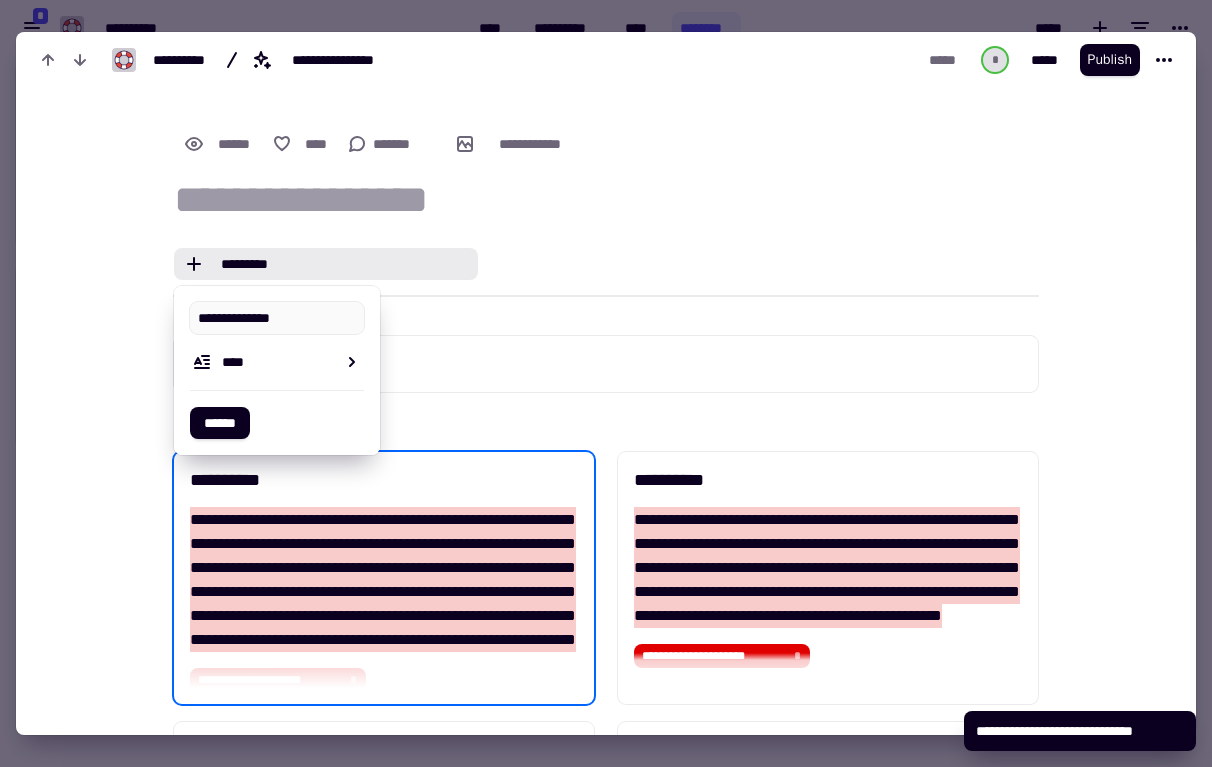 click on "**********" at bounding box center (606, 1291) 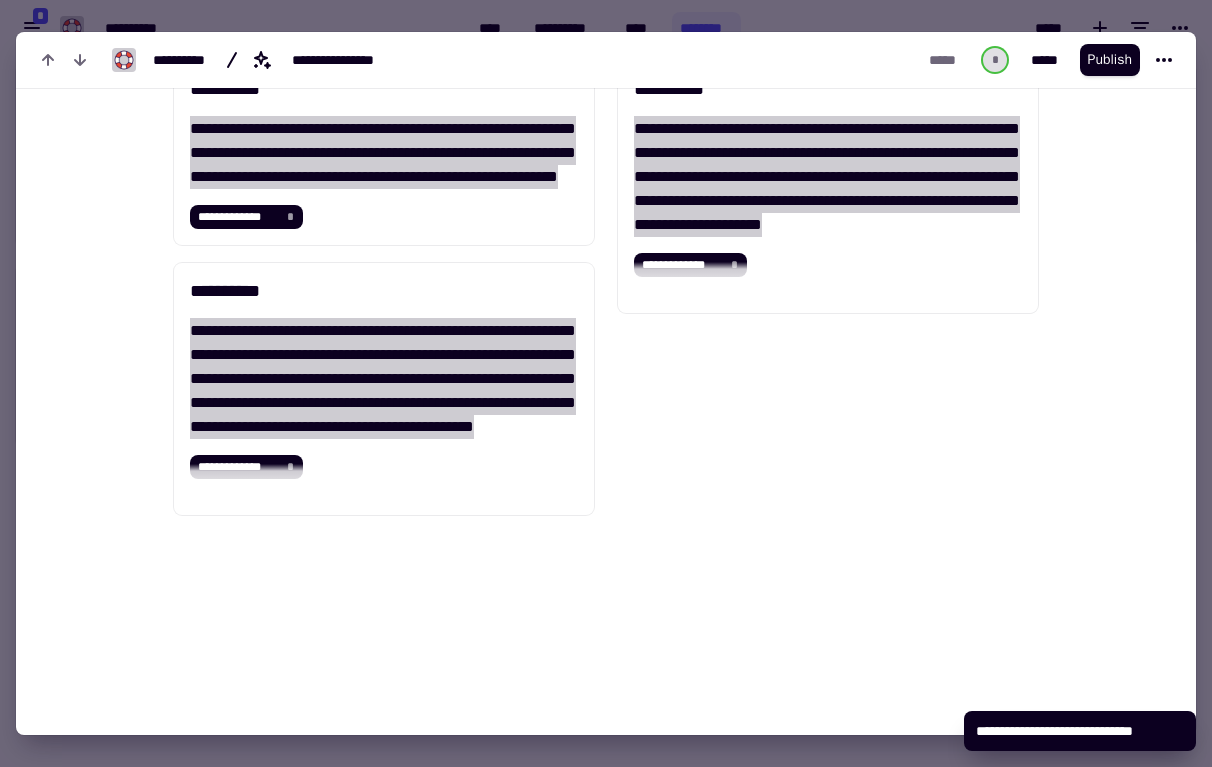 scroll, scrollTop: 1781, scrollLeft: 0, axis: vertical 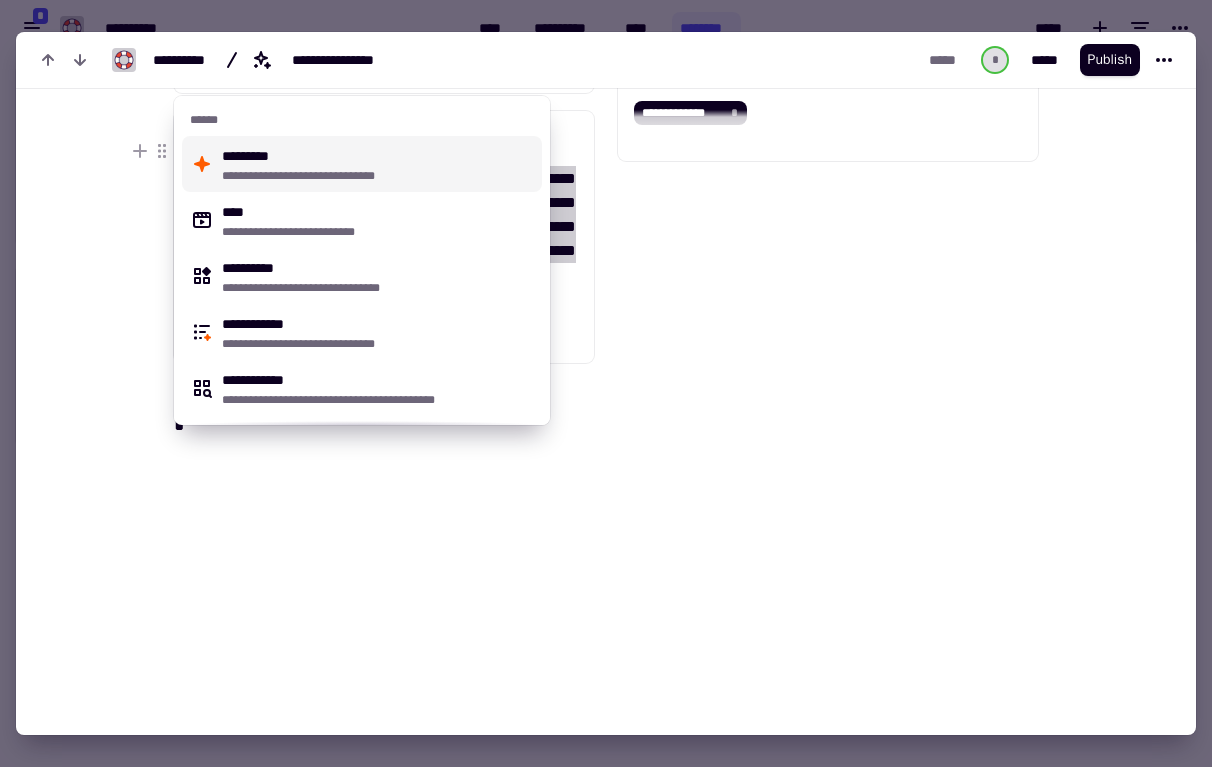 click on "**********" at bounding box center [378, 164] 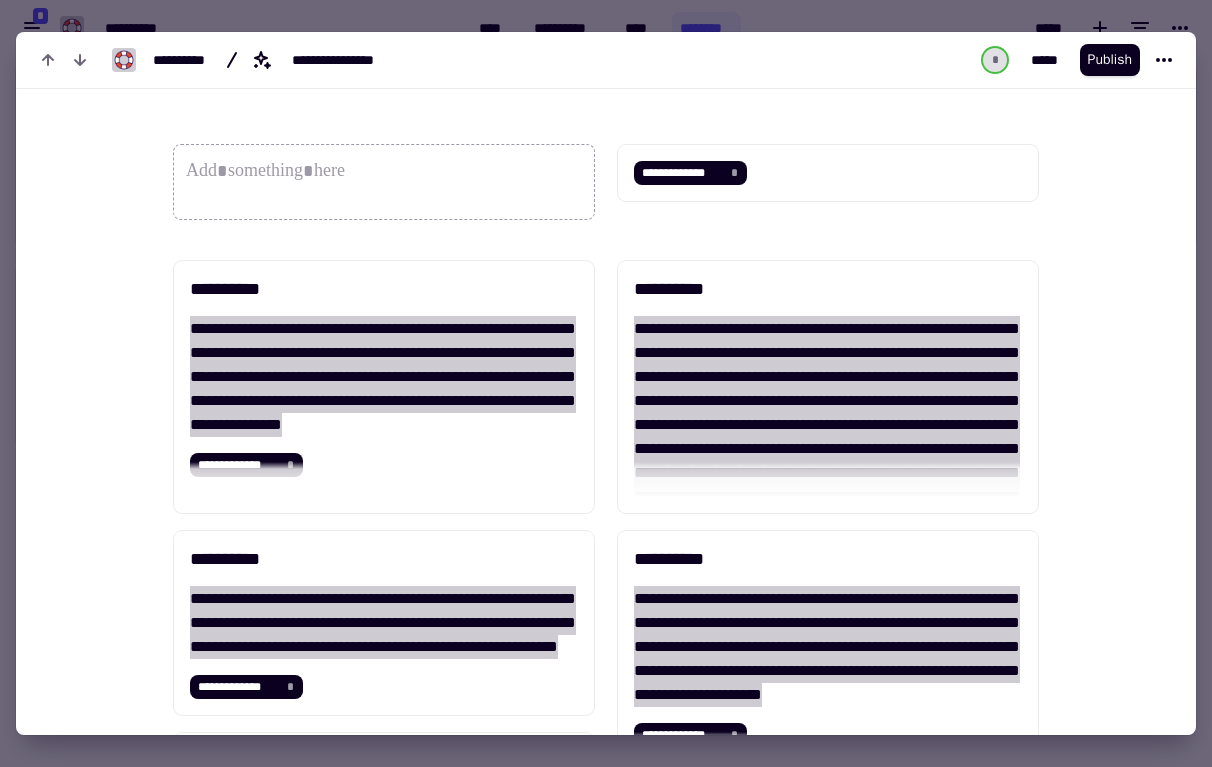click at bounding box center [606, 383] 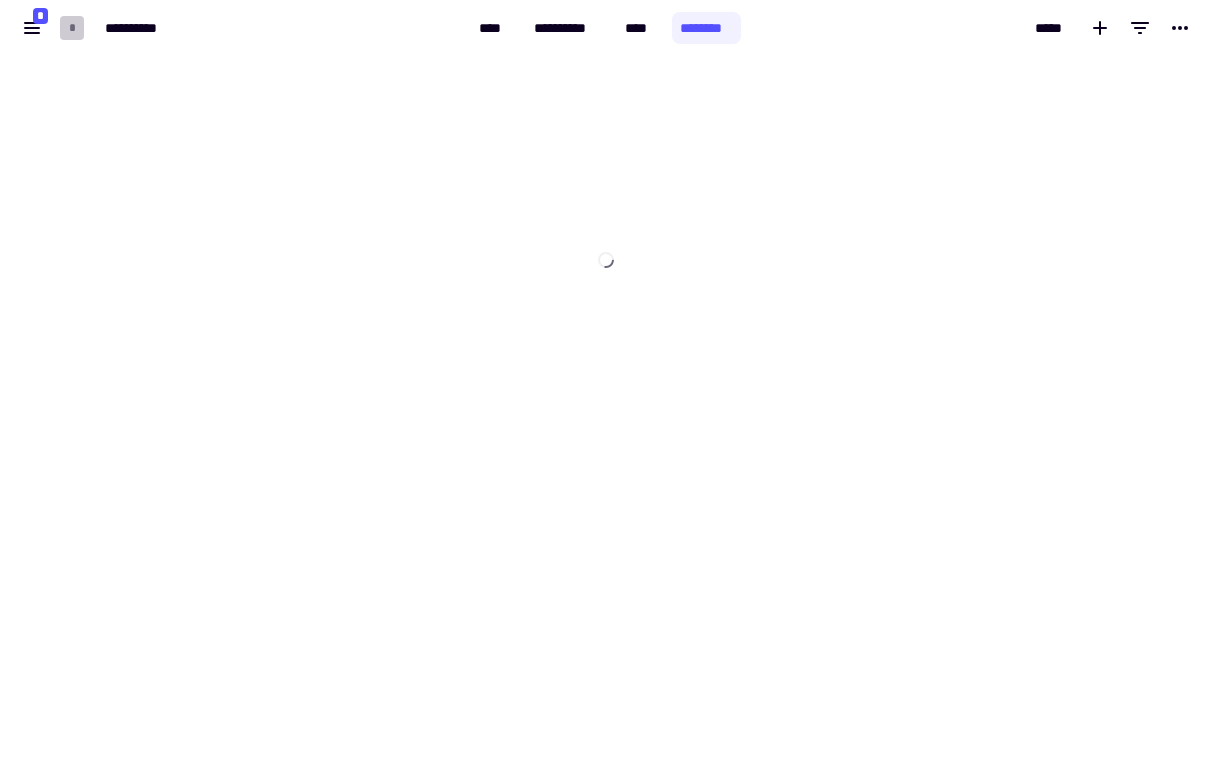 scroll, scrollTop: 0, scrollLeft: 0, axis: both 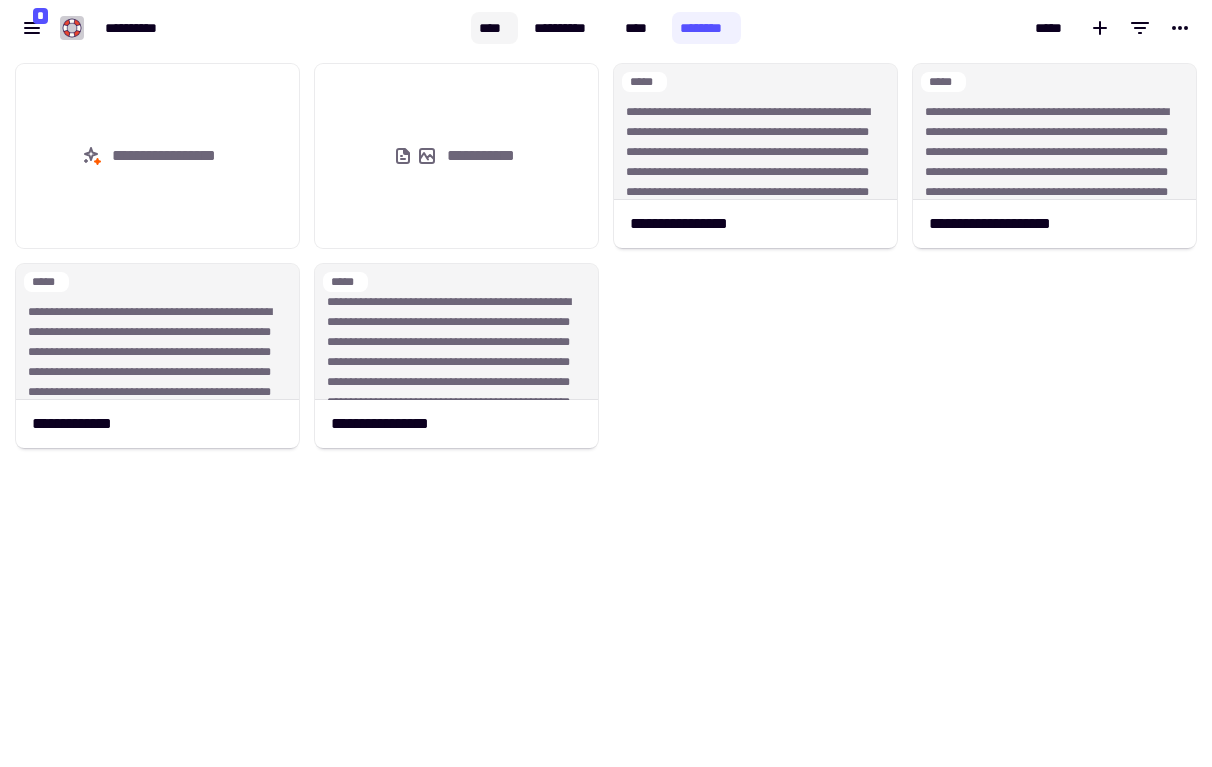 click on "****" 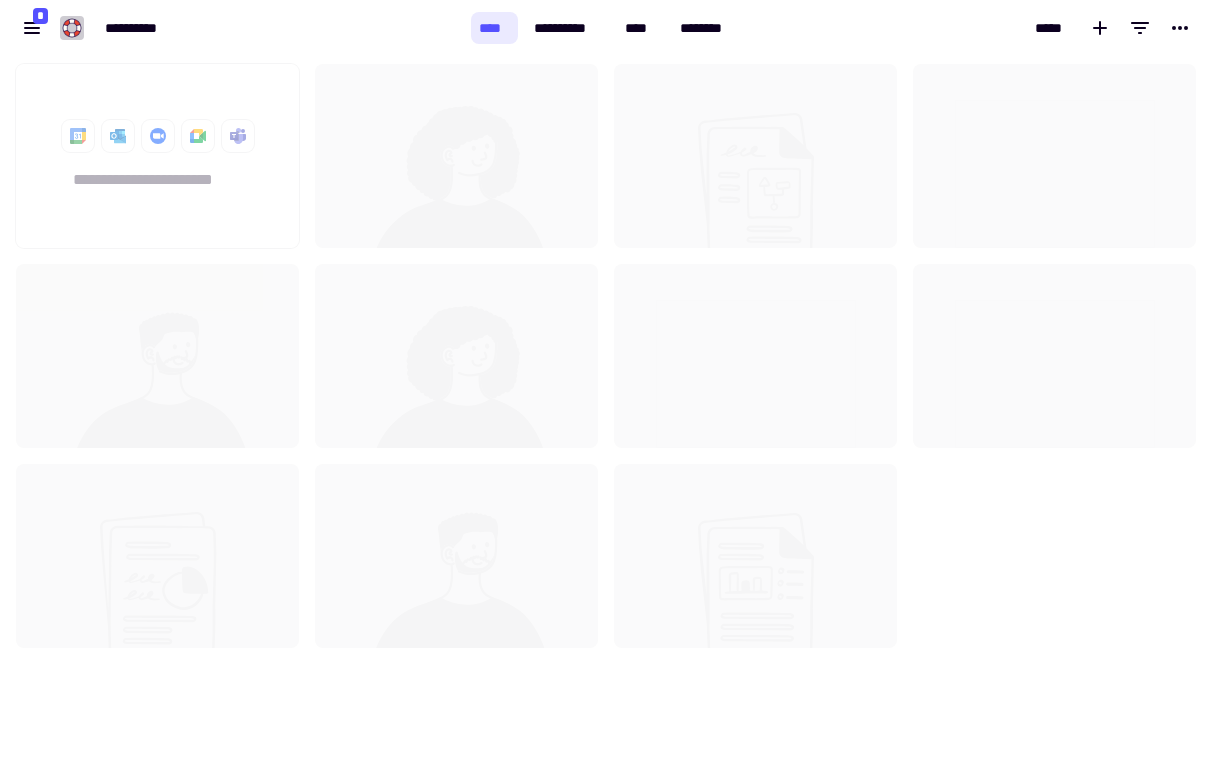 scroll, scrollTop: 1, scrollLeft: 1, axis: both 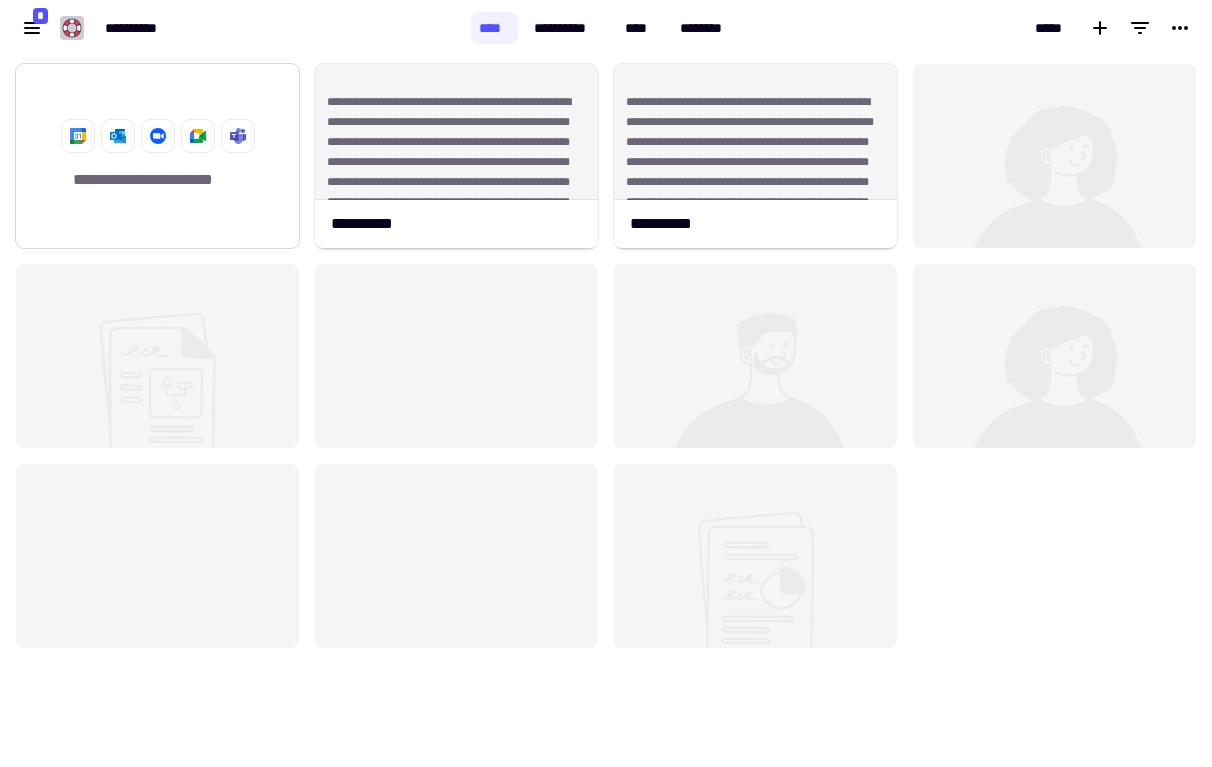click on "**********" 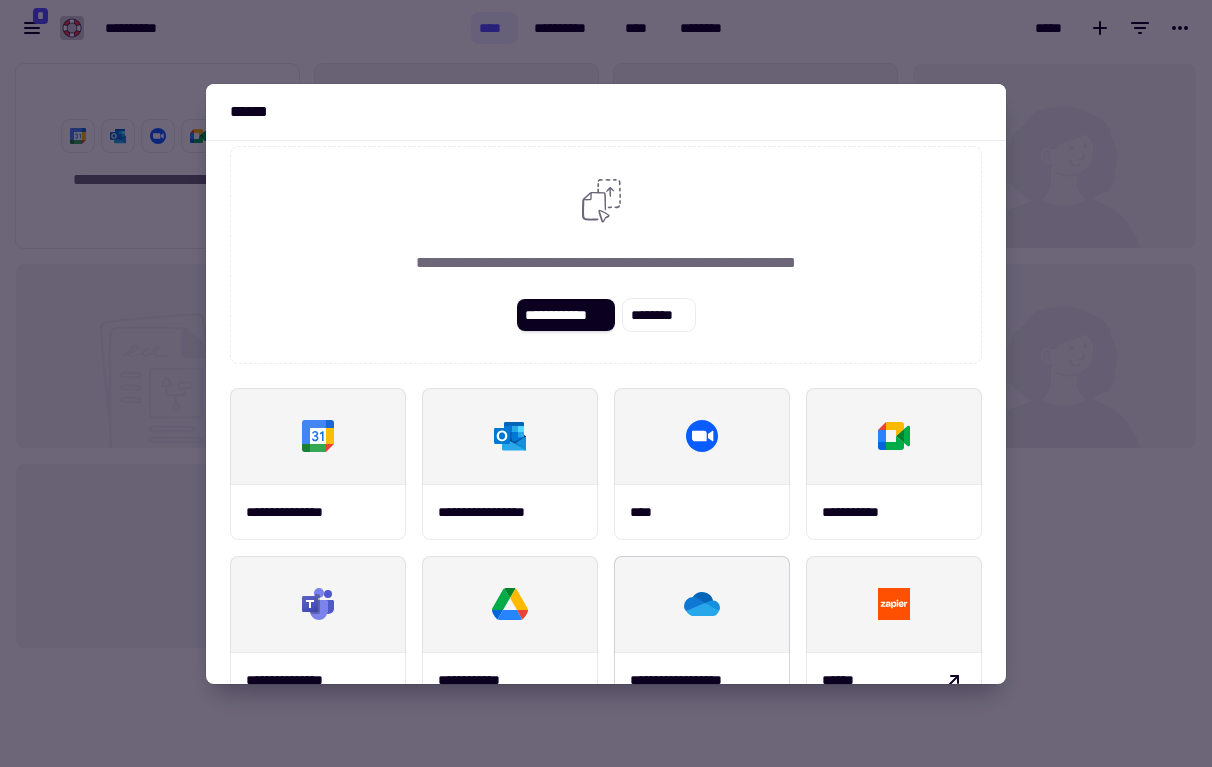 scroll, scrollTop: 0, scrollLeft: 0, axis: both 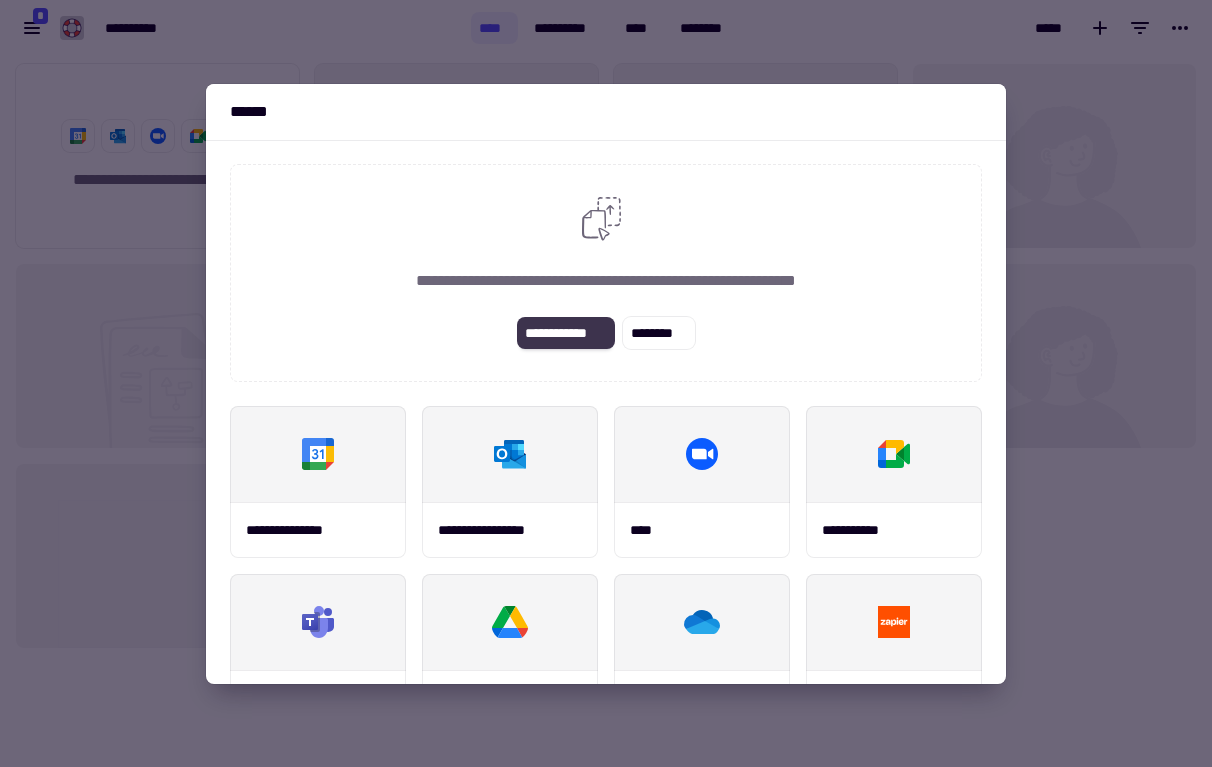 click on "**********" 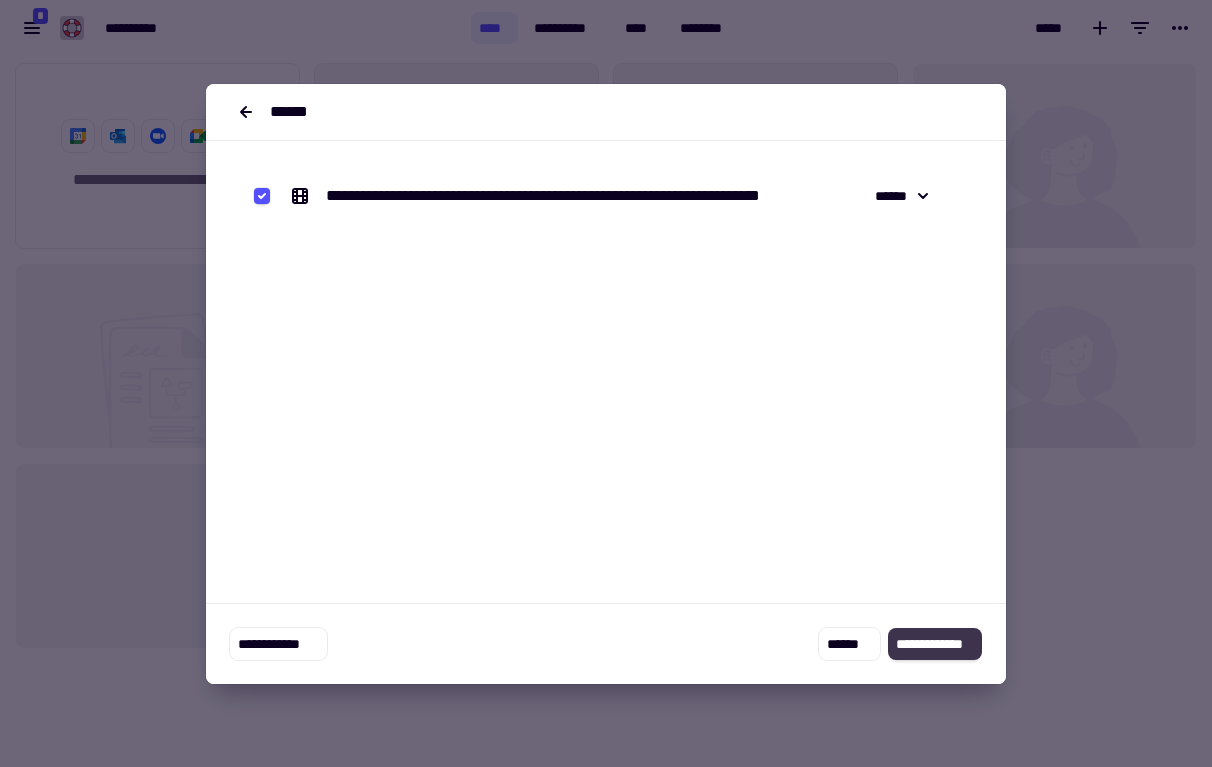 click on "**********" 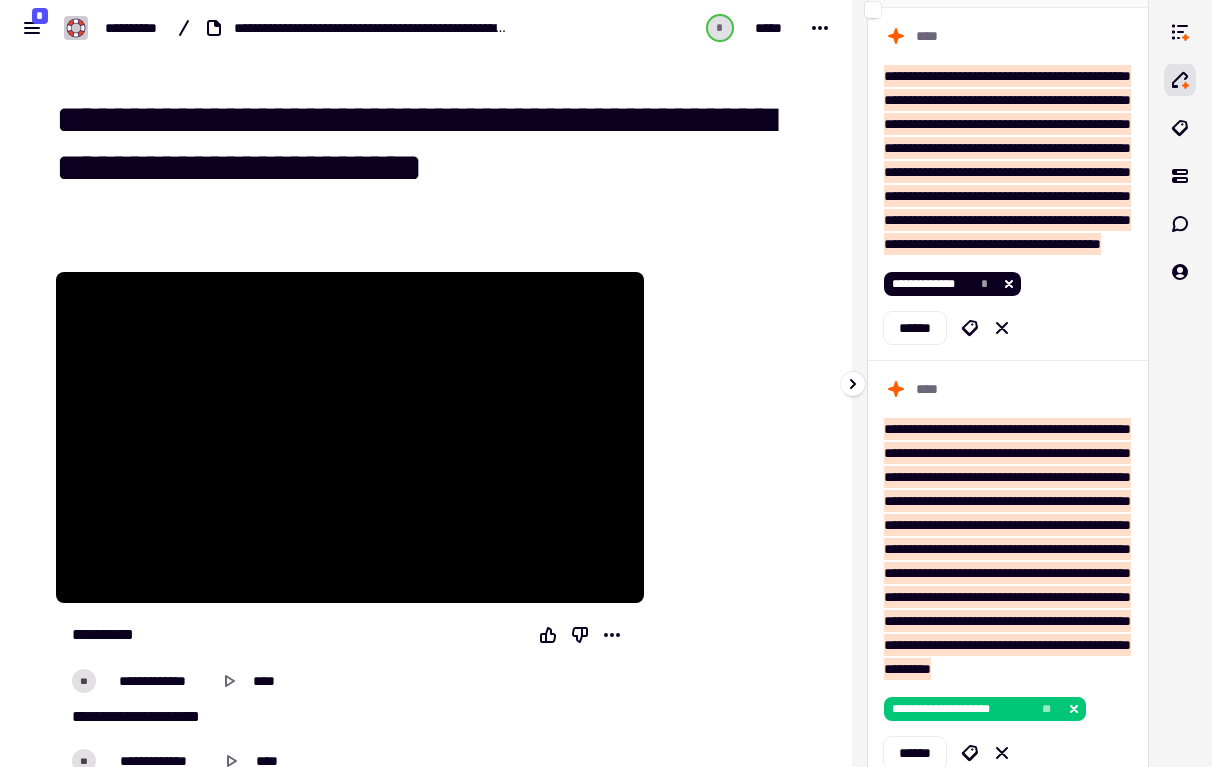 scroll, scrollTop: 0, scrollLeft: 0, axis: both 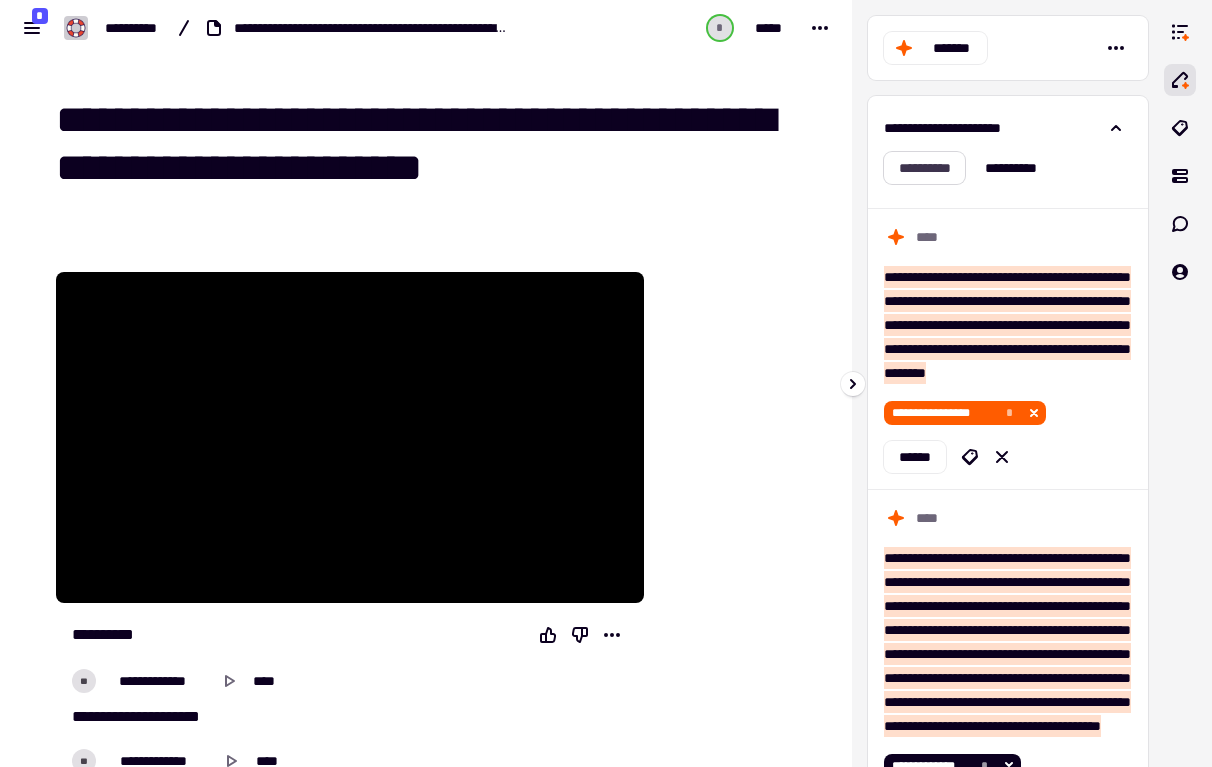 click on "**********" 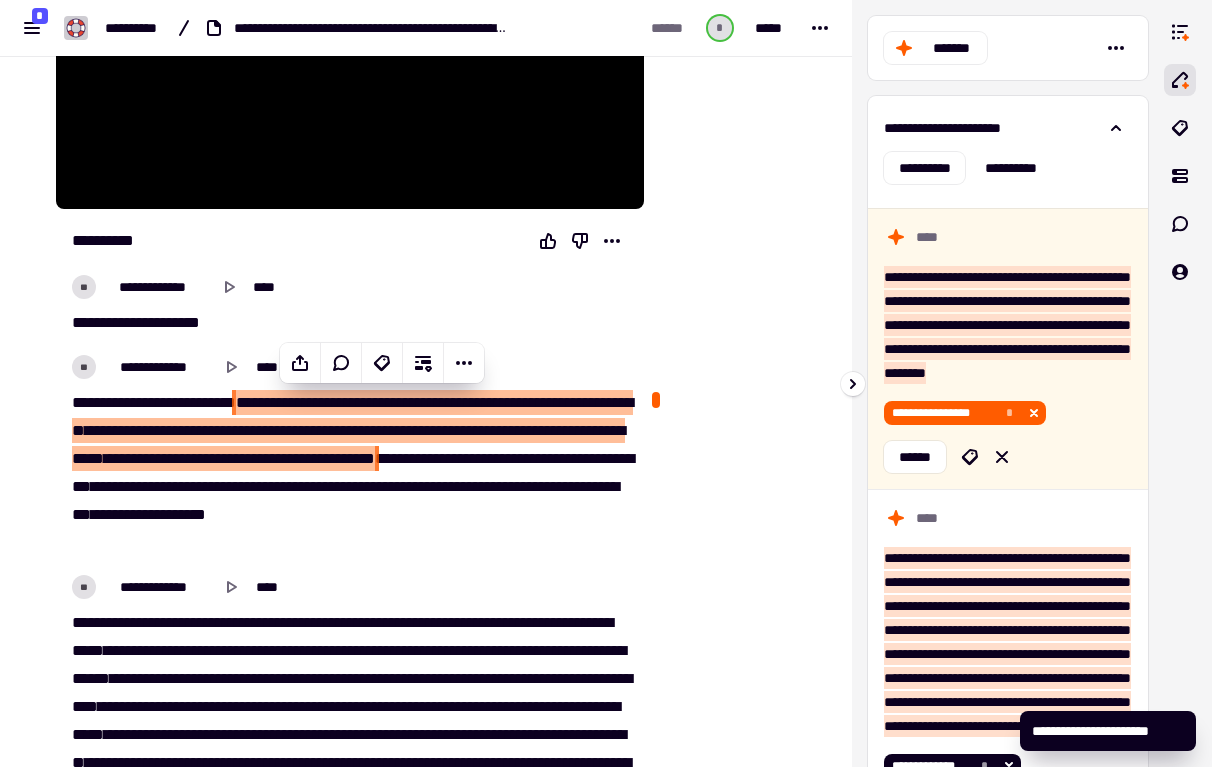 scroll, scrollTop: 397, scrollLeft: 0, axis: vertical 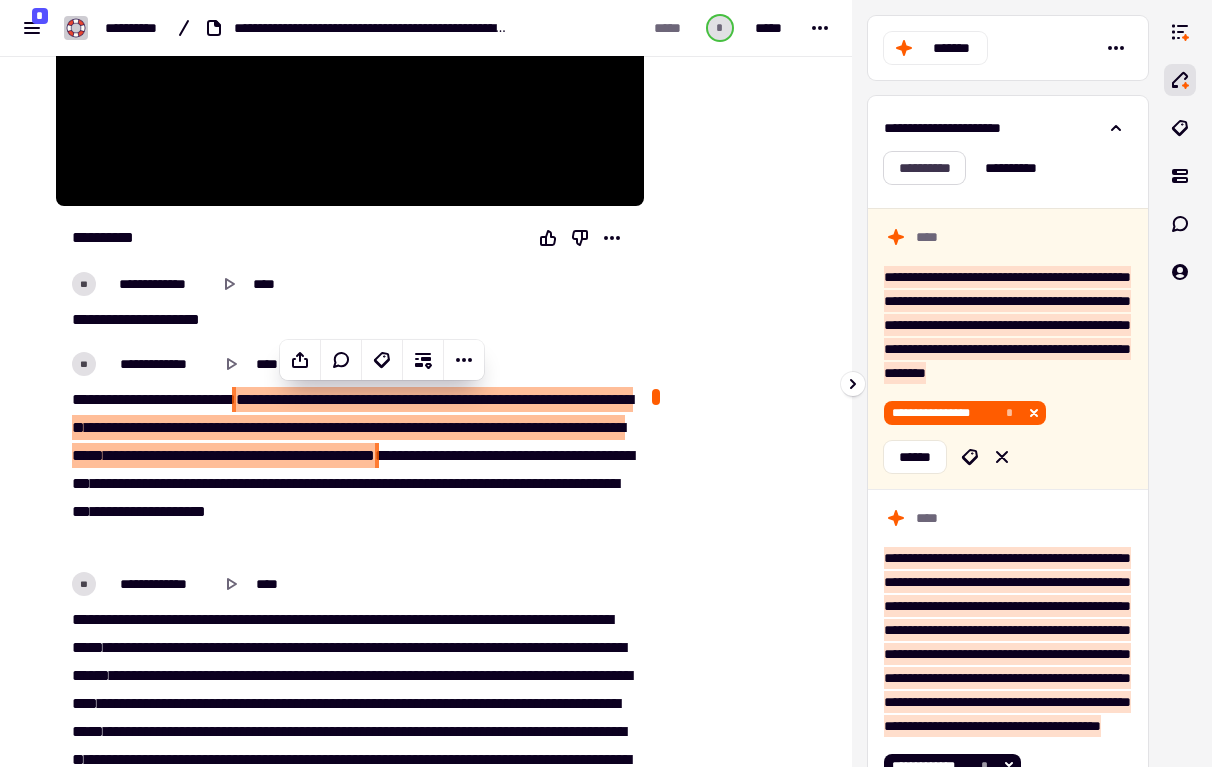 click on "**********" 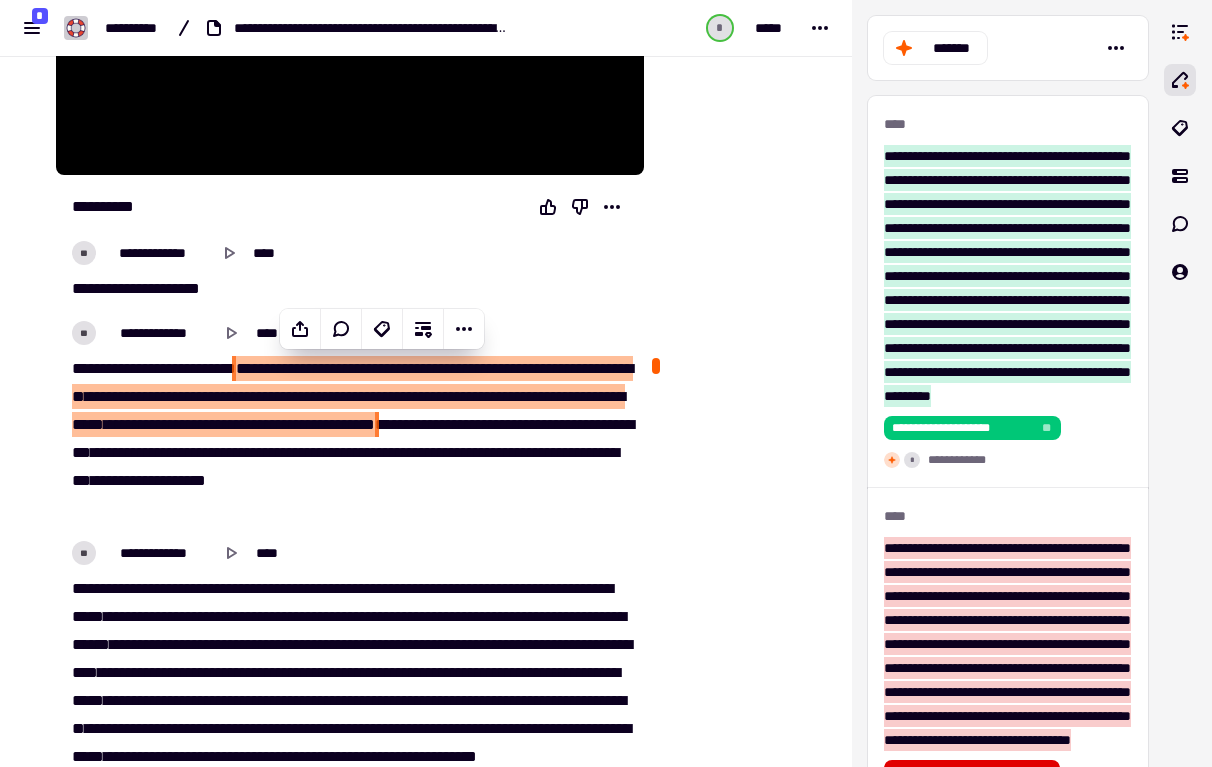 scroll, scrollTop: 430, scrollLeft: 0, axis: vertical 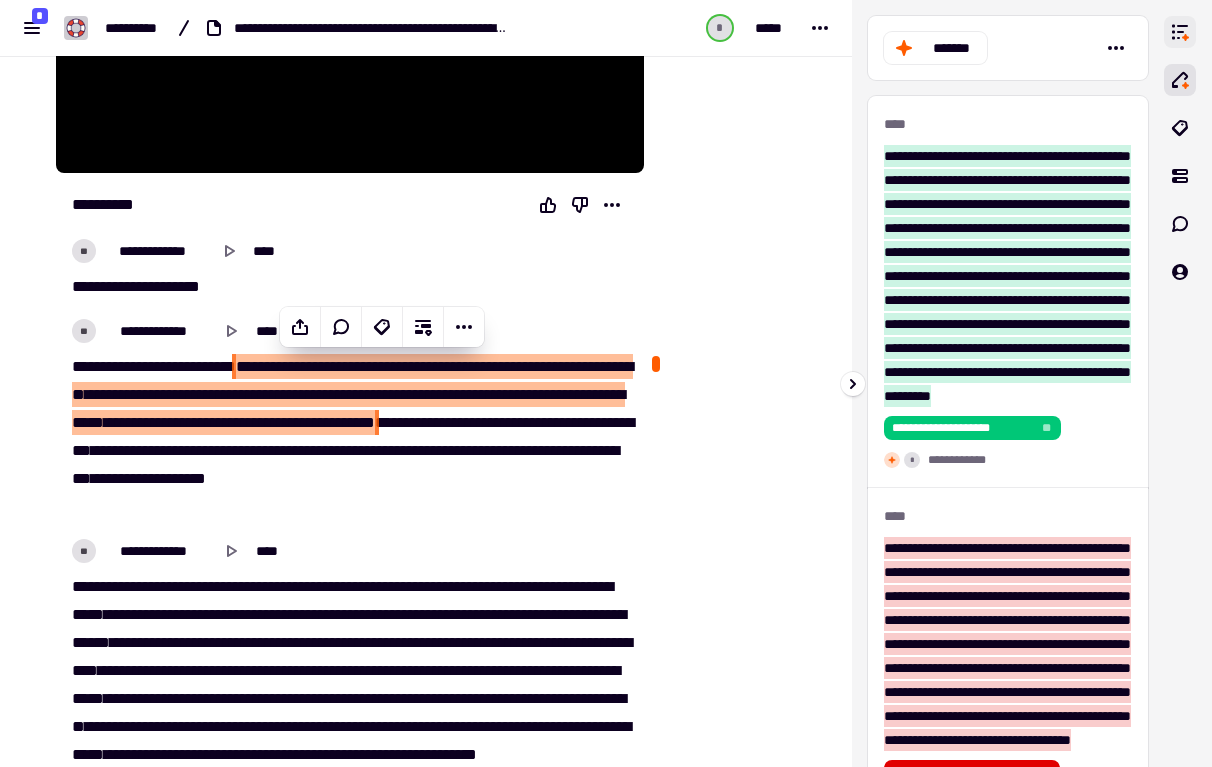 click 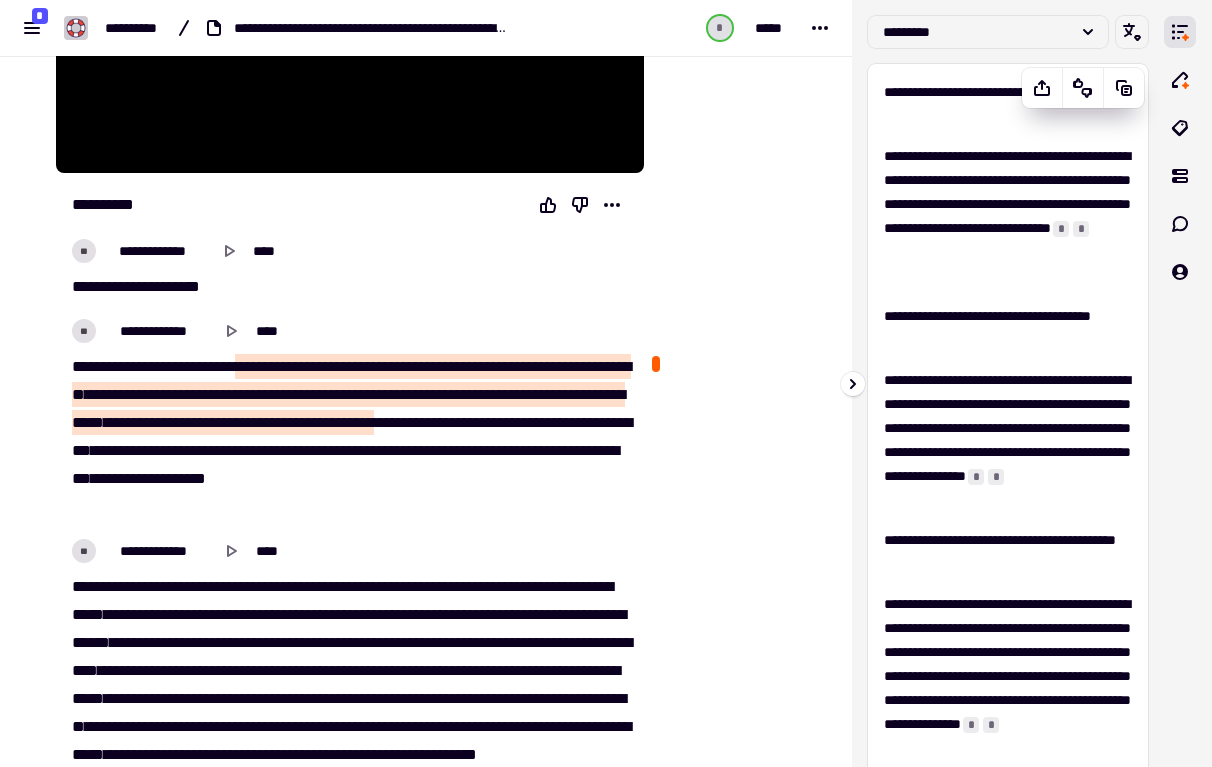 scroll, scrollTop: 46, scrollLeft: 0, axis: vertical 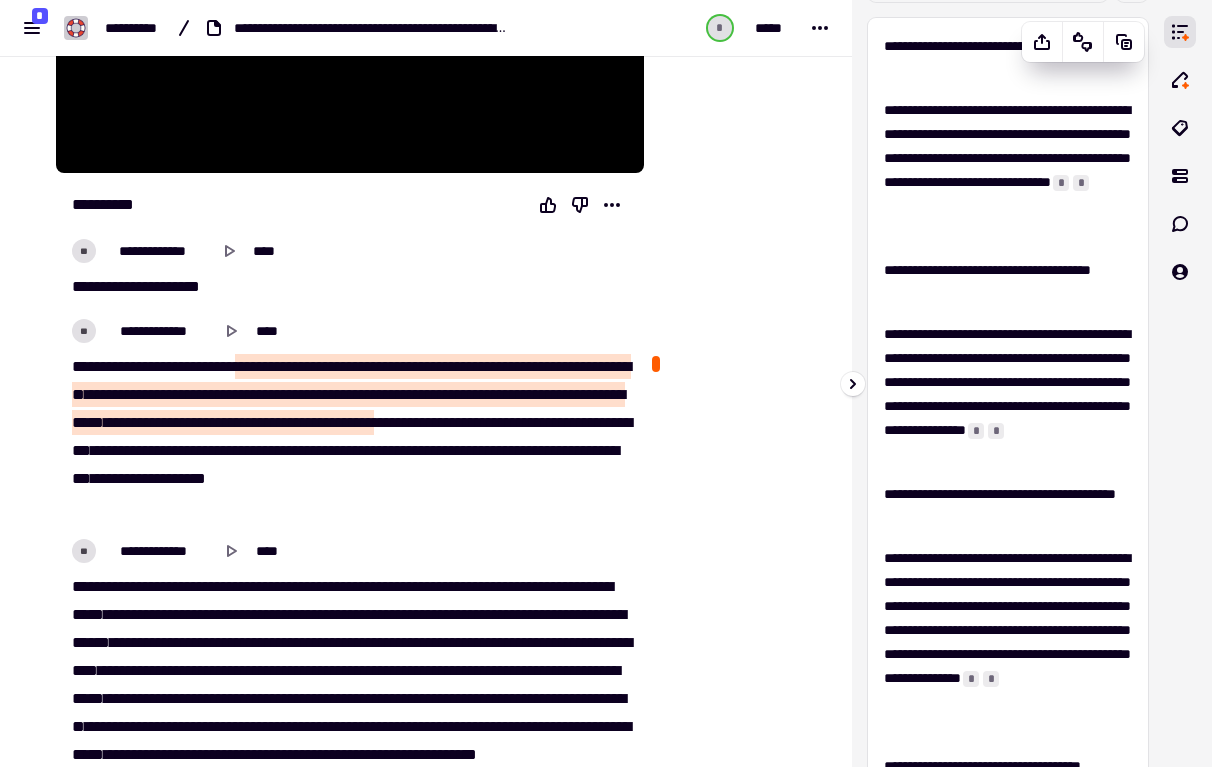 click on "*" at bounding box center [976, 431] 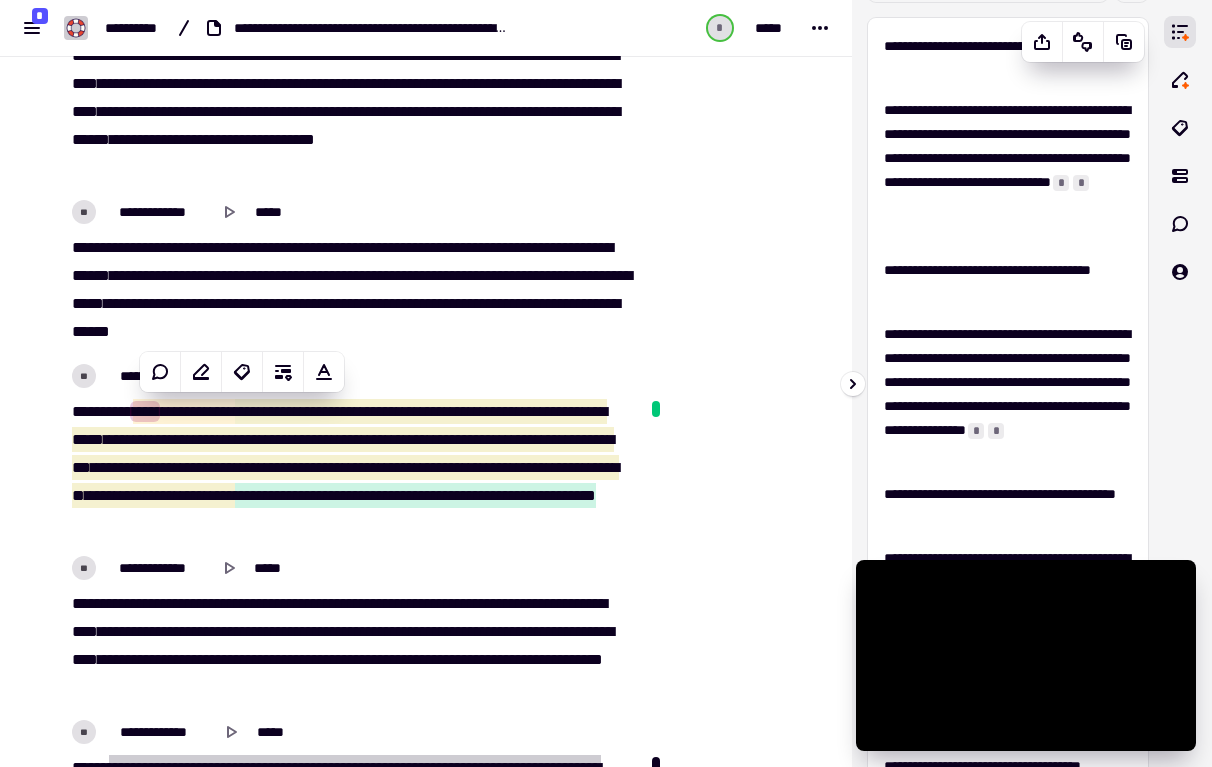 scroll, scrollTop: 7237, scrollLeft: 0, axis: vertical 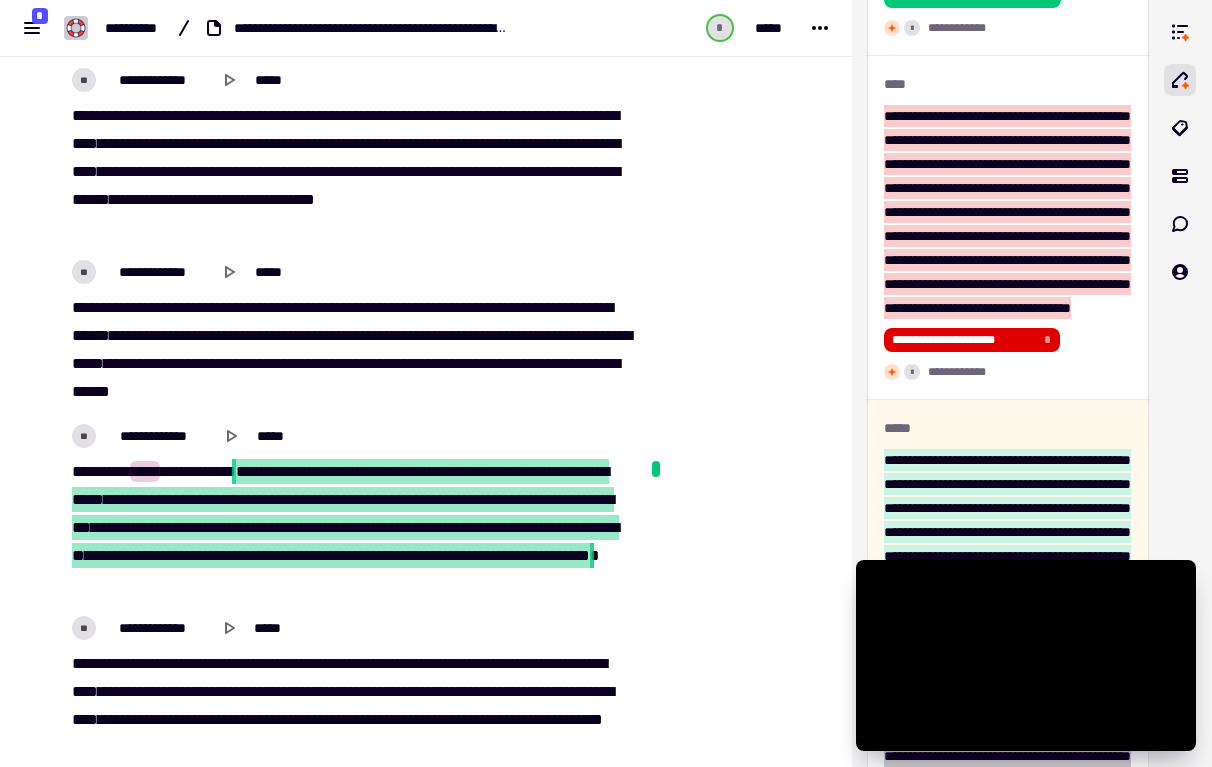 click on "***" at bounding box center [81, 527] 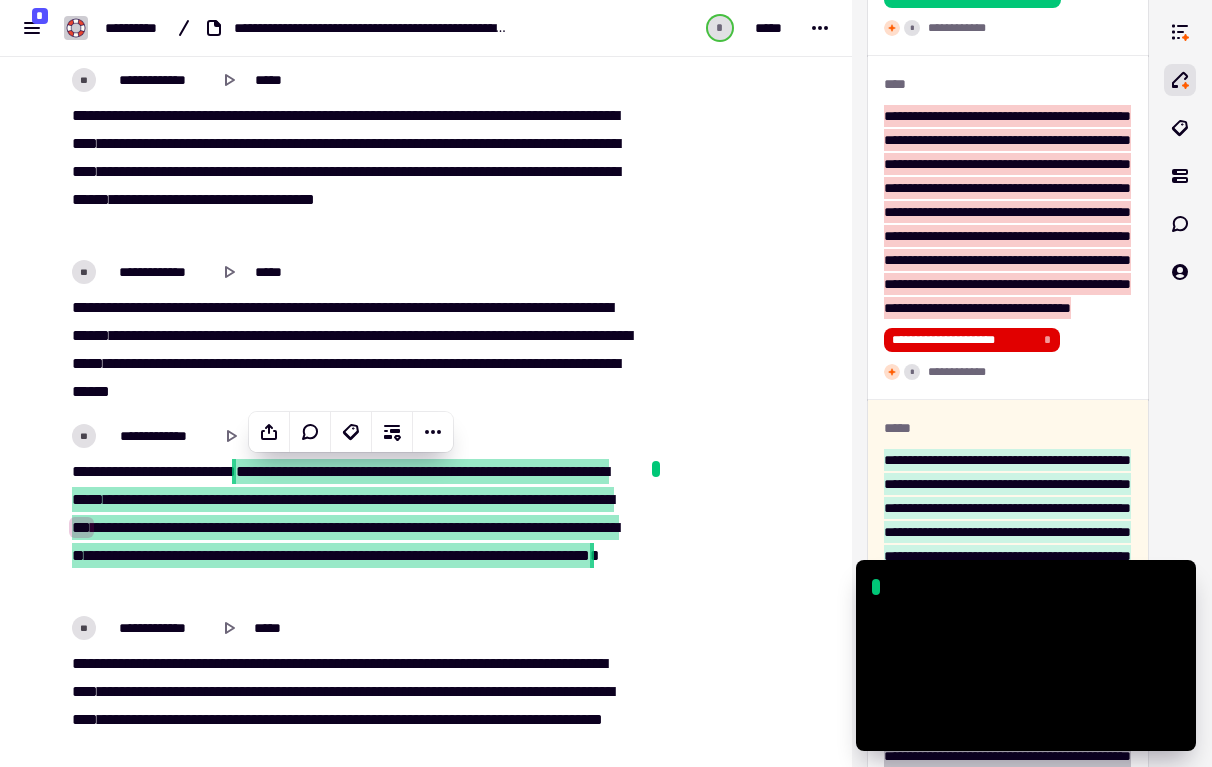 click on "****" at bounding box center [248, 471] 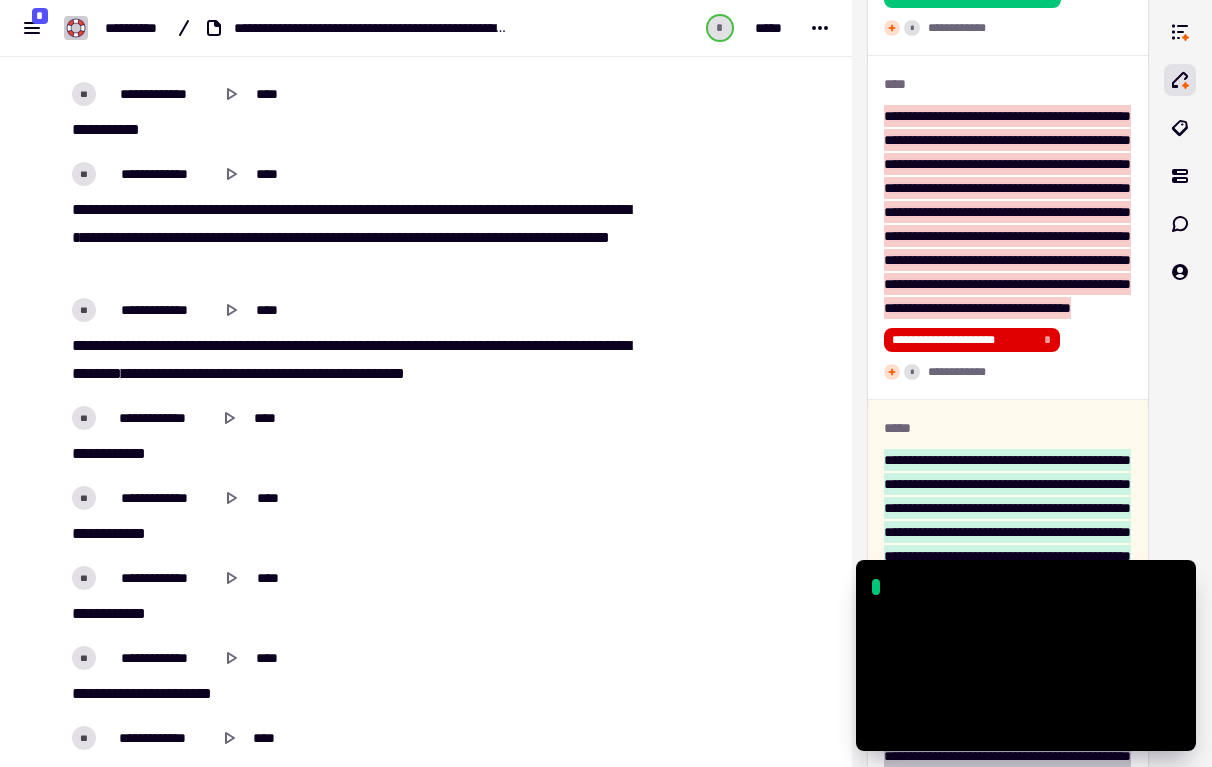 scroll, scrollTop: 1805, scrollLeft: 0, axis: vertical 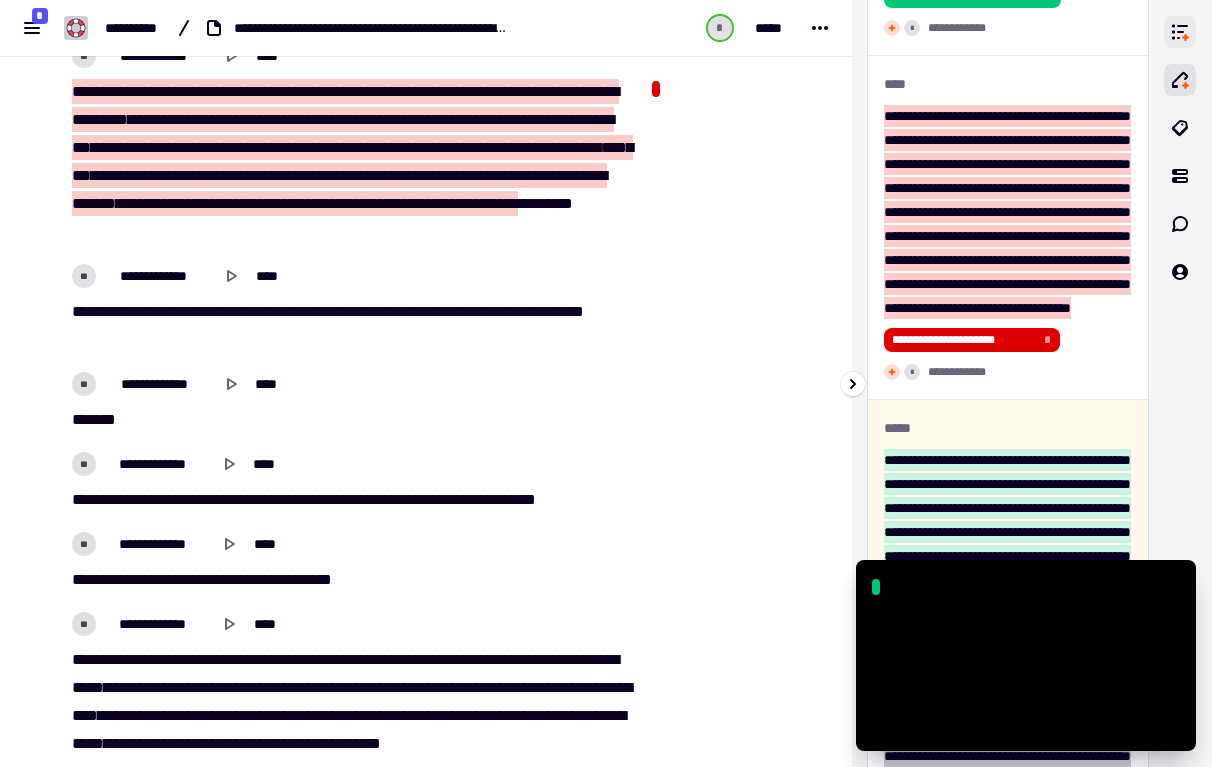click 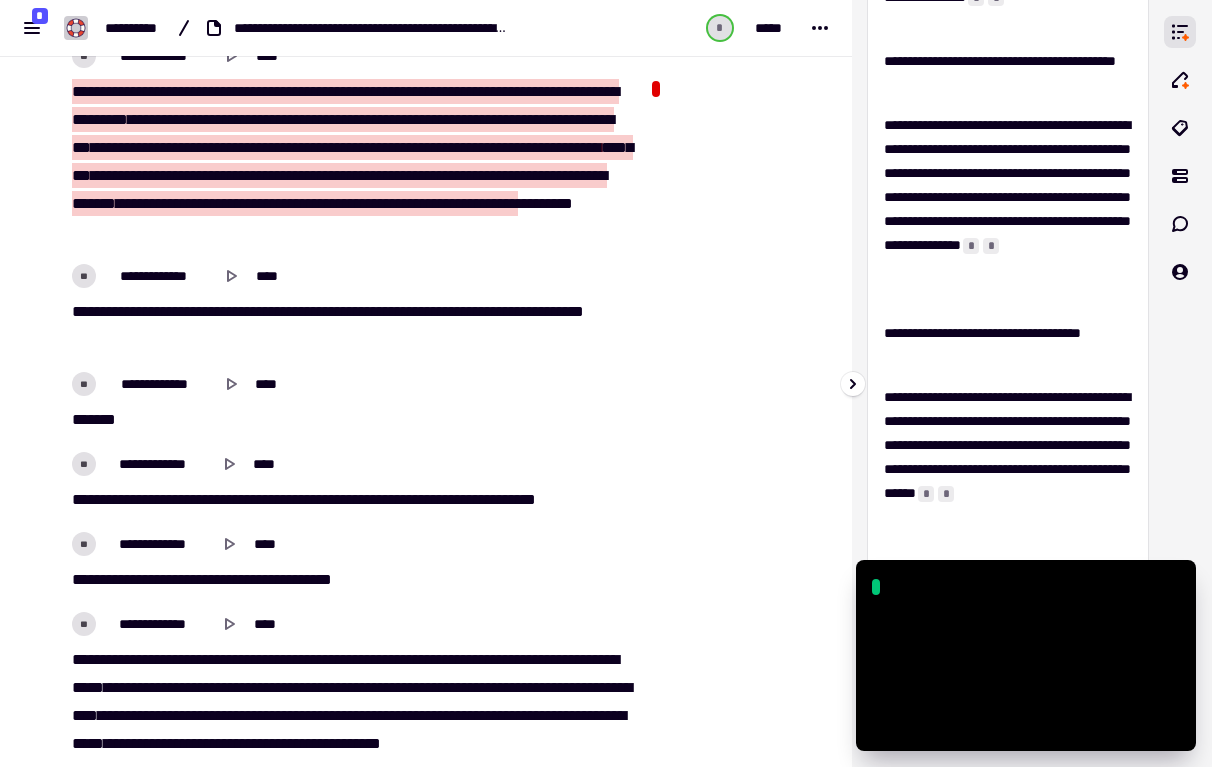 scroll, scrollTop: 488, scrollLeft: 0, axis: vertical 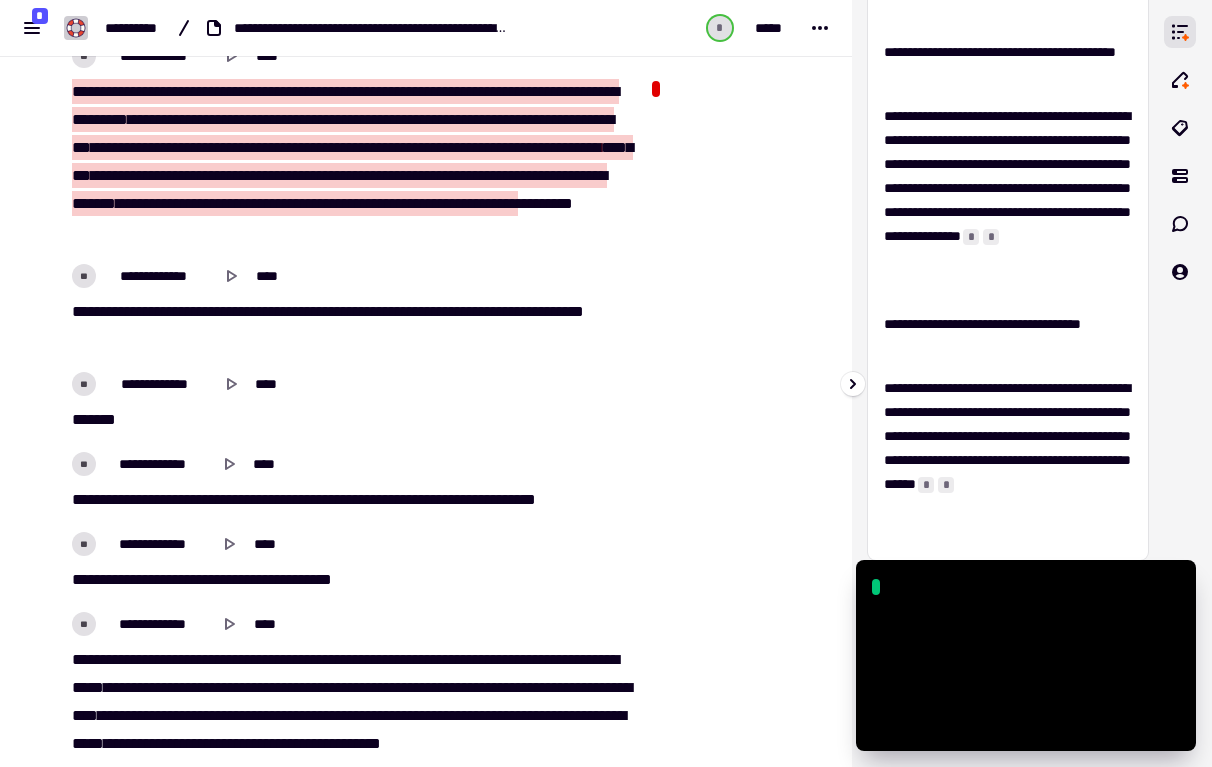 click on "*" at bounding box center (926, 485) 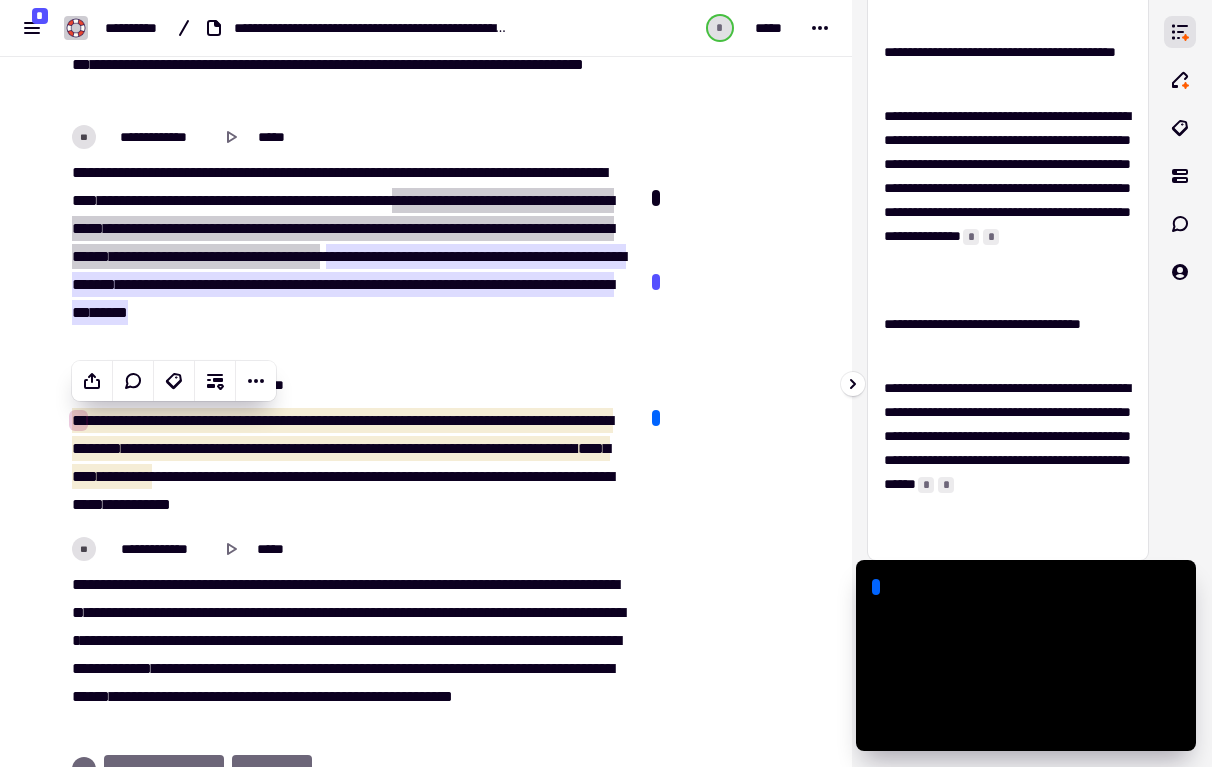 scroll, scrollTop: 15683, scrollLeft: 0, axis: vertical 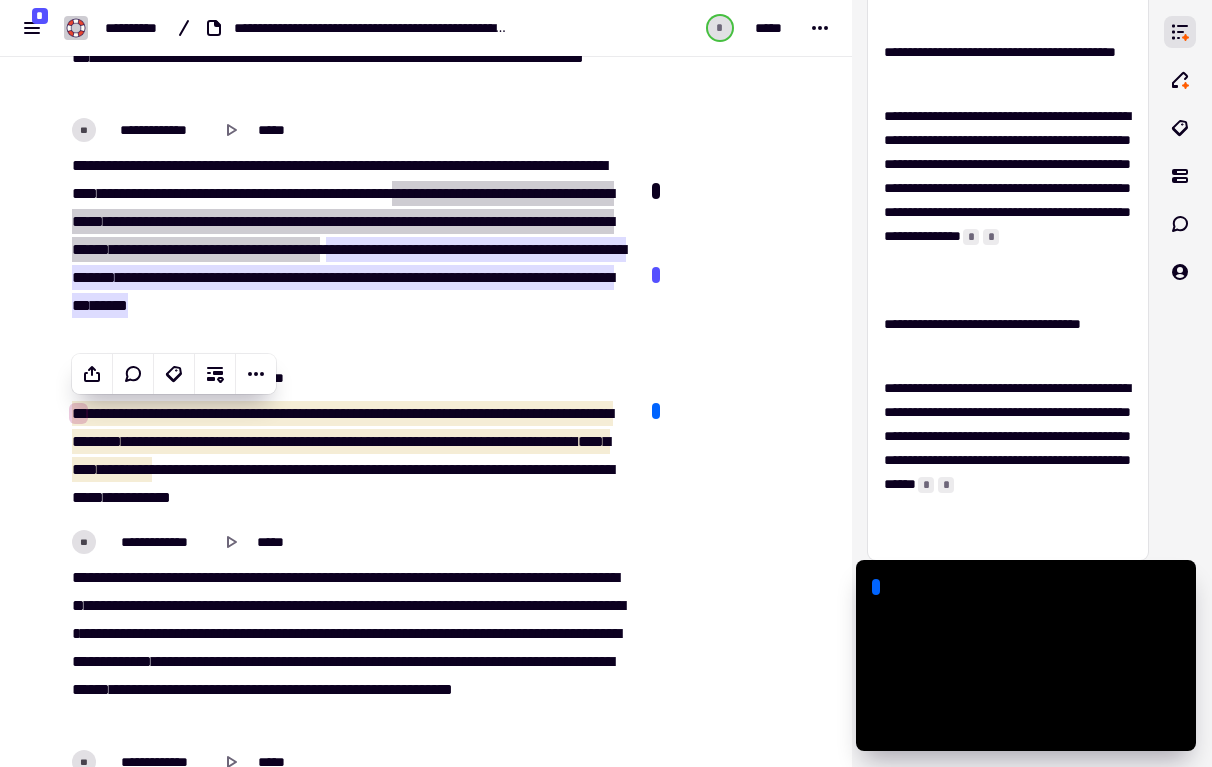 click 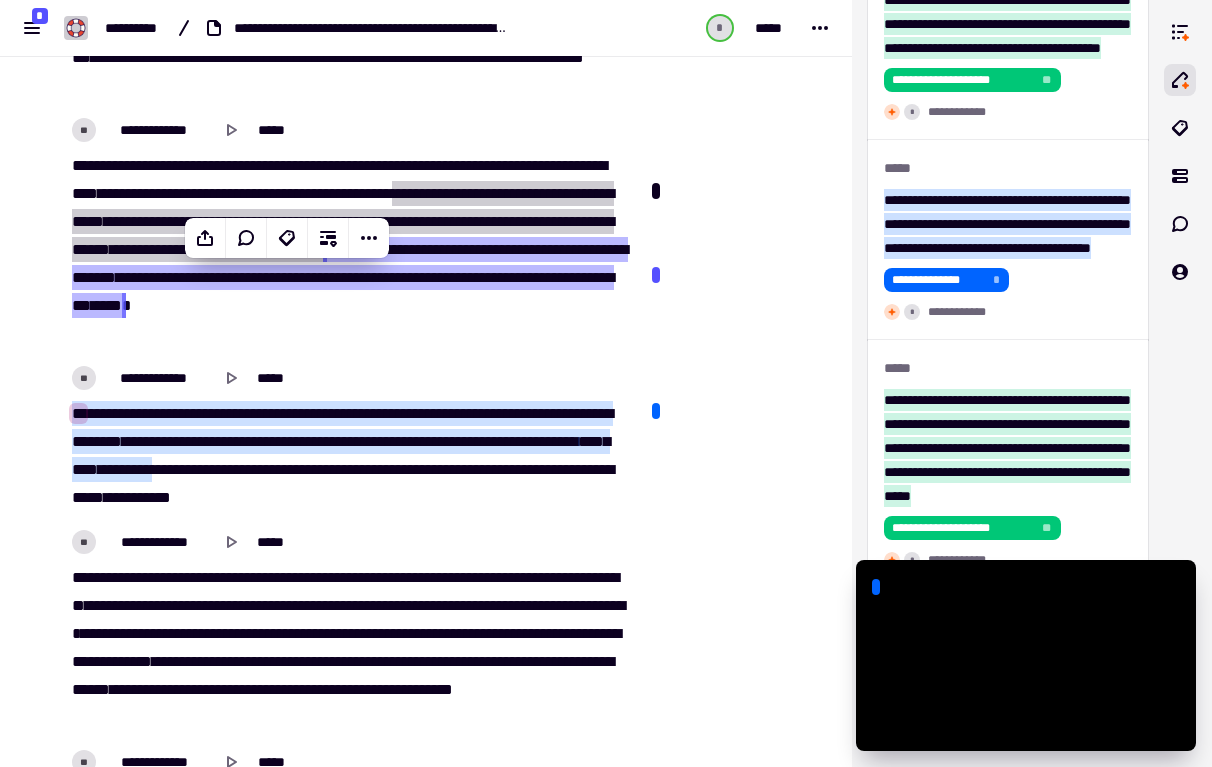 scroll, scrollTop: 4512, scrollLeft: 0, axis: vertical 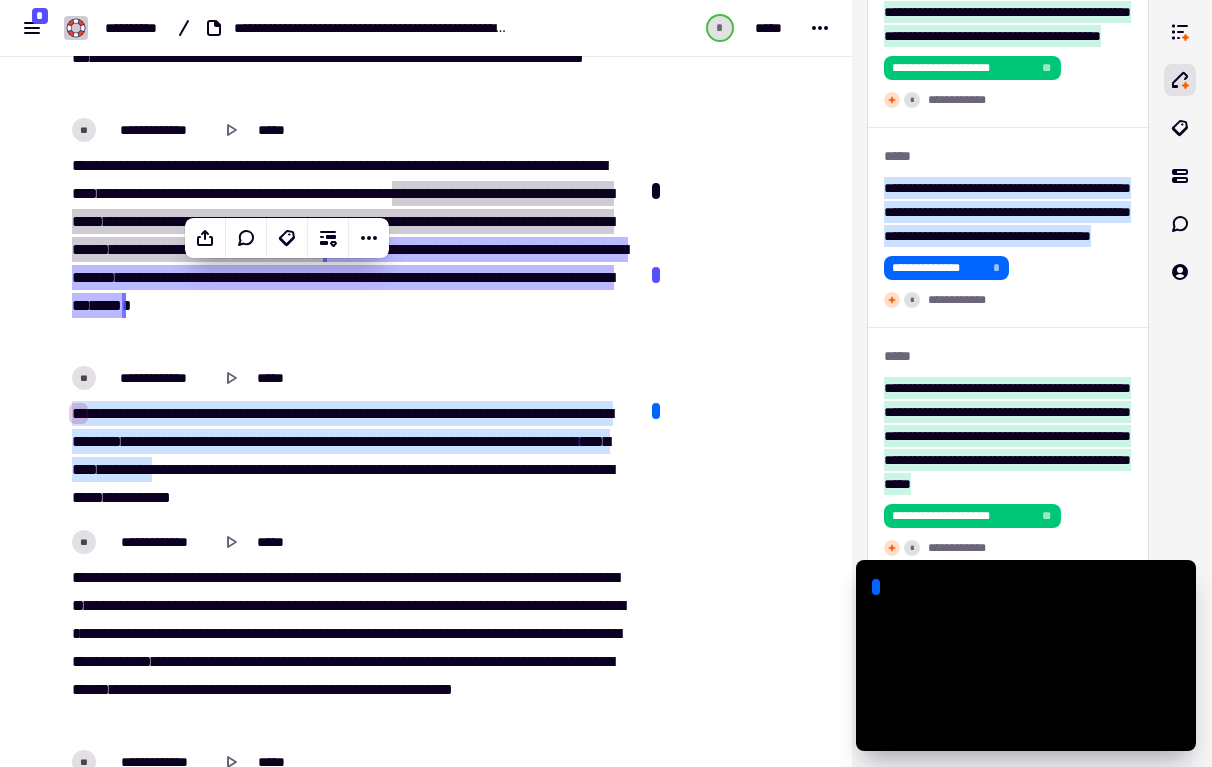 click at bounding box center (317, 441) 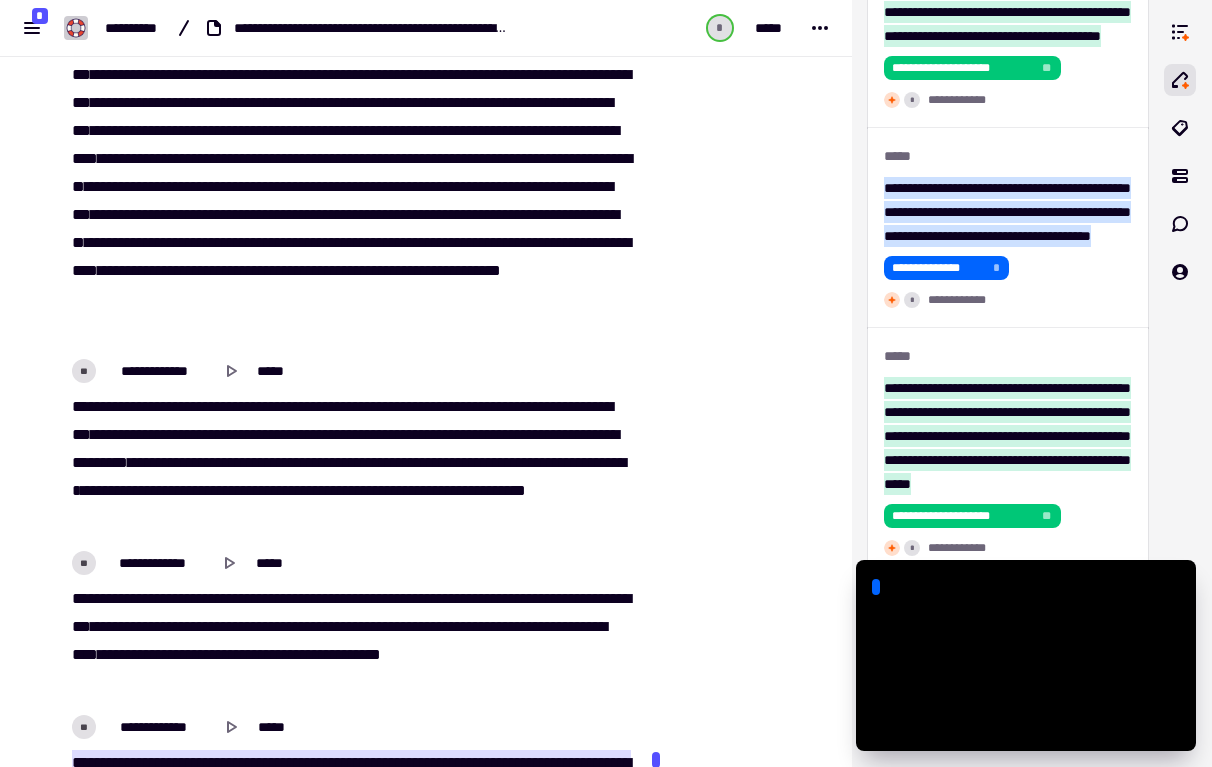 scroll, scrollTop: 16971, scrollLeft: 0, axis: vertical 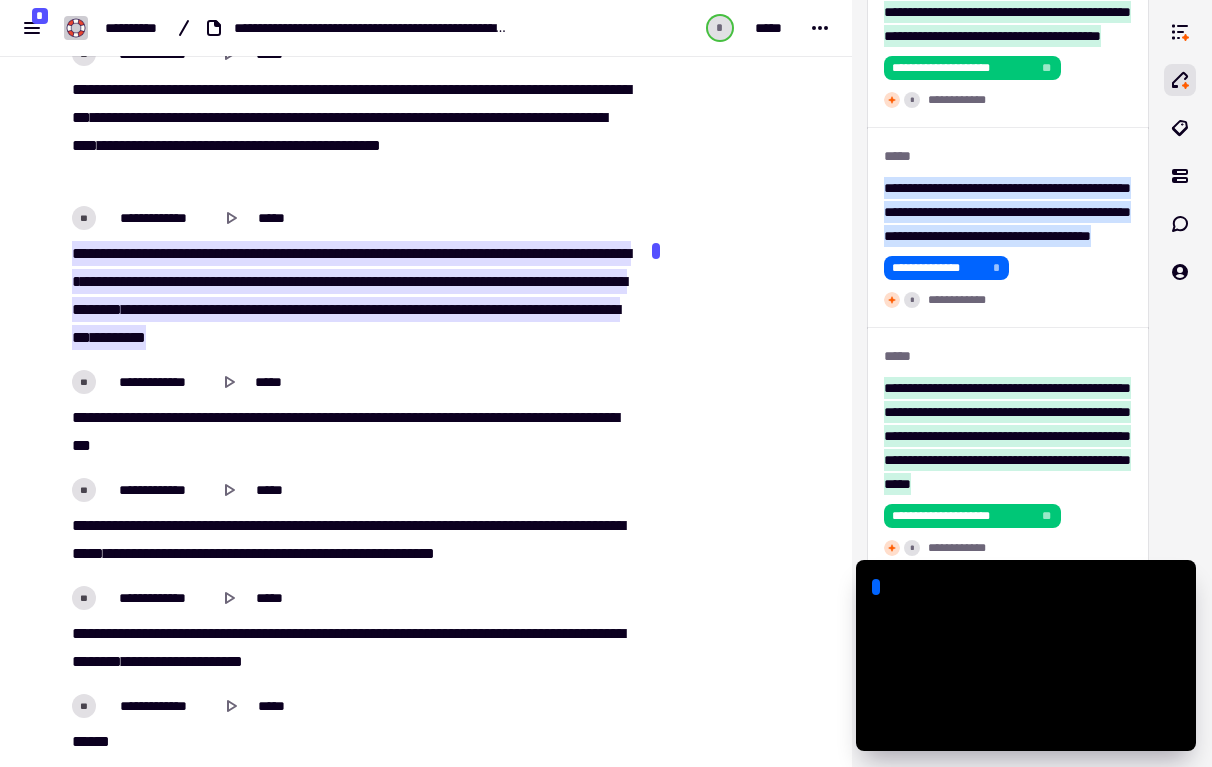 click on "***" at bounding box center [300, 281] 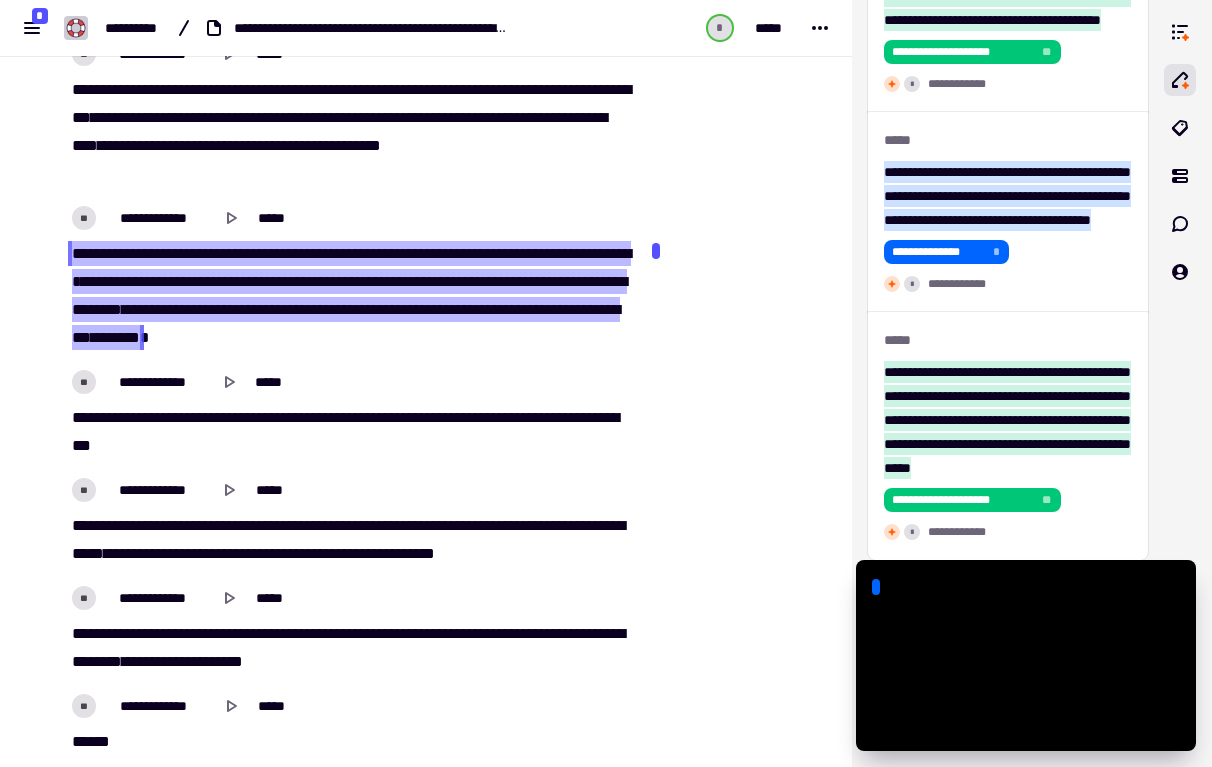 type on "*******" 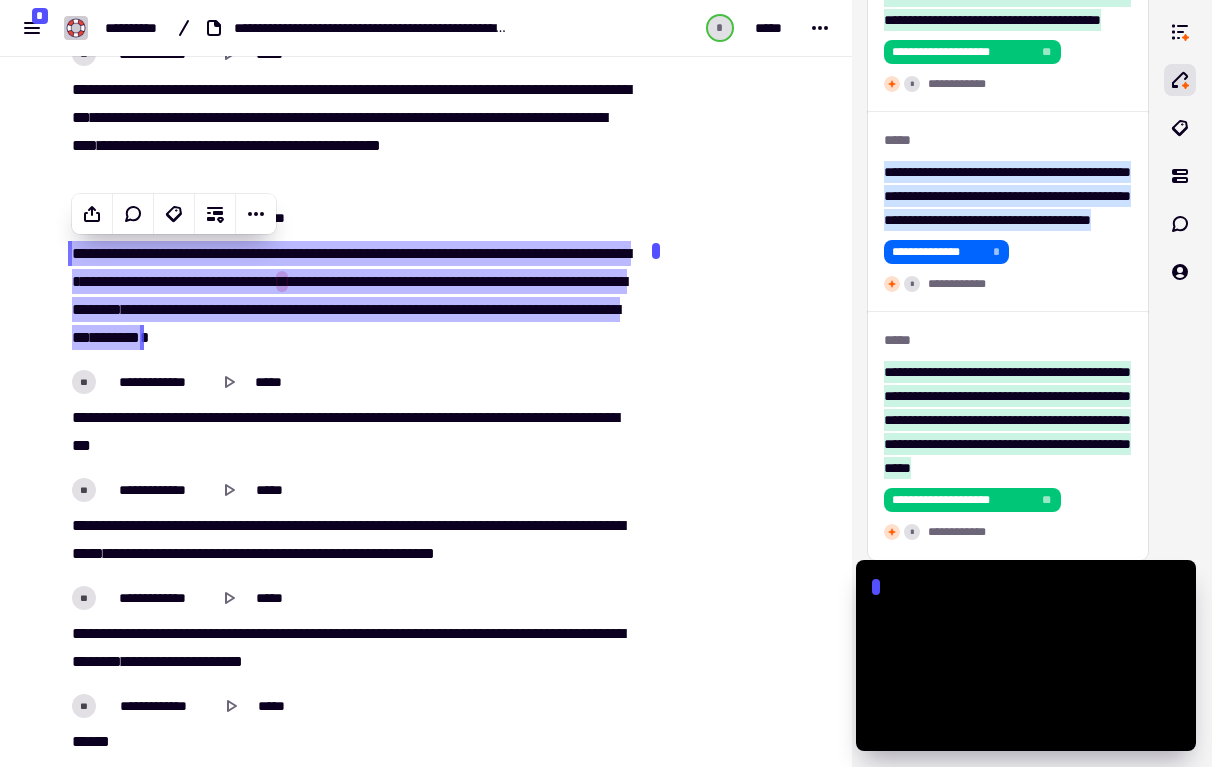 scroll, scrollTop: 5032, scrollLeft: 0, axis: vertical 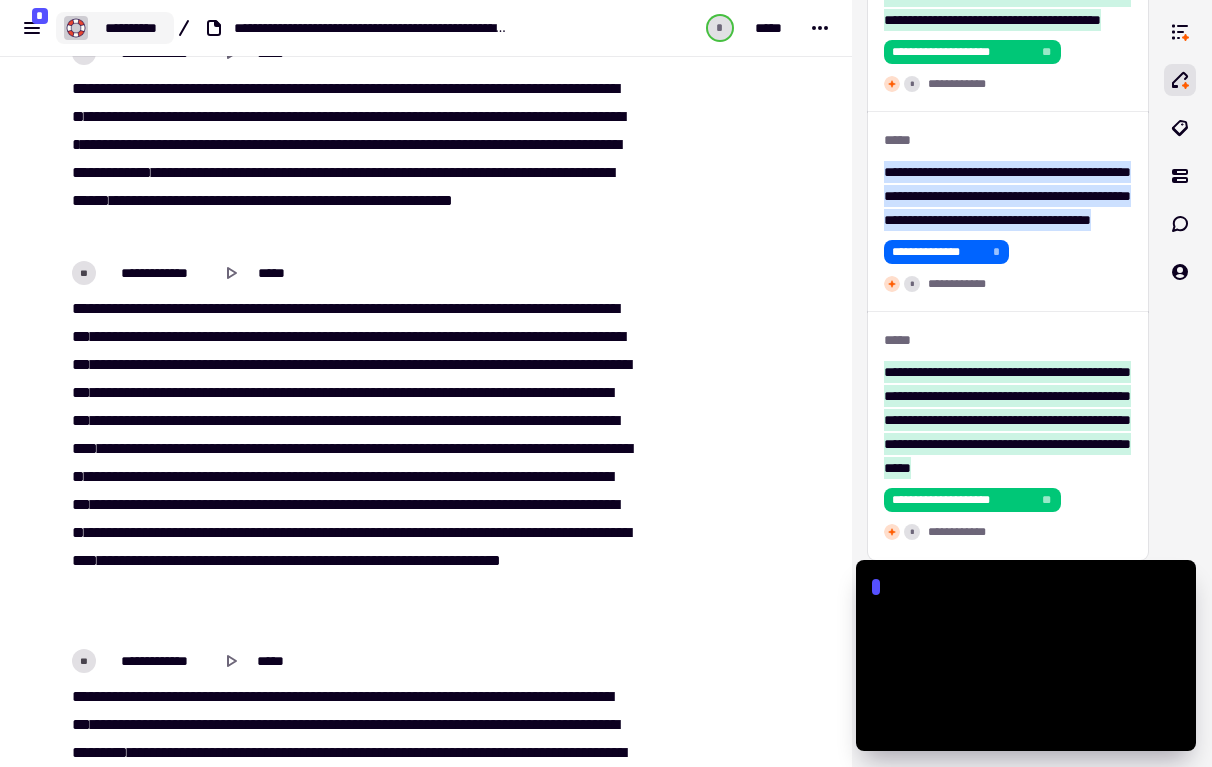 click on "**********" 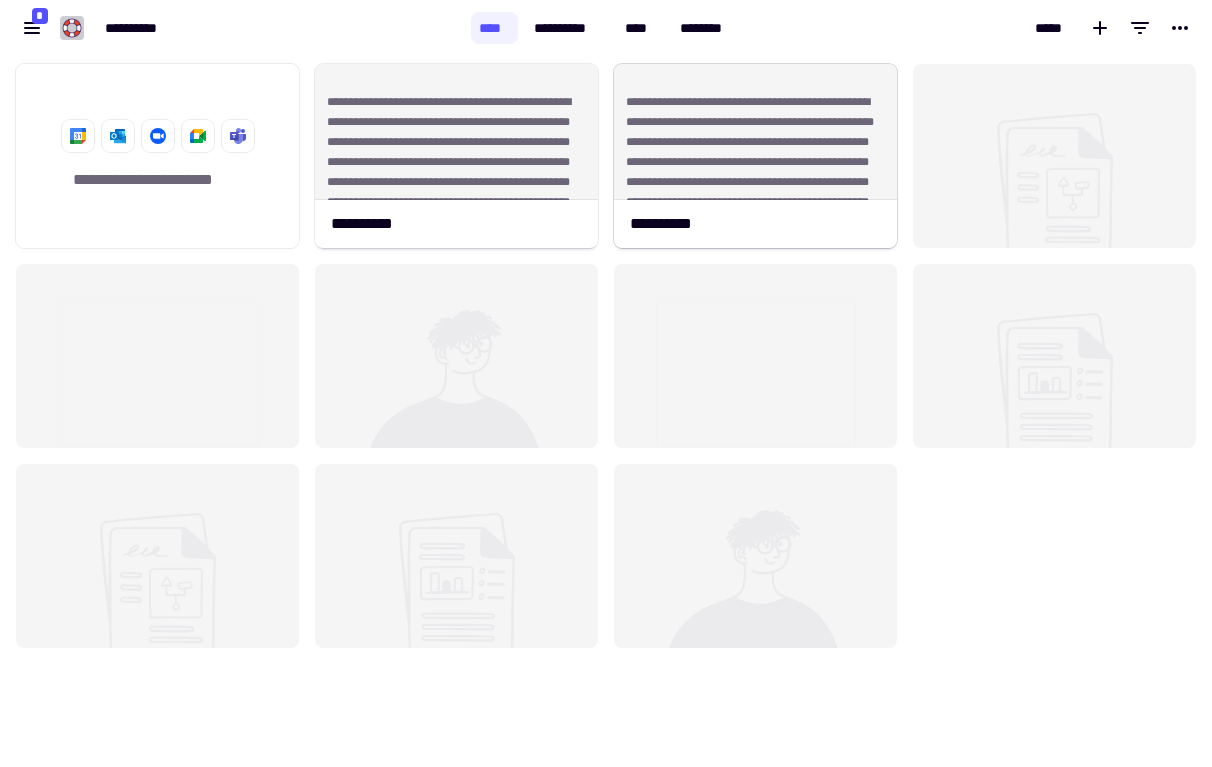 scroll, scrollTop: 1, scrollLeft: 1, axis: both 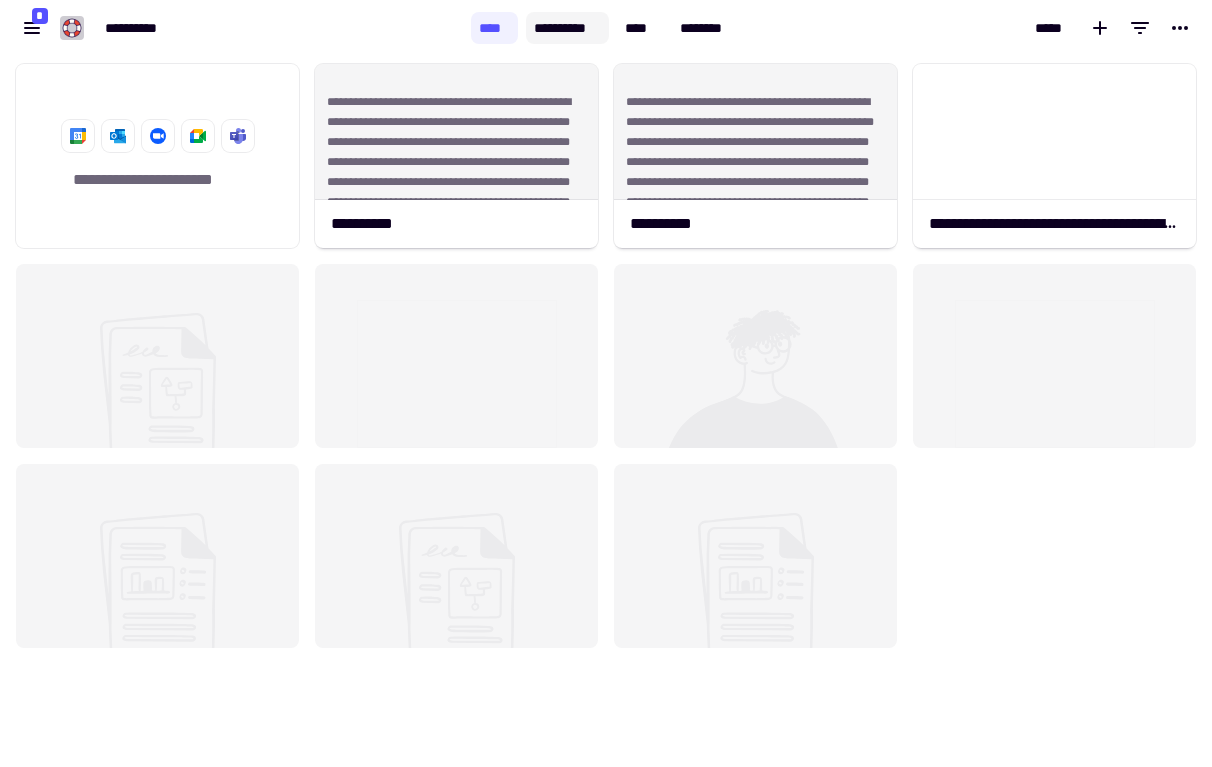 click on "**********" 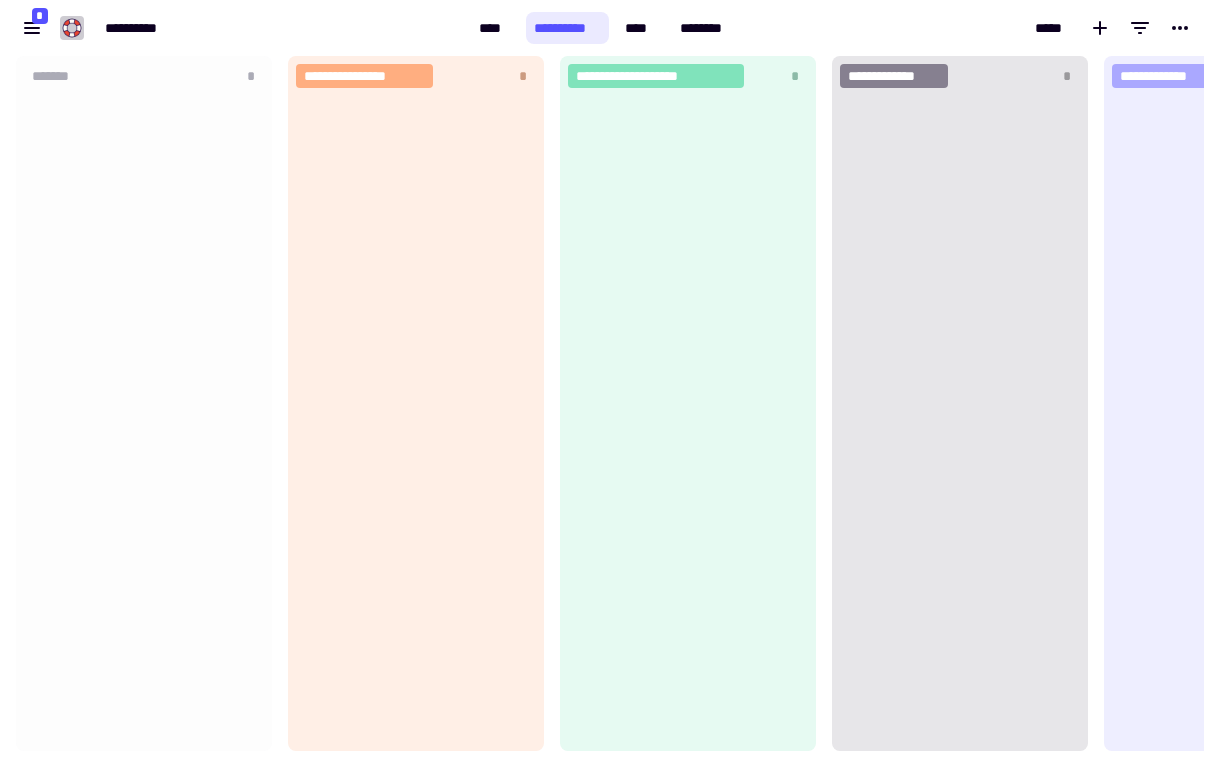 scroll, scrollTop: 1, scrollLeft: 1, axis: both 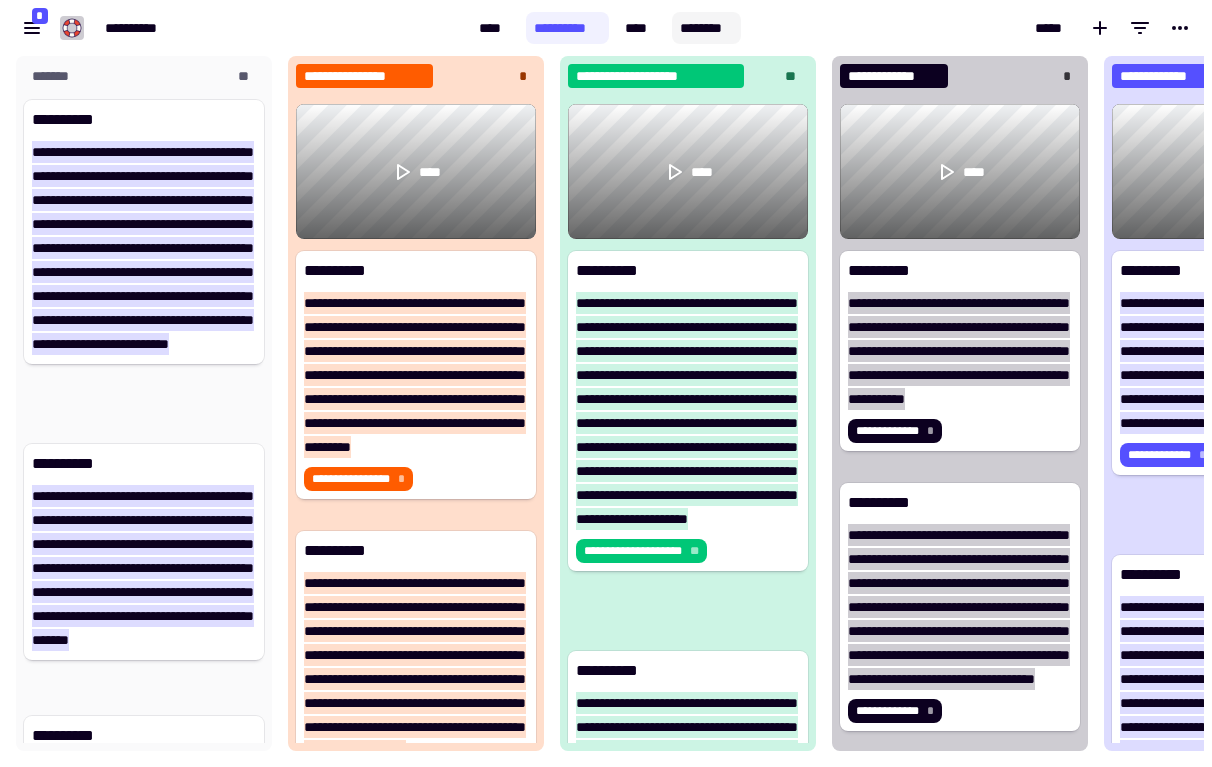 click on "********" 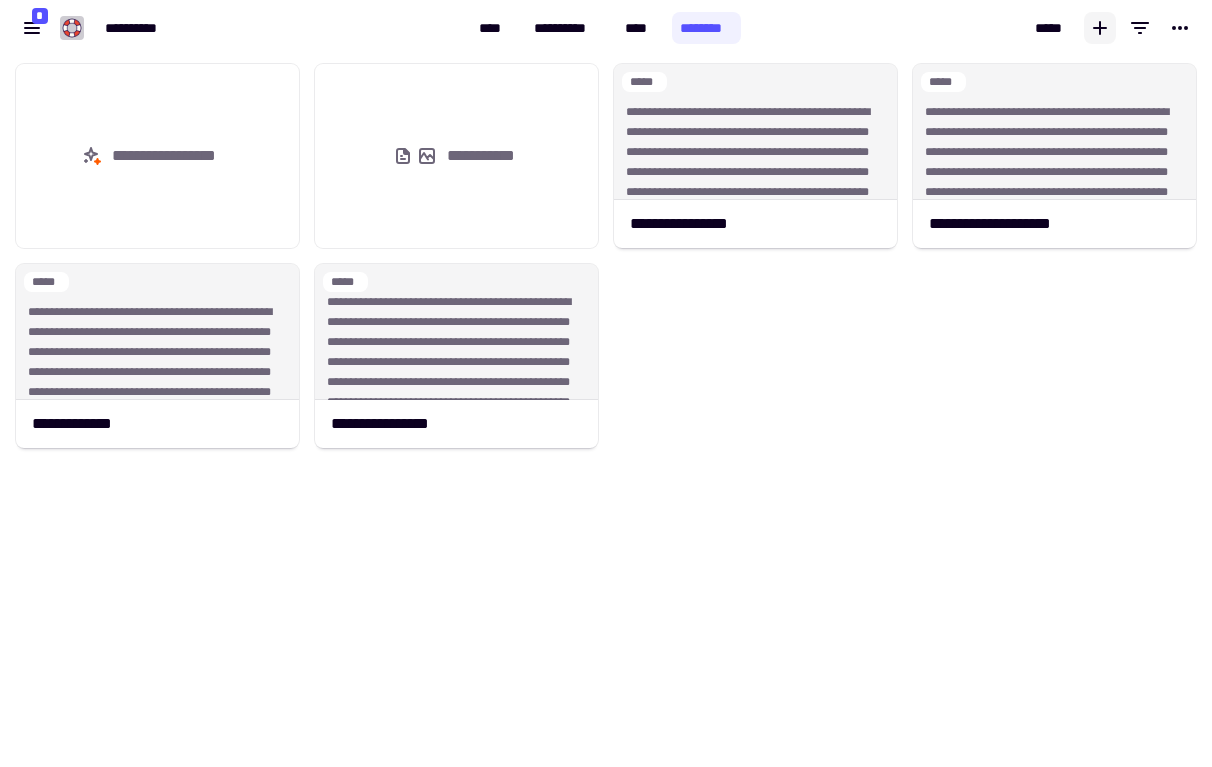 click 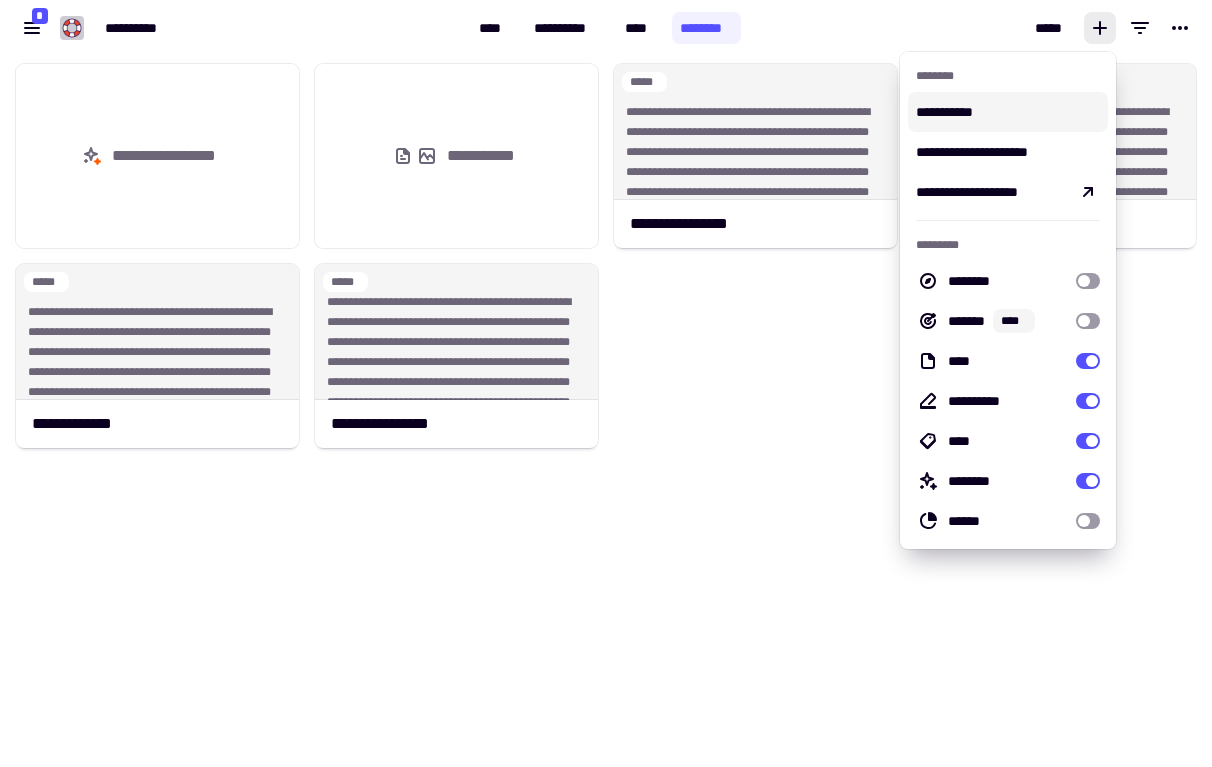 click on "**********" at bounding box center [1008, 112] 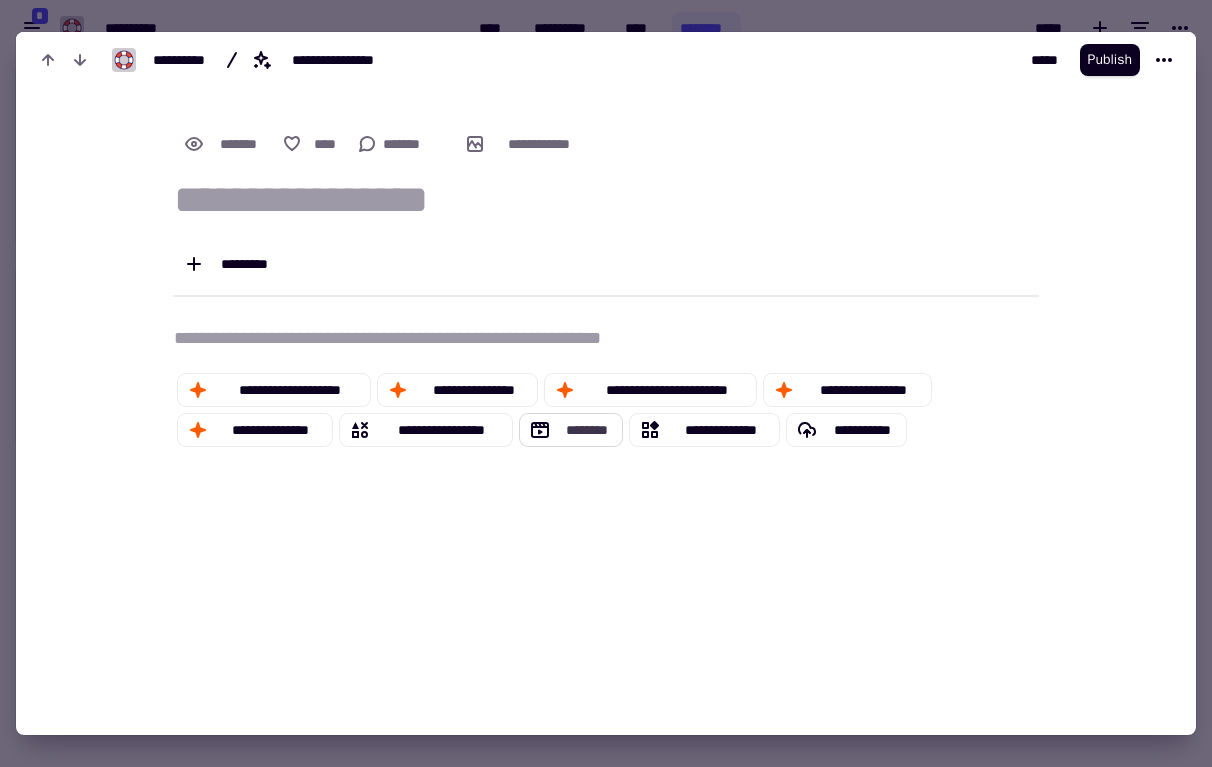 click 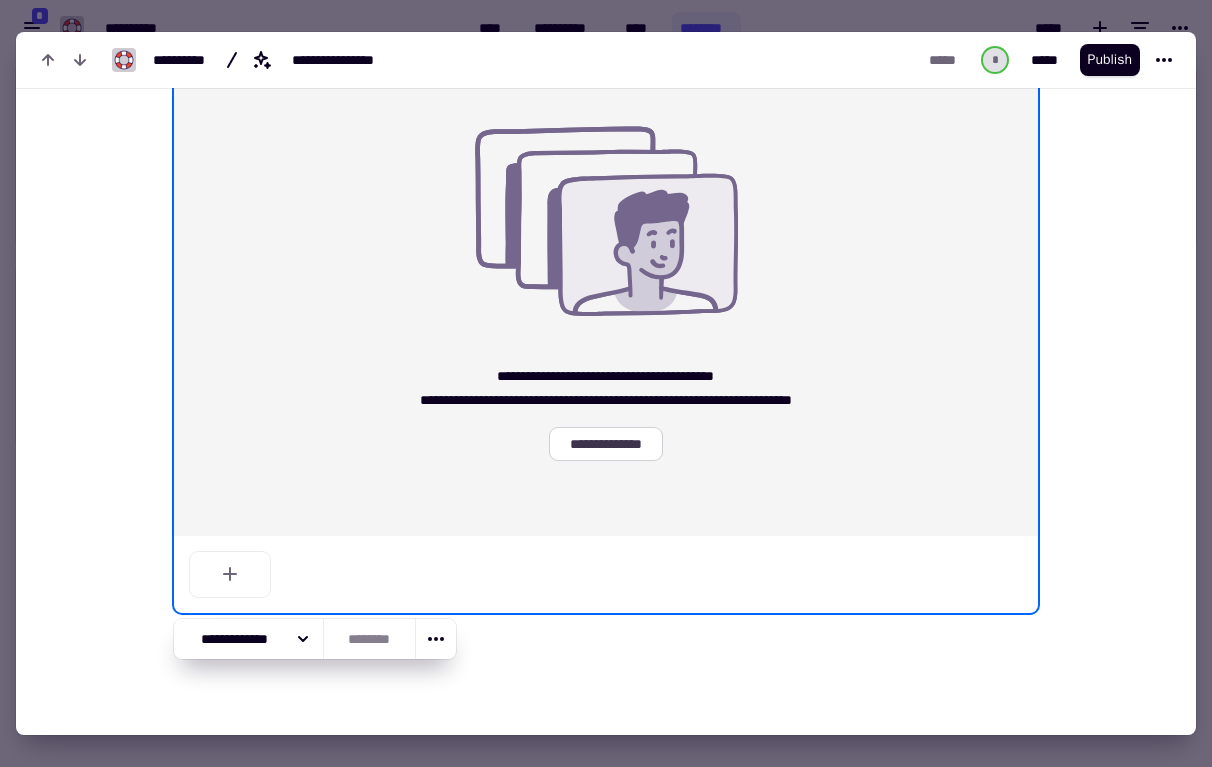 click on "**********" 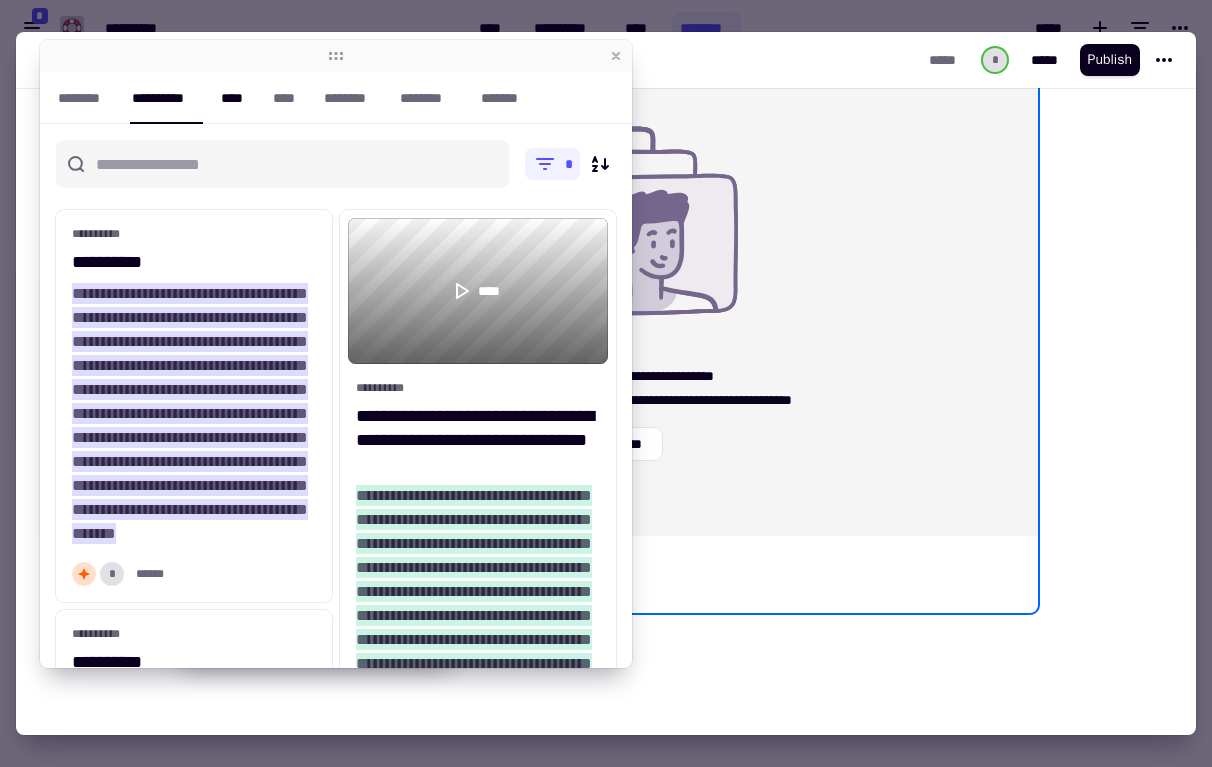 click on "****" at bounding box center (237, 98) 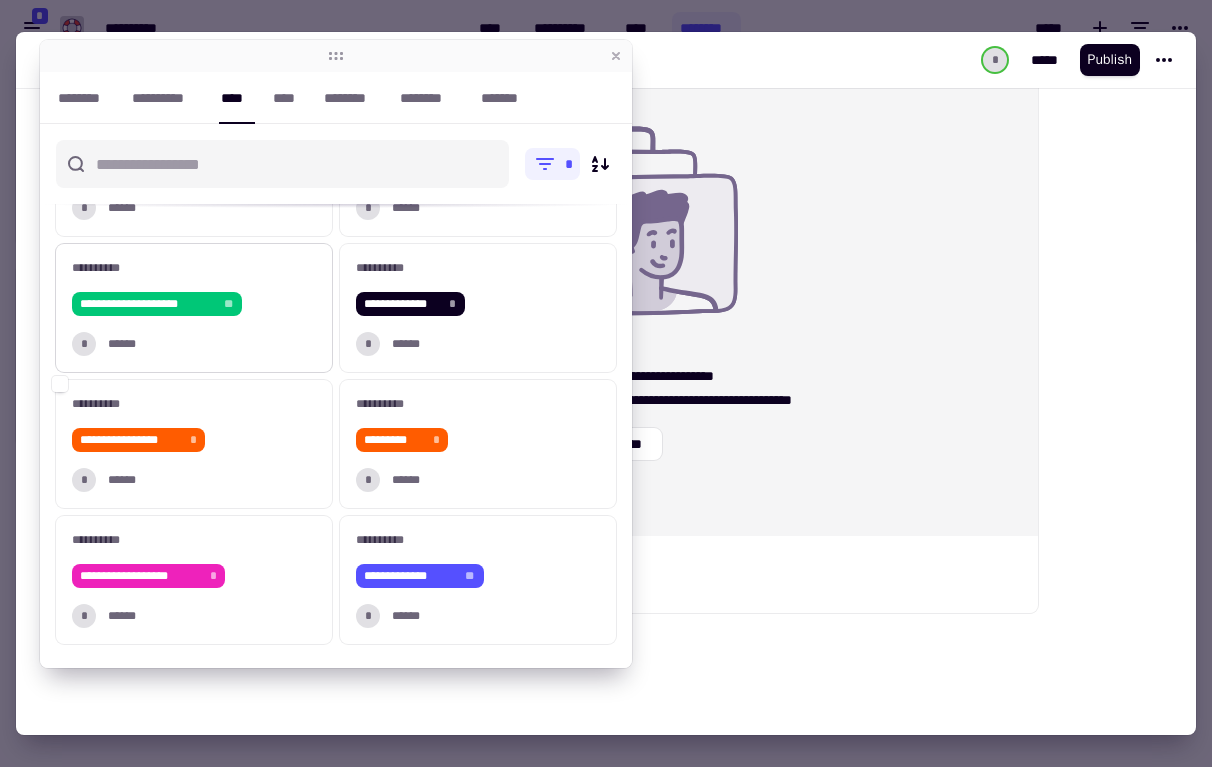 click on "**********" at bounding box center [194, 444] 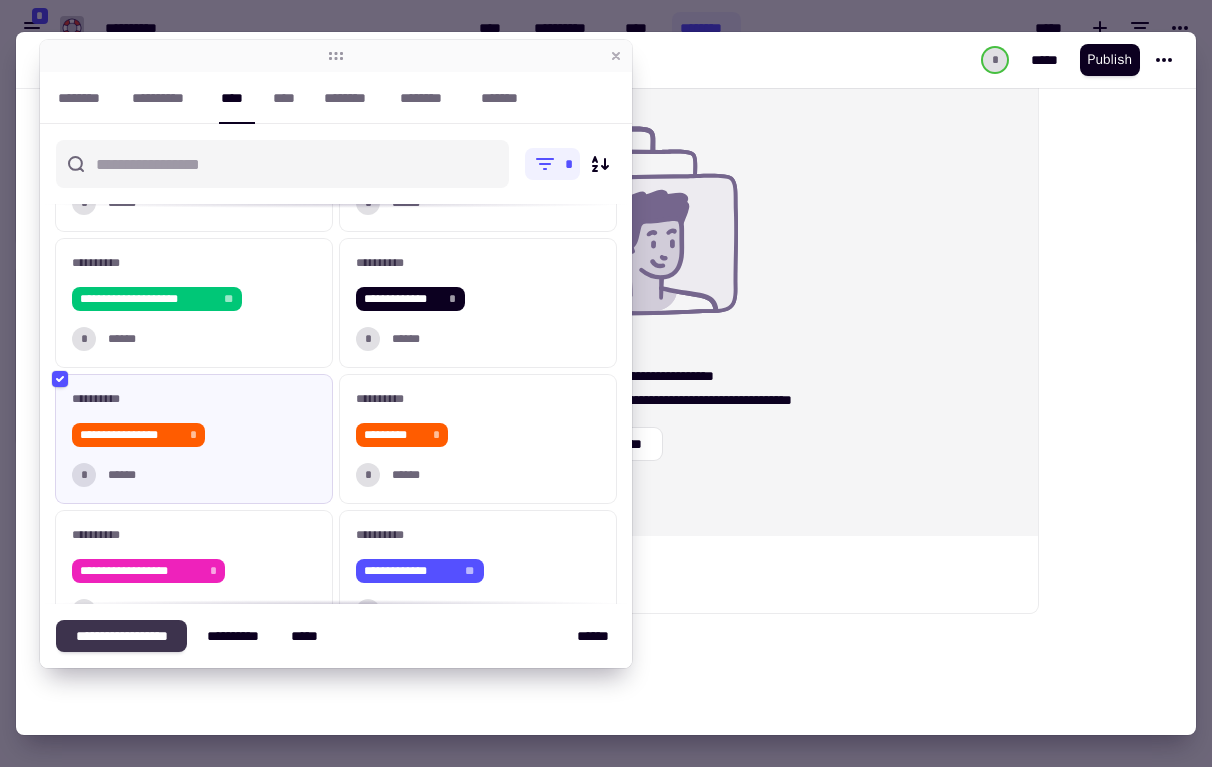 click on "**********" 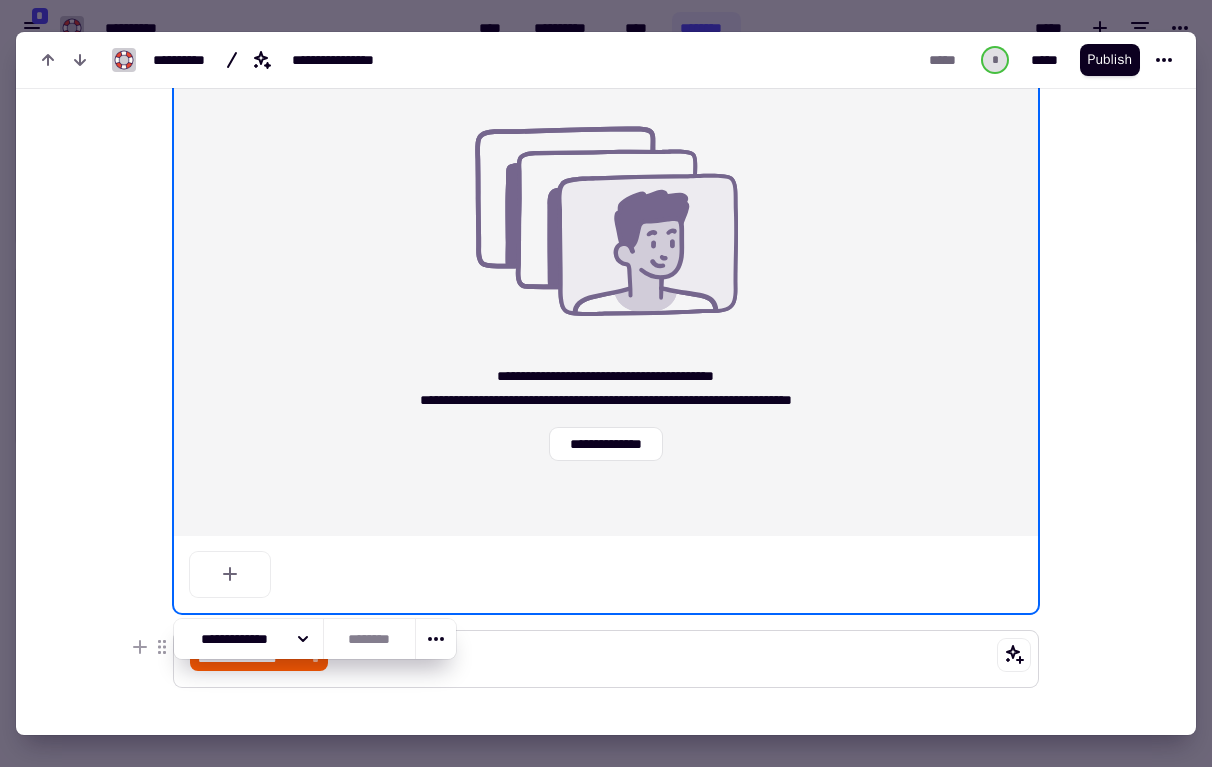 click on "**********" at bounding box center [606, 659] 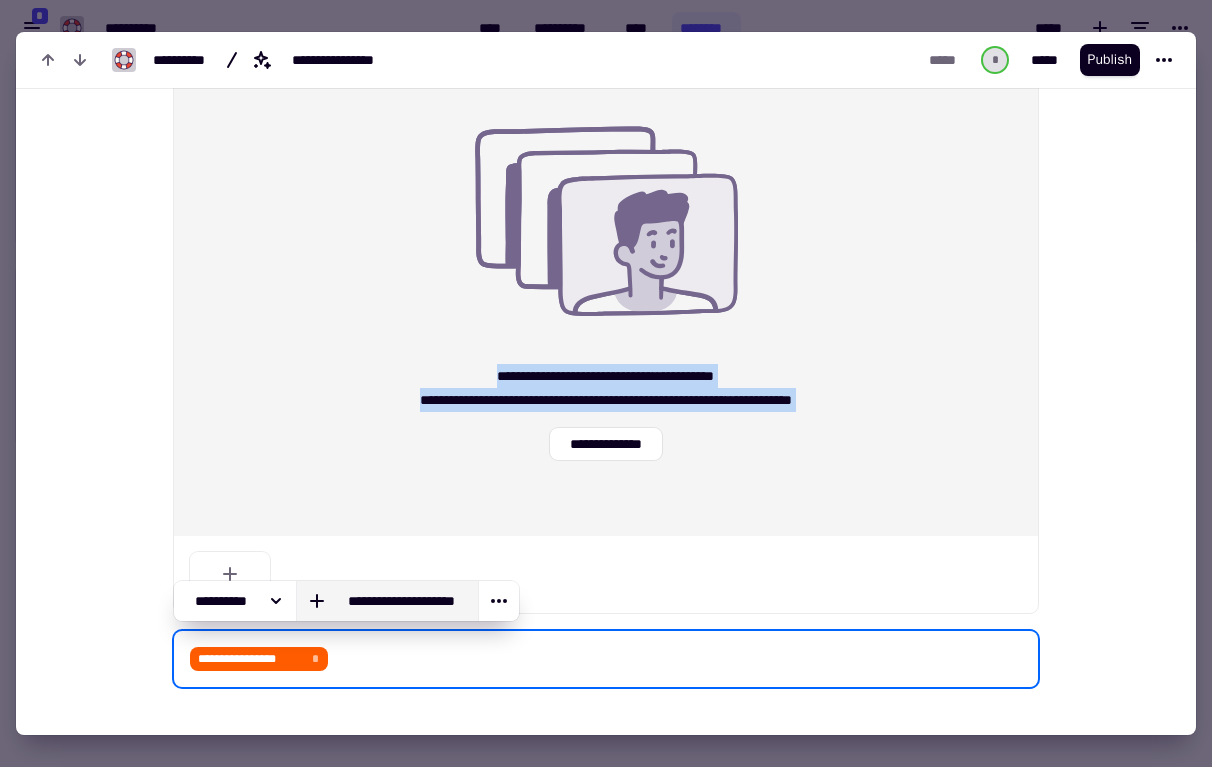 click on "**********" 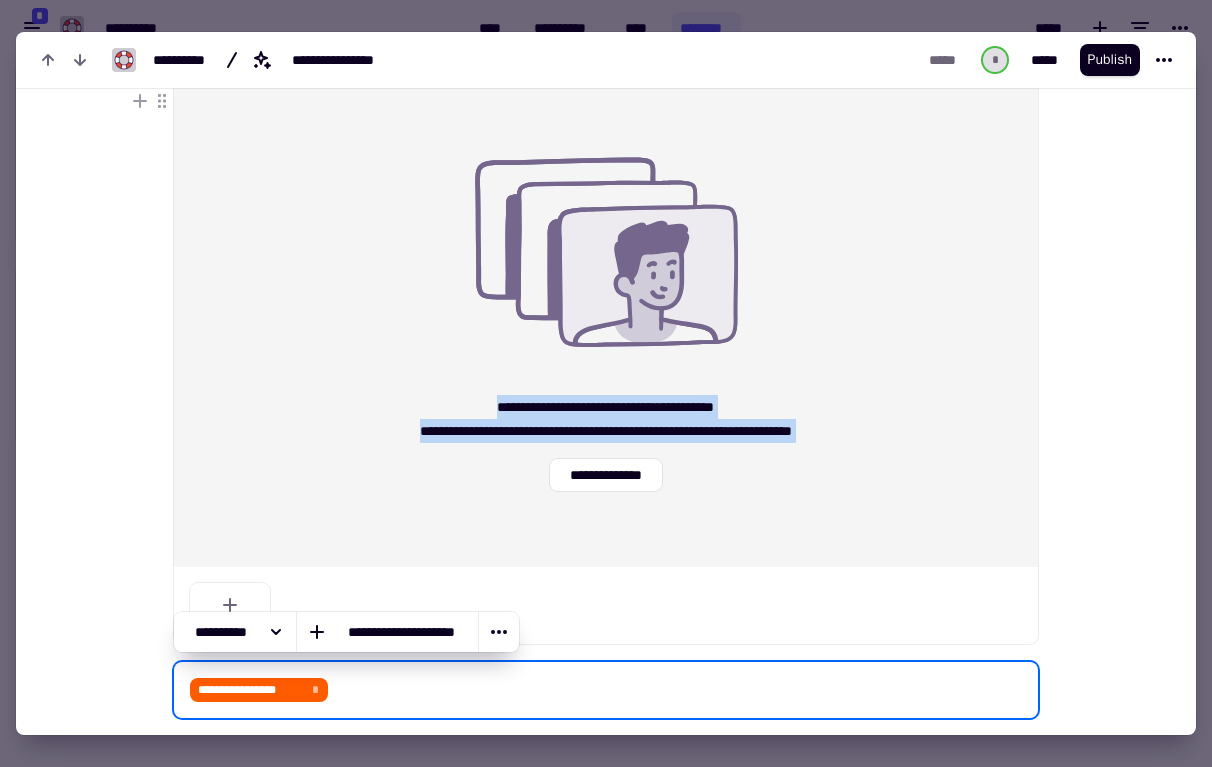 click on "**********" at bounding box center [606, 431] 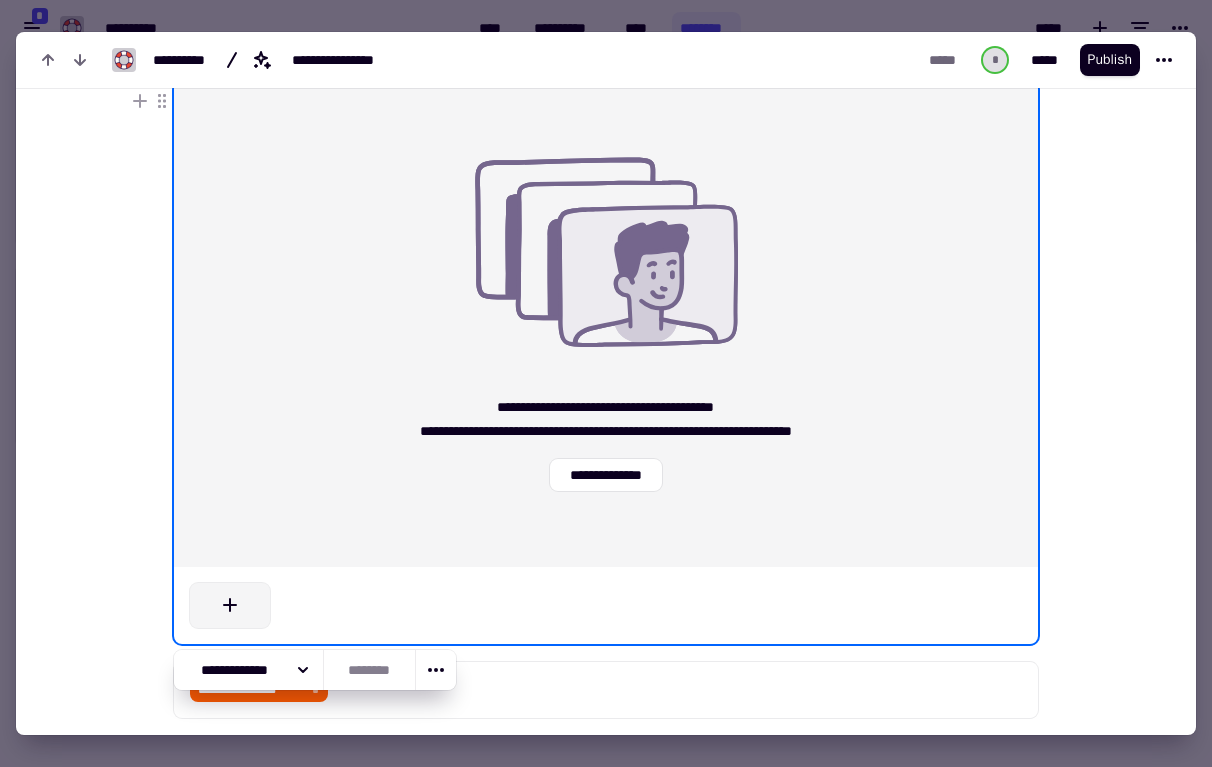 click at bounding box center (230, 605) 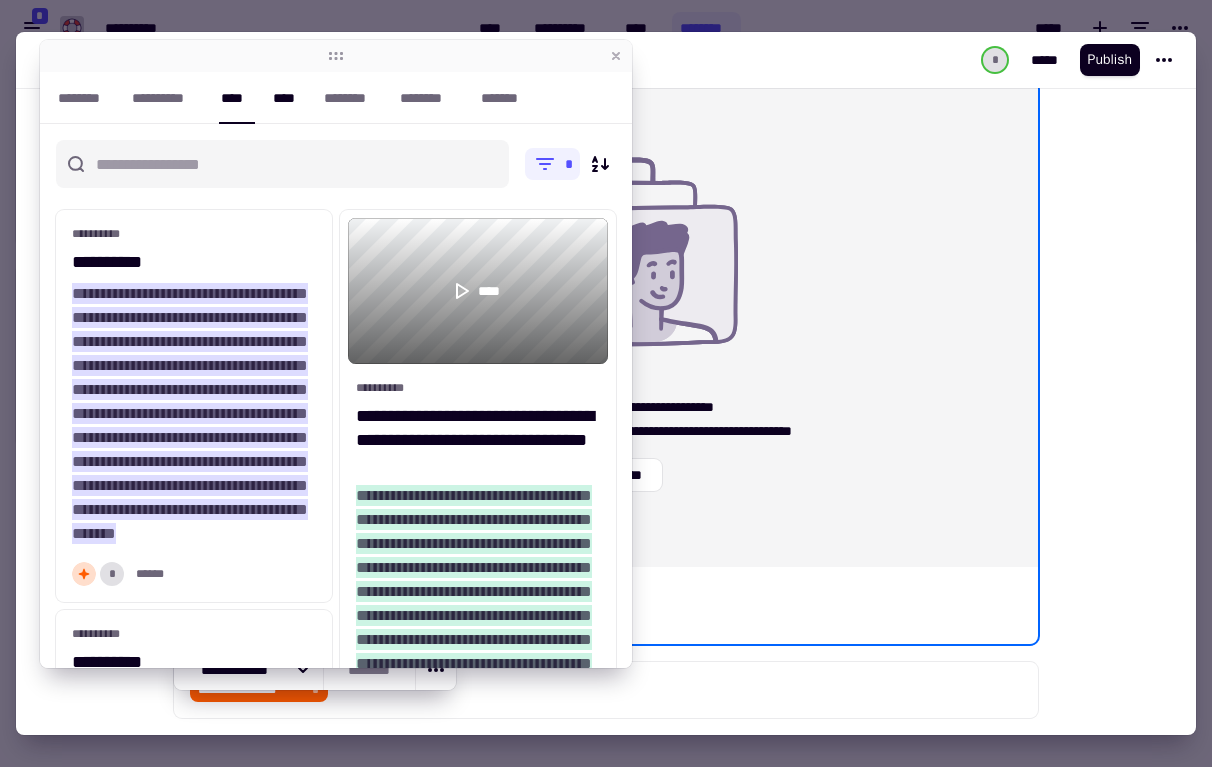 click on "****" at bounding box center [288, 98] 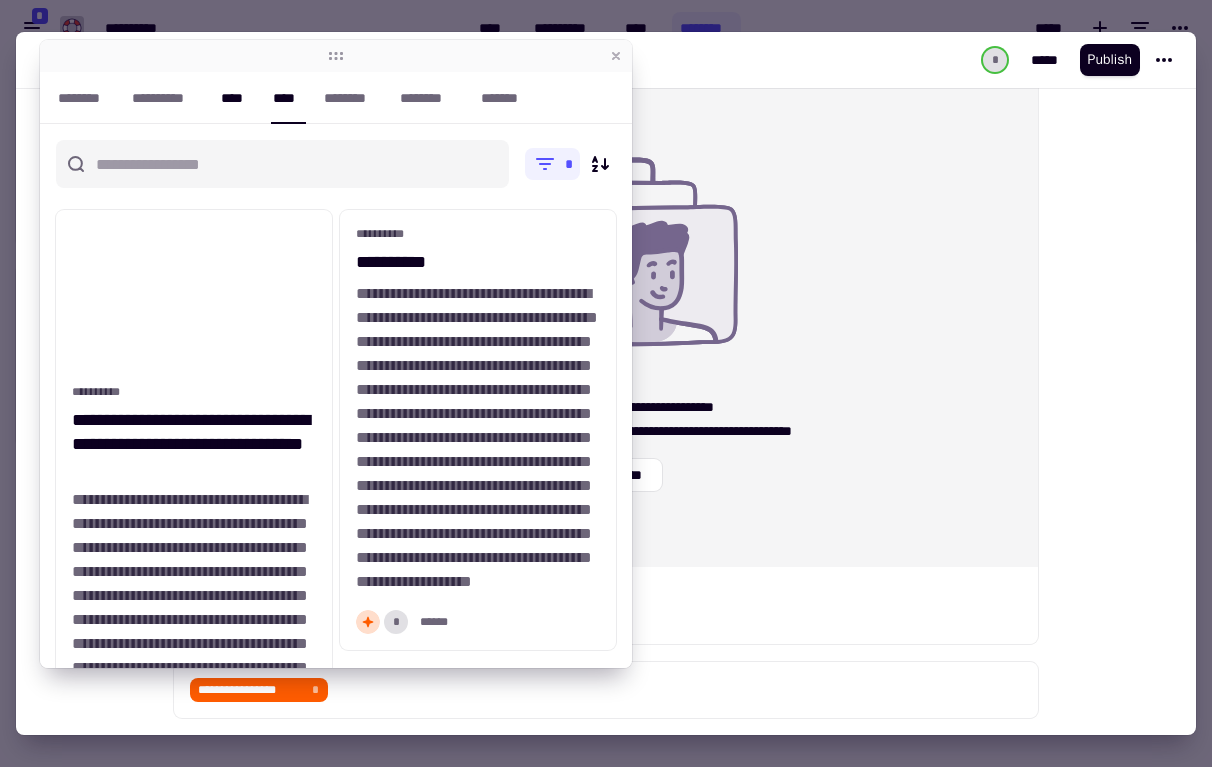 click on "****" at bounding box center [237, 98] 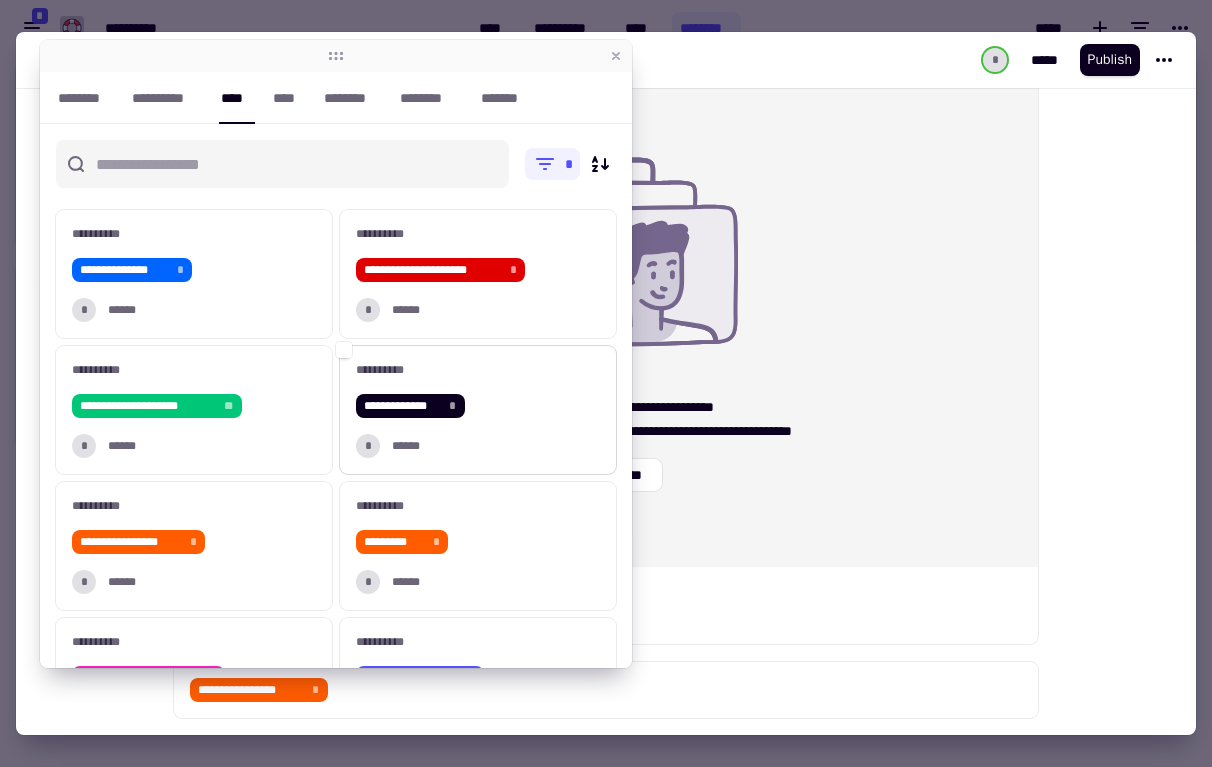 click on "**********" at bounding box center [478, 406] 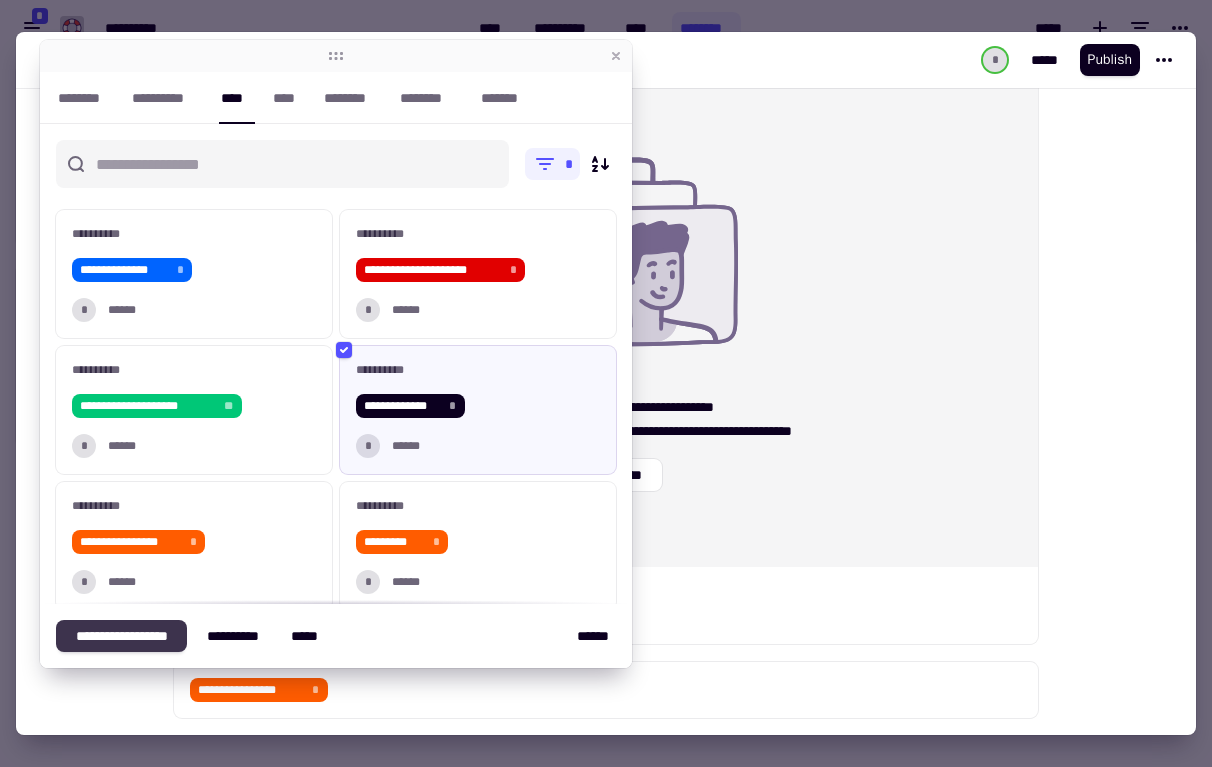click on "**********" 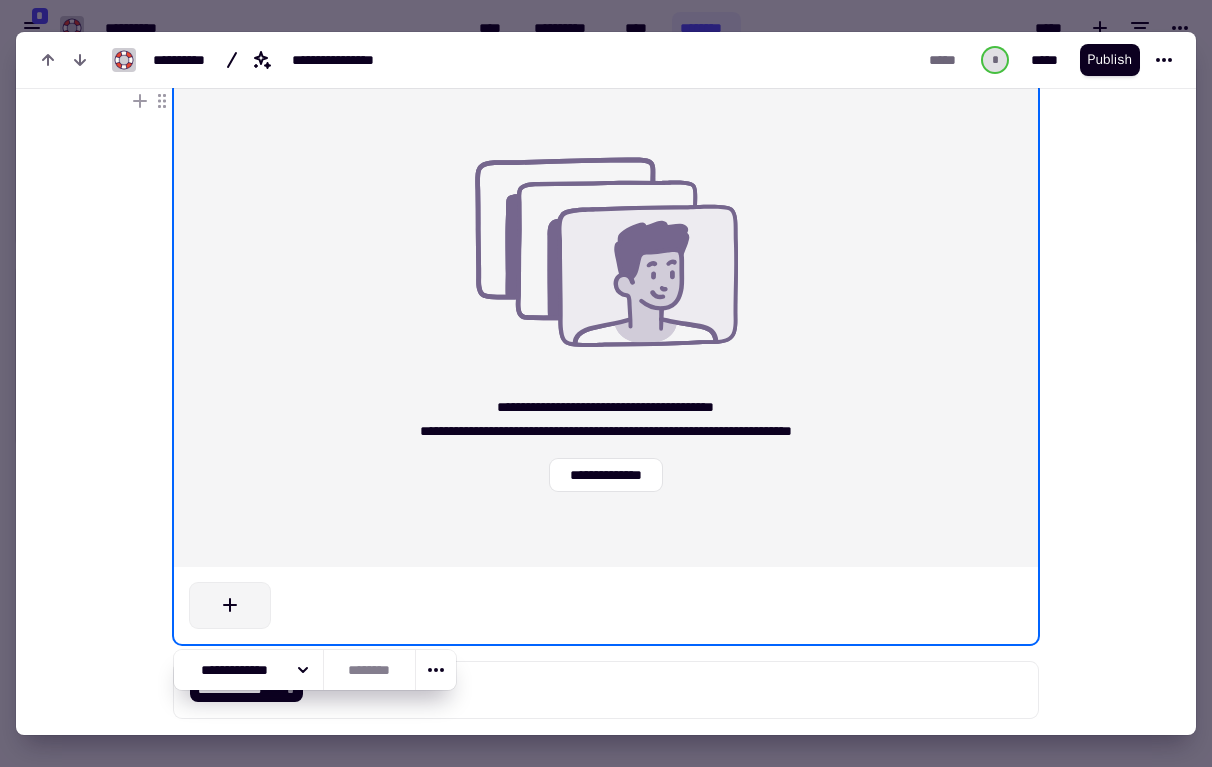 click at bounding box center [230, 605] 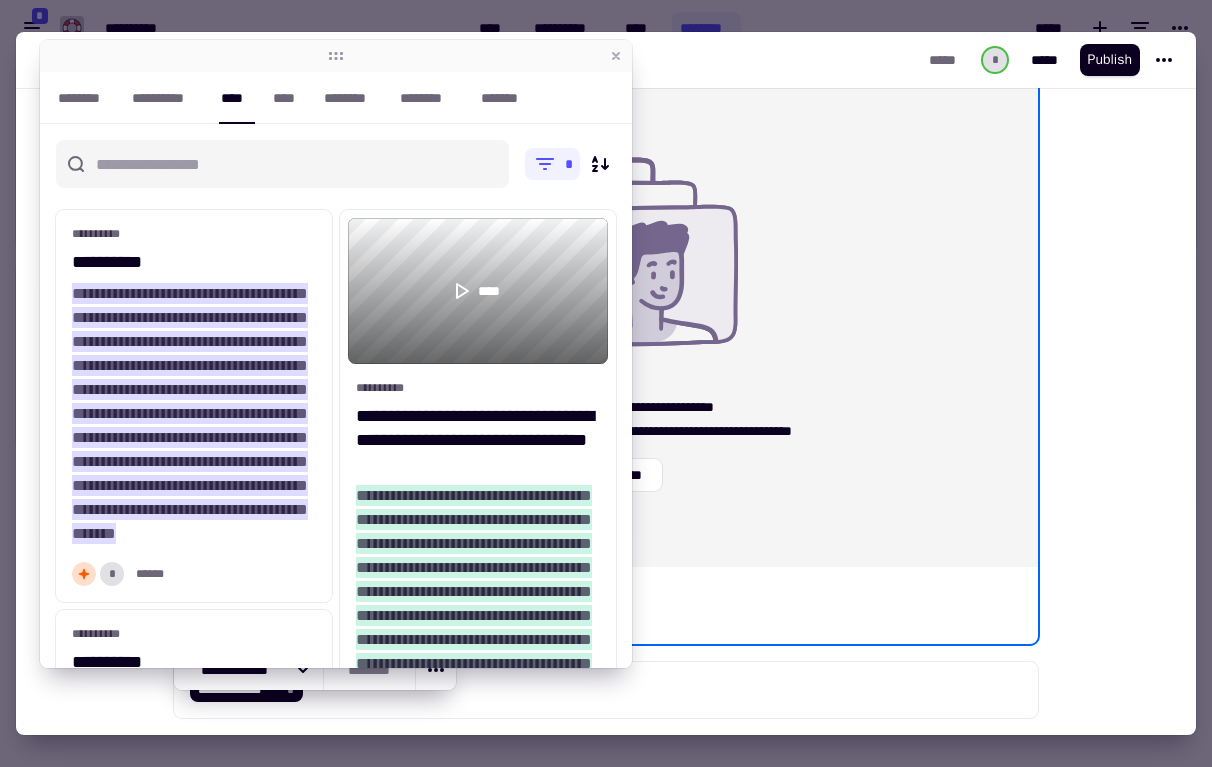 click on "**********" at bounding box center [606, 443] 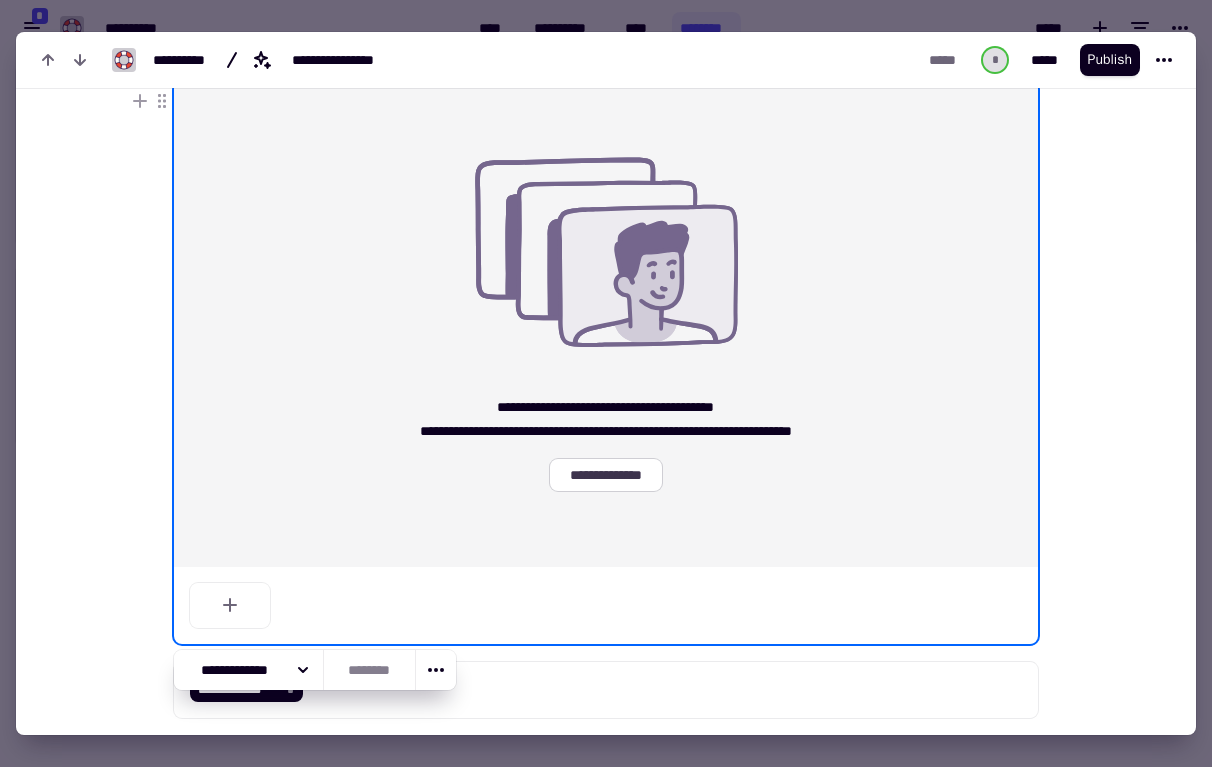 click on "**********" 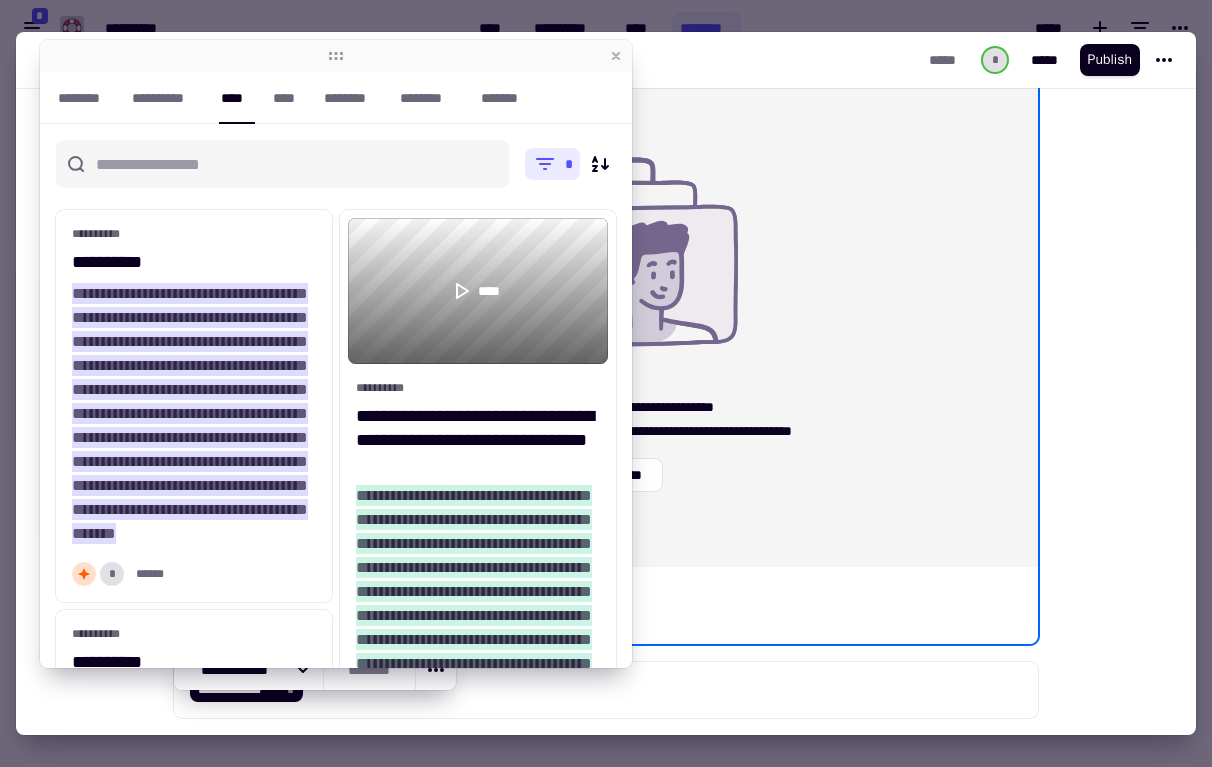 click on "*" 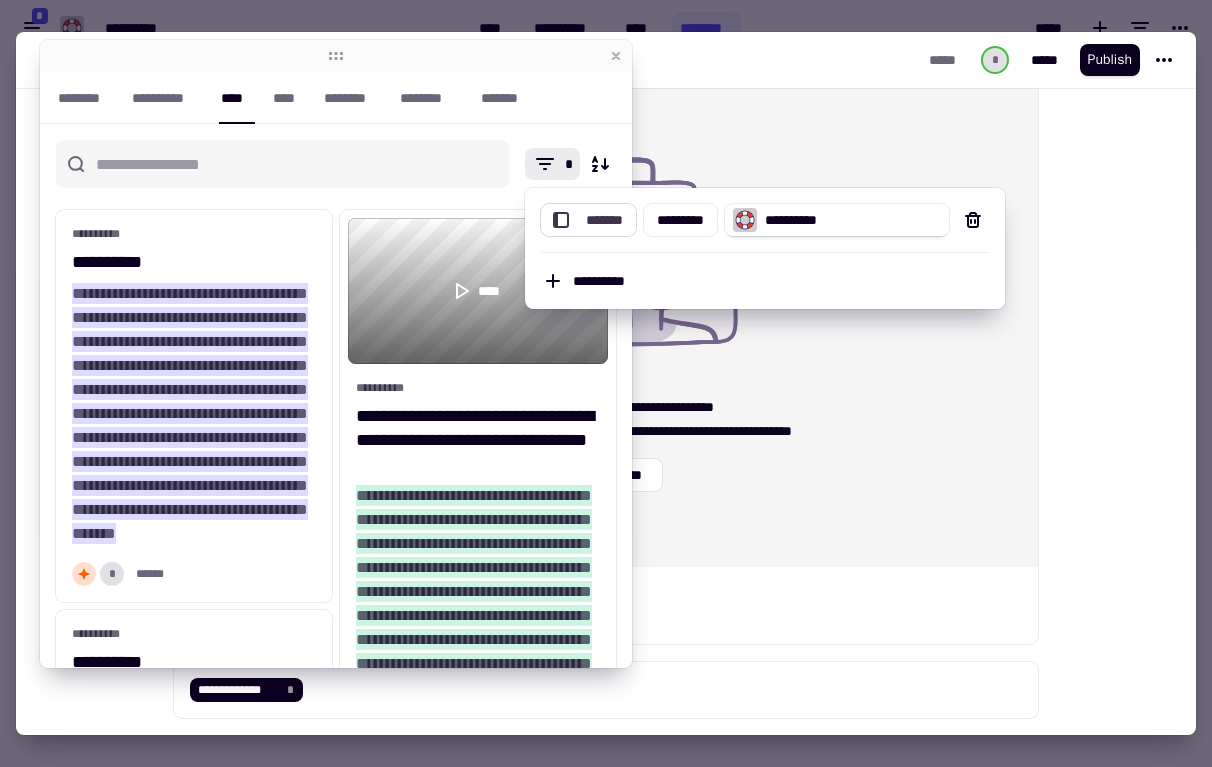 click on "*******" 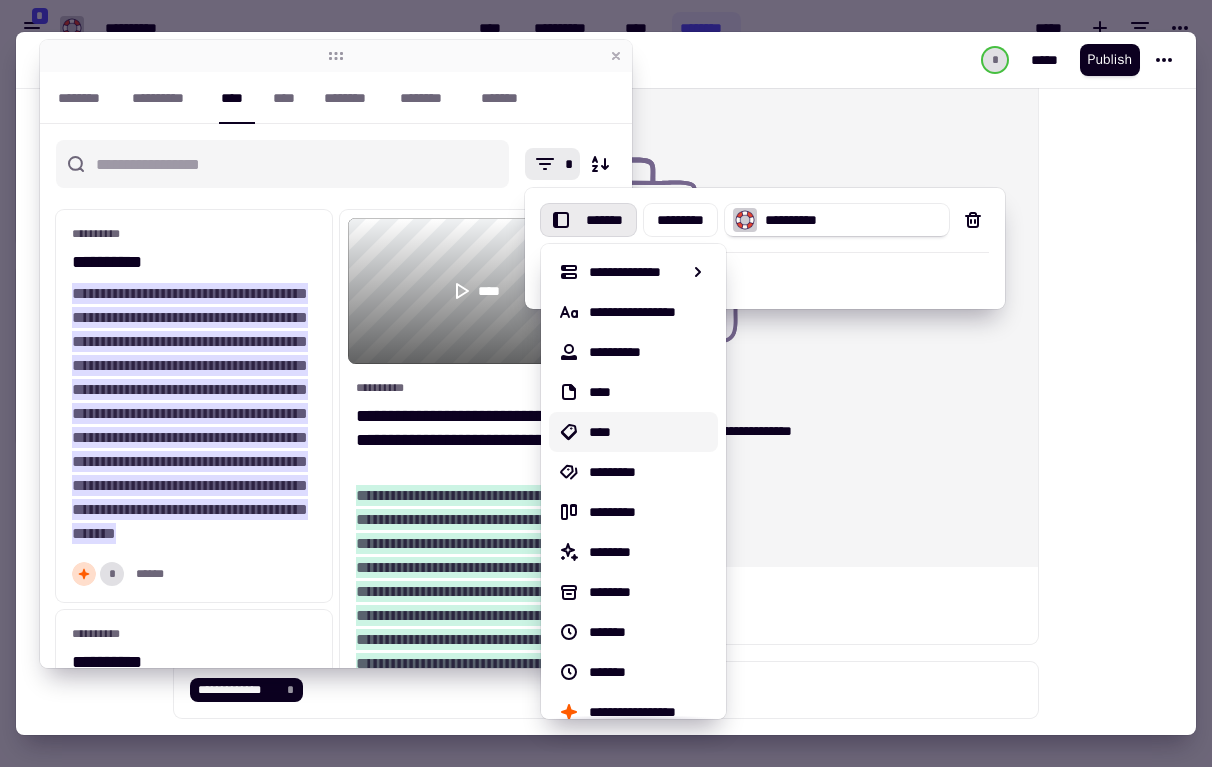 click on "****" at bounding box center [649, 432] 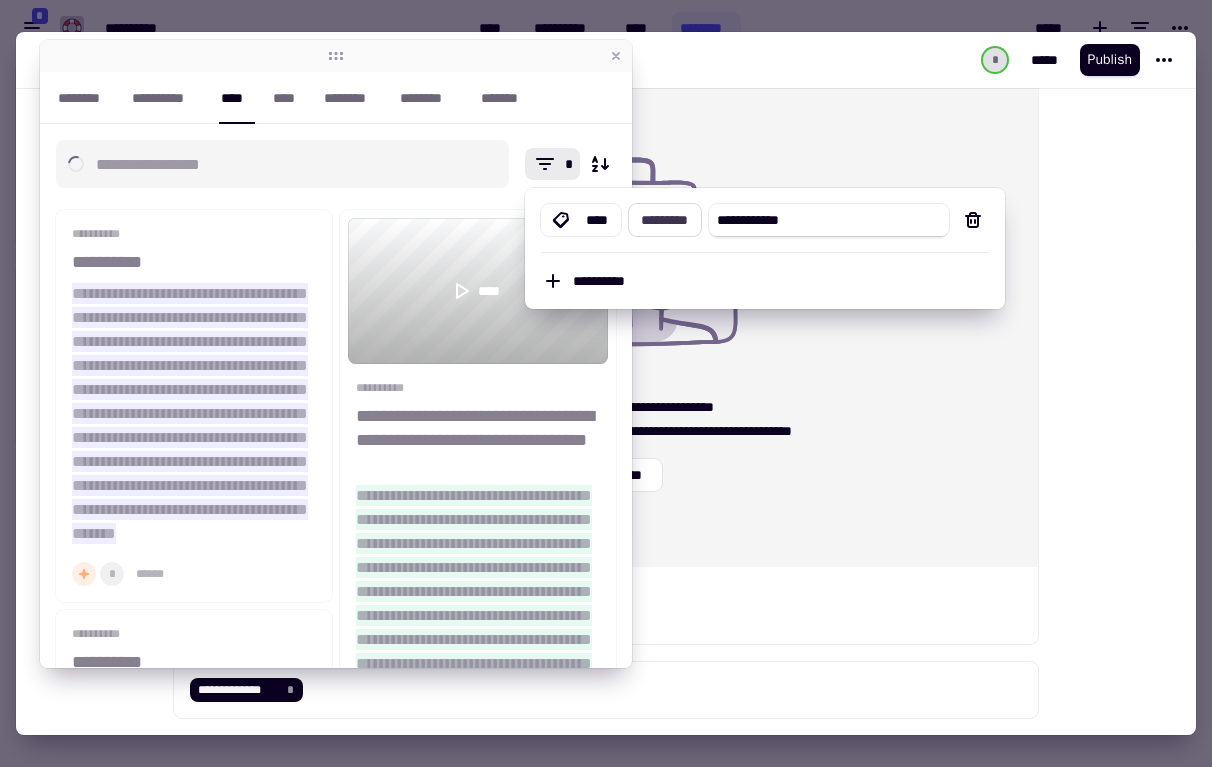 click on "*********" 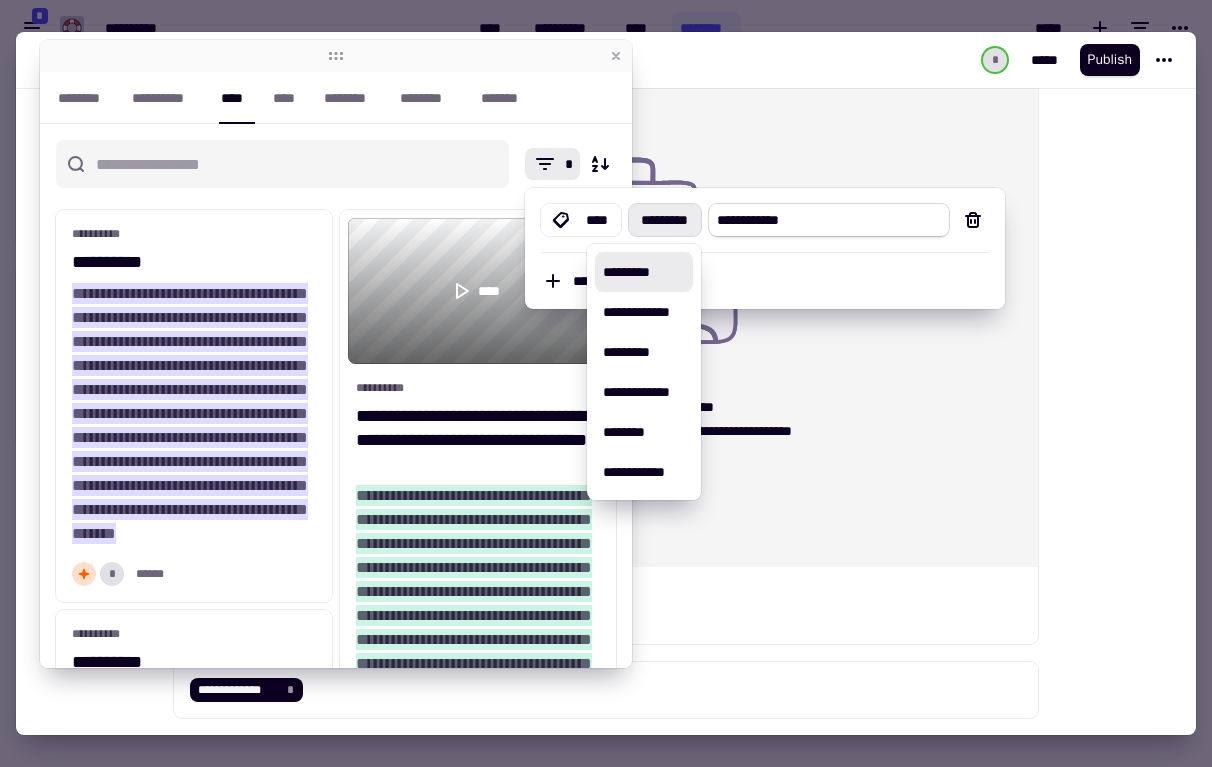 click on "**********" at bounding box center (829, 220) 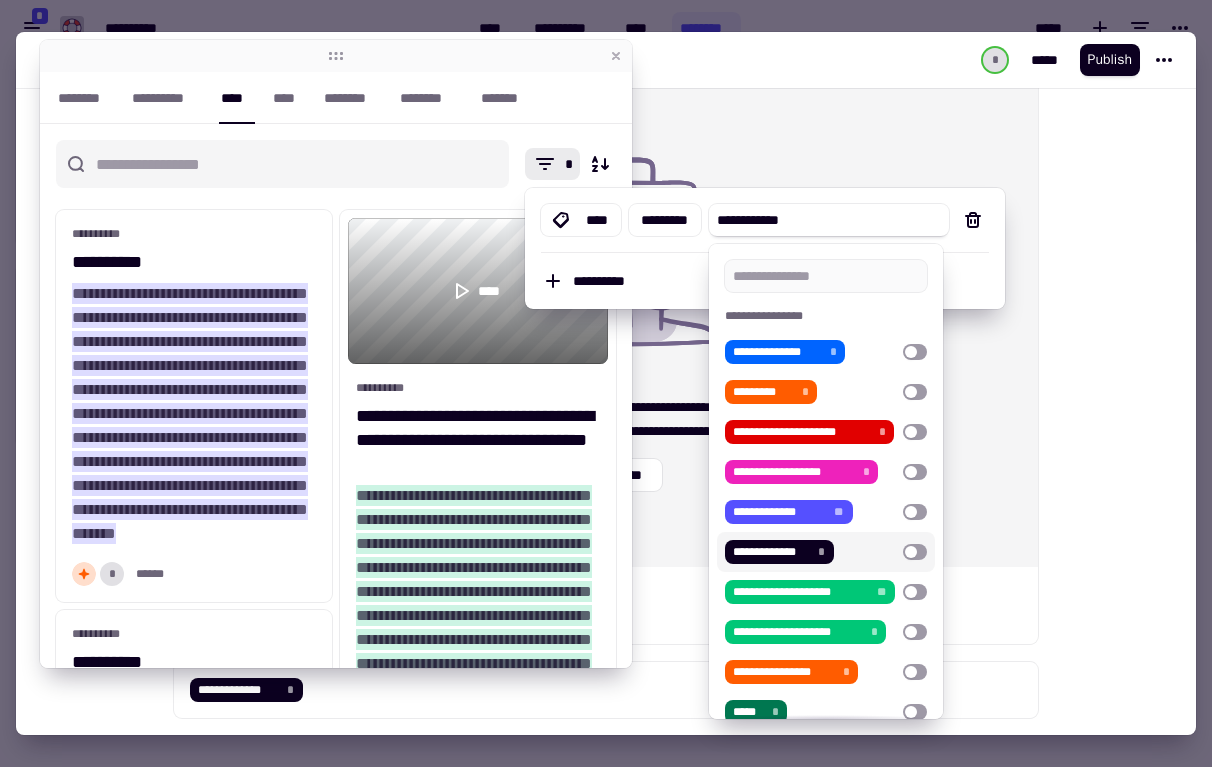 click at bounding box center [915, 552] 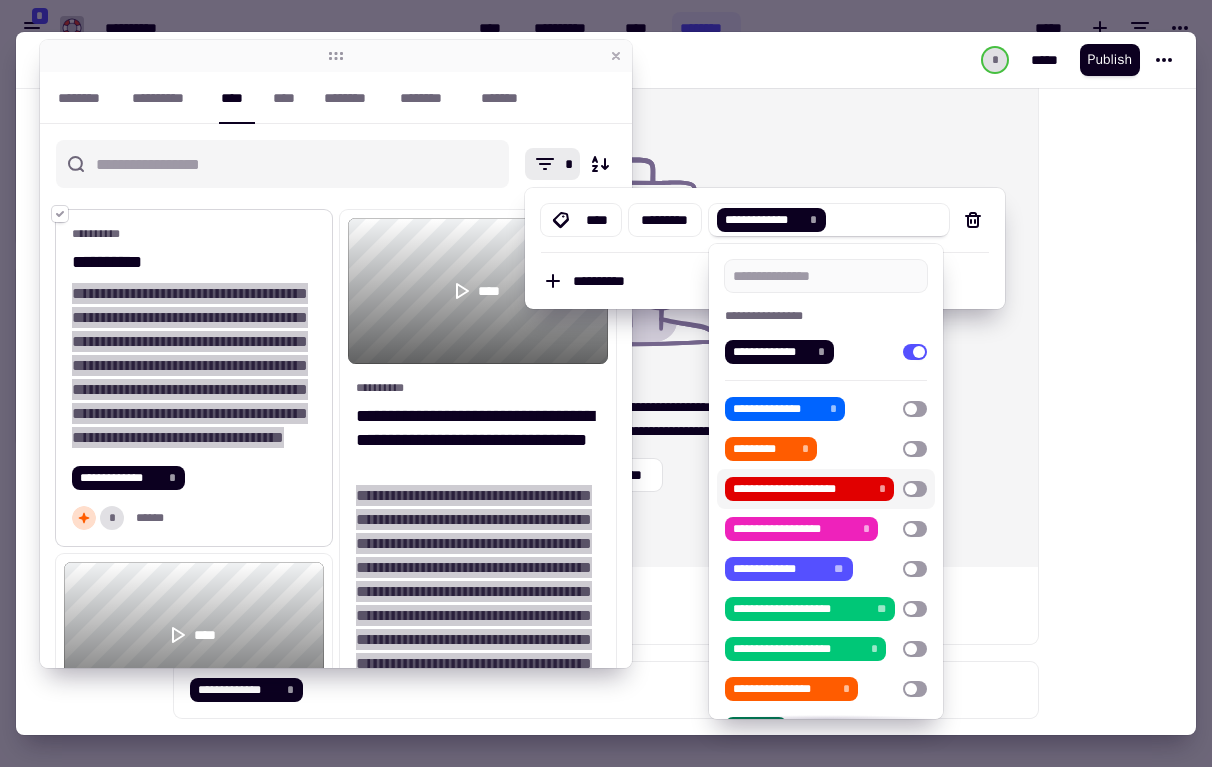 click 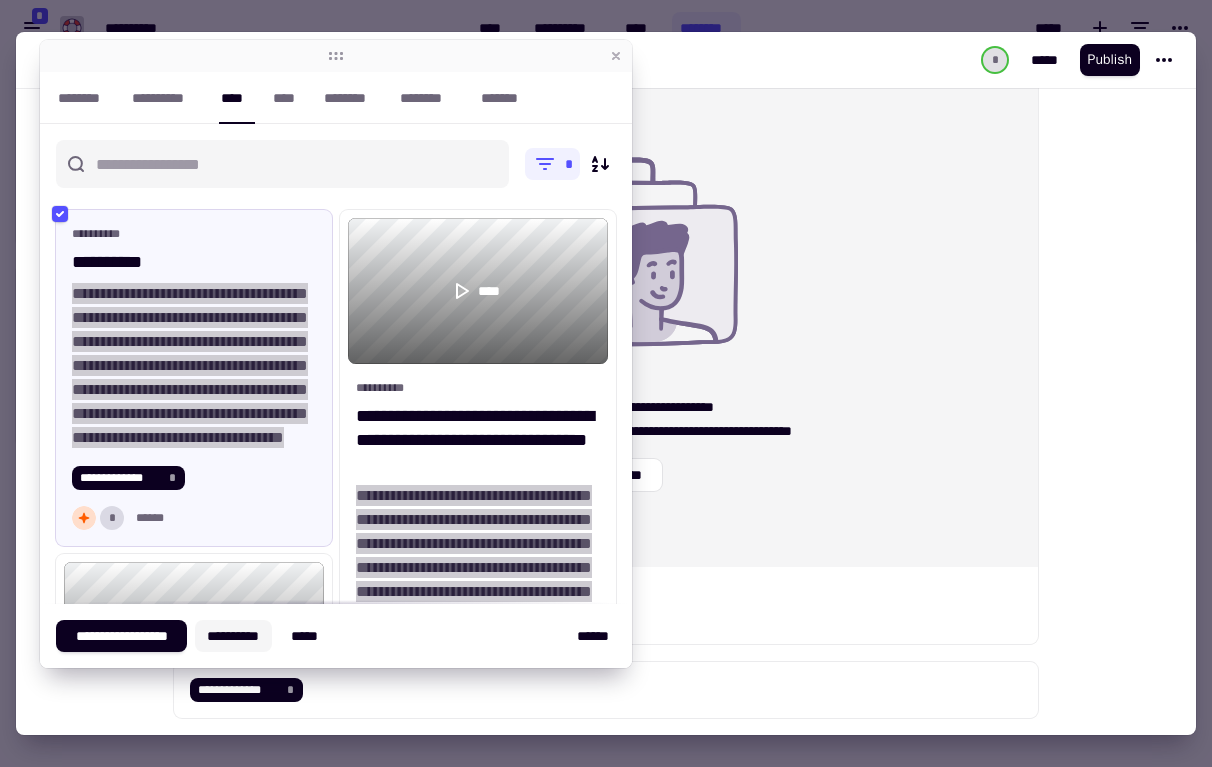 click on "**********" 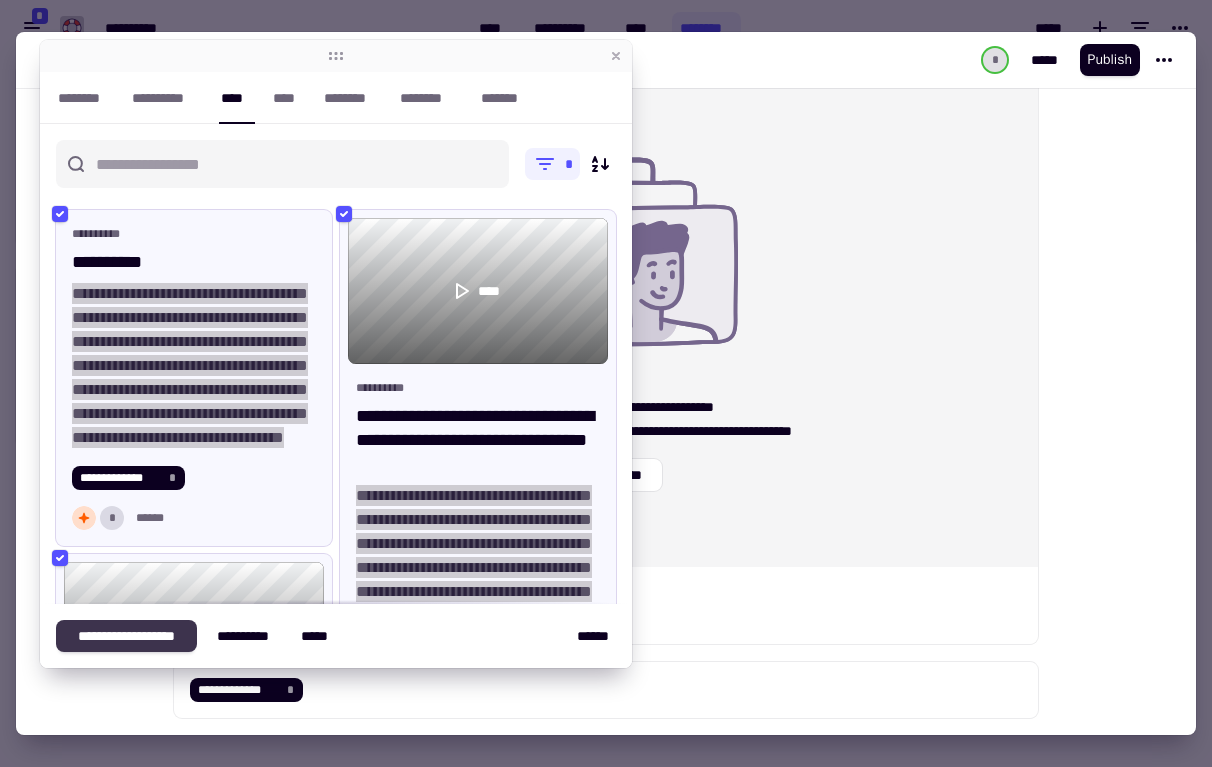 click on "**********" 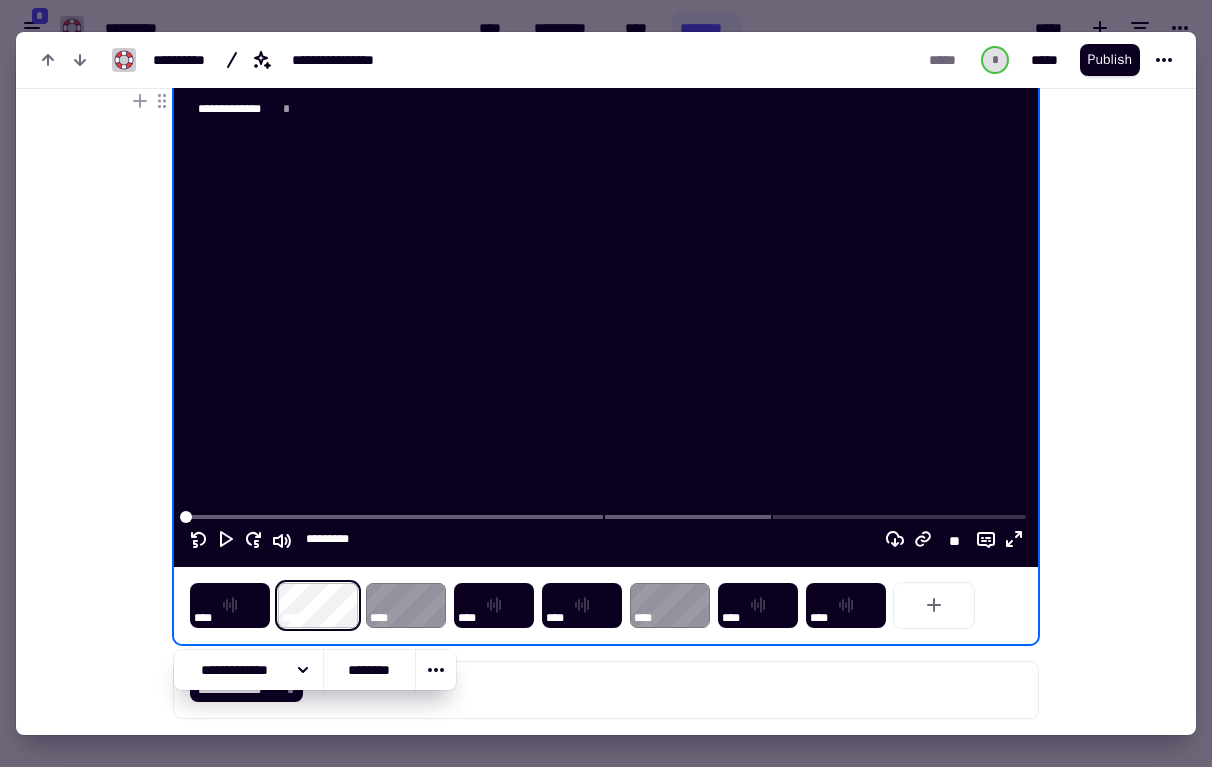 click 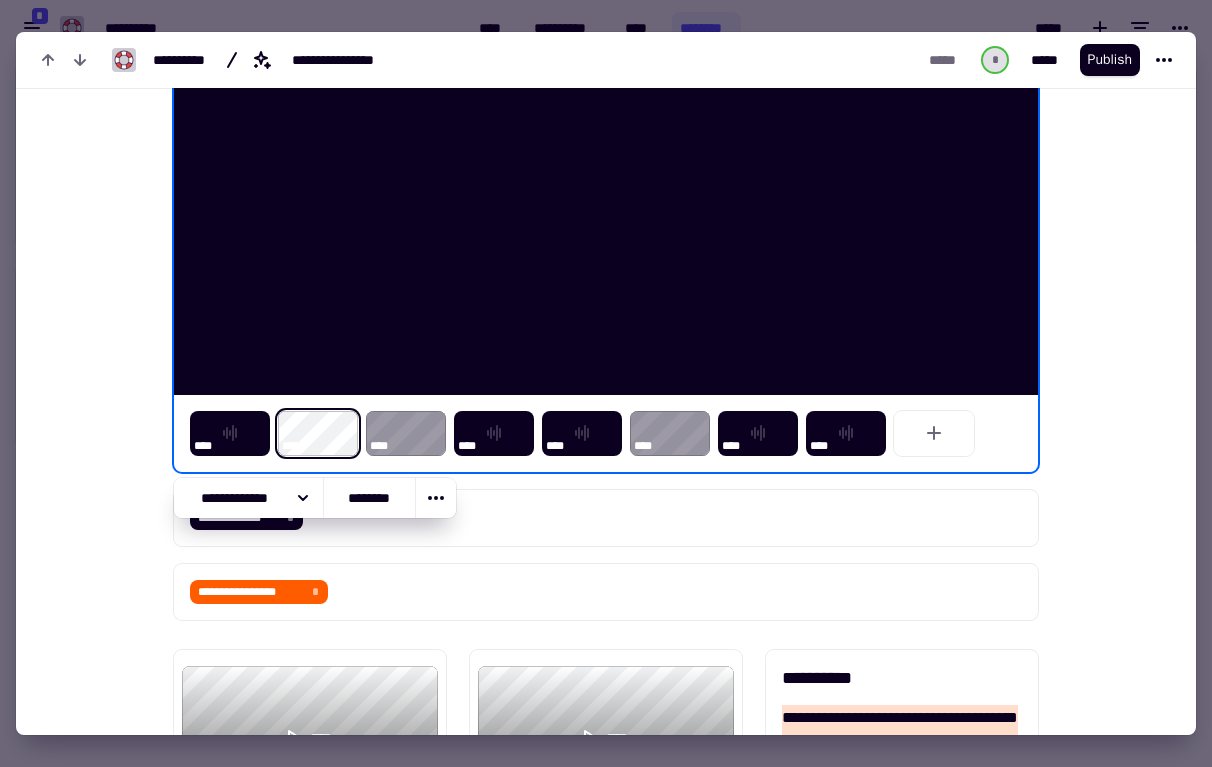 scroll, scrollTop: 426, scrollLeft: 0, axis: vertical 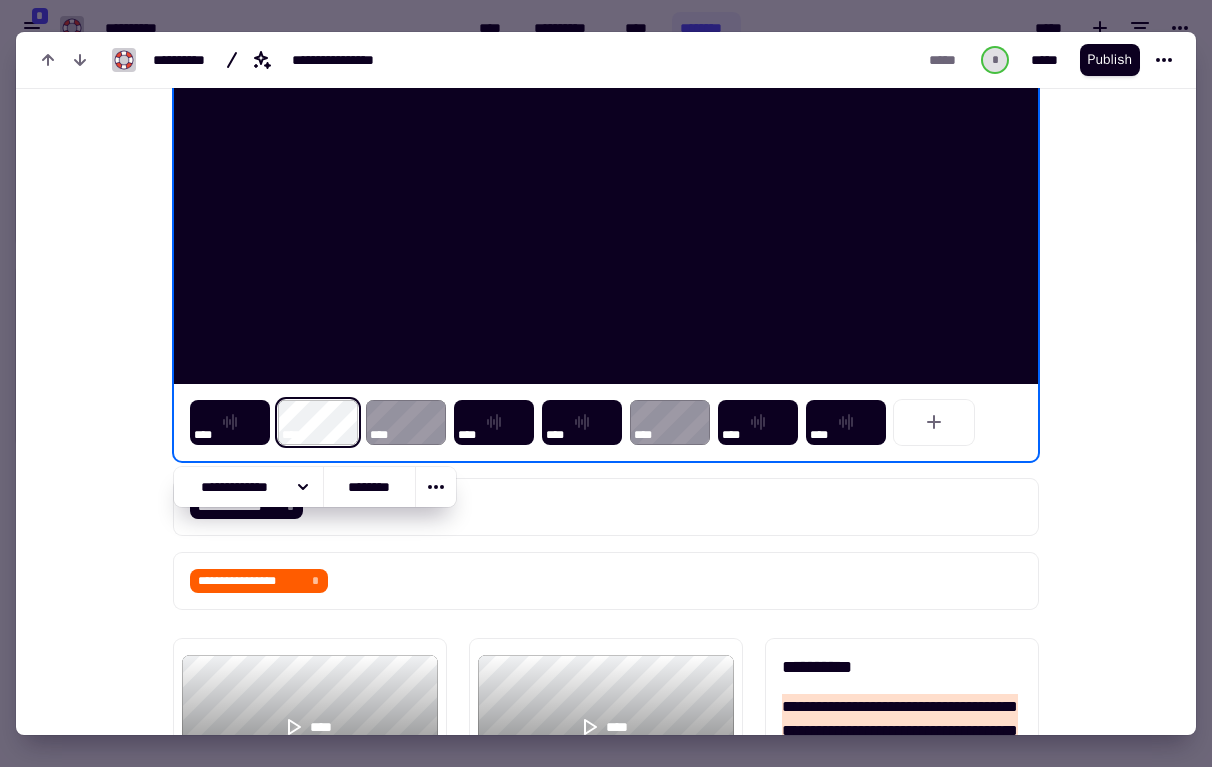 click on "**********" at bounding box center [606, 638] 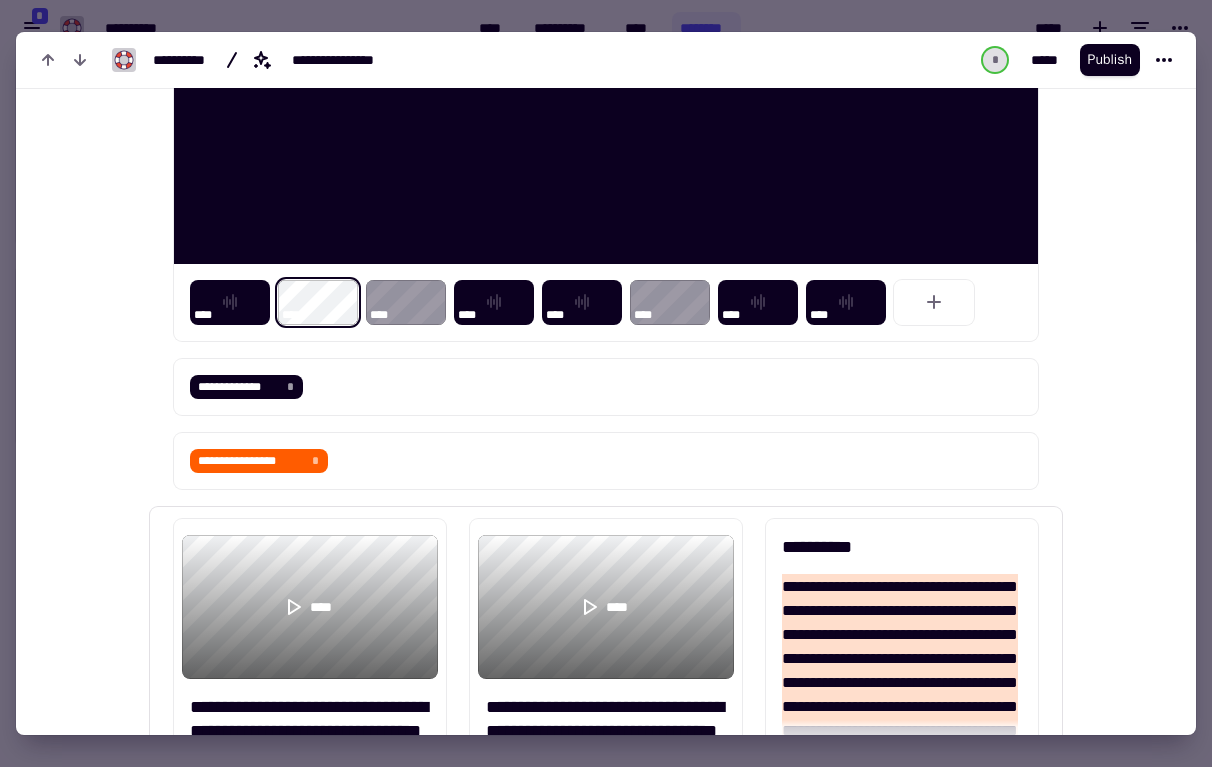 scroll, scrollTop: 552, scrollLeft: 0, axis: vertical 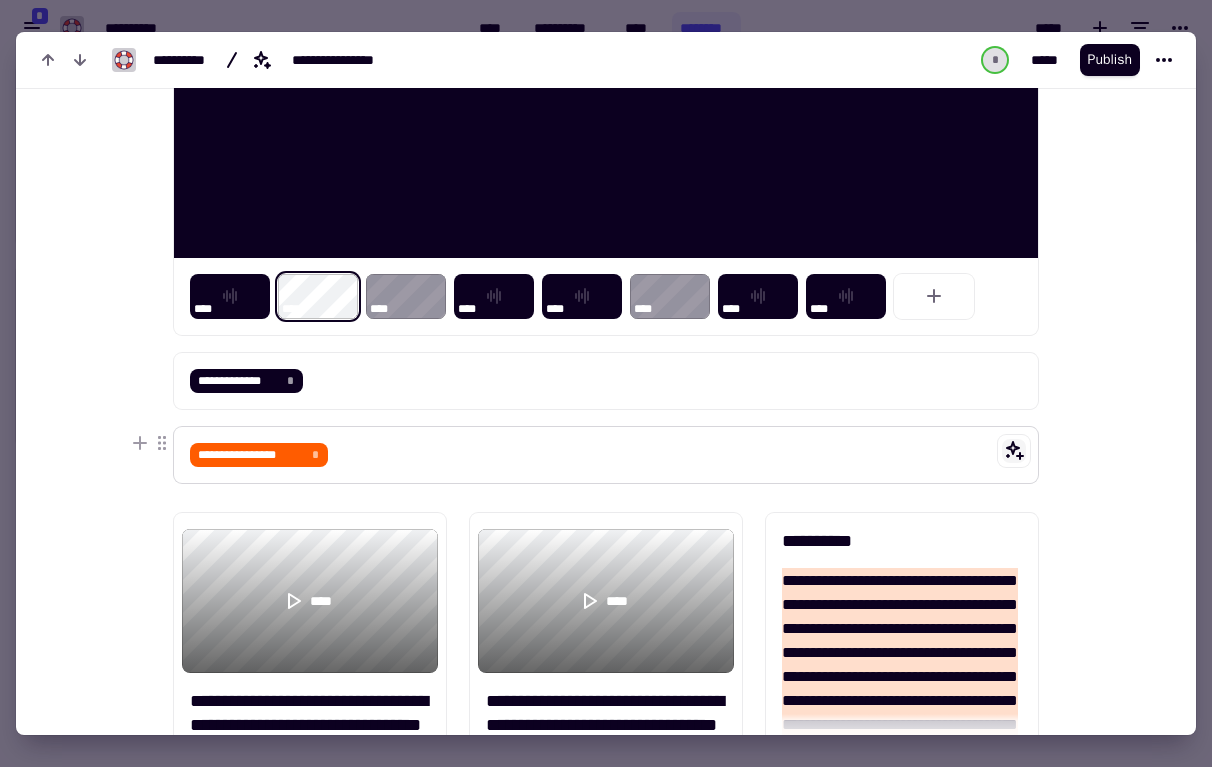 click 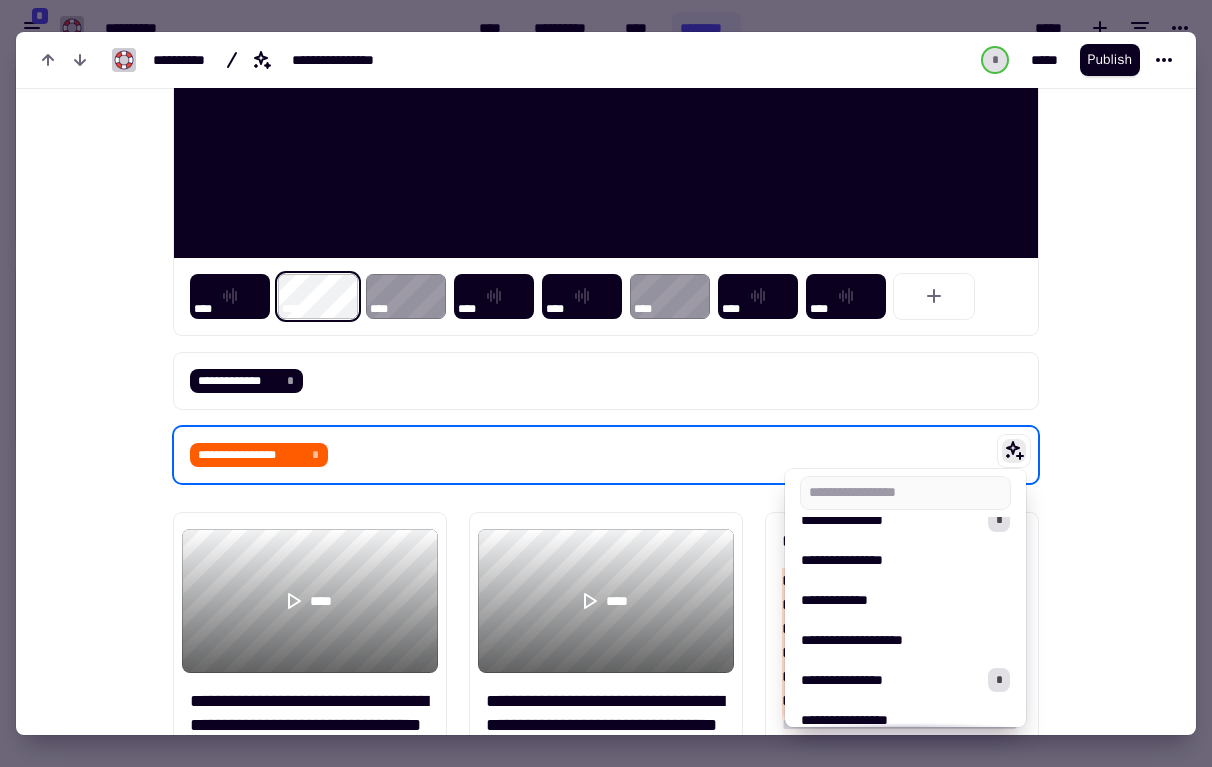 scroll, scrollTop: 143, scrollLeft: 0, axis: vertical 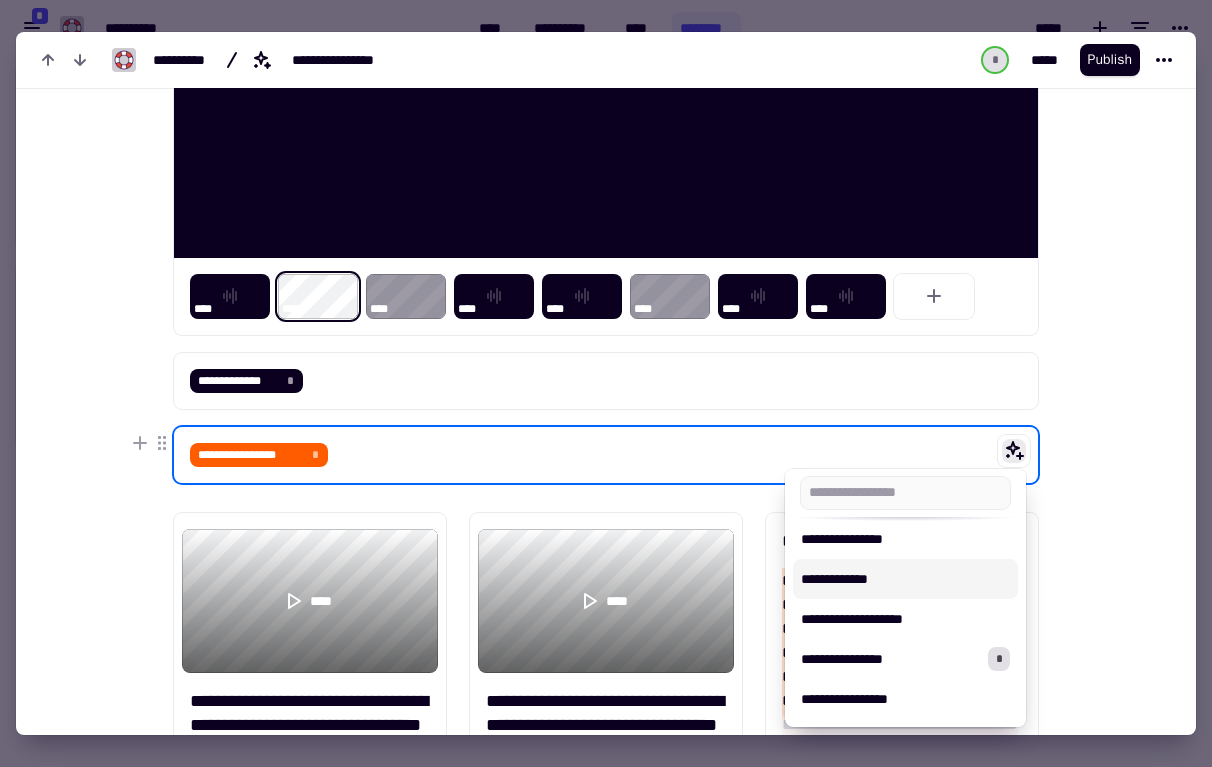 click on "**********" at bounding box center (606, 455) 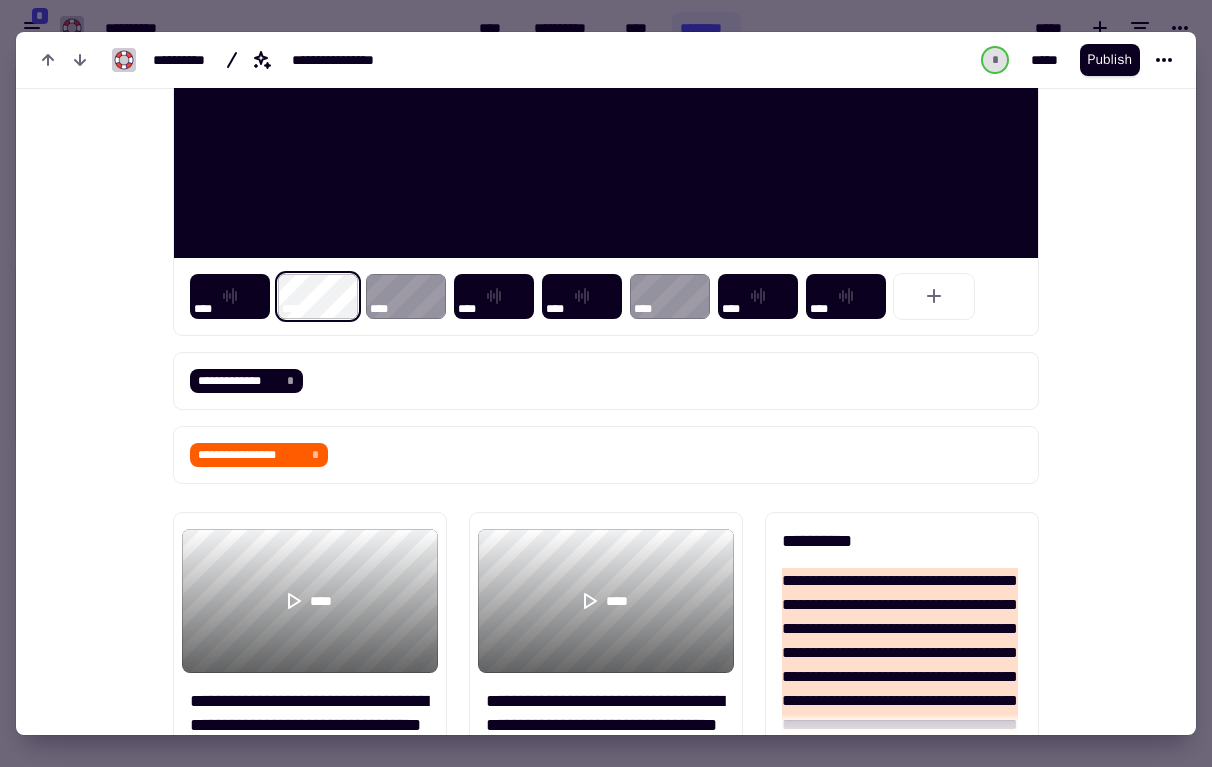 click on "**********" at bounding box center (594, 643) 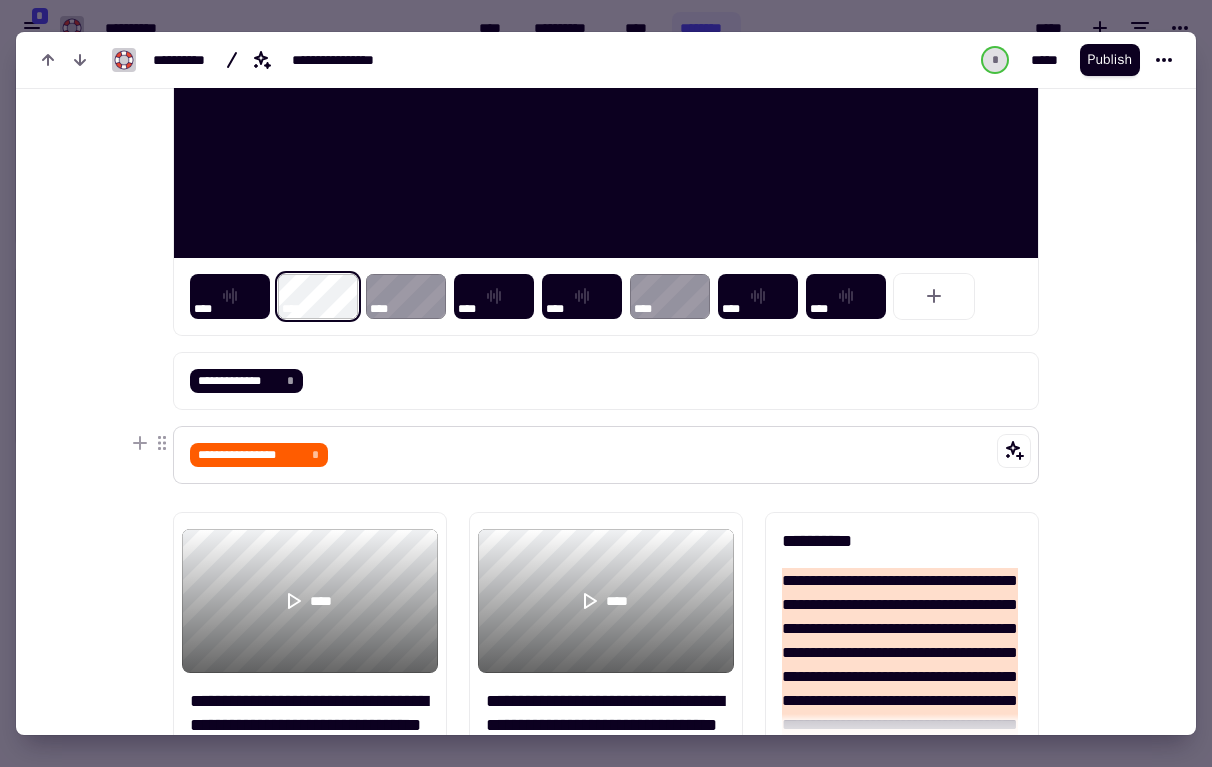 click on "**********" at bounding box center (606, 455) 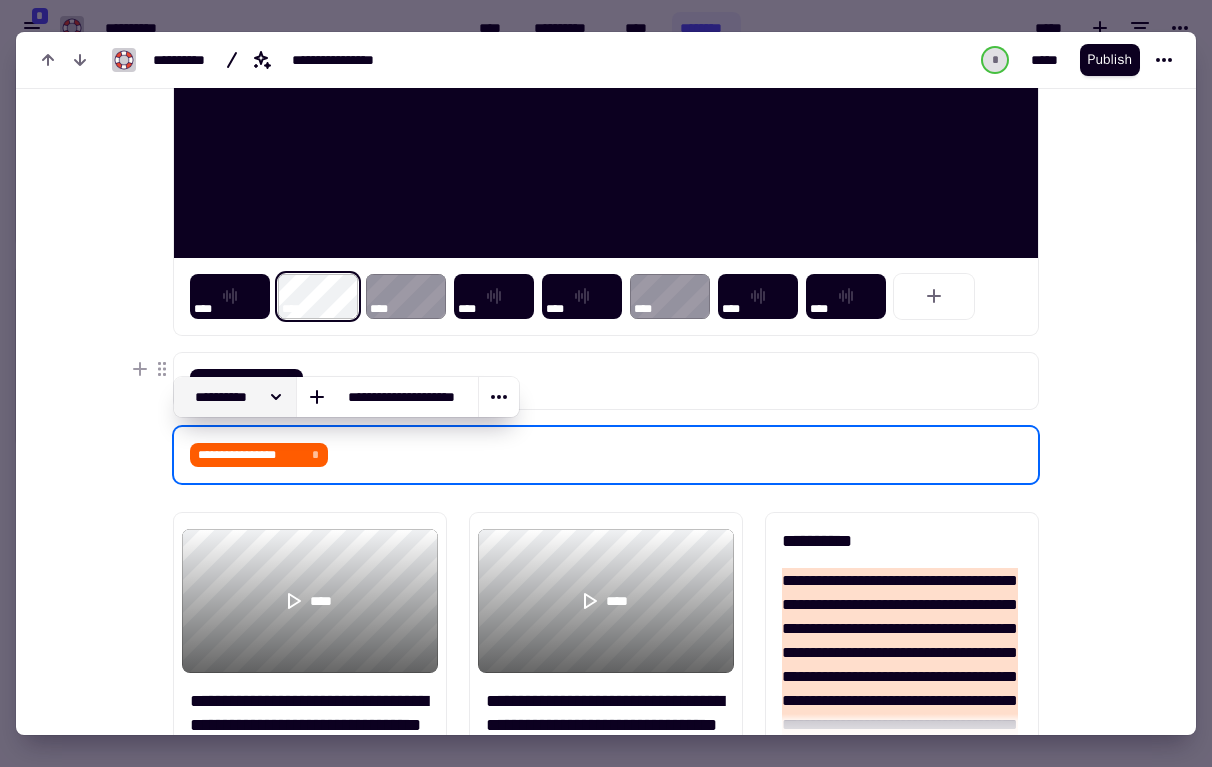 click 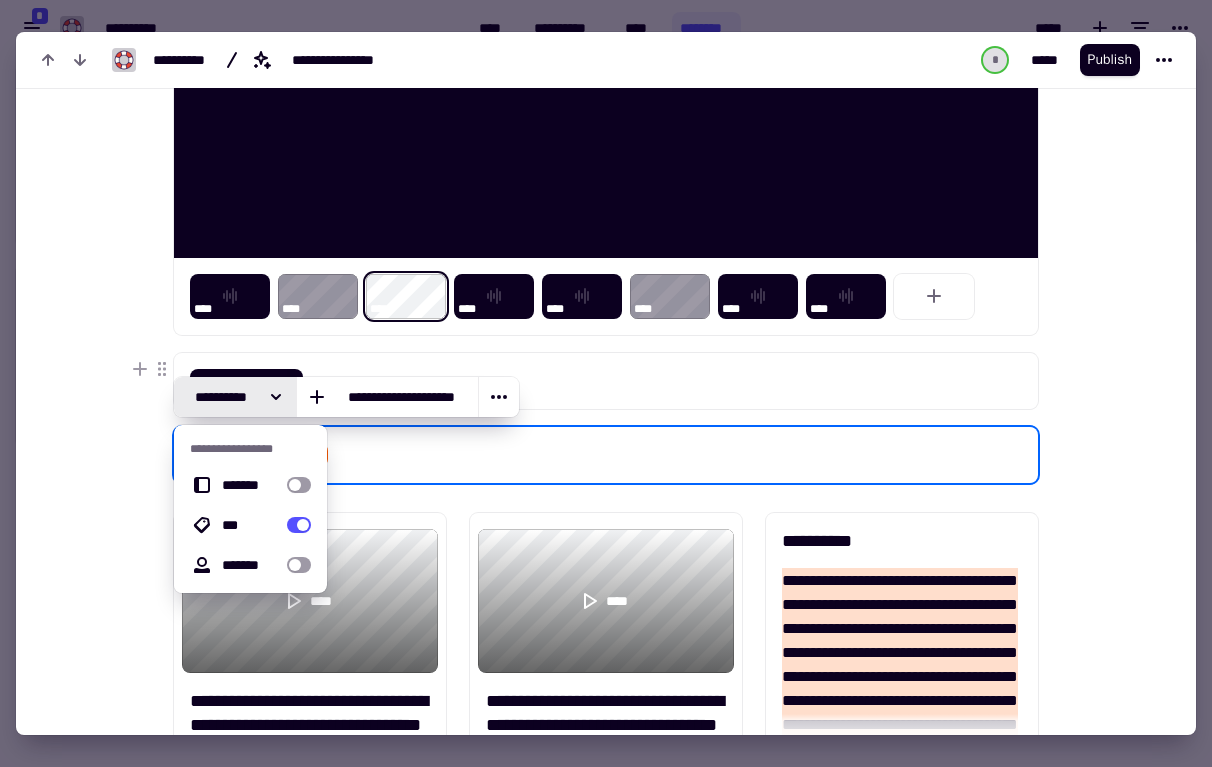 click 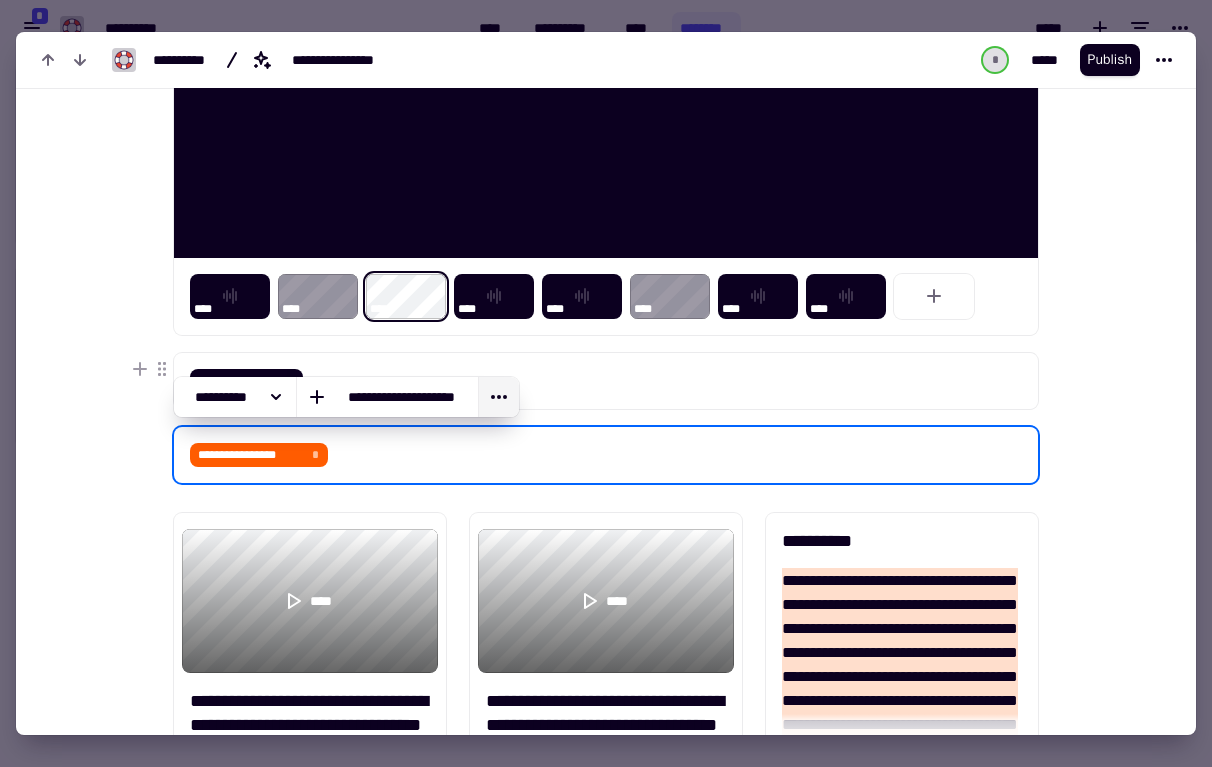 click 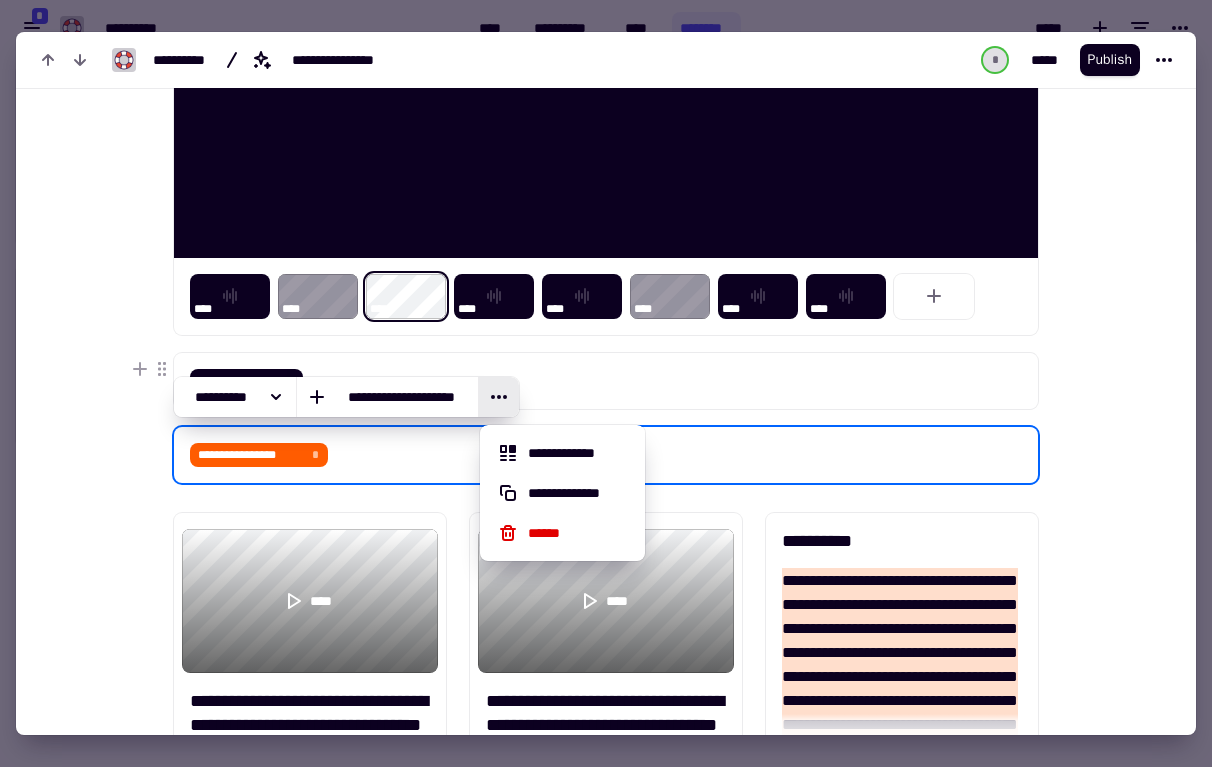 click 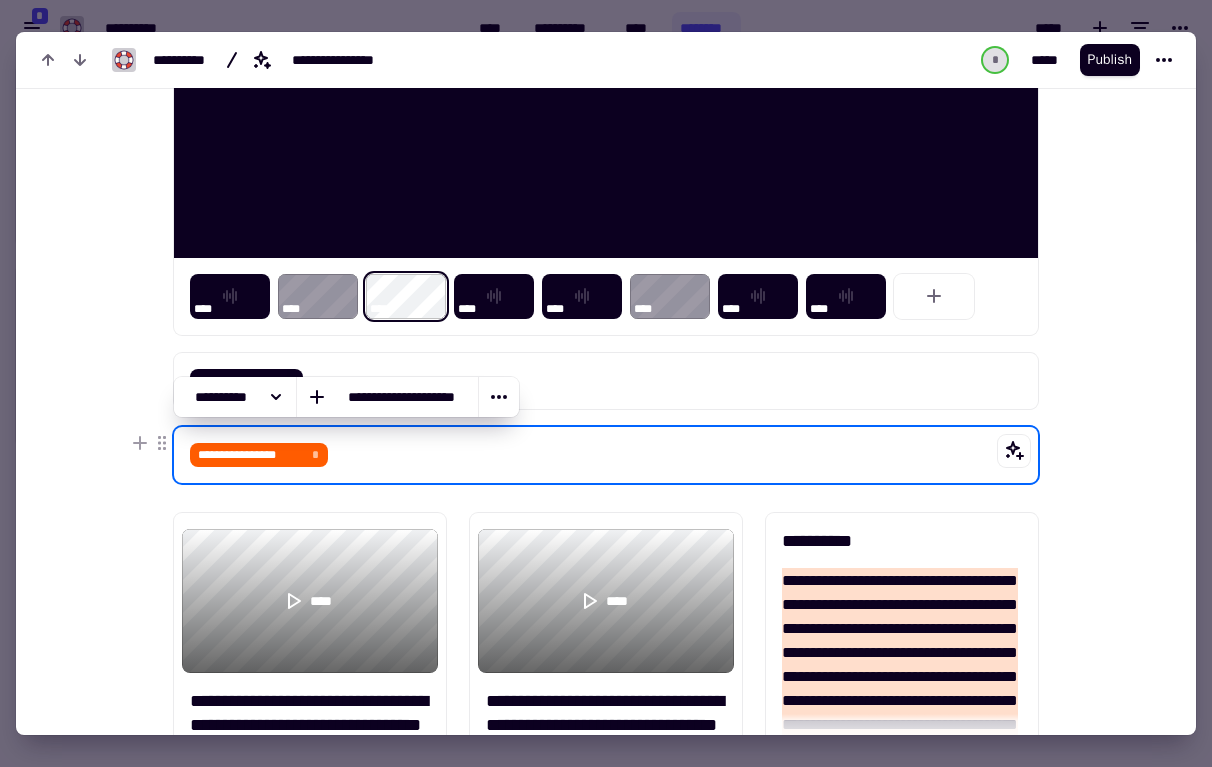 click on "**********" at bounding box center [606, 455] 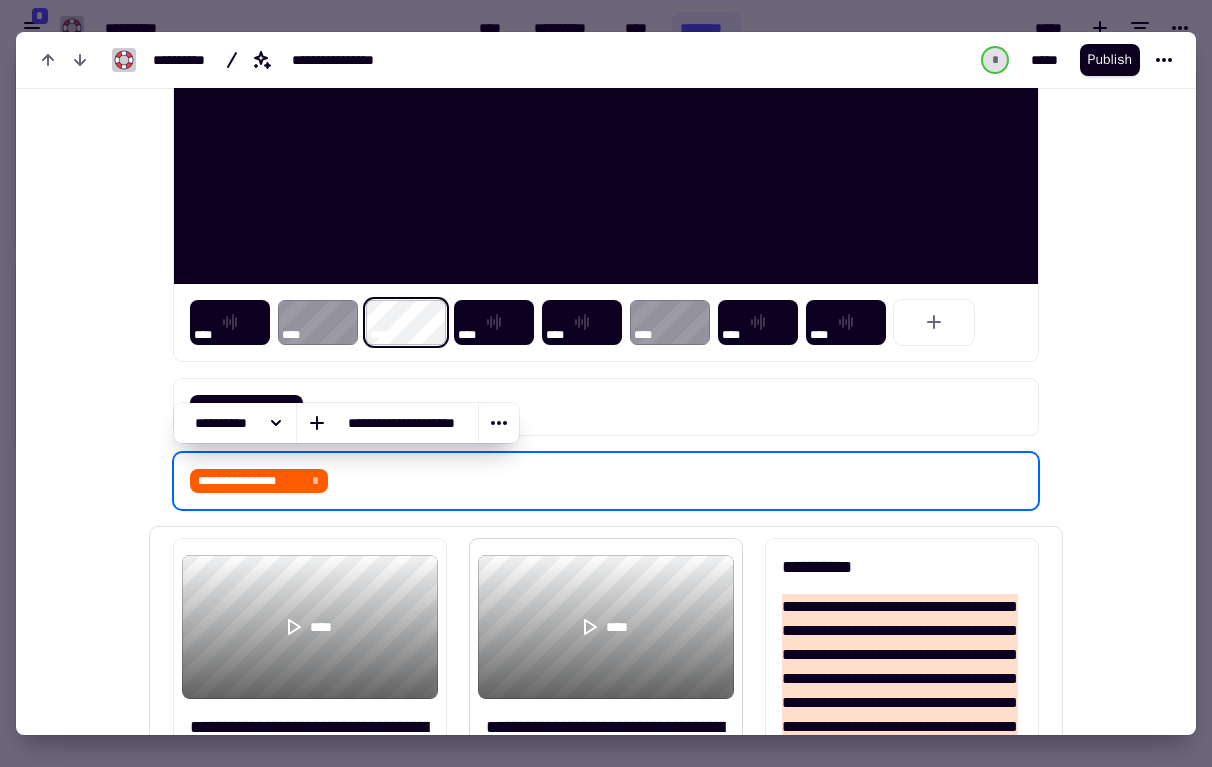 scroll, scrollTop: 0, scrollLeft: 0, axis: both 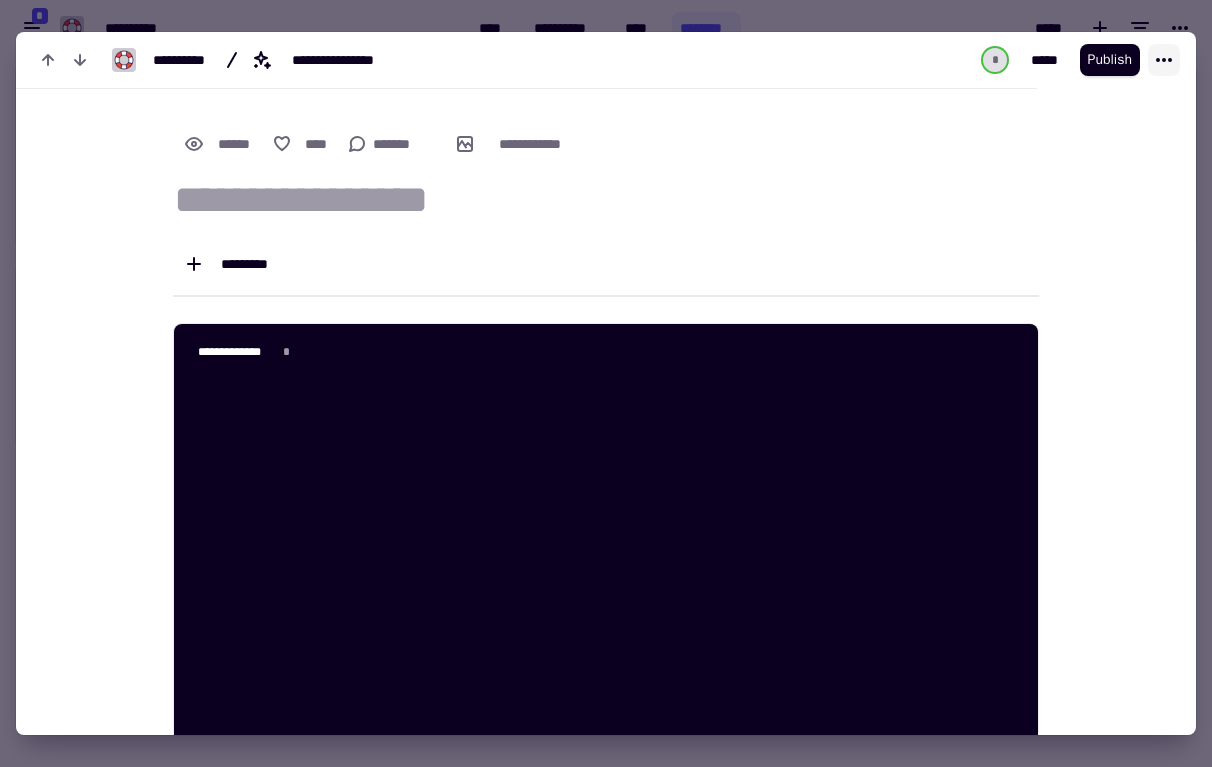 click 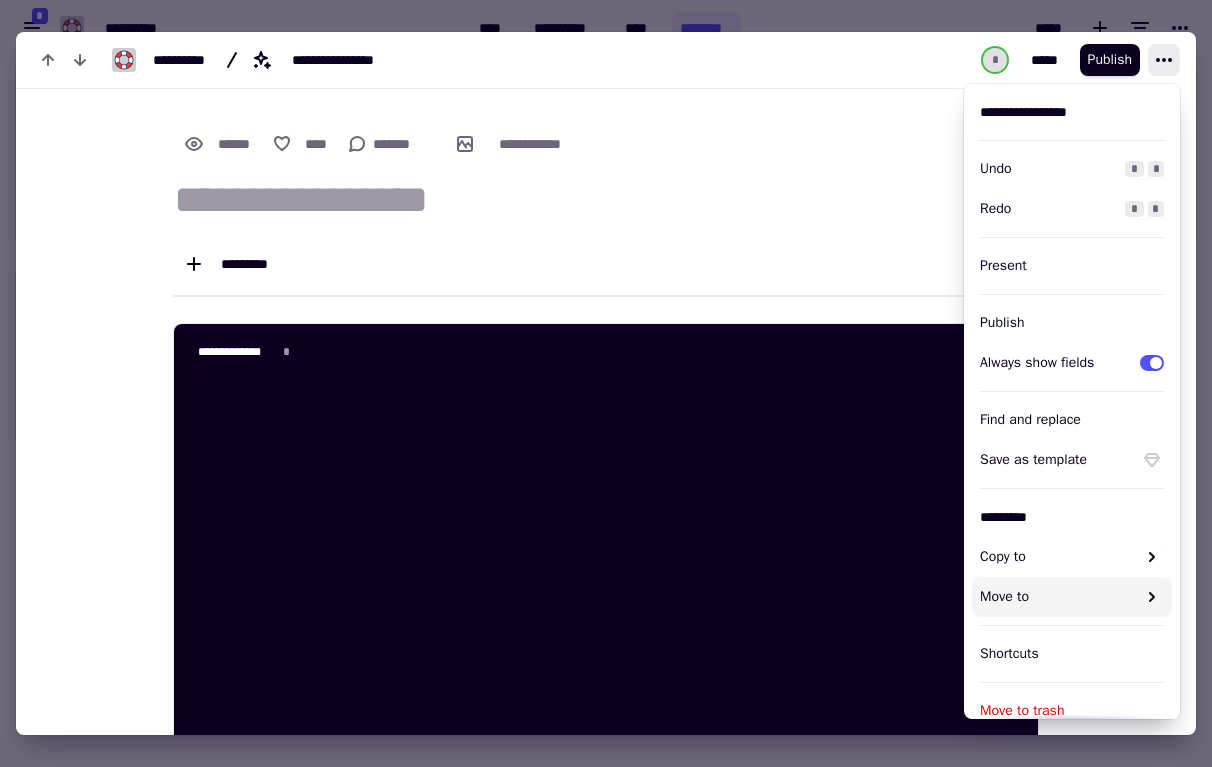 scroll, scrollTop: 125, scrollLeft: 0, axis: vertical 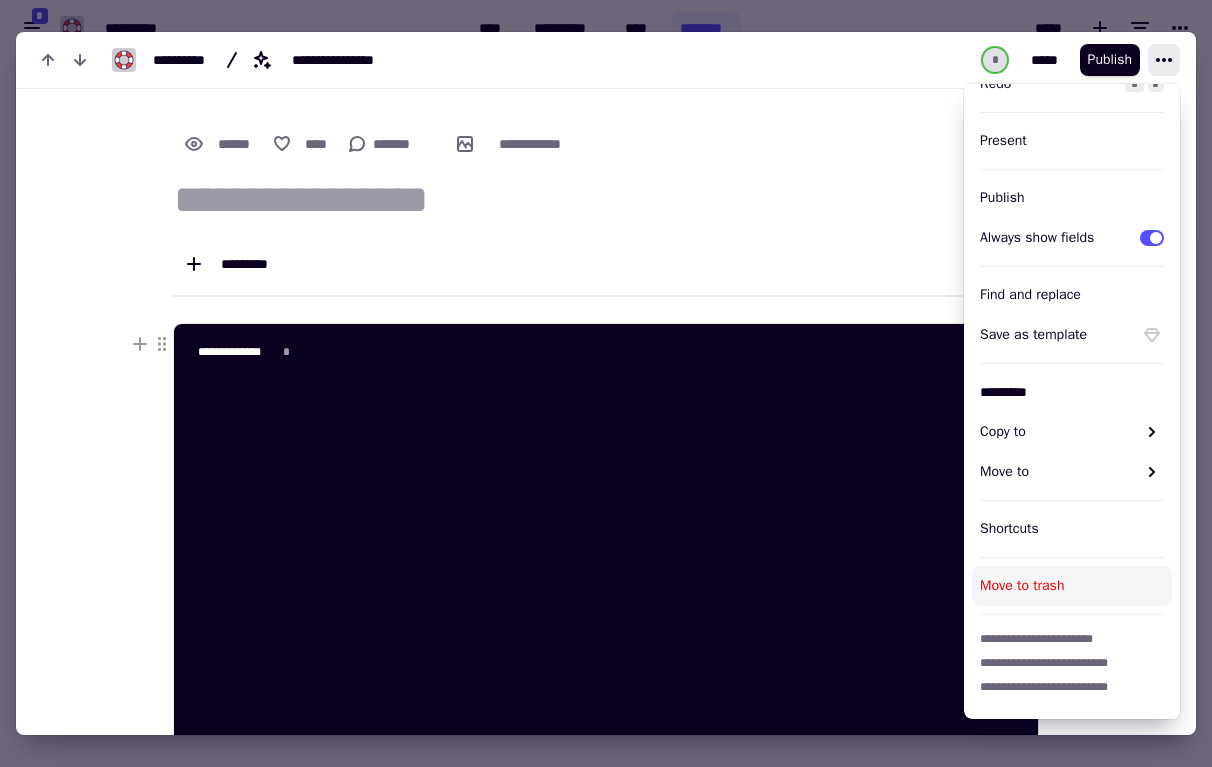 click on "Move to trash" at bounding box center (1072, 586) 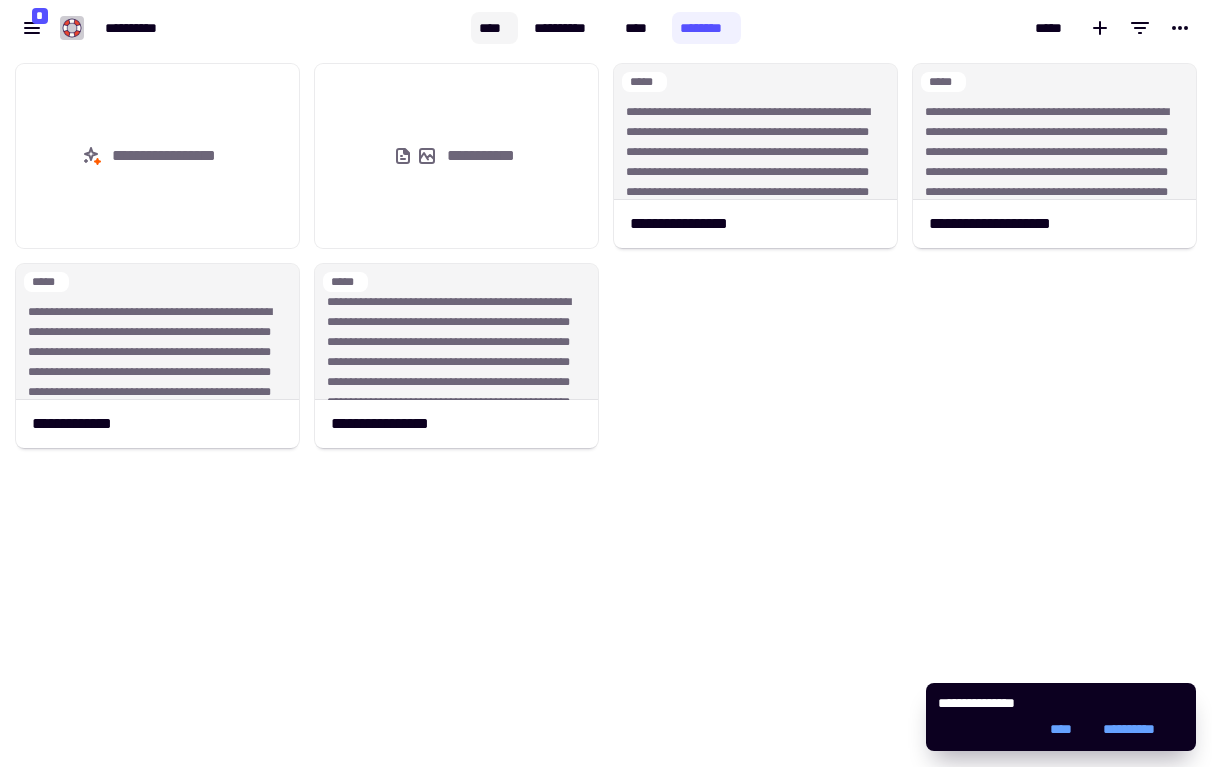 click on "****" 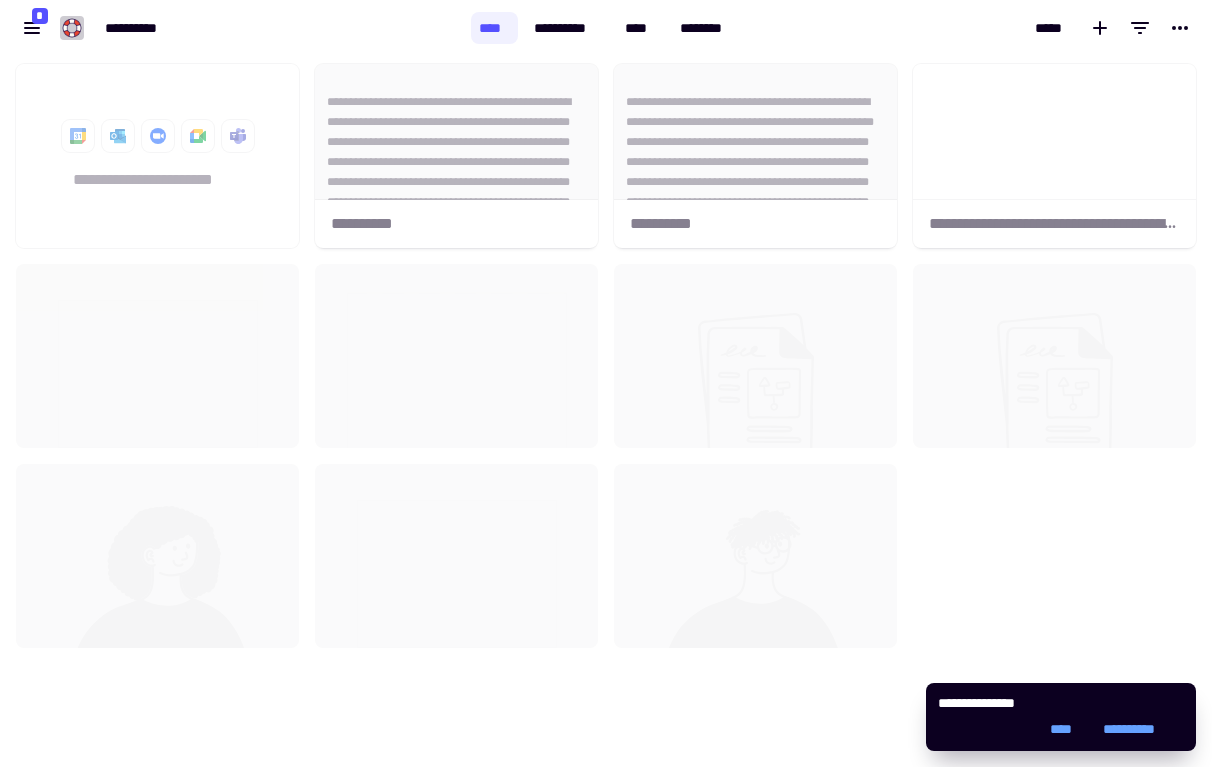 scroll, scrollTop: 1, scrollLeft: 1, axis: both 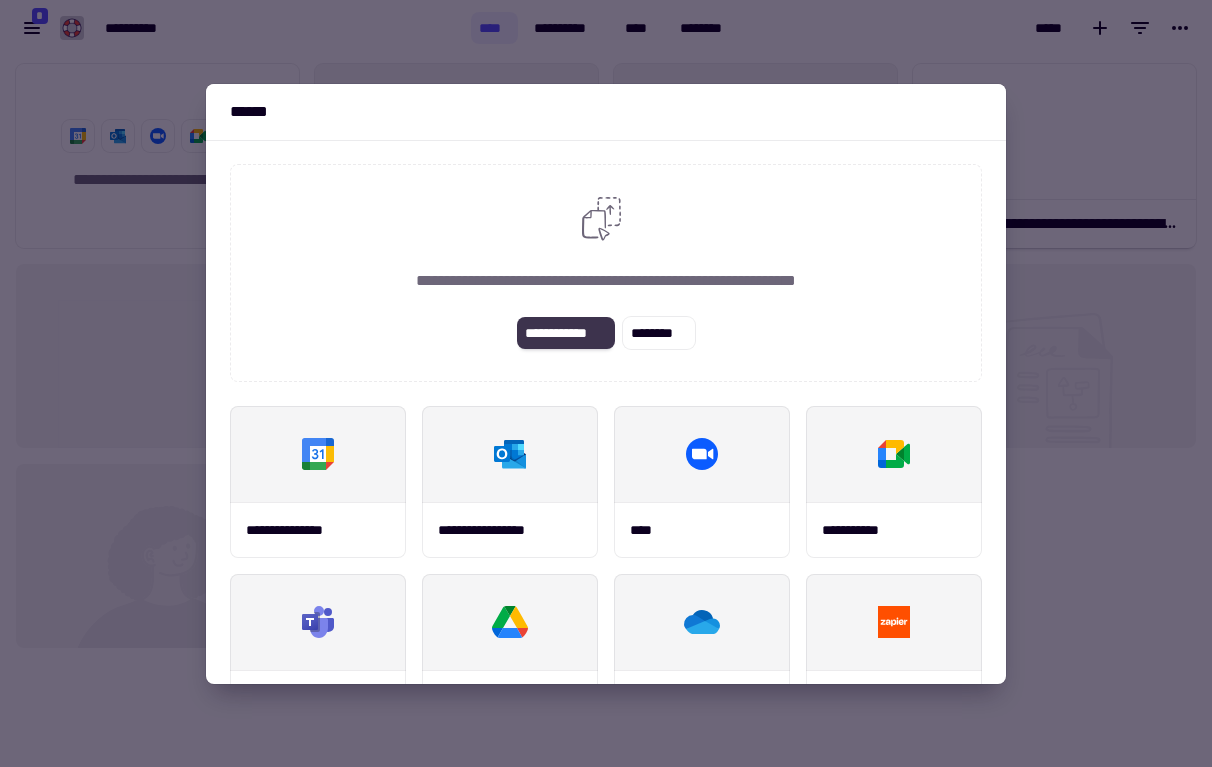 click on "**********" 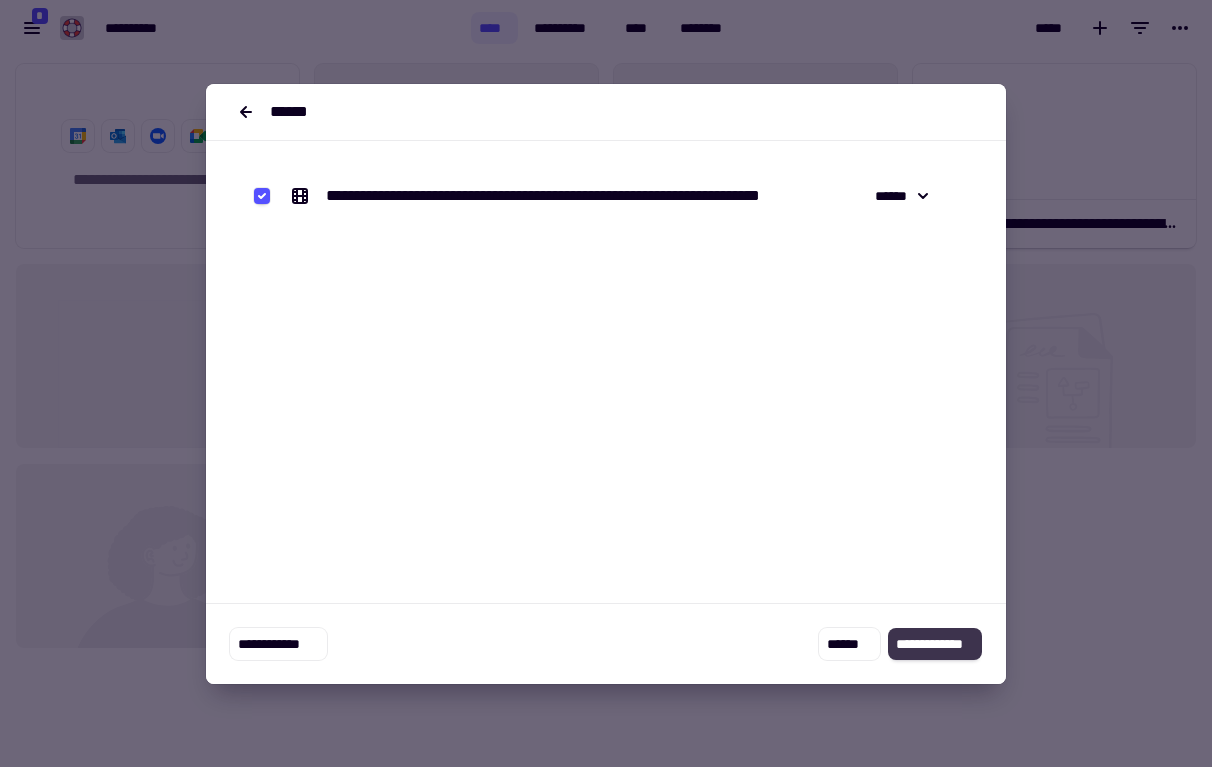 click on "**********" 